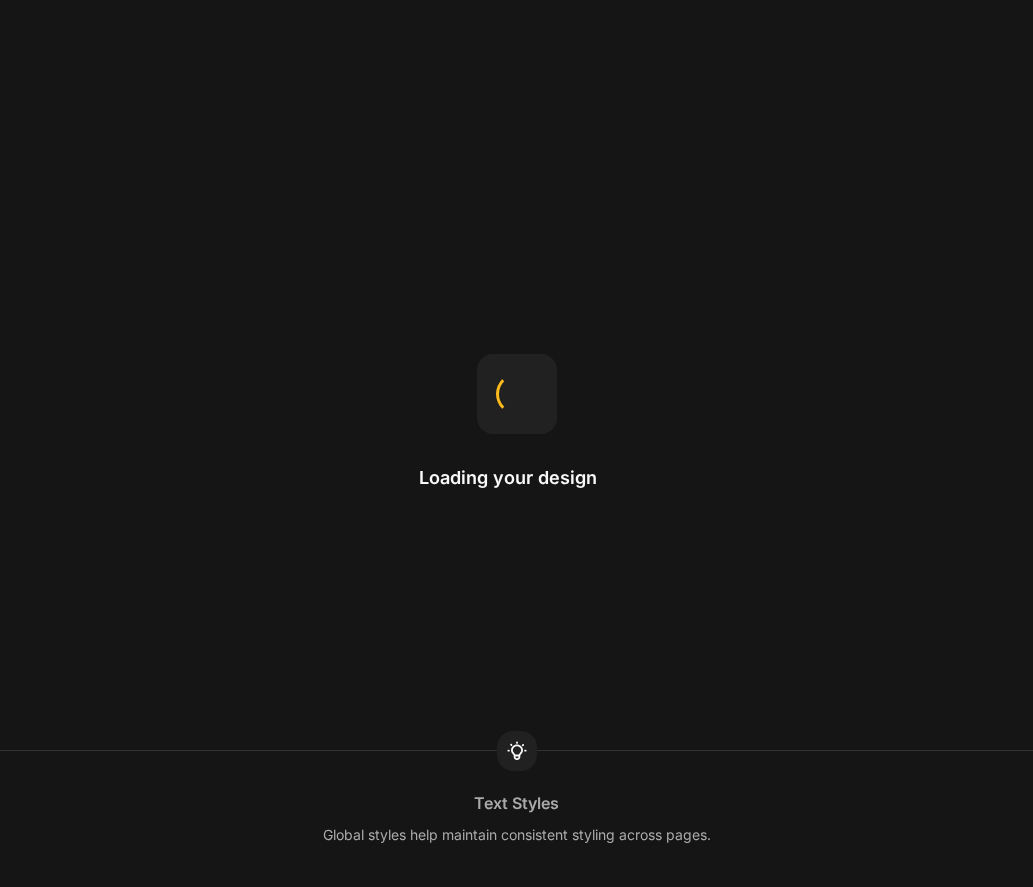 scroll, scrollTop: 0, scrollLeft: 0, axis: both 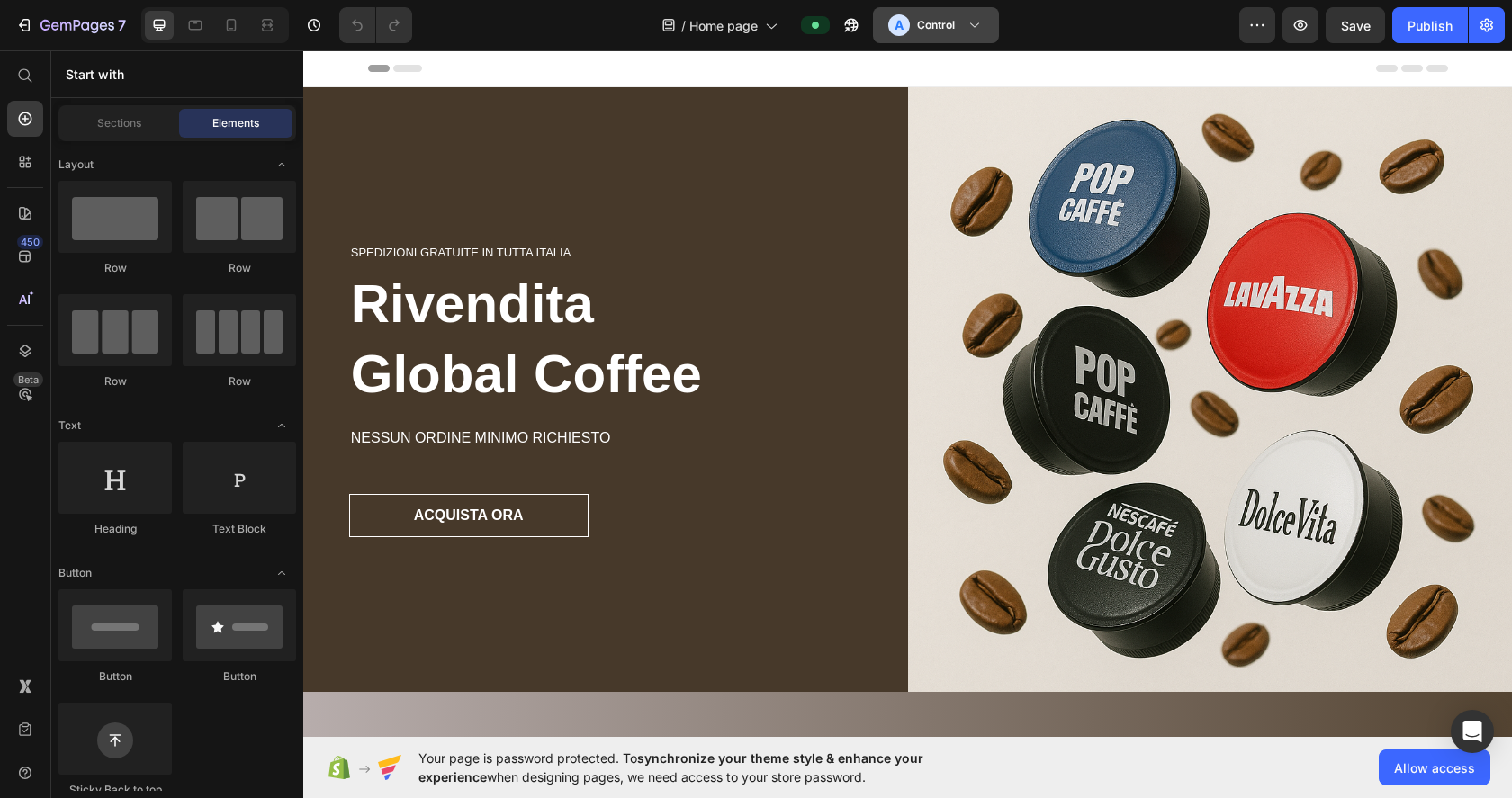 click on "A Control" 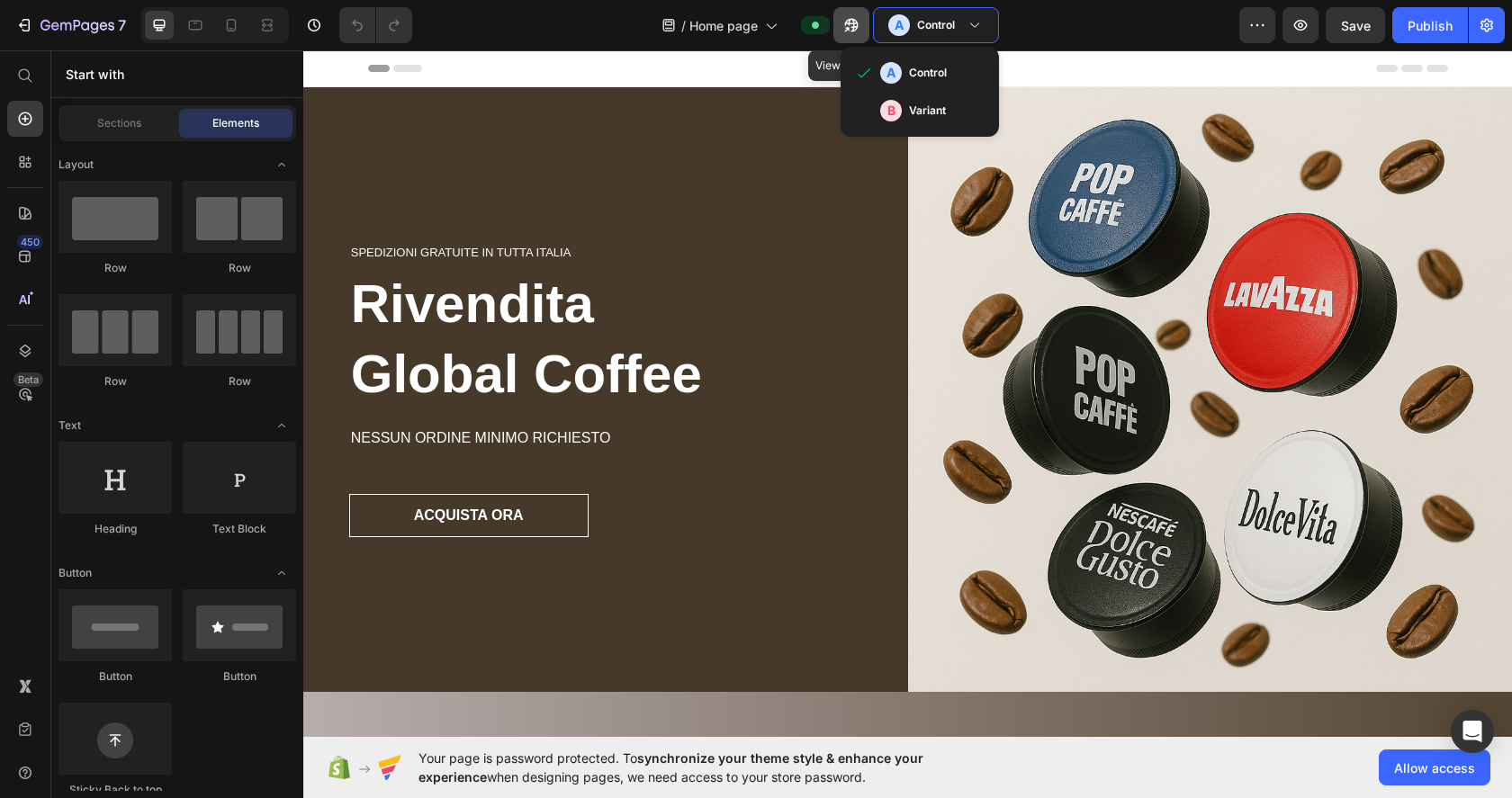 click 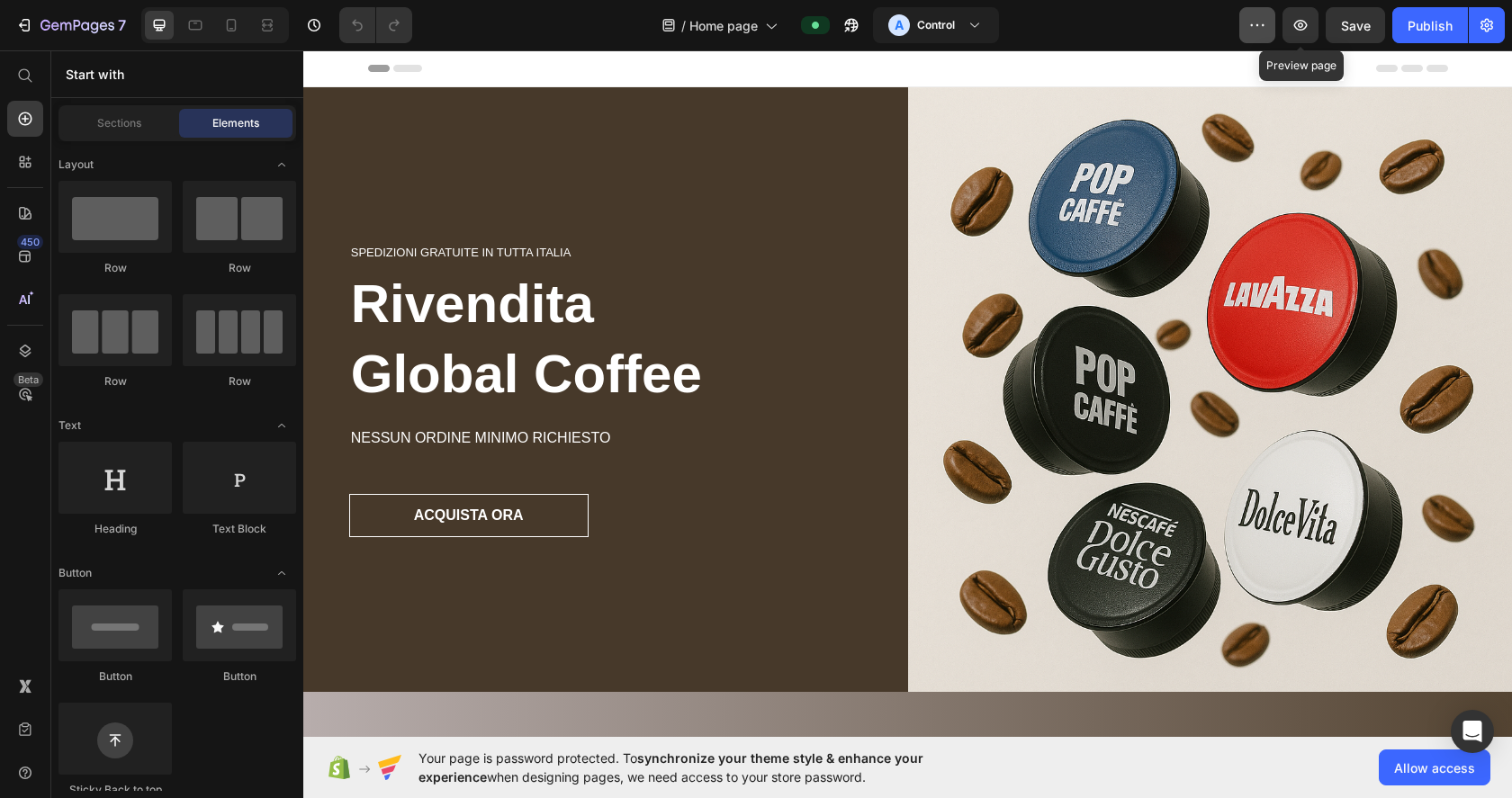 click 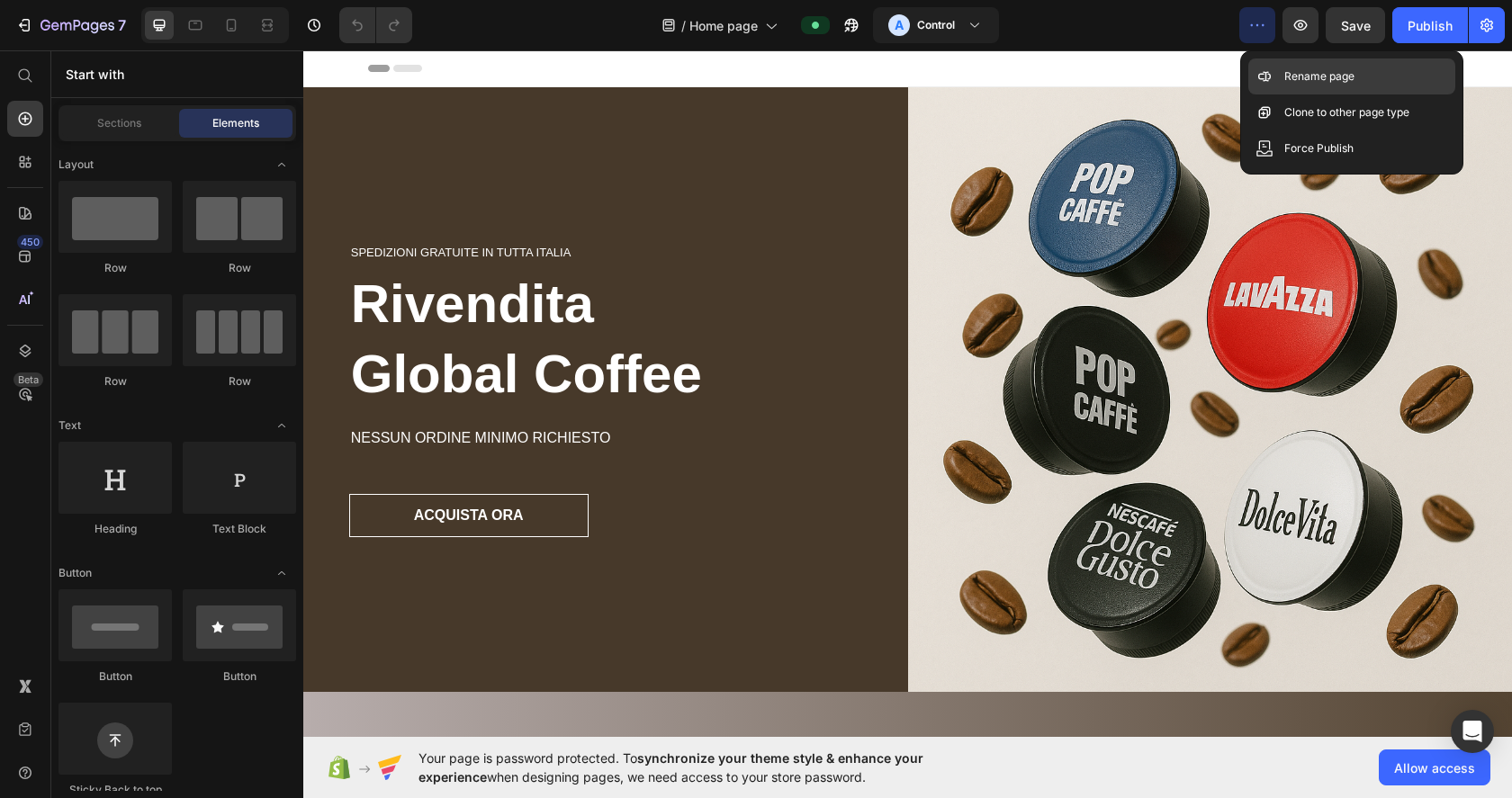 click on "Rename page" 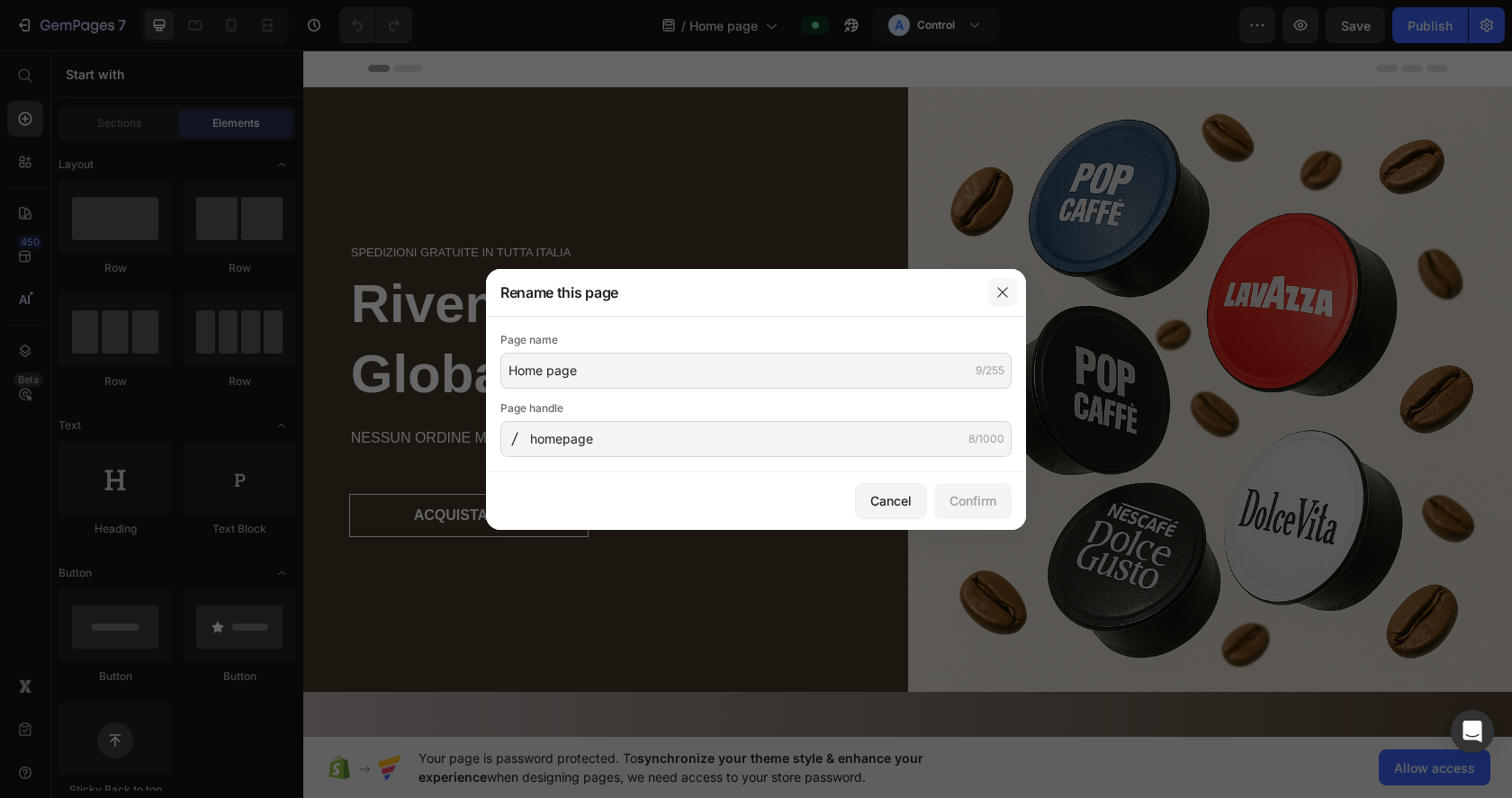 click at bounding box center [1003, 292] 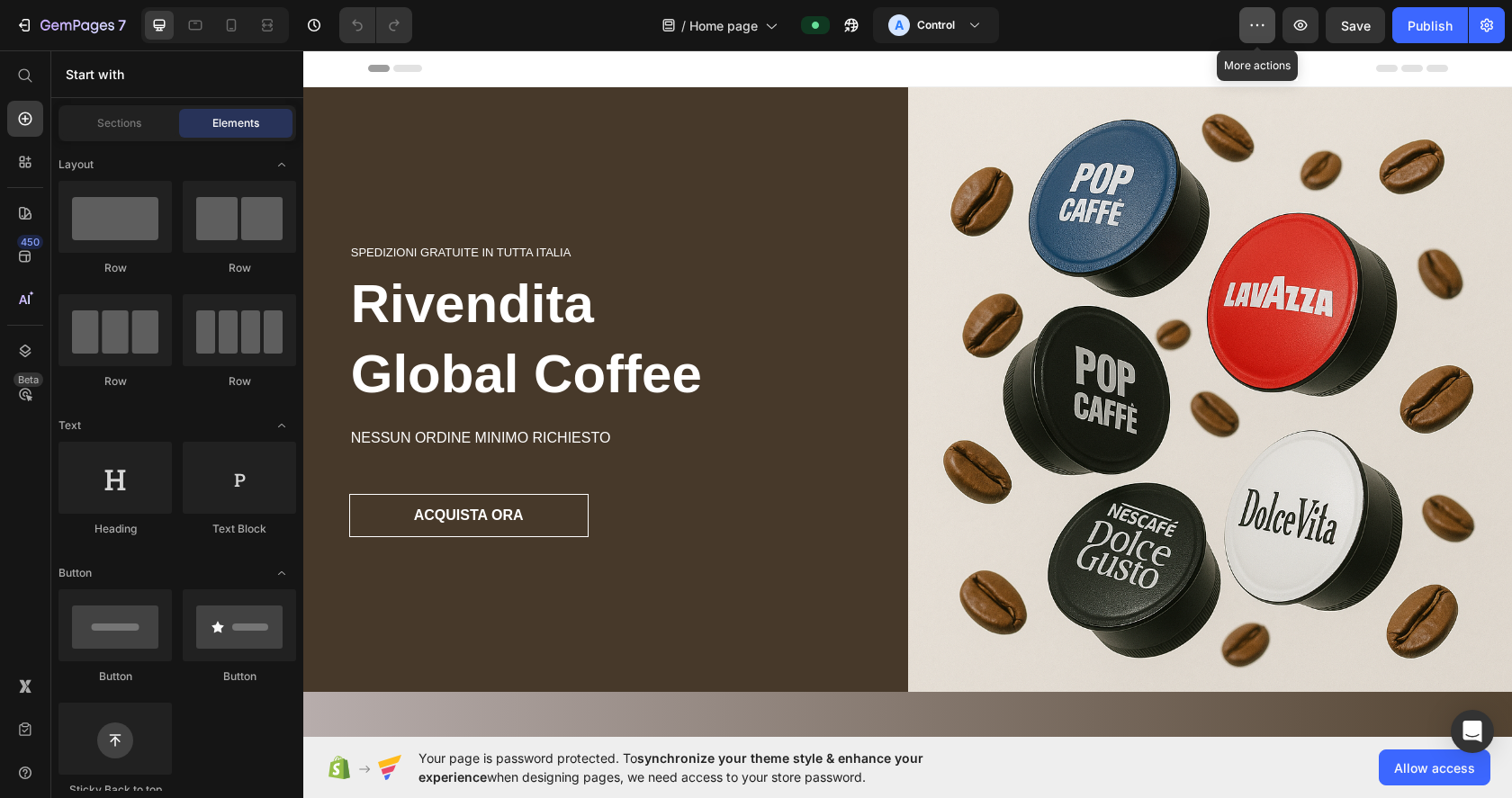 click 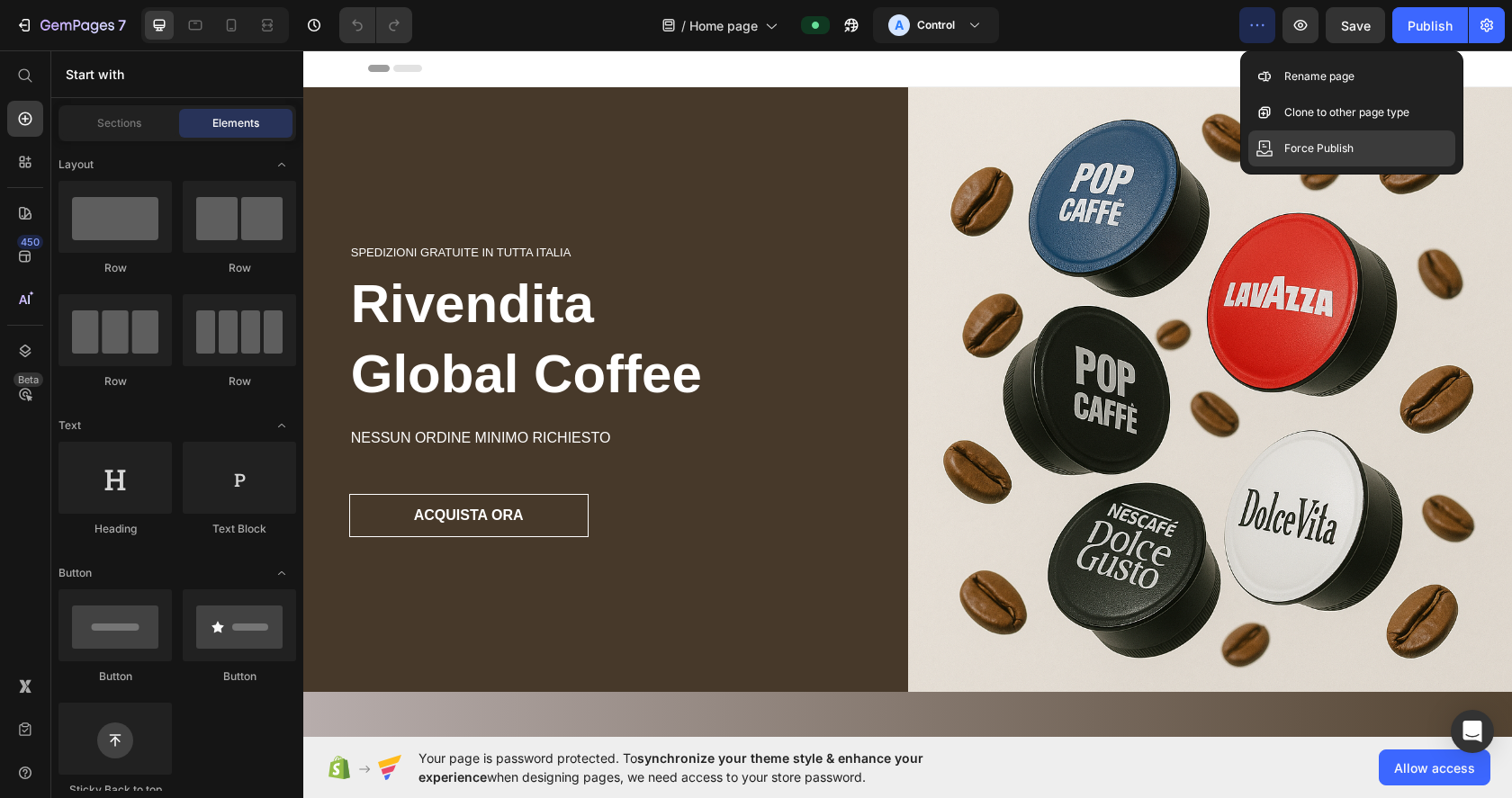 click on "Force Publish" 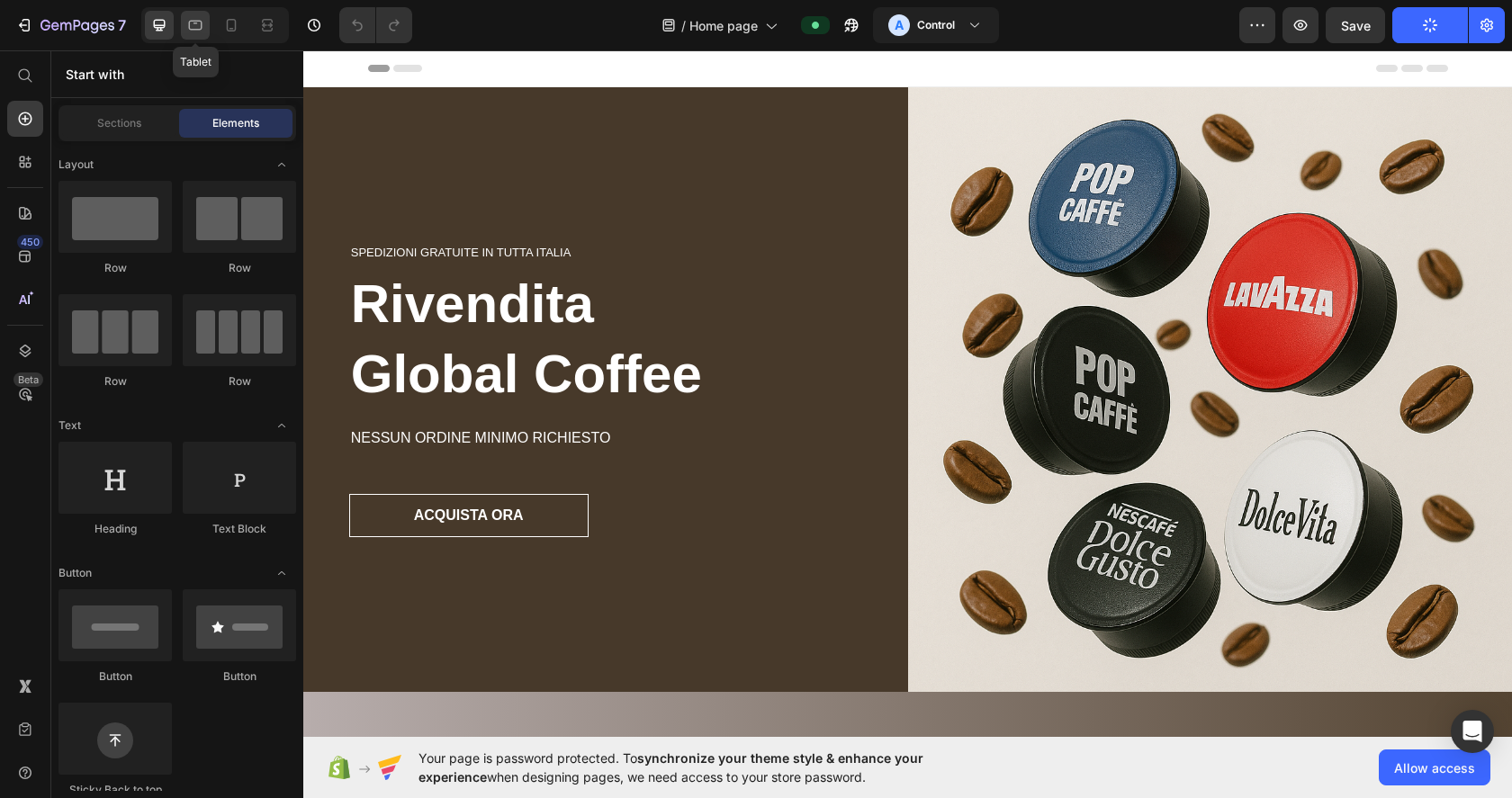 click 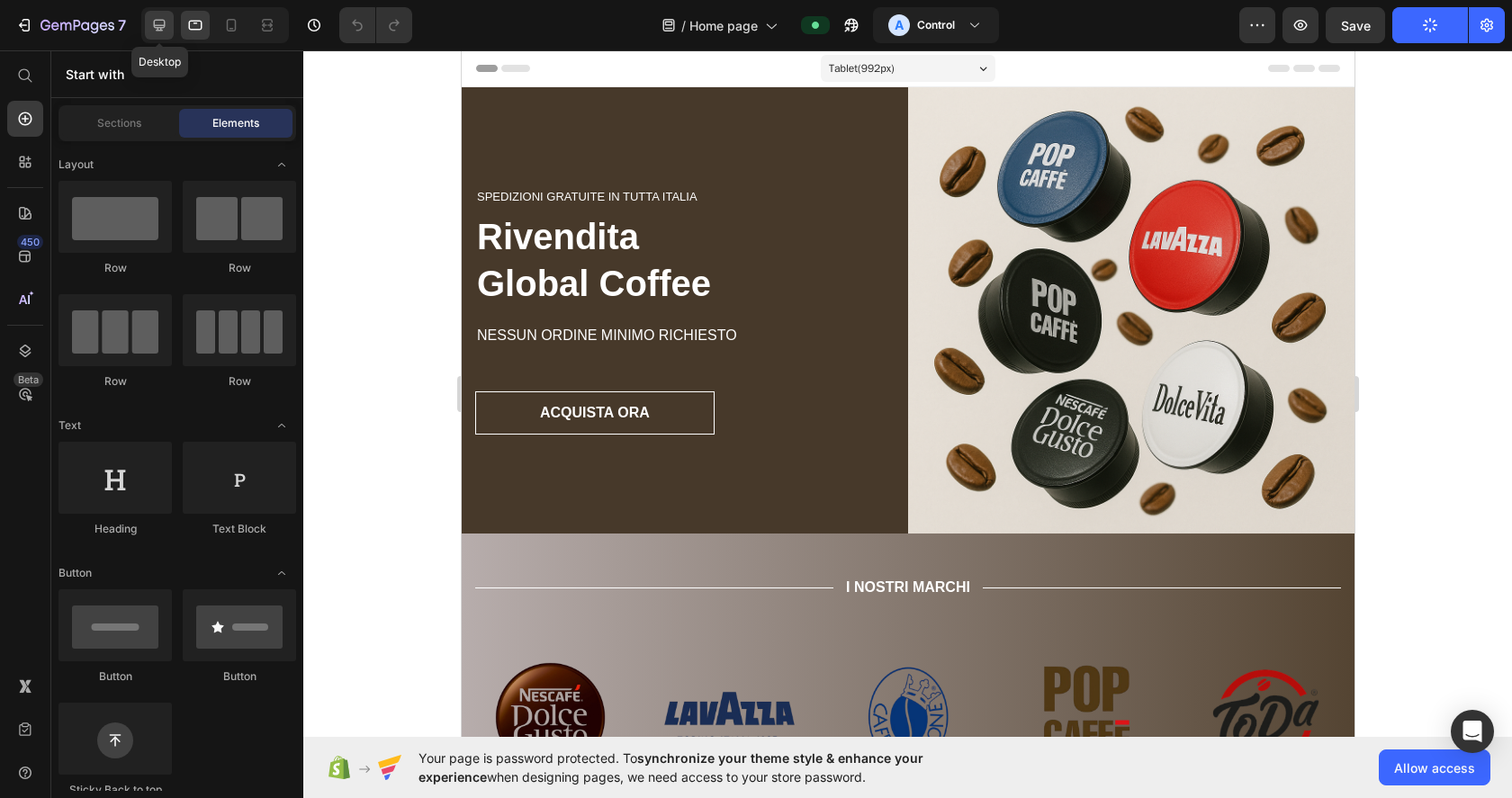 click 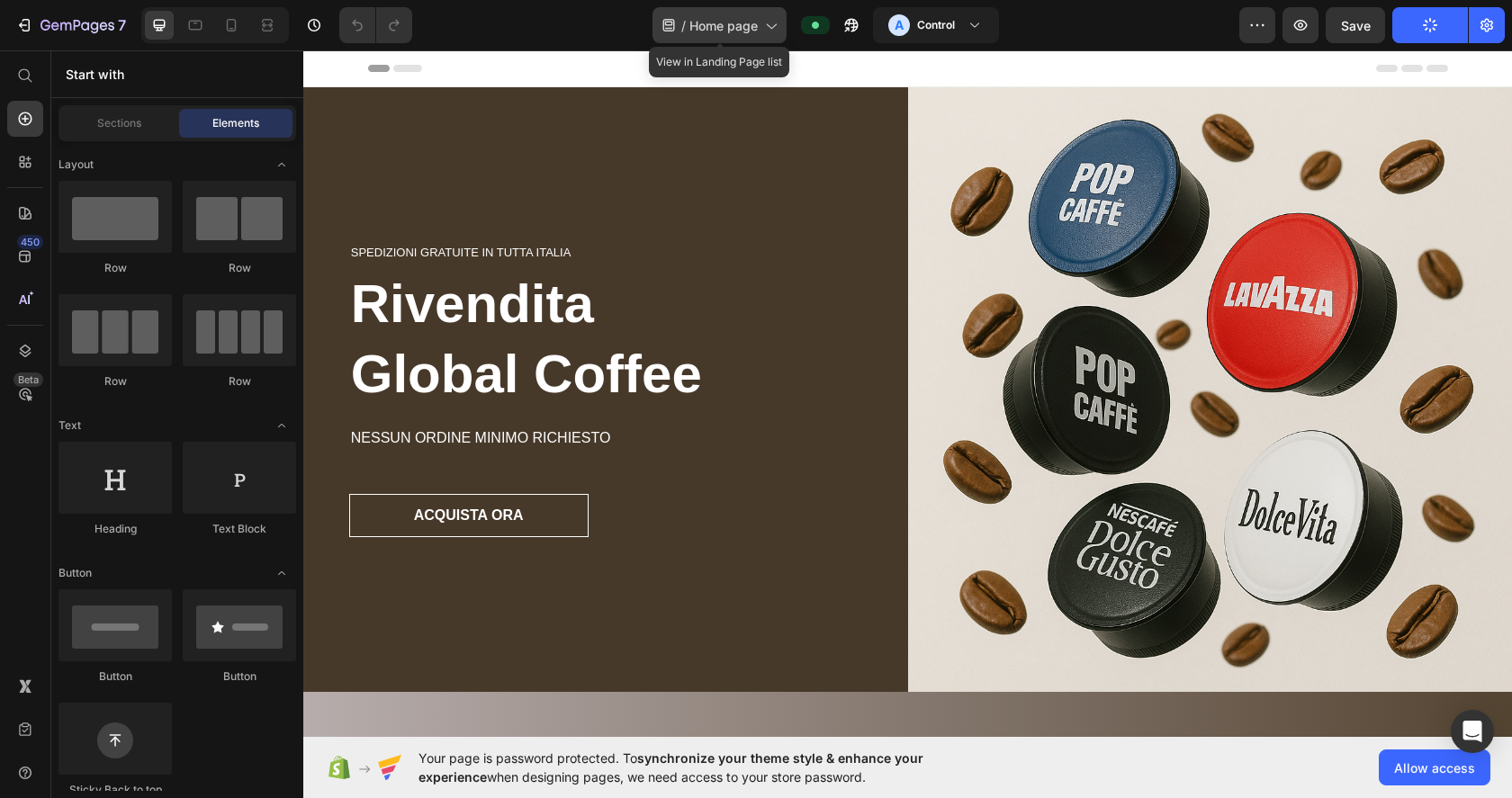 click 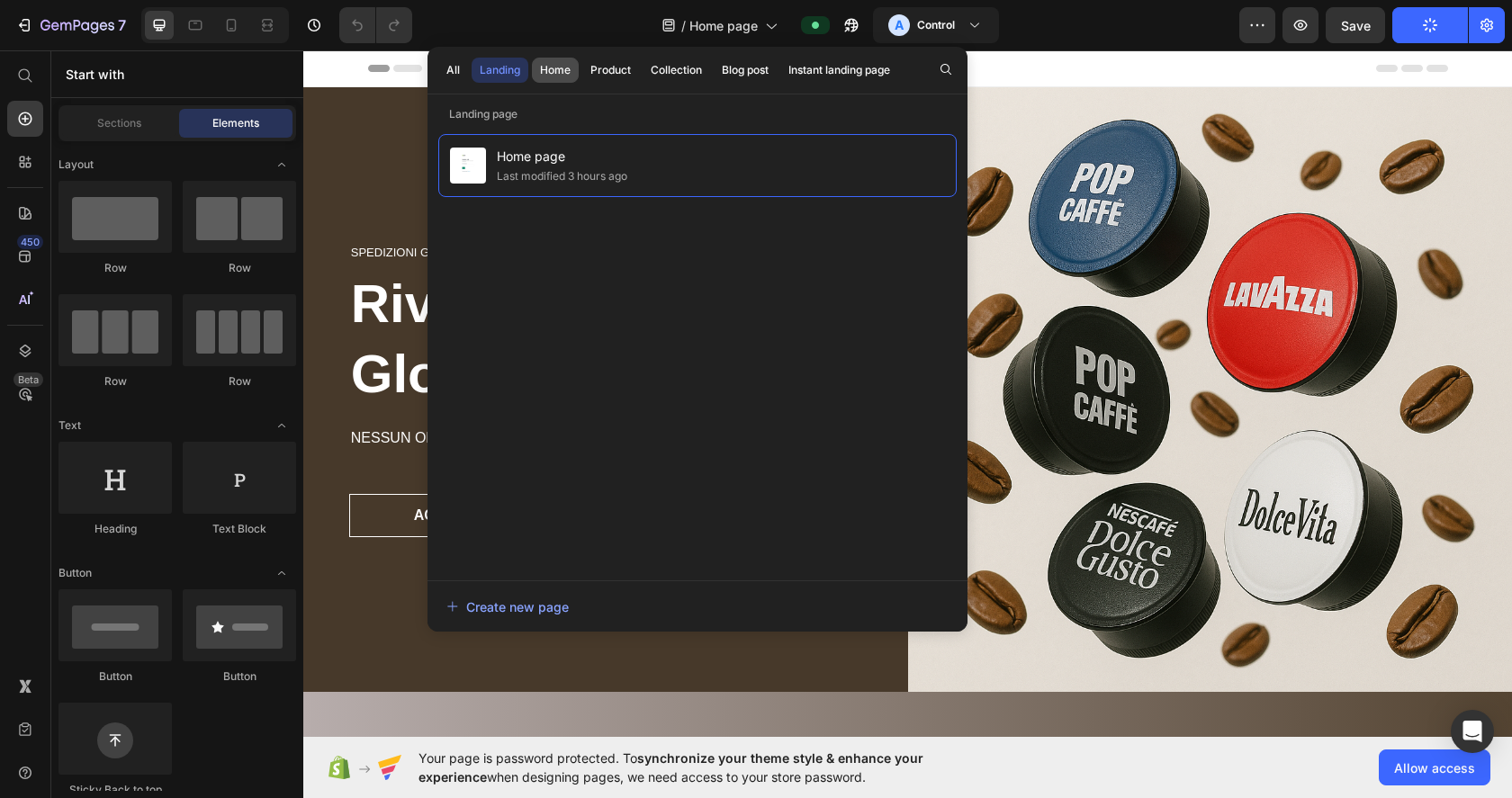 click on "Home" at bounding box center [555, 70] 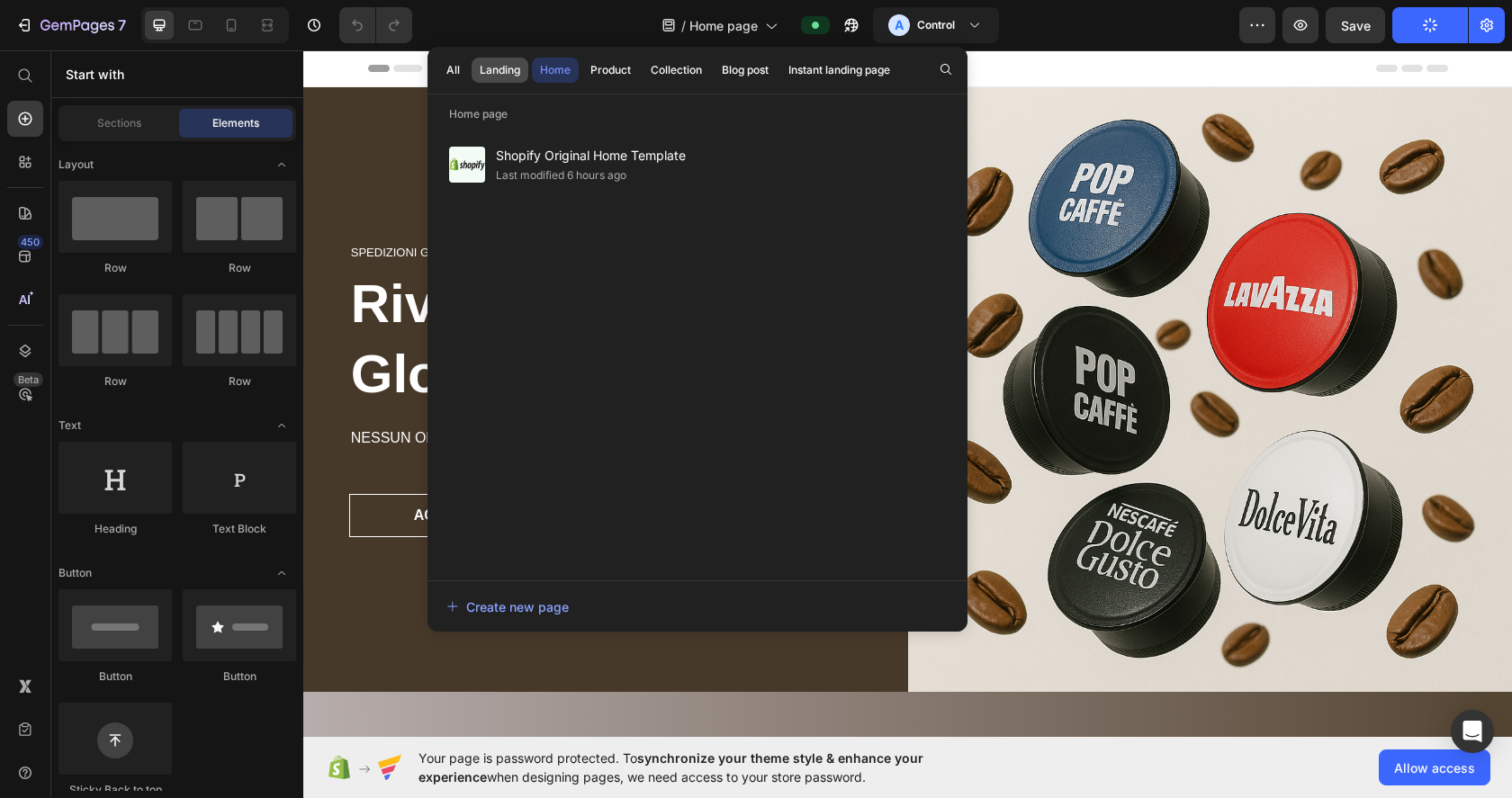 click on "Landing" at bounding box center [500, 70] 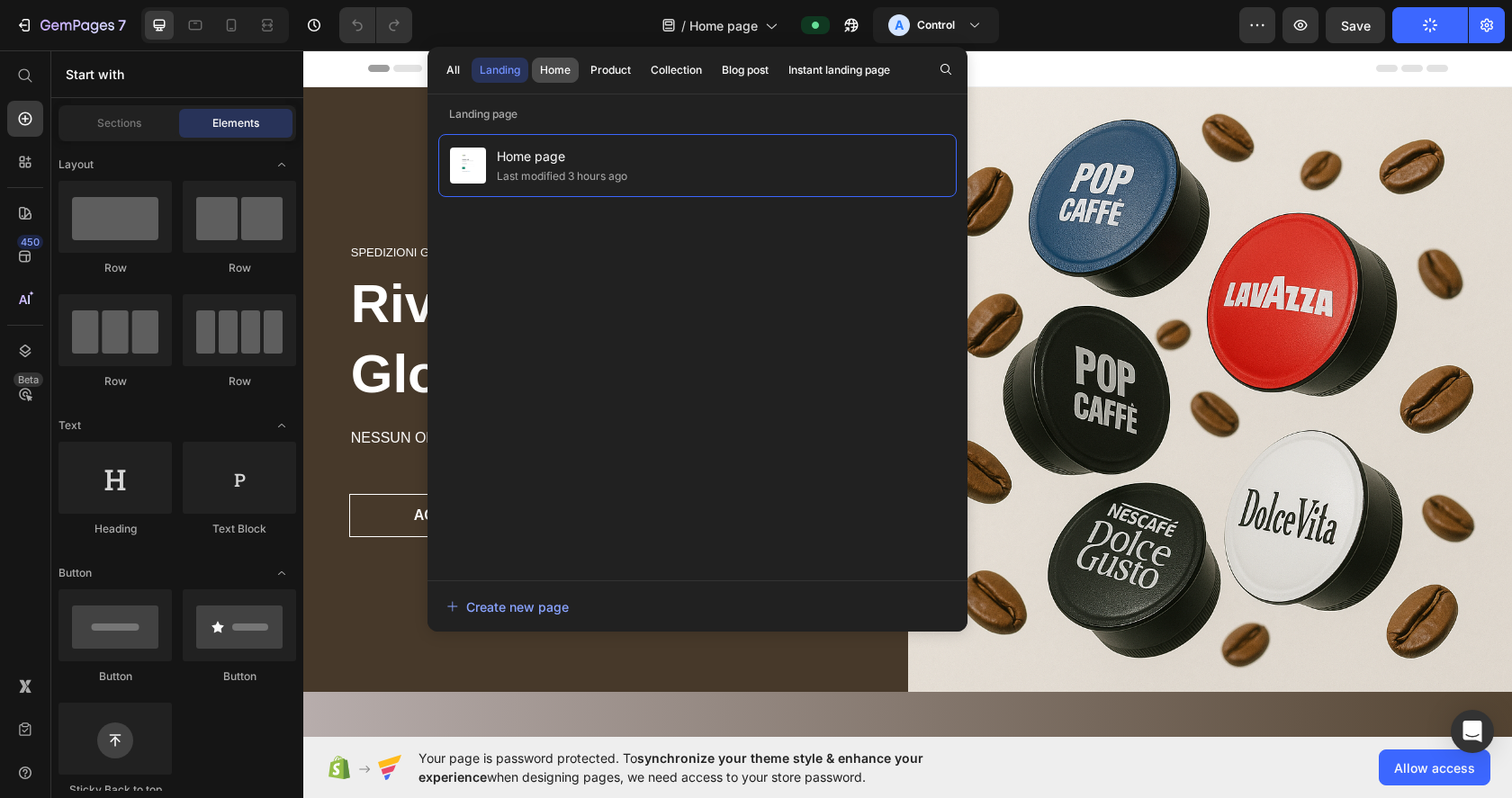 click on "Home" at bounding box center [555, 70] 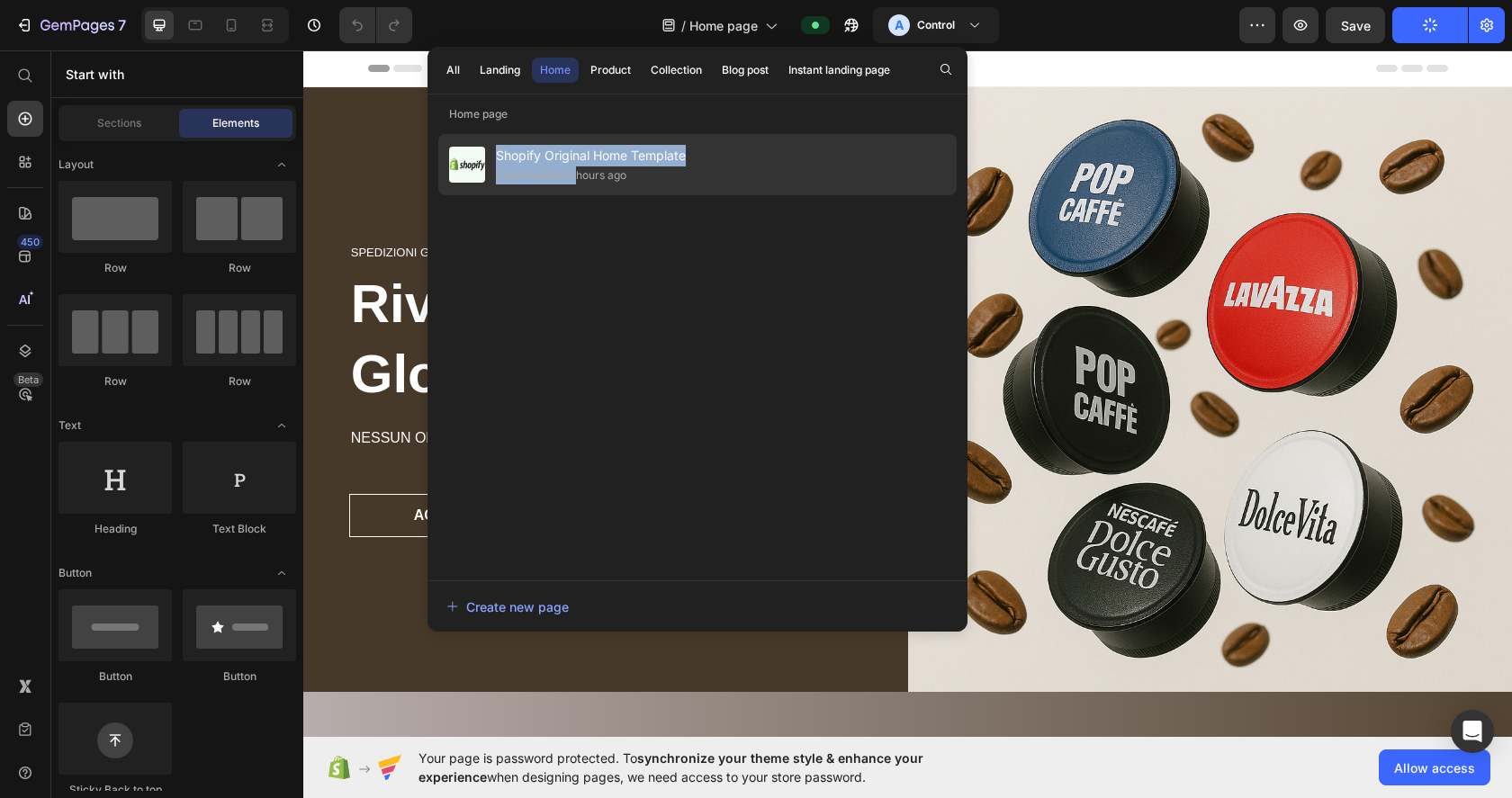 drag, startPoint x: 500, startPoint y: 161, endPoint x: 578, endPoint y: 181, distance: 80.52329 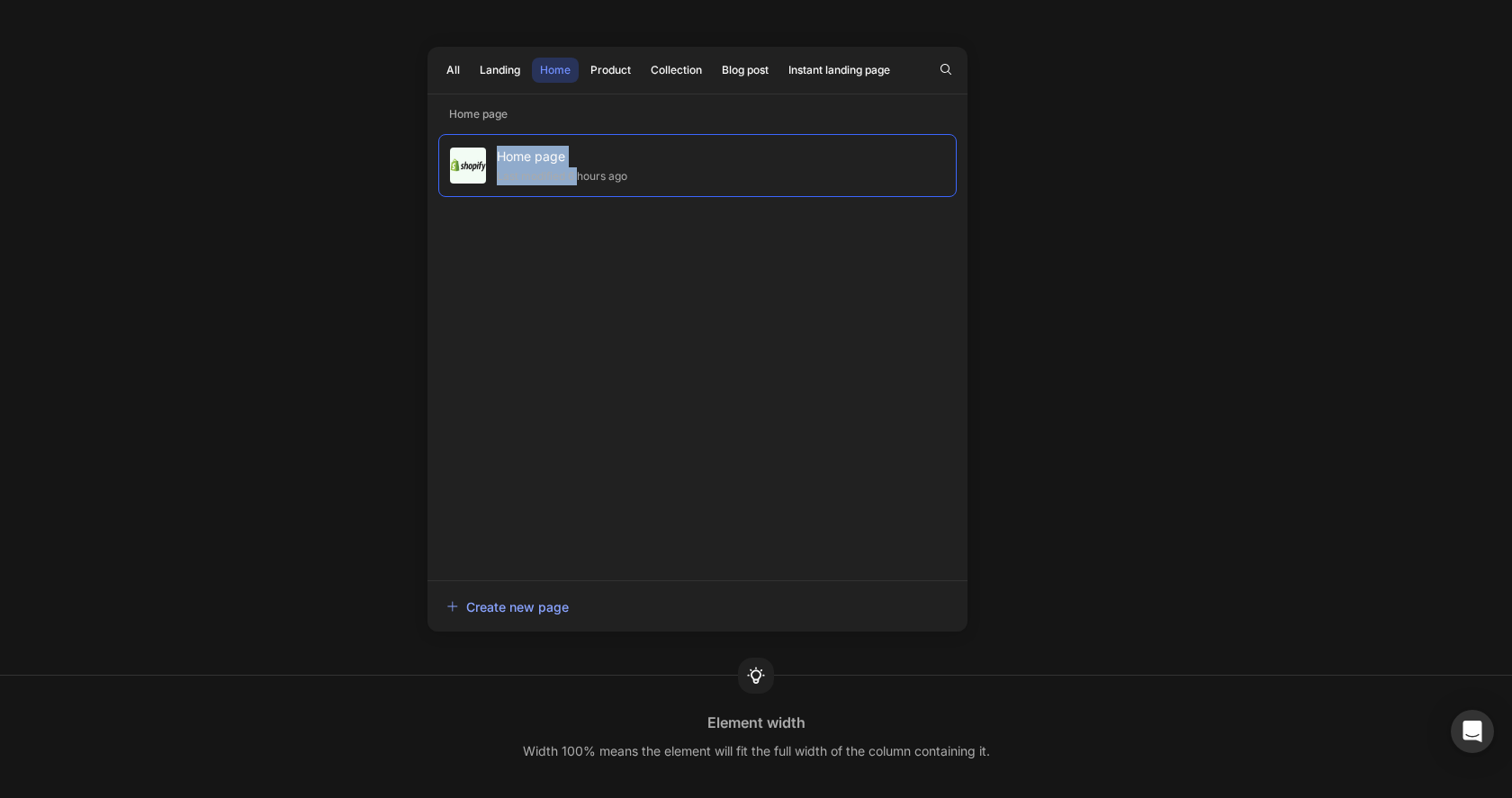 scroll, scrollTop: 0, scrollLeft: 0, axis: both 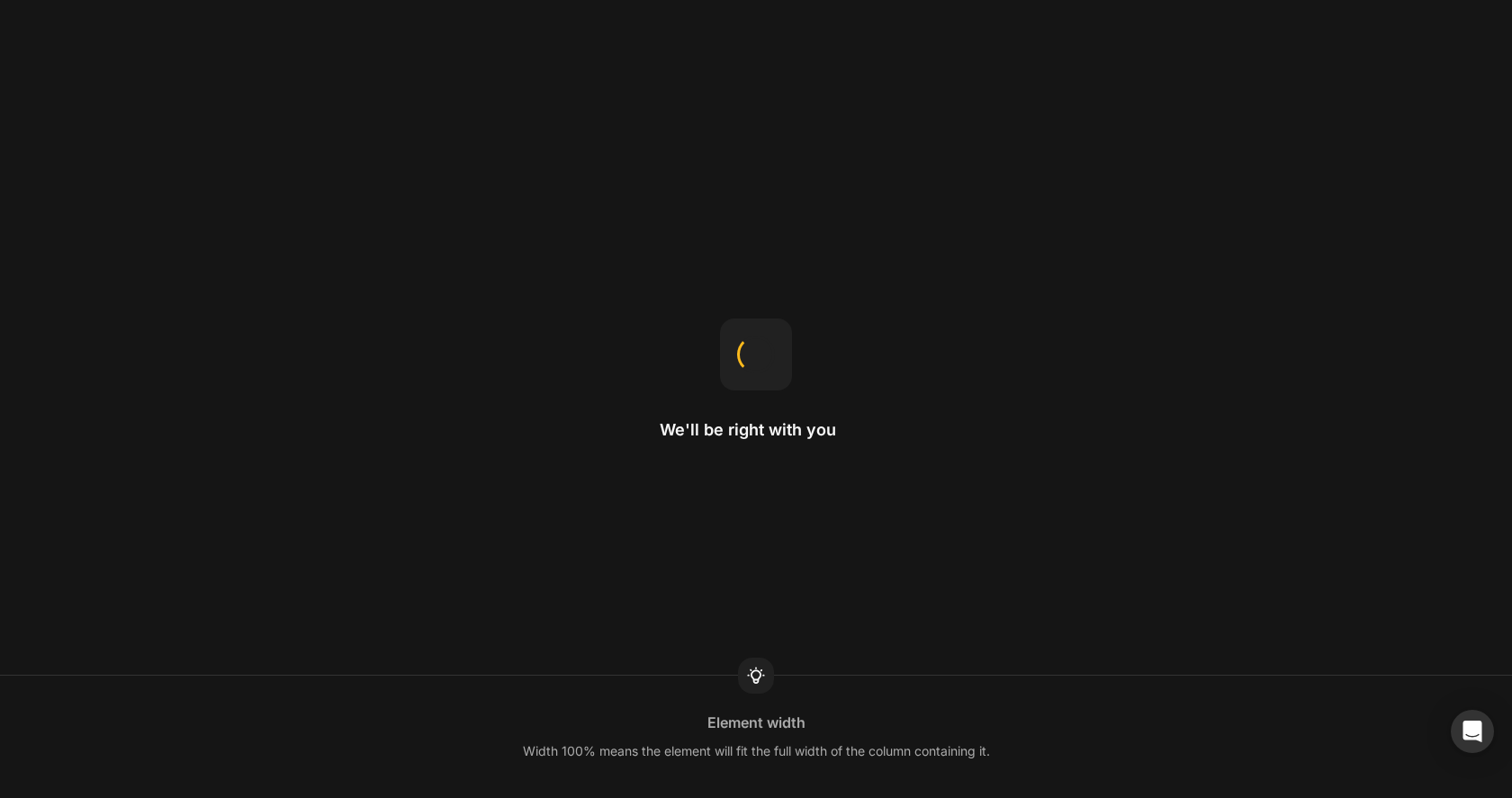 click on "We'll be right with you Element width Width 100% means the element will fit the full width of the column containing it." at bounding box center (756, 399) 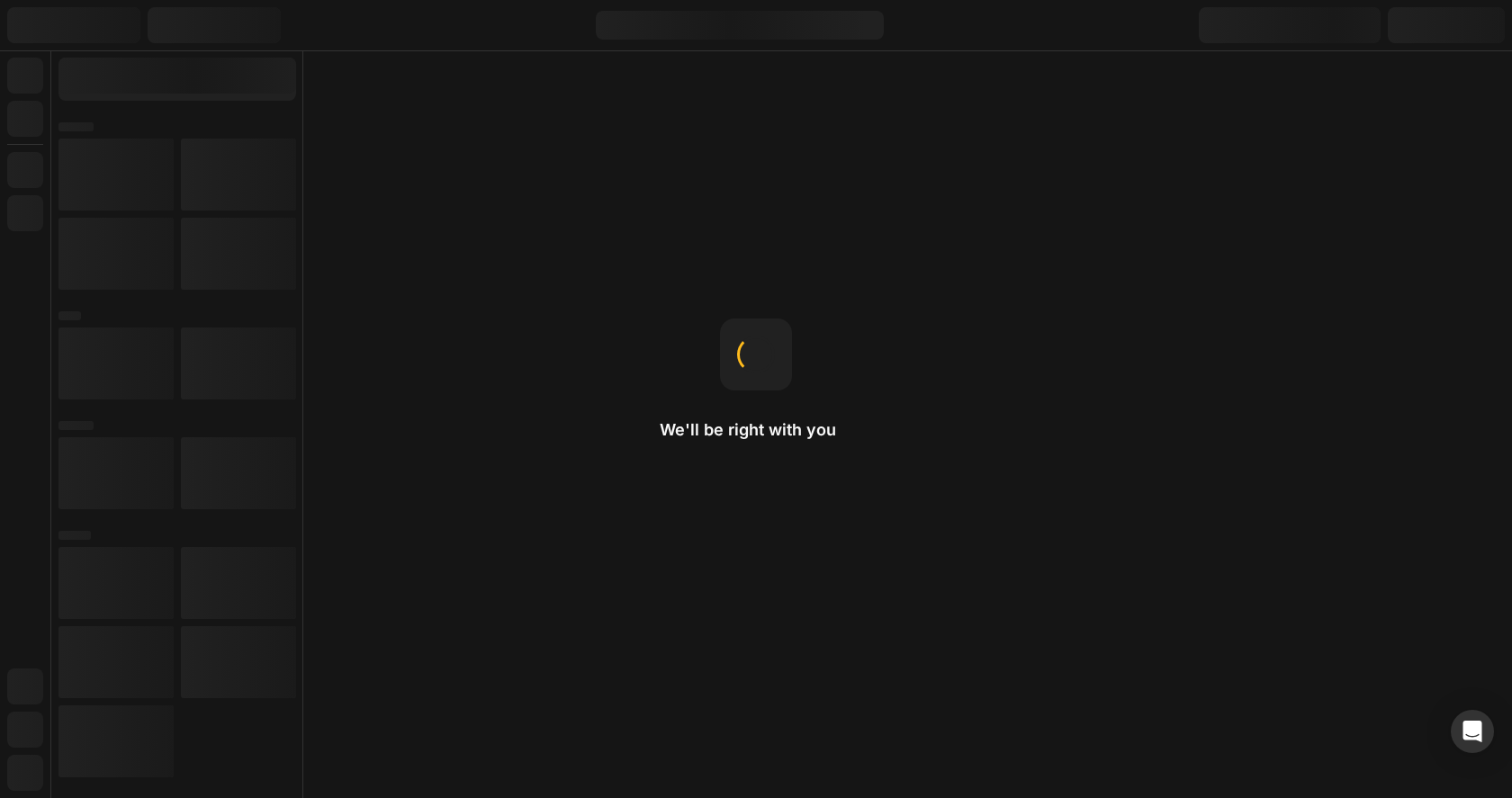 scroll, scrollTop: 0, scrollLeft: 0, axis: both 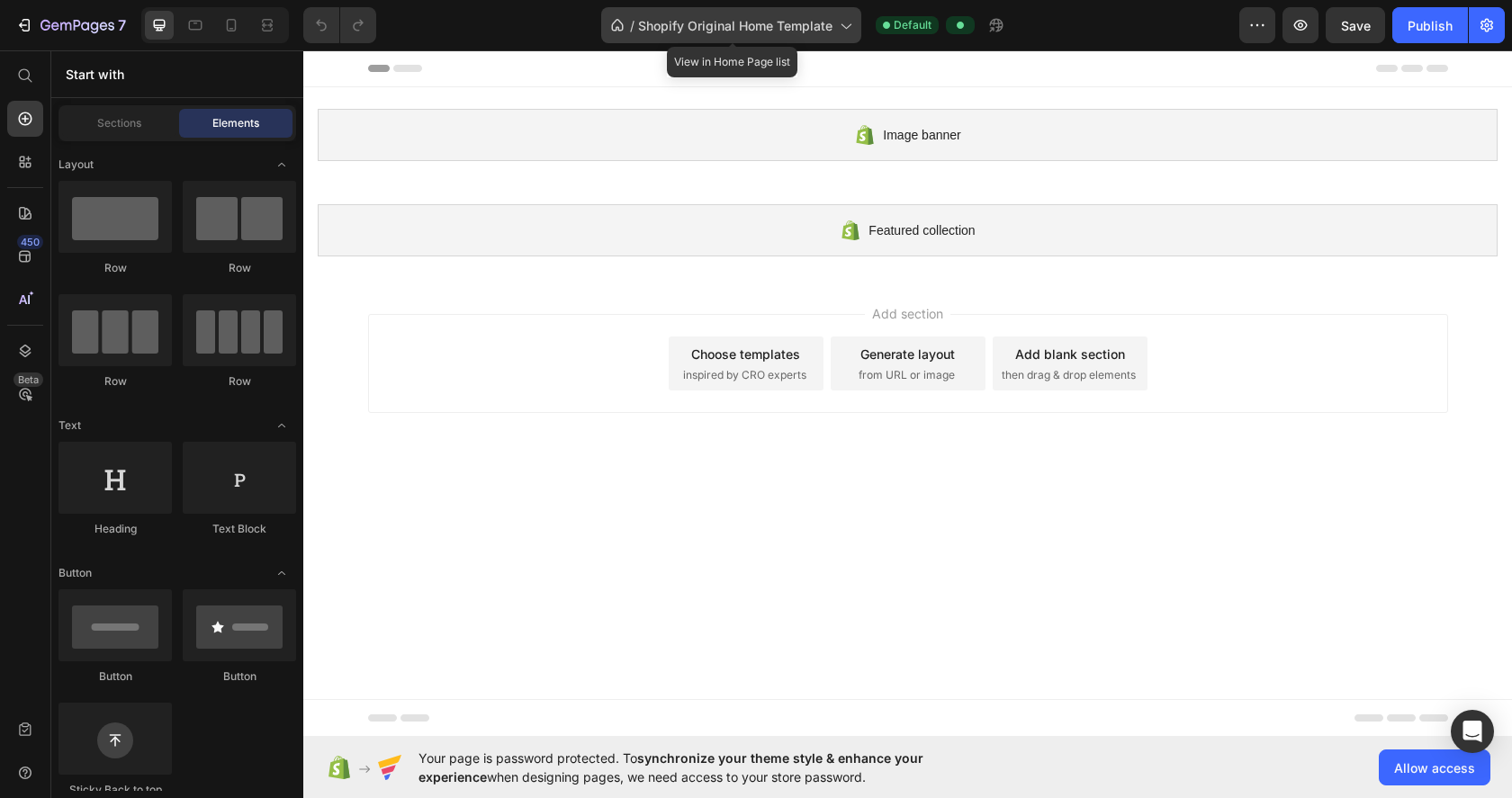 click on "Shopify Original Home Template" at bounding box center [735, 25] 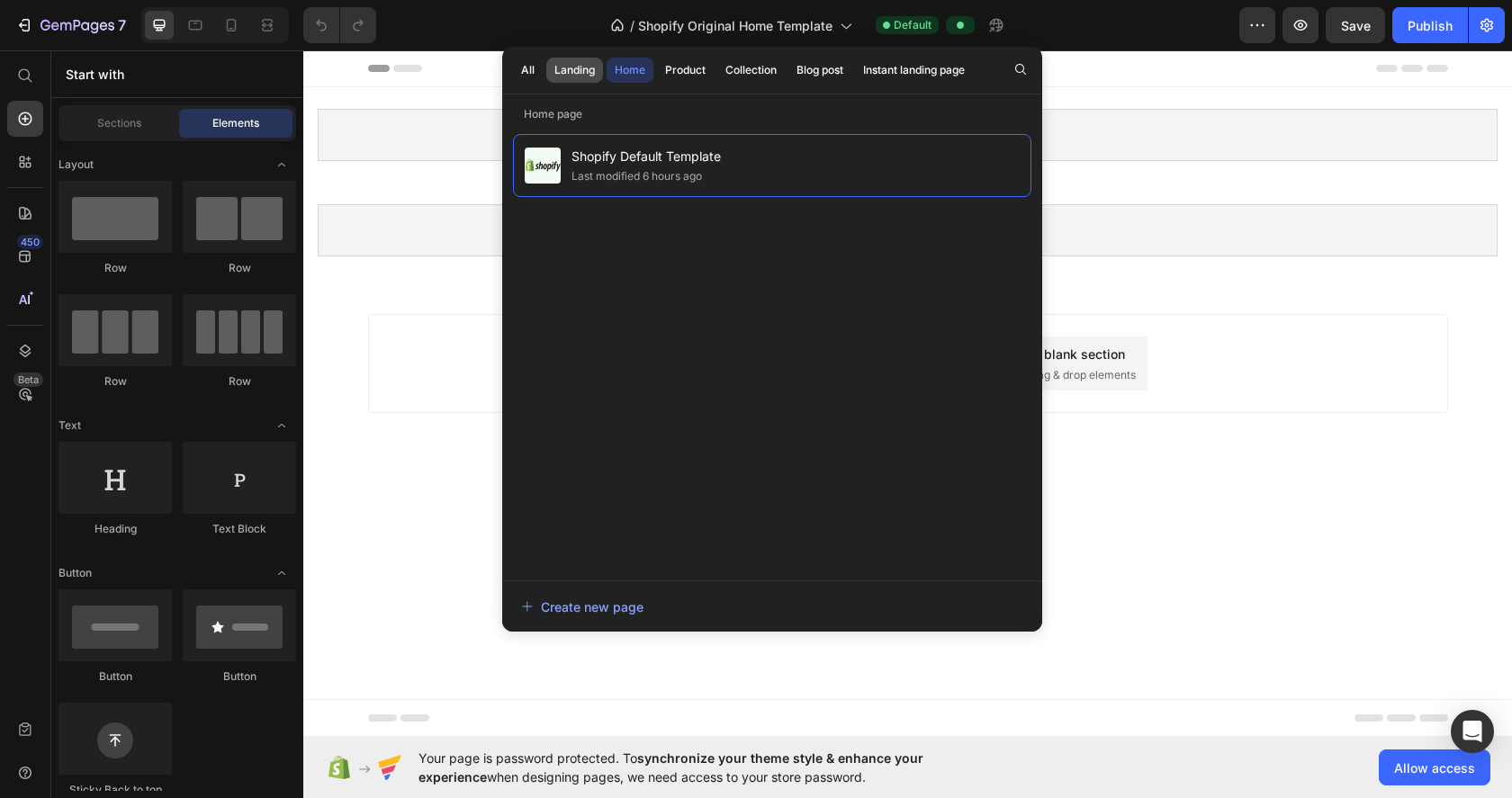 click on "Landing" at bounding box center (574, 70) 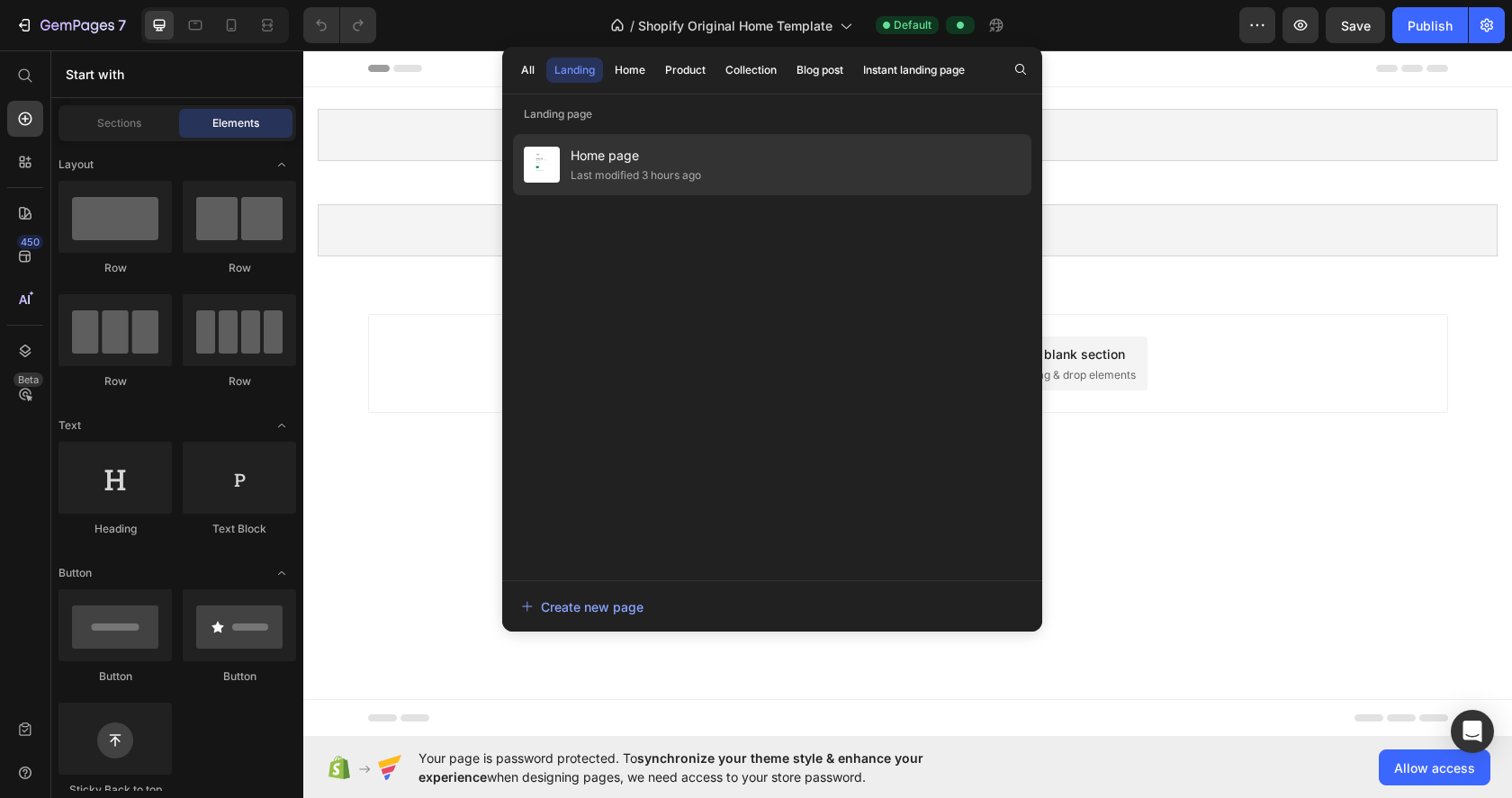click on "Last modified 3 hours ago" 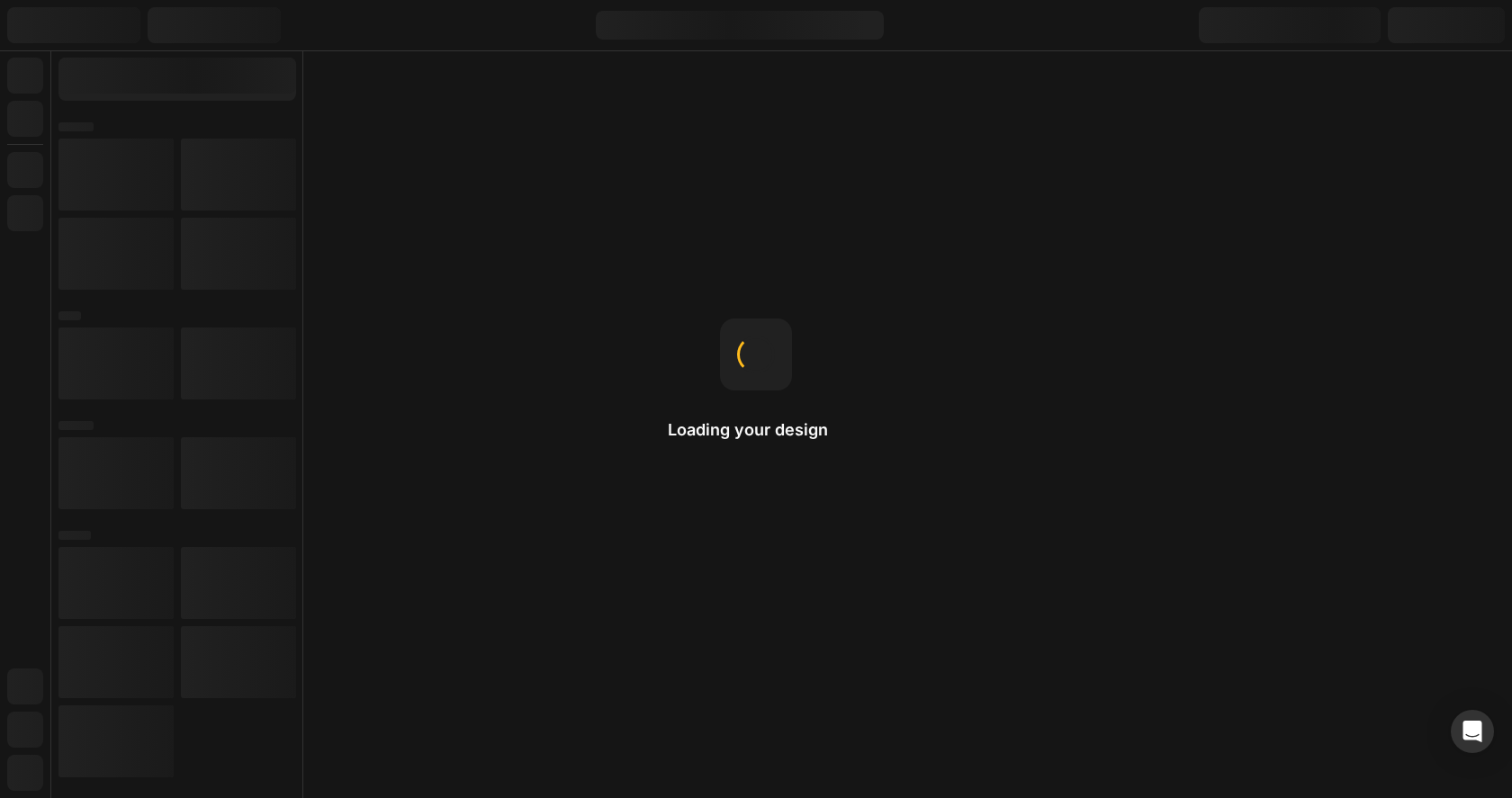 scroll, scrollTop: 0, scrollLeft: 0, axis: both 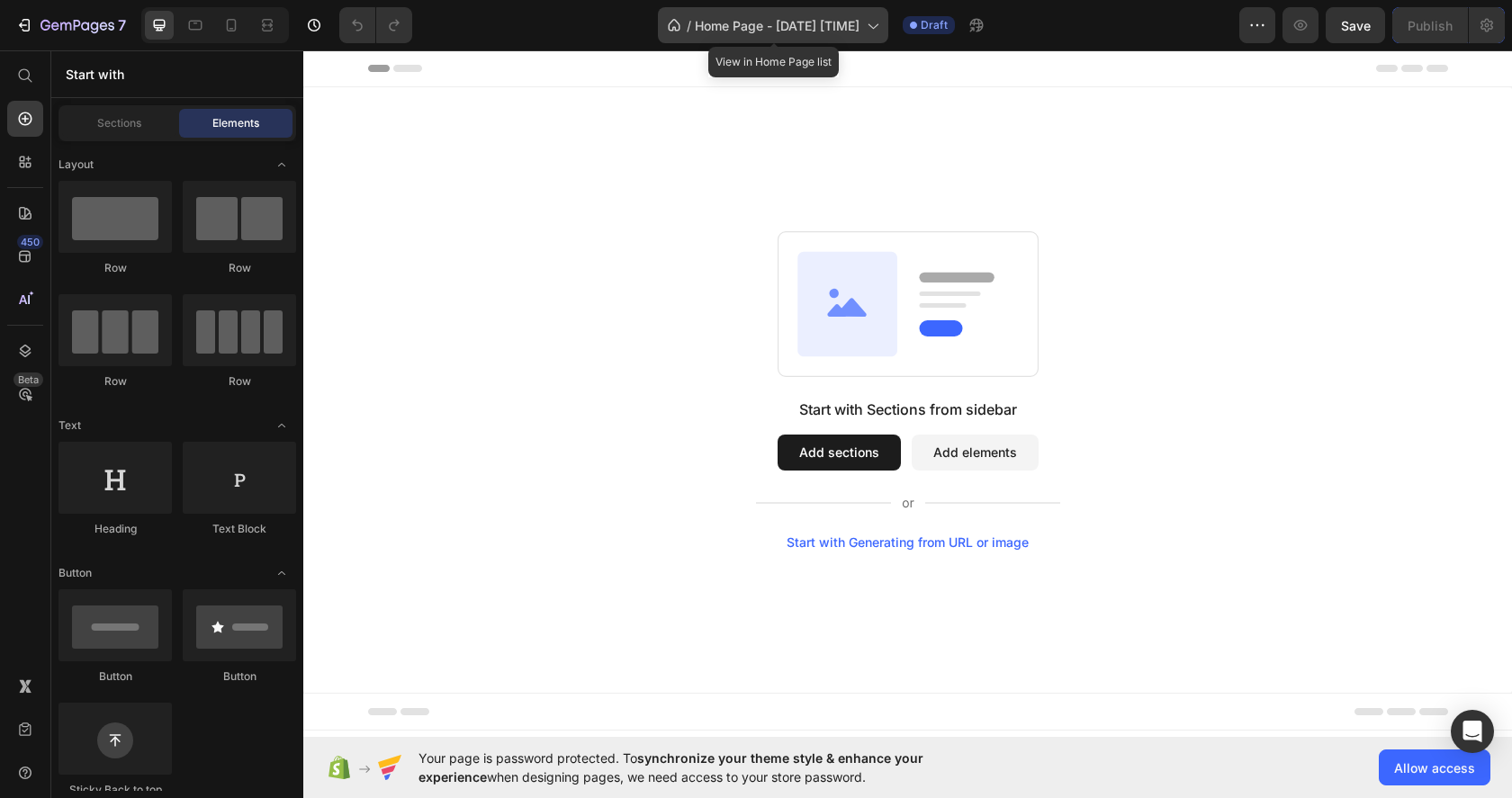 click on "Home Page - Jul 13, 19:19:34" at bounding box center [777, 25] 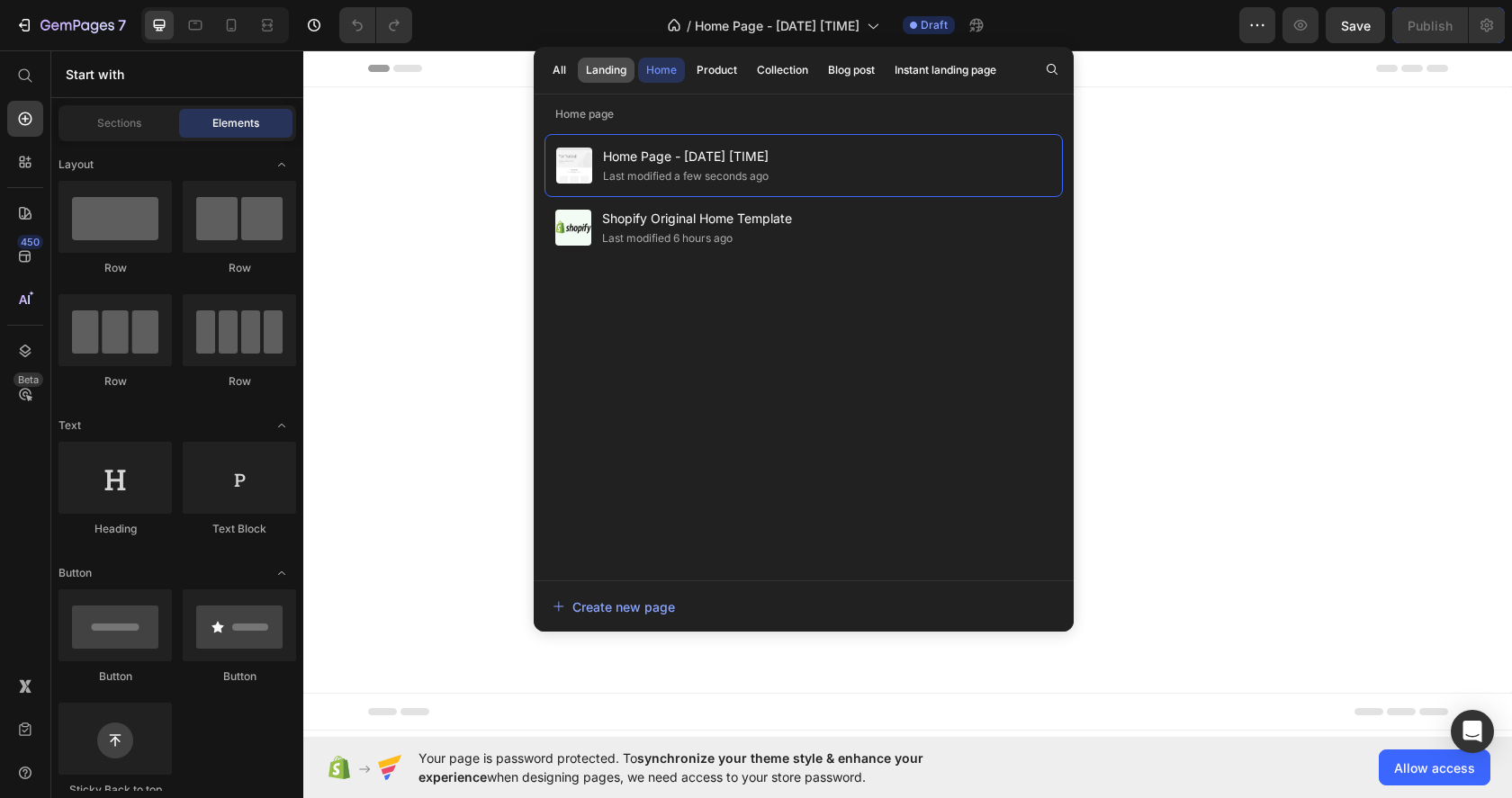 click on "Landing" 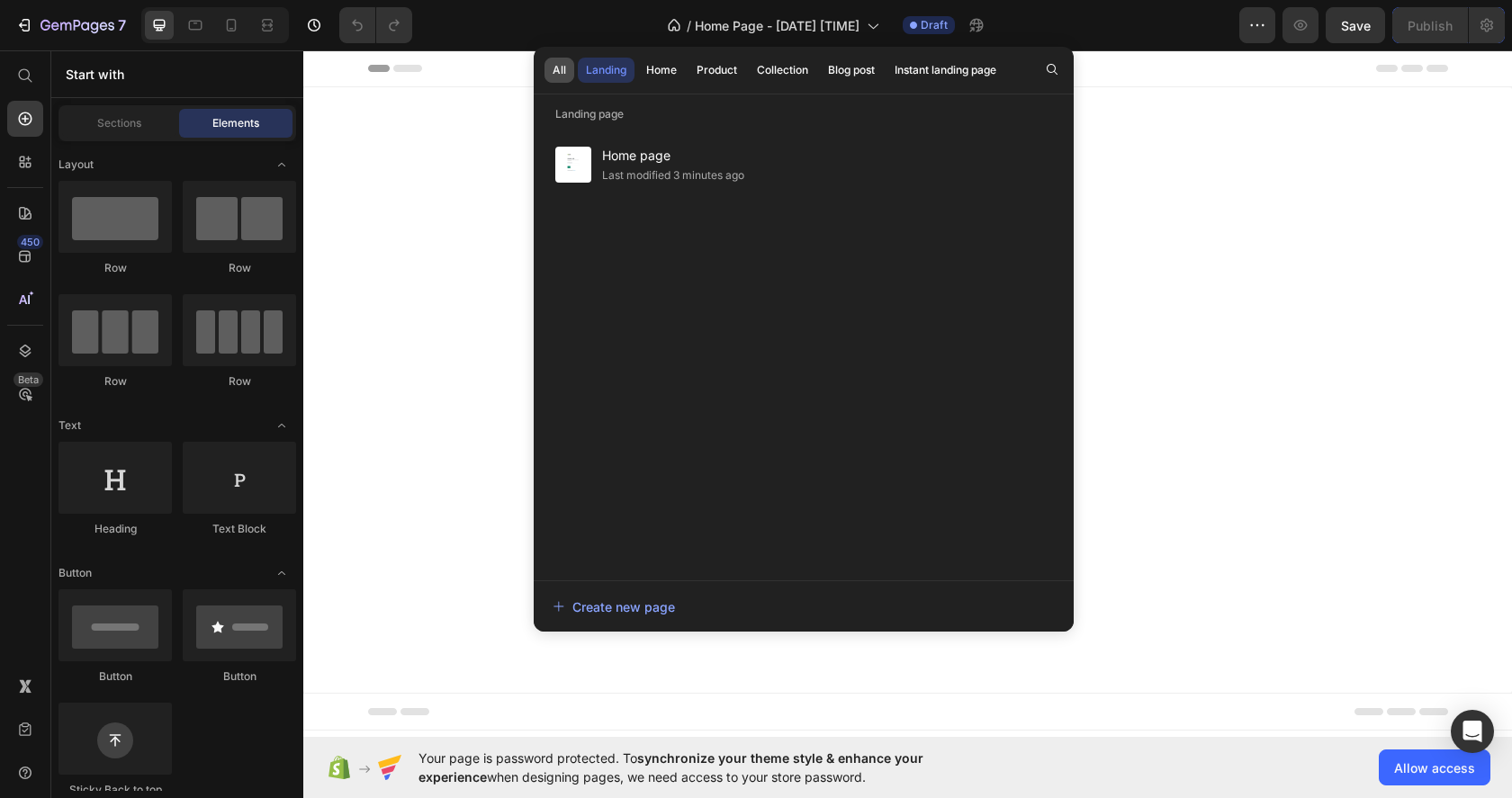 click on "All" at bounding box center [559, 70] 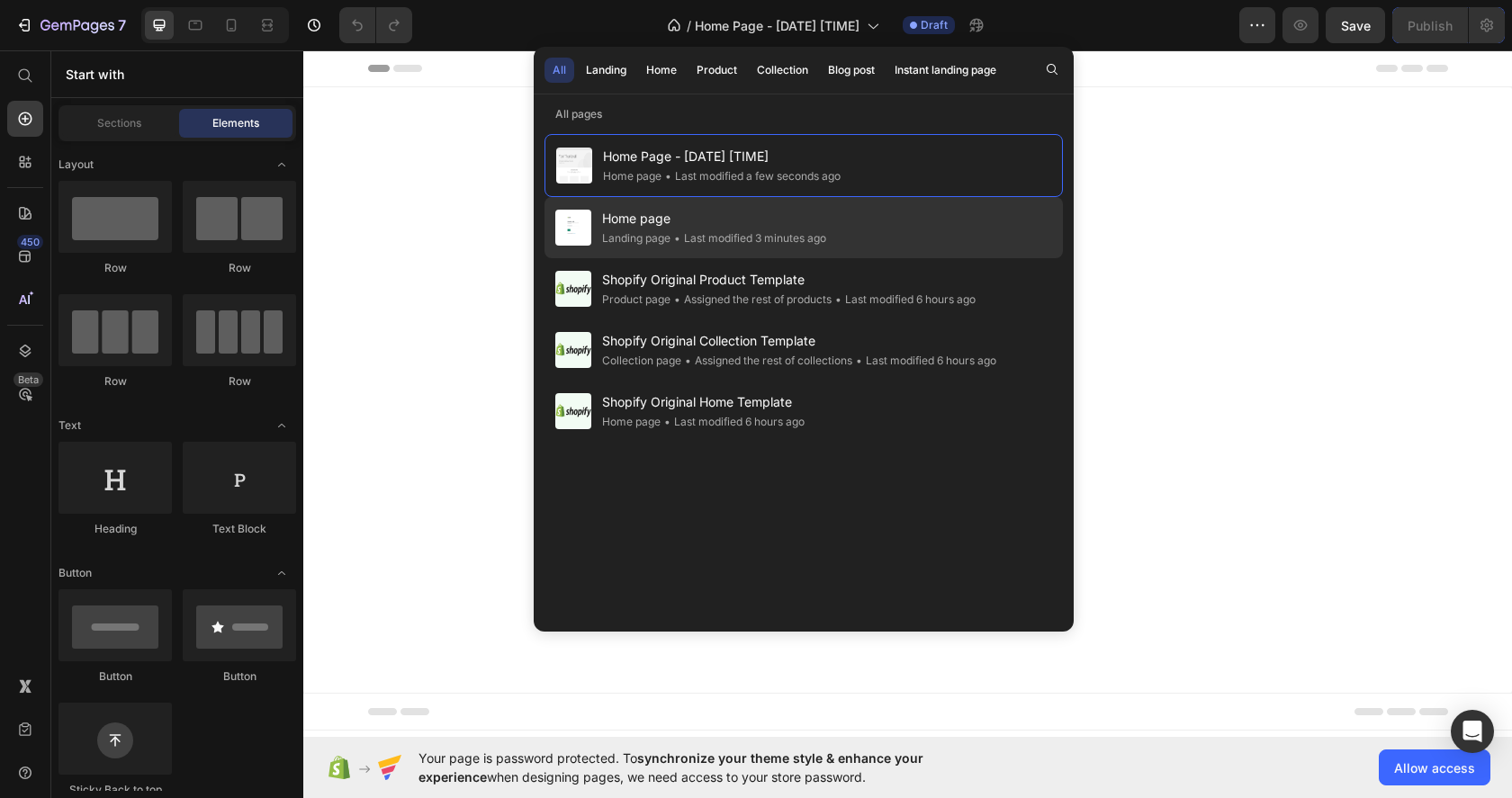 click on "• Last modified 3 minutes ago" 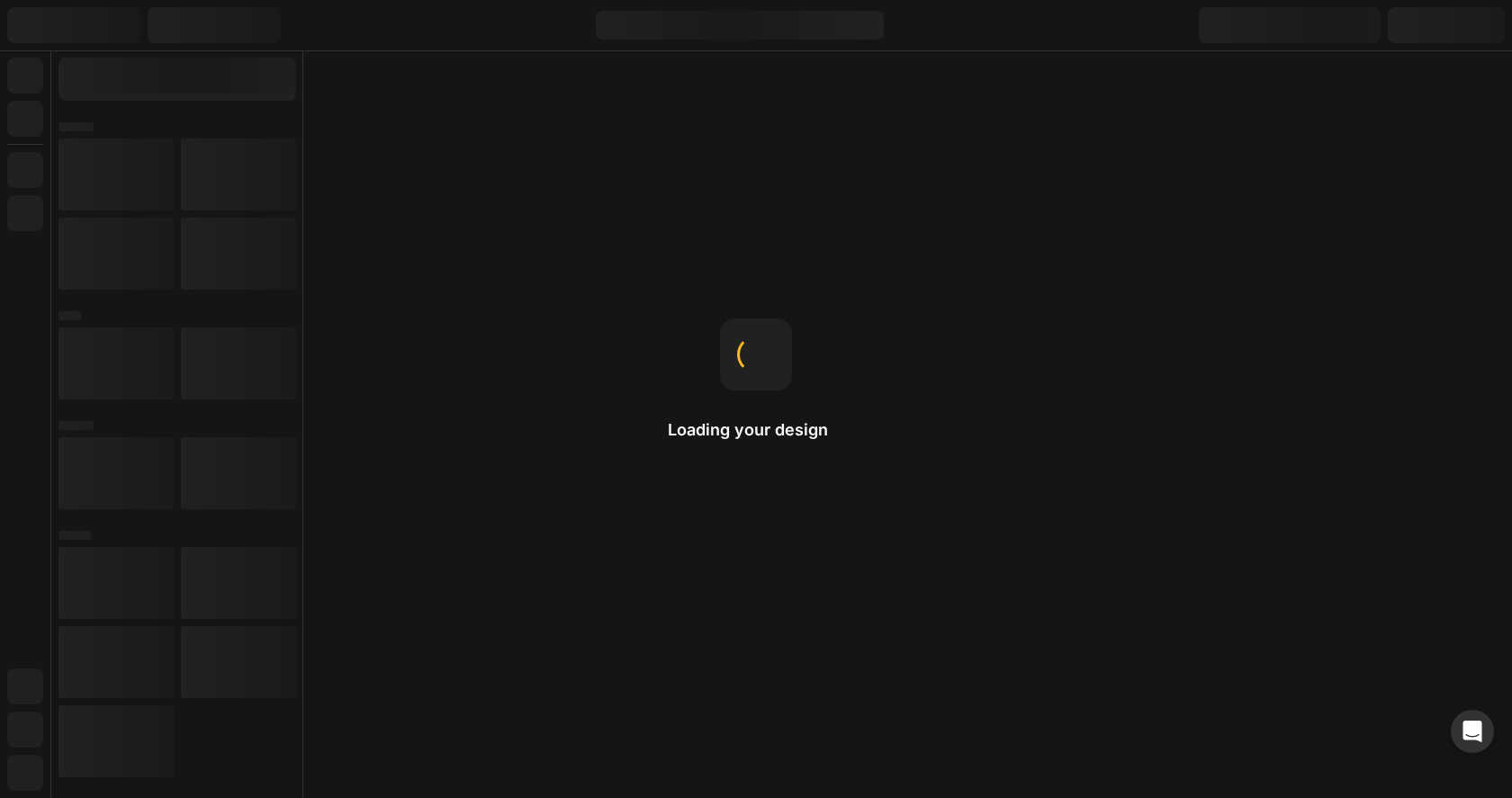 scroll, scrollTop: 0, scrollLeft: 0, axis: both 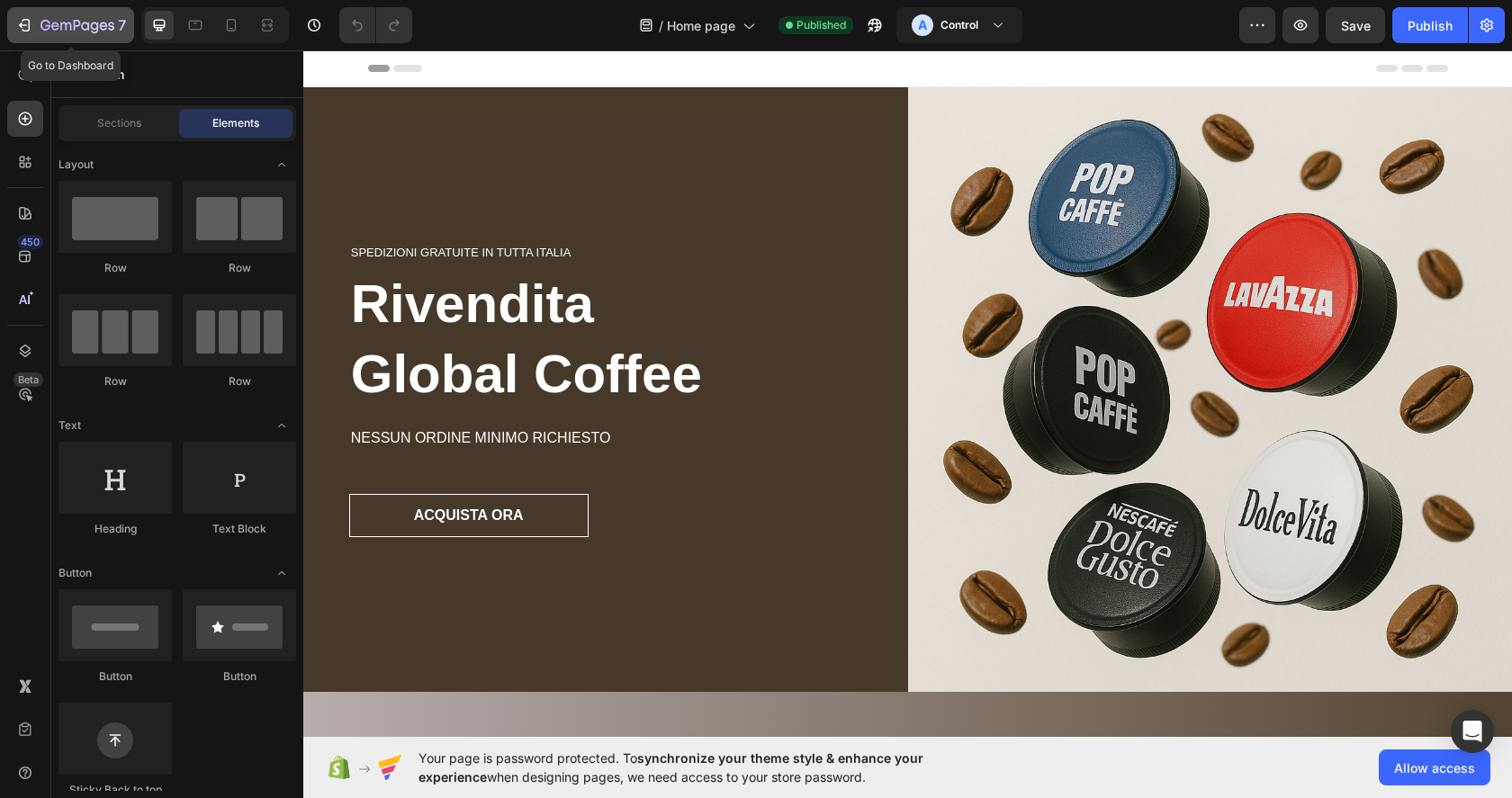 click on "7" 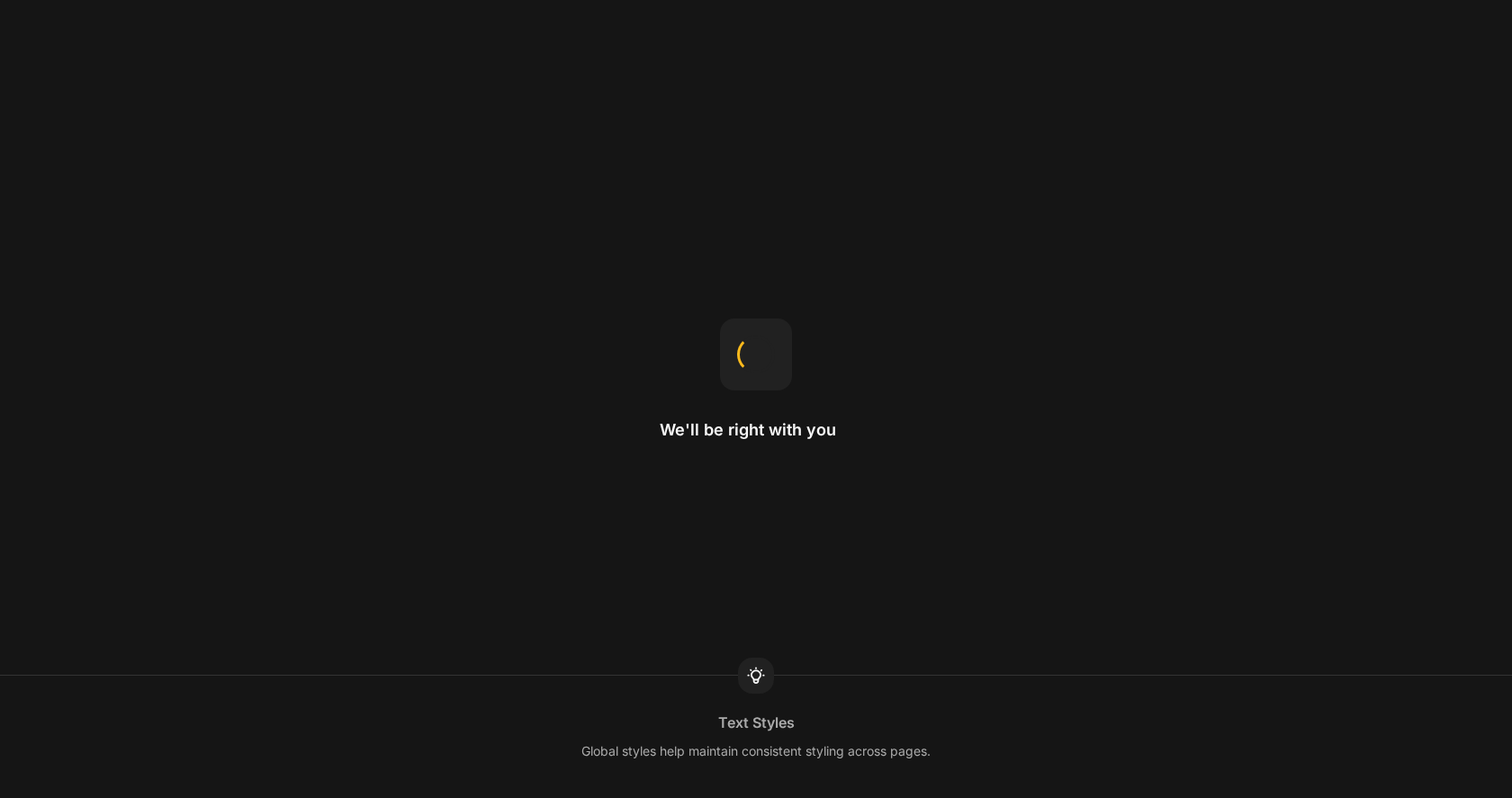 scroll, scrollTop: 0, scrollLeft: 0, axis: both 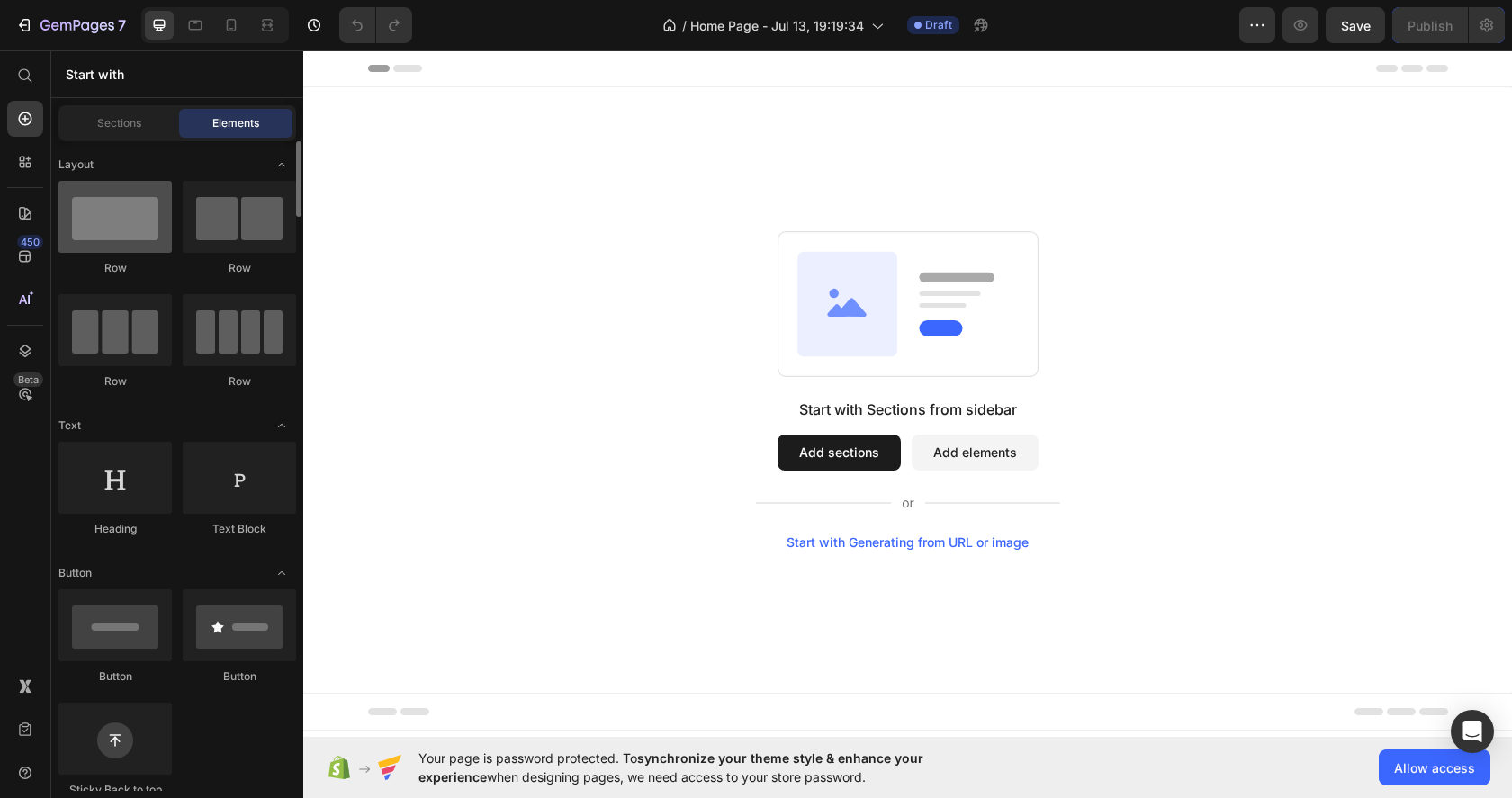 click at bounding box center (115, 217) 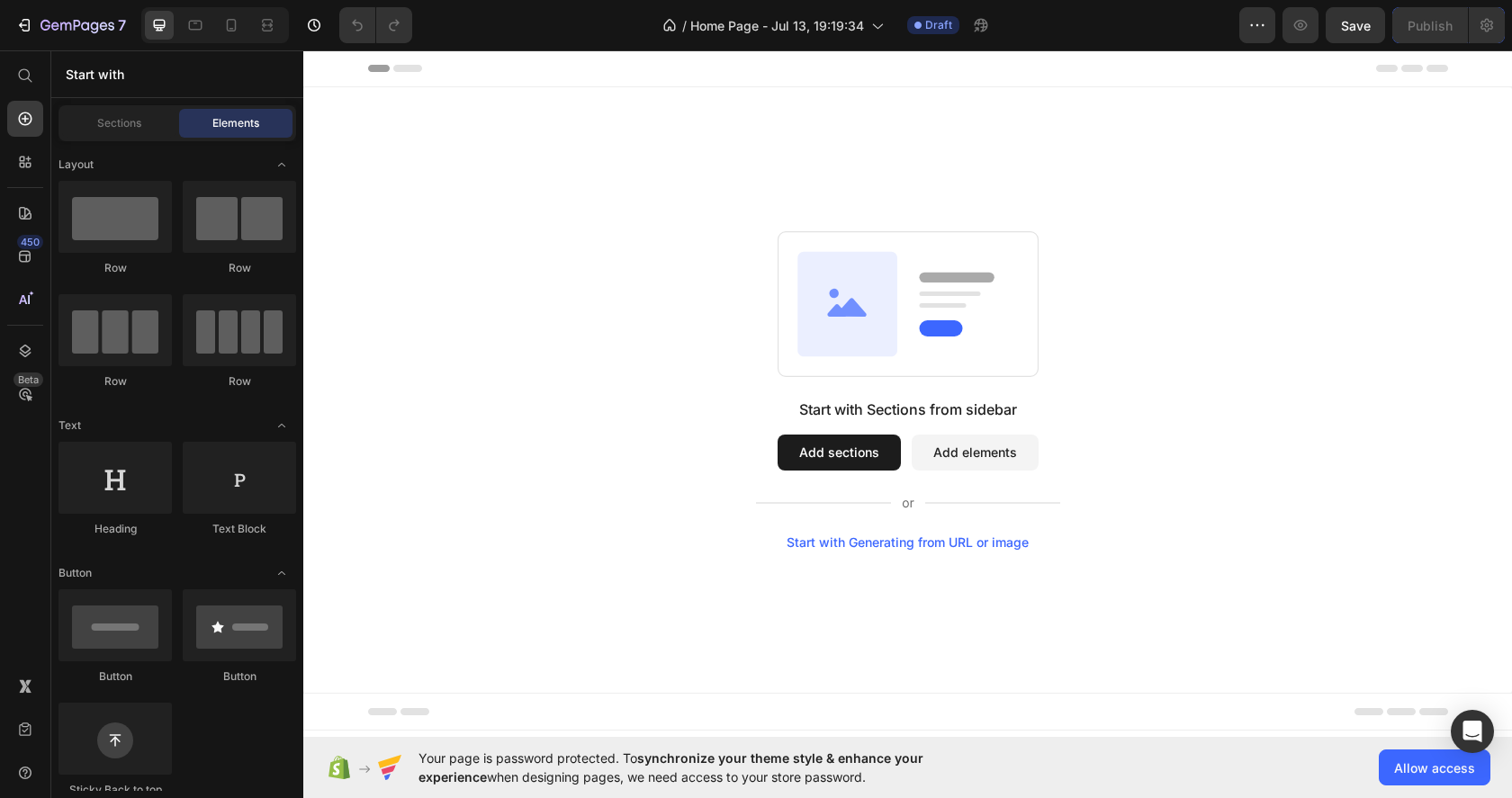 click on "Start with Generating from URL or image" at bounding box center [907, 542] 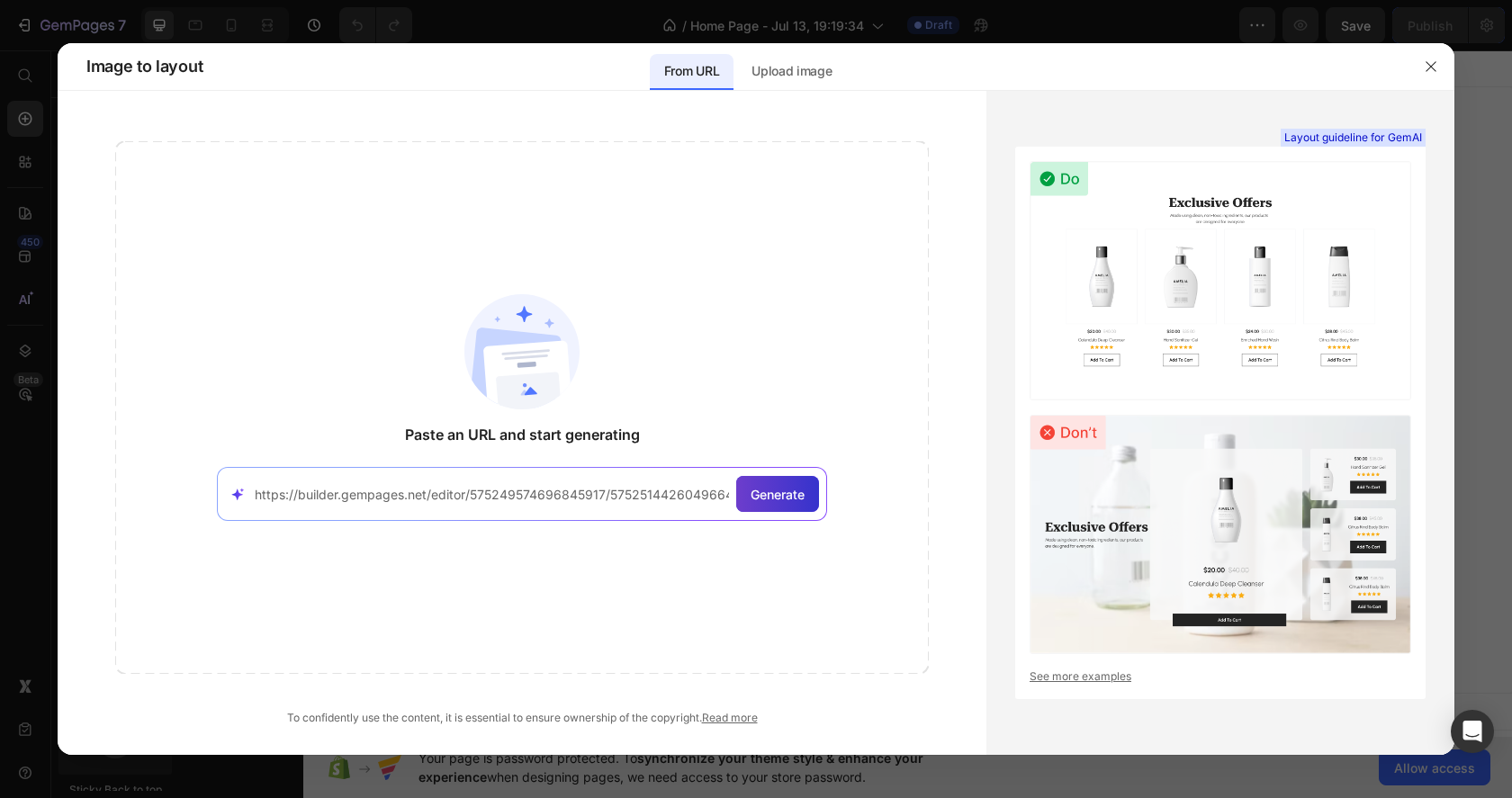 type on "https://builder.gempages.net/editor/575249574696845917/575251442604966431?type=gempagesv7&pageType=&shop=rivendita-caffe.myshopify.com" 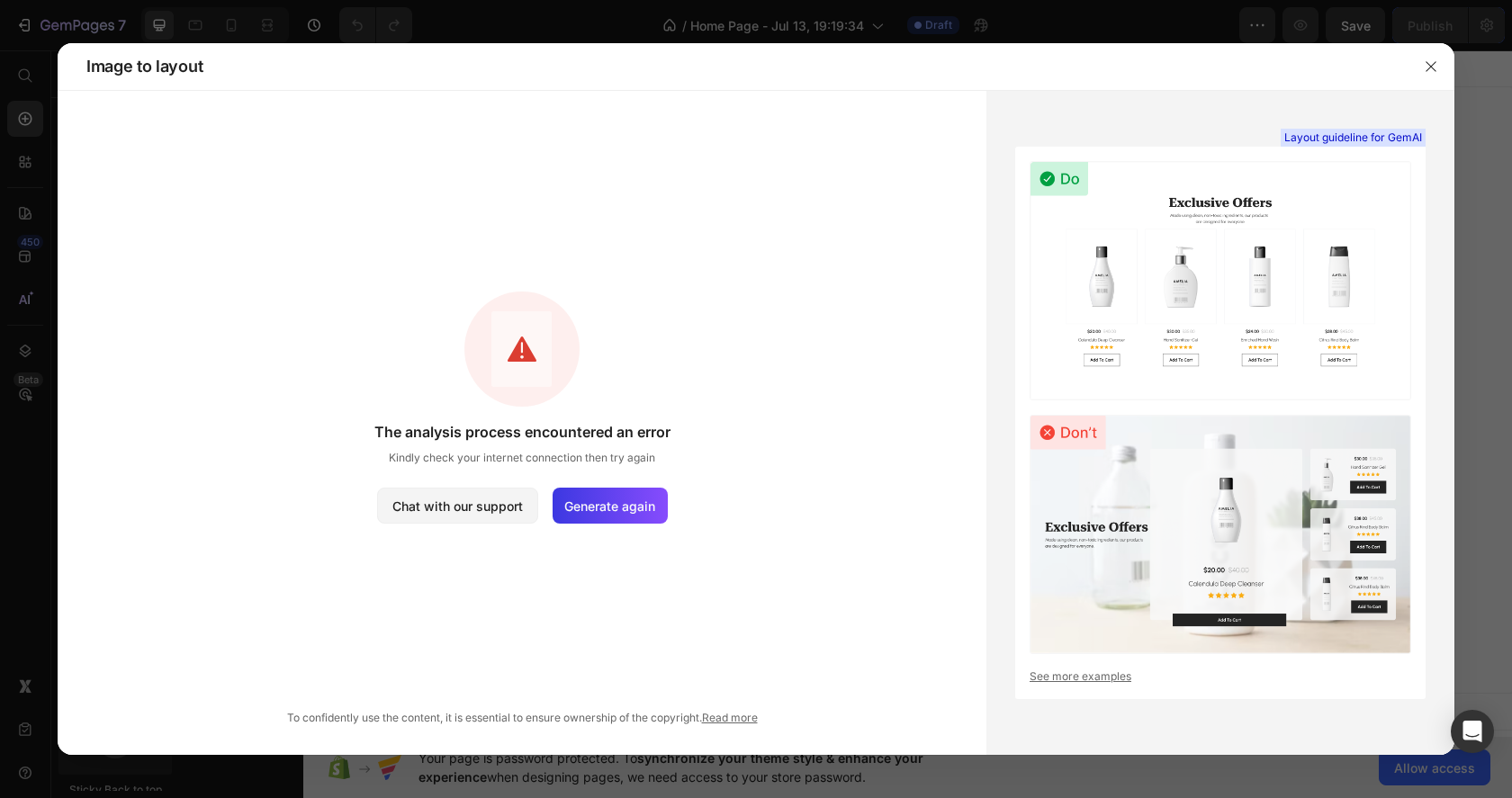 click 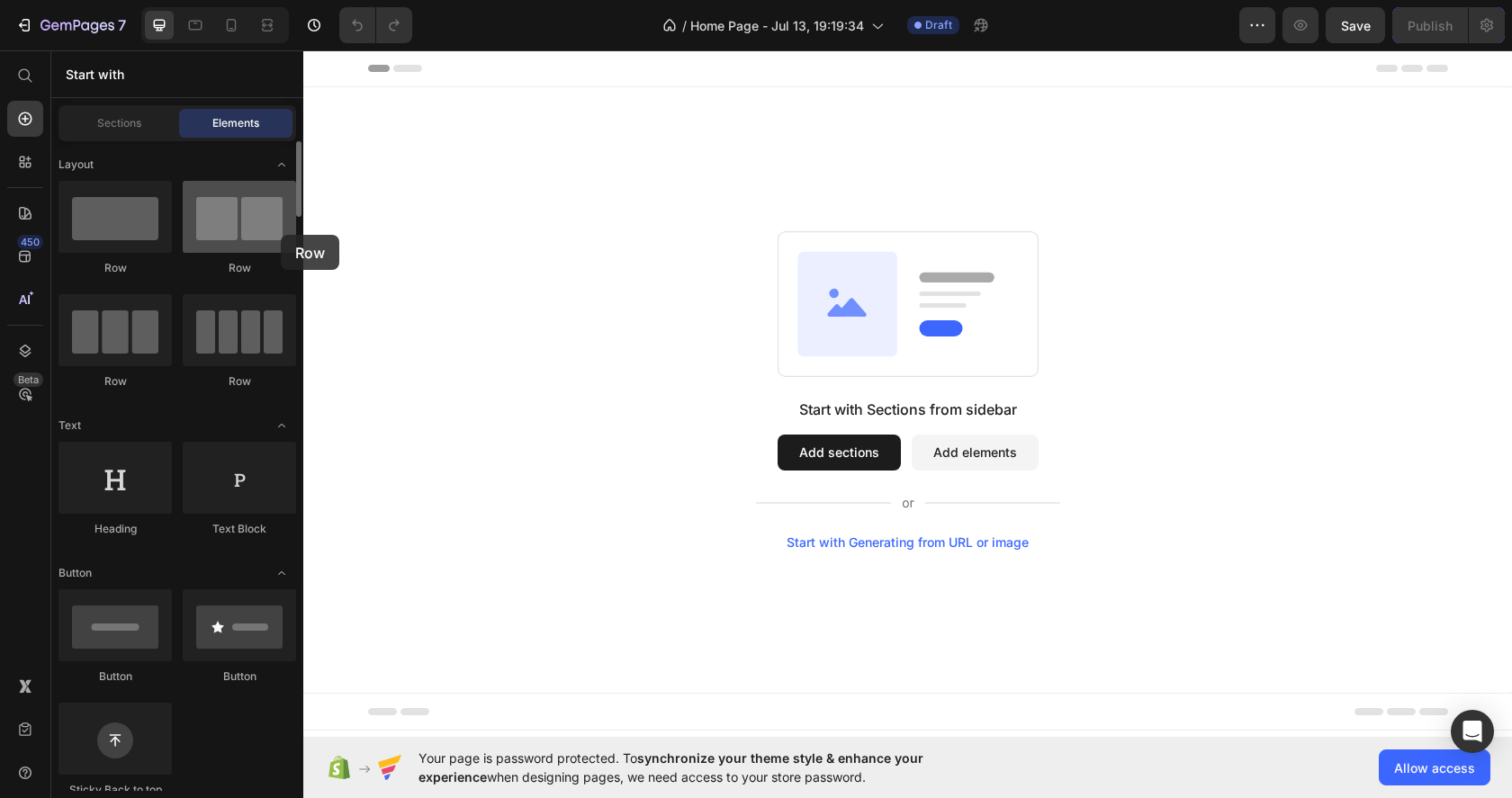 click at bounding box center [239, 217] 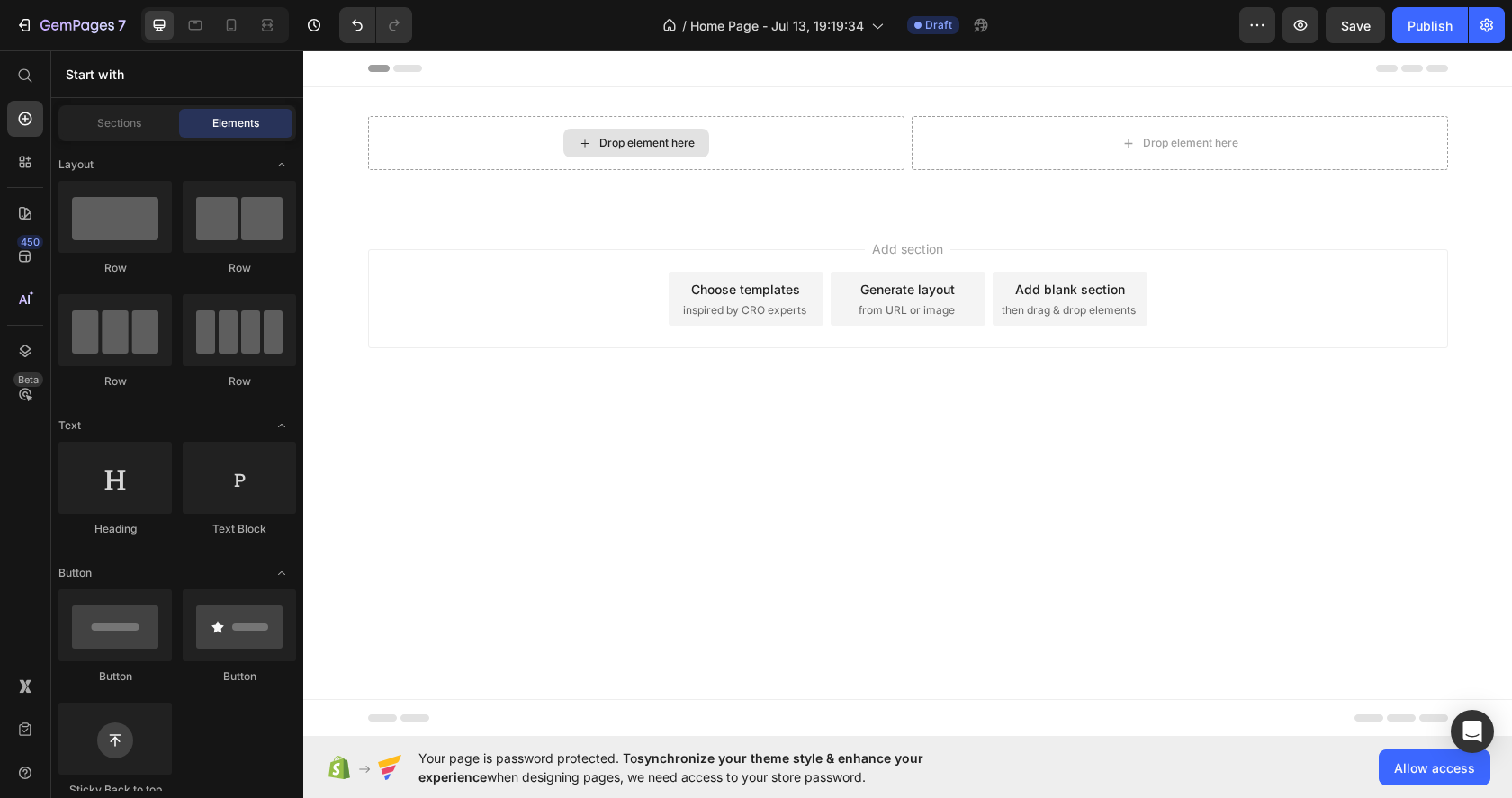click on "Drop element here" at bounding box center [636, 143] 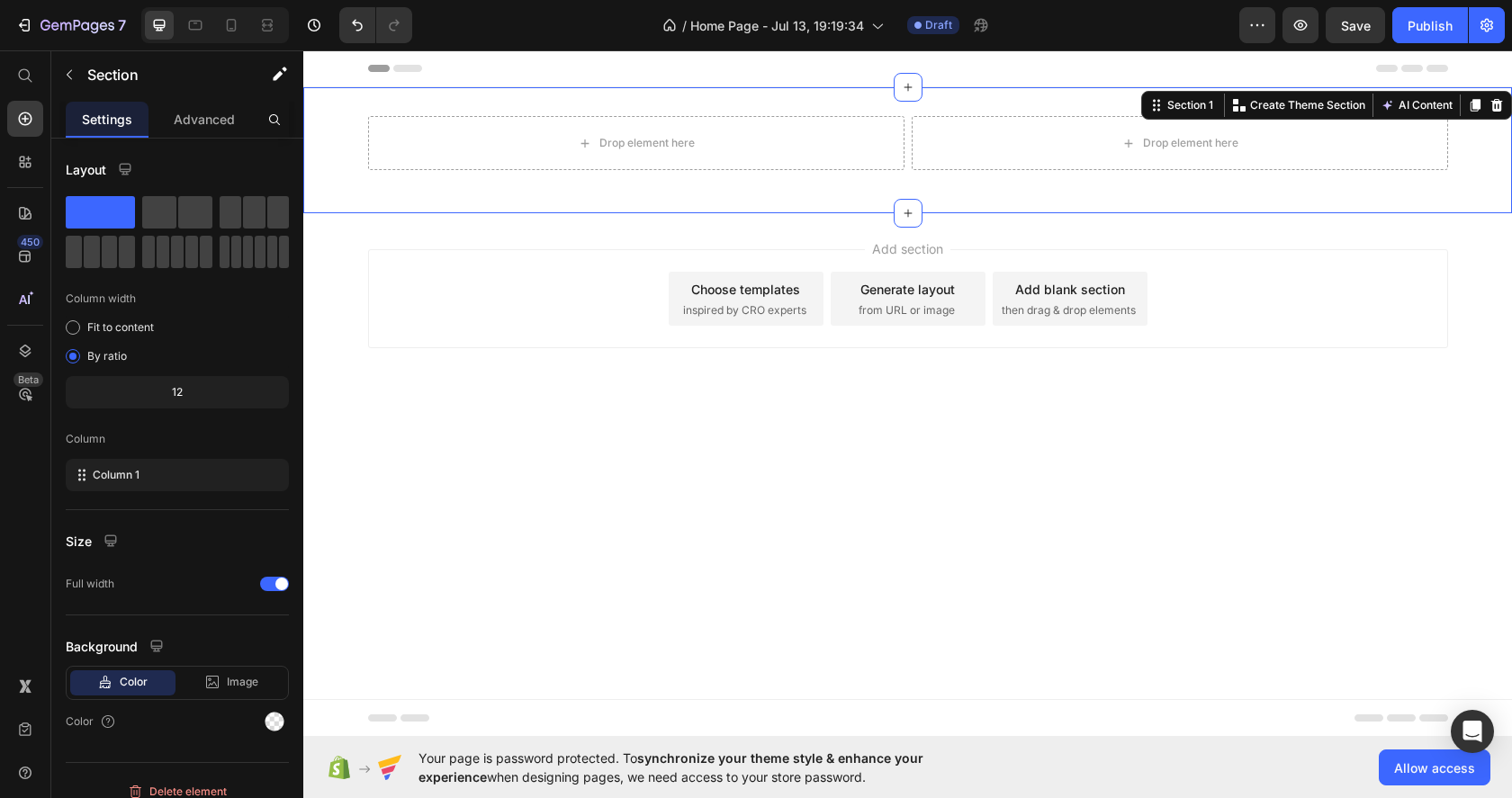 click on "Drop element here
Drop element here Row Section 1   You can create reusable sections Create Theme Section AI Content Write with GemAI What would you like to describe here? Tone and Voice Persuasive Product Getting products... Show more Generate" at bounding box center [907, 150] 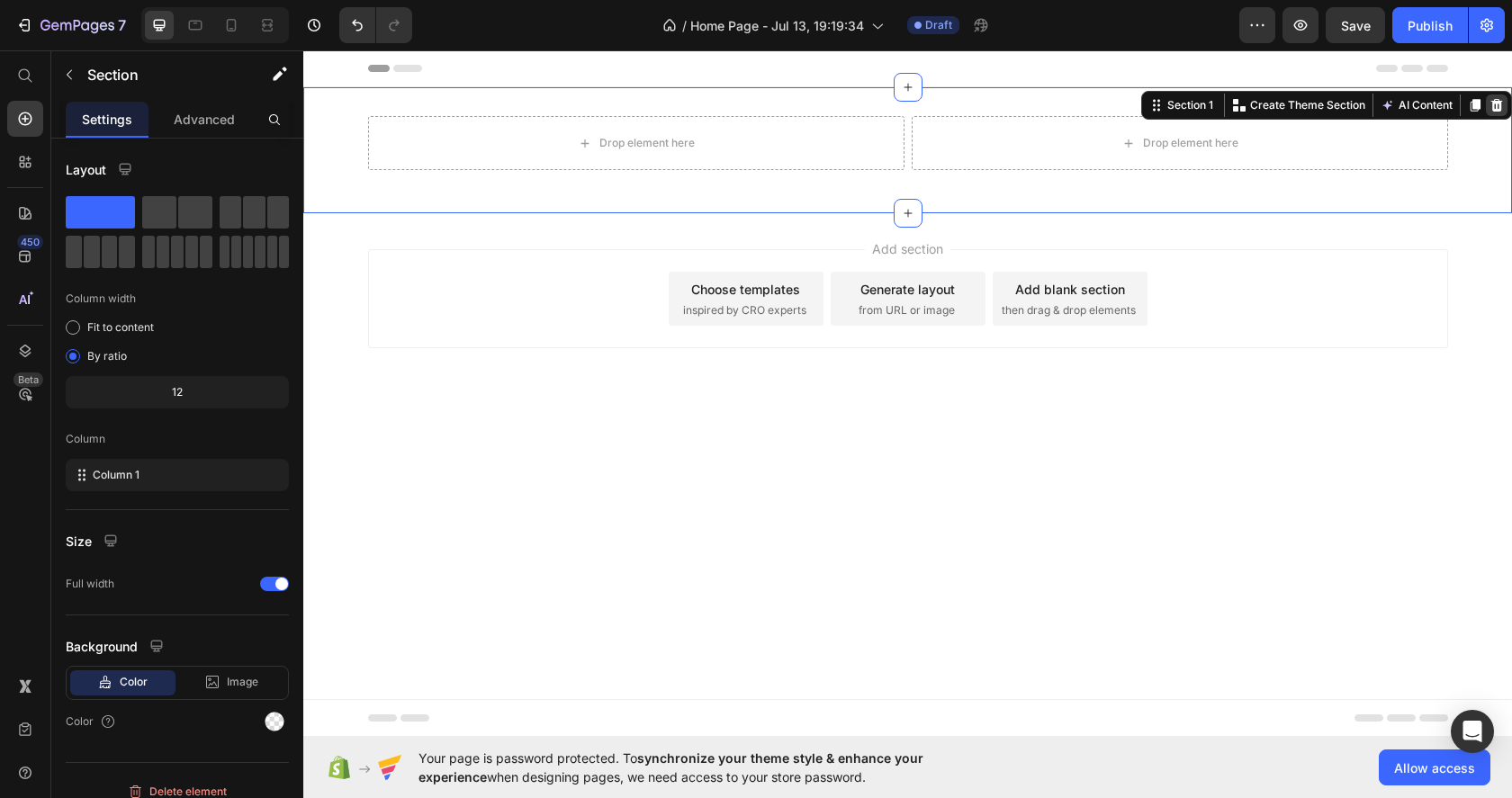 click at bounding box center [1497, 105] 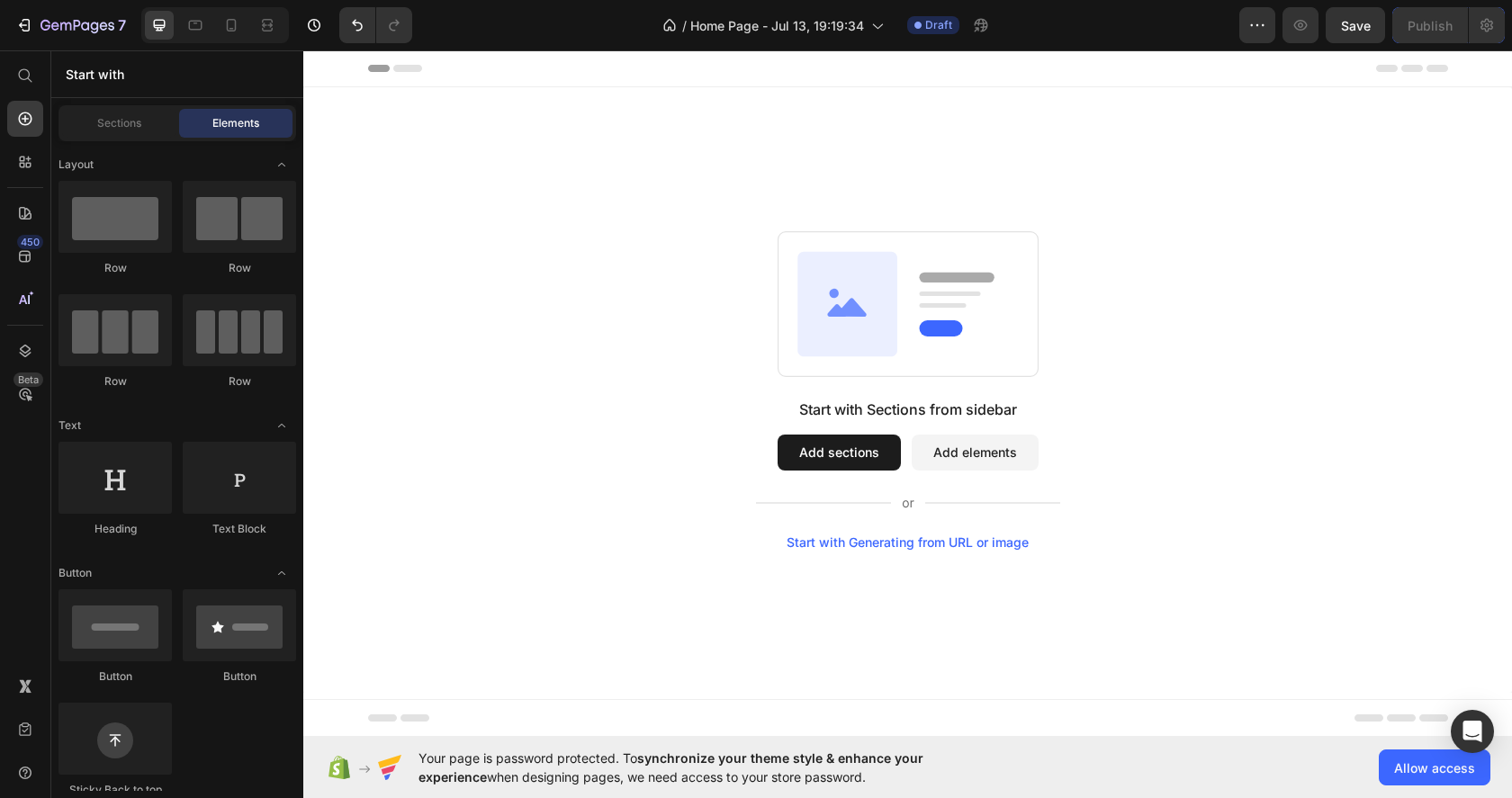 click on "Start with Sections from sidebar Add sections Add elements Start with Generating from URL or image" at bounding box center (907, 390) 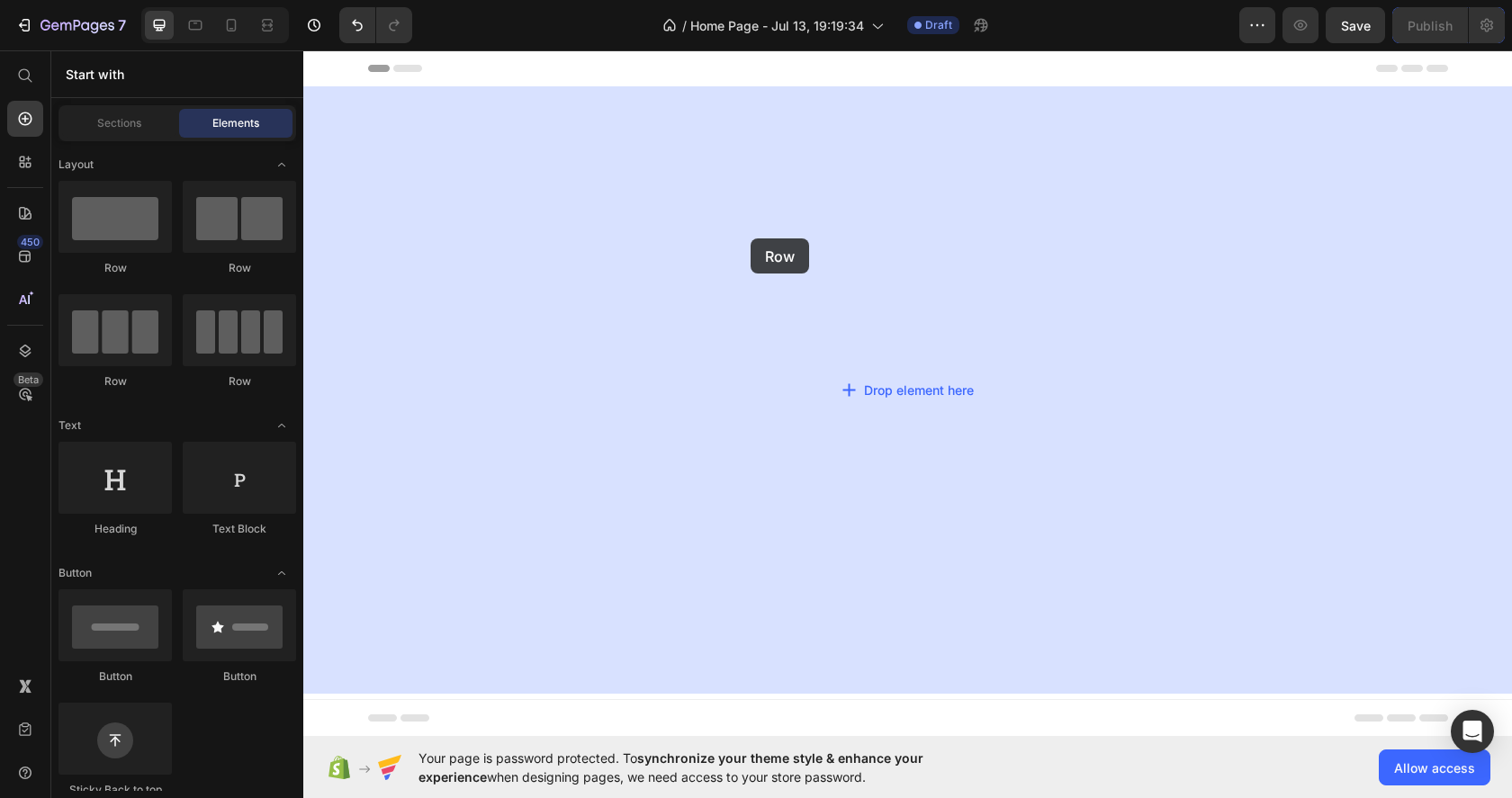 drag, startPoint x: 547, startPoint y: 286, endPoint x: 749, endPoint y: 236, distance: 208.09613 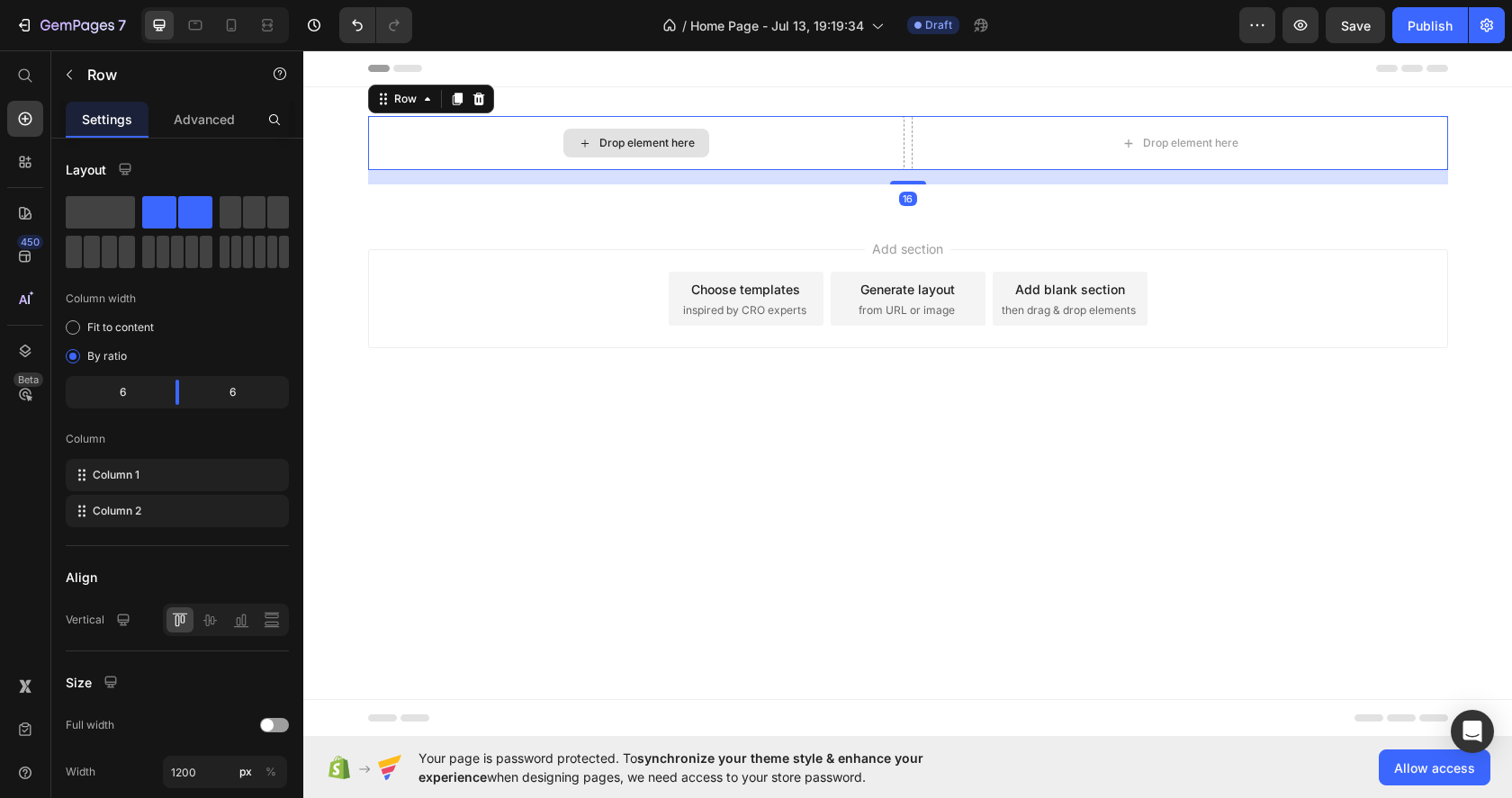 click on "Drop element here" at bounding box center (647, 143) 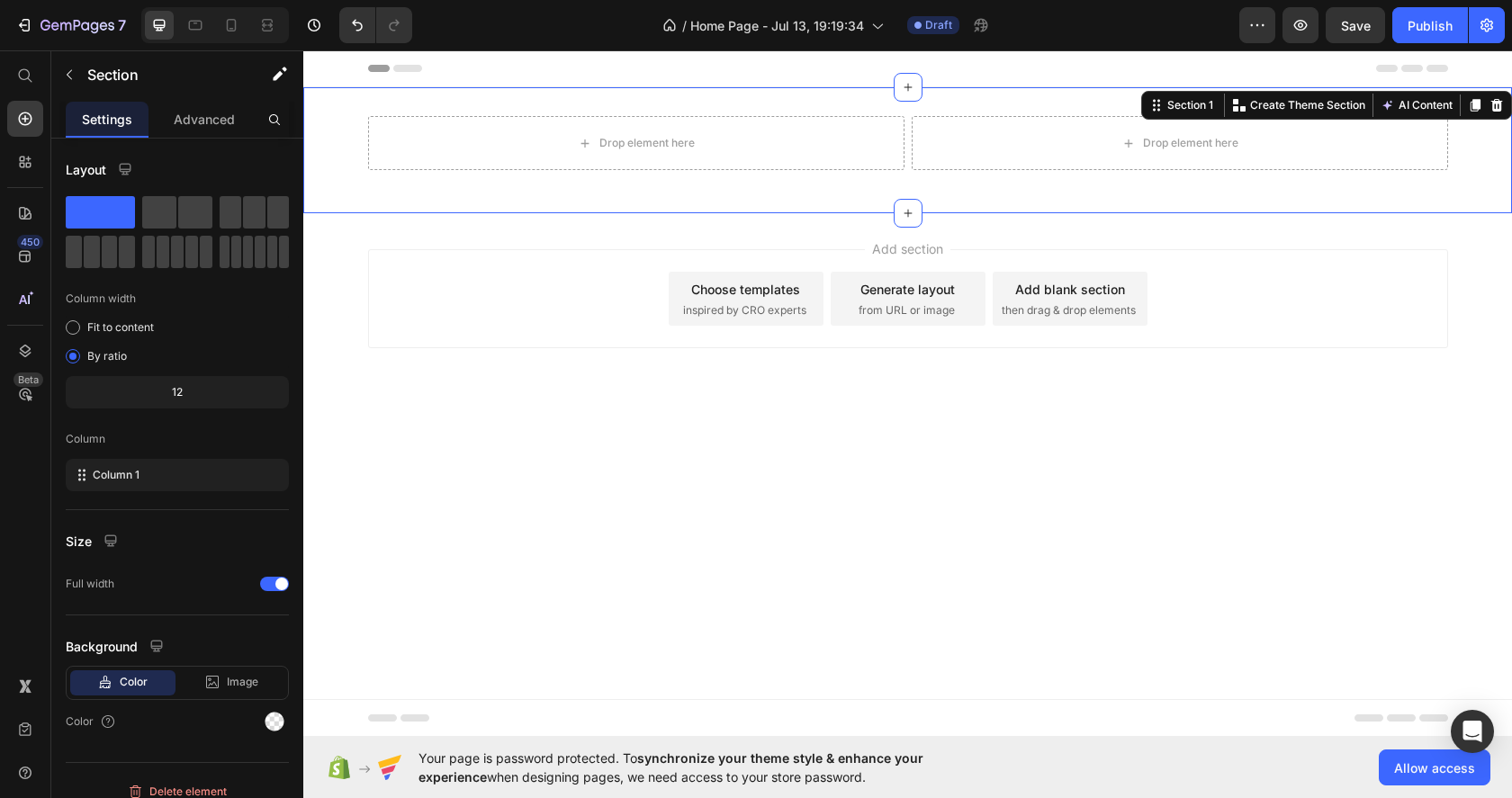 click on "Drop element here
Drop element here Row" at bounding box center [907, 150] 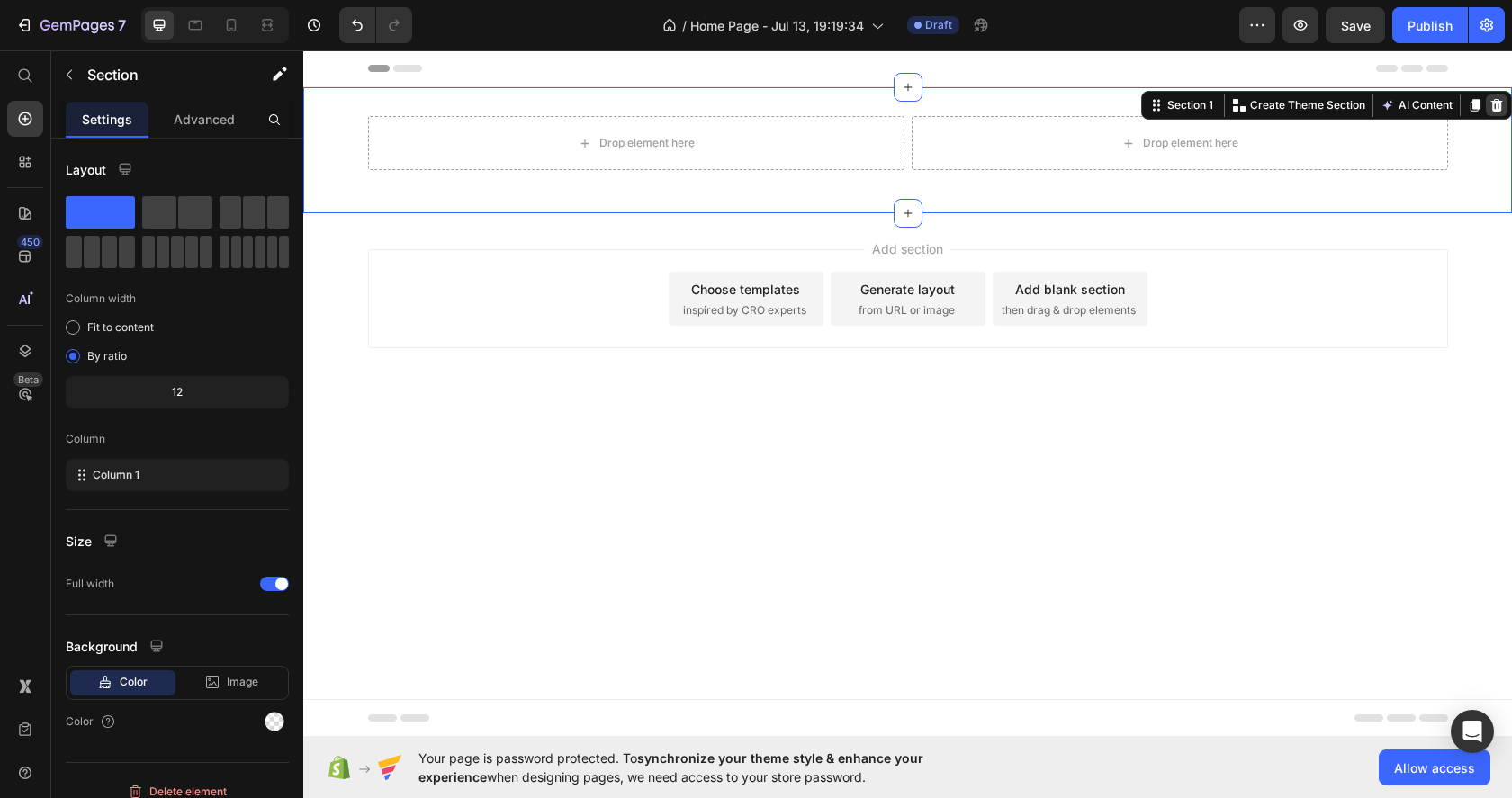 click at bounding box center [1497, 105] 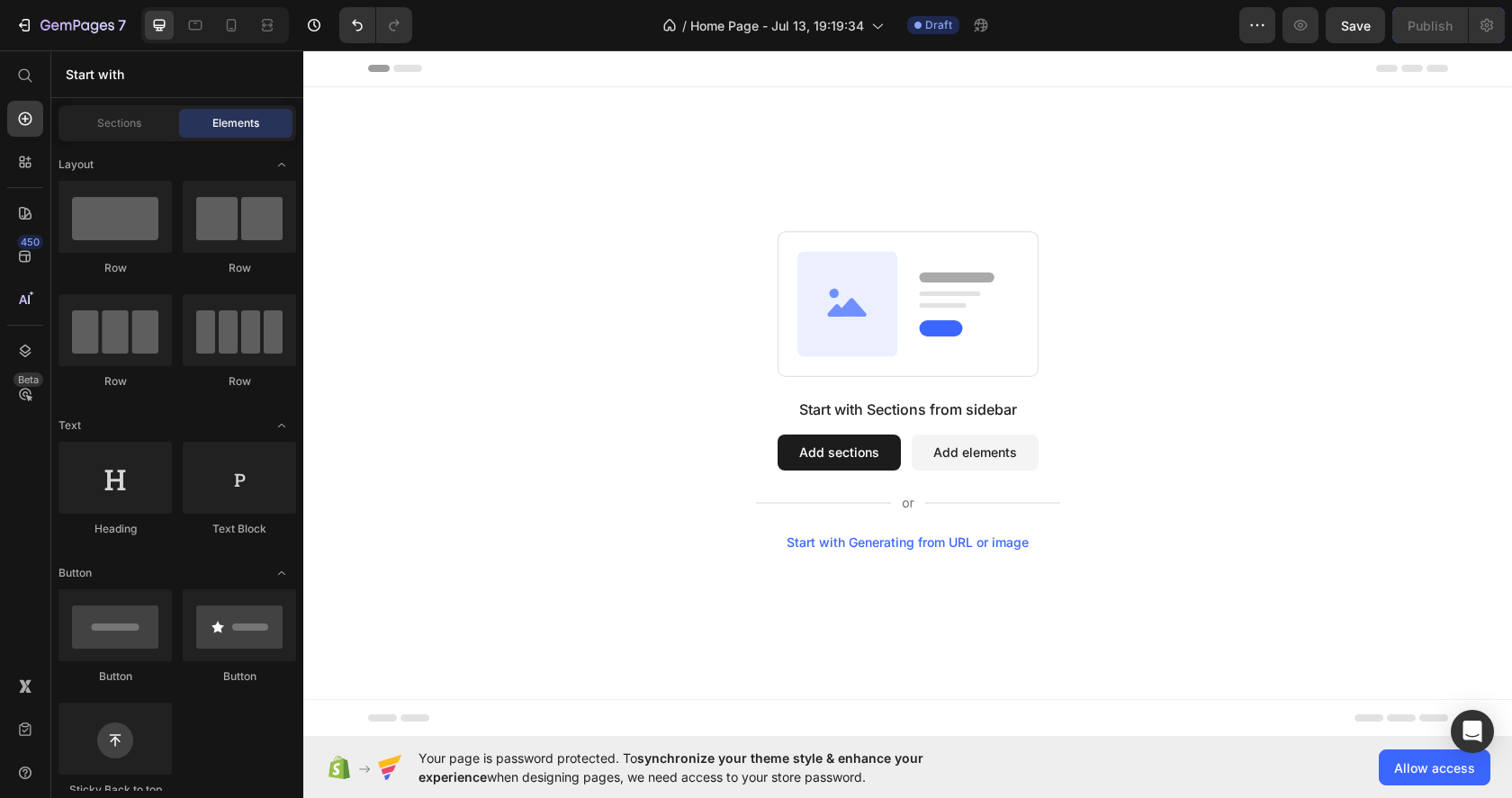 click on "Add sections" at bounding box center (839, 453) 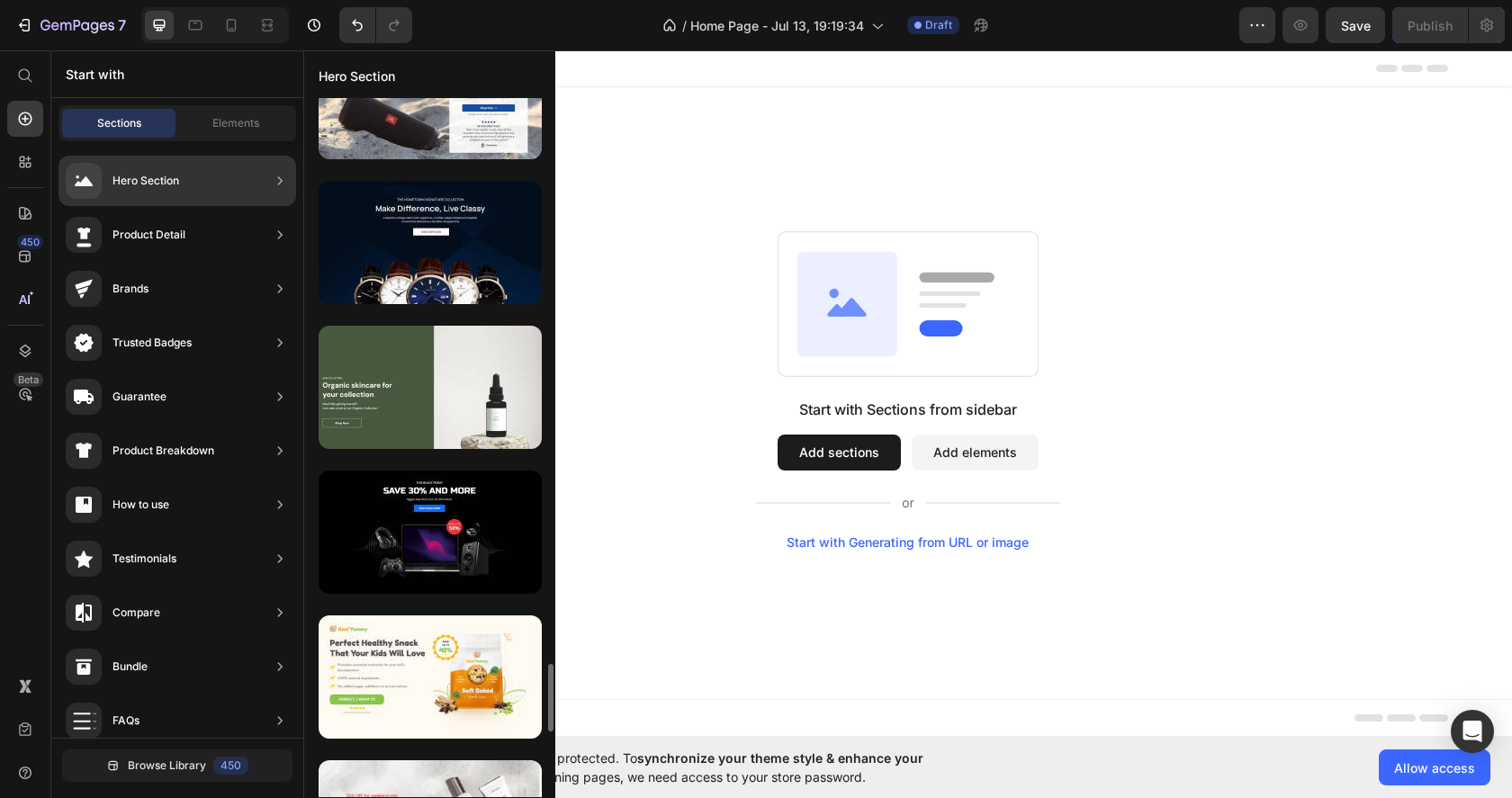scroll, scrollTop: 5861, scrollLeft: 0, axis: vertical 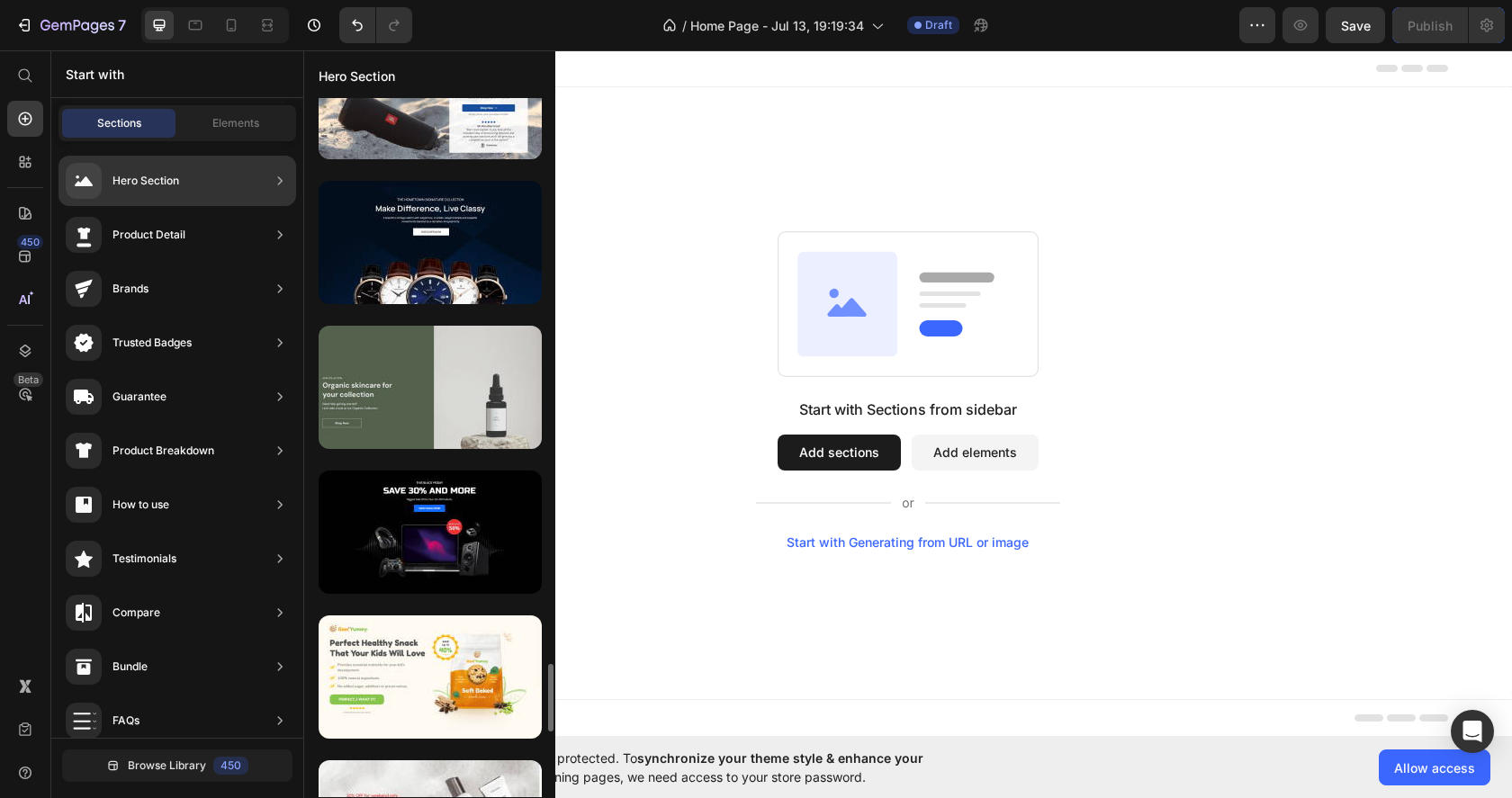 click at bounding box center (430, 387) 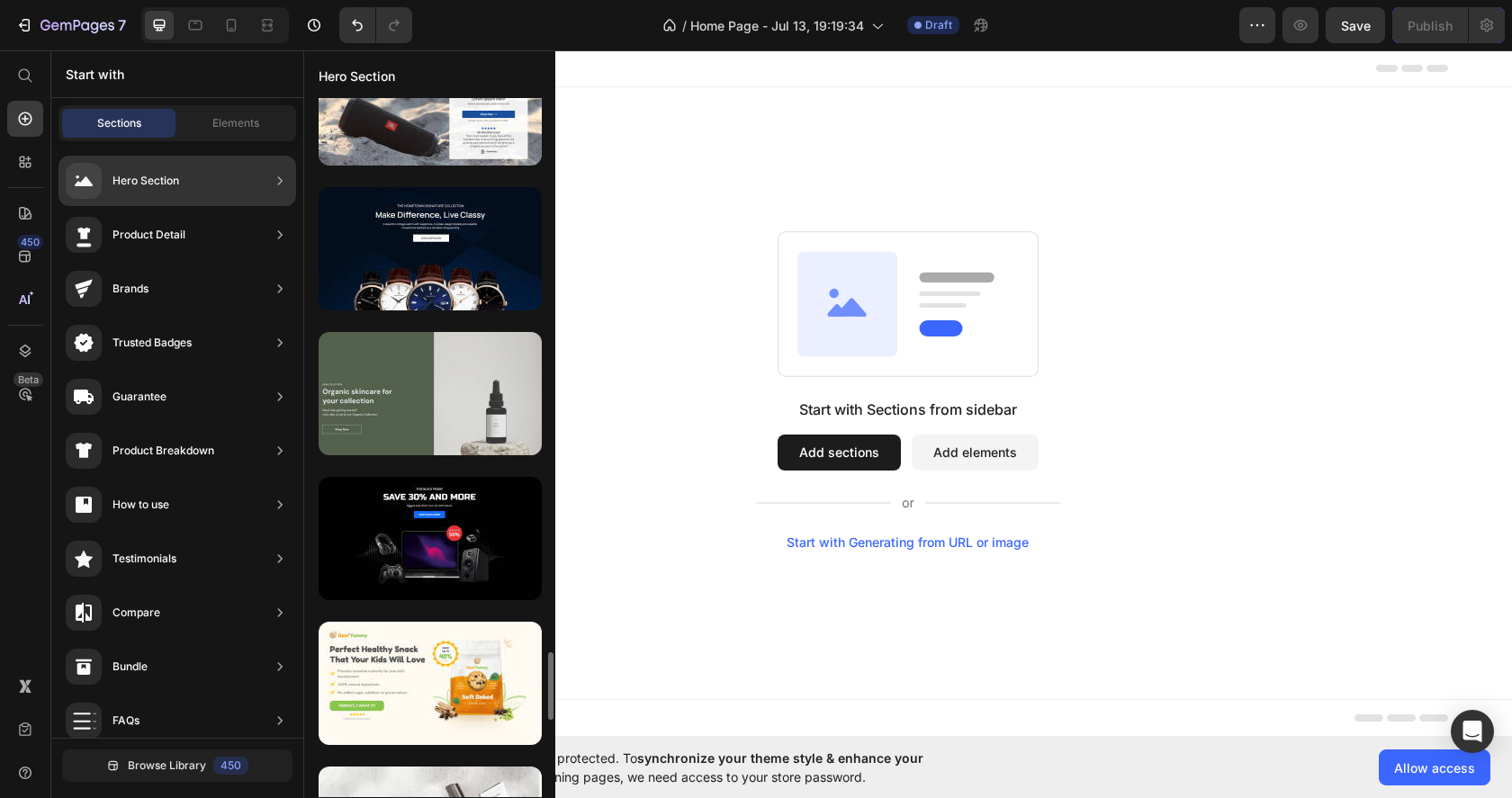 scroll, scrollTop: 5860, scrollLeft: 0, axis: vertical 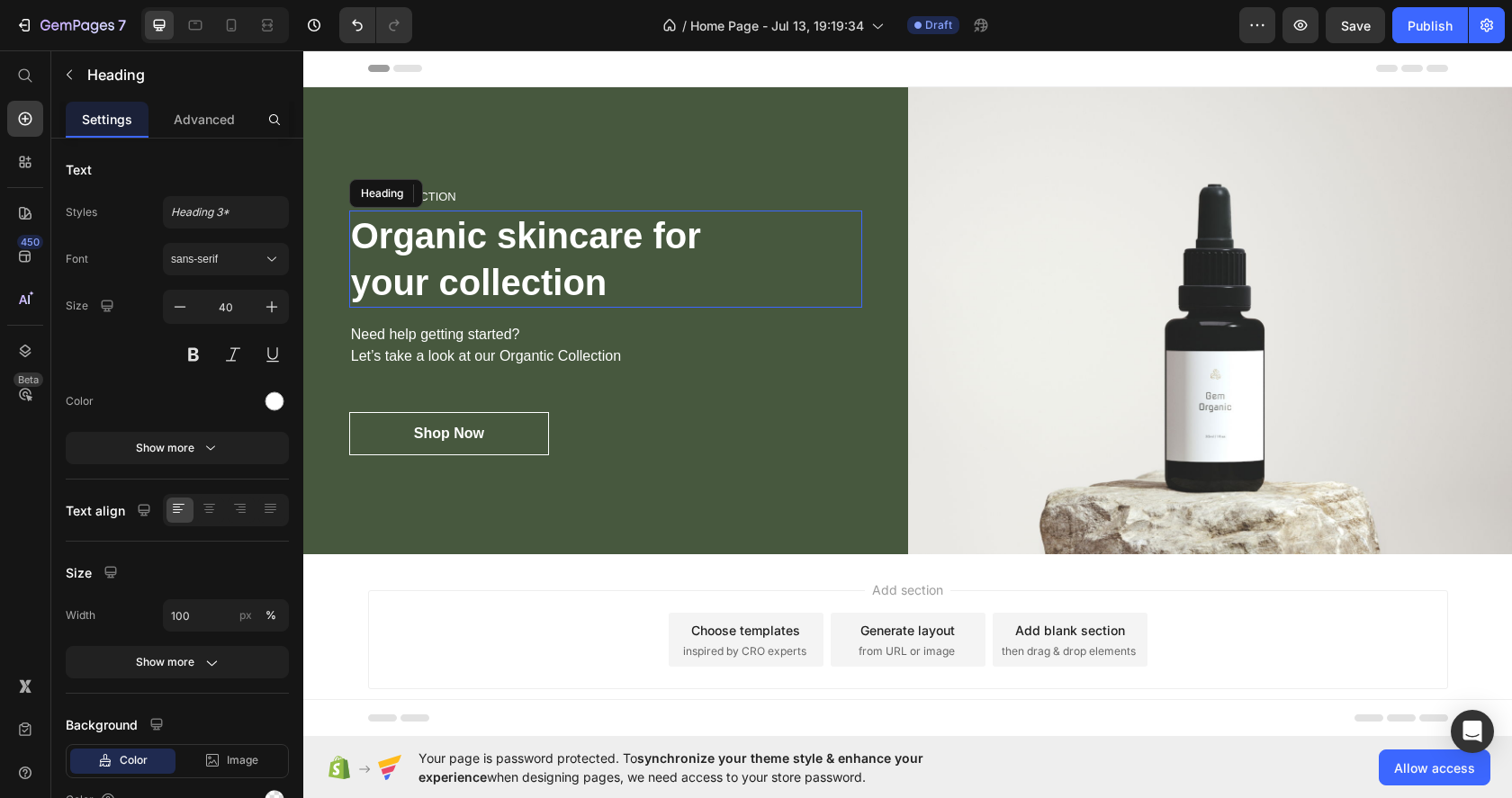 click on "Organic skincare for  your collection" at bounding box center (606, 259) 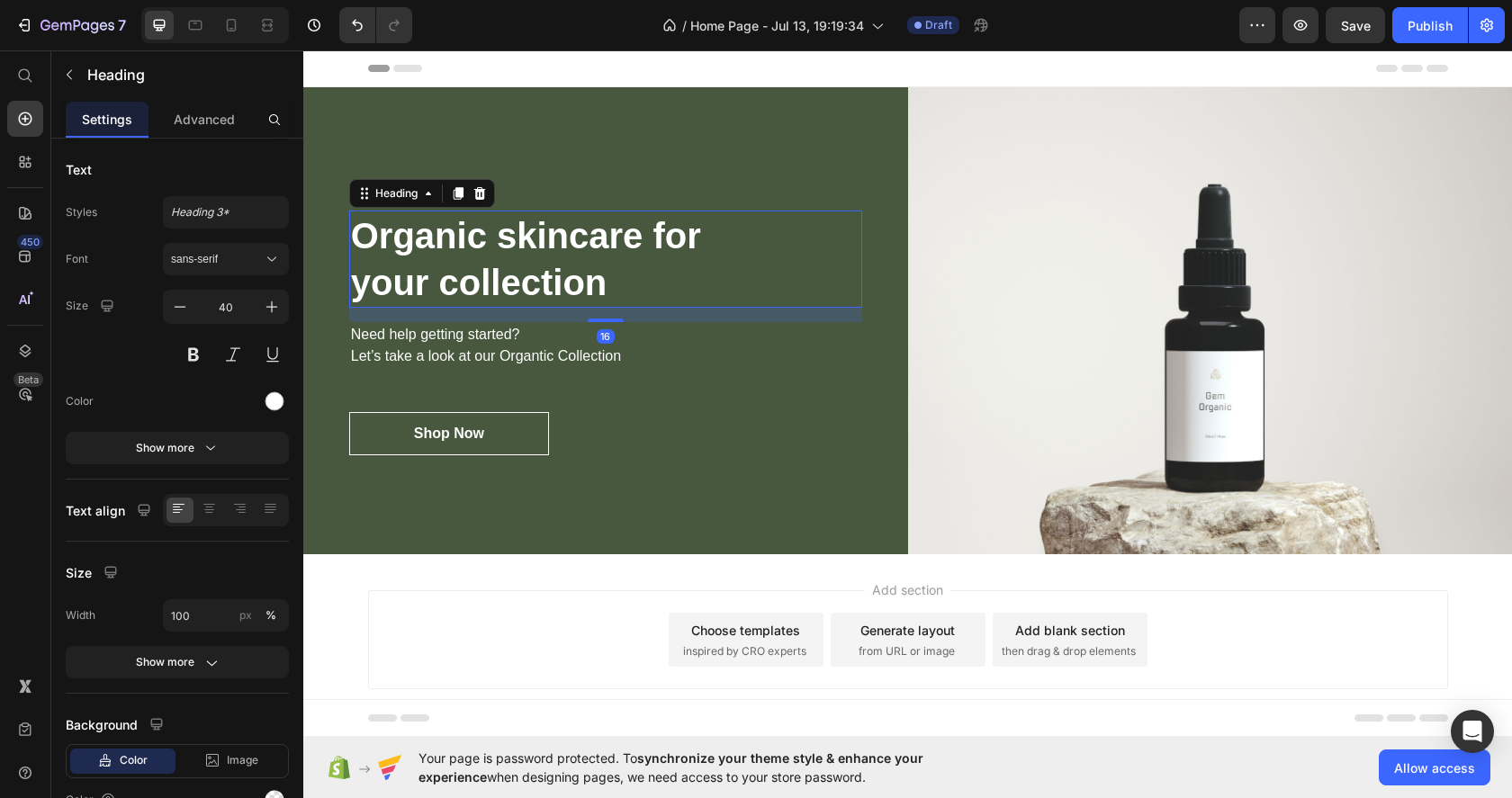 click on "Organic skincare for  your collection" at bounding box center (606, 259) 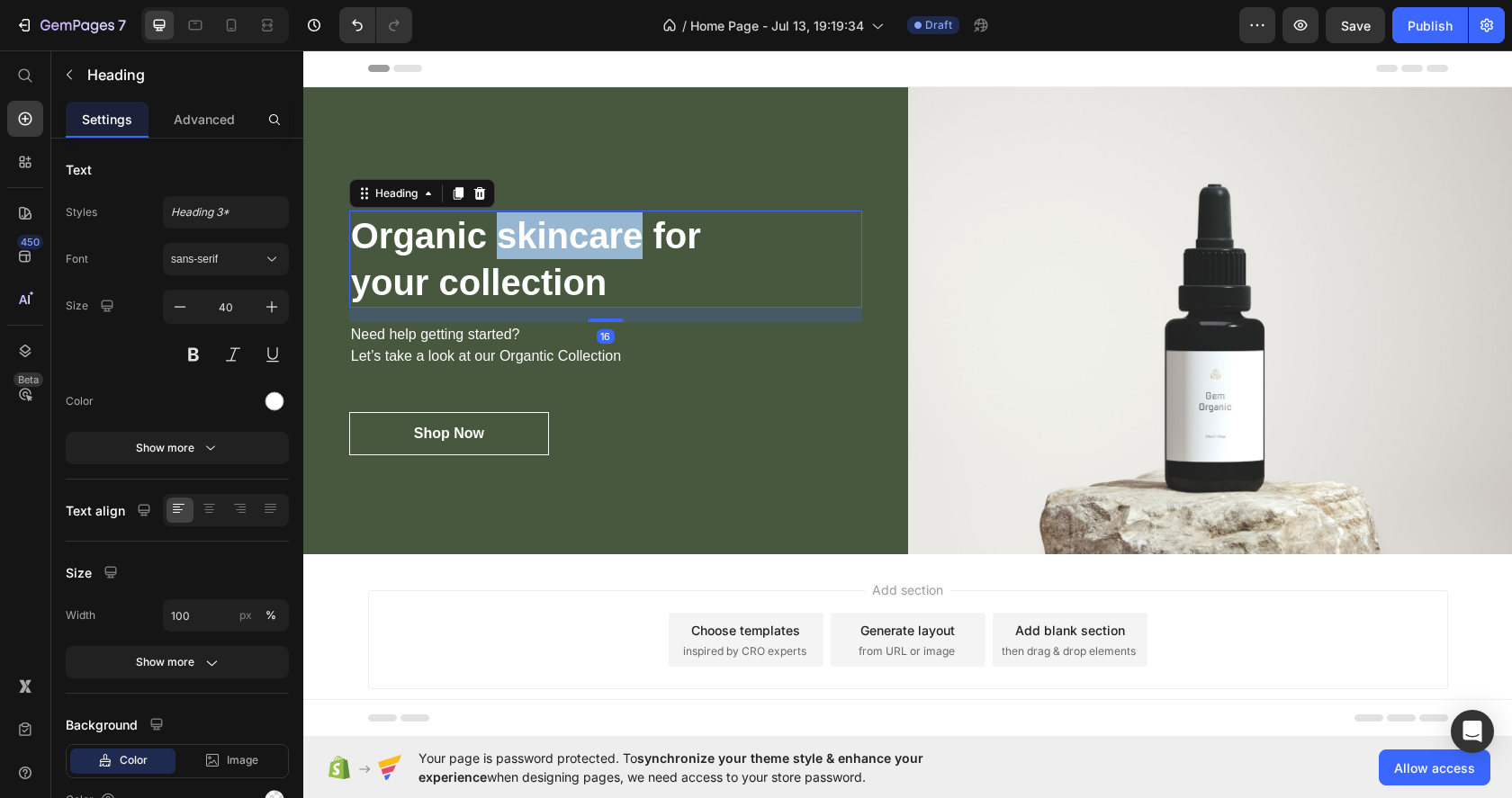 click on "Organic skincare for  your collection" at bounding box center (606, 259) 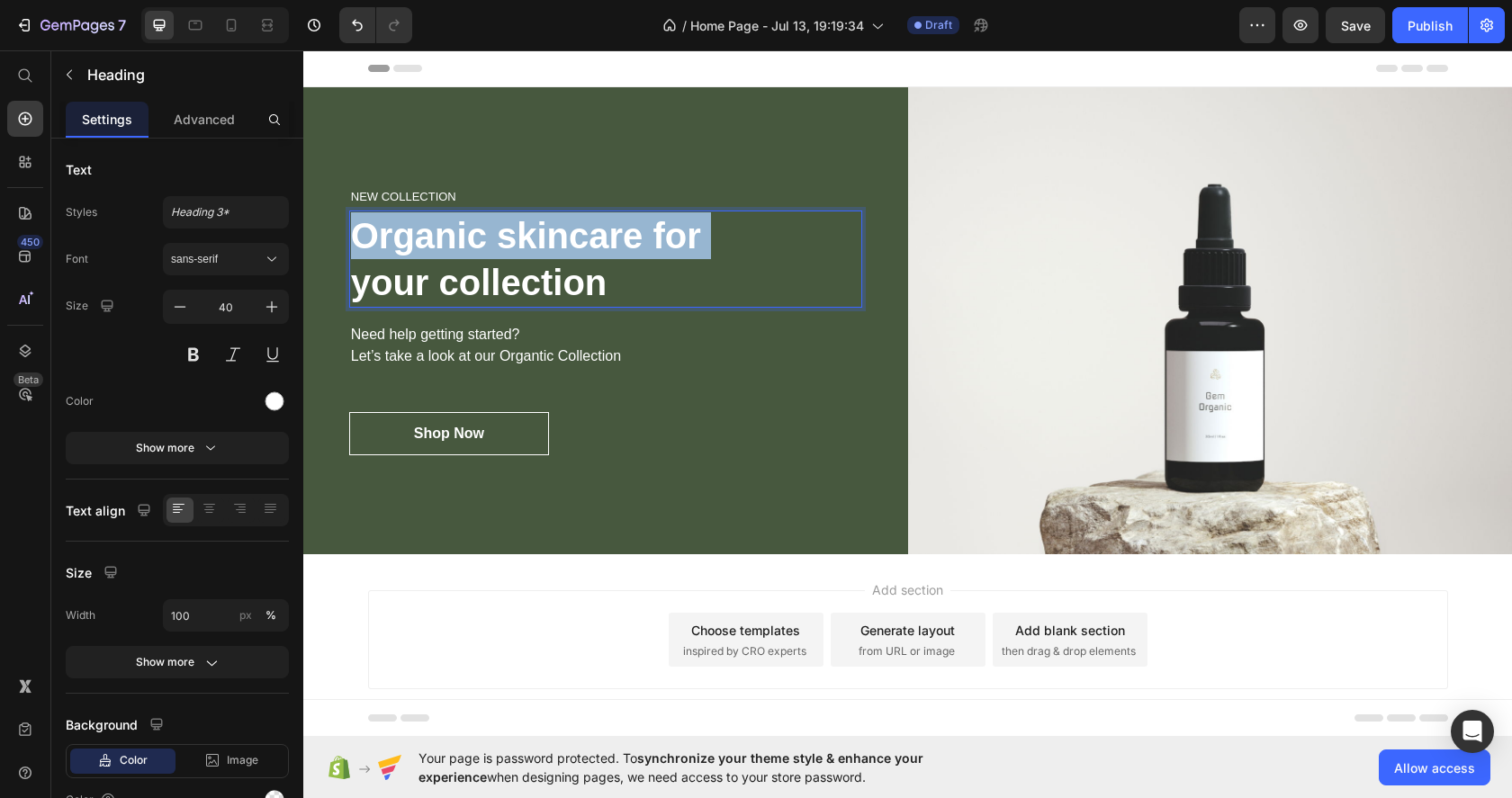 click on "Organic skincare for  your collection" at bounding box center (606, 259) 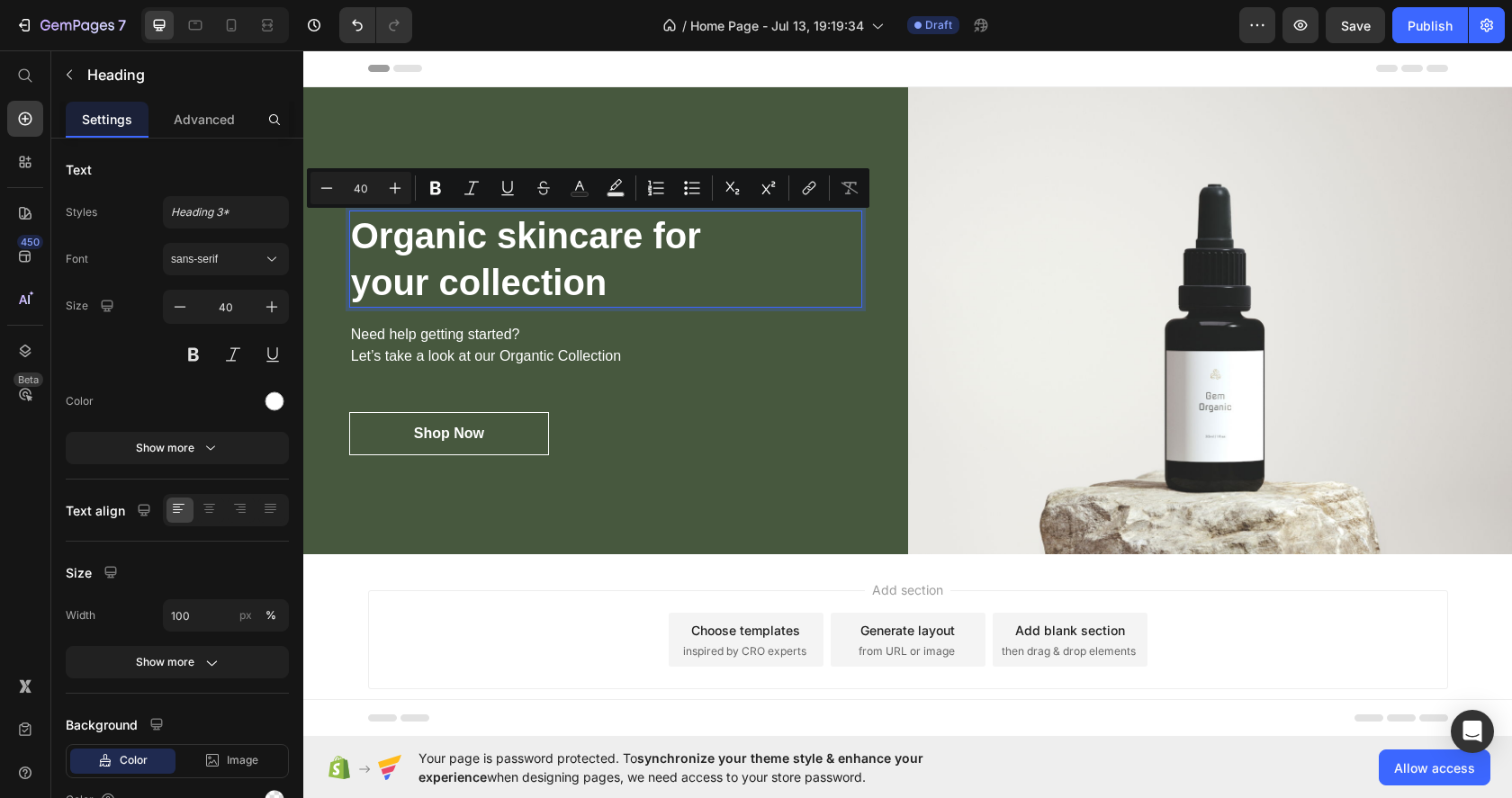 click on "Organic skincare for  your collection" at bounding box center [606, 259] 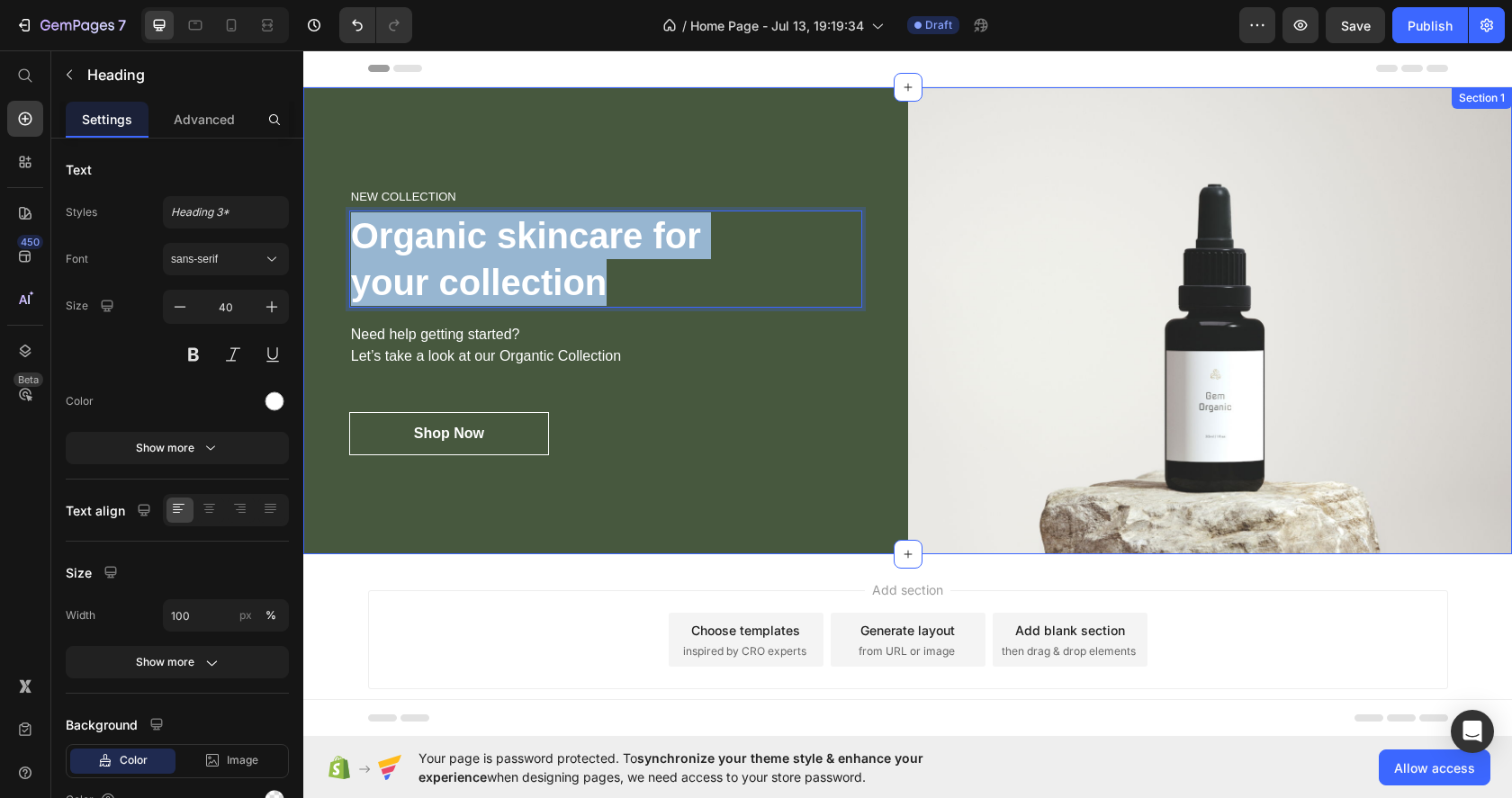 drag, startPoint x: 616, startPoint y: 282, endPoint x: 308, endPoint y: 228, distance: 312.69794 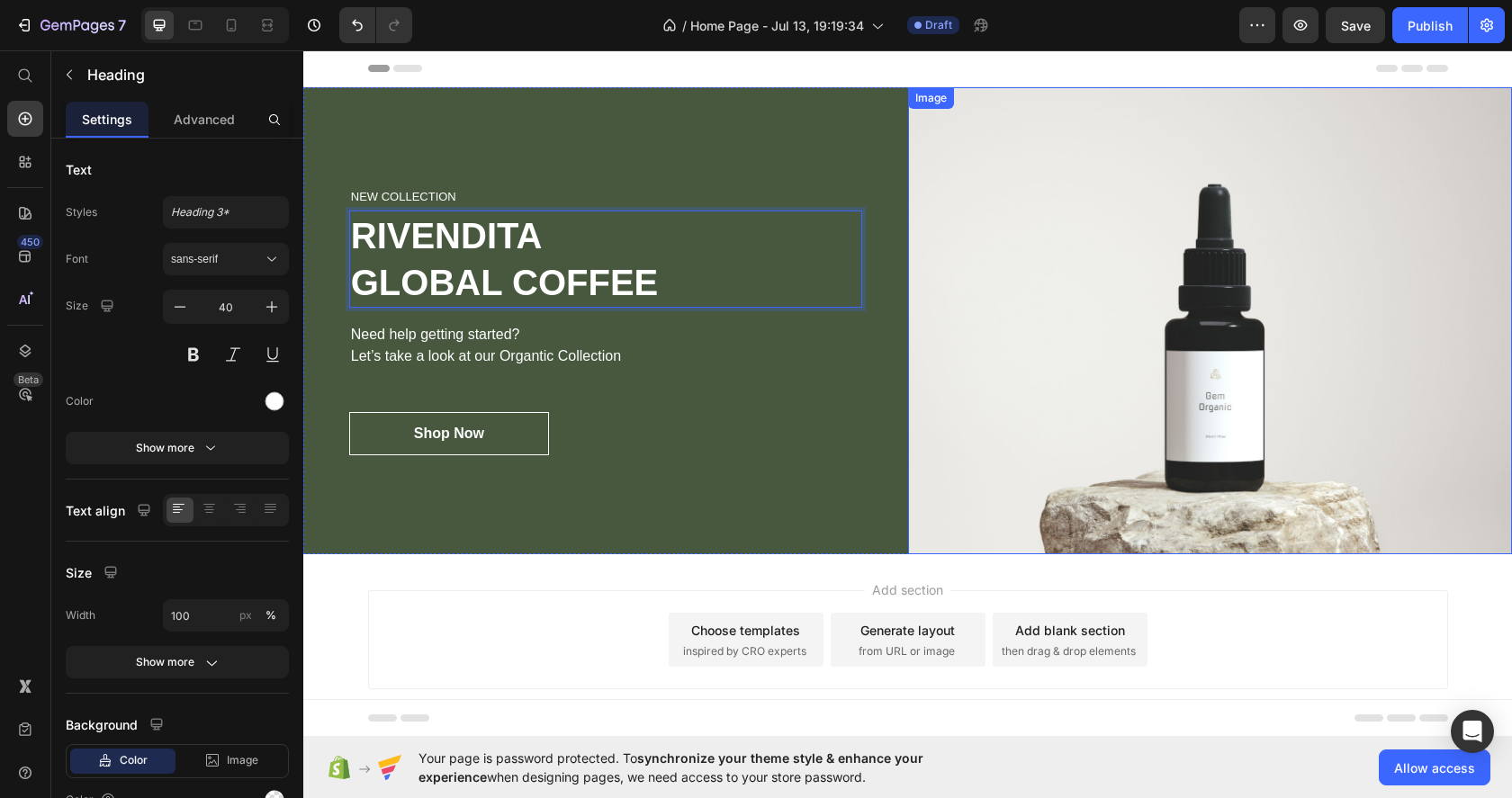 click at bounding box center (1210, 320) 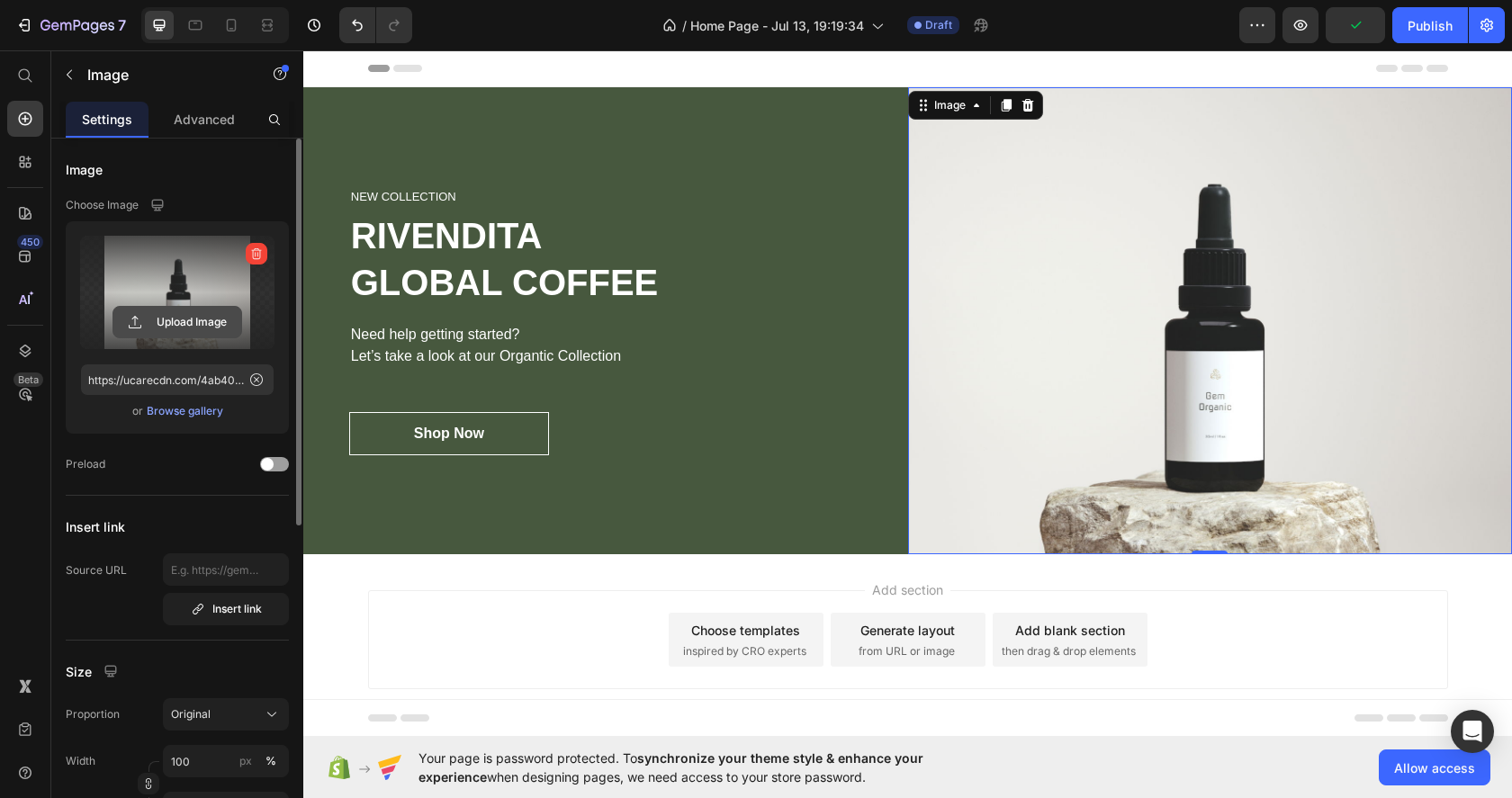click 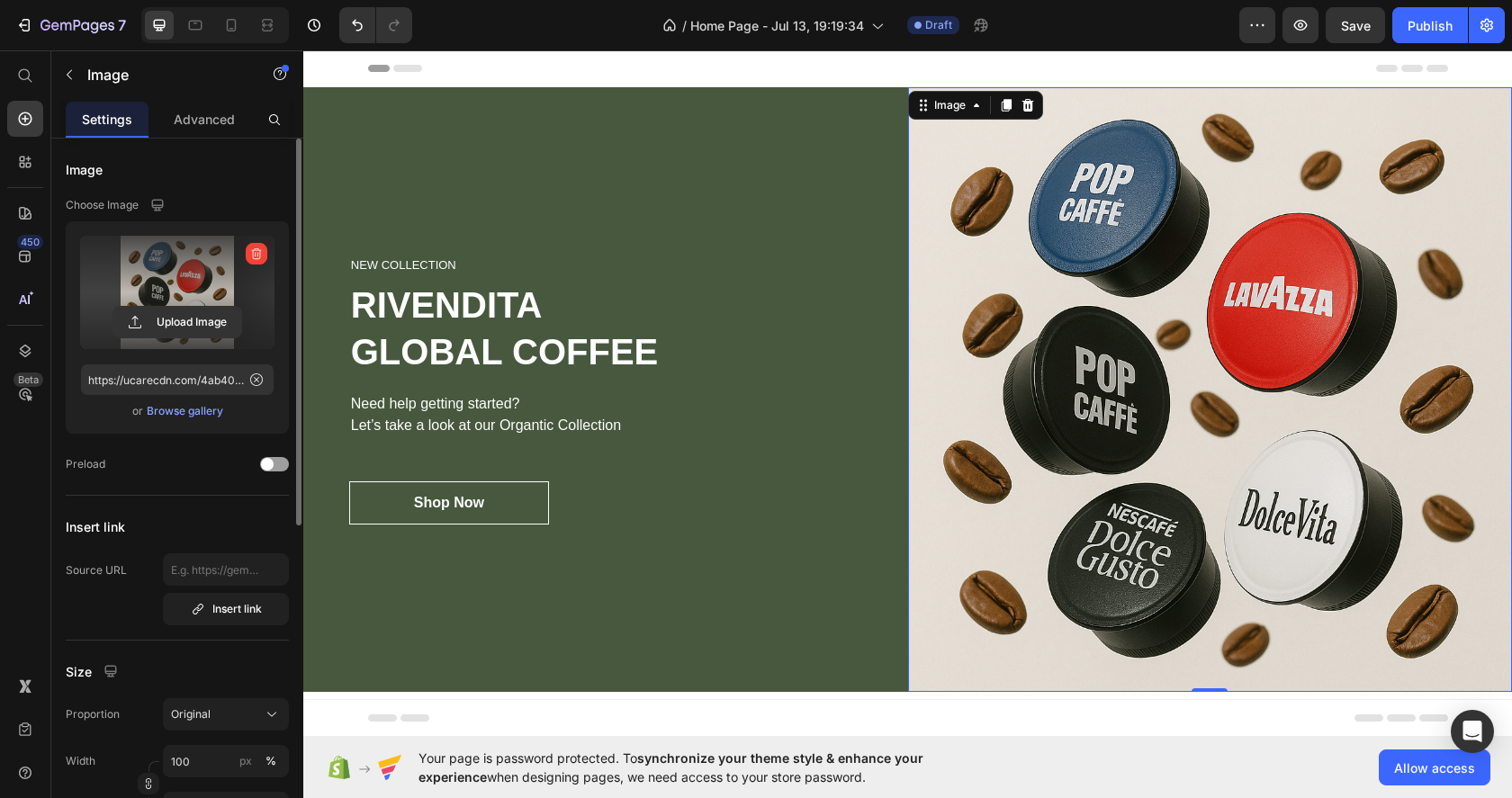 type on "https://cdn.shopify.com/s/files/1/0965/2204/3741/files/gempages_575249572817797970-763849dd-8acb-493b-bd59-e69e0e8eb917.png" 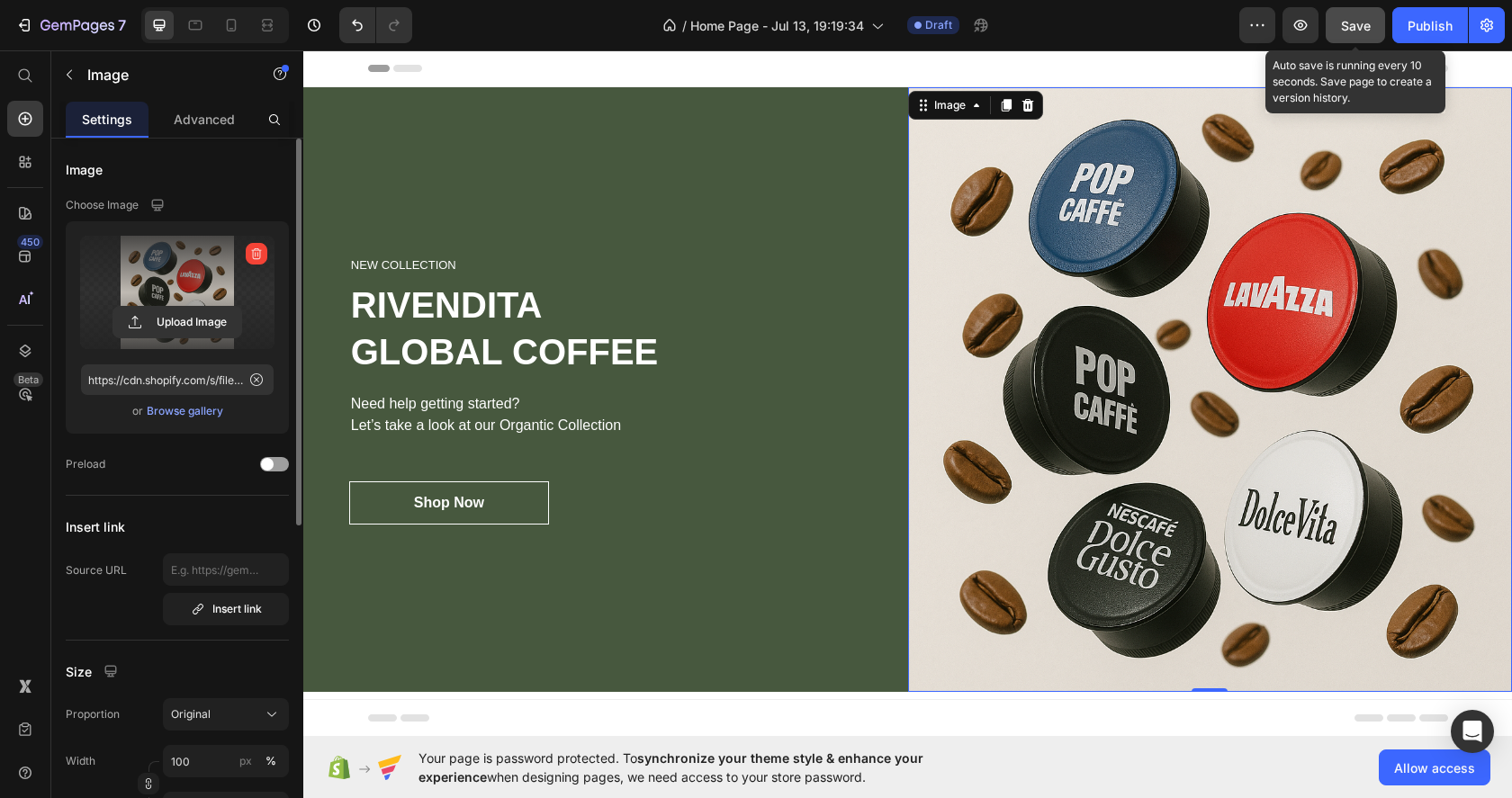 click on "Save" at bounding box center [1355, 25] 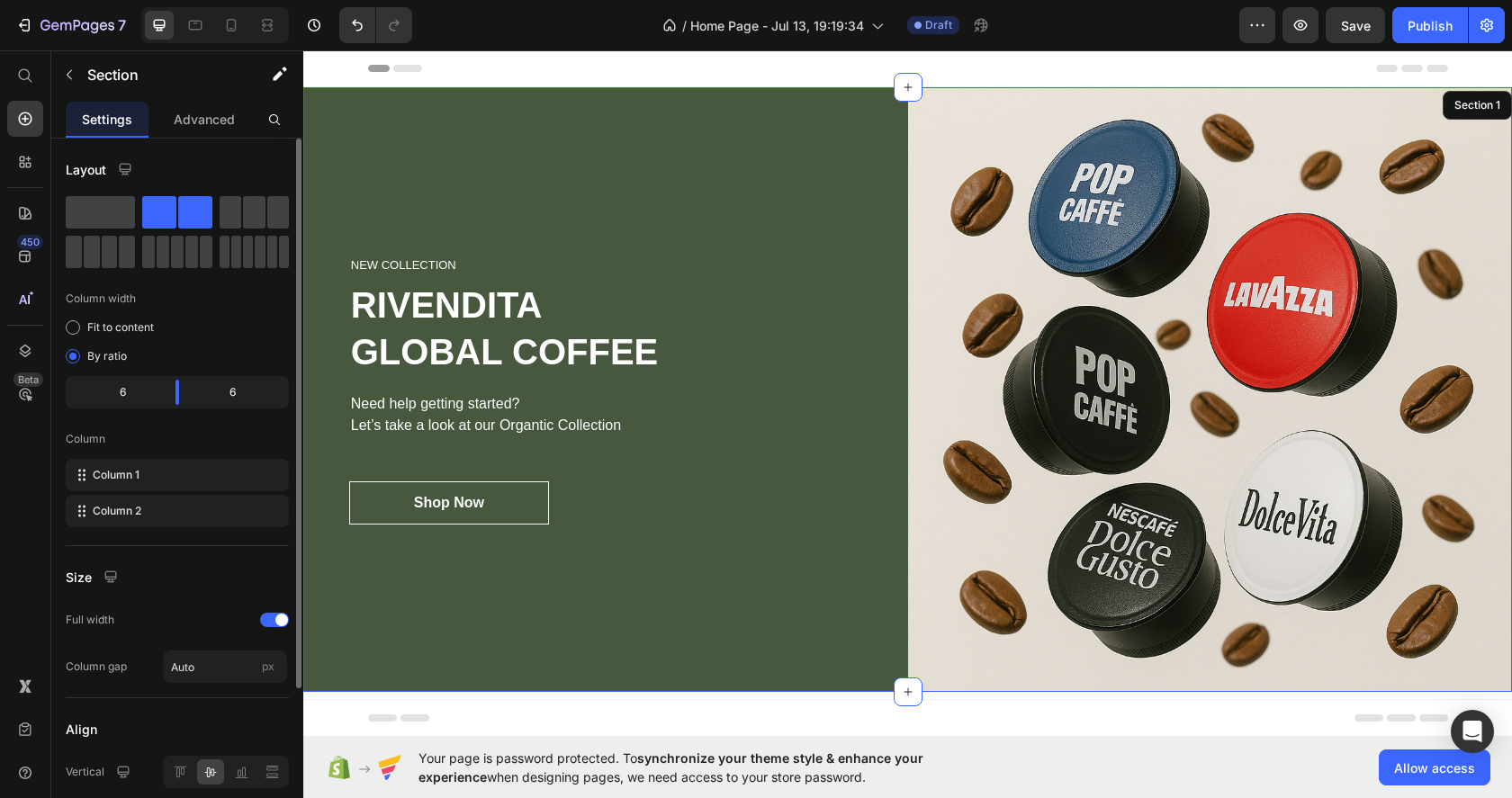 click on "NEW COLLECTION  Heading RIVENDITA GLOBAL COFFEE Heading Need help getting started?  Let’s take a look at our Organtic Collection  Text block Shop Now Button Row" at bounding box center (606, 390) 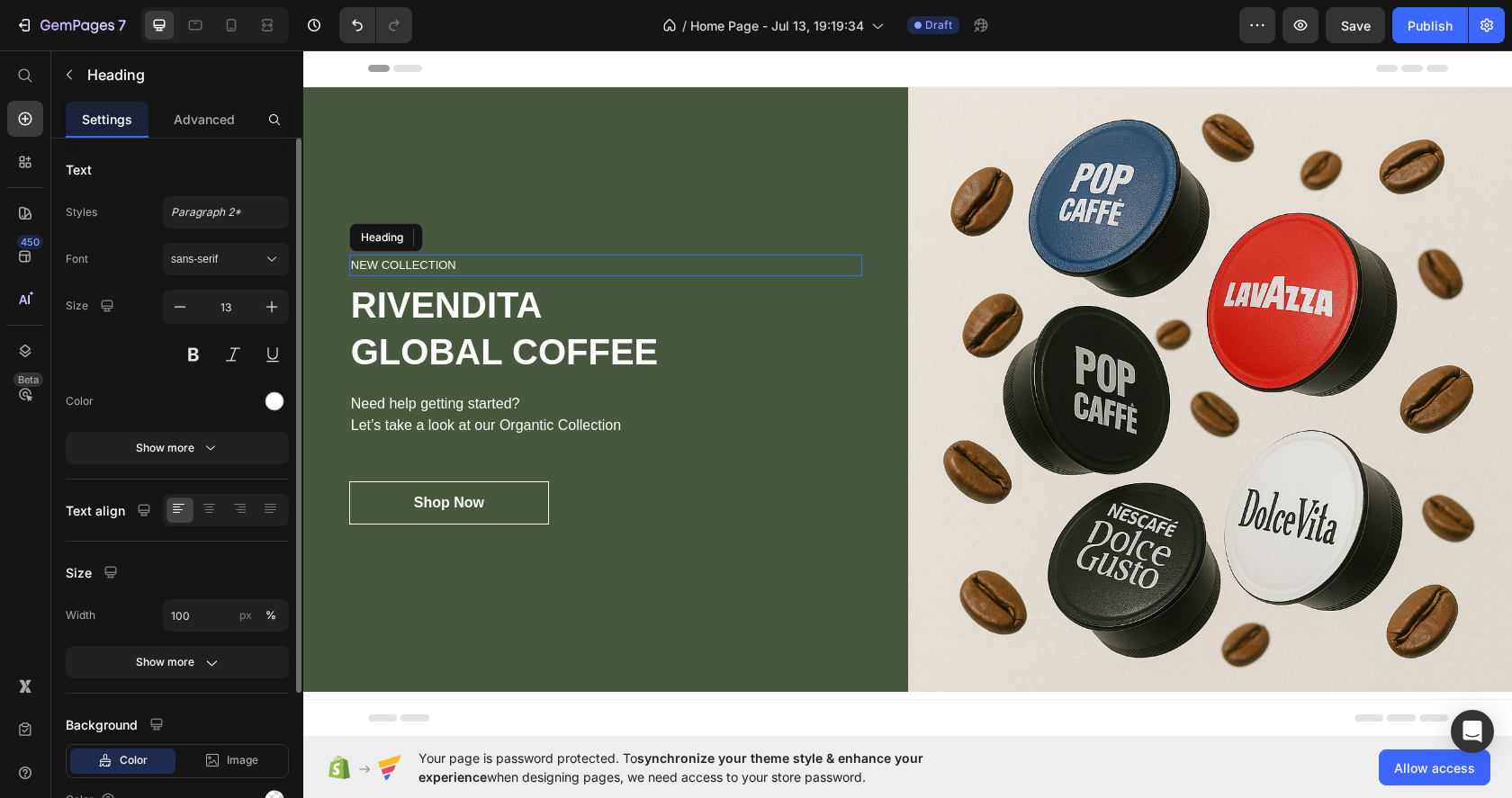 click on "NEW COLLECTION" at bounding box center [606, 265] 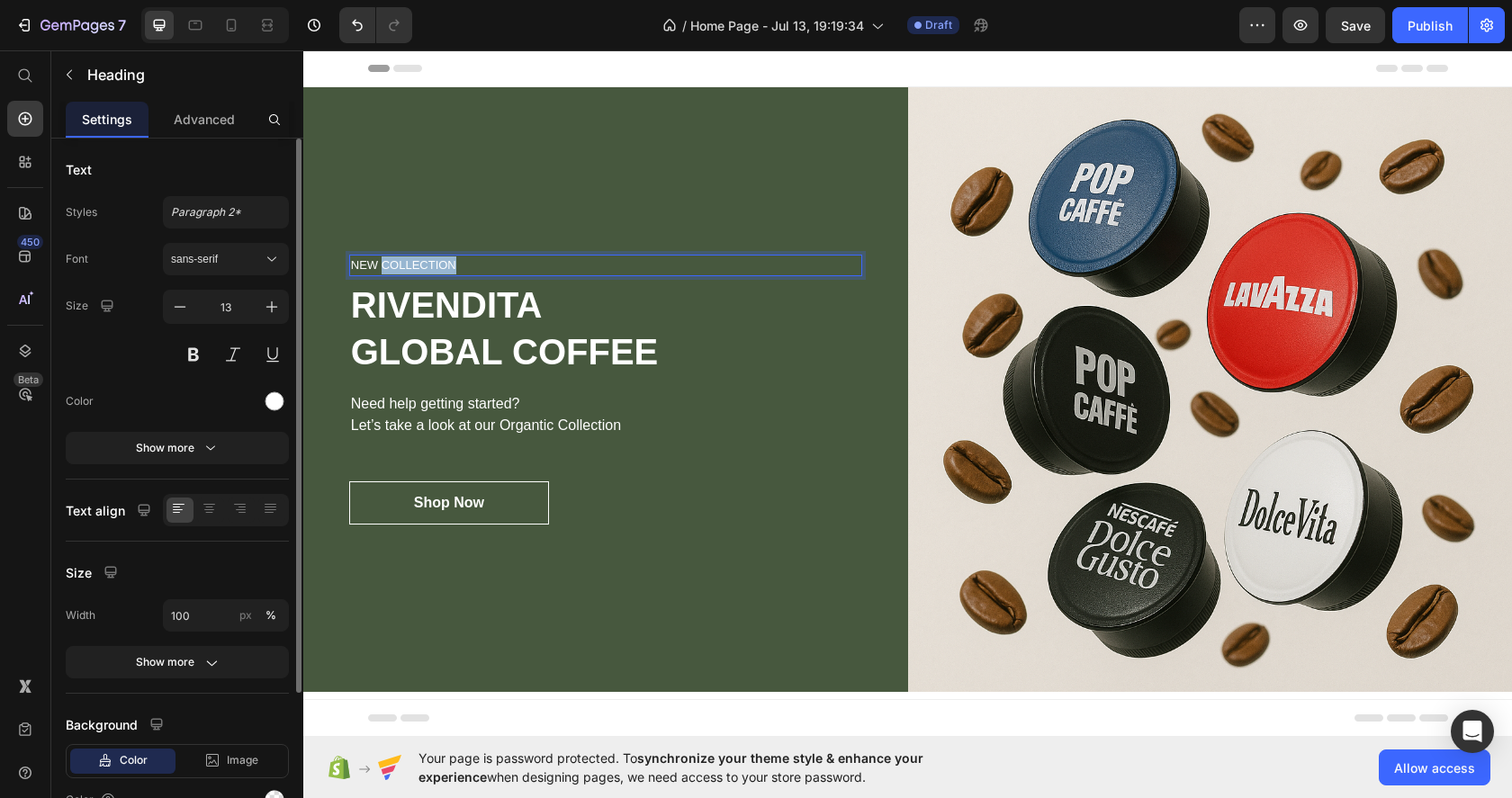 click on "NEW COLLECTION" at bounding box center [606, 265] 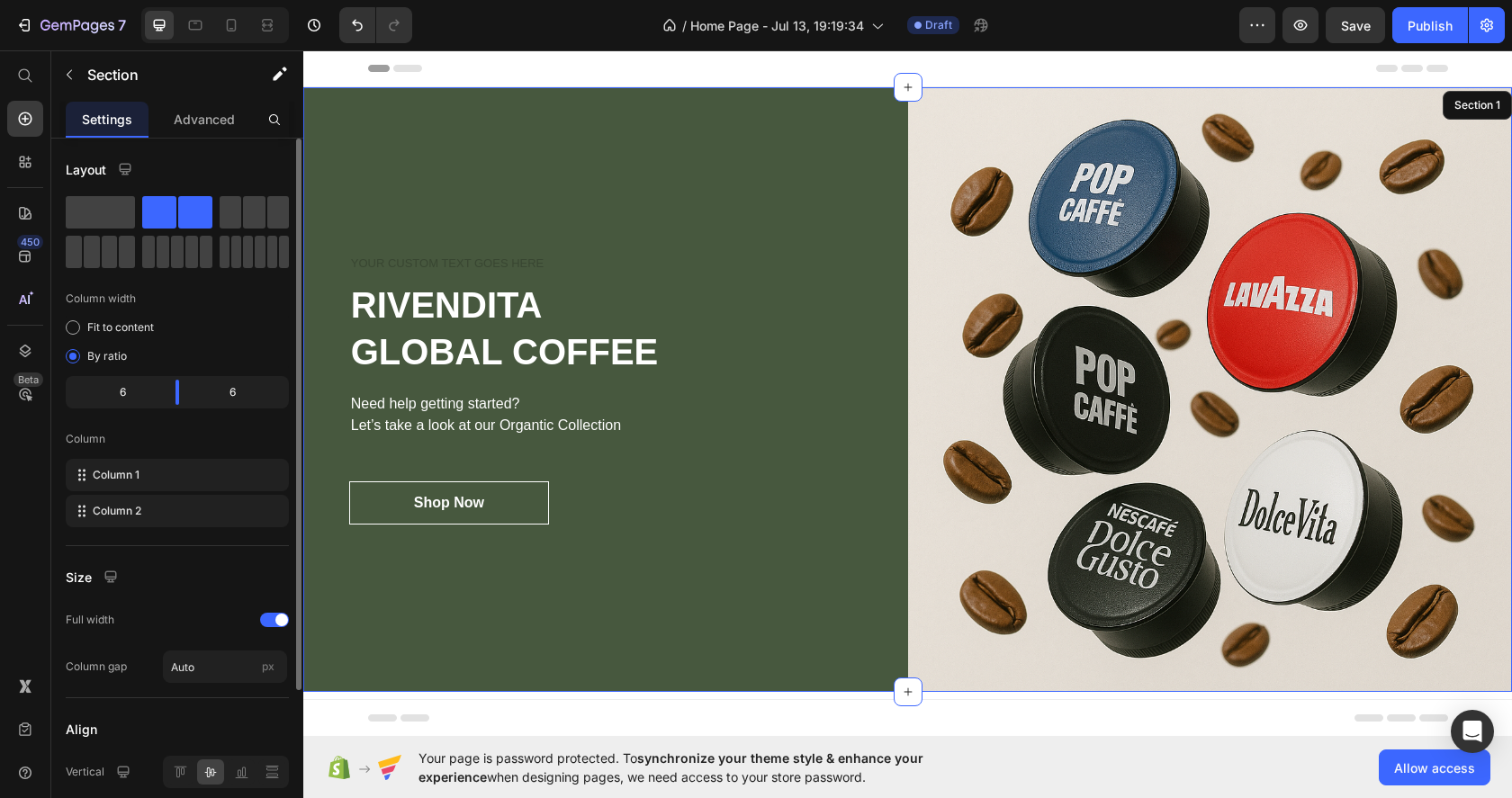 click on "Heading   4 RIVENDITA GLOBAL COFFEE Heading Need help getting started?  Let’s take a look at our Organtic Collection  Text block Shop Now Button Row" at bounding box center (606, 390) 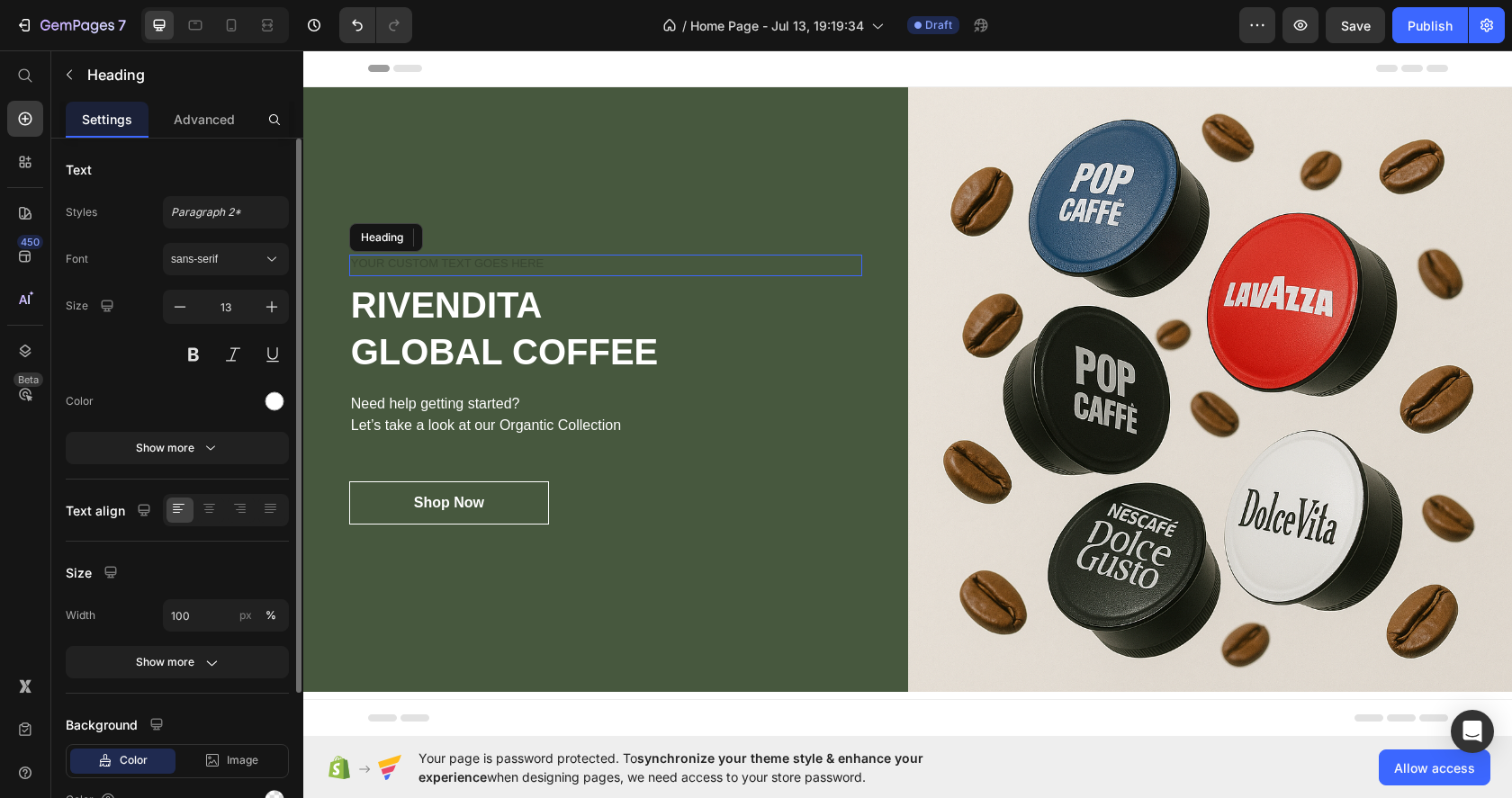 click at bounding box center (606, 265) 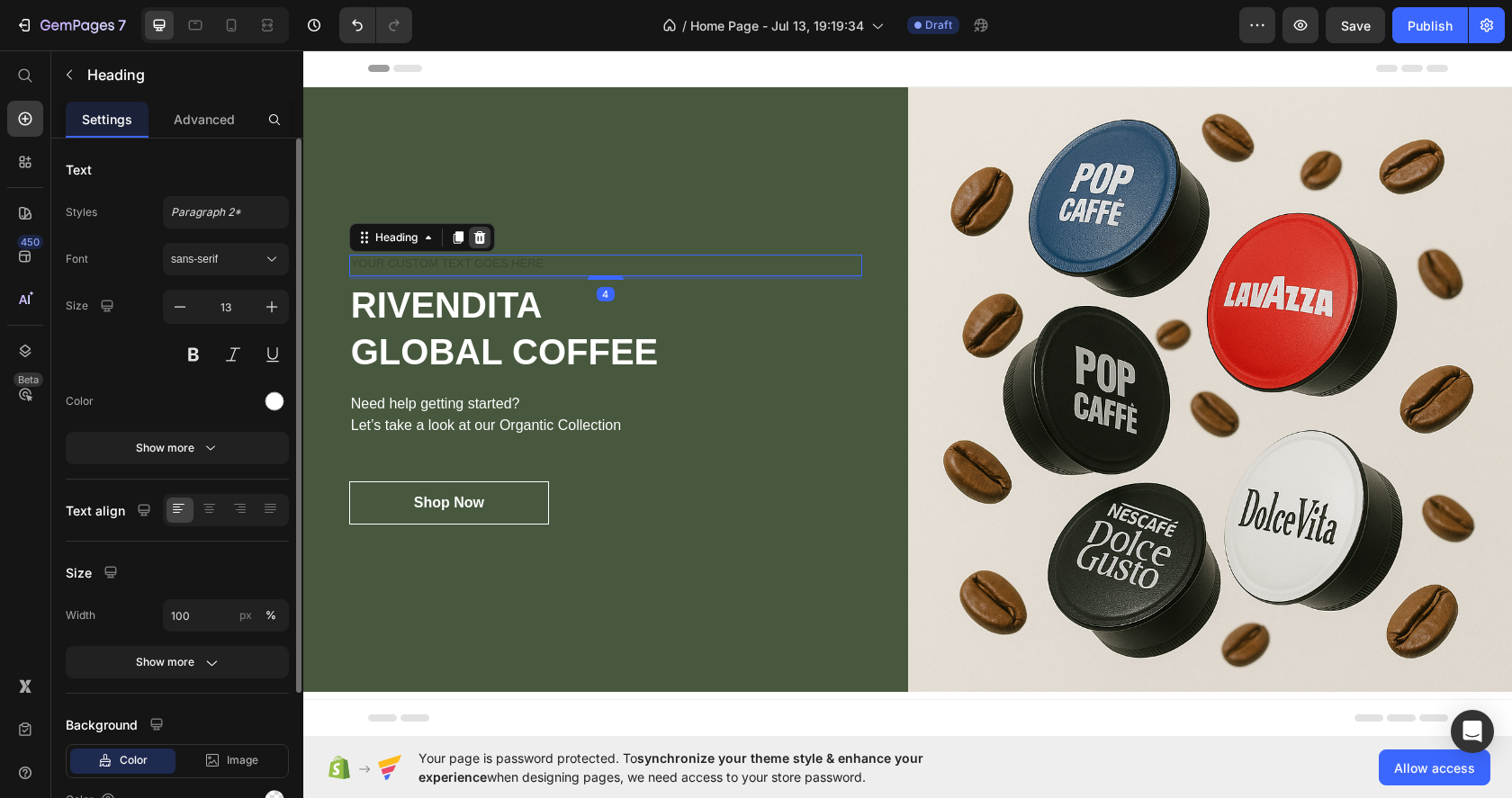 click 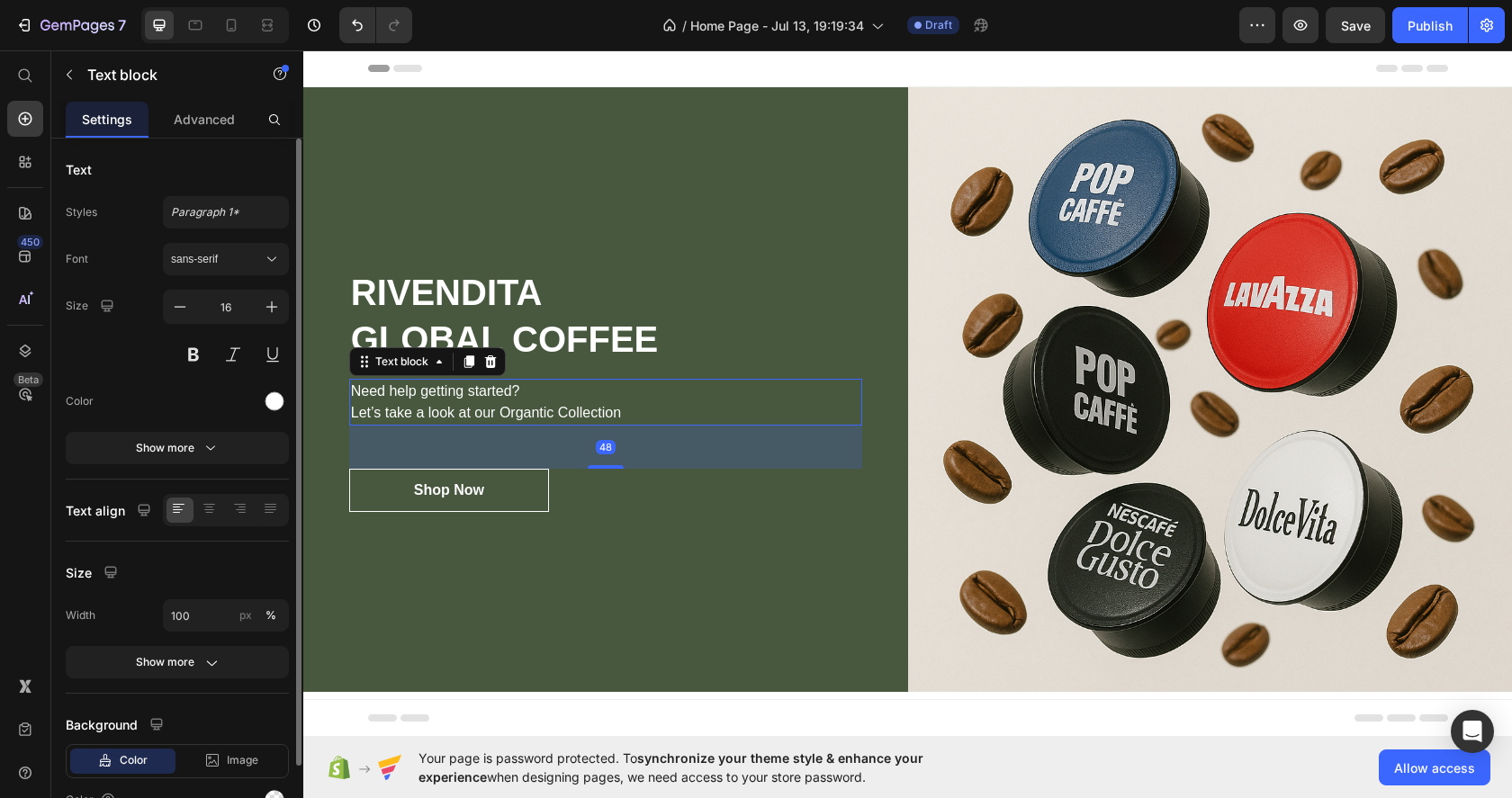 click on "Need help getting started?  Let’s take a look at our Organtic Collection" at bounding box center (606, 402) 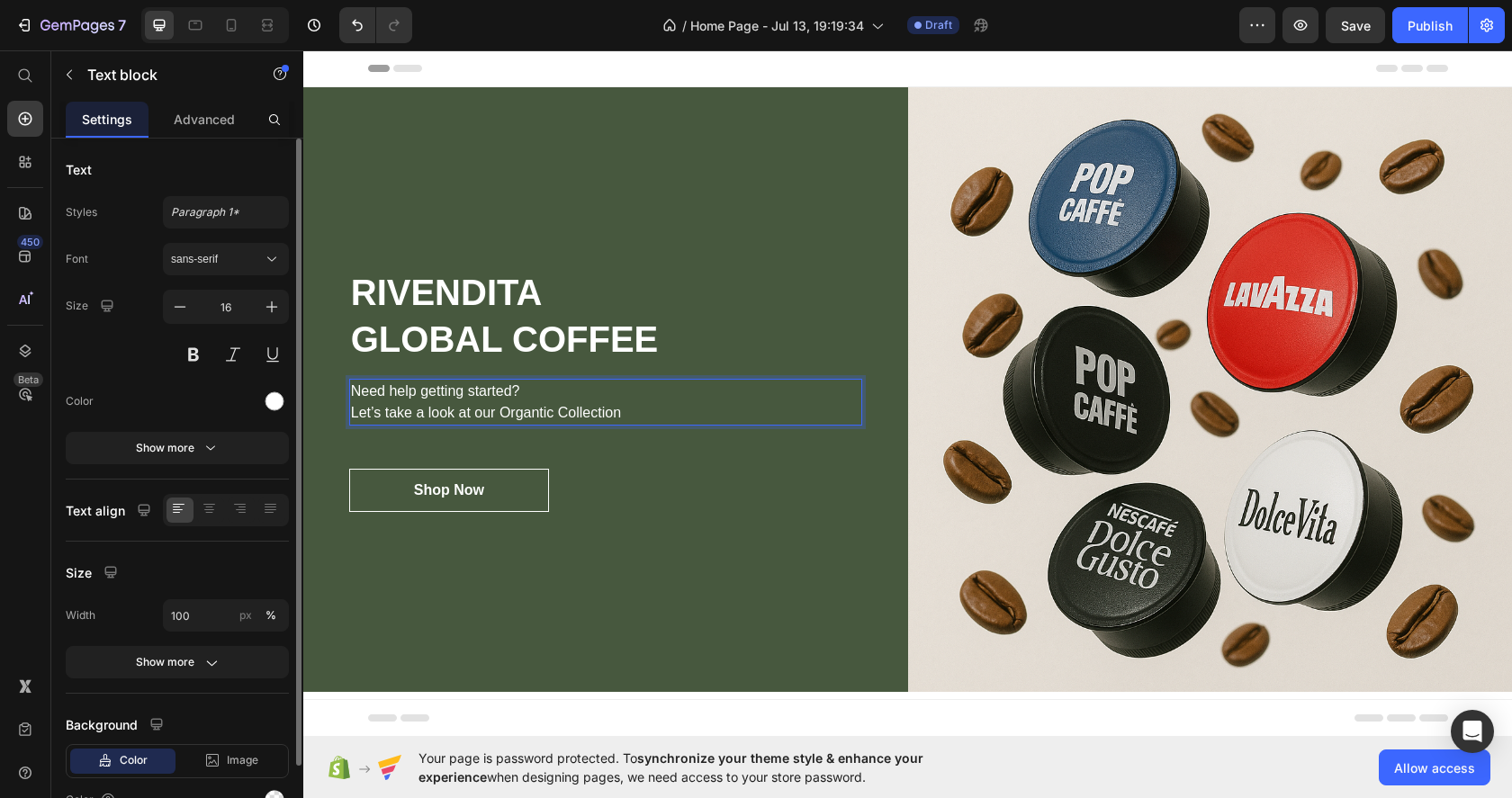 click on "Need help getting started?  Let’s take a look at our Organtic Collection" at bounding box center [606, 402] 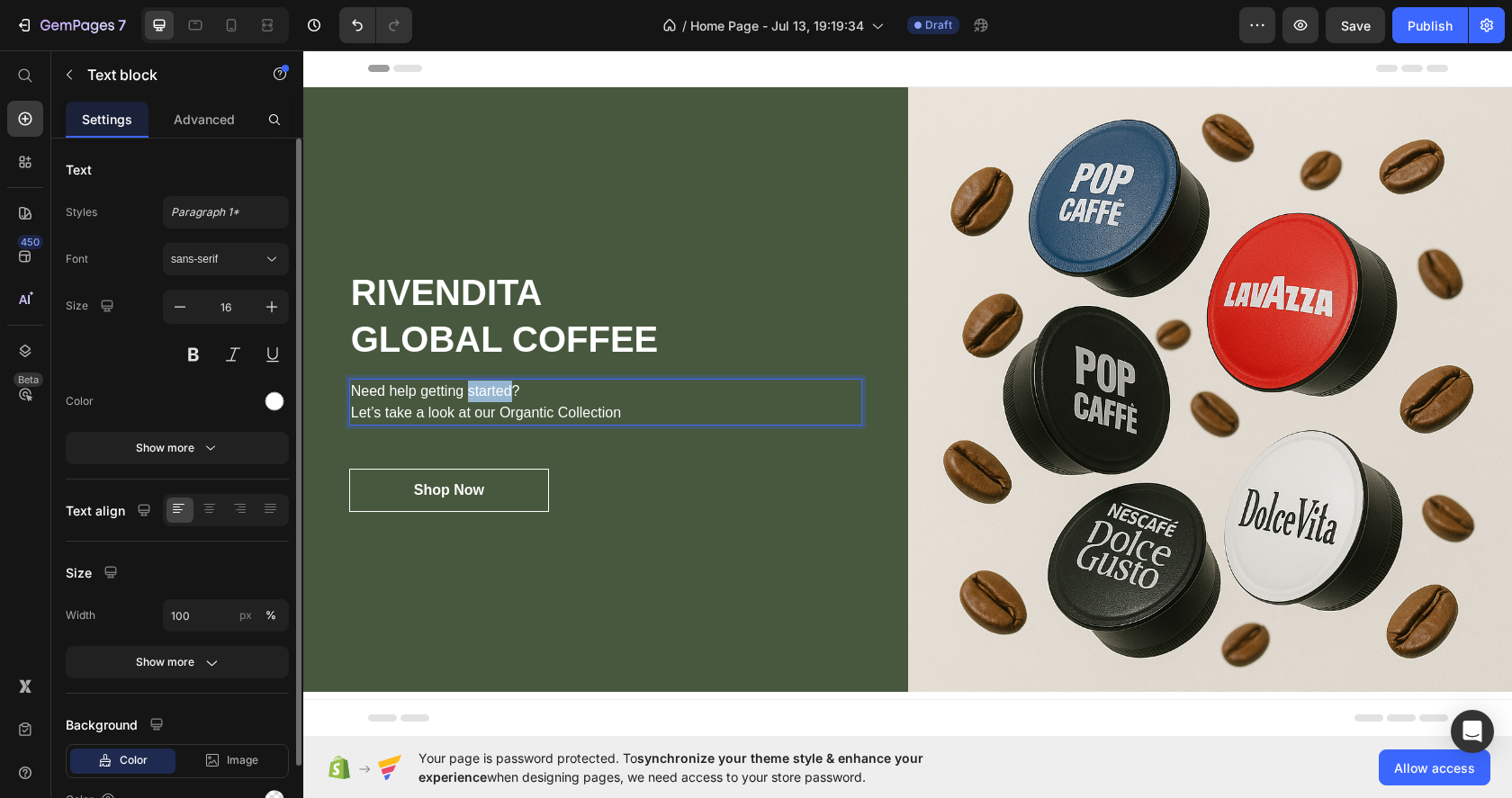 click on "Need help getting started?  Let’s take a look at our Organtic Collection" at bounding box center [606, 402] 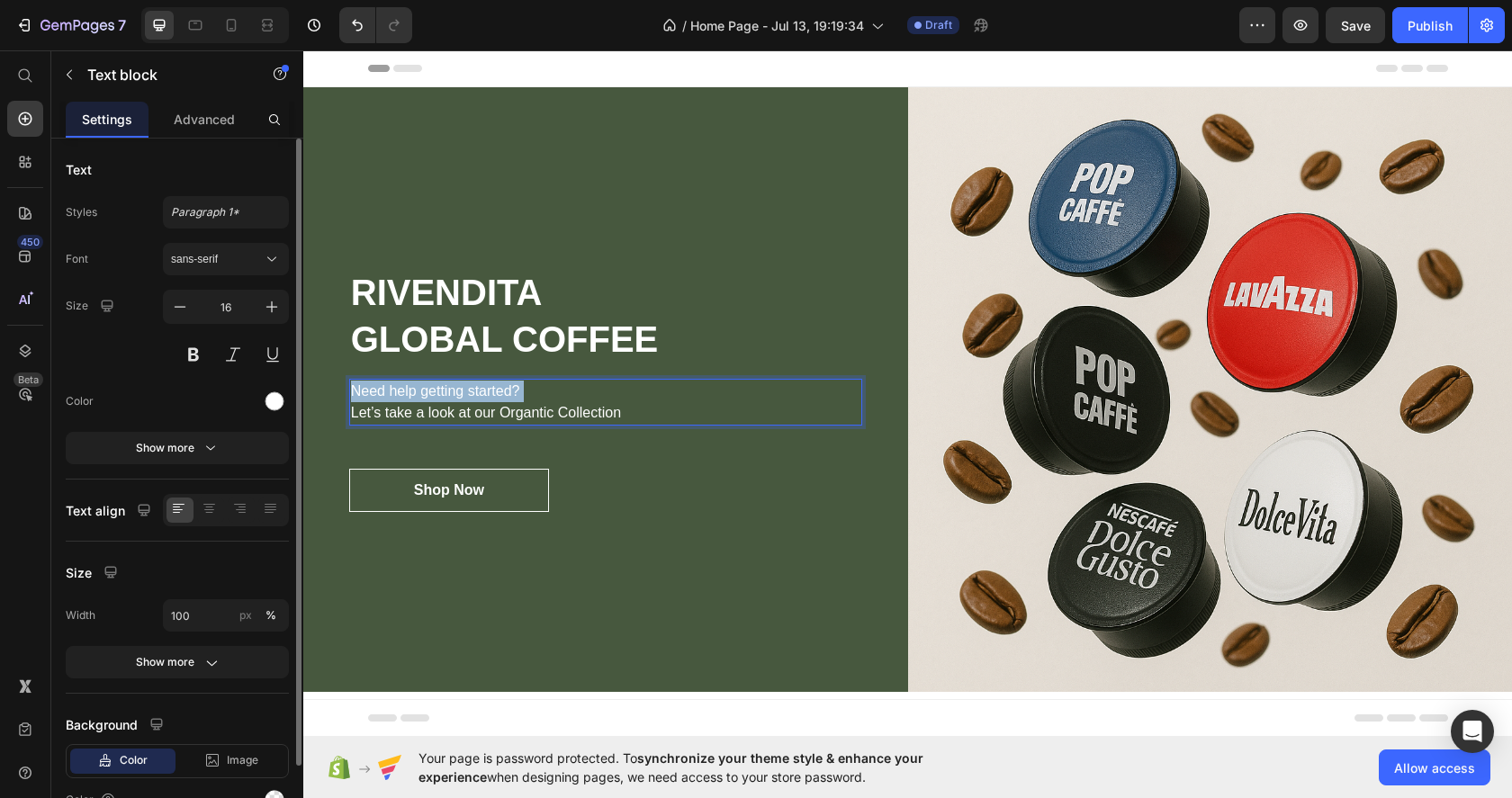 click on "Need help getting started?  Let’s take a look at our Organtic Collection" at bounding box center (606, 402) 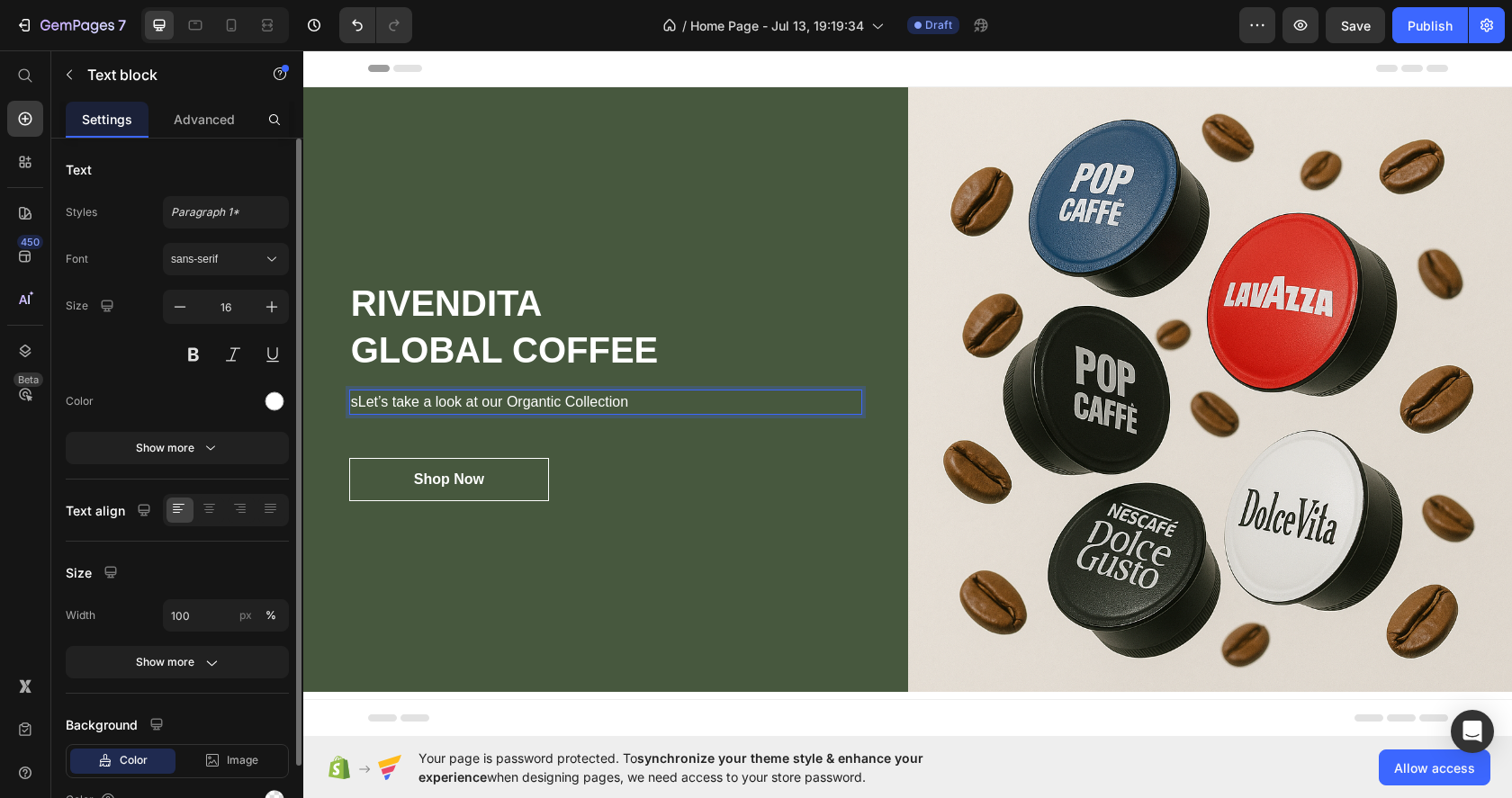click on "sLet’s take a look at our Organtic Collection" at bounding box center (606, 402) 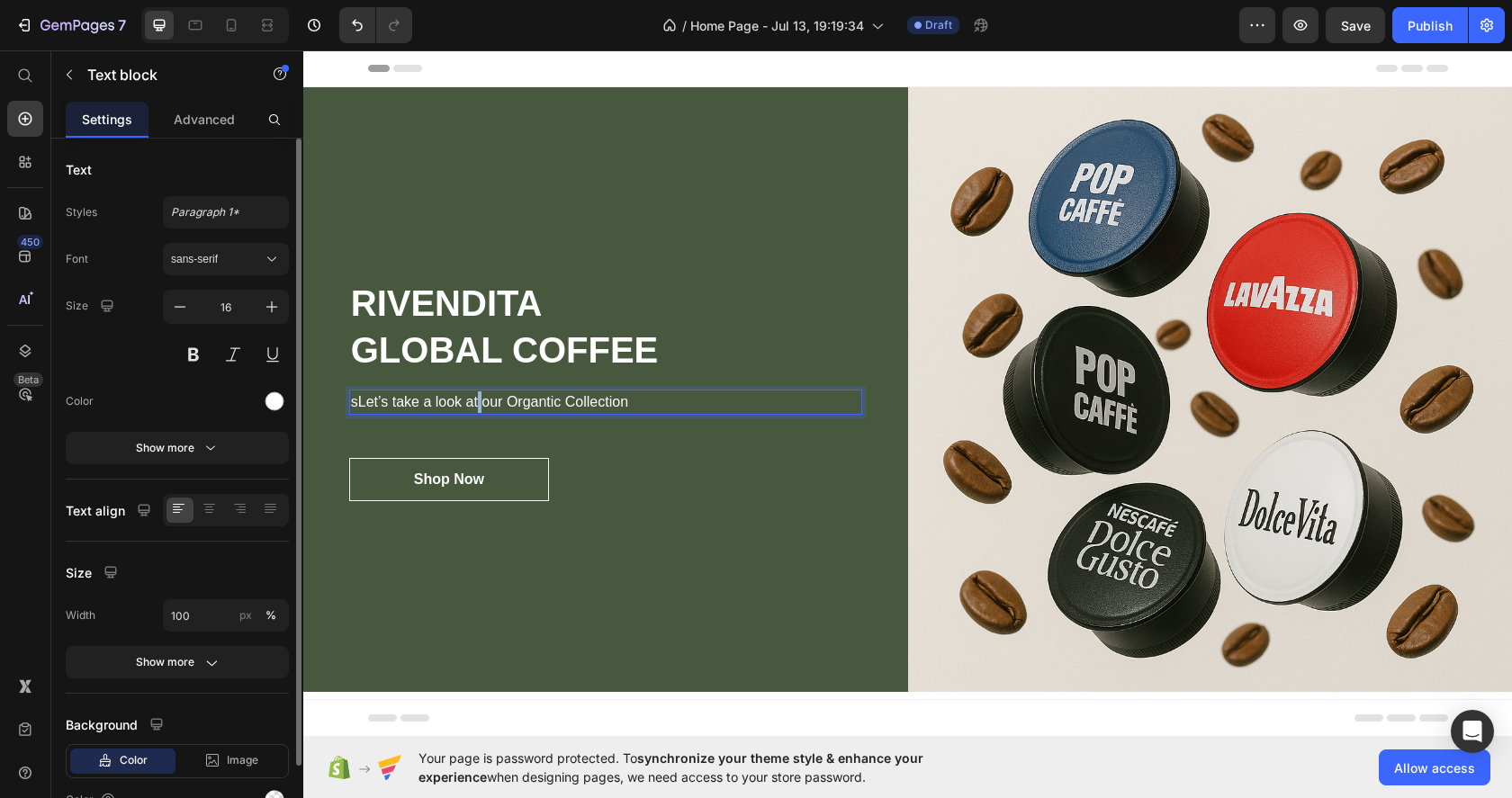 click on "sLet’s take a look at our Organtic Collection" at bounding box center (606, 402) 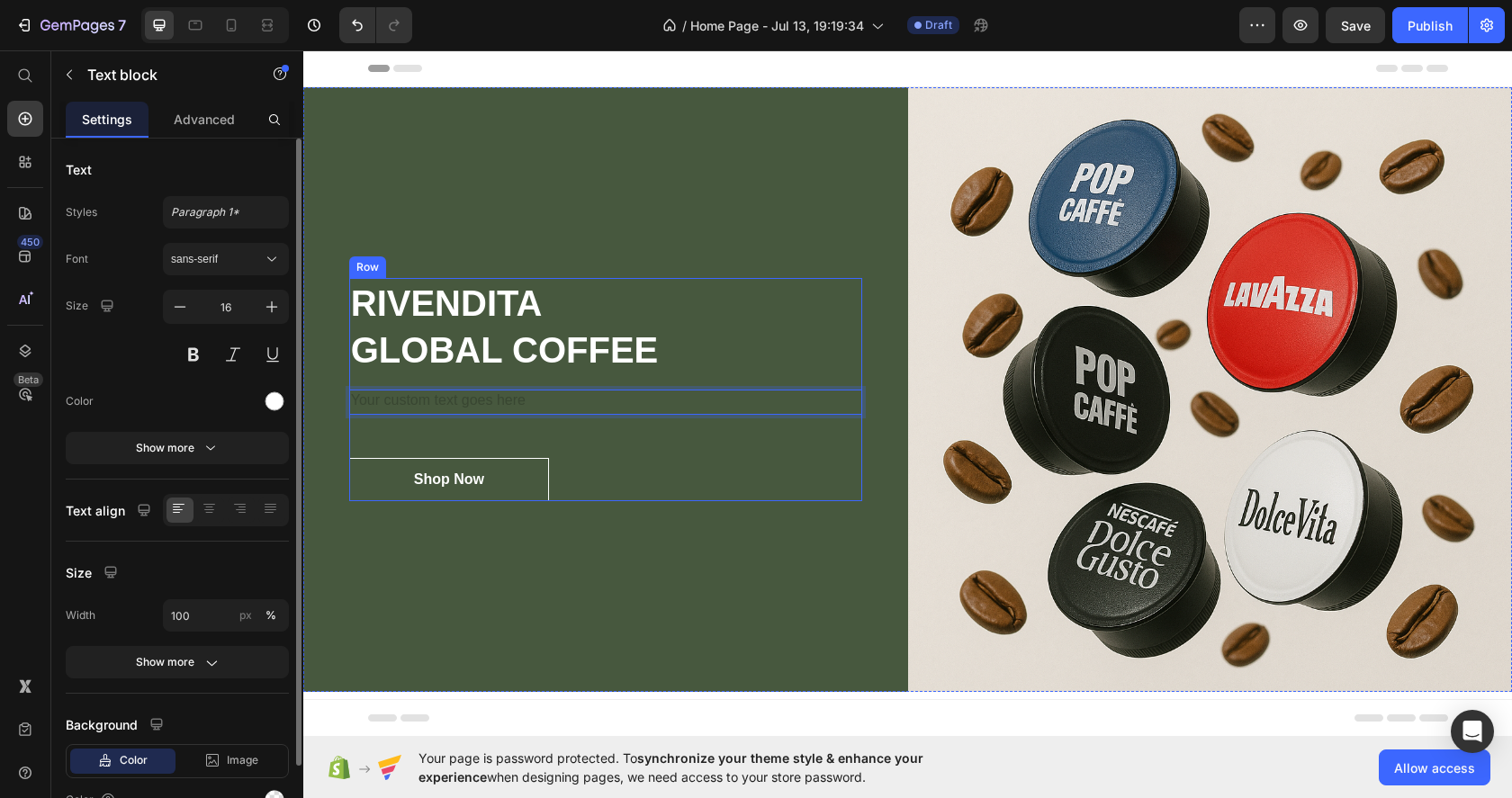 click on "RIVENDITA GLOBAL COFFEE Heading Text block   48 Shop Now Button" at bounding box center (606, 390) 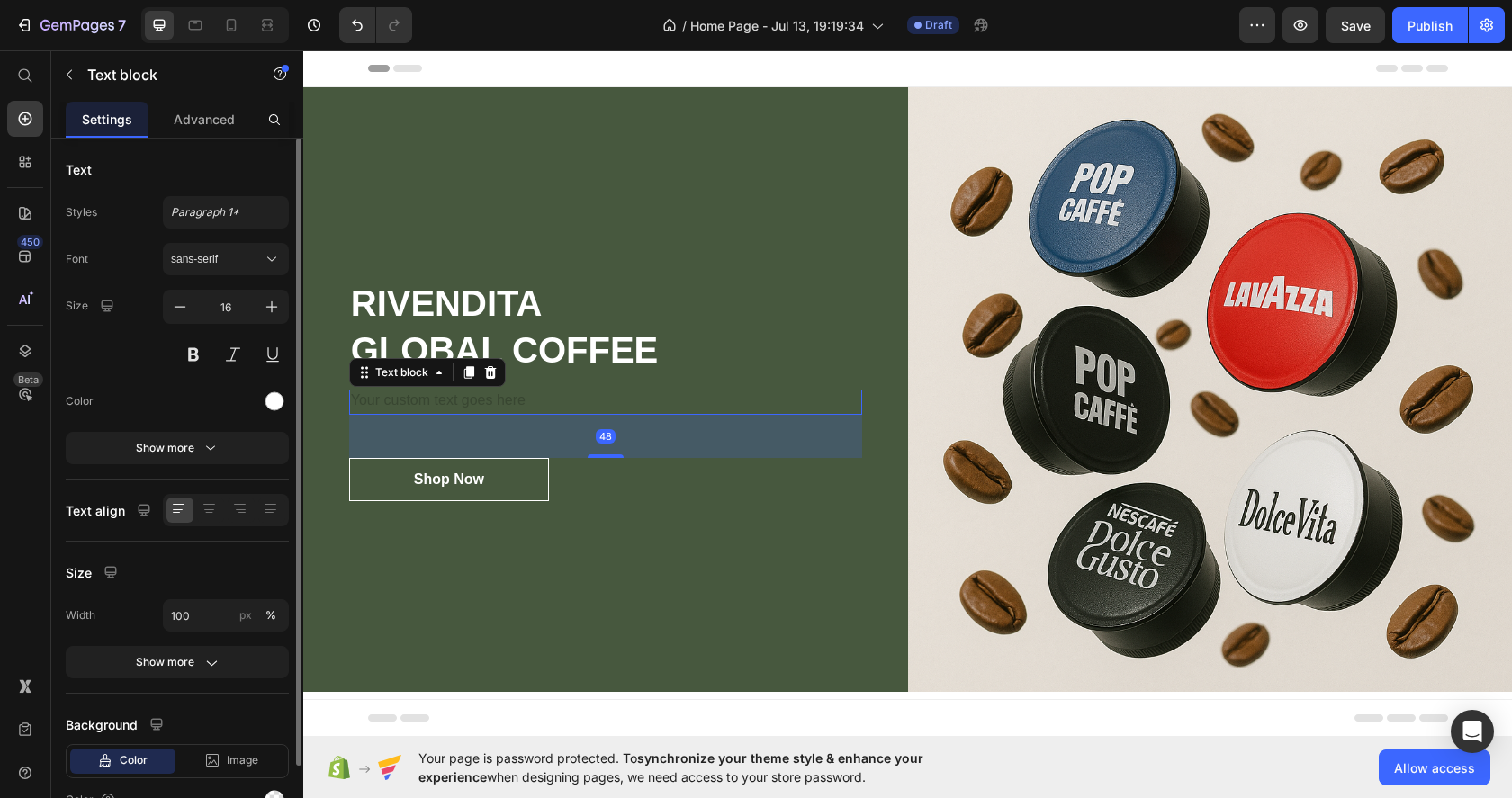 click at bounding box center (606, 402) 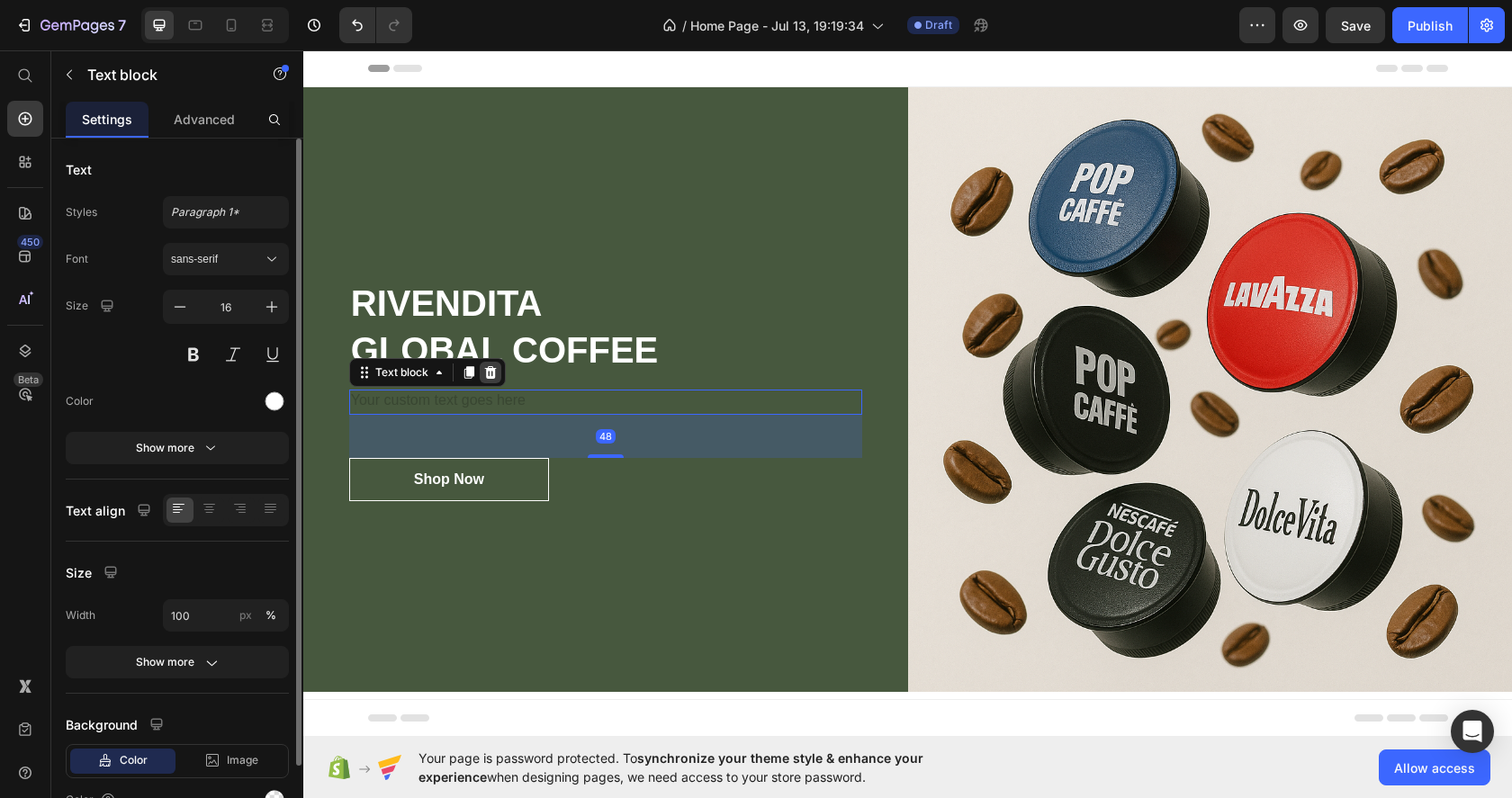 click at bounding box center [490, 372] 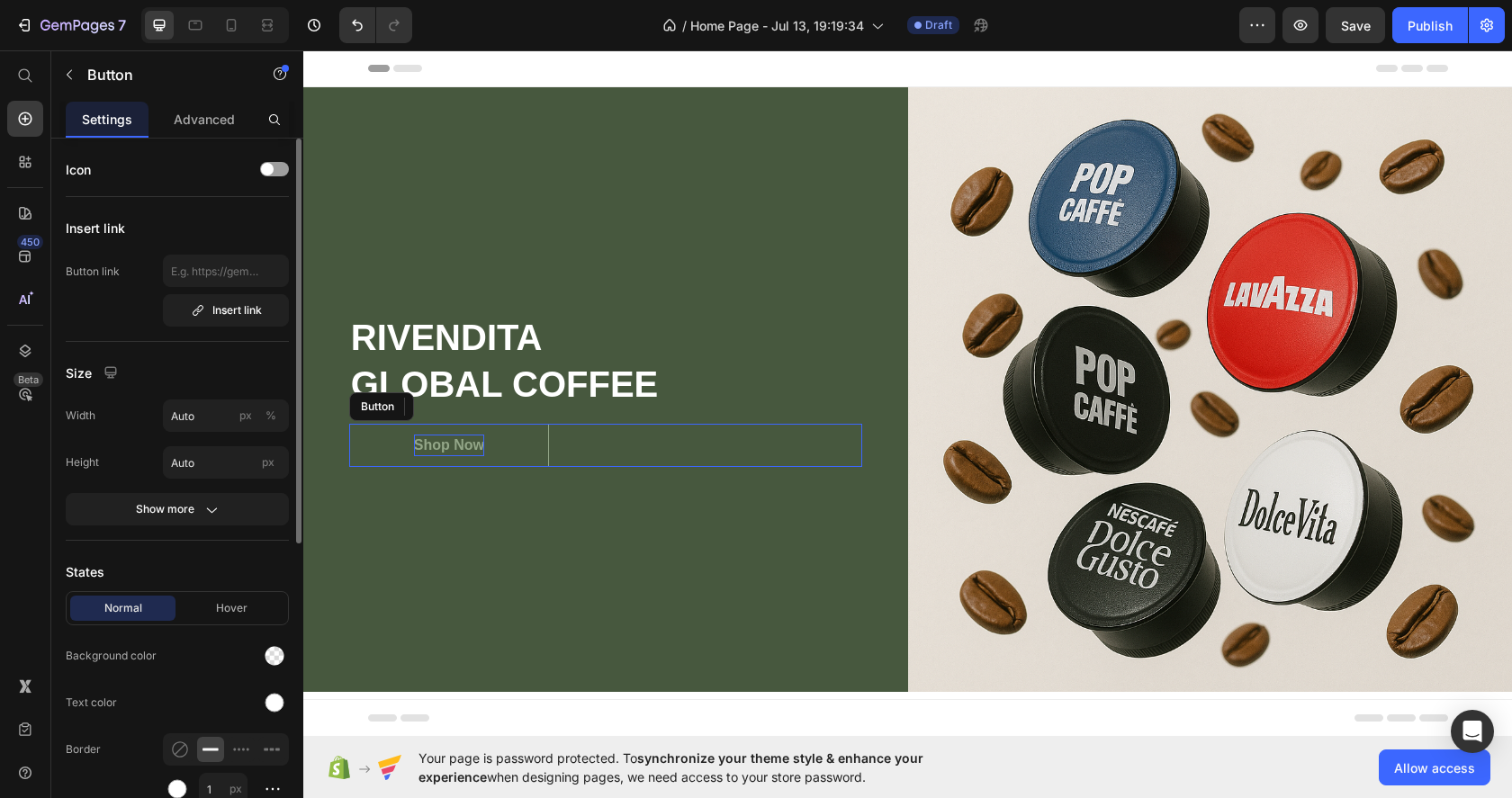 click on "Shop Now" at bounding box center [449, 445] 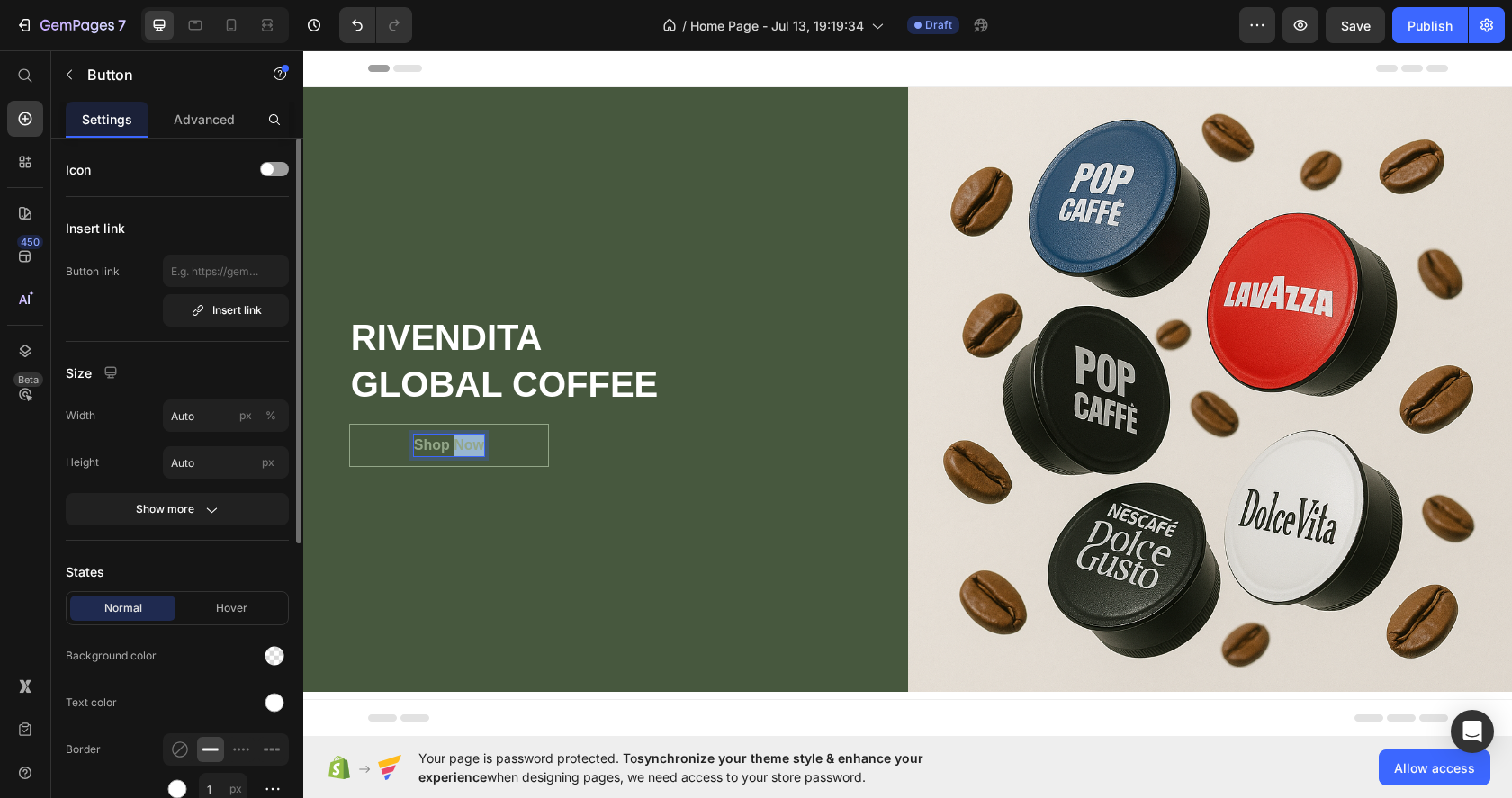 click on "Shop Now" at bounding box center (449, 445) 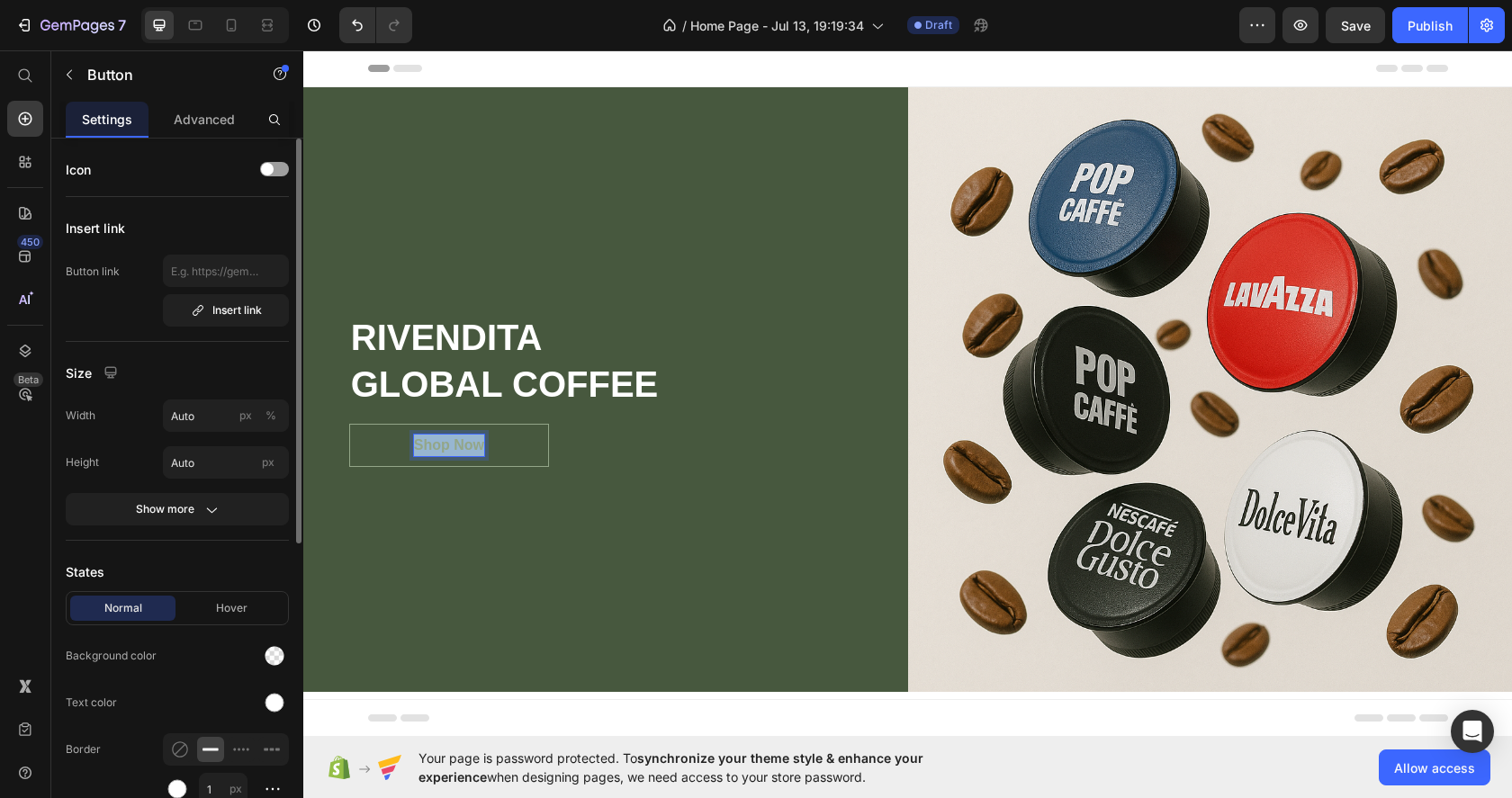click on "Shop Now" at bounding box center [449, 445] 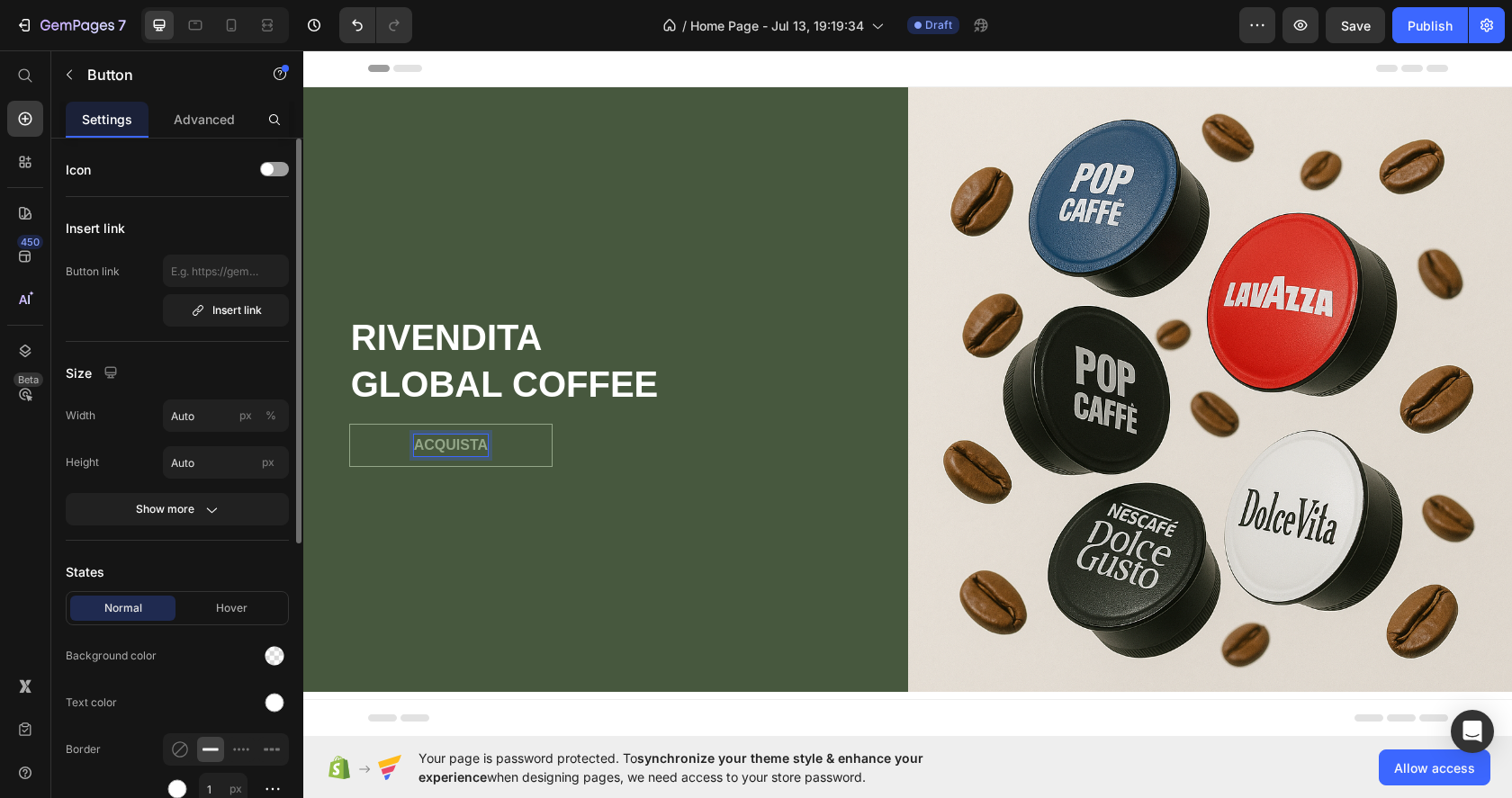 click on "ACQUISTA" at bounding box center (451, 445) 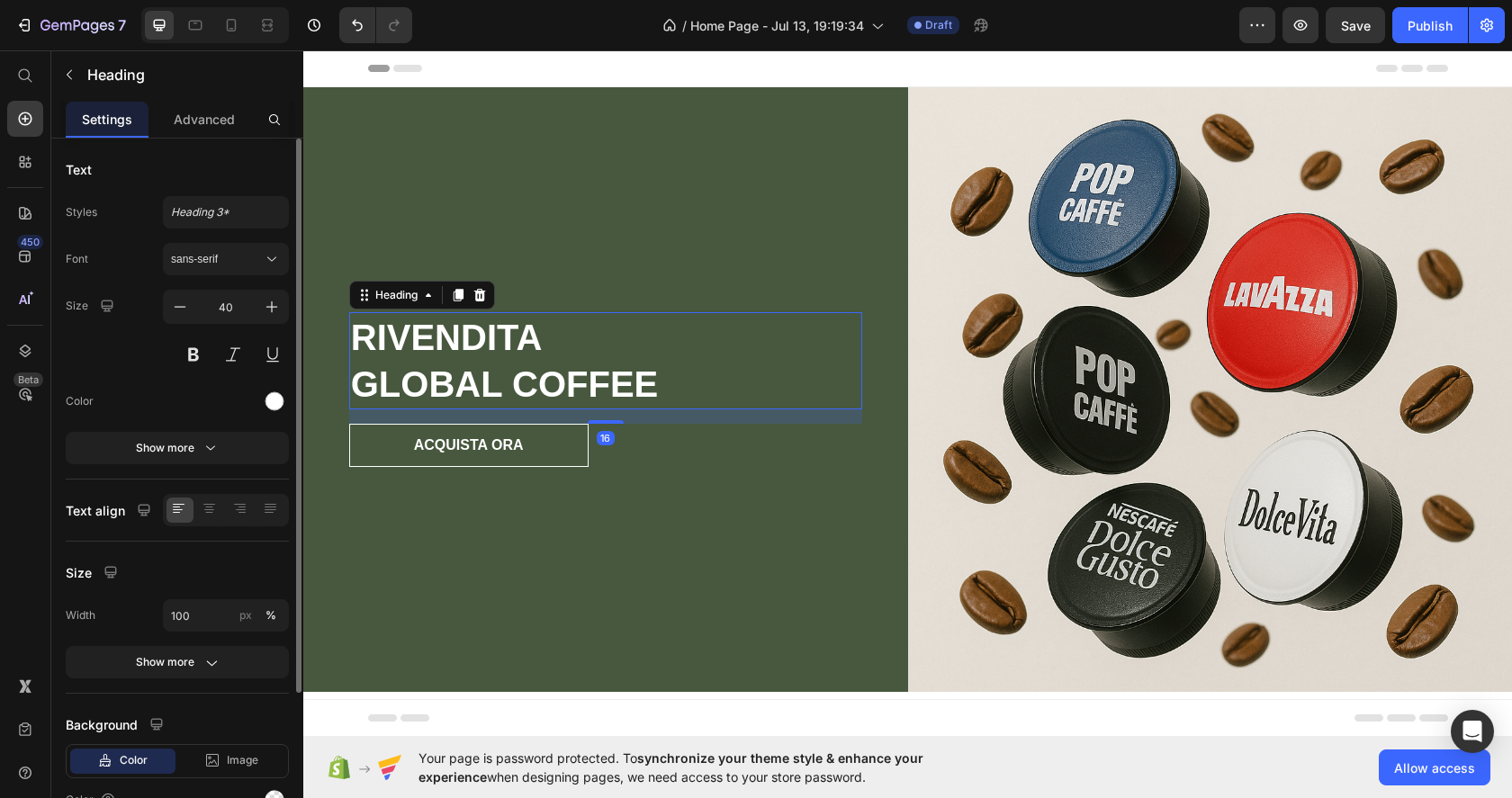 click on "RIVENDITA GLOBAL COFFEE" at bounding box center [606, 361] 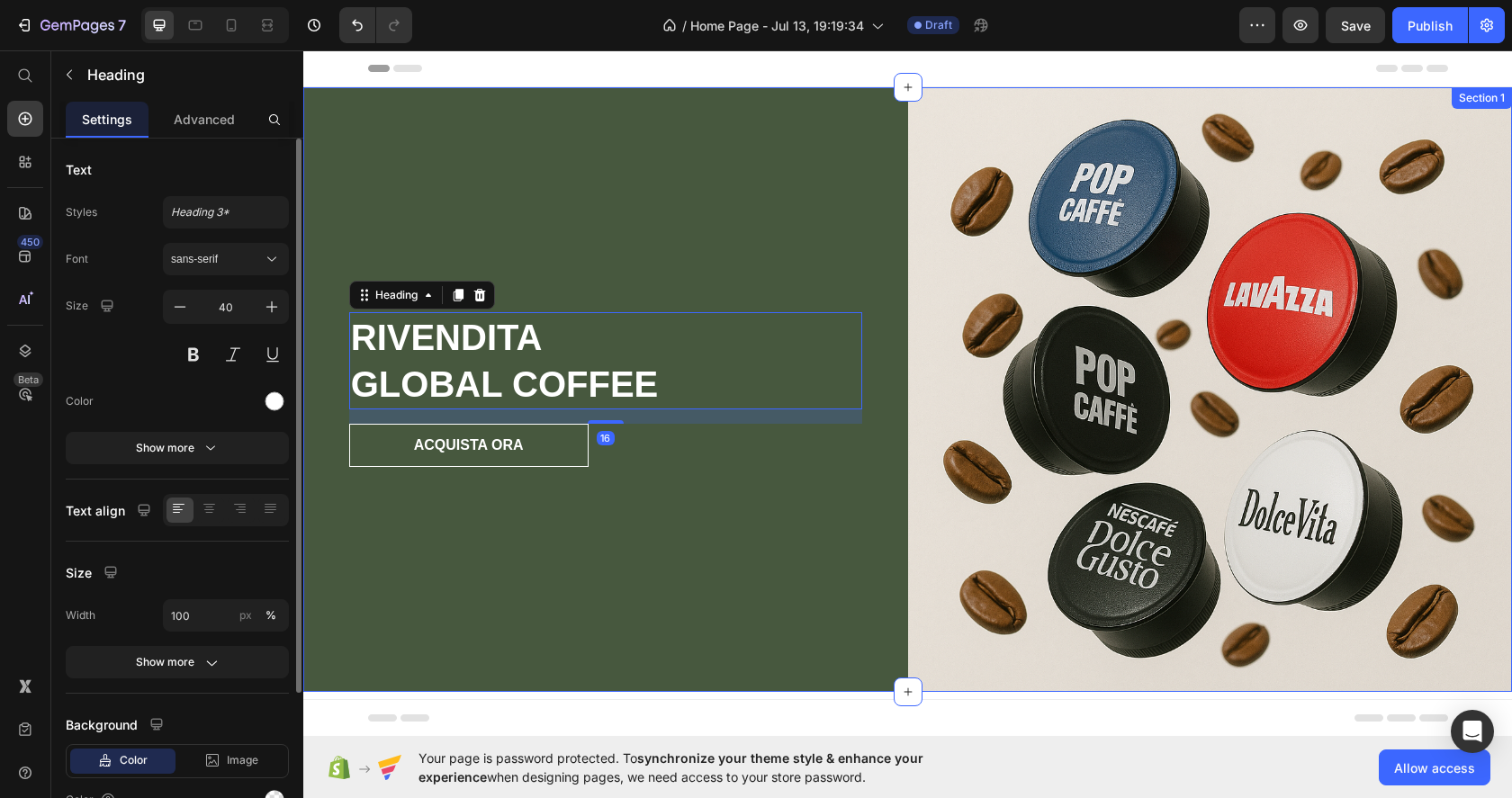 click on "RIVENDITA GLOBAL COFFEE Heading   16 ACQUISTA ORA Button Row" at bounding box center [606, 390] 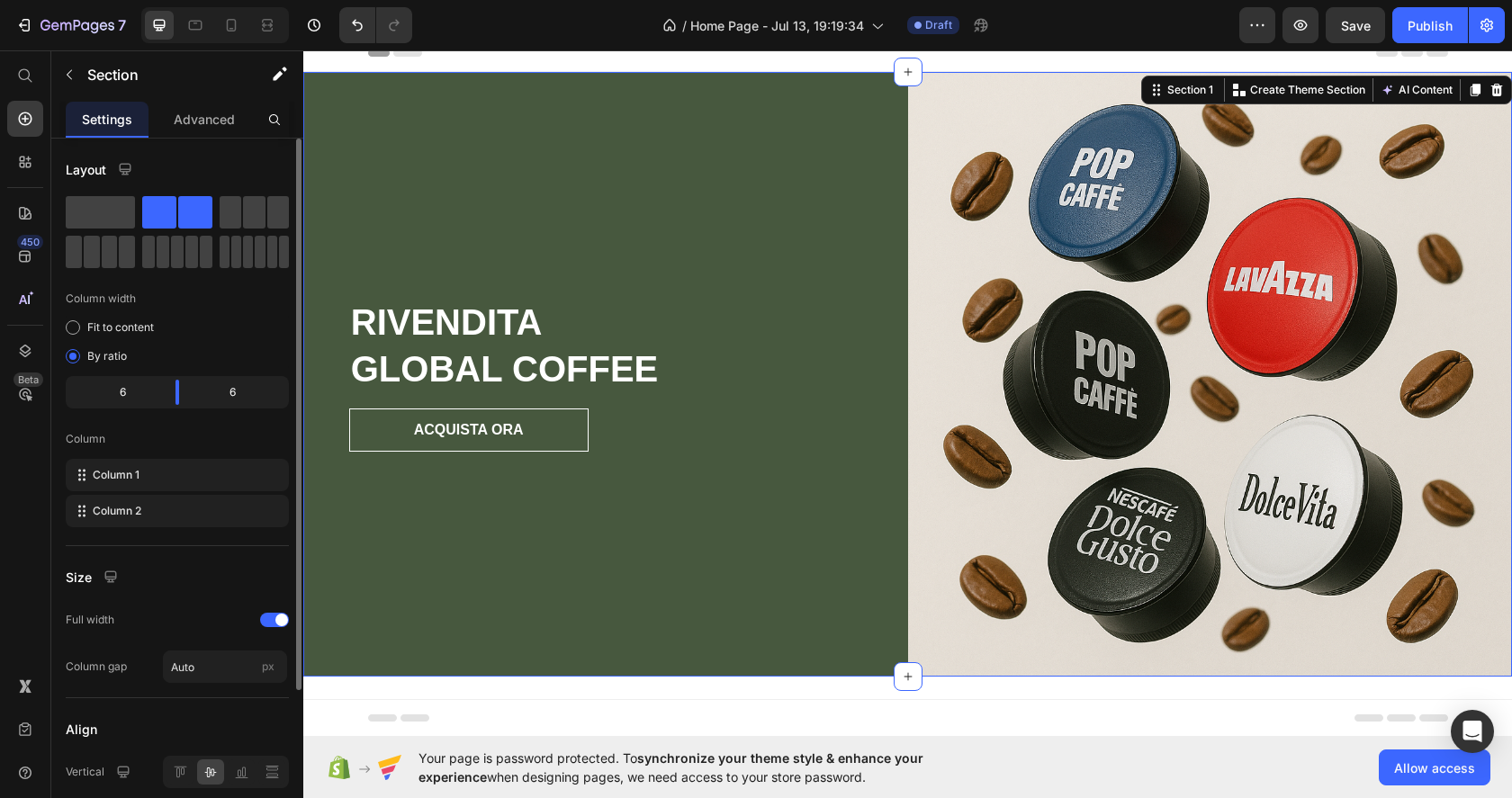 scroll, scrollTop: 10, scrollLeft: 0, axis: vertical 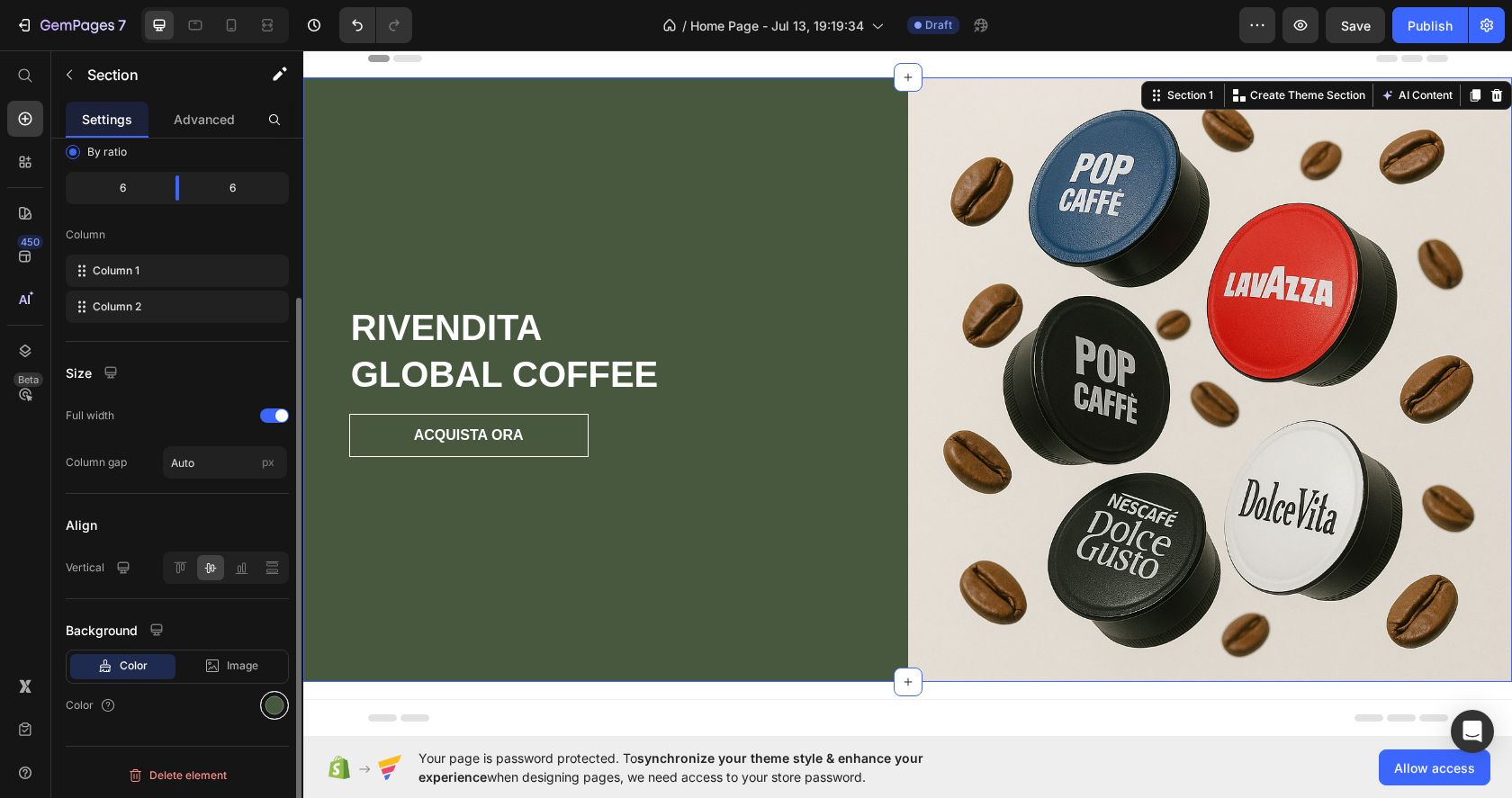 click at bounding box center [274, 705] 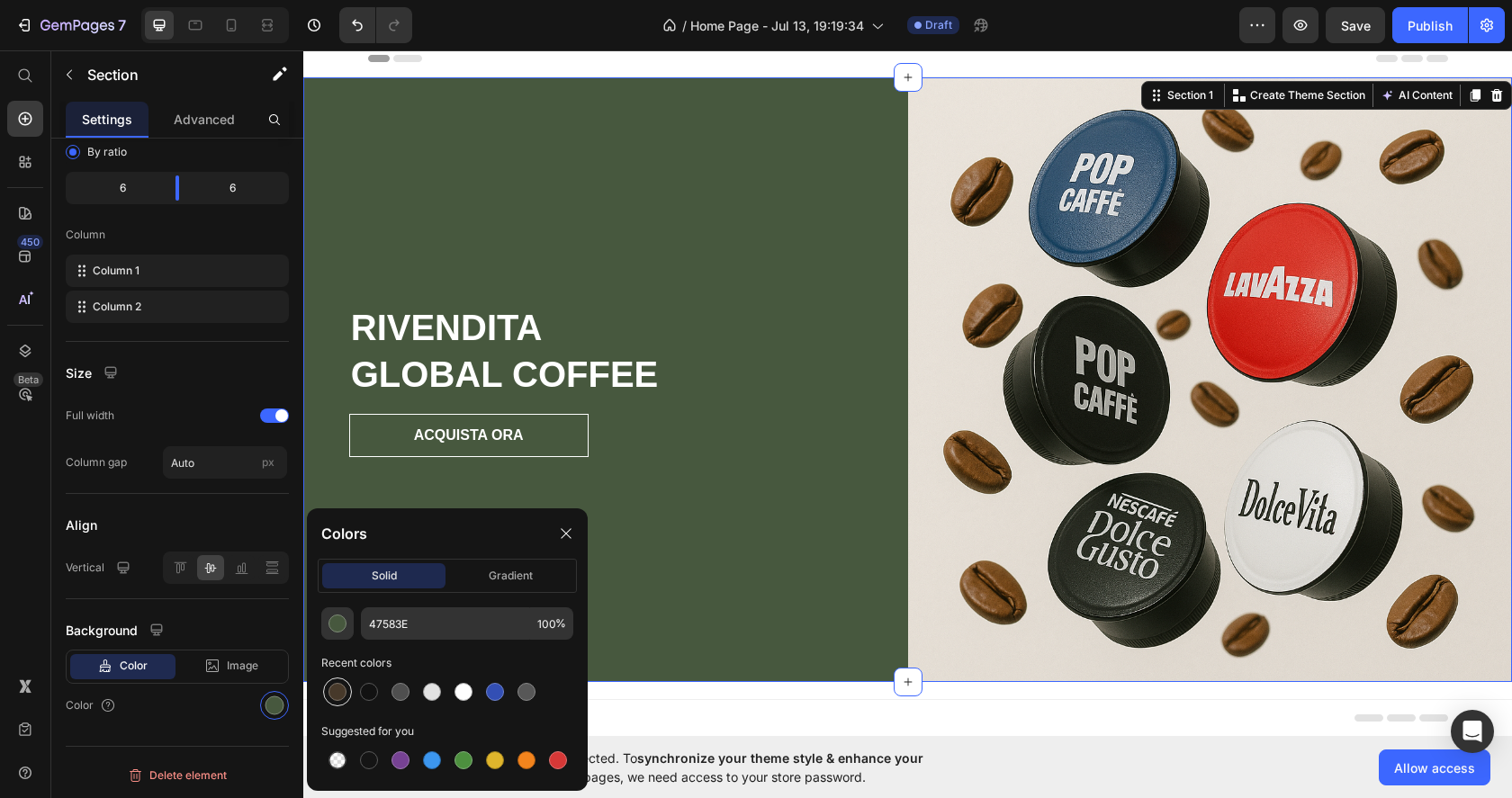 click at bounding box center (338, 692) 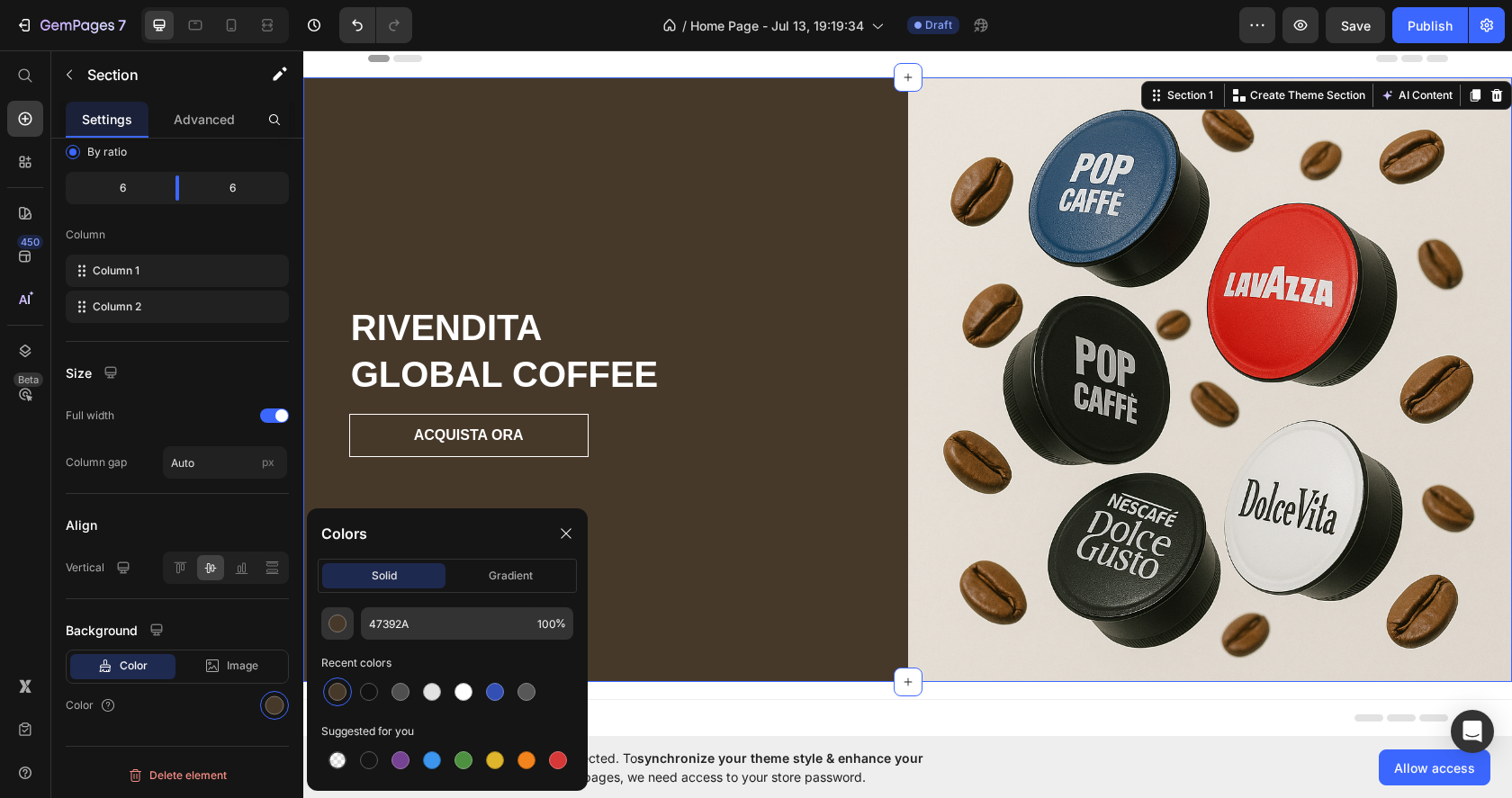 click on "RIVENDITA GLOBAL COFFEE Heading ACQUISTA ORA Button Row" at bounding box center (606, 380) 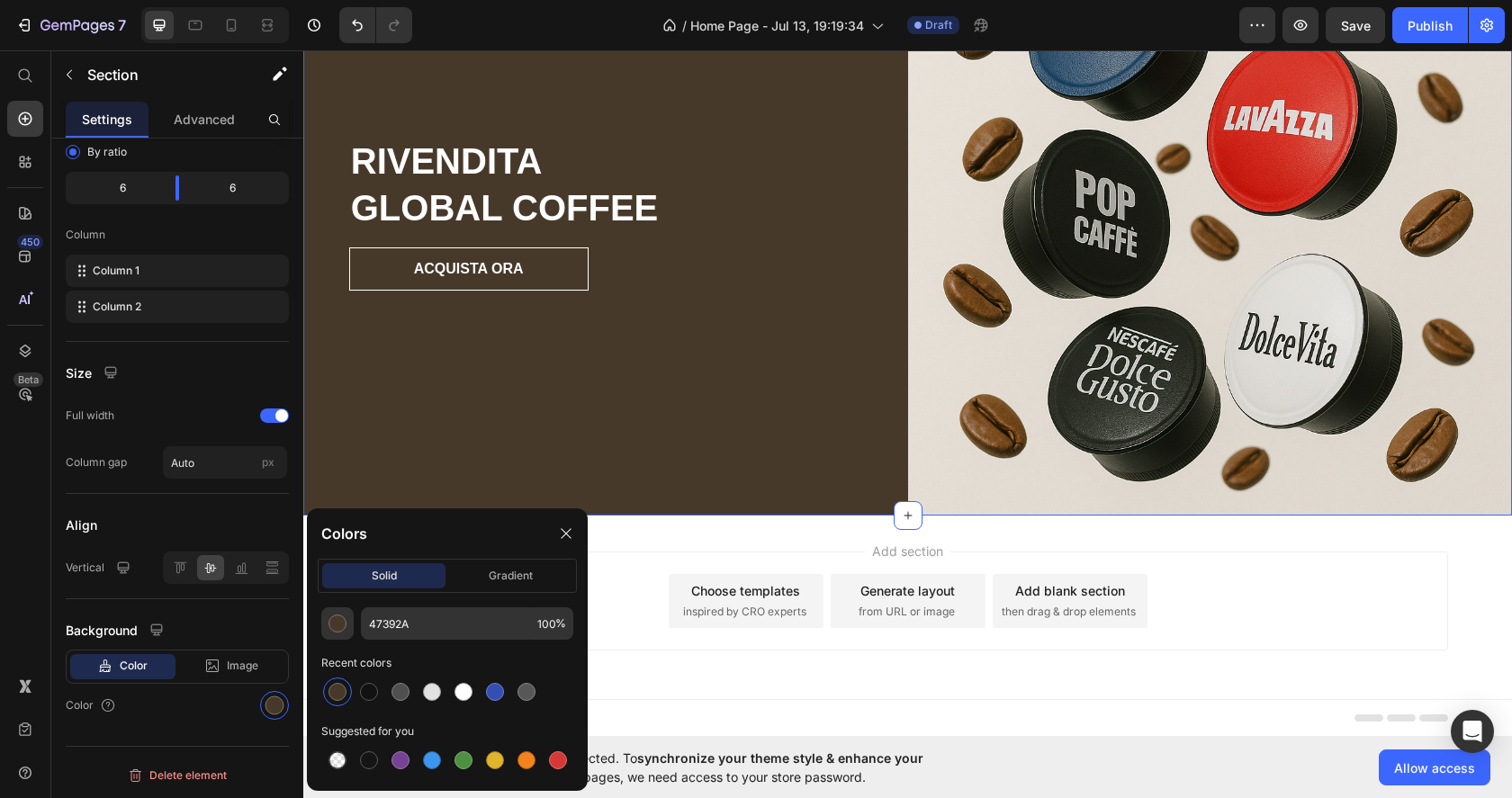 scroll, scrollTop: 176, scrollLeft: 0, axis: vertical 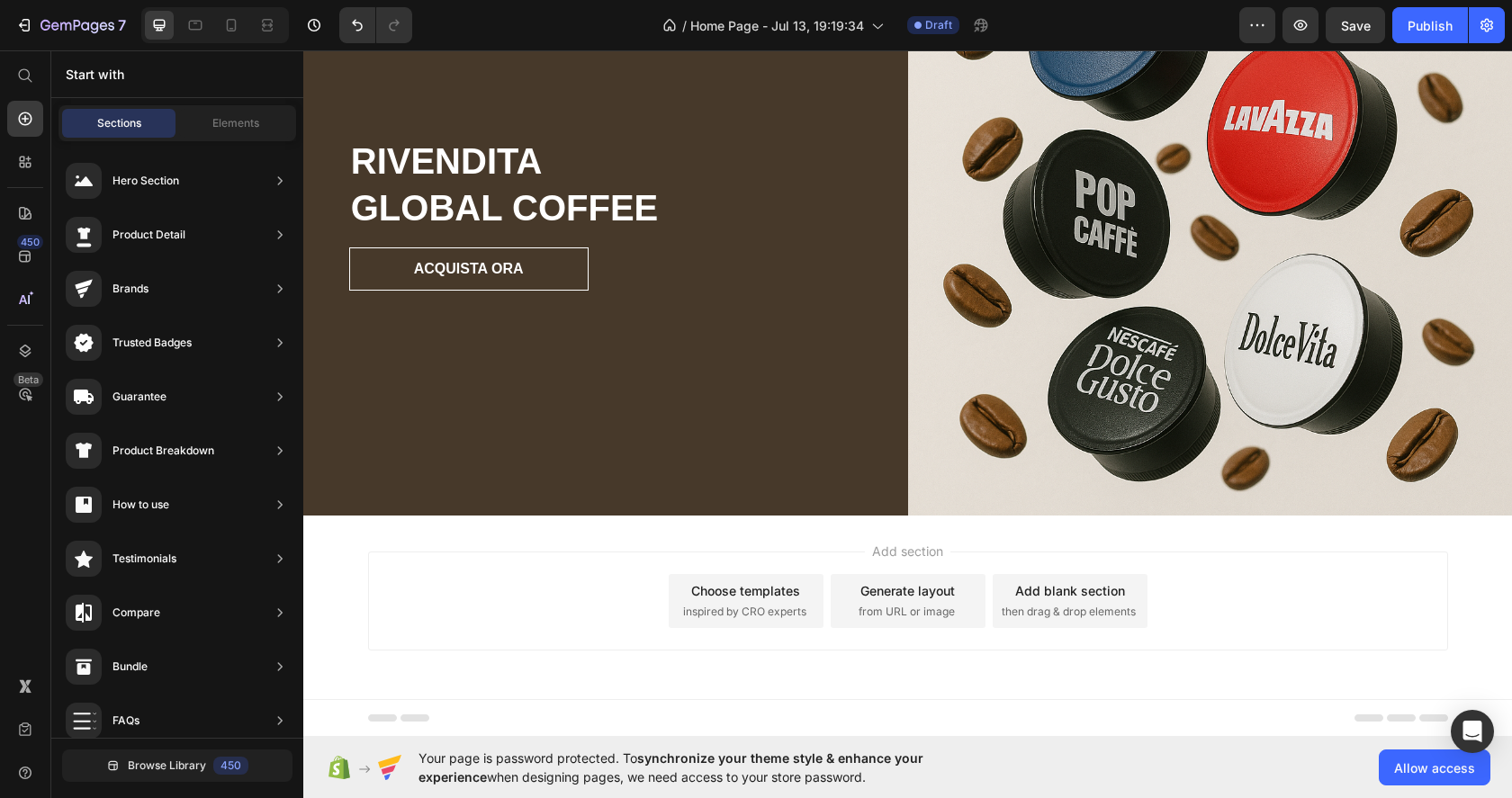 click on "Choose templates" at bounding box center [745, 590] 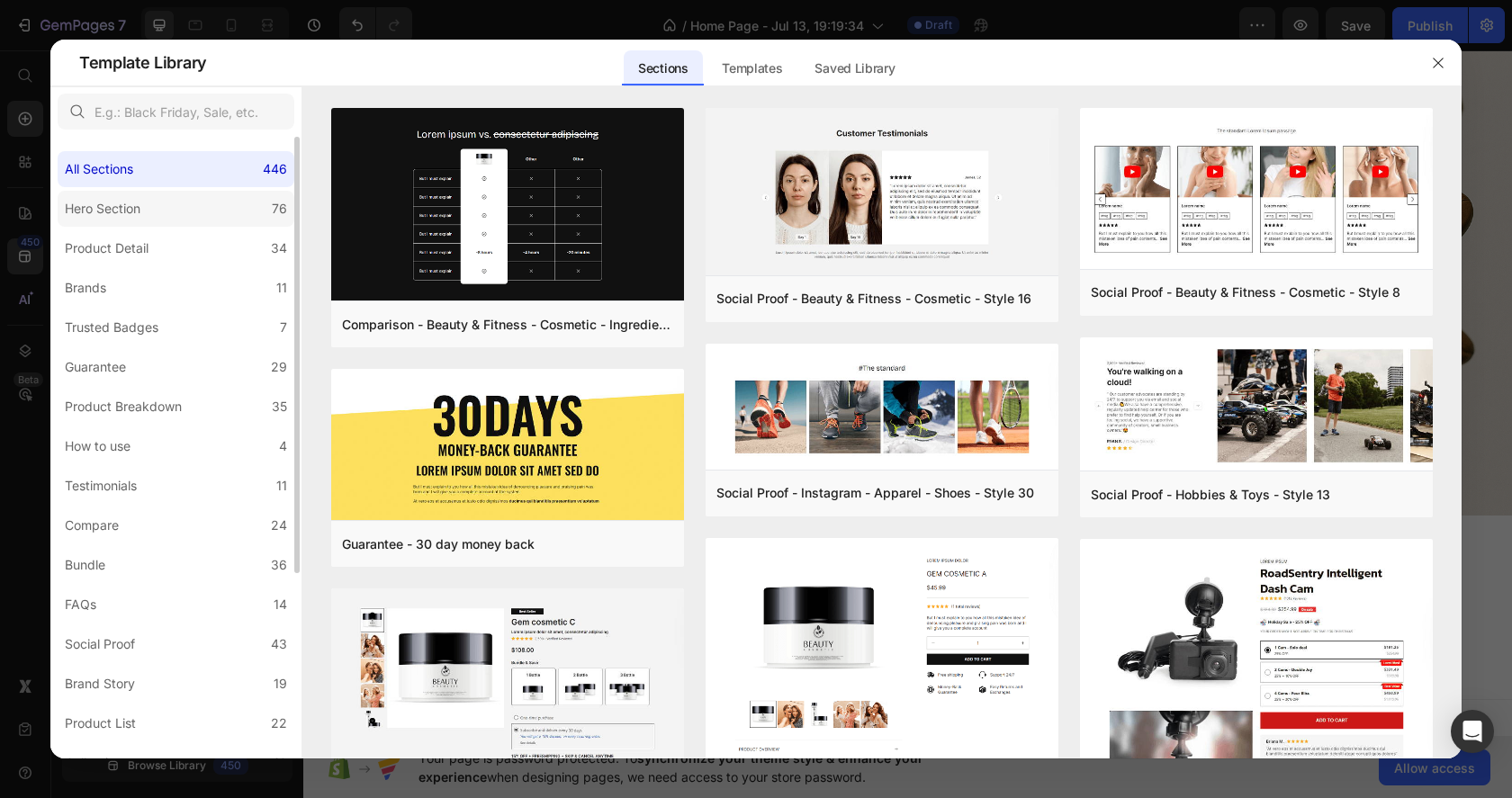 click on "Hero Section 76" 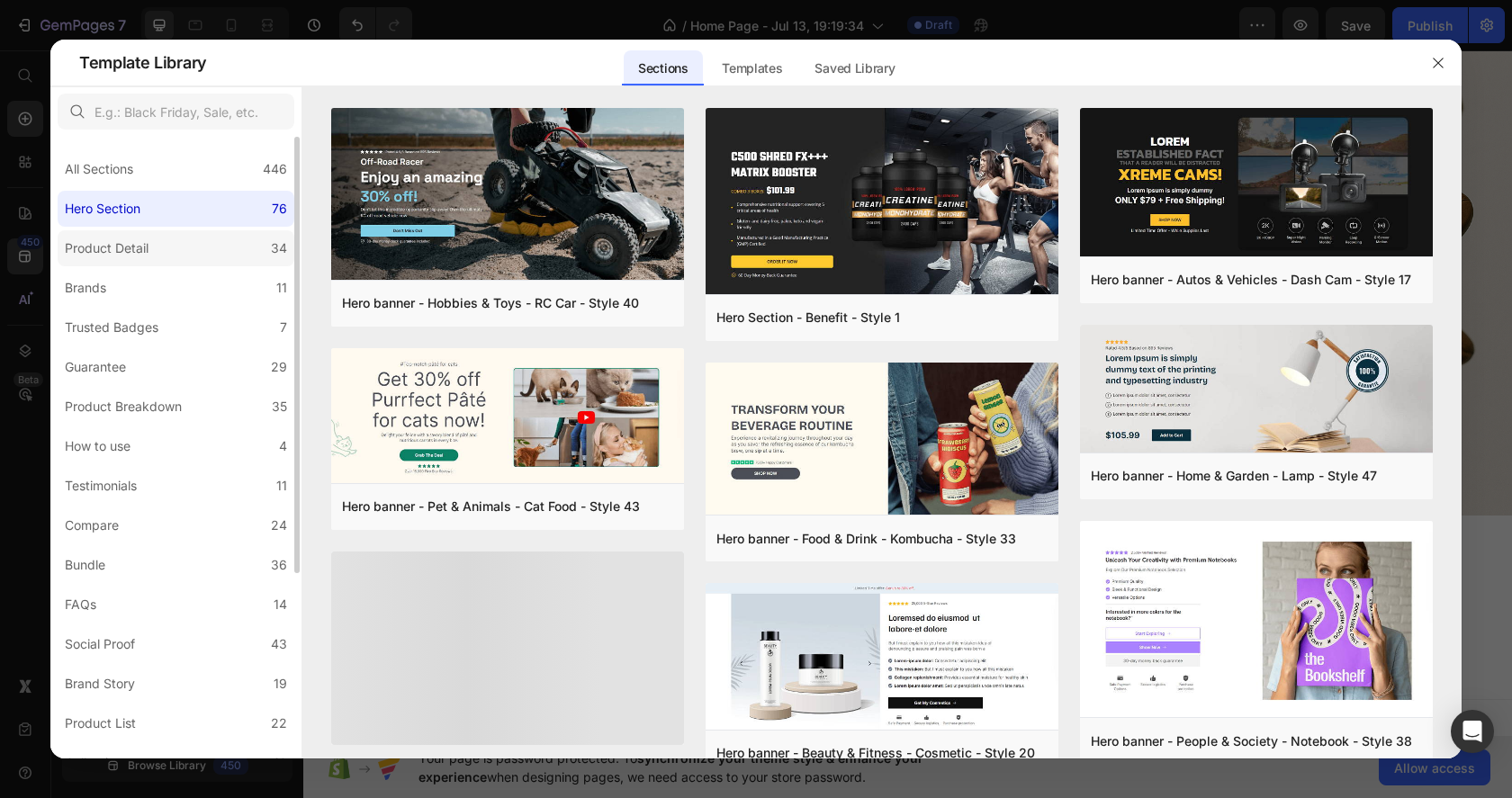 click on "Product Detail 34" 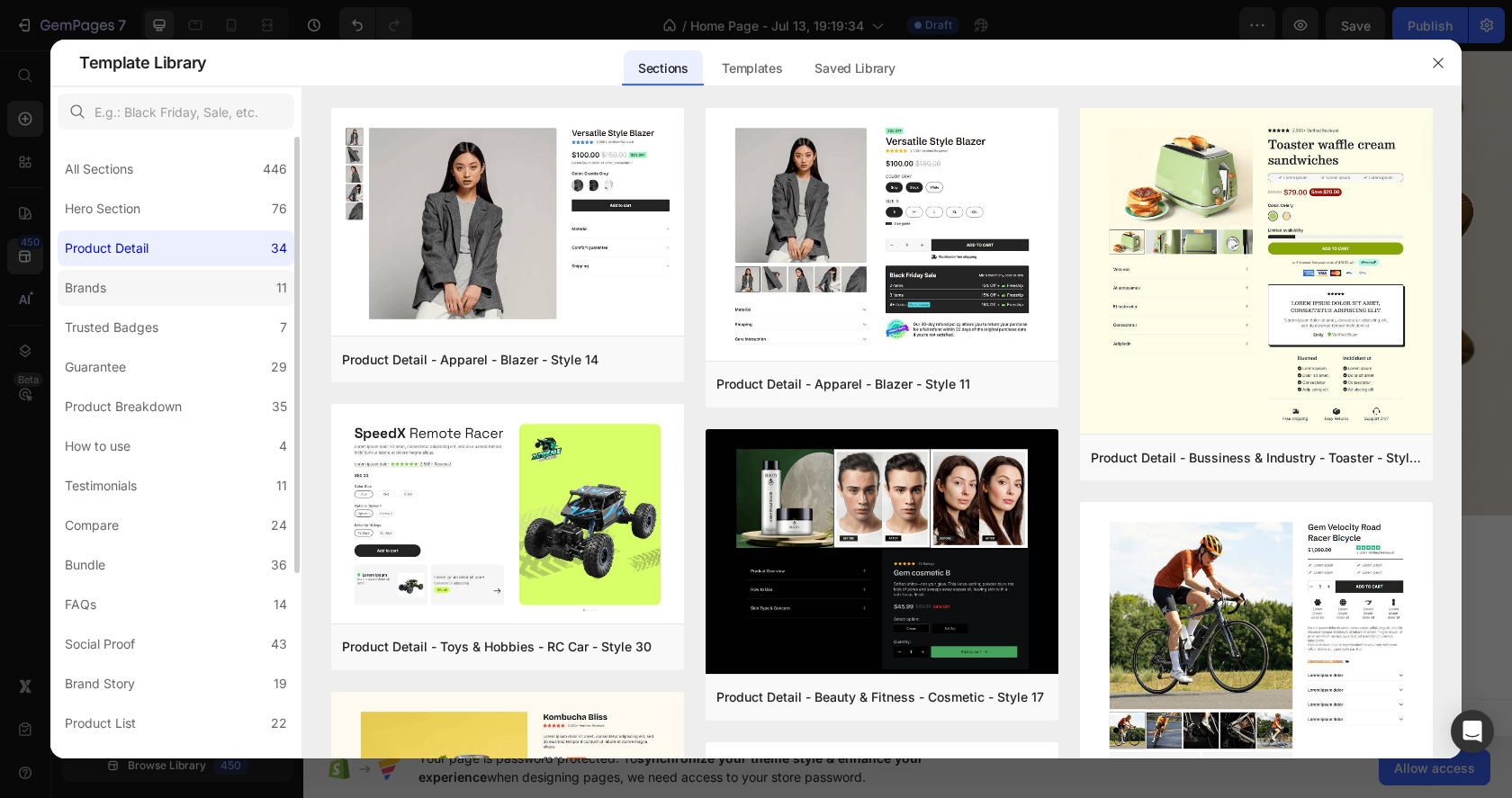 click on "Brands 11" 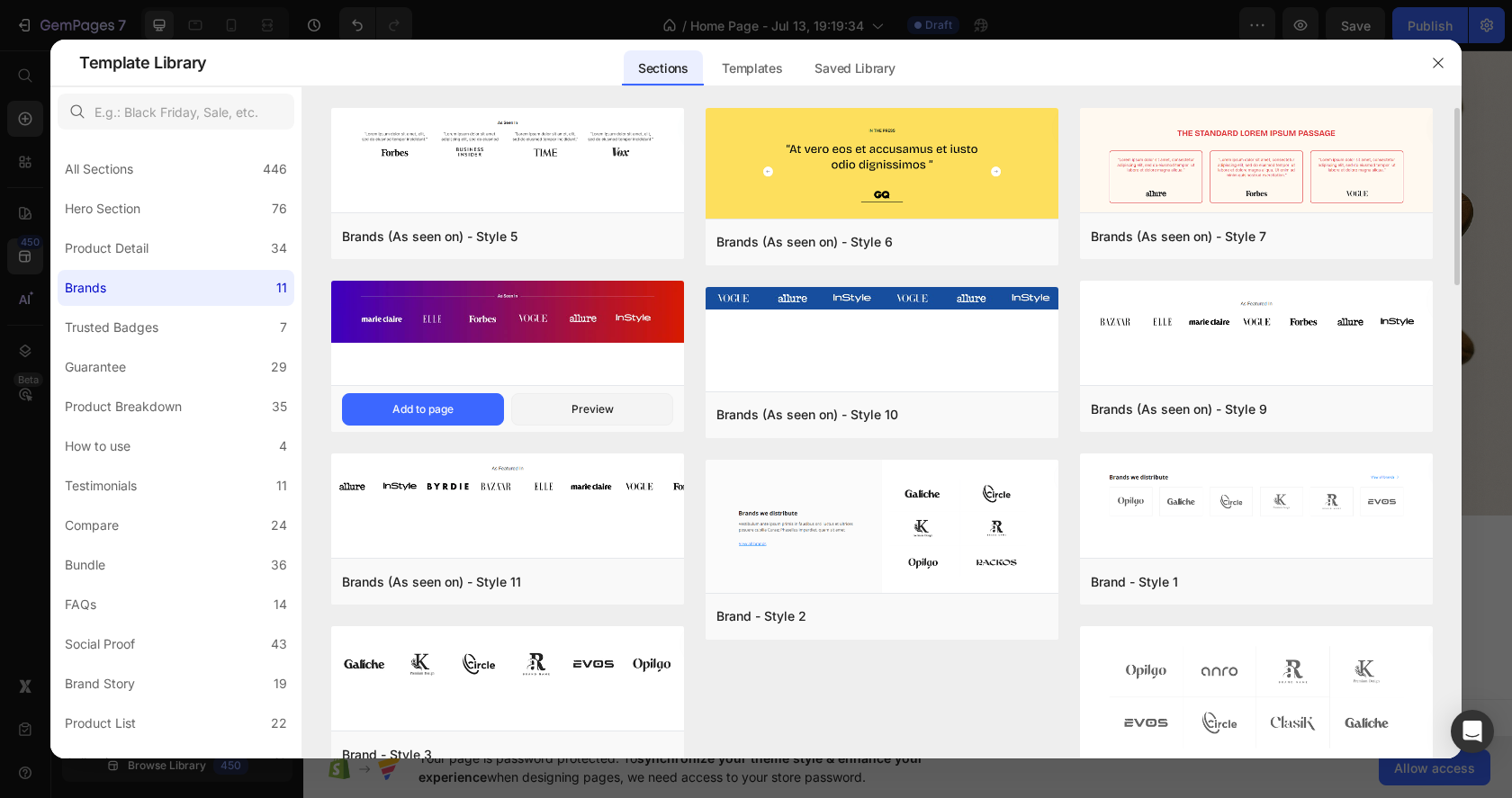 click at bounding box center (508, 311) 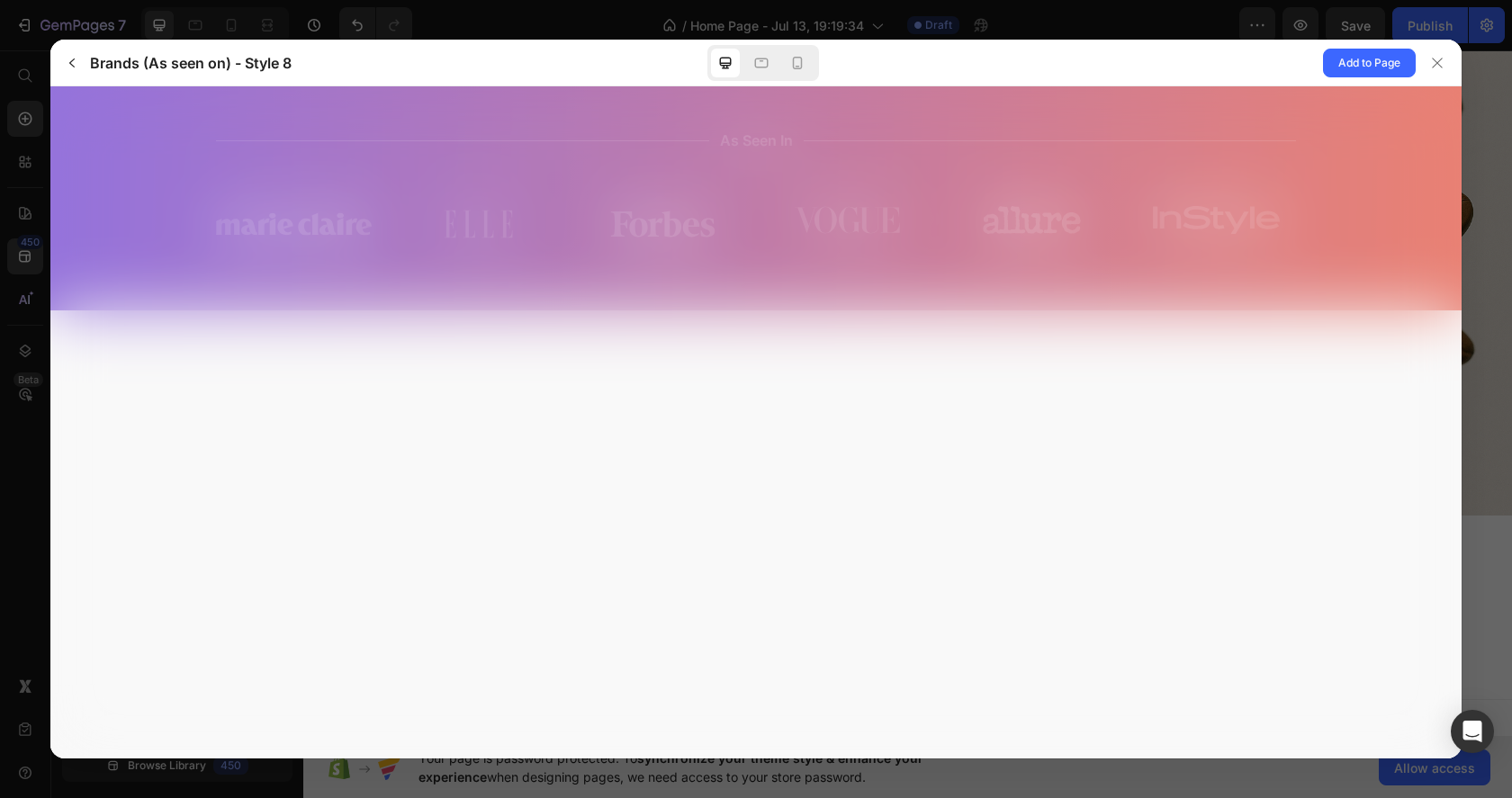 scroll, scrollTop: 0, scrollLeft: 0, axis: both 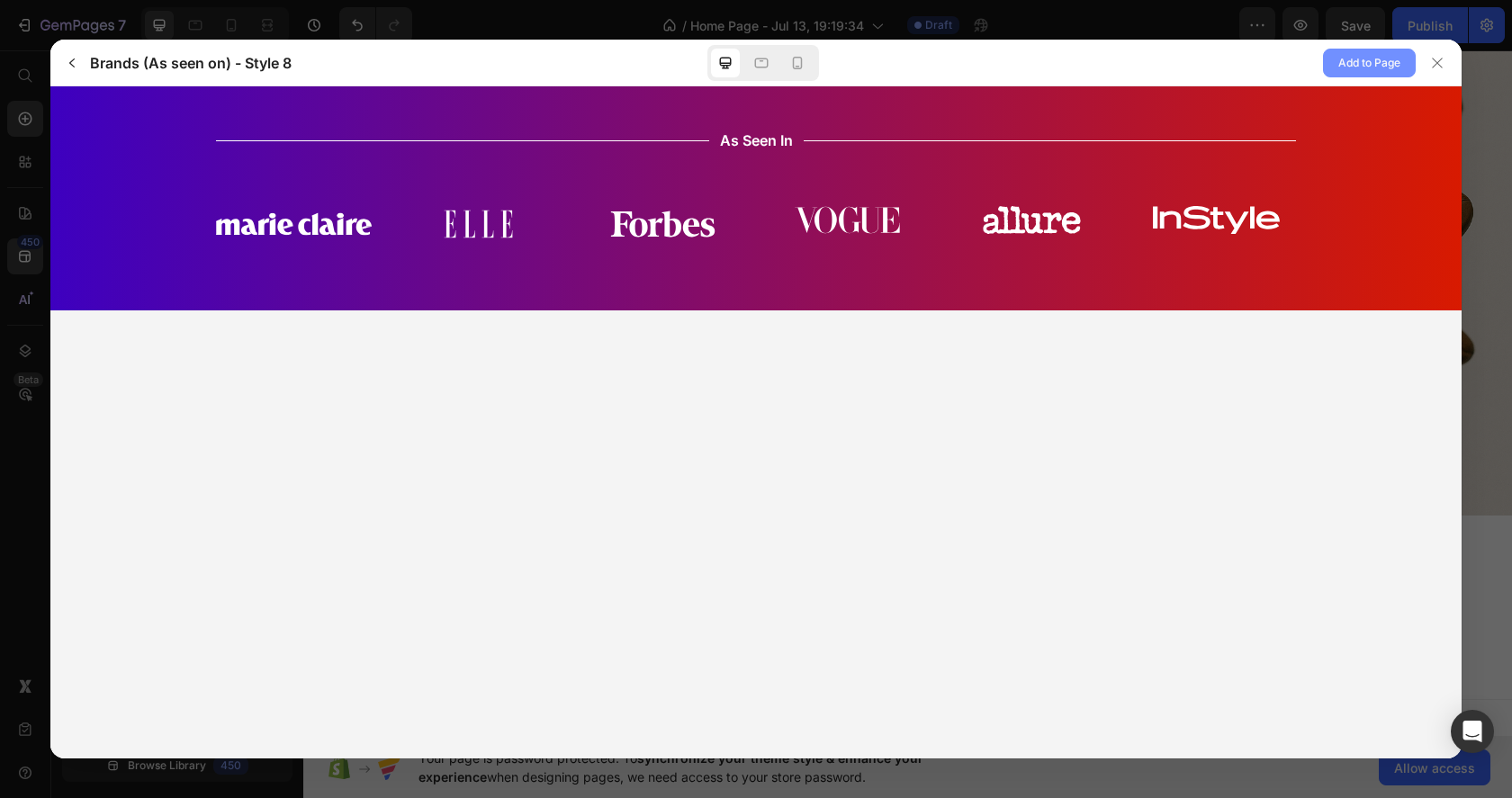 click on "Add to Page" at bounding box center (1369, 63) 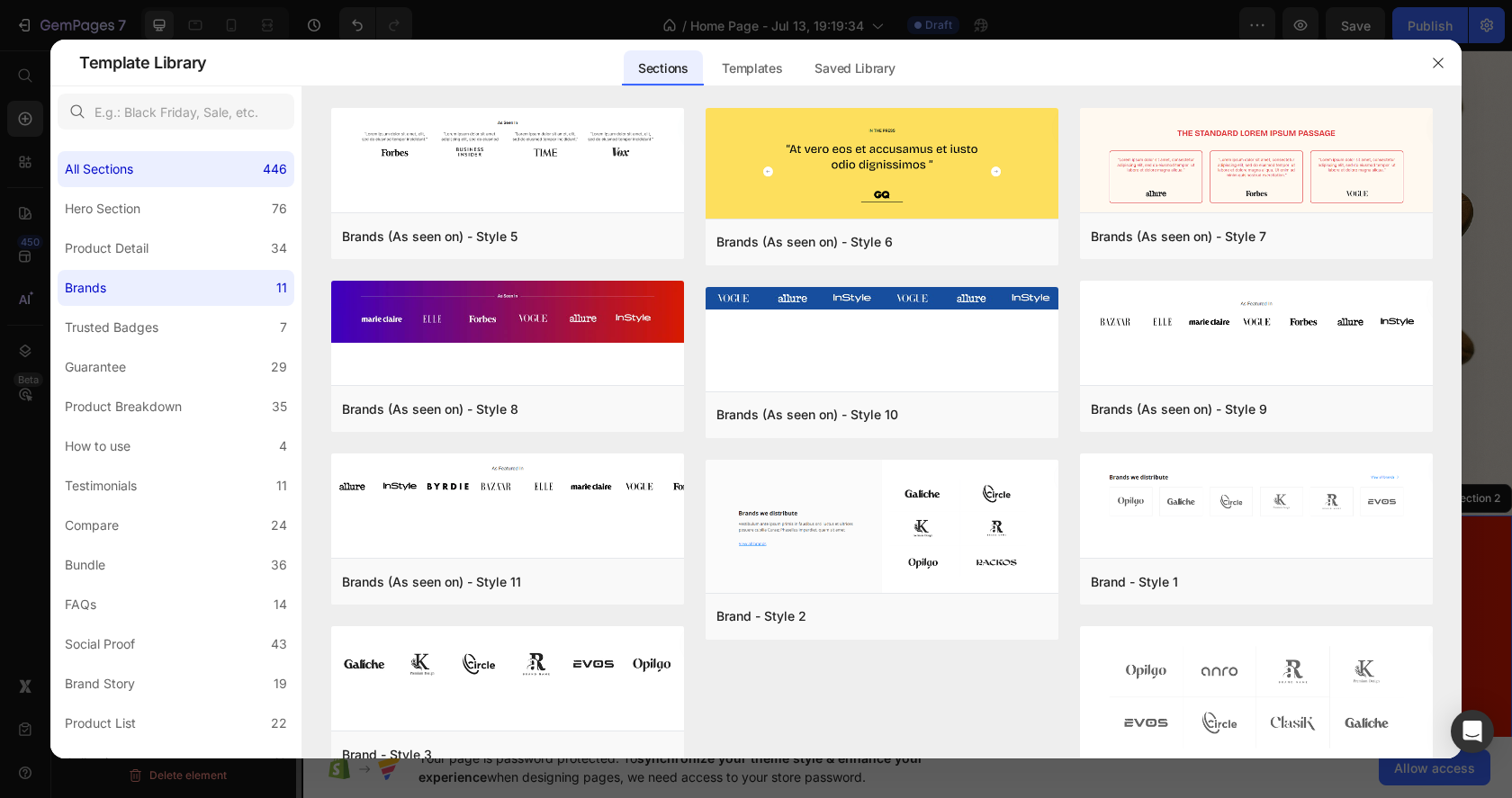 scroll, scrollTop: 16, scrollLeft: 0, axis: vertical 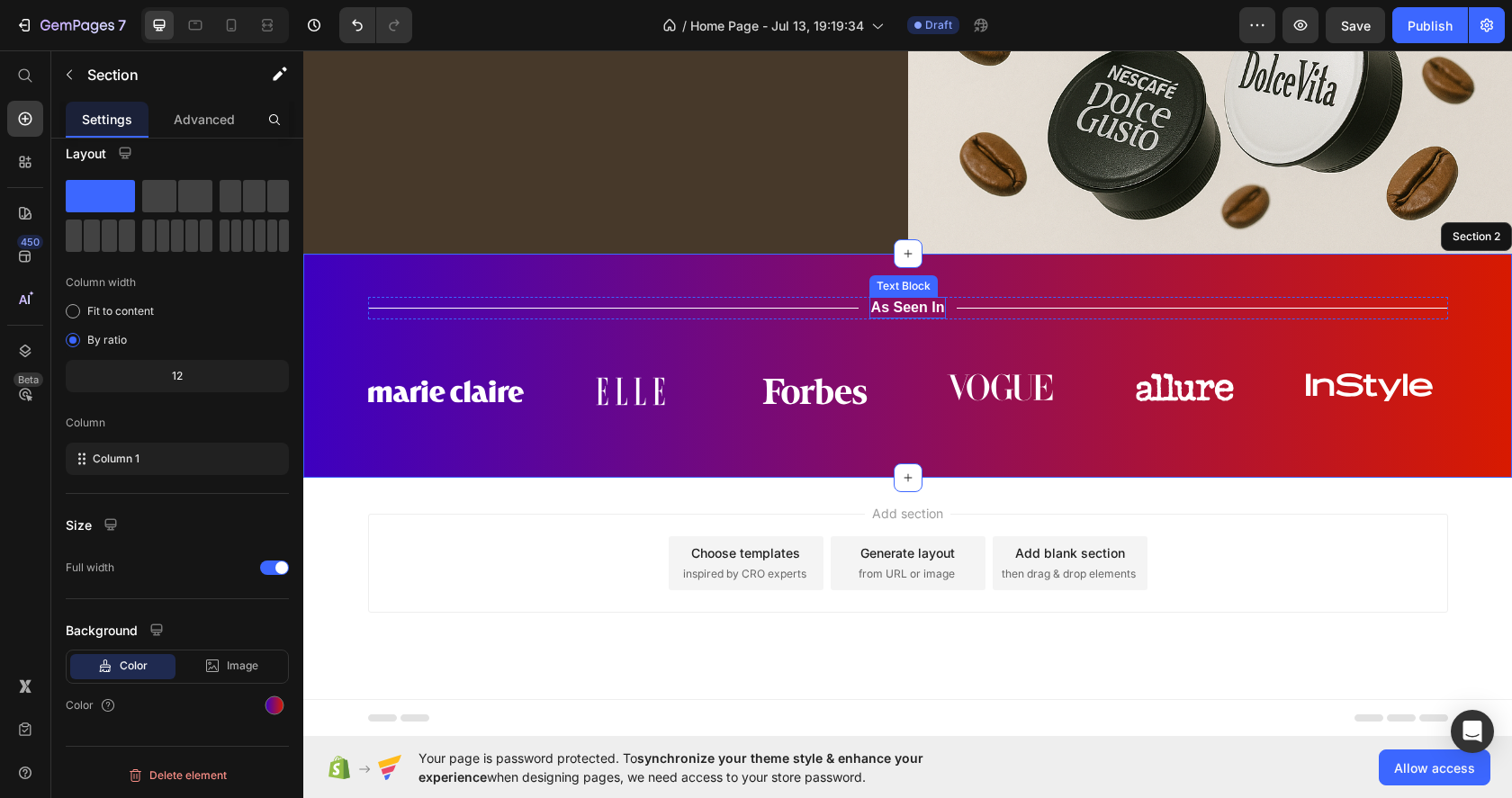 click on "As Seen In" at bounding box center [908, 308] 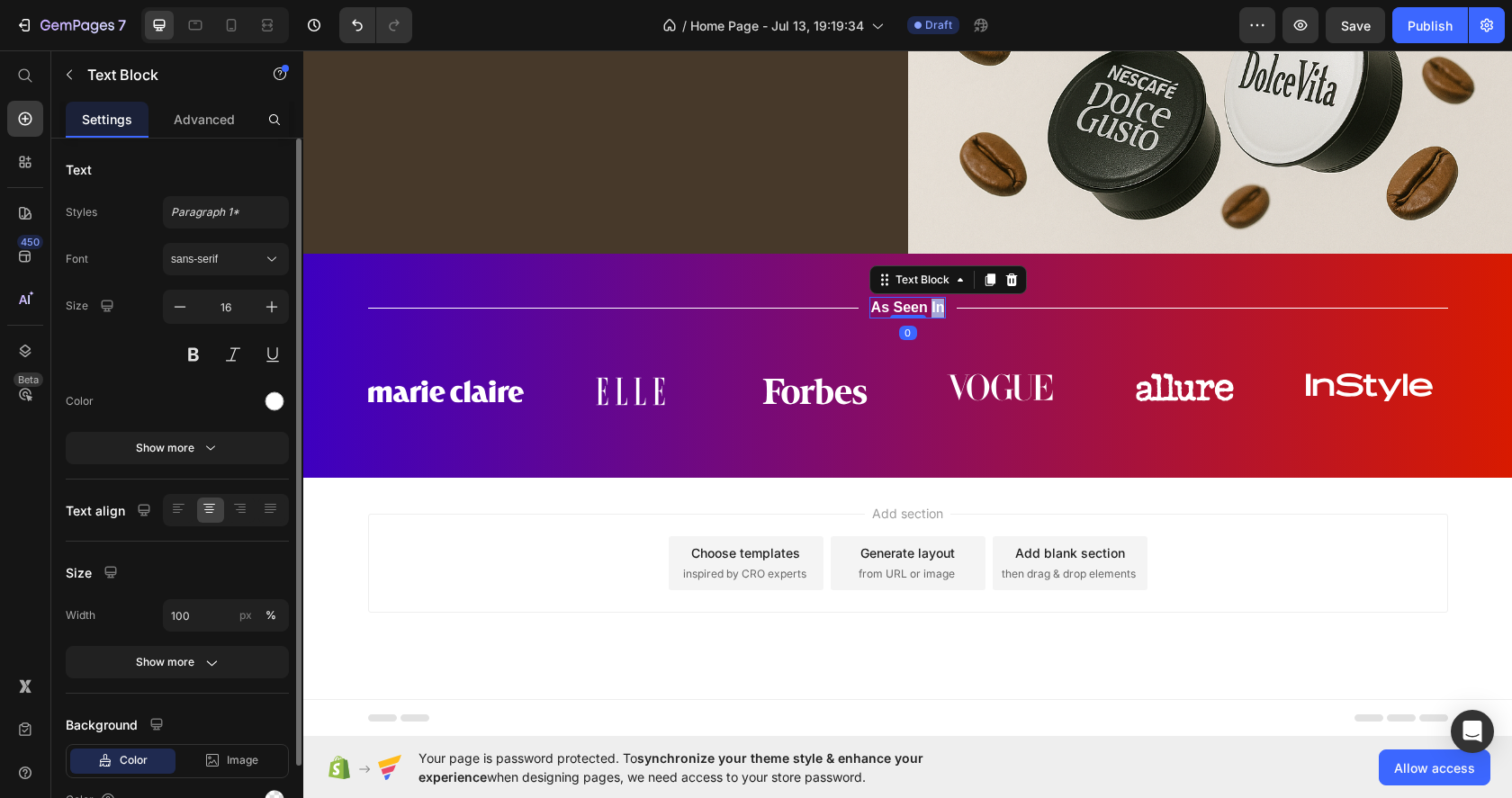 click on "As Seen In" at bounding box center [908, 308] 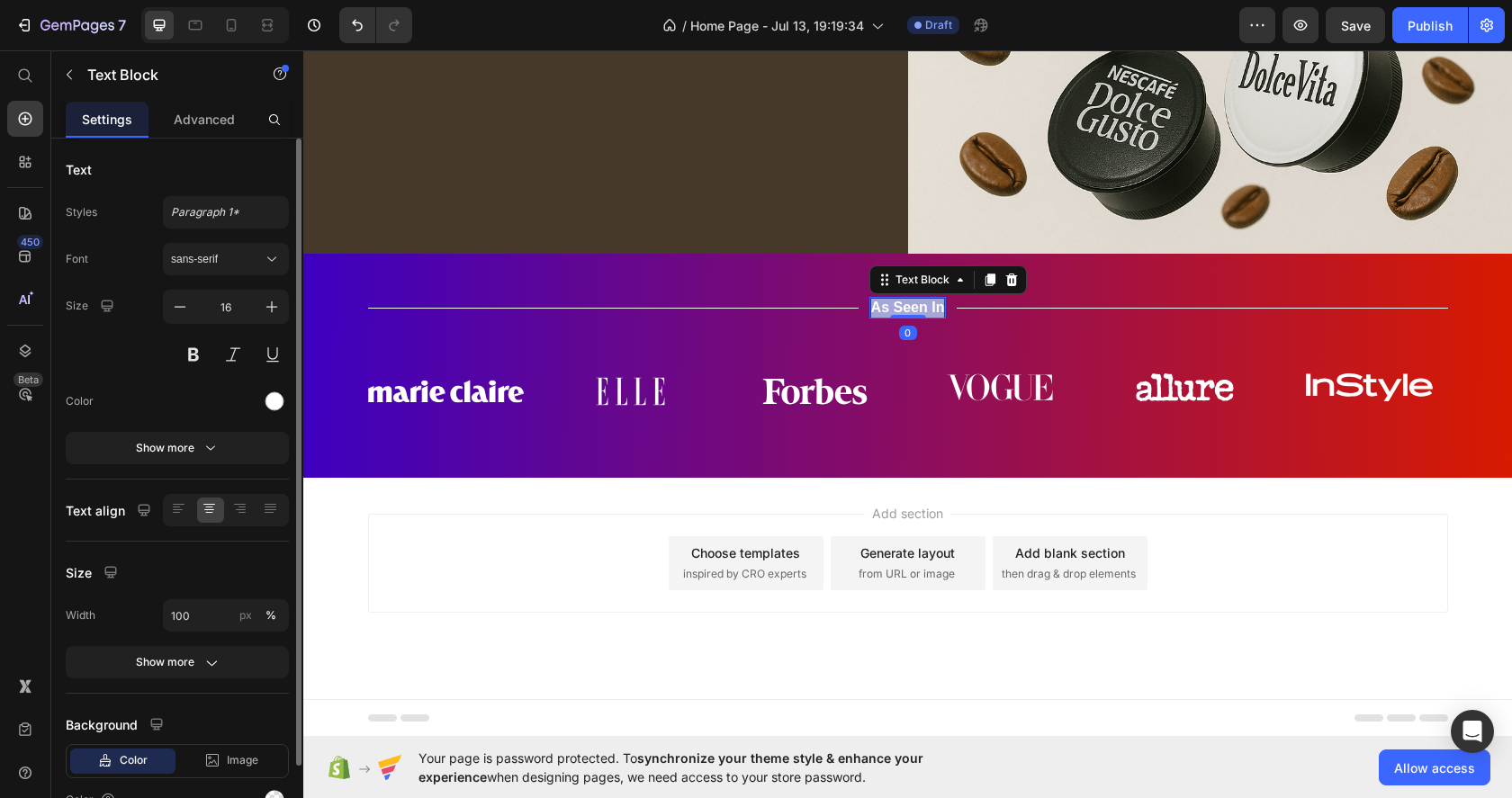 click on "As Seen In" at bounding box center (908, 308) 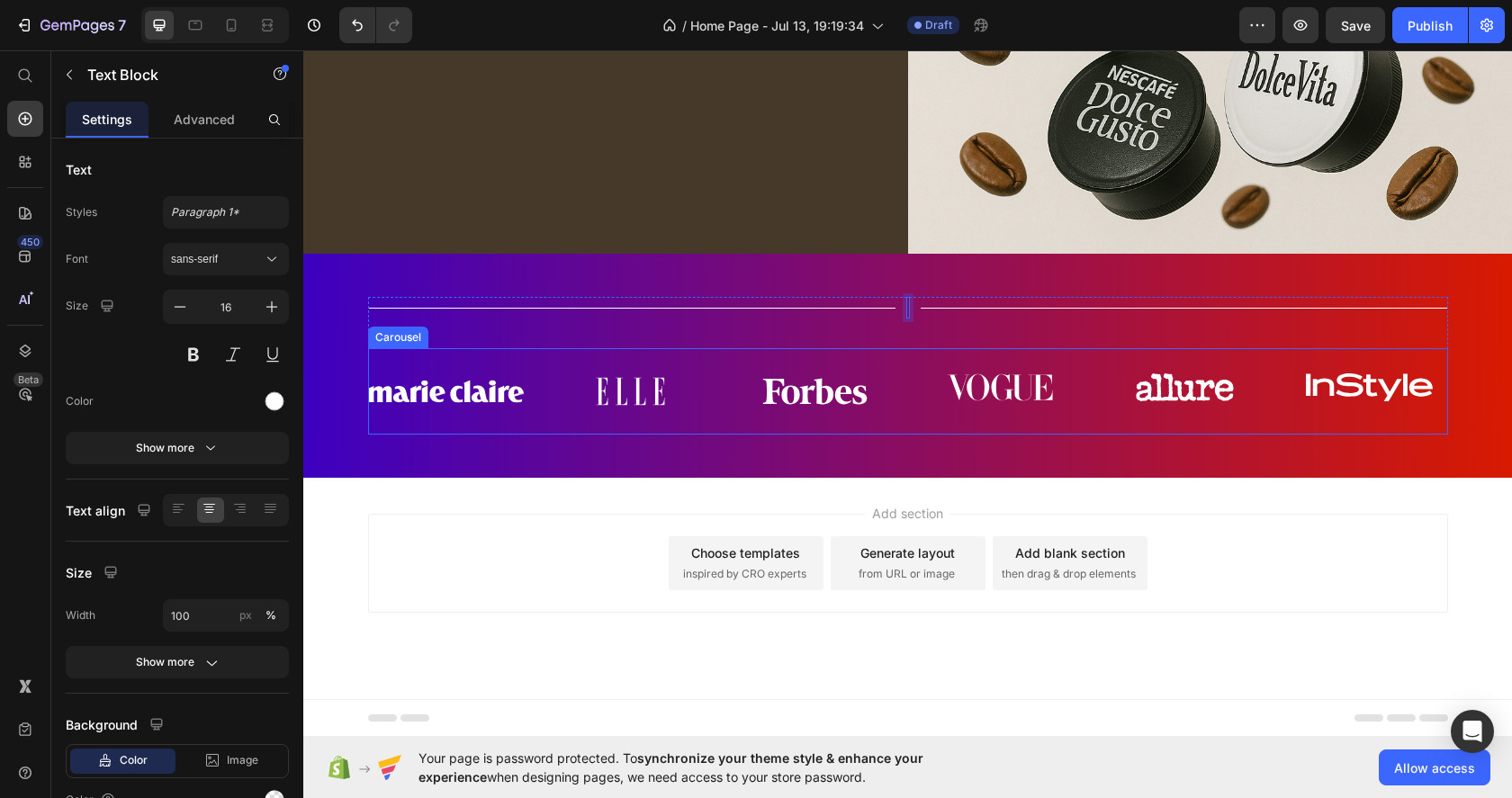 click on "Image Image Image Image Image Image" at bounding box center (908, 391) 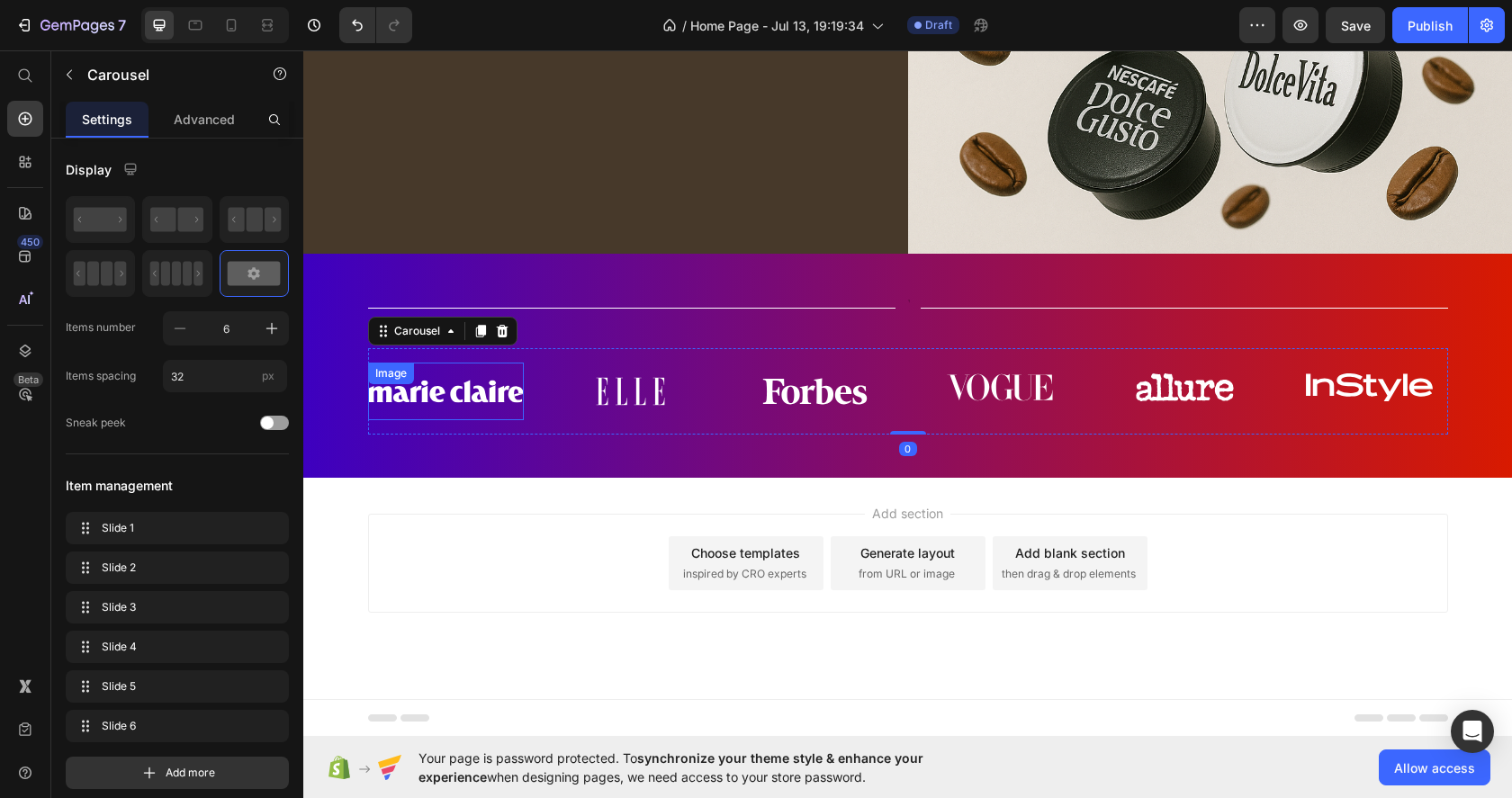 click on "Image Image Image Image Image Image Carousel   0" at bounding box center (908, 391) 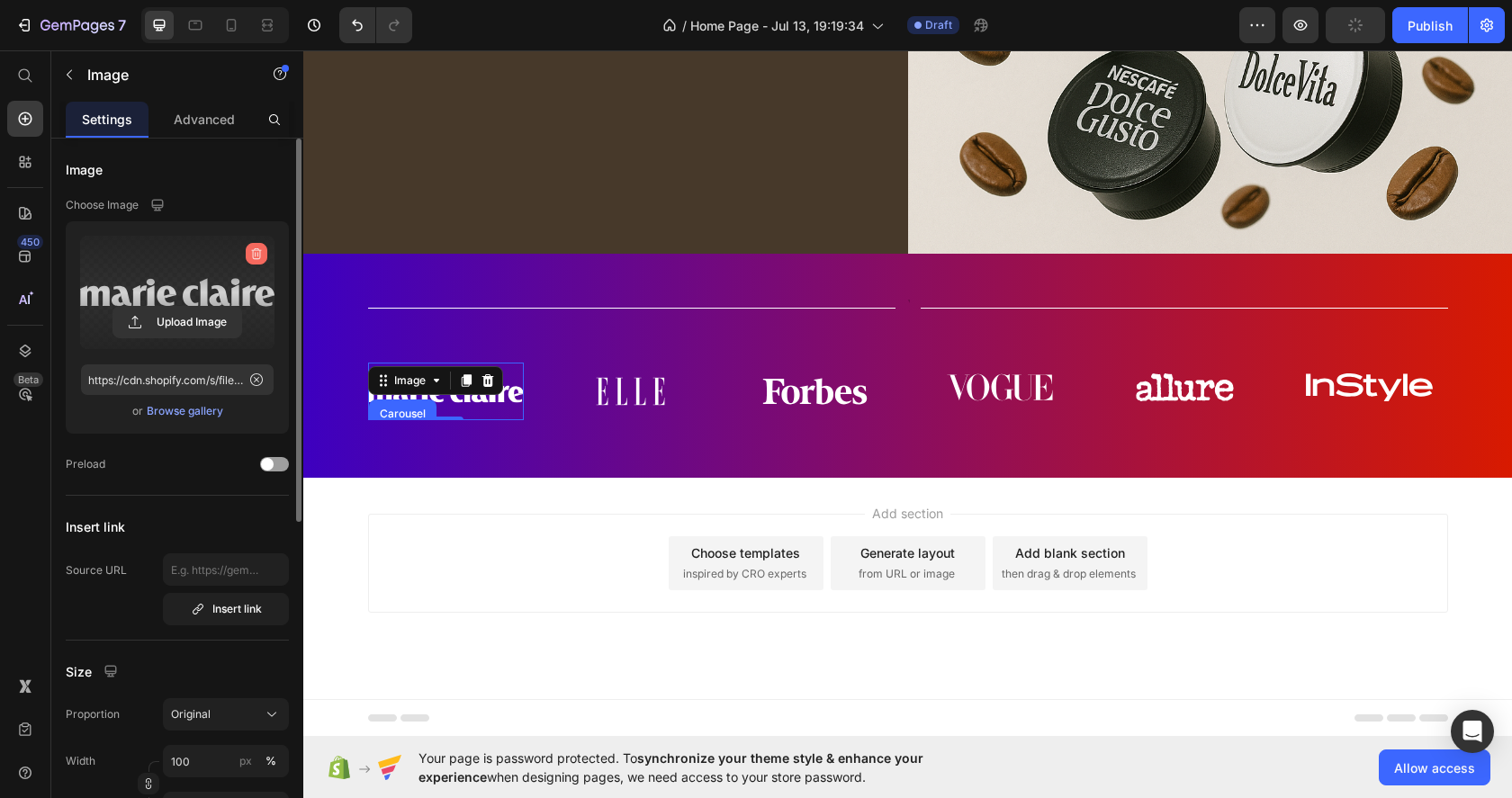 click 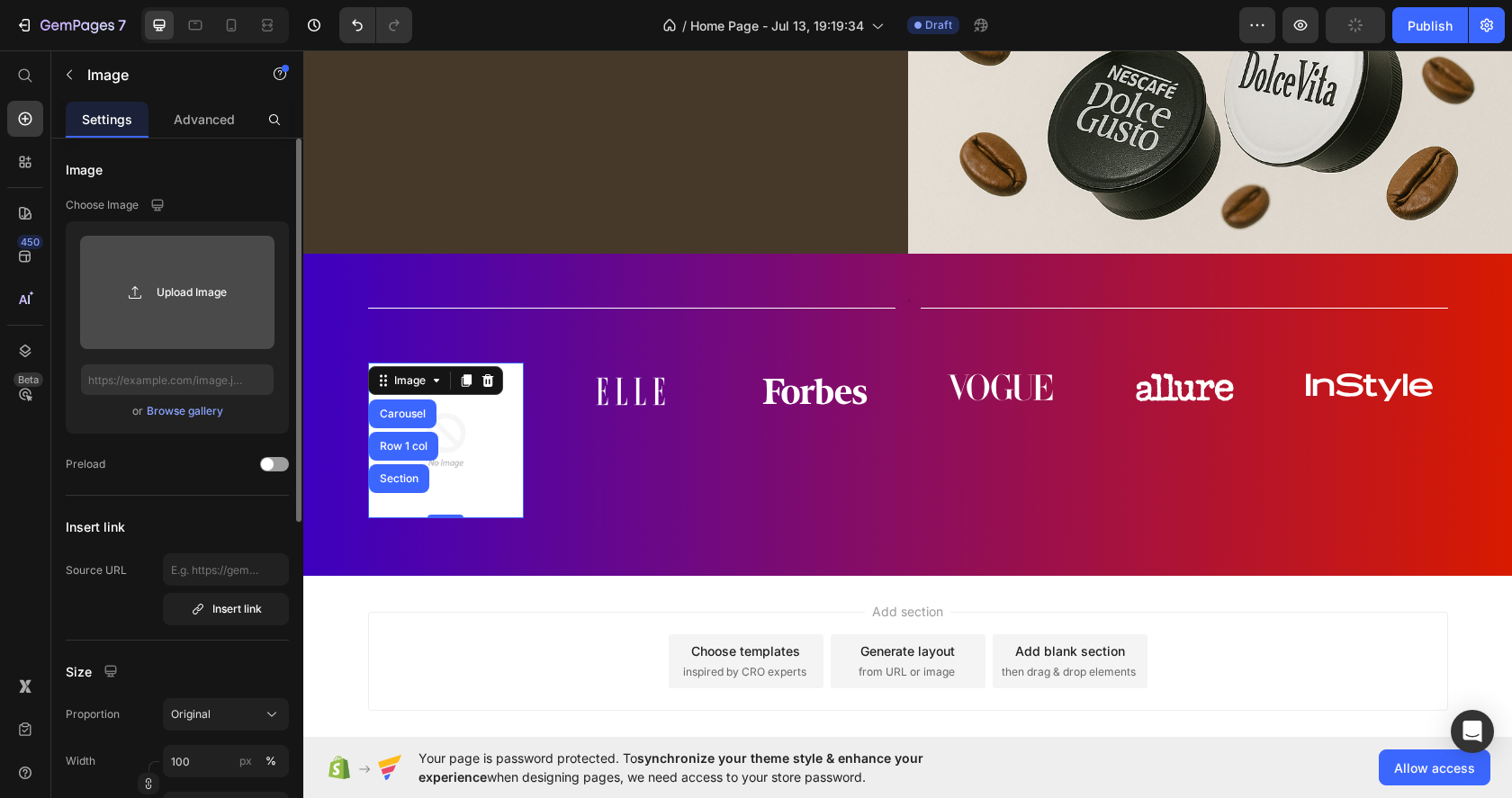 click 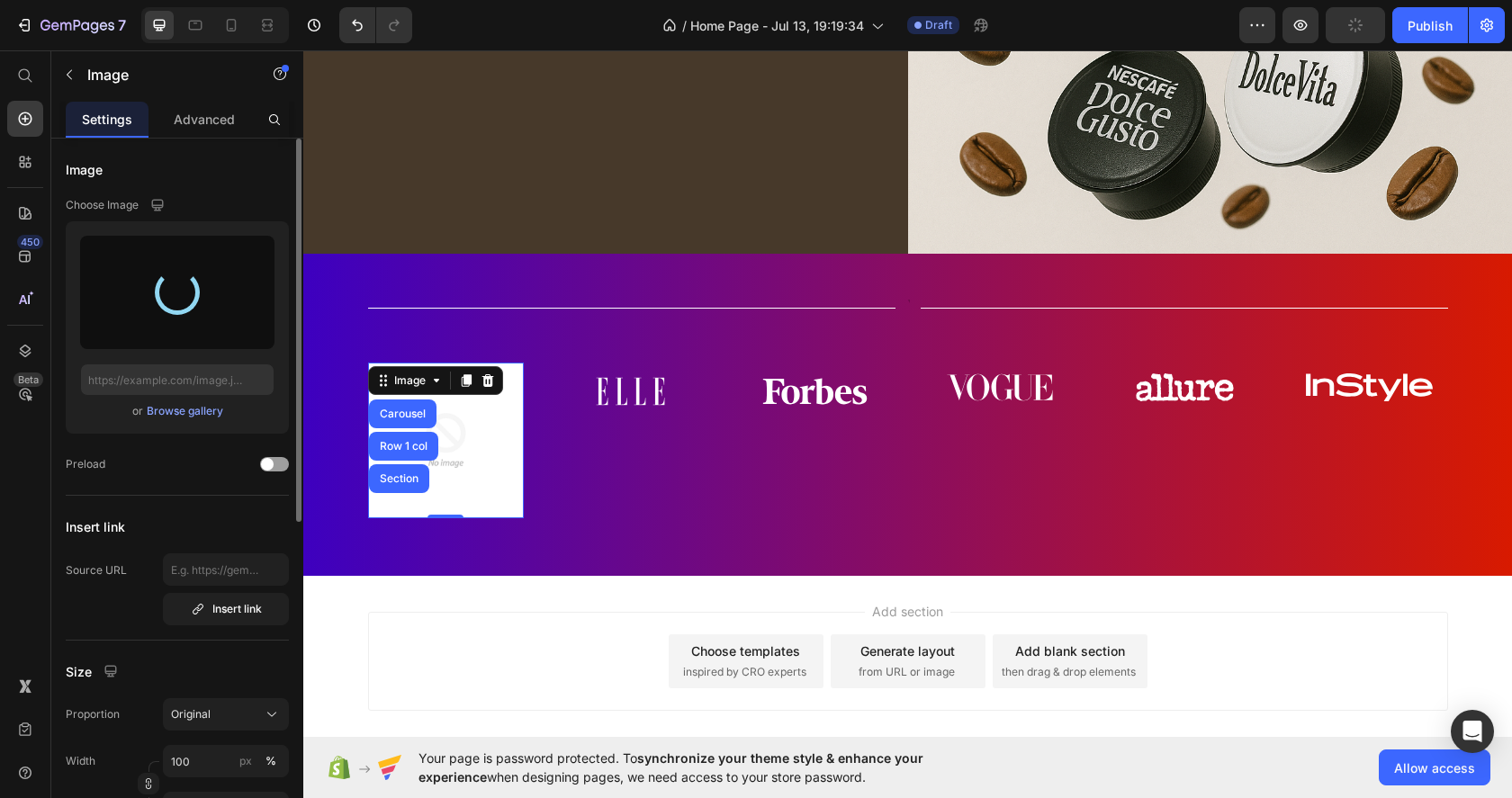 type on "https://cdn.shopify.com/s/files/1/0965/2204/3741/files/gempages_575249572817797970-e787941e-6ee5-44e0-9e5e-c8c156fa1281.png" 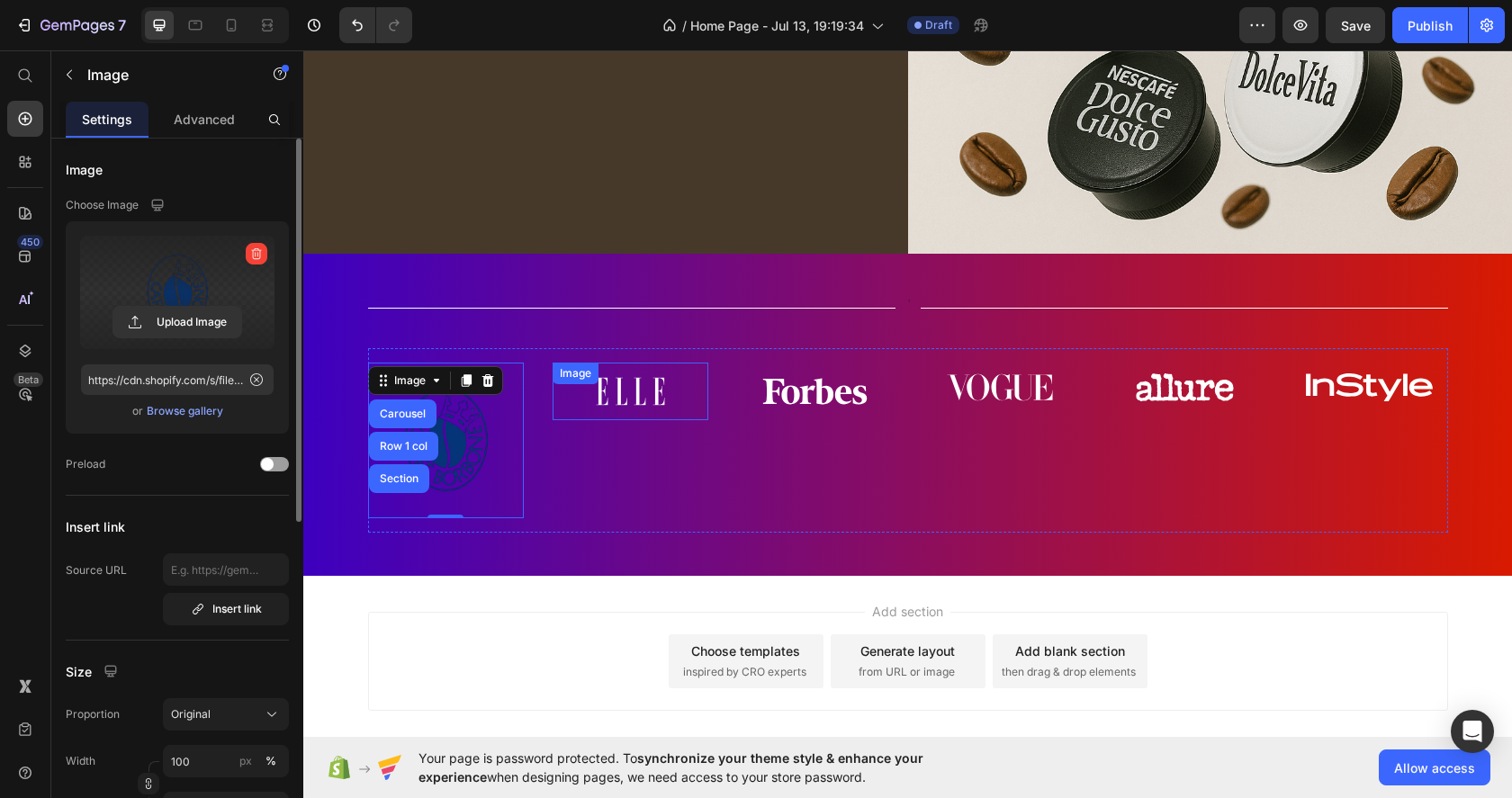 click on "Image" at bounding box center (630, 391) 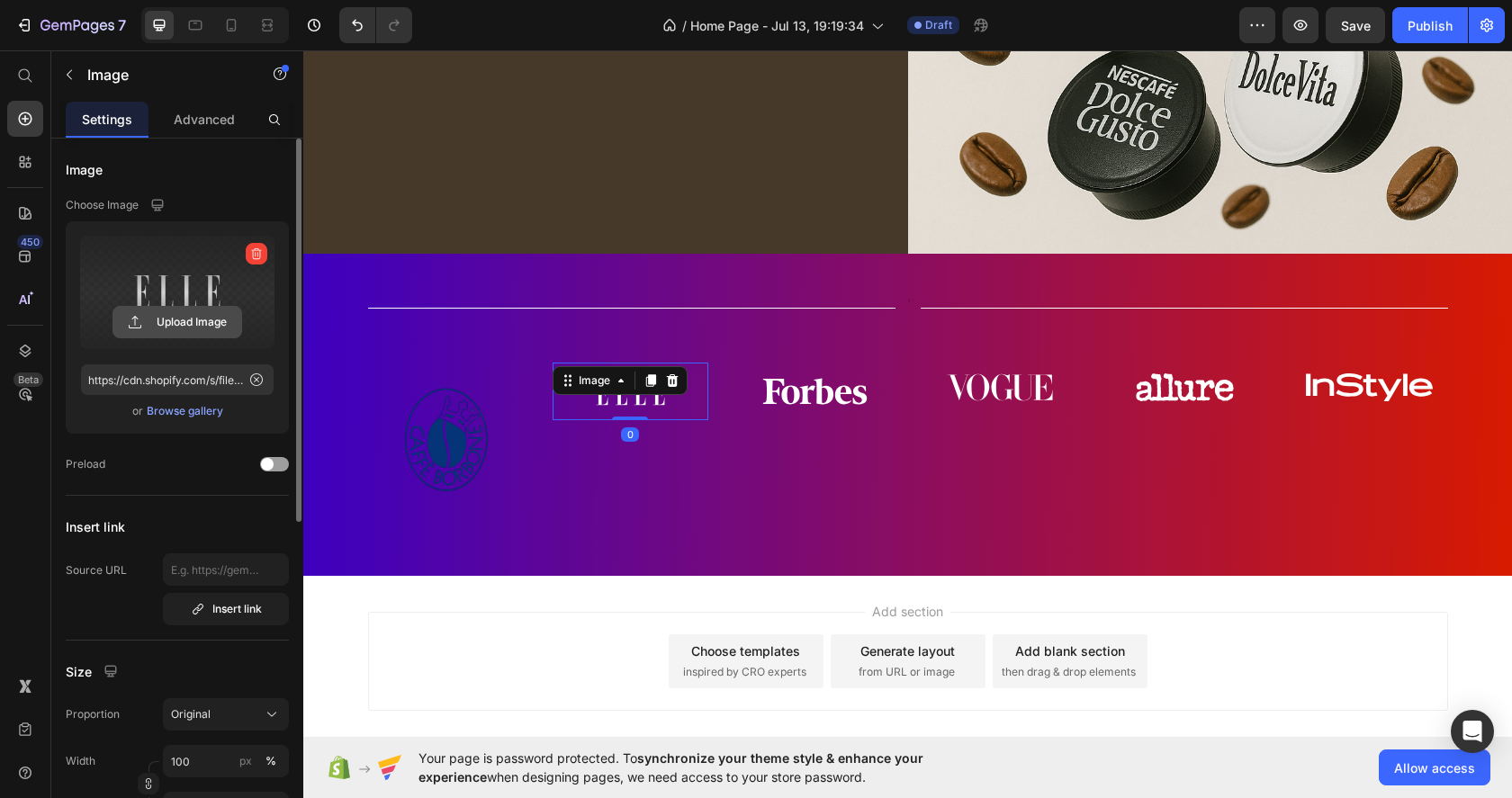 click 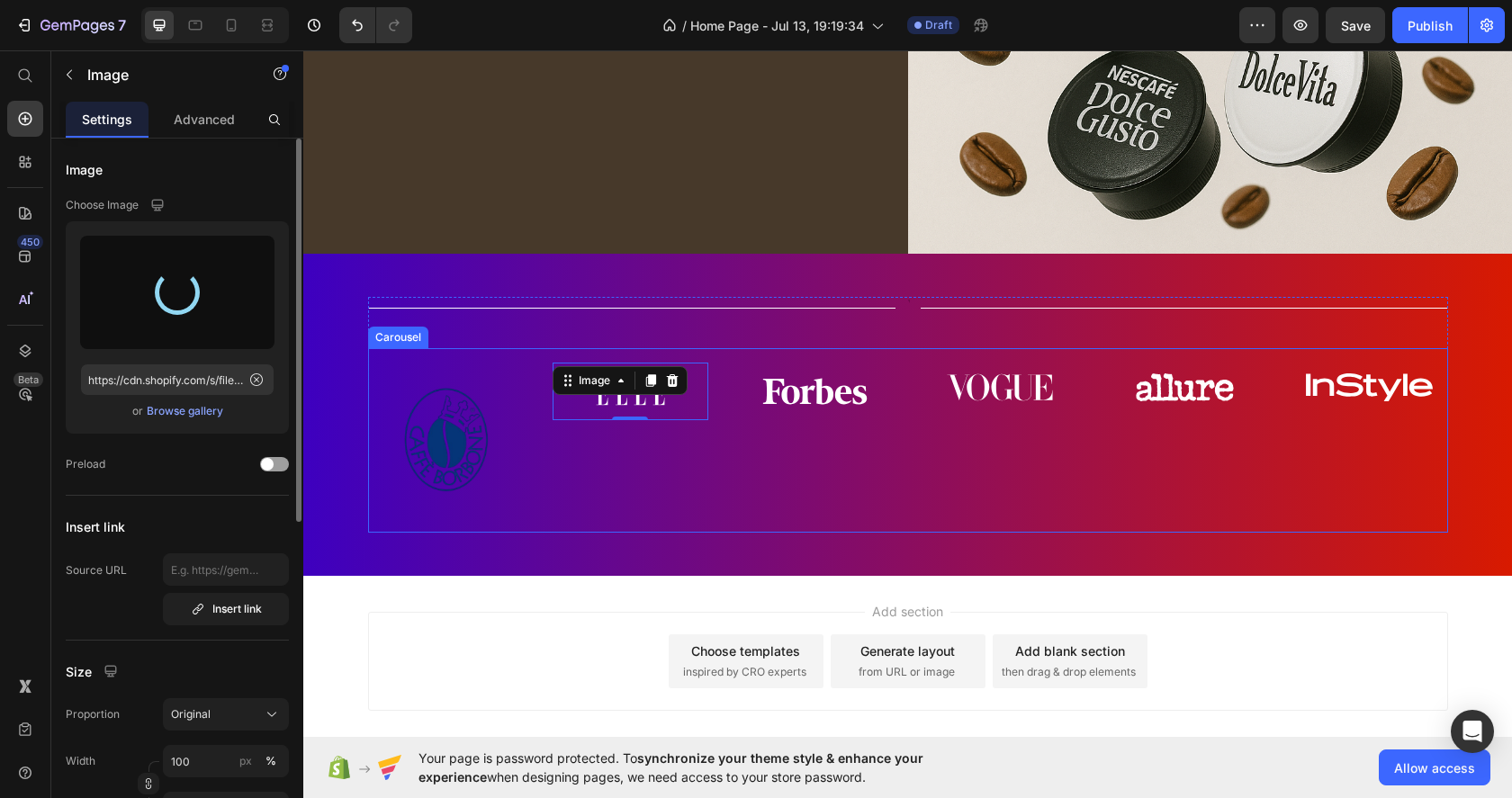 type on "https://cdn.shopify.com/s/files/1/0965/2204/3741/files/gempages_575249572817797970-2f225ae3-9203-40e3-b681-e93578da5880.png" 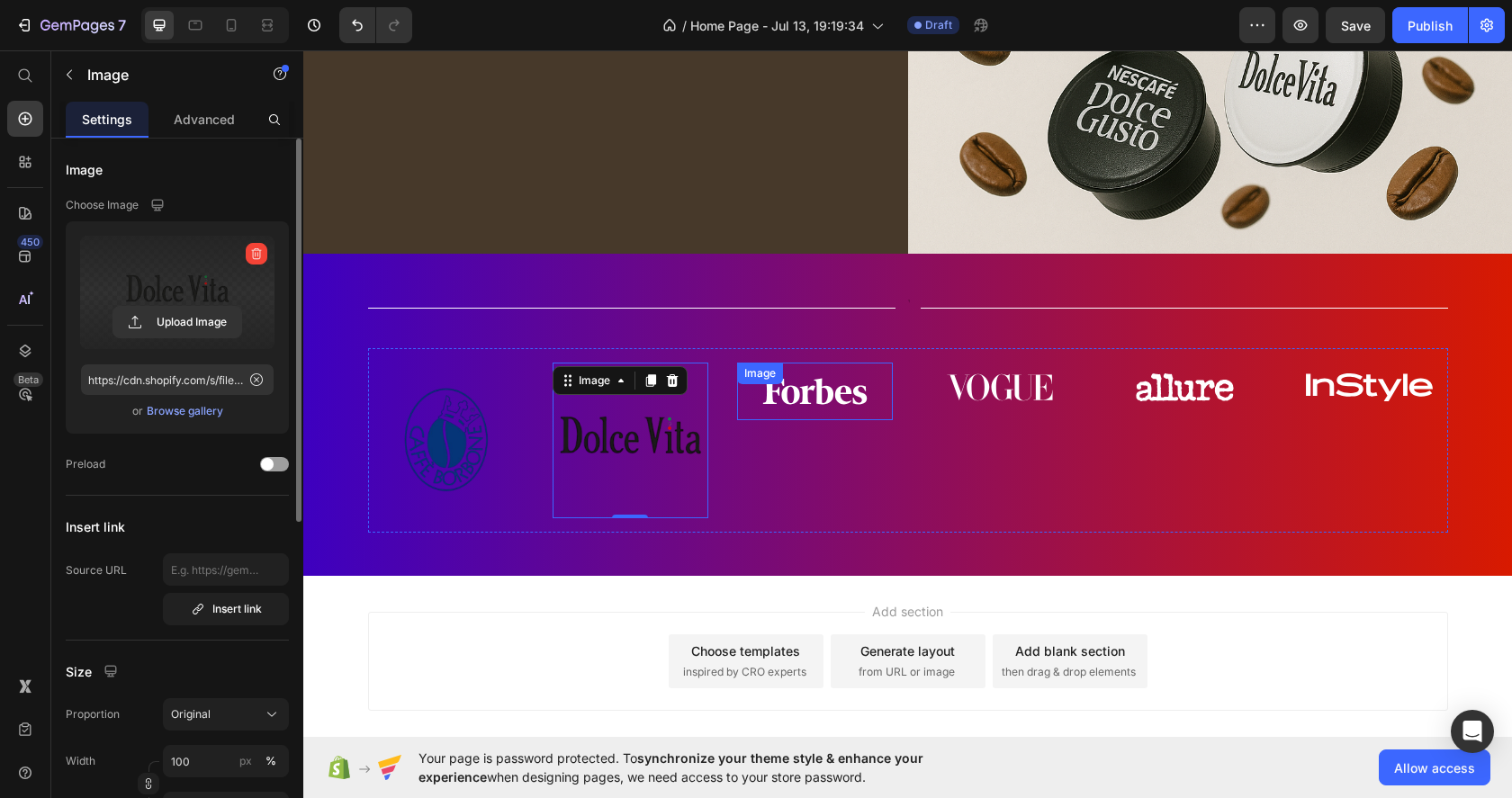 click at bounding box center (814, 391) 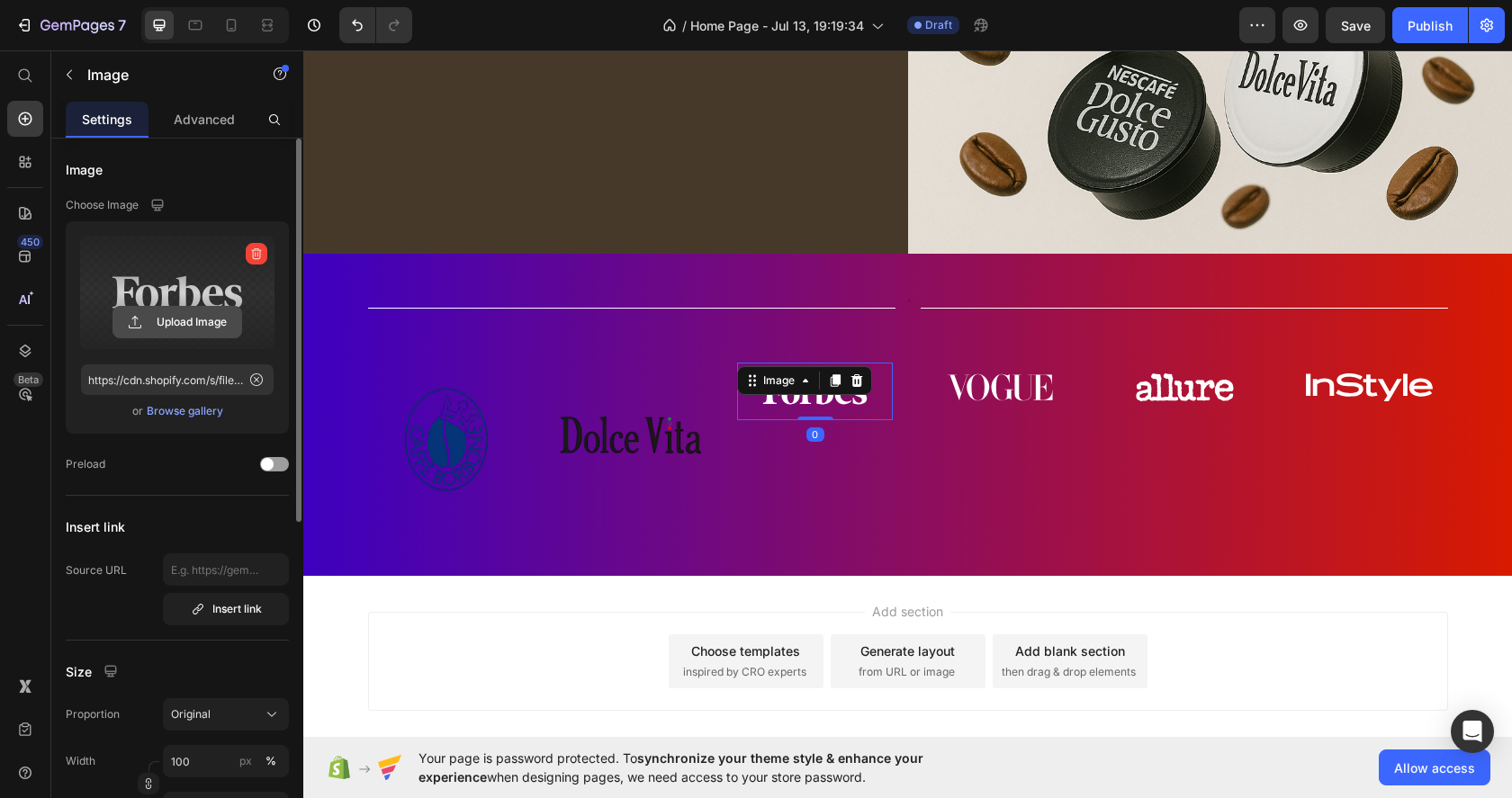 click 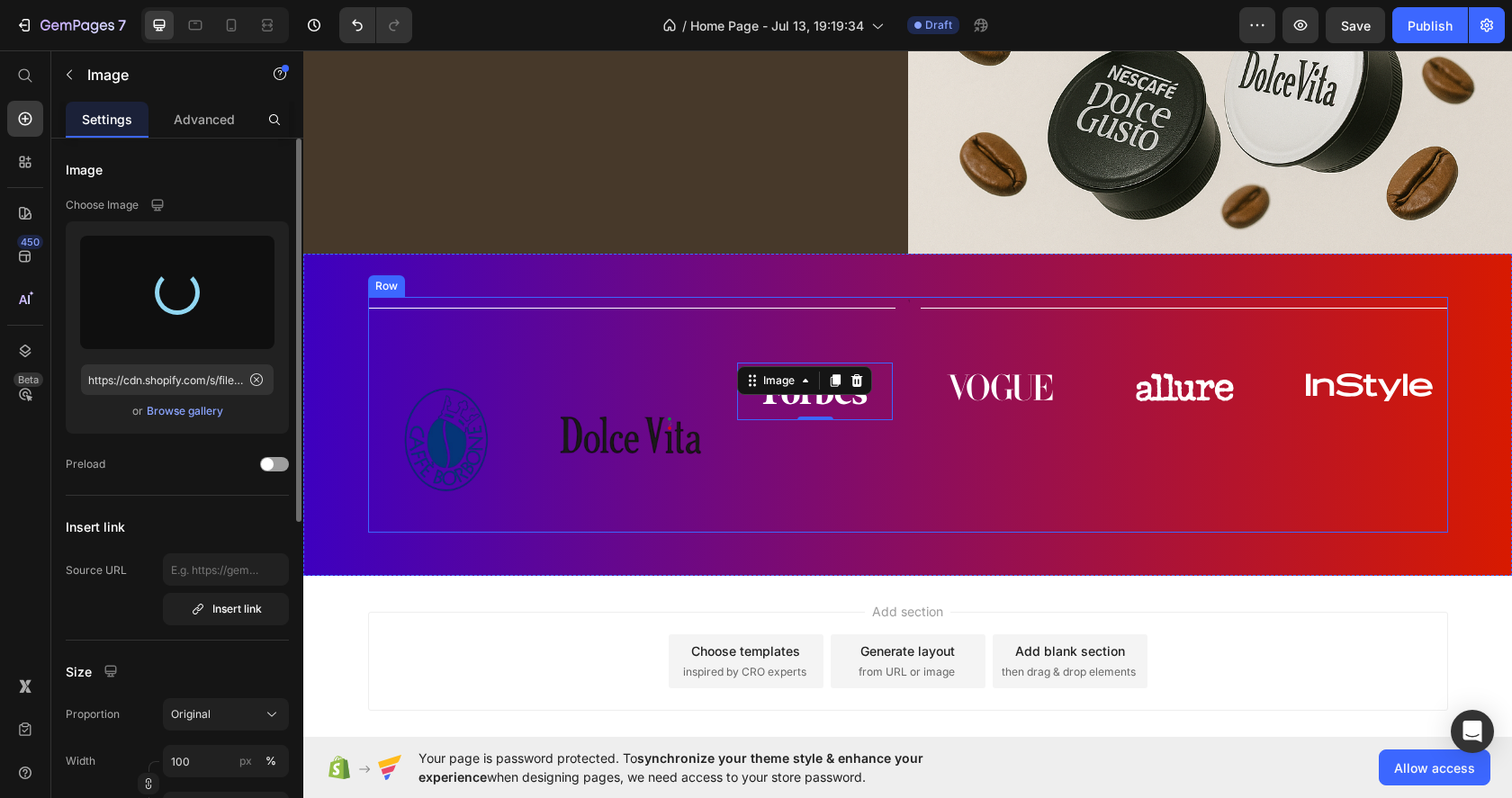 type on "https://cdn.shopify.com/s/files/1/0965/2204/3741/files/gempages_575249572817797970-9a84615b-8c4b-48e0-b134-bc8180d210e3.png" 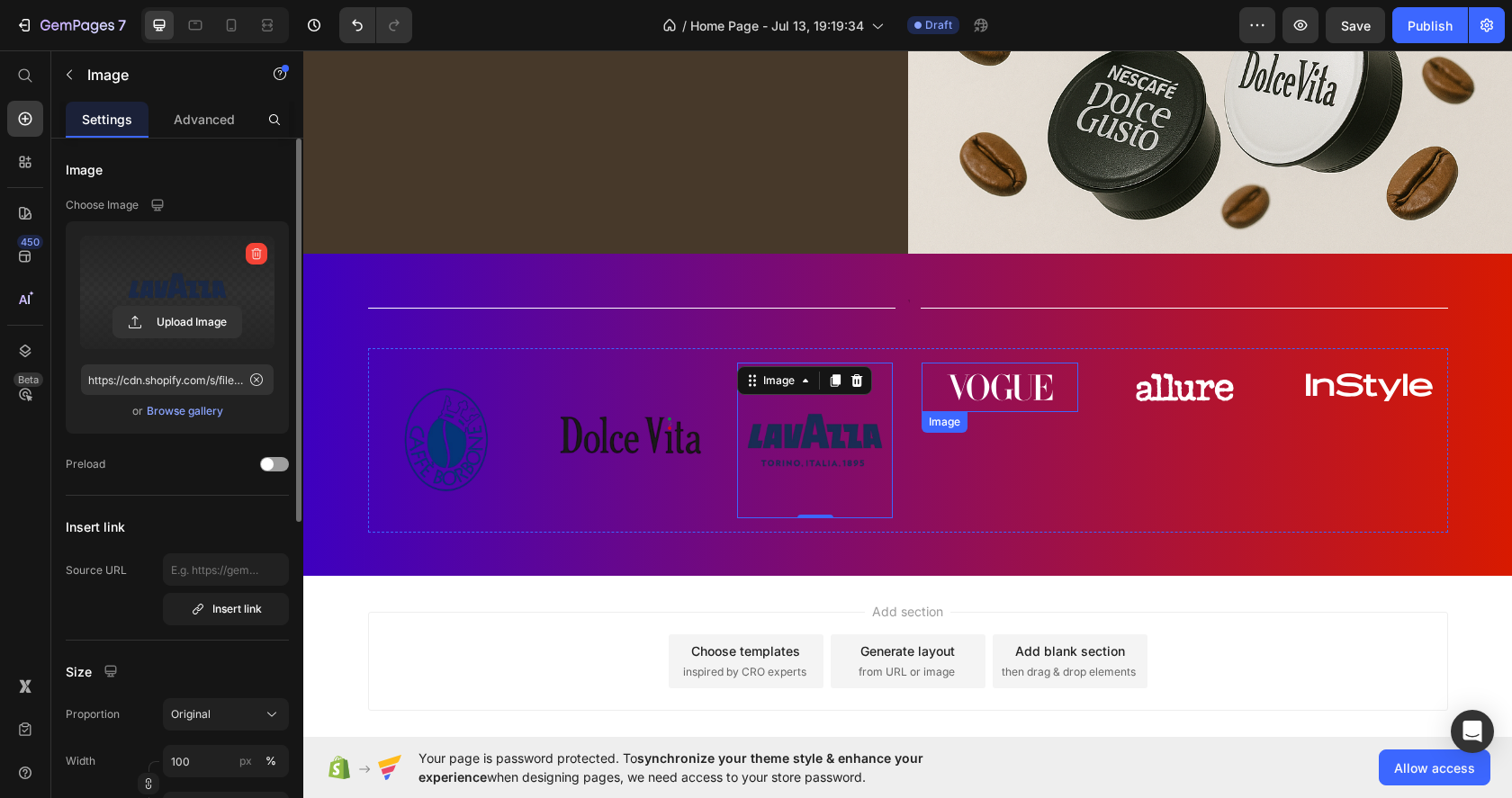 click at bounding box center (999, 387) 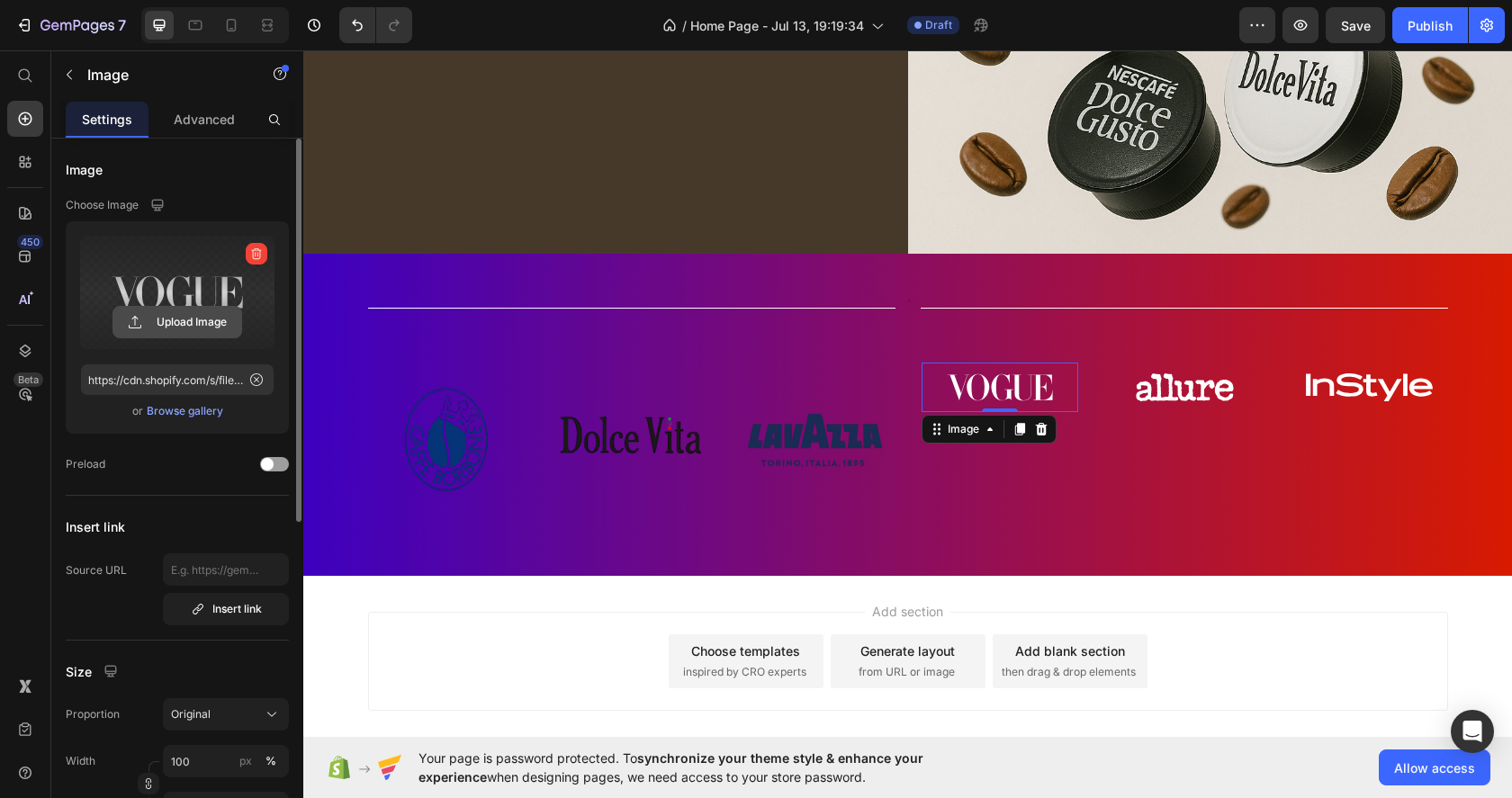 click 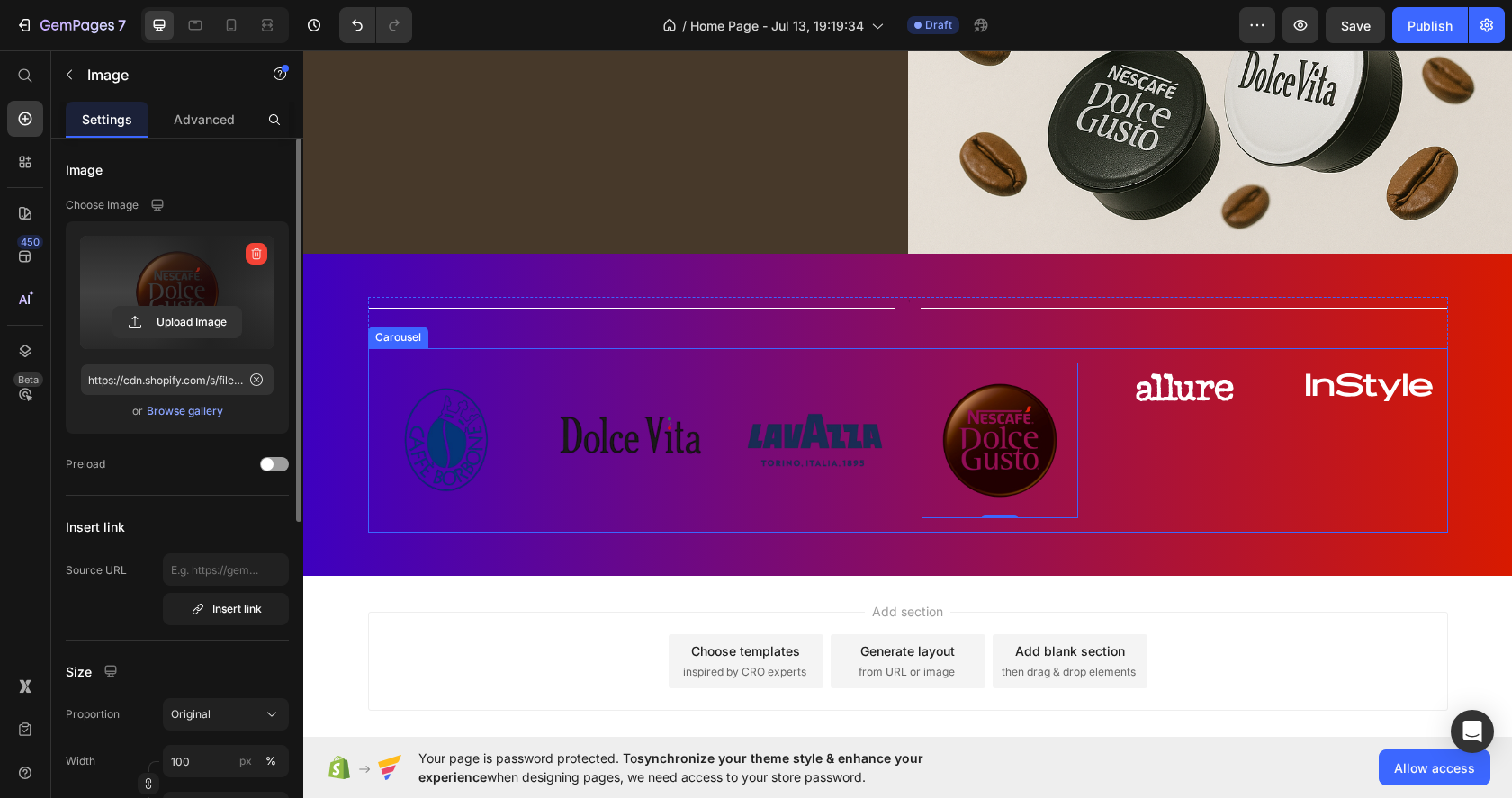 type on "https://cdn.shopify.com/s/files/1/0965/2204/3741/files/gempages_575249572817797970-eda574bf-a7e2-422a-82d8-23e8da50574d.png" 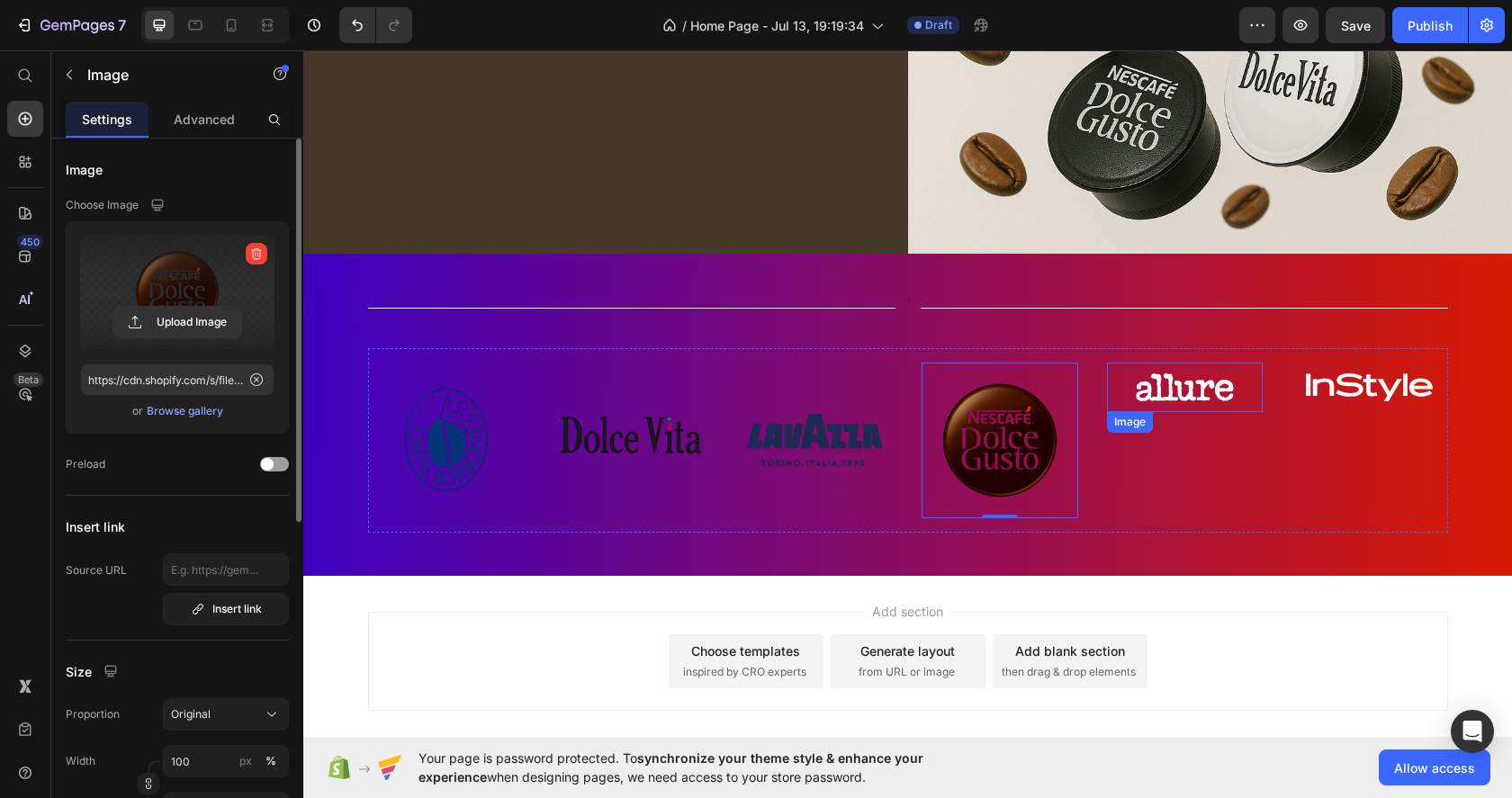 click at bounding box center (1184, 387) 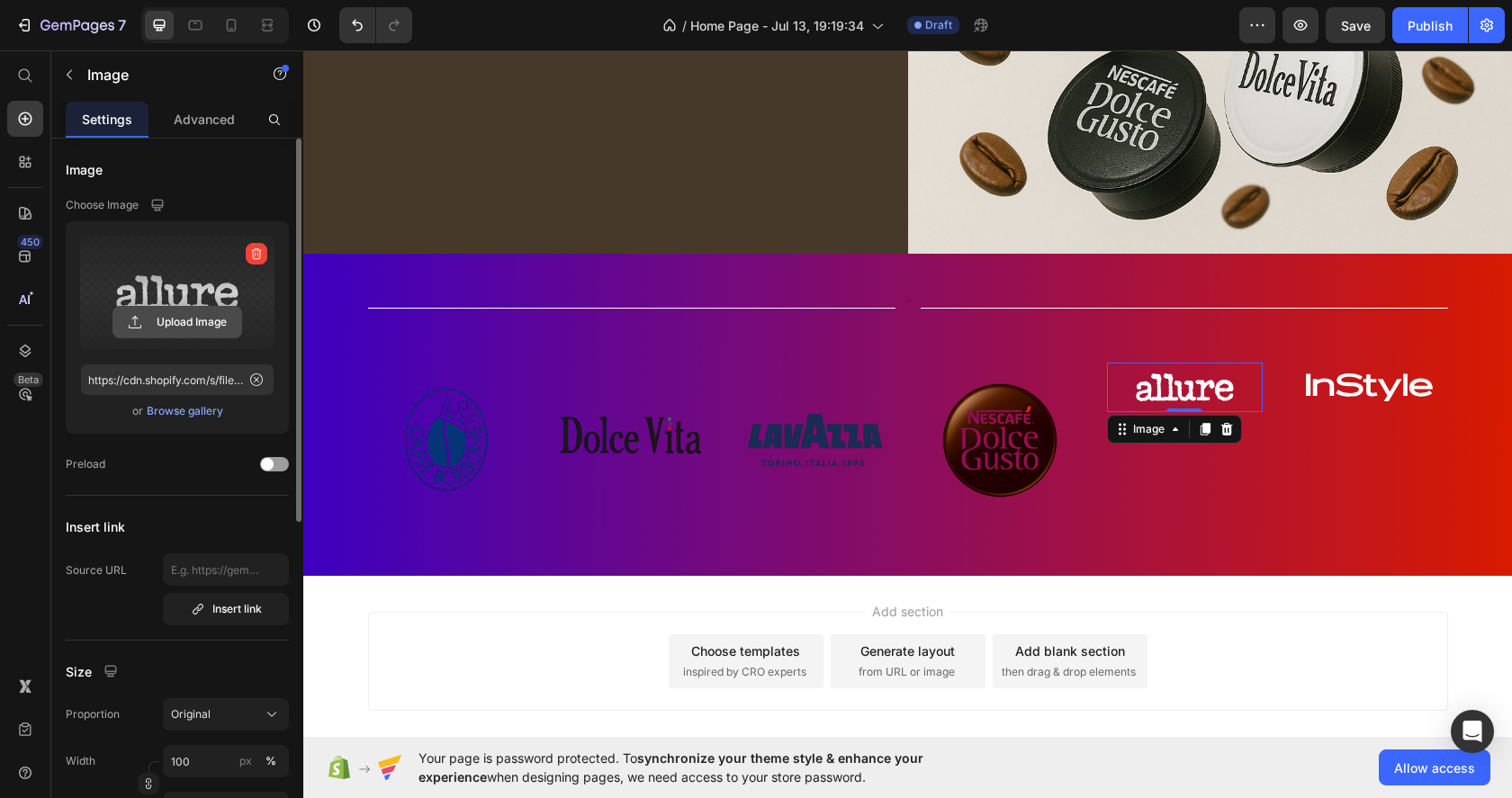 click 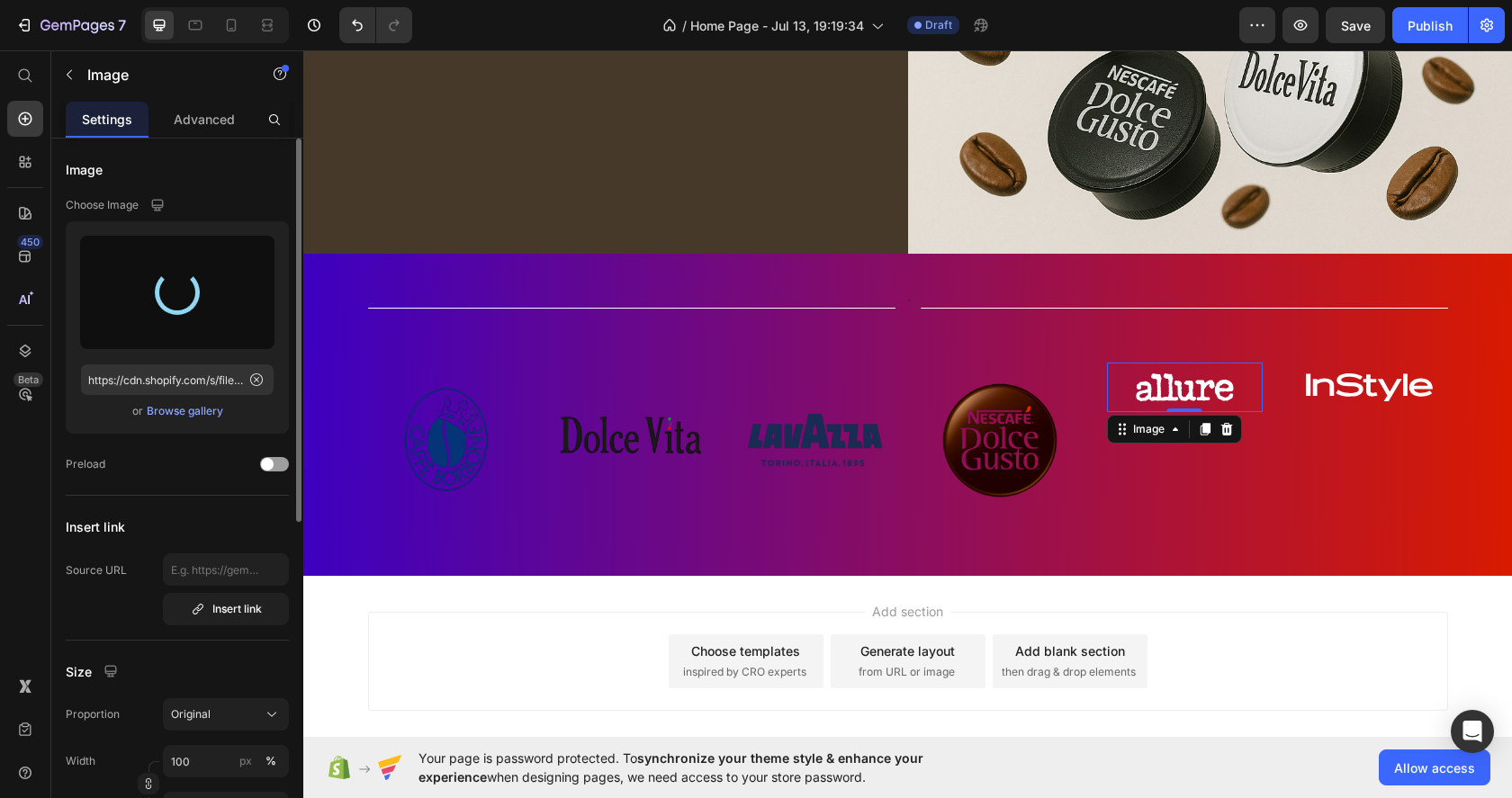type on "https://cdn.shopify.com/s/files/1/0965/2204/3741/files/gempages_575249572817797970-308e0b9a-858e-4311-941c-b264cd11ca76.png" 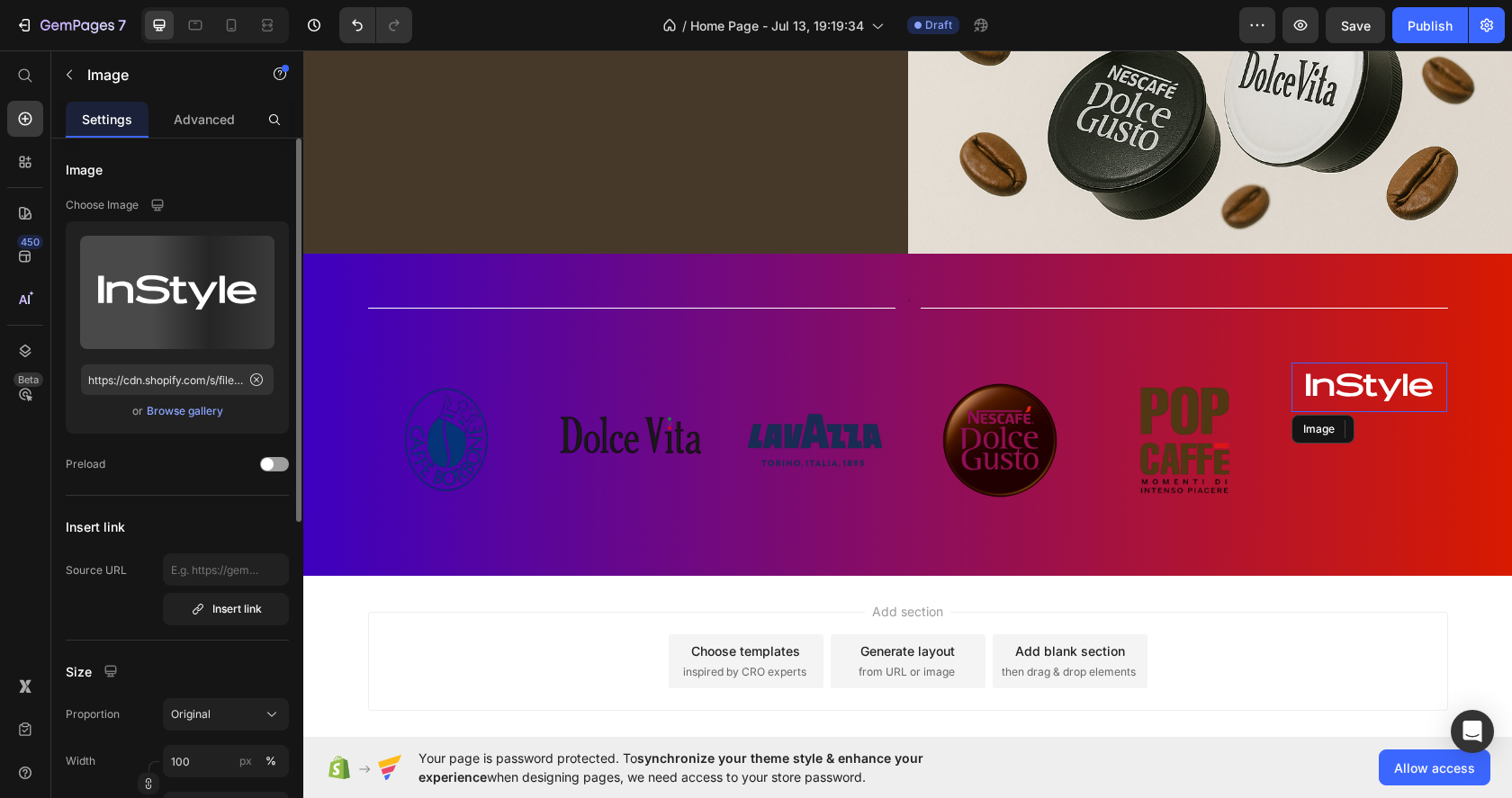 click at bounding box center (1369, 387) 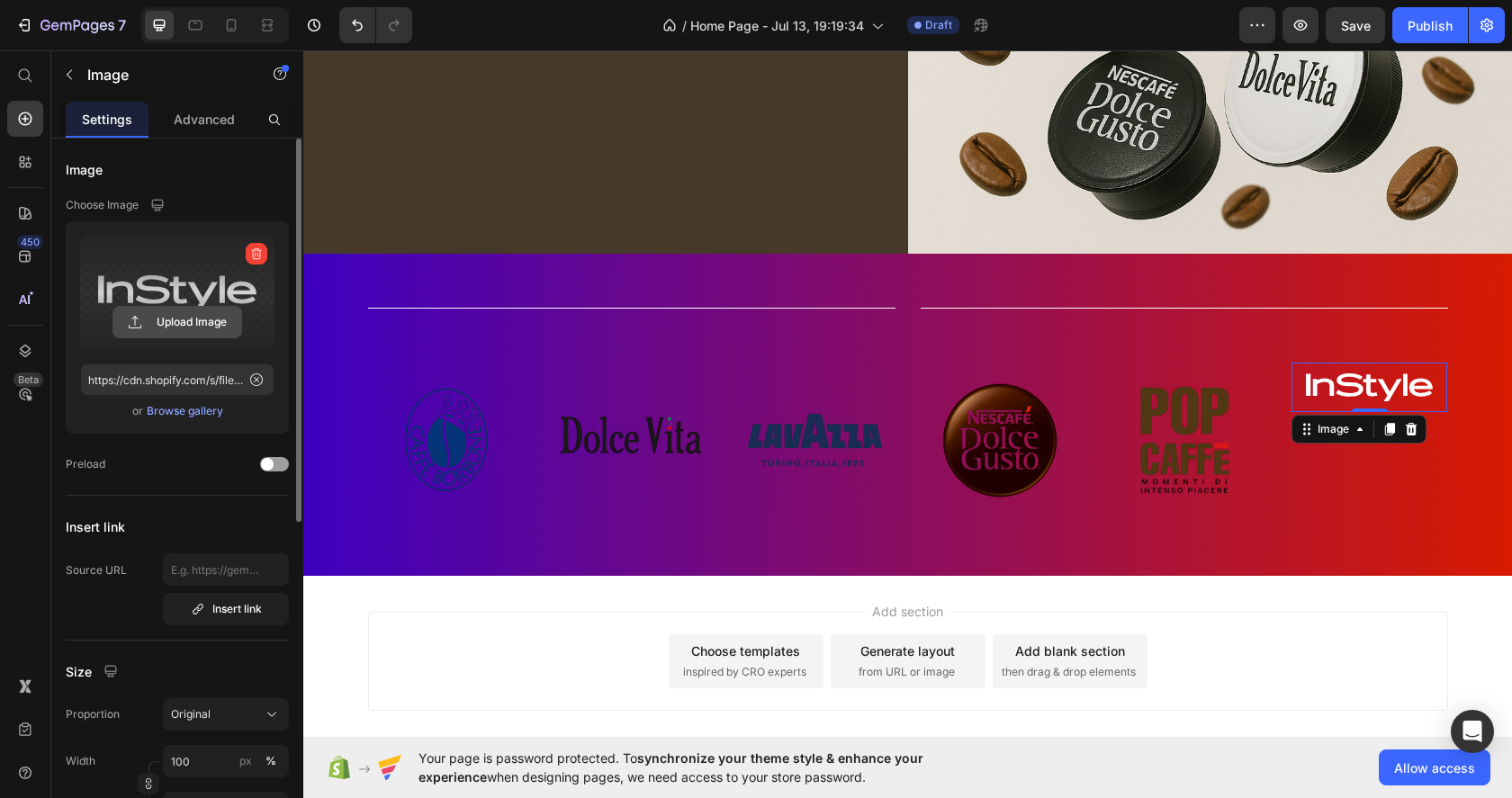 click 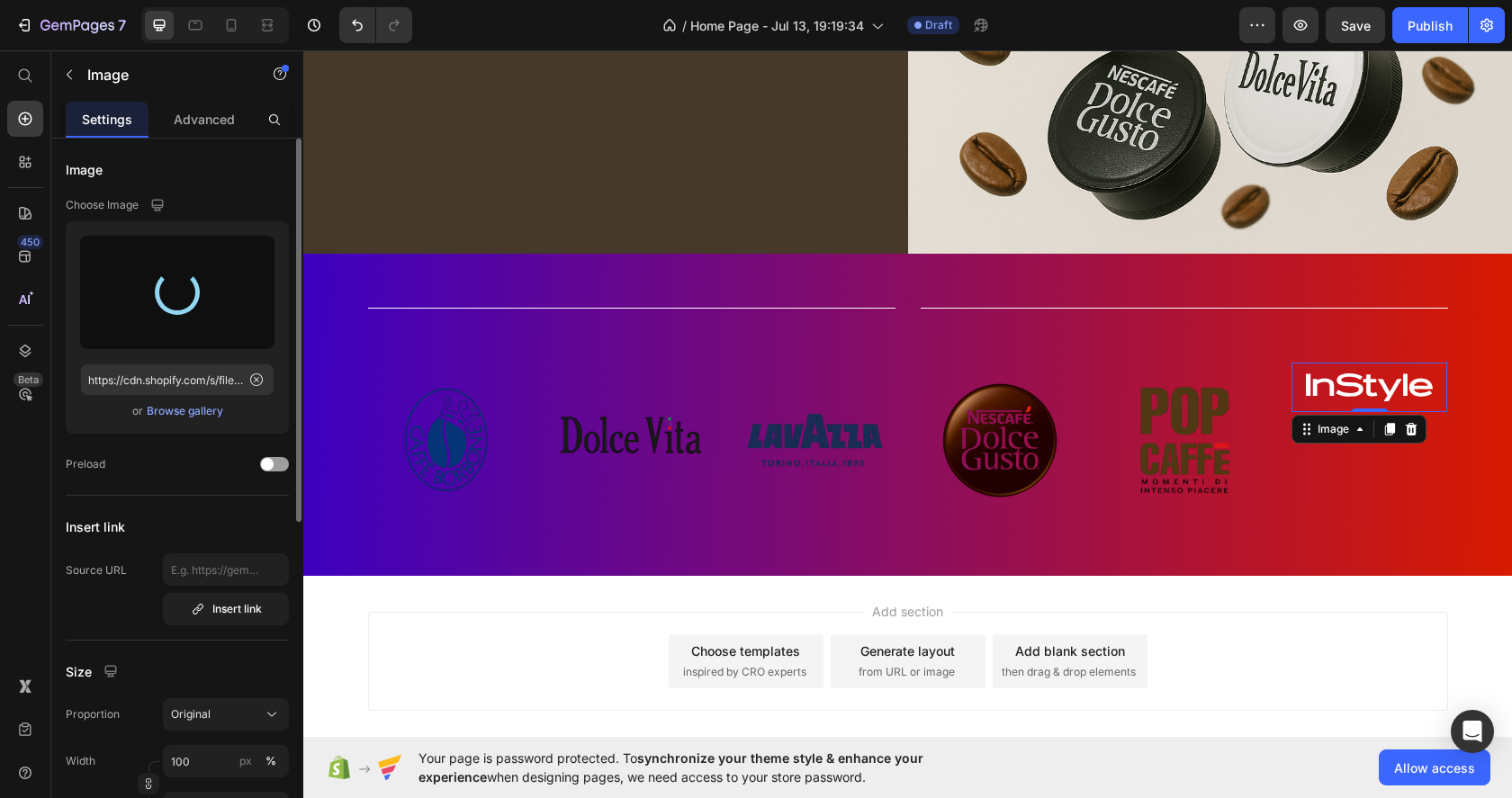 type on "https://cdn.shopify.com/s/files/1/0965/2204/3741/files/gempages_575249572817797970-e1d8fd77-f881-4c4d-a10c-18d6c94c75bb.png" 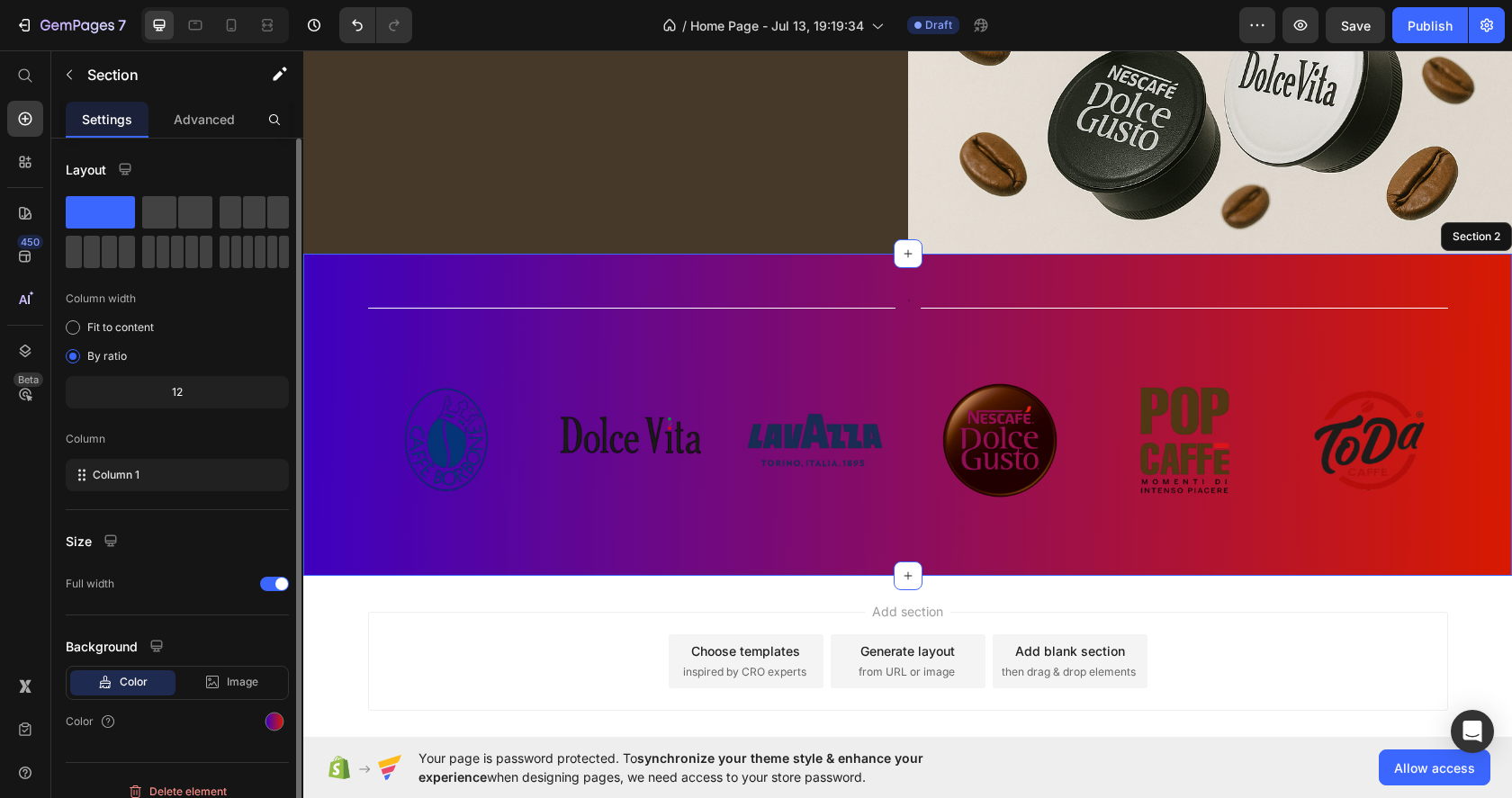 click on "Title Line Text Block                Title Line Row Image Image Image Image Image Image   0 Carousel Row Section 2" at bounding box center (907, 415) 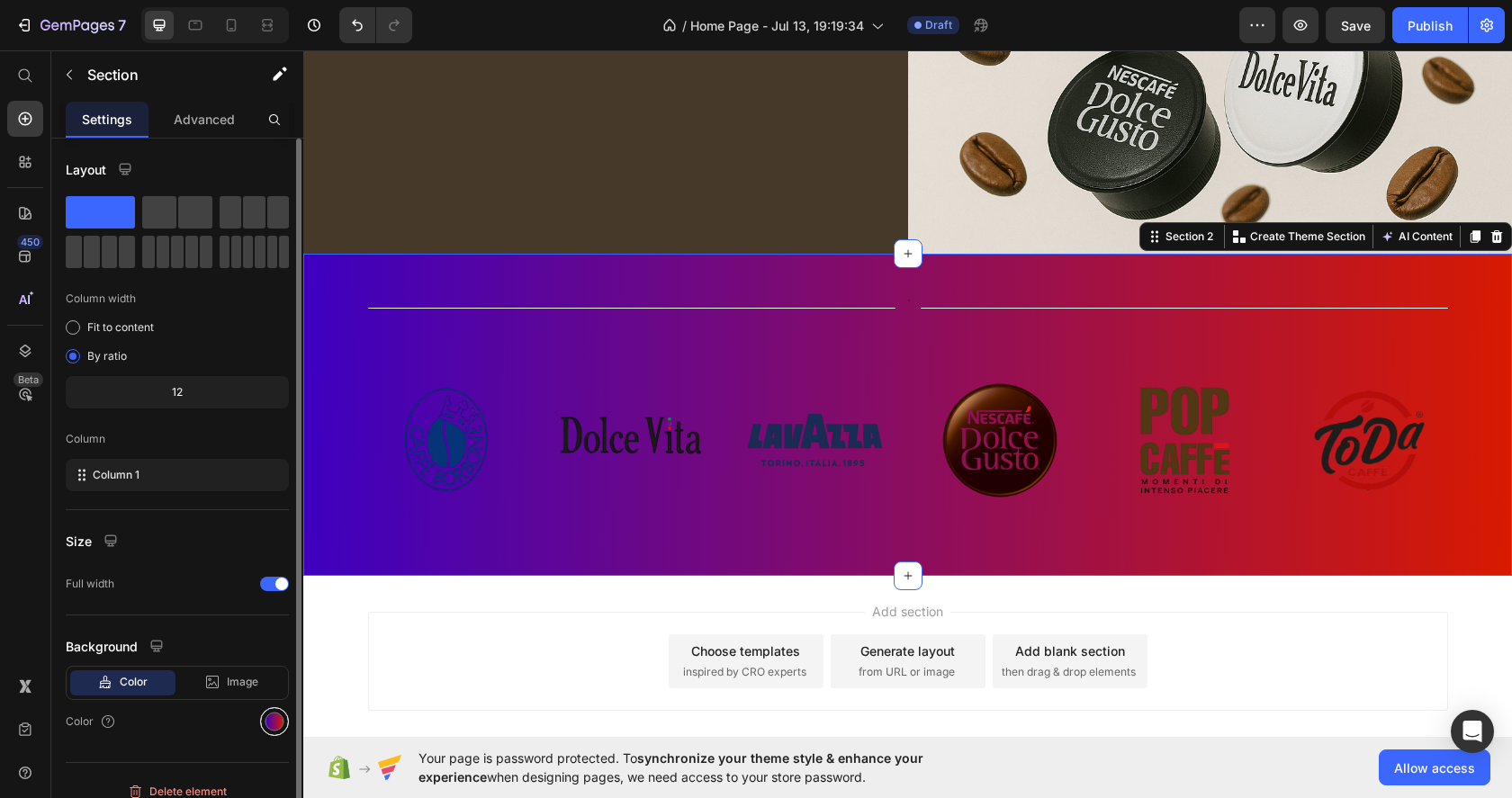 click at bounding box center [274, 722] 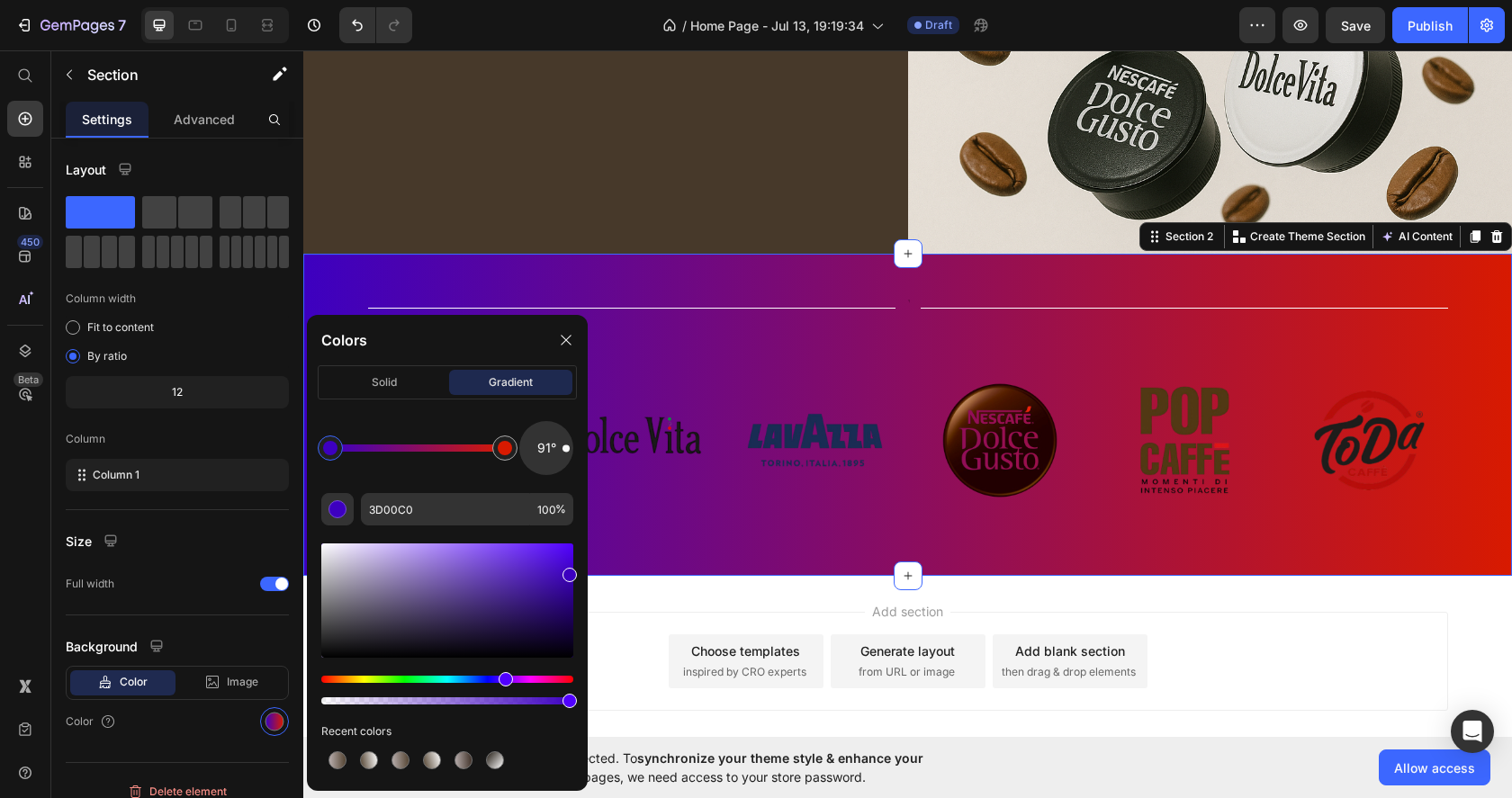 click at bounding box center (330, 448) 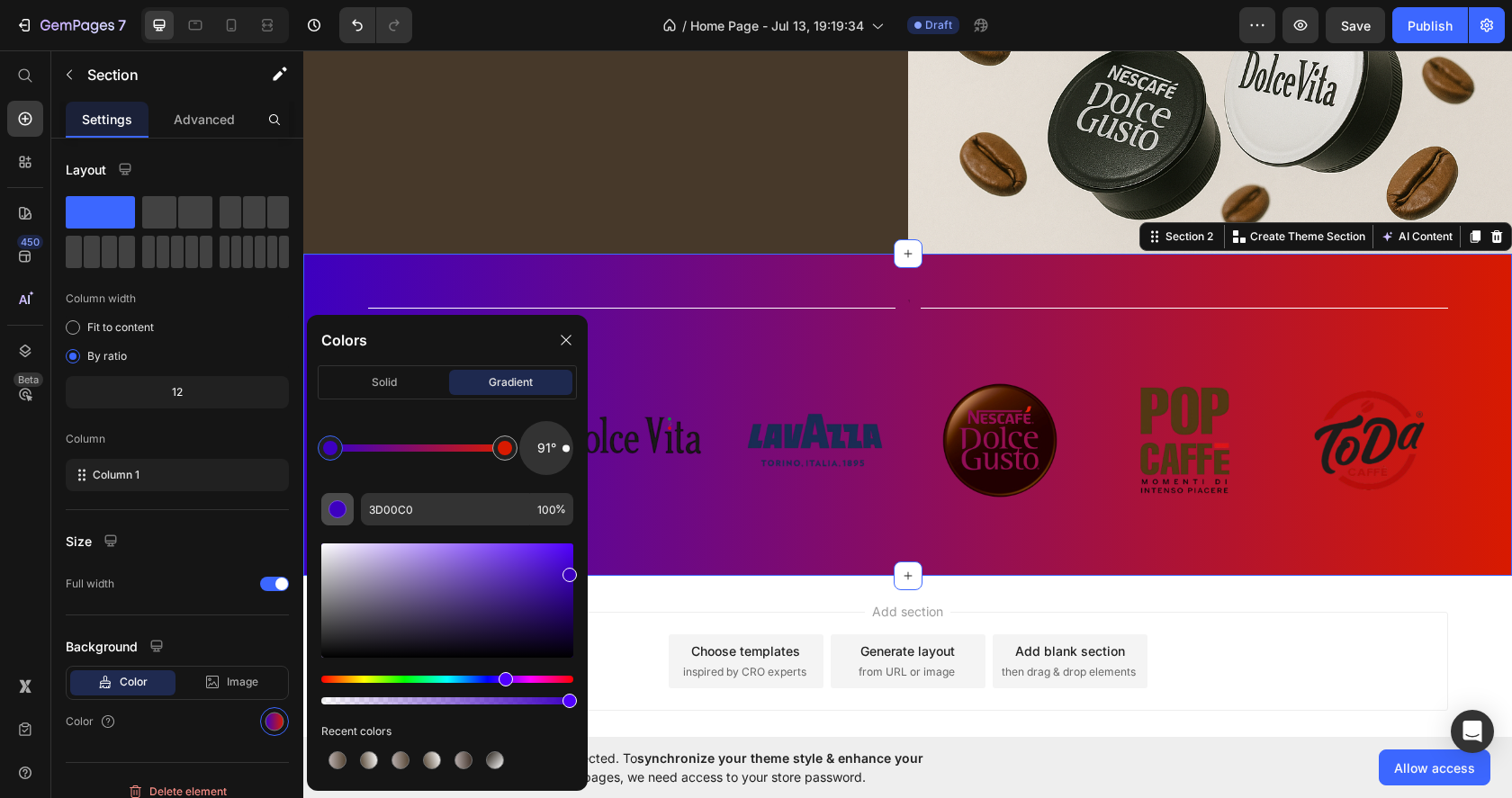 click at bounding box center (338, 509) 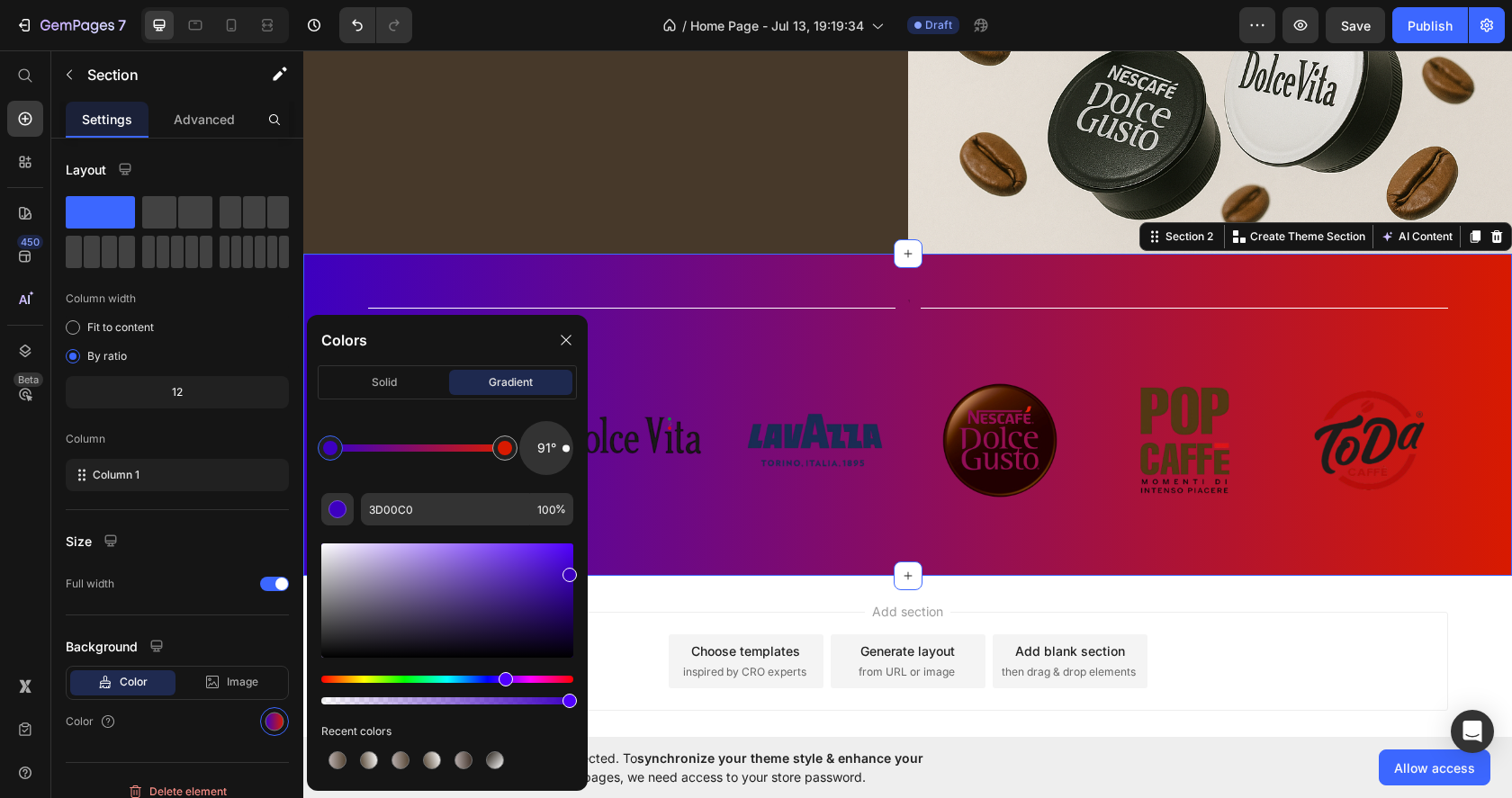 click at bounding box center (447, 600) 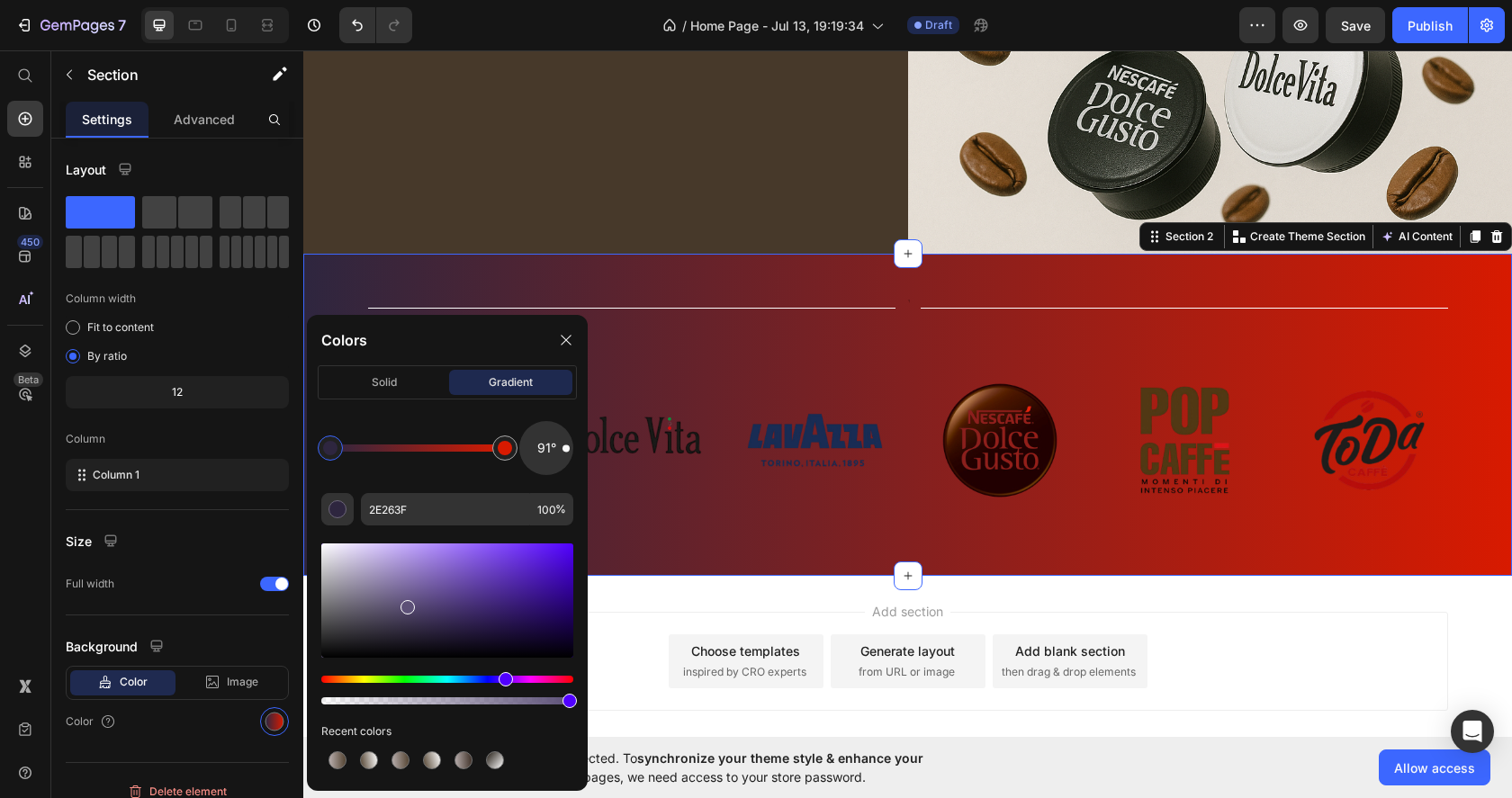 click at bounding box center [447, 600] 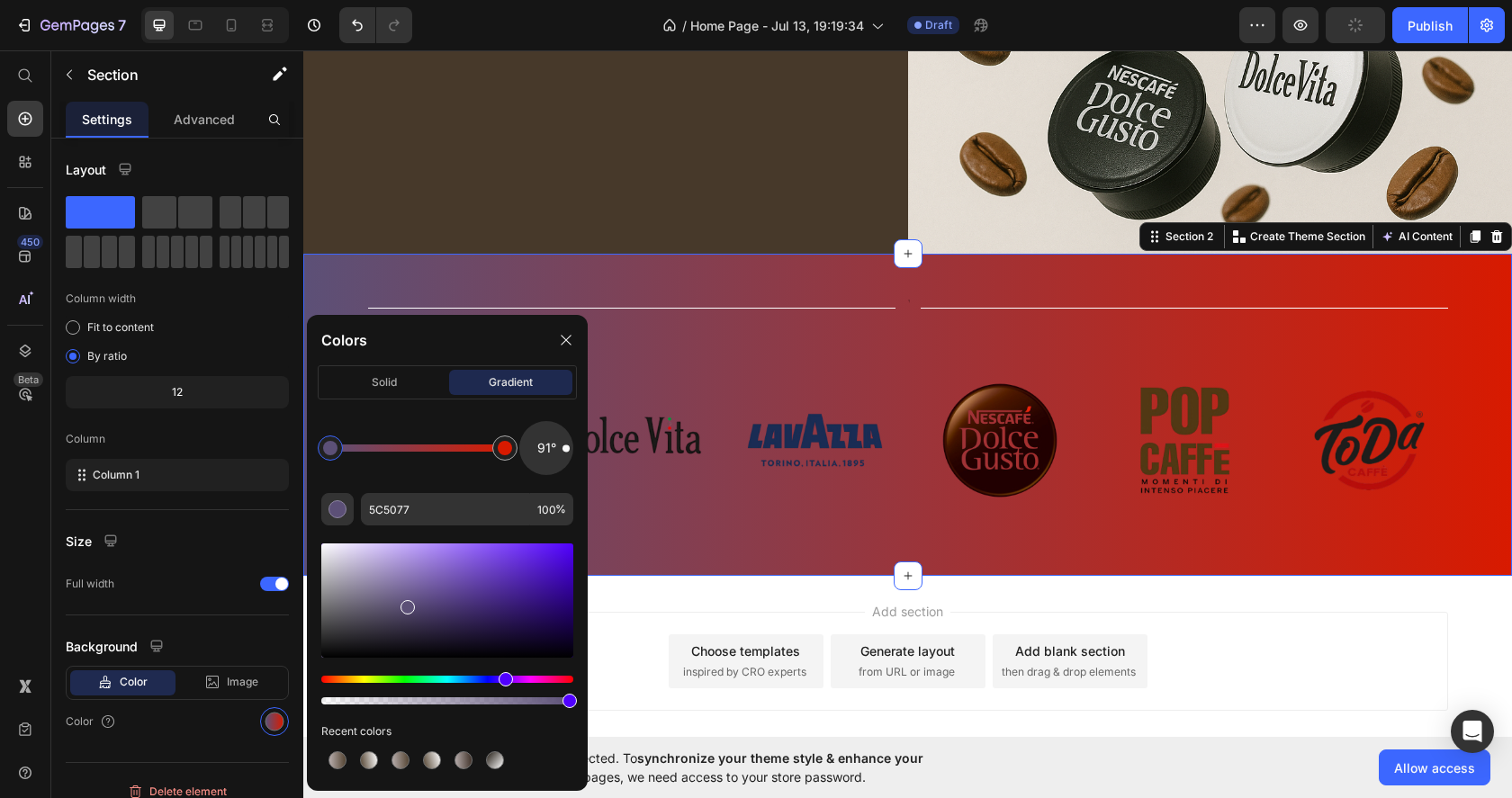 click at bounding box center [408, 607] 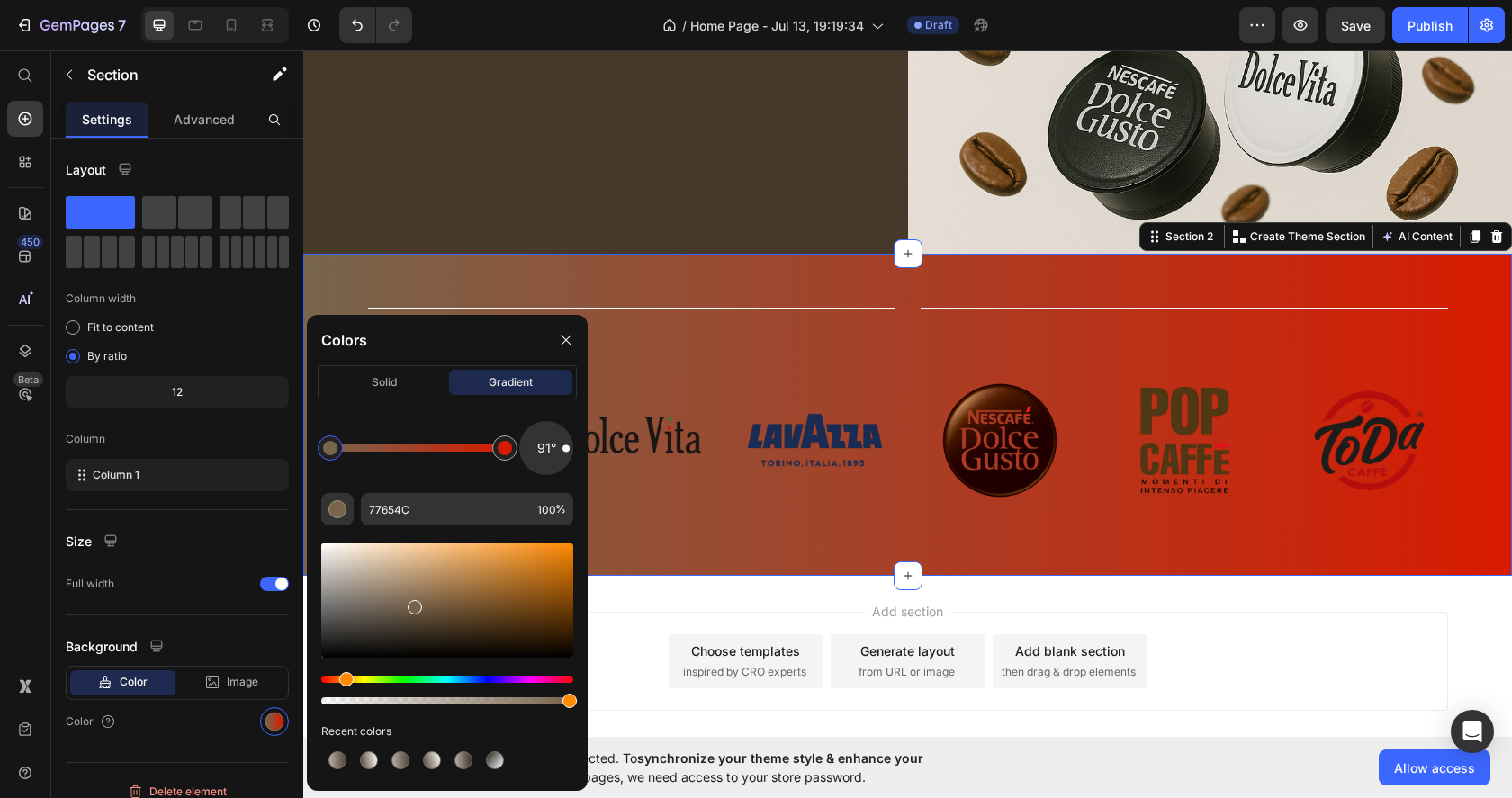drag, startPoint x: 508, startPoint y: 679, endPoint x: 344, endPoint y: 679, distance: 164 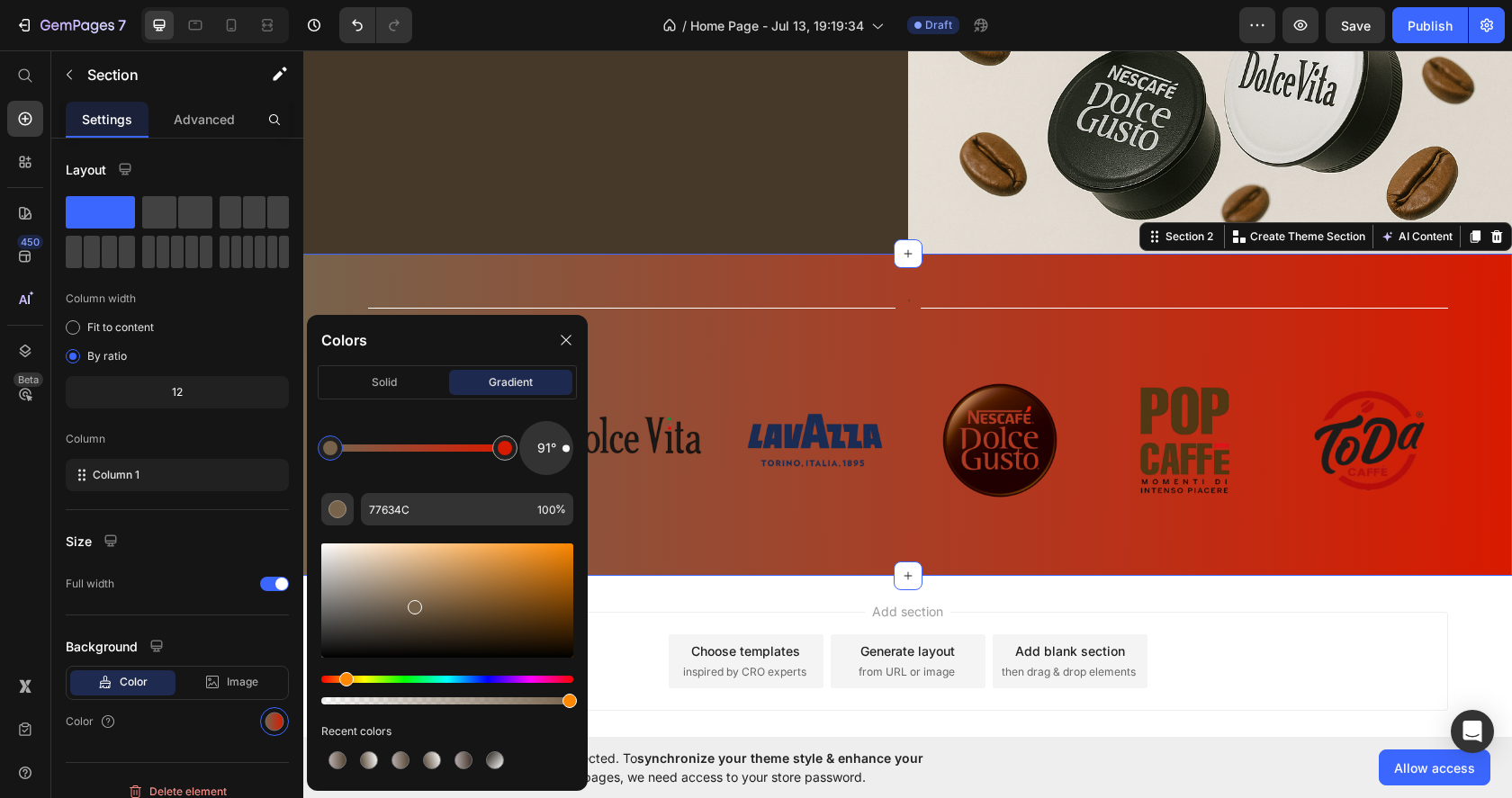click at bounding box center [447, 600] 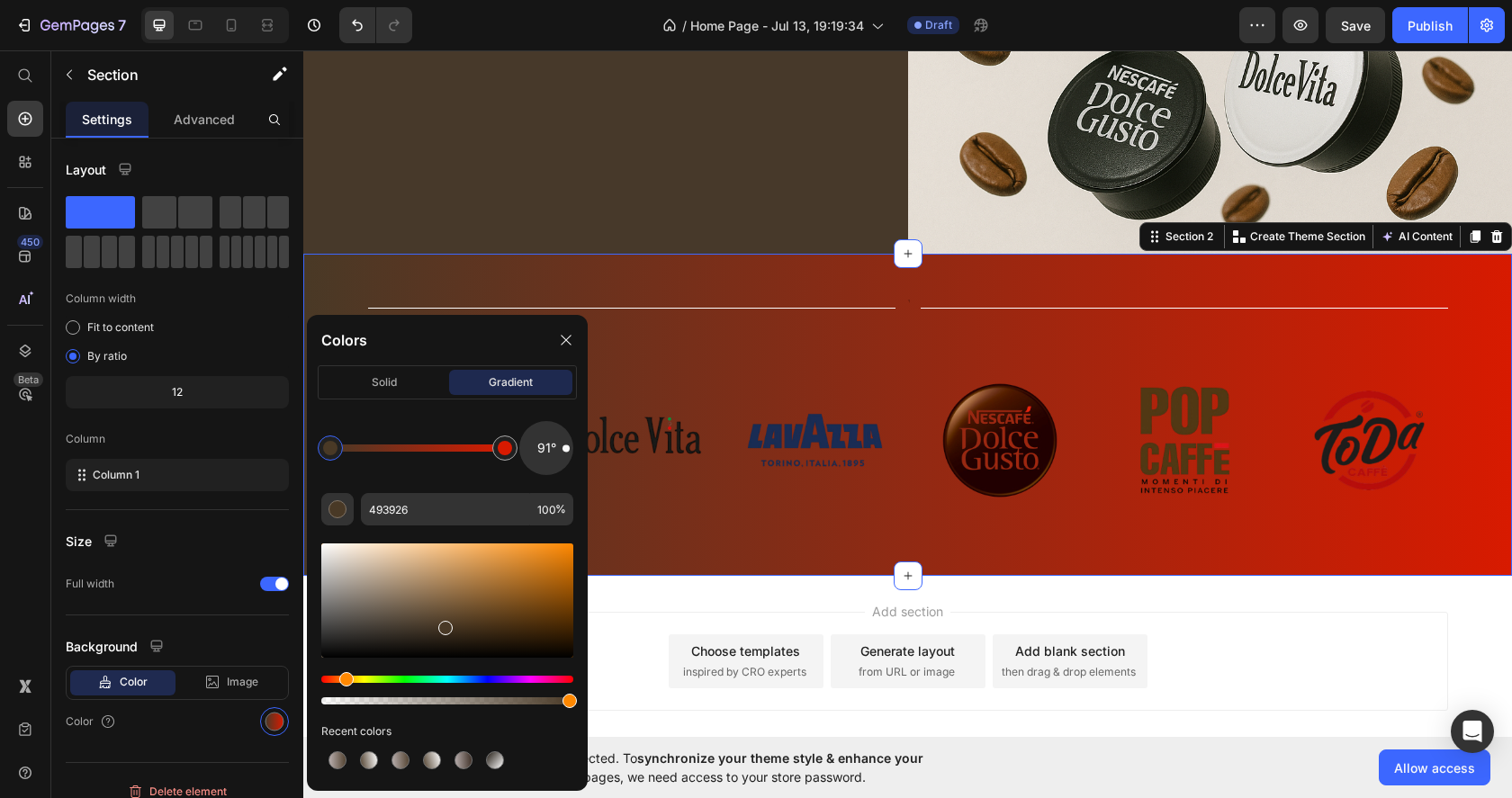 click at bounding box center (447, 600) 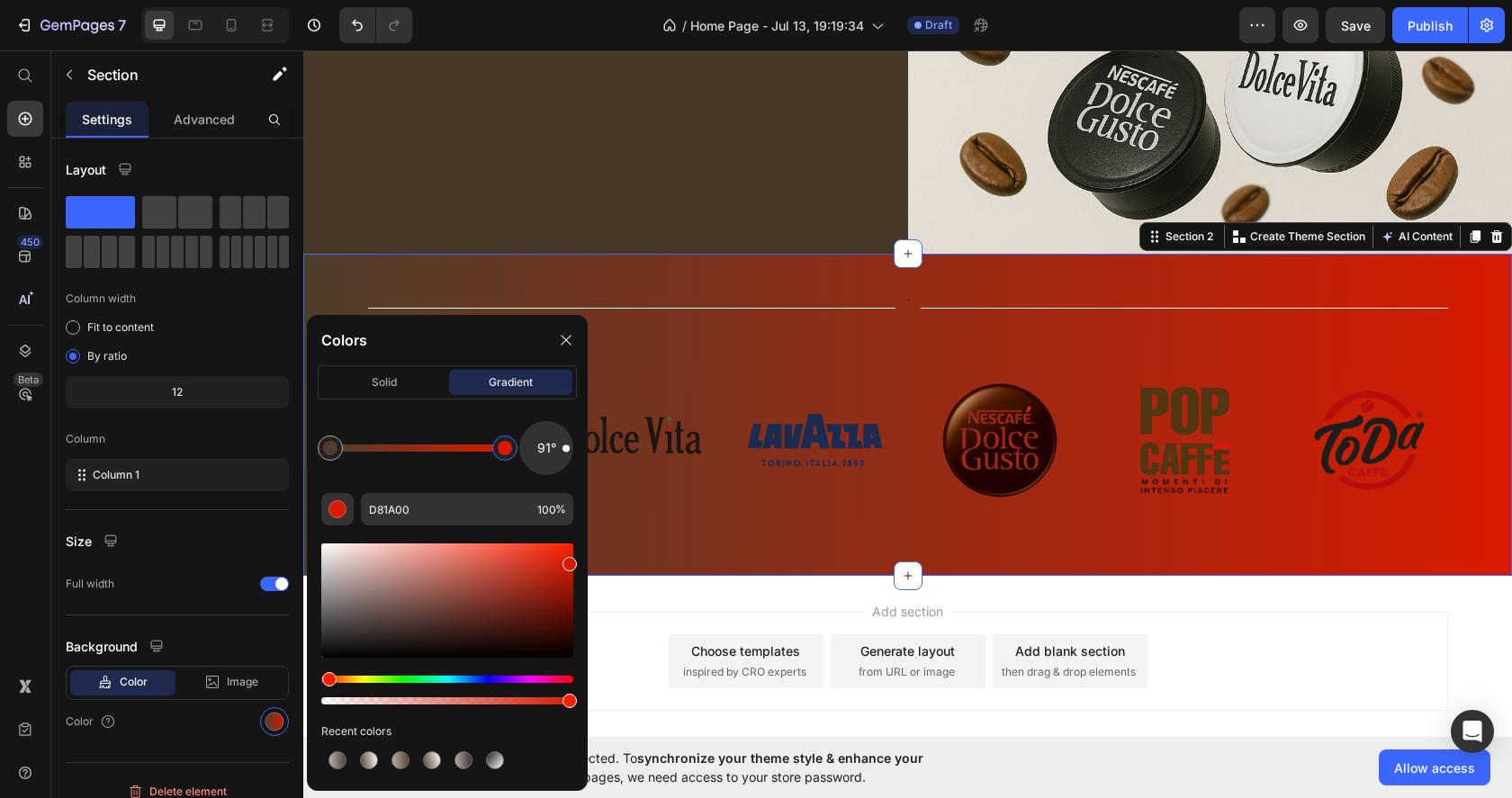 click at bounding box center [505, 448] 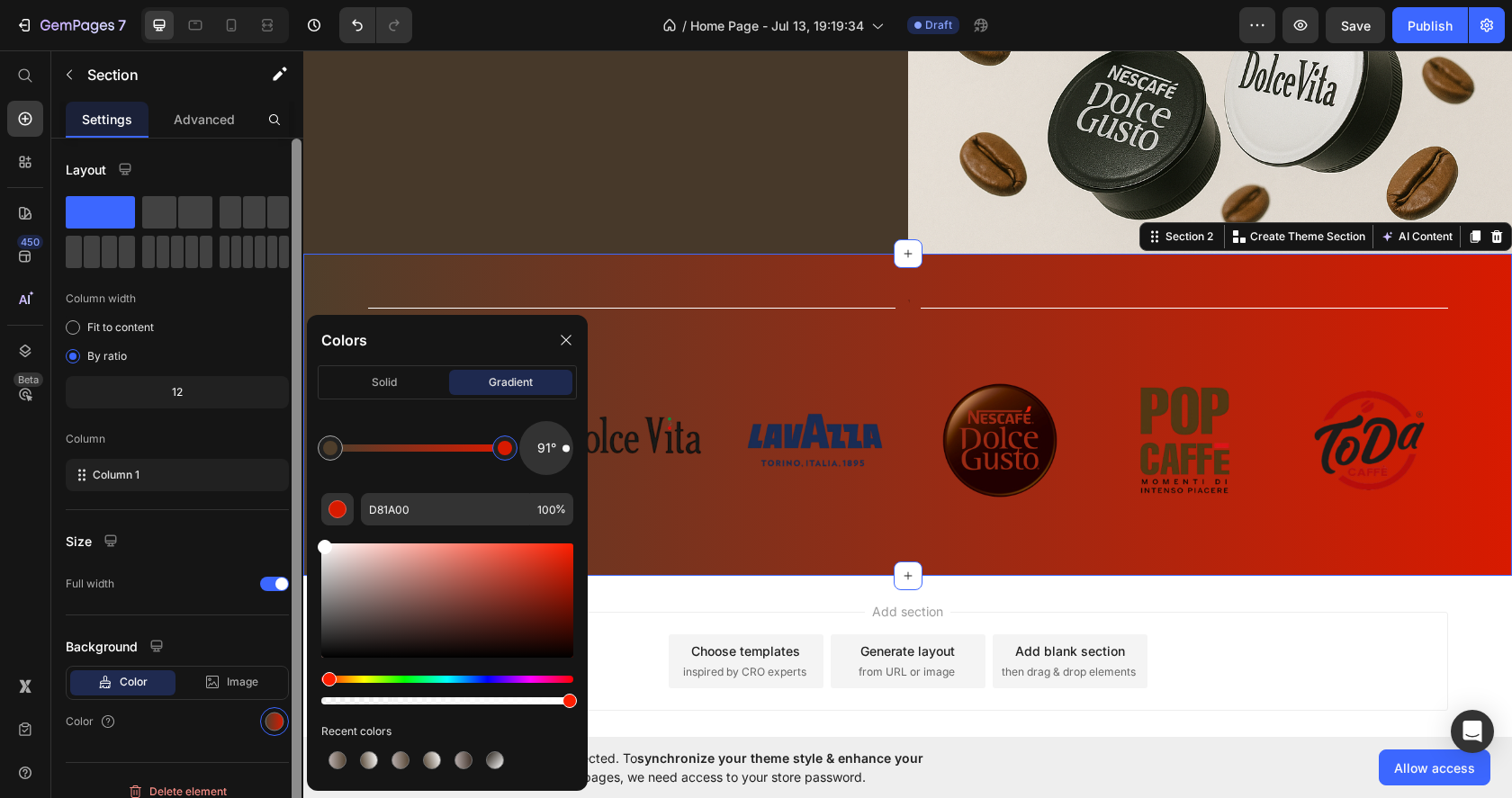 drag, startPoint x: 338, startPoint y: 557, endPoint x: 298, endPoint y: 536, distance: 45.177428 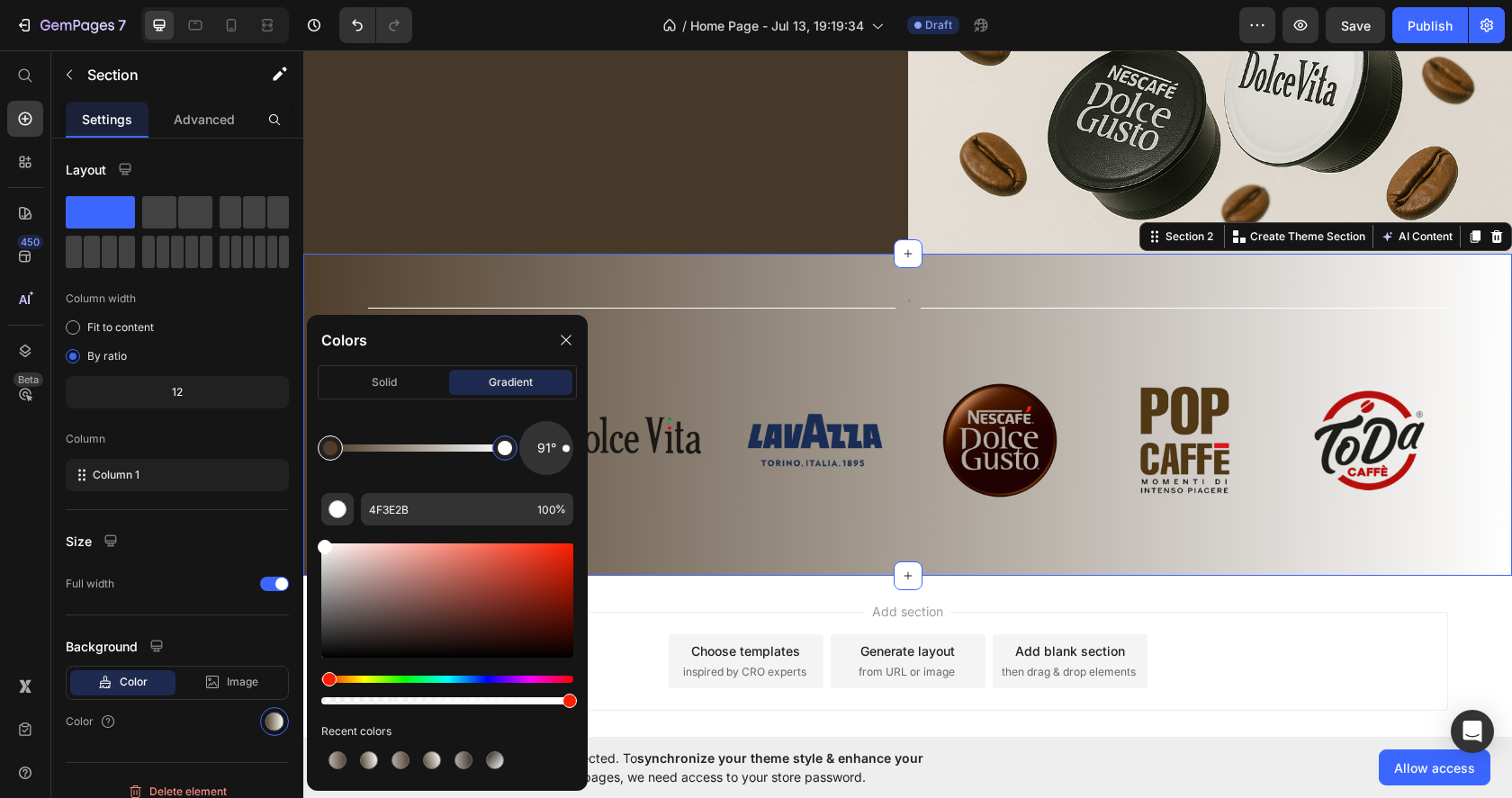 click at bounding box center (330, 448) 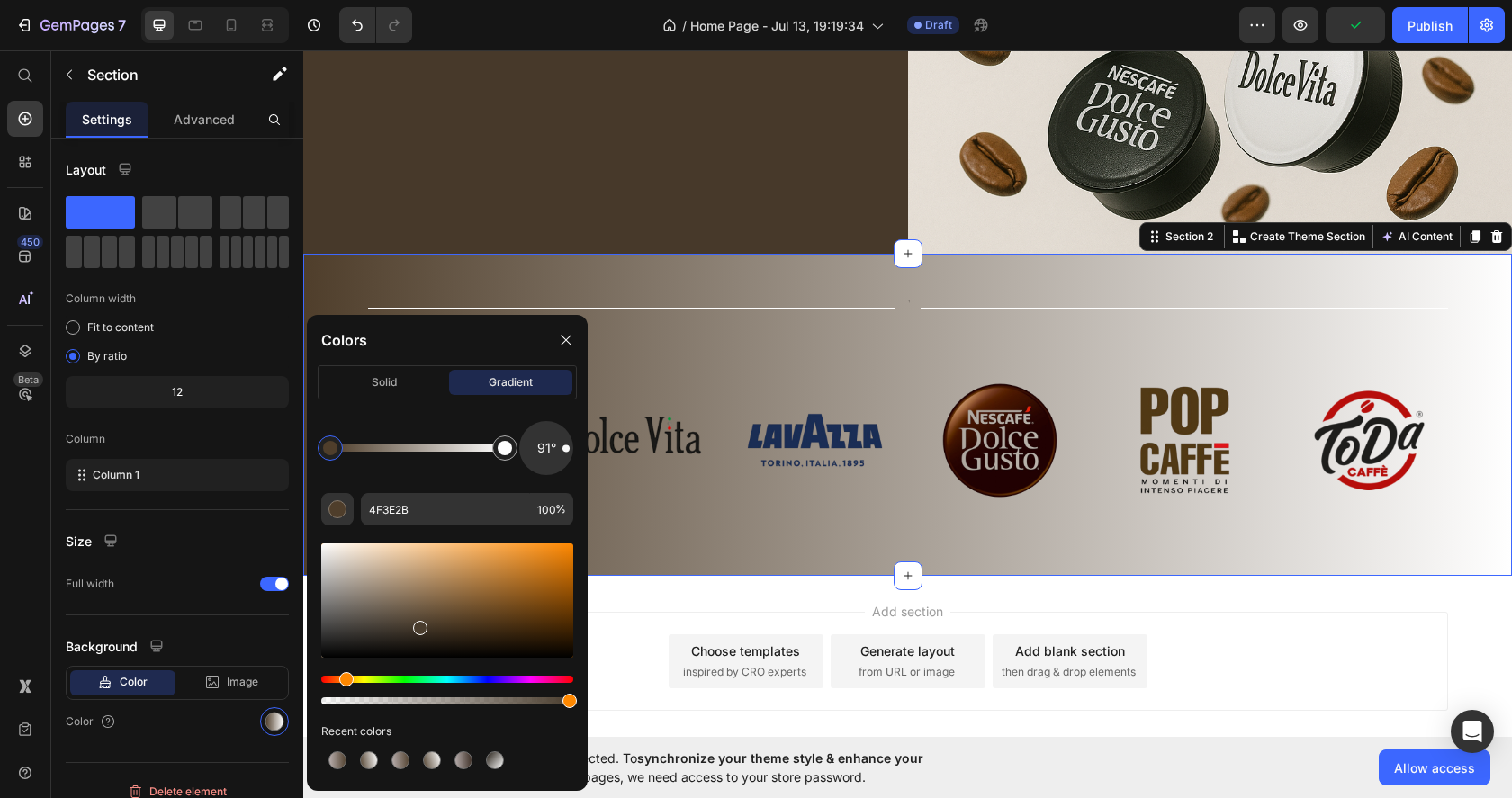 drag, startPoint x: 434, startPoint y: 624, endPoint x: 418, endPoint y: 624, distance: 16 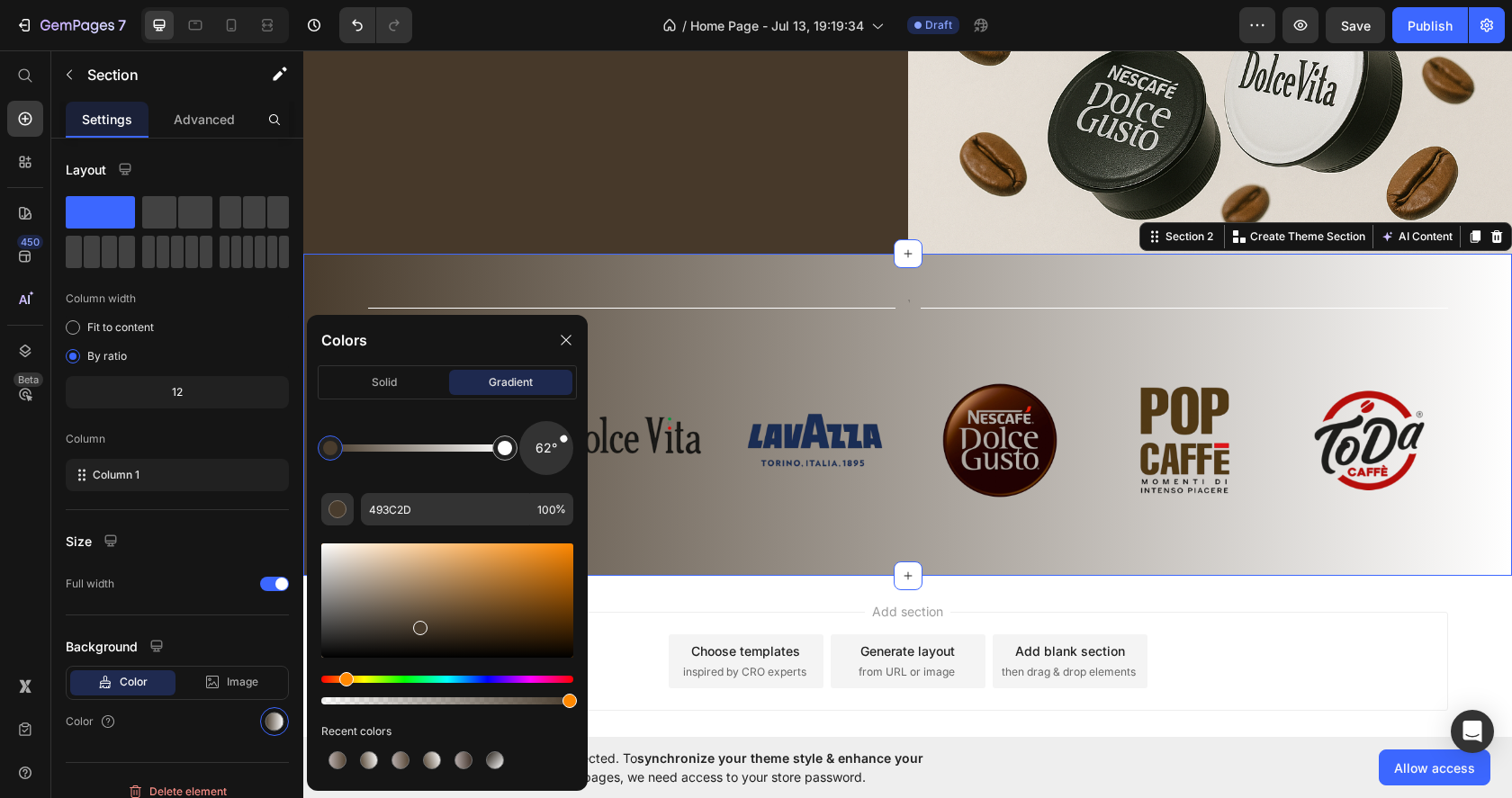 click at bounding box center (545, 447) 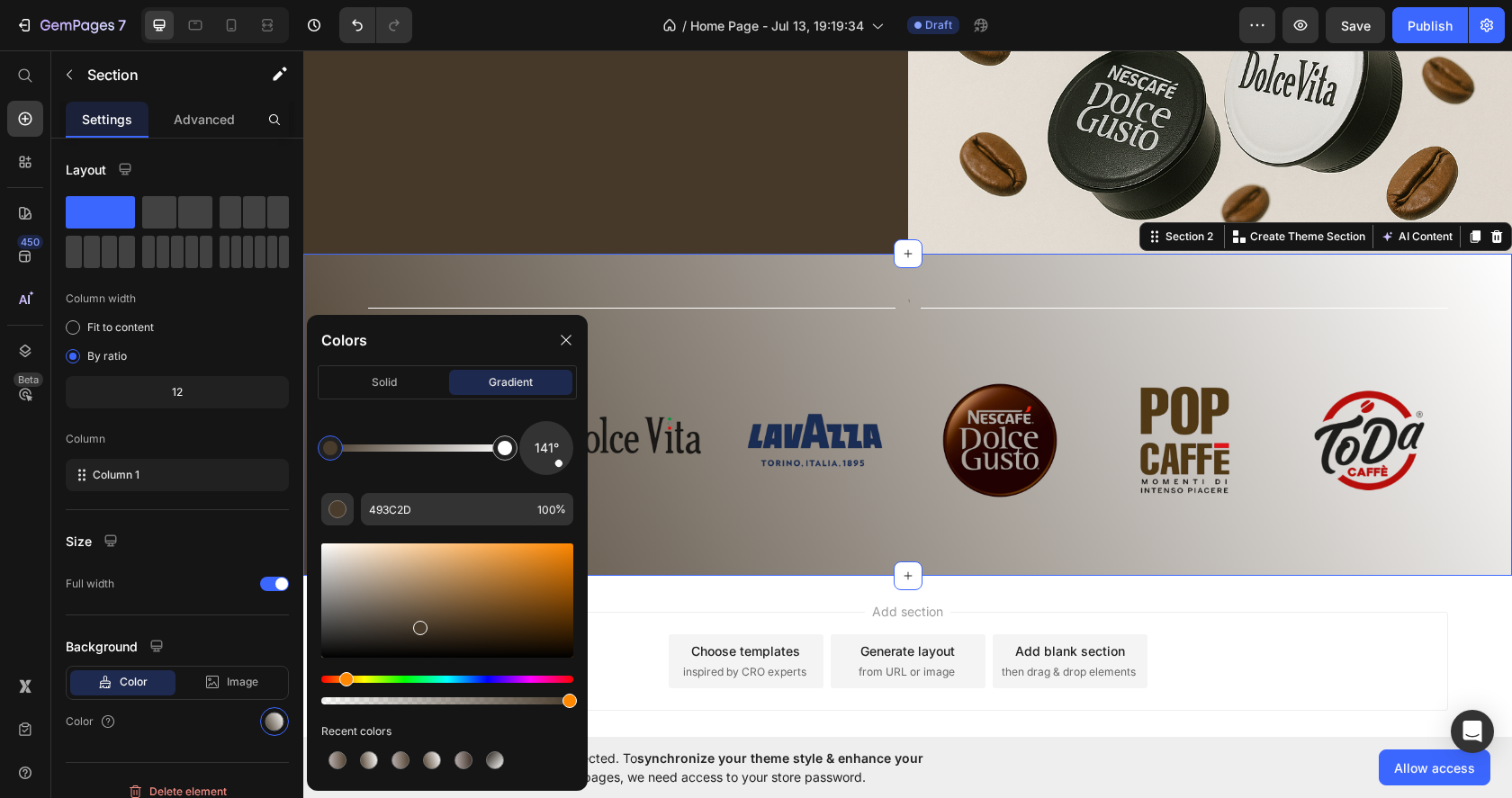 drag, startPoint x: 559, startPoint y: 442, endPoint x: 565, endPoint y: 471, distance: 29.61419 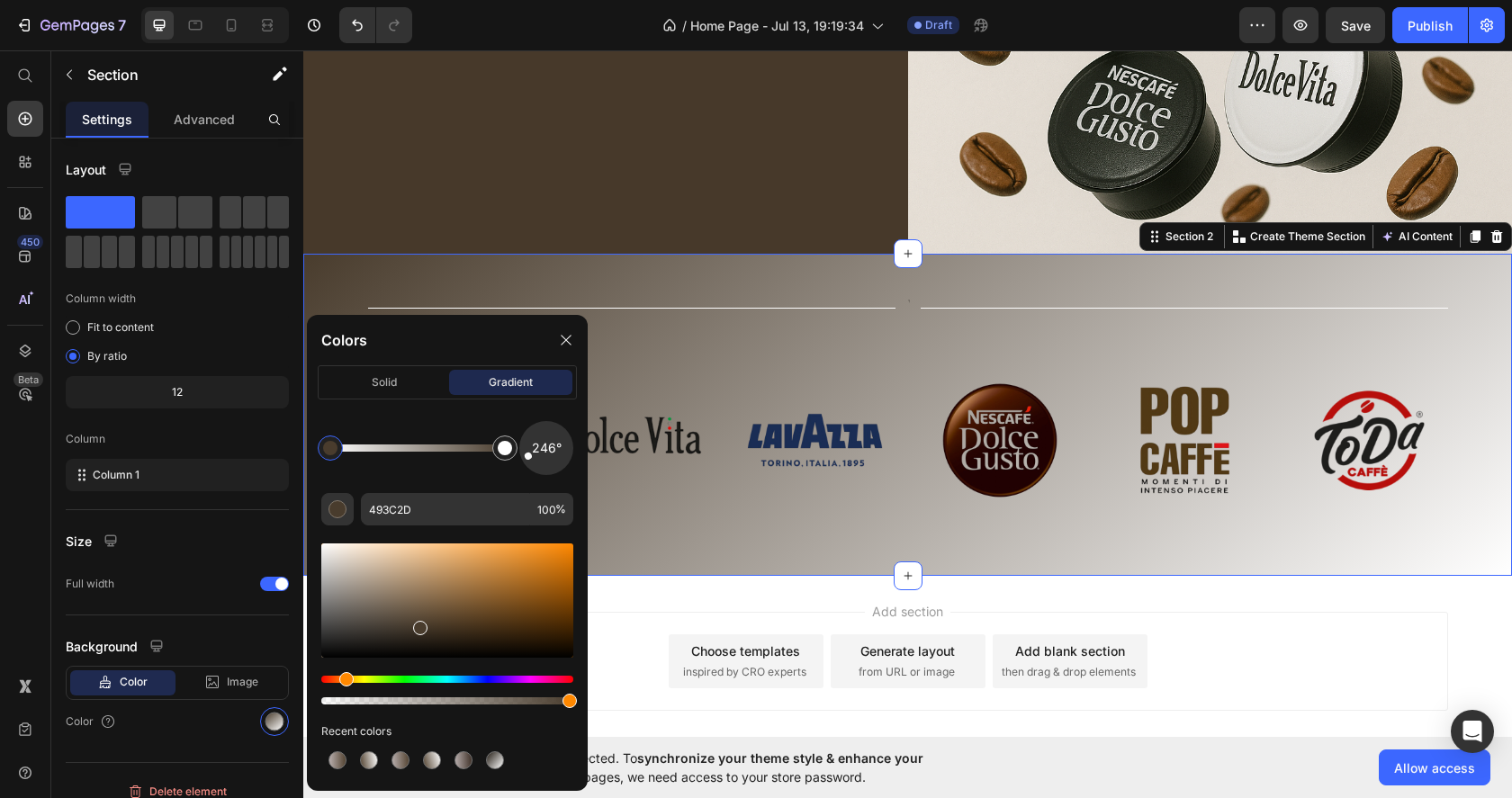 drag, startPoint x: 561, startPoint y: 466, endPoint x: 505, endPoint y: 465, distance: 56.008928 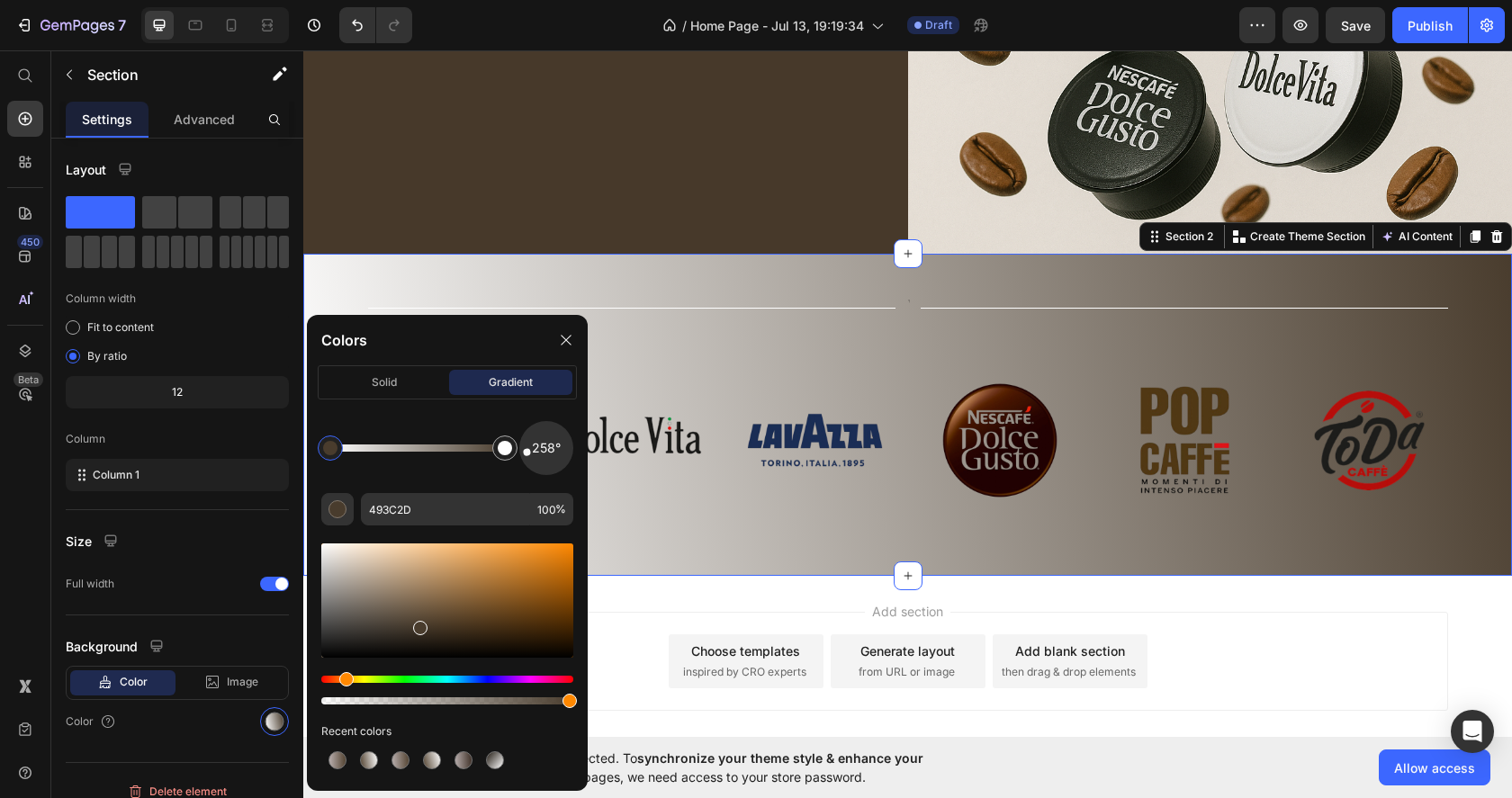 drag, startPoint x: 525, startPoint y: 453, endPoint x: 534, endPoint y: 451, distance: 9.219544 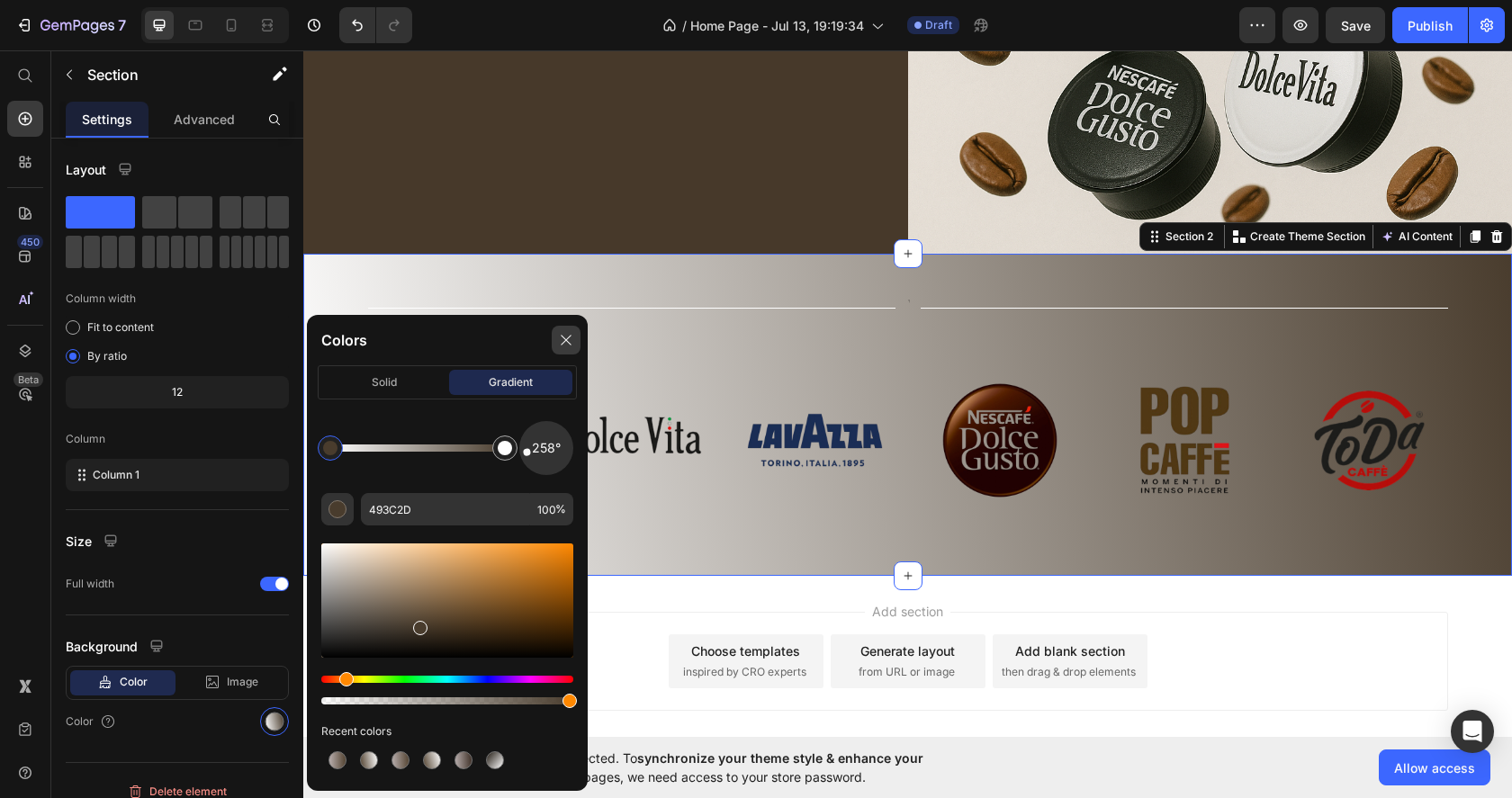 click 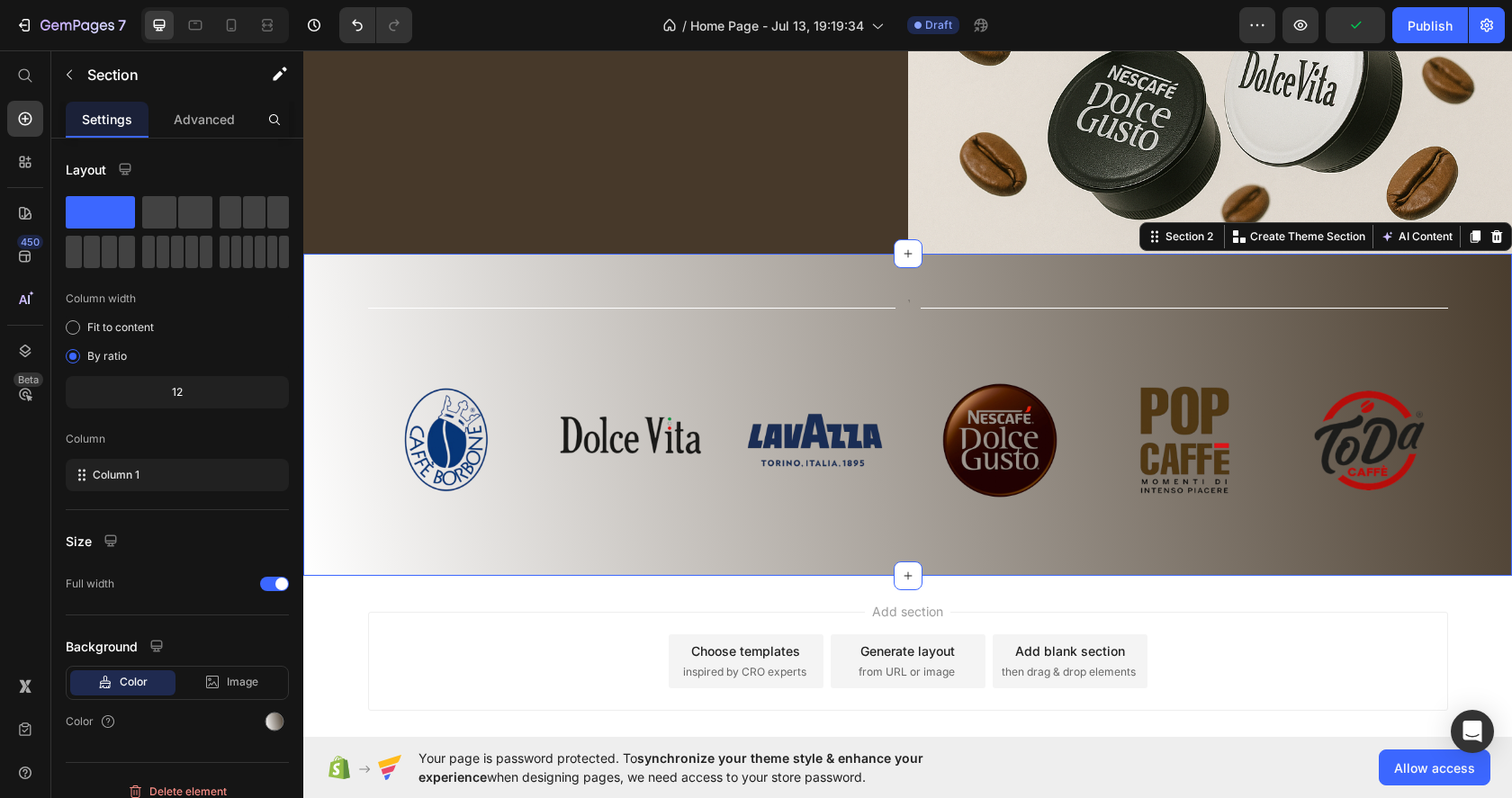 drag, startPoint x: 869, startPoint y: 652, endPoint x: 565, endPoint y: 602, distance: 308.0844 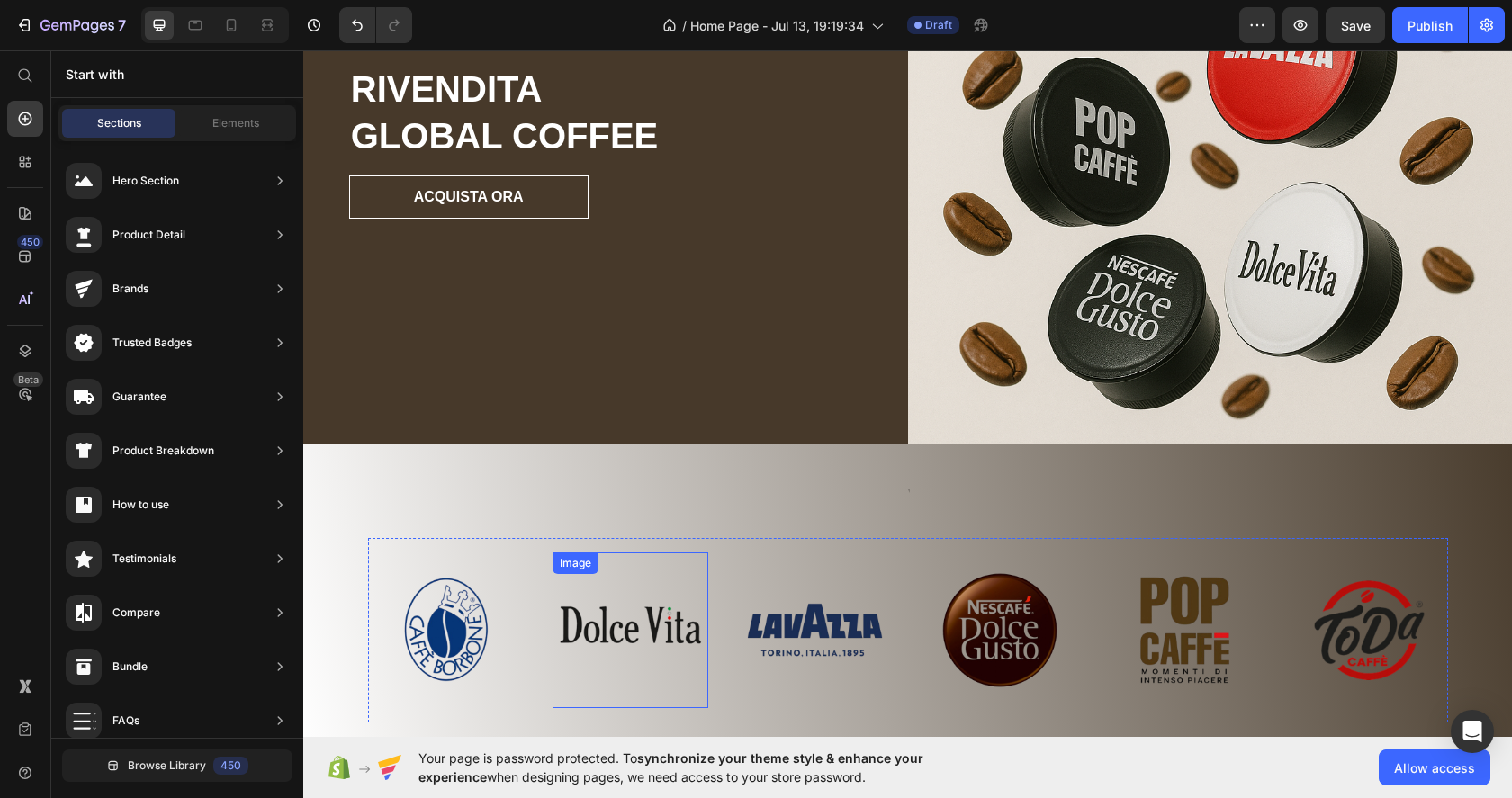 scroll, scrollTop: 249, scrollLeft: 0, axis: vertical 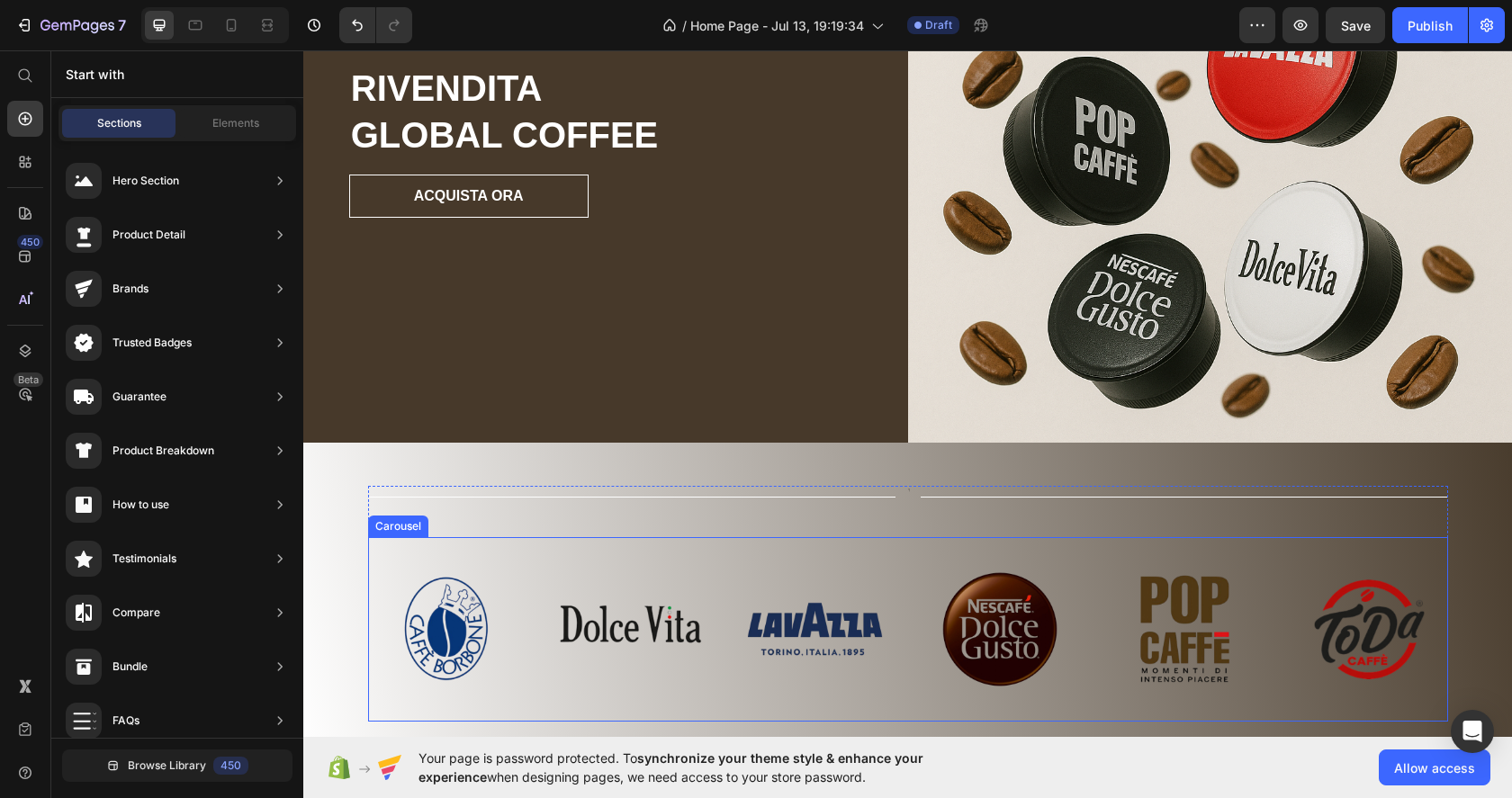 click on "Image Image Image Image Image Image" at bounding box center (908, 629) 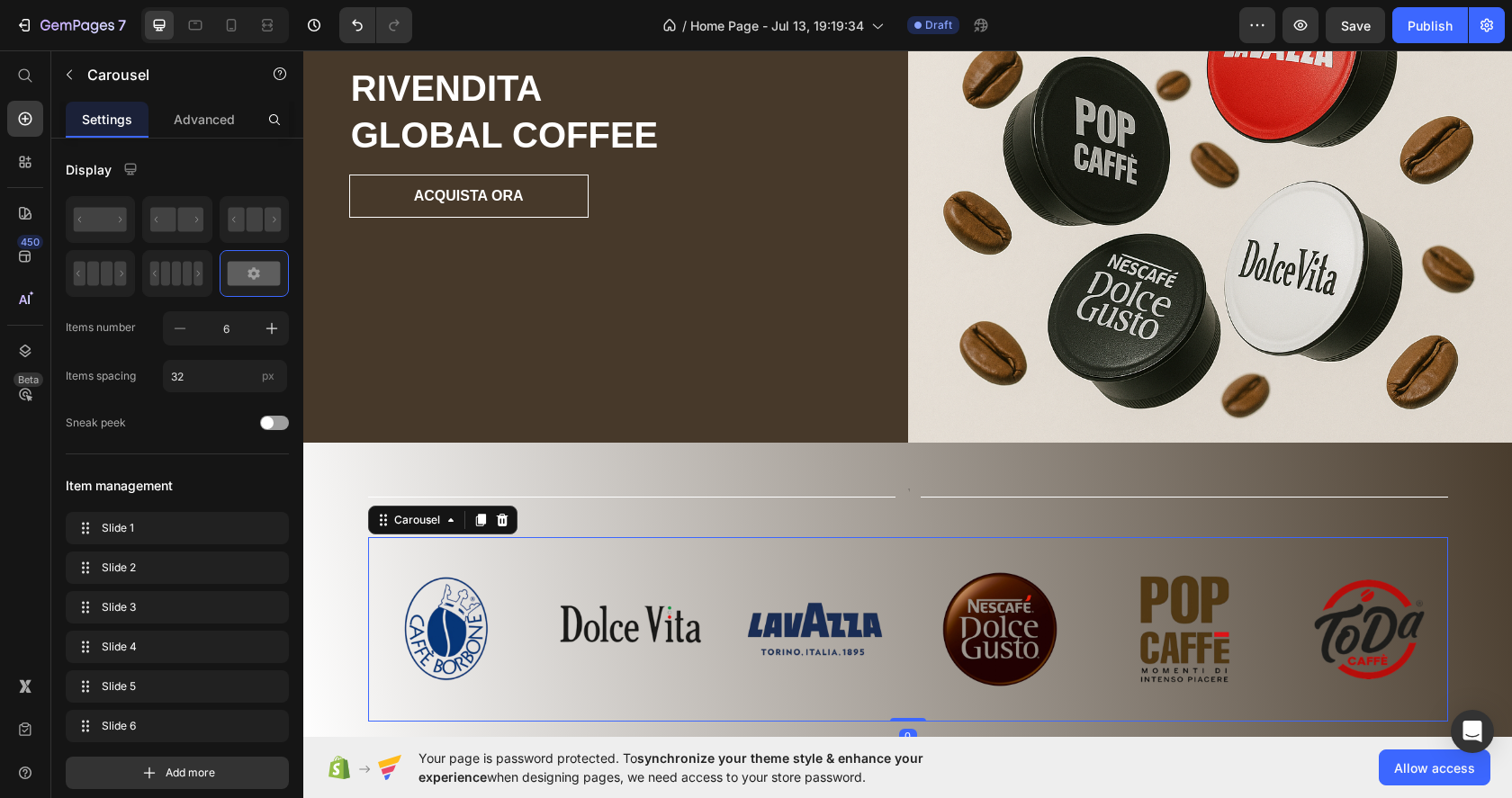 click on "Title Line Text Block                Title Line Row Image Image Image Image Image Image Carousel   0 Row" at bounding box center (907, 611) 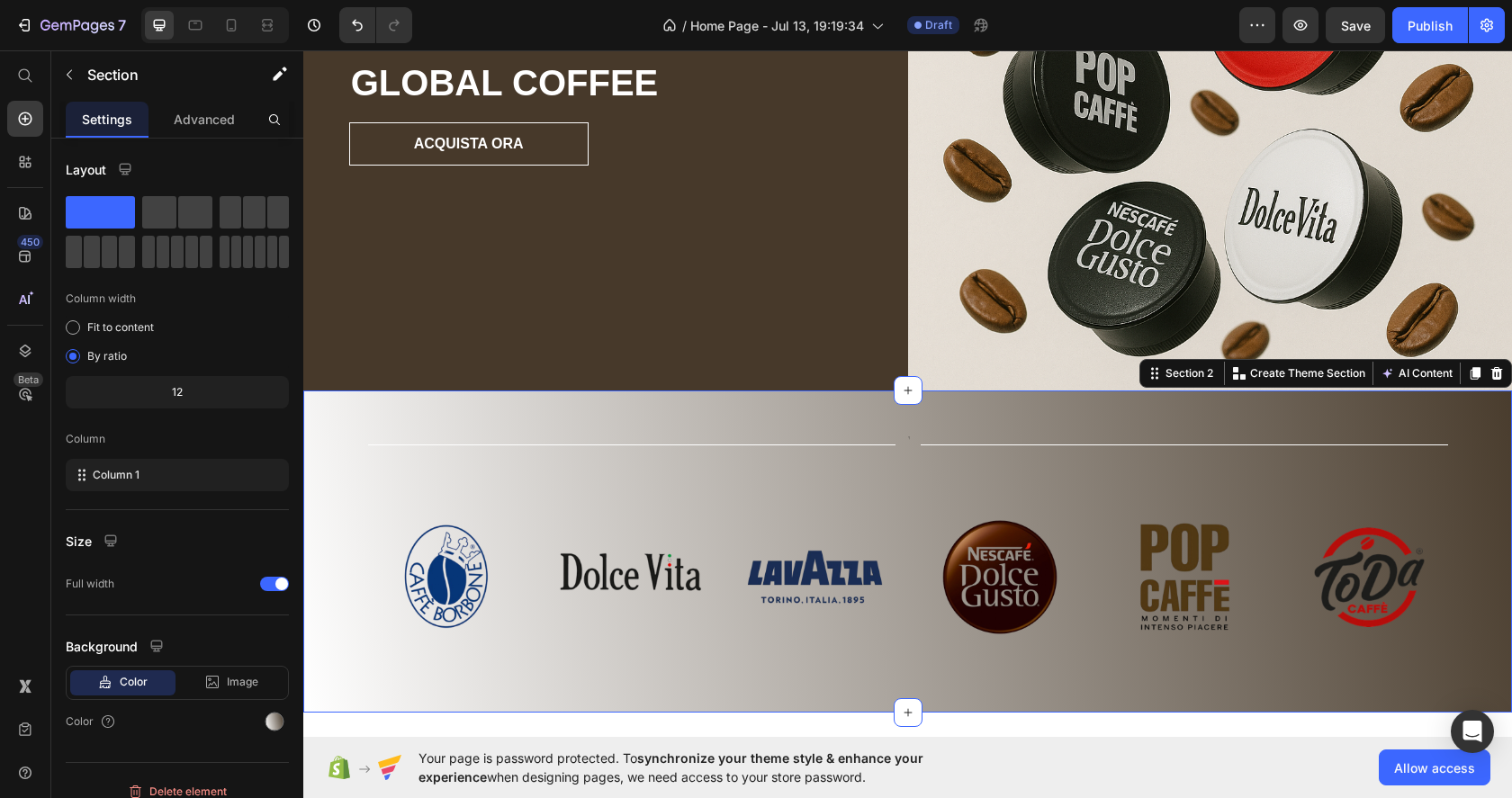 scroll, scrollTop: 435, scrollLeft: 0, axis: vertical 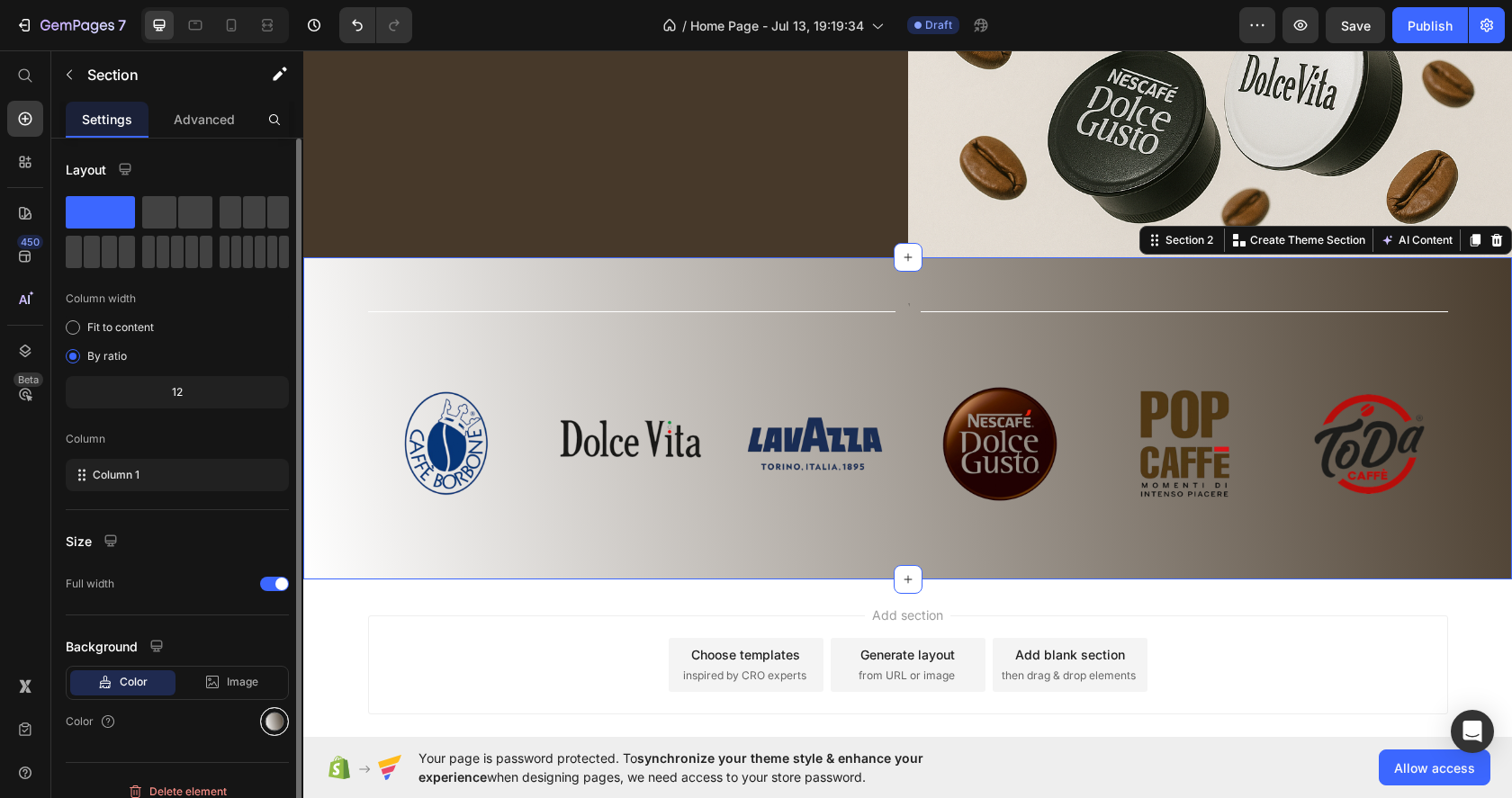 click at bounding box center [274, 722] 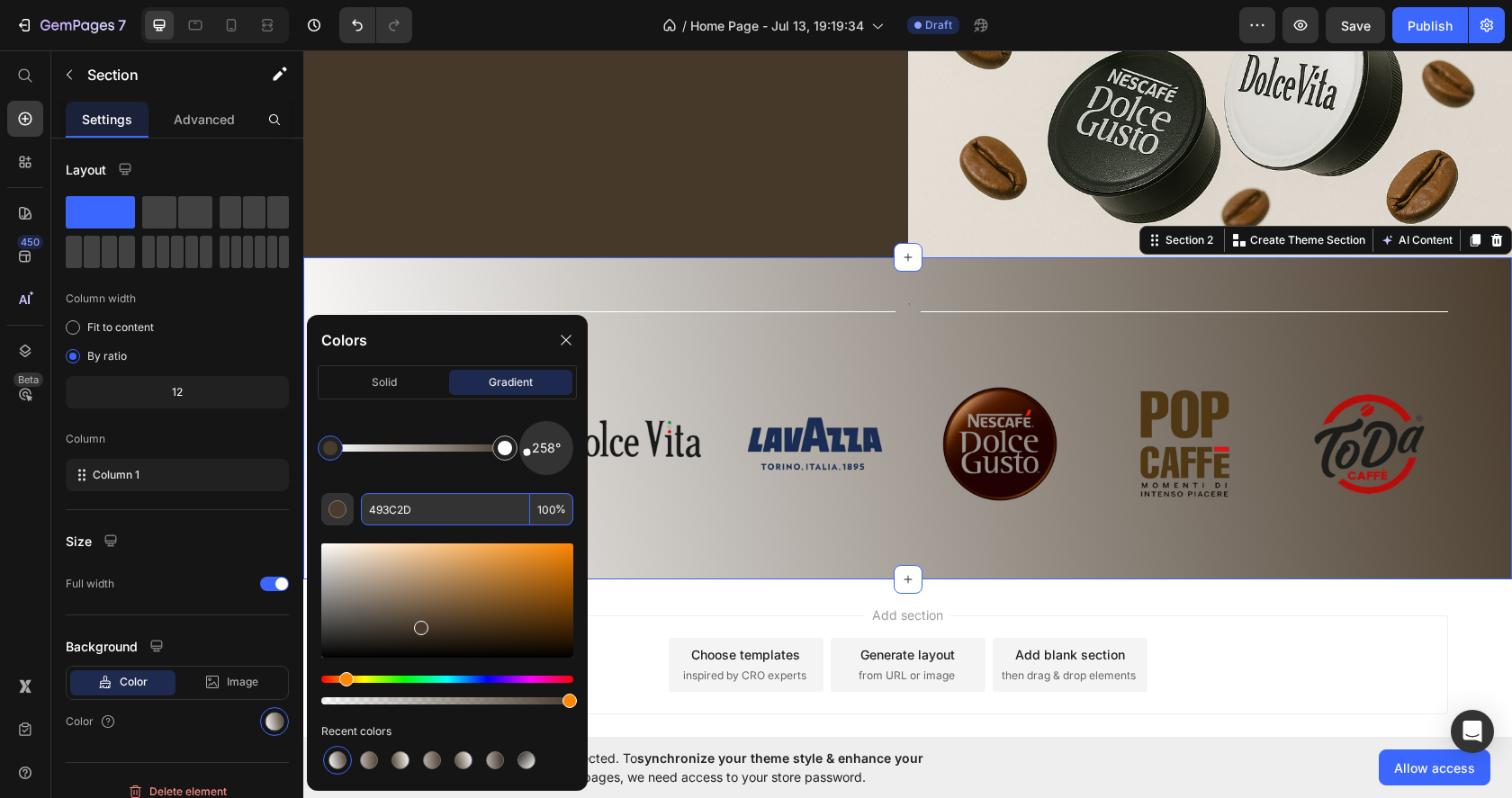 click on "493C2D" at bounding box center (446, 509) 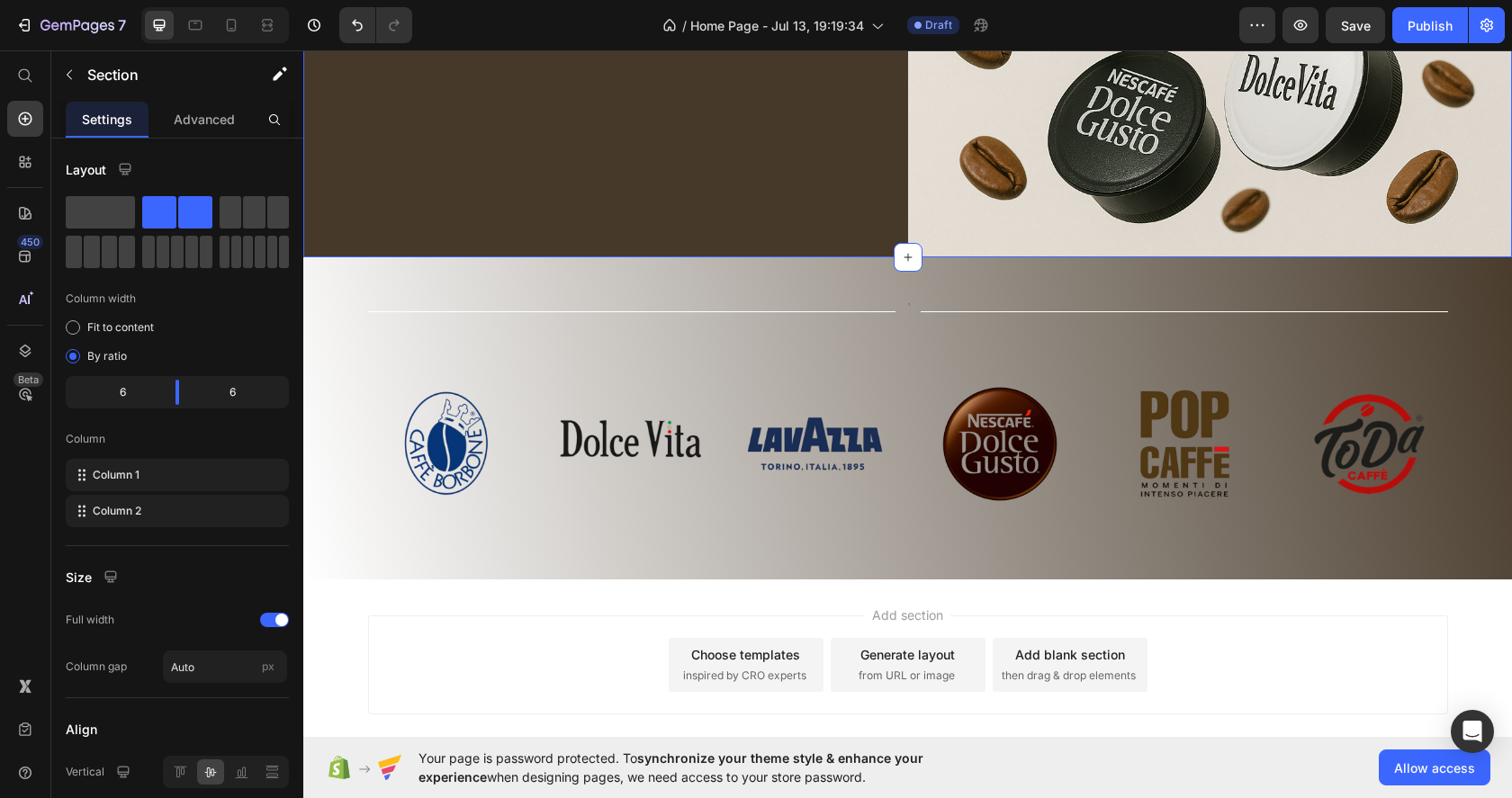 click on "RIVENDITA GLOBAL COFFEE Heading ACQUISTA ORA Button Row" at bounding box center (606, -45) 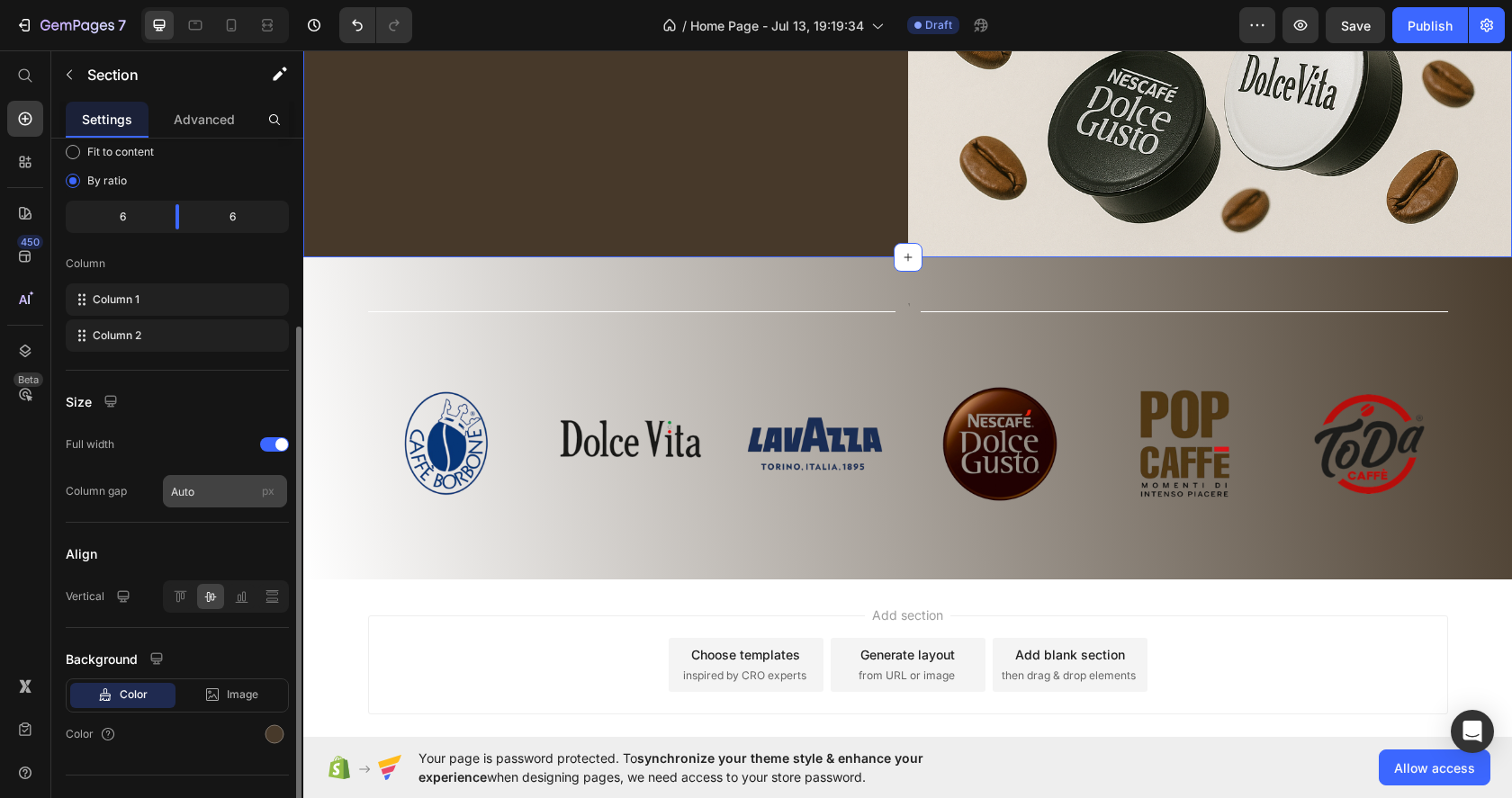 scroll, scrollTop: 204, scrollLeft: 0, axis: vertical 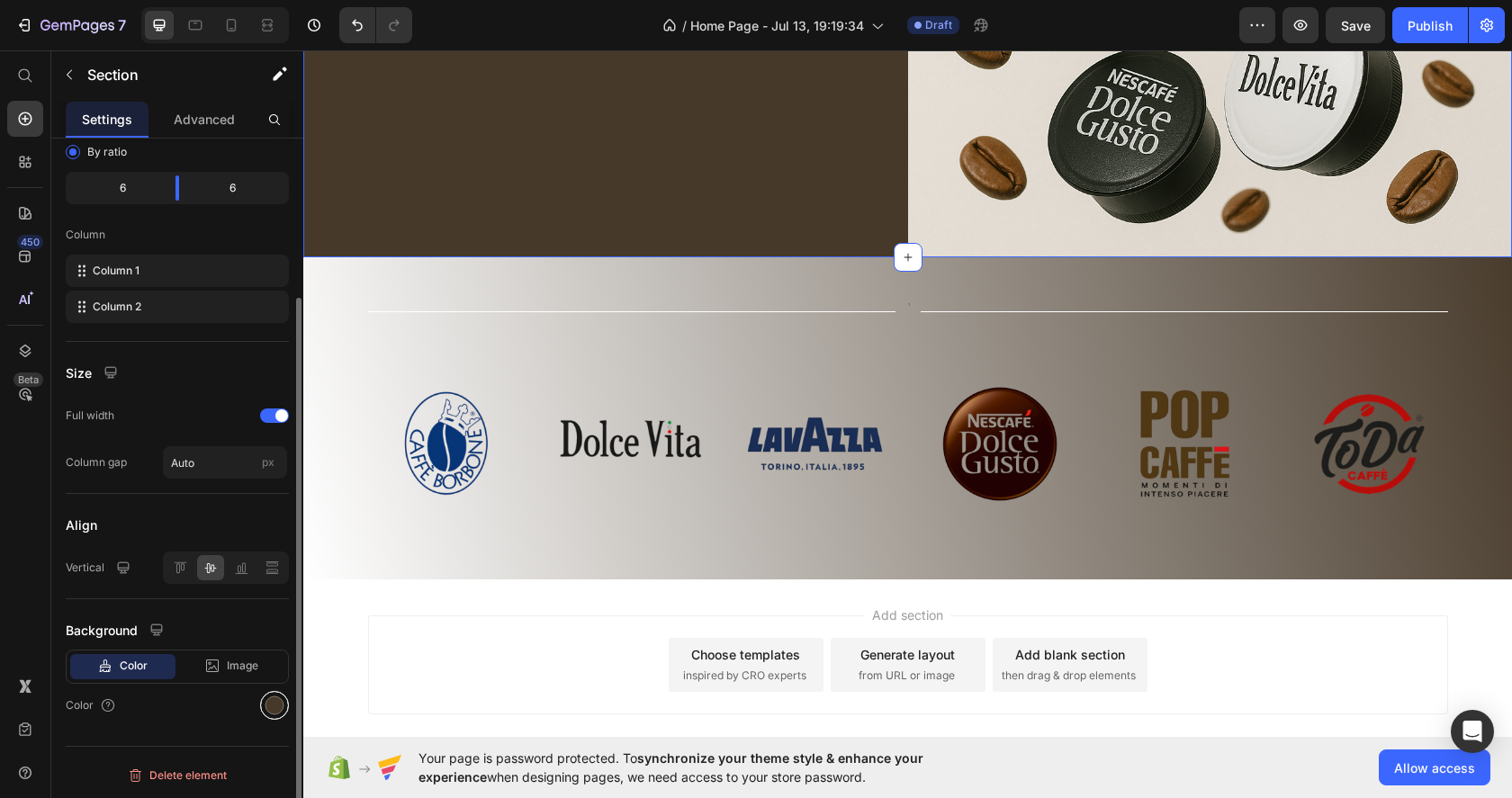 click at bounding box center [274, 705] 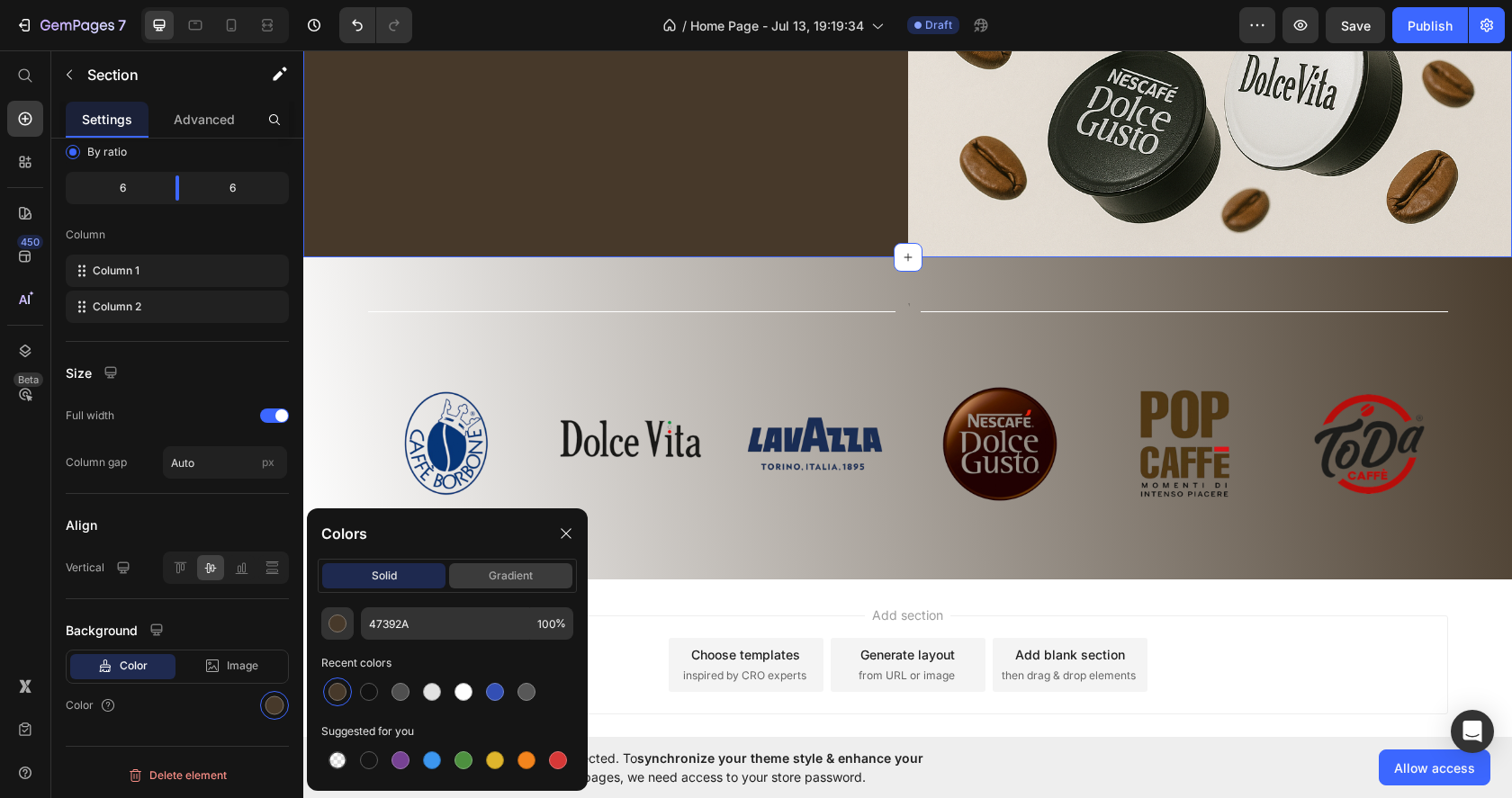 click on "gradient" 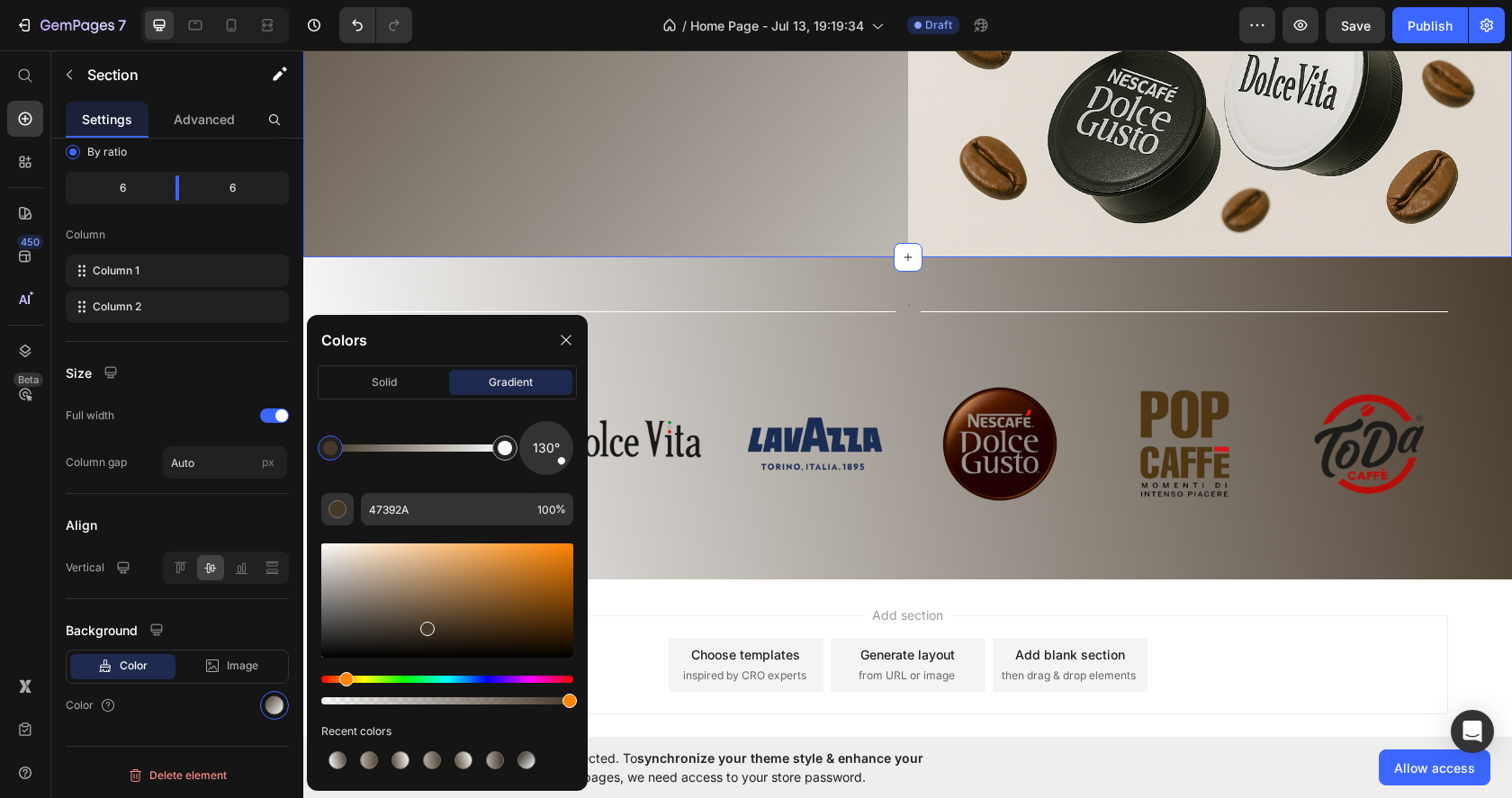 click on "130° 47392A 100 % Recent colors" 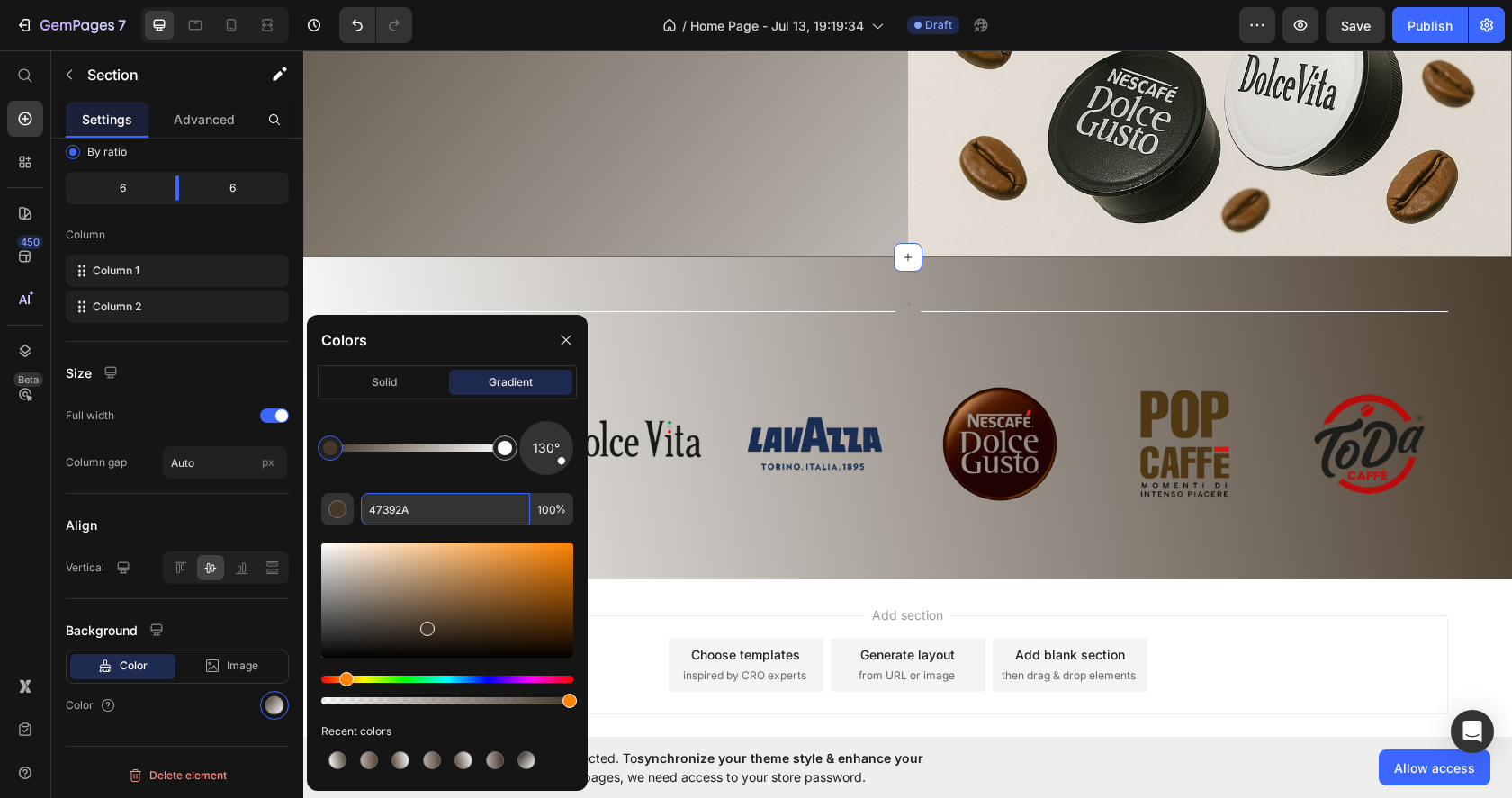 click on "47392A" at bounding box center (446, 509) 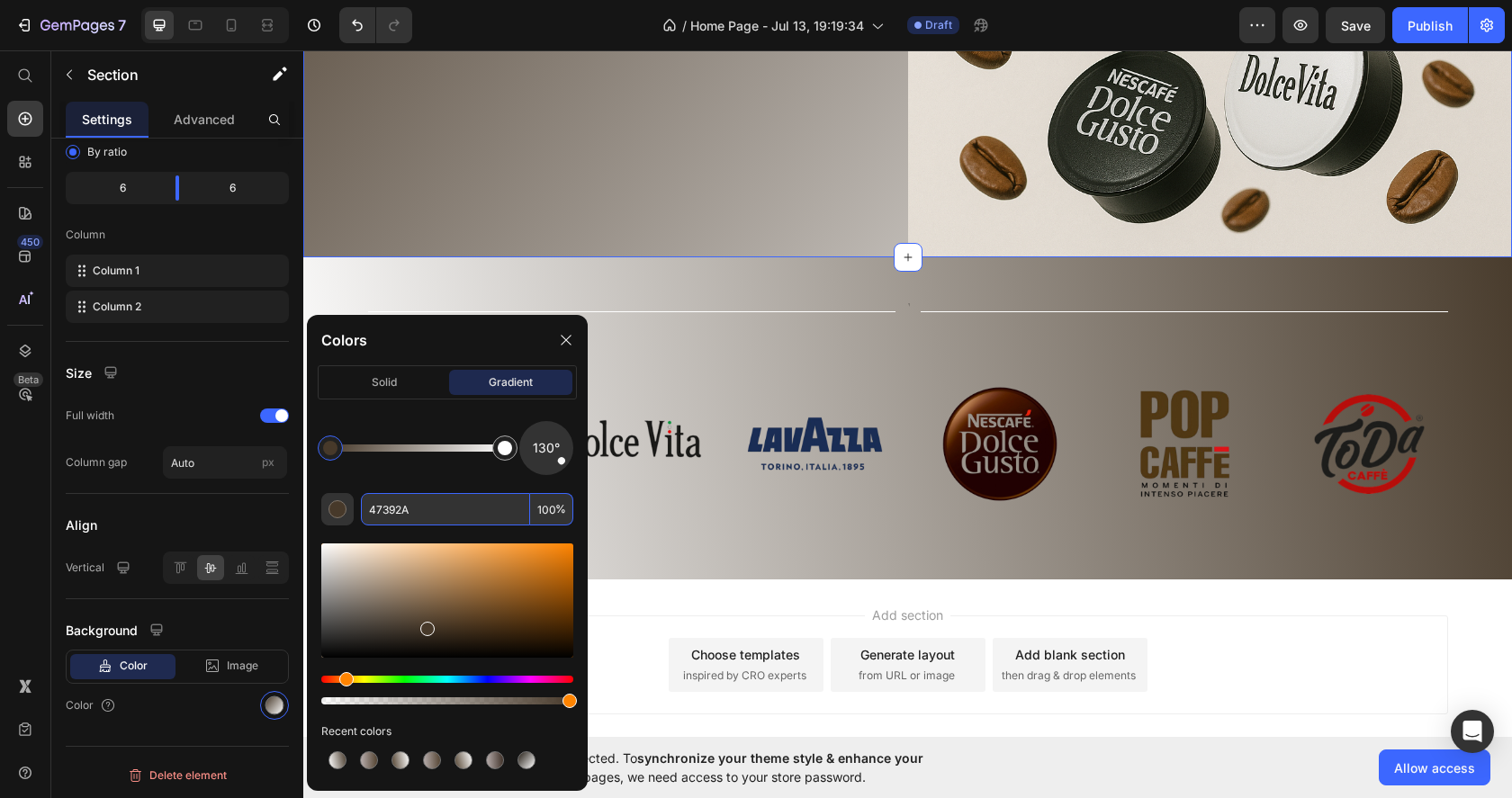 click on "47392A" at bounding box center [446, 509] 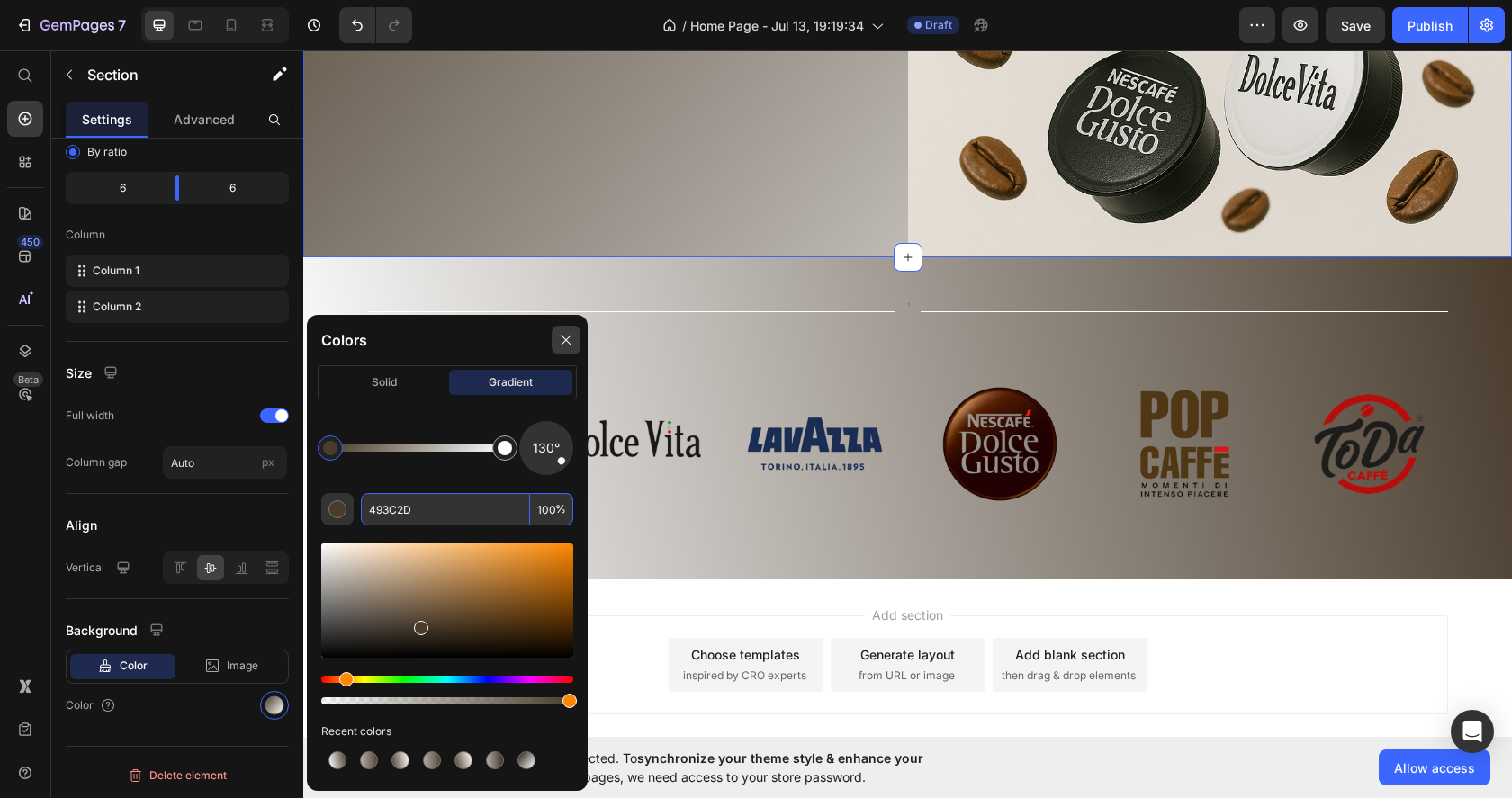 type on "493C2D" 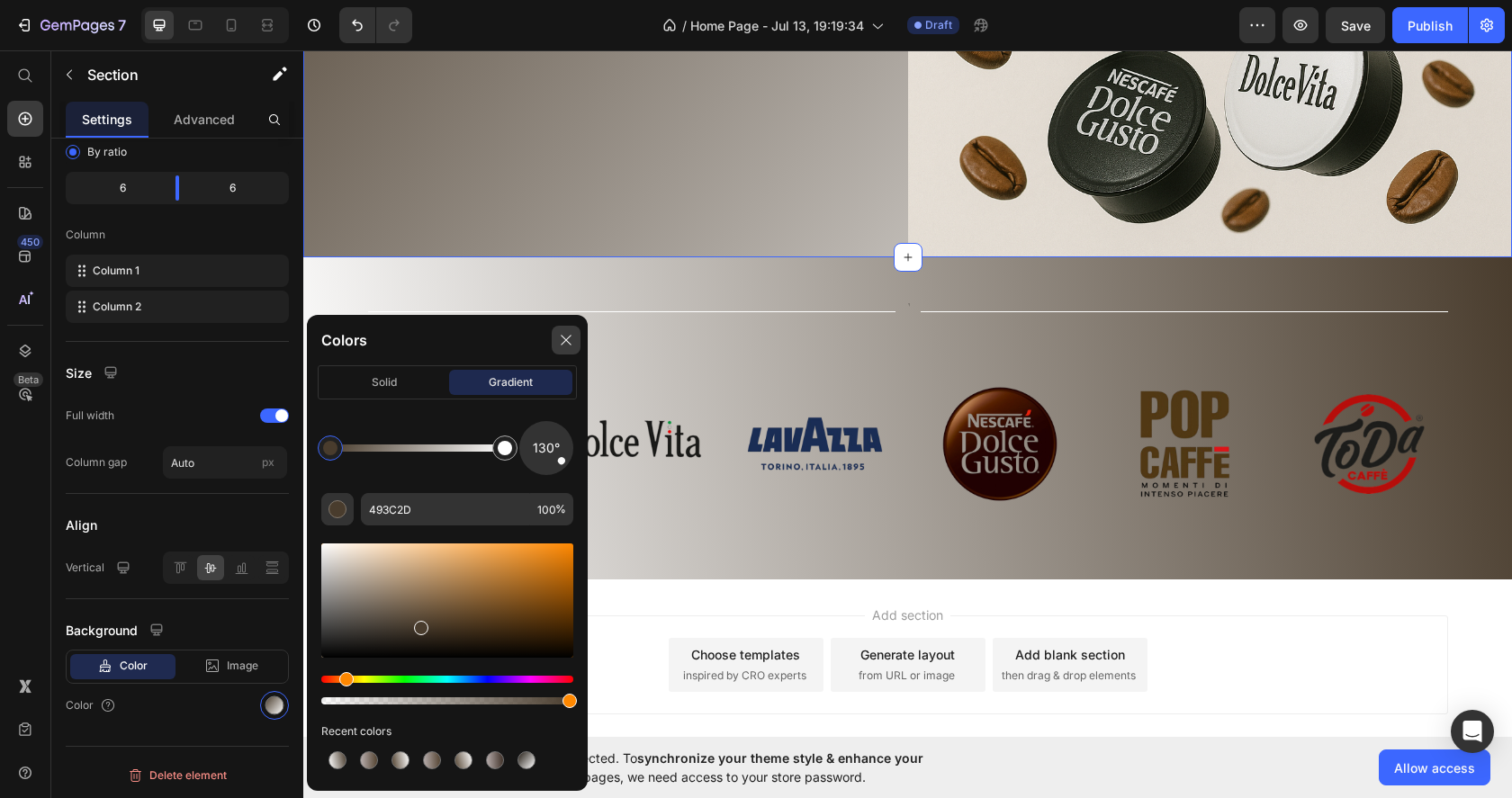 click 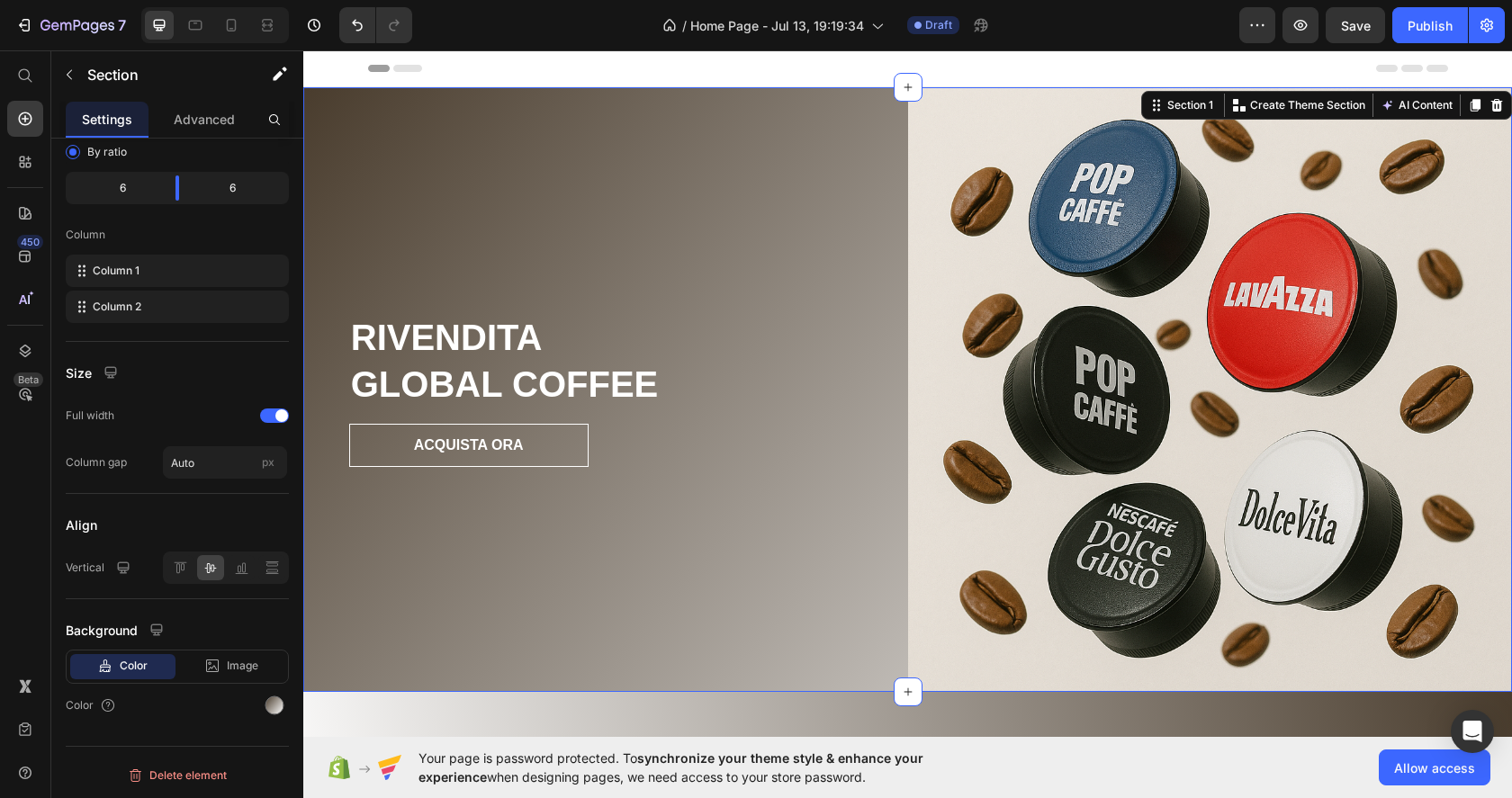 scroll, scrollTop: 0, scrollLeft: 0, axis: both 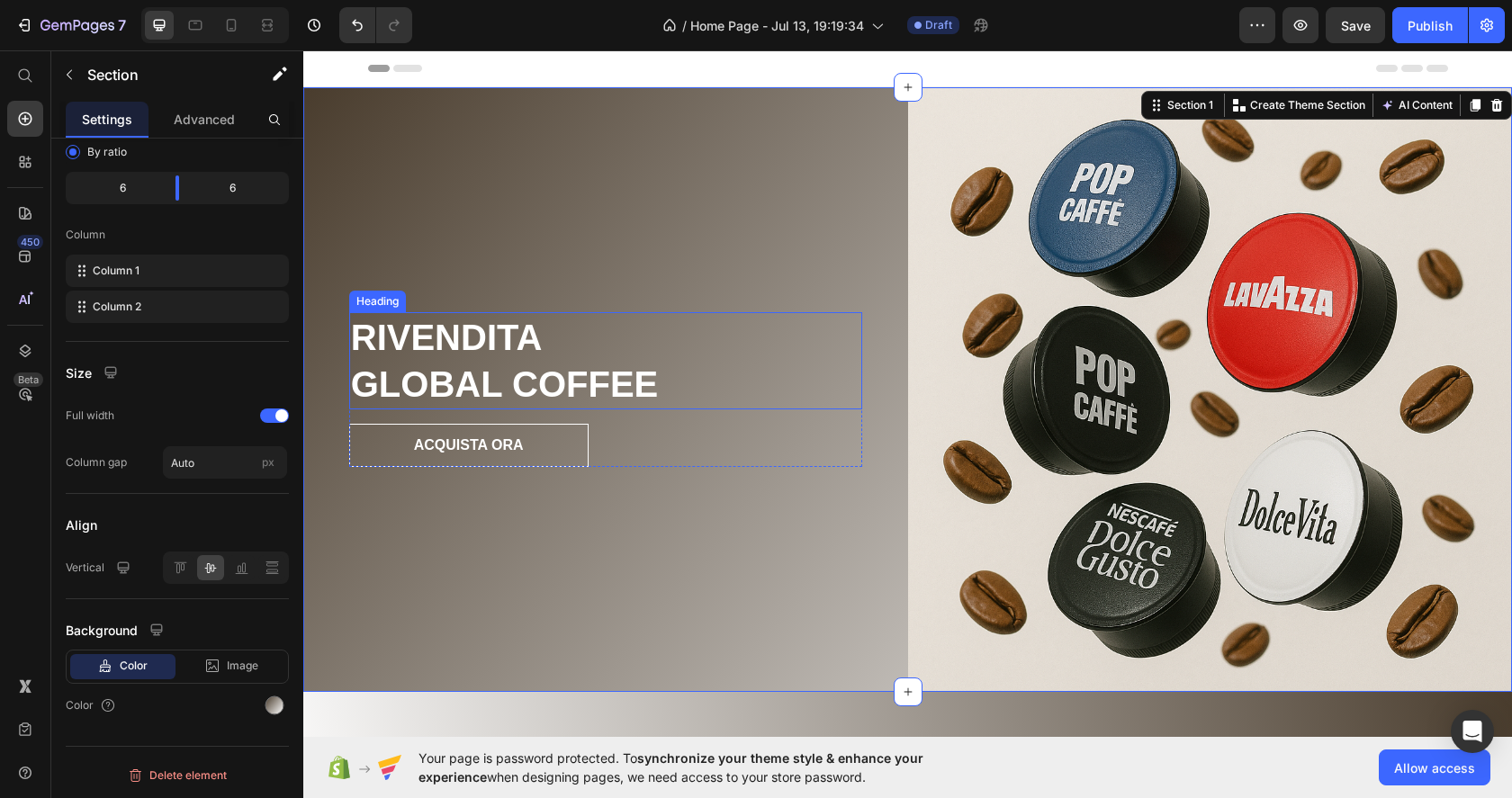 click on "RIVENDITA GLOBAL COFFEE Heading ACQUISTA ORA Button Row" at bounding box center [606, 390] 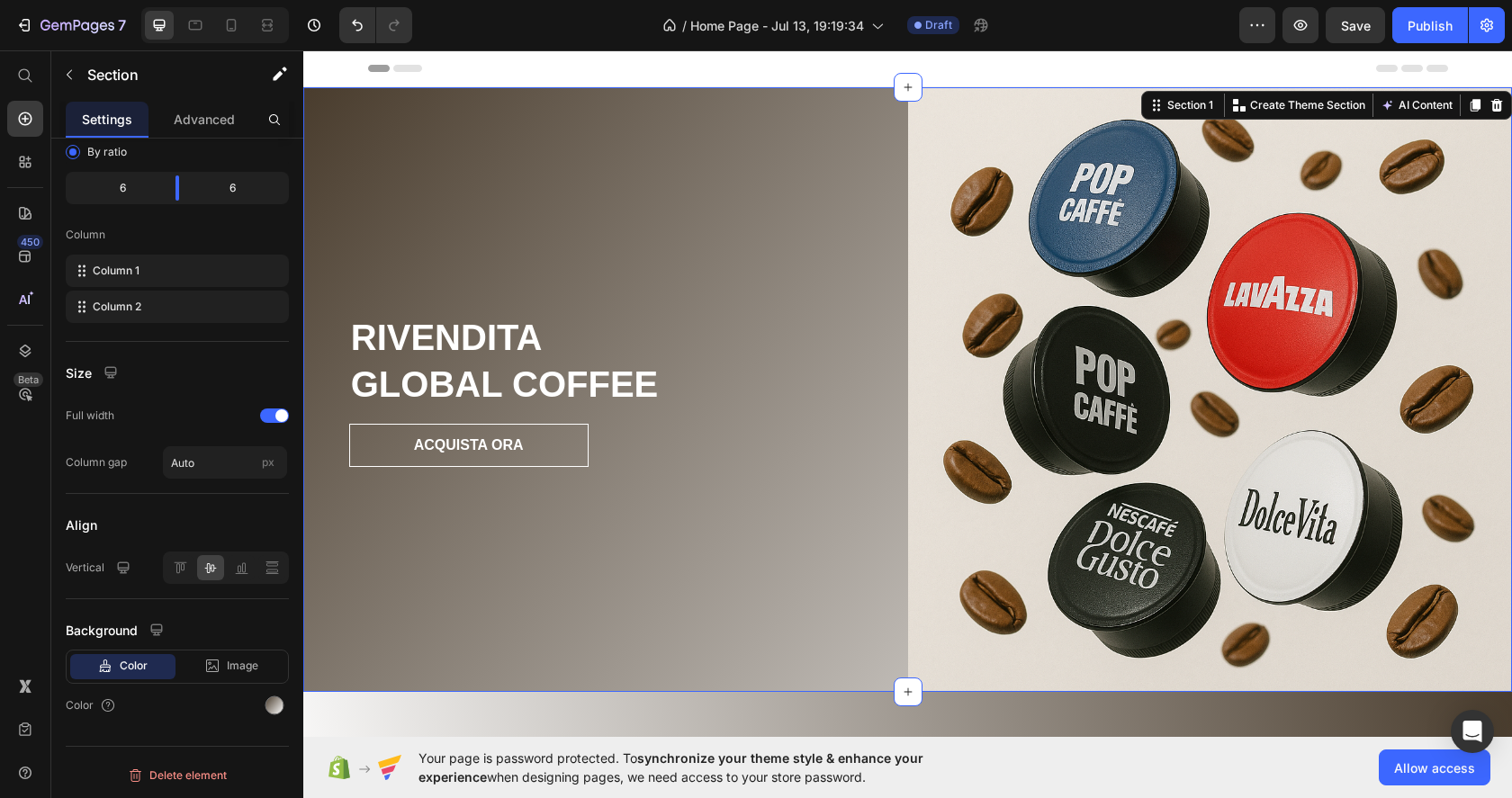 click on "RIVENDITA GLOBAL COFFEE Heading ACQUISTA ORA Button Row" at bounding box center [606, 390] 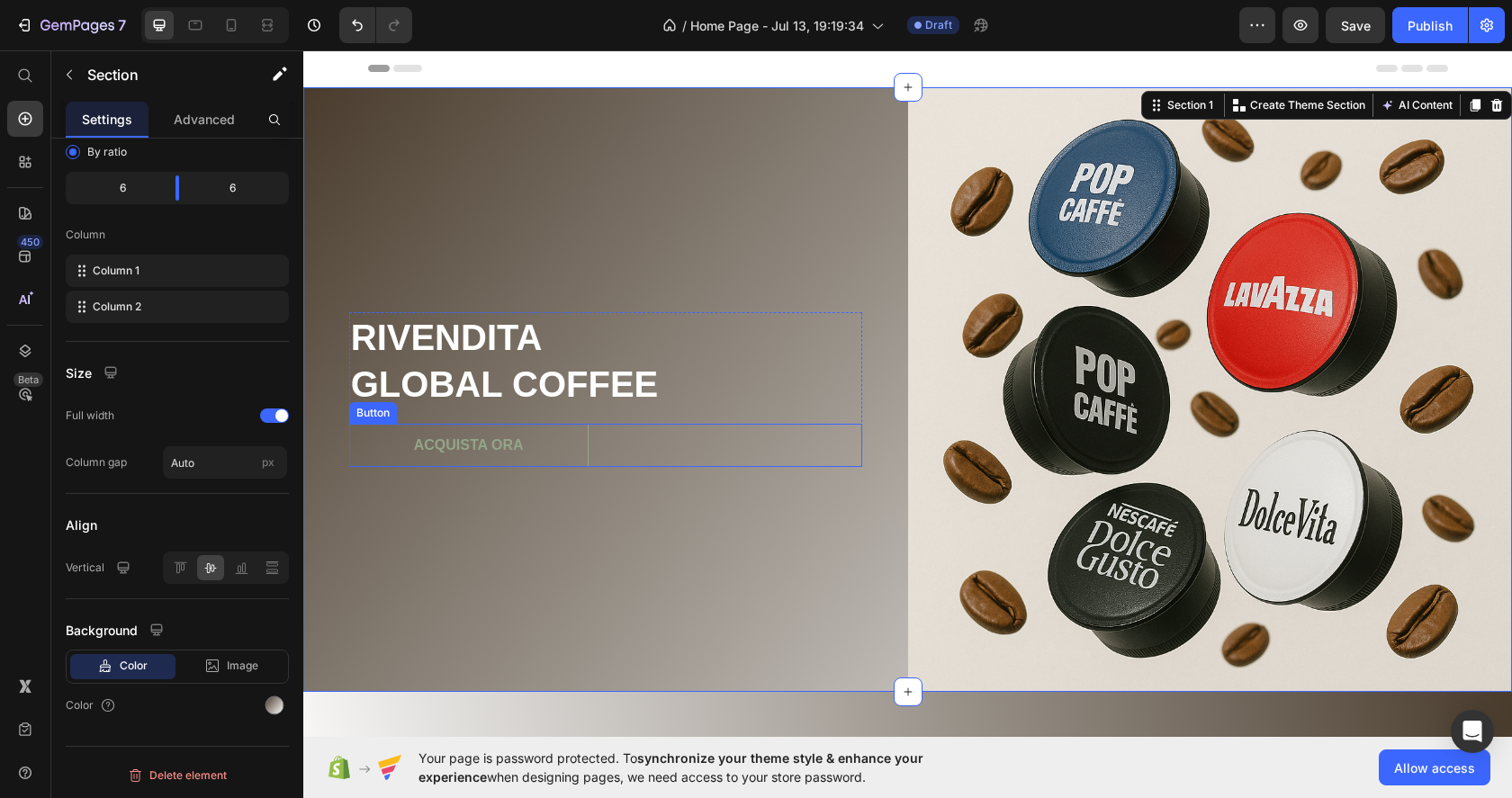 click on "ACQUISTA ORA" at bounding box center (469, 445) 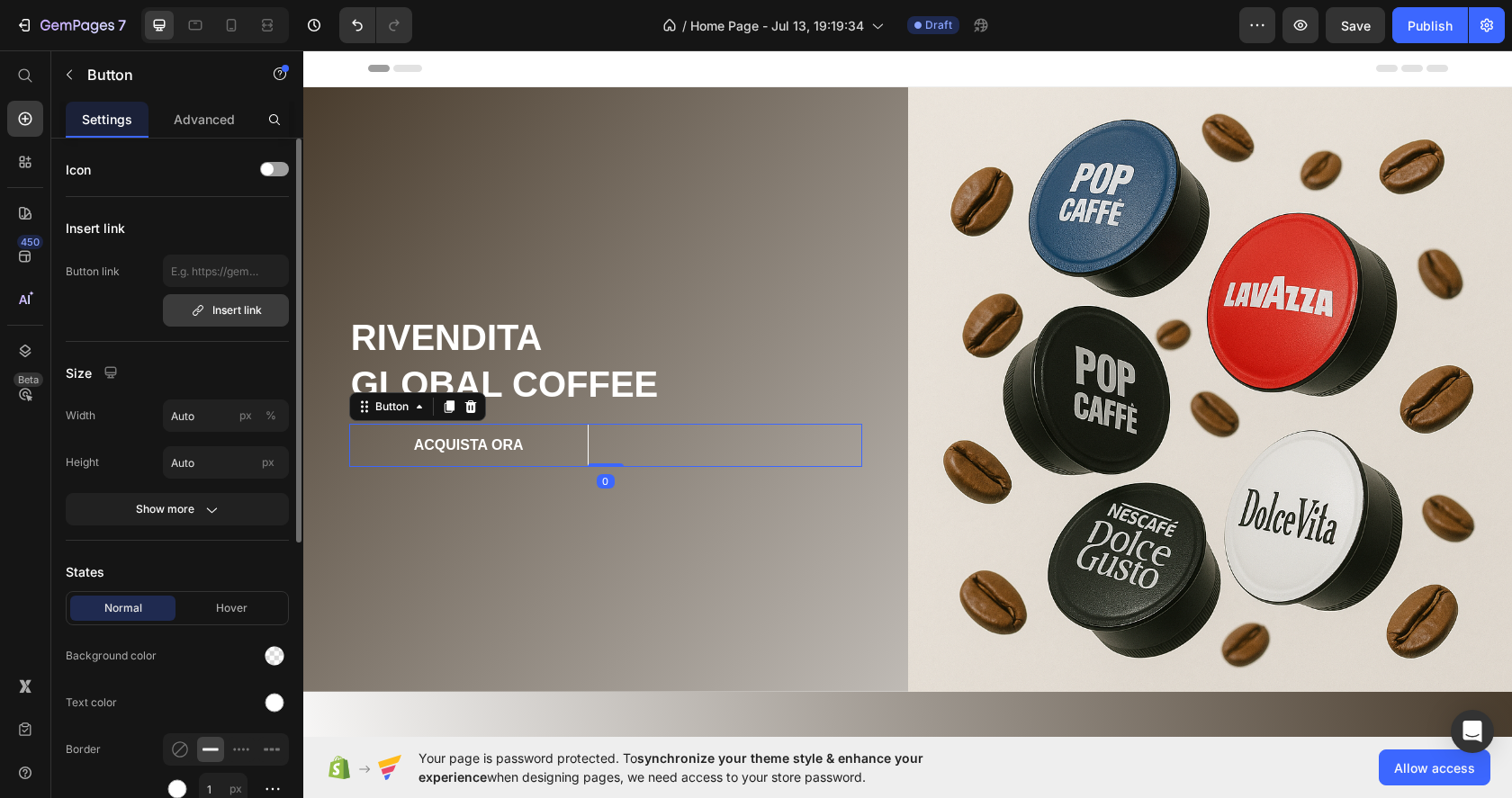 click on "Insert link" at bounding box center [226, 310] 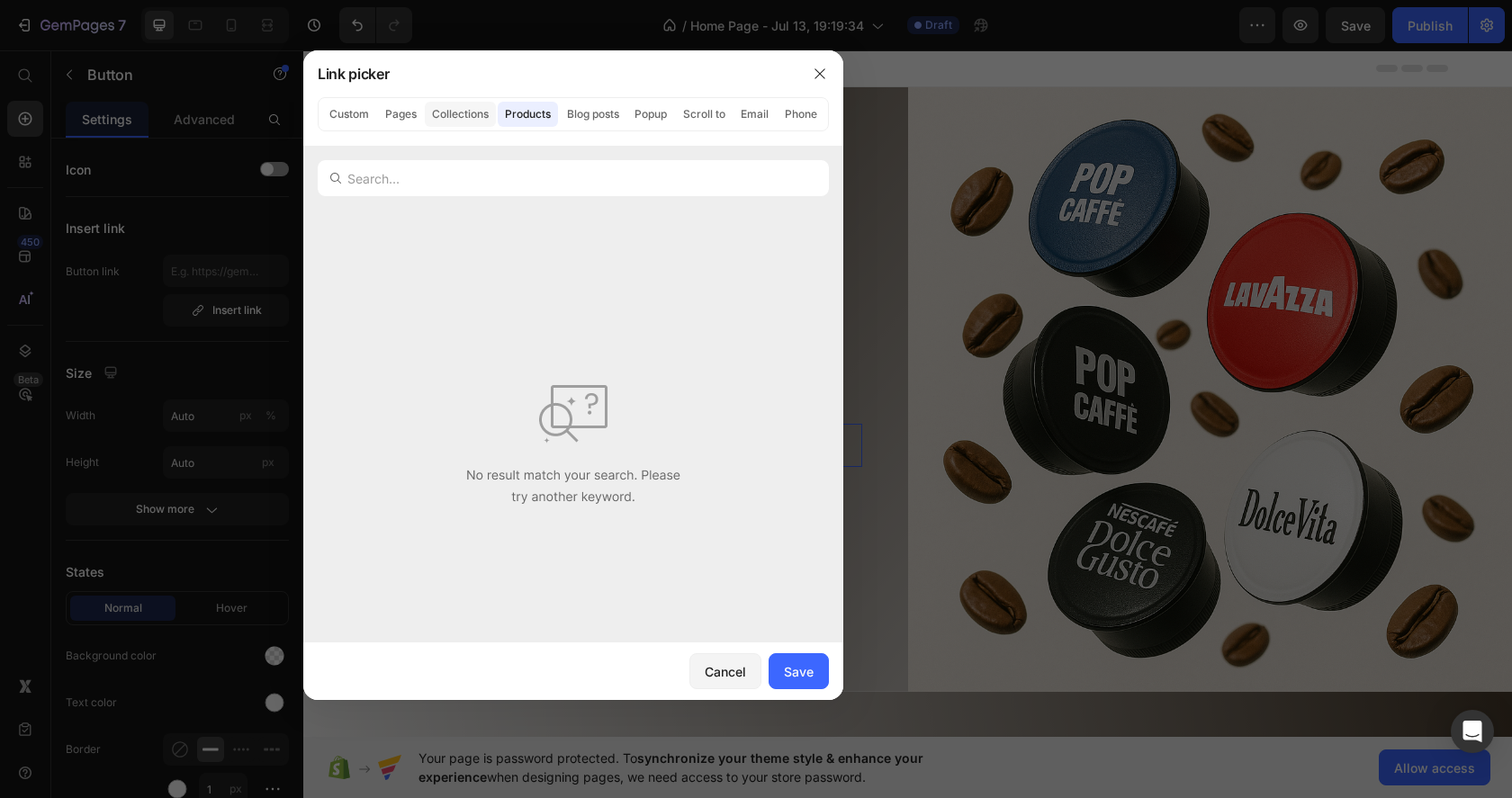 click on "Collections" 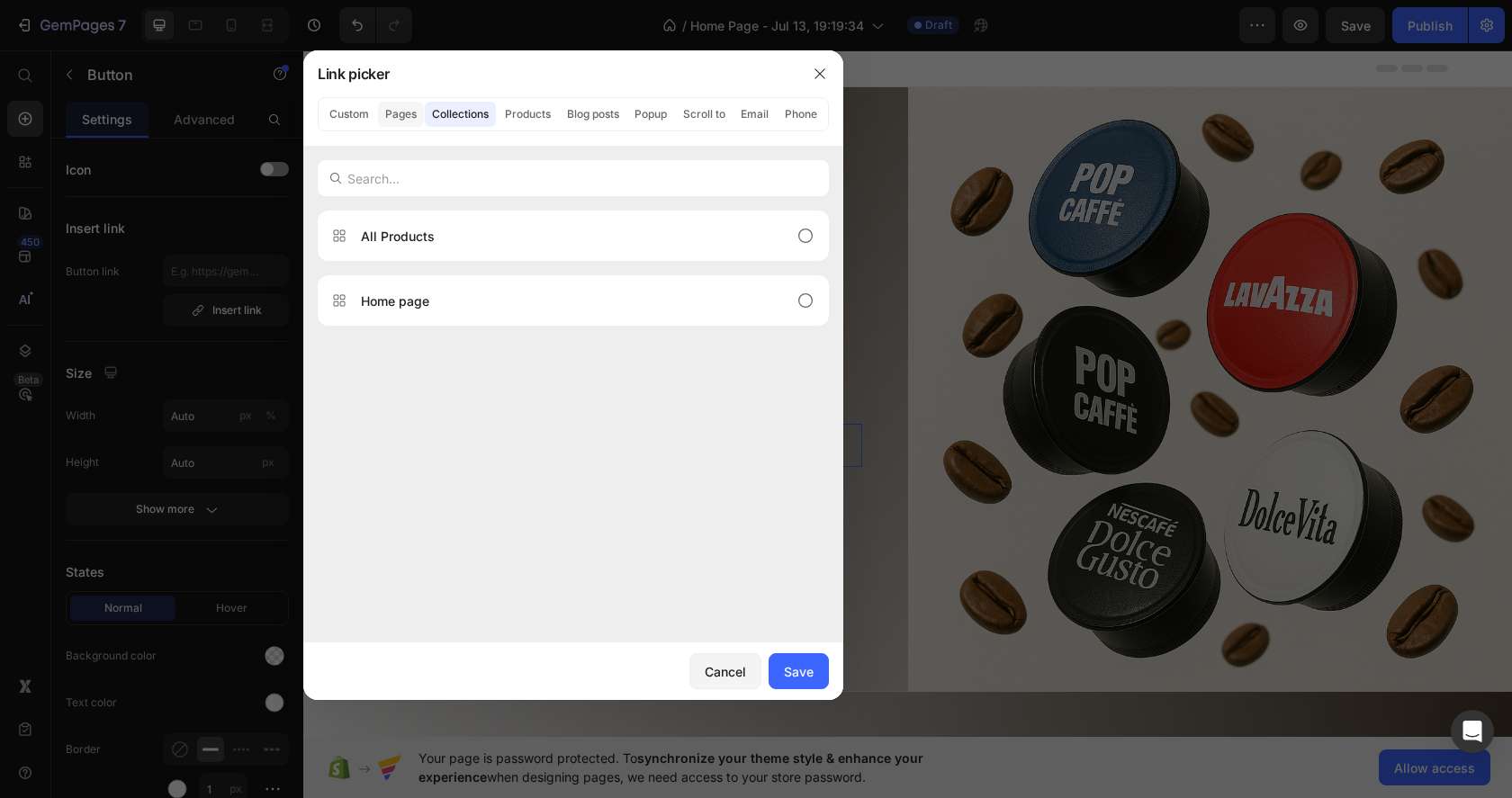 click on "Pages" 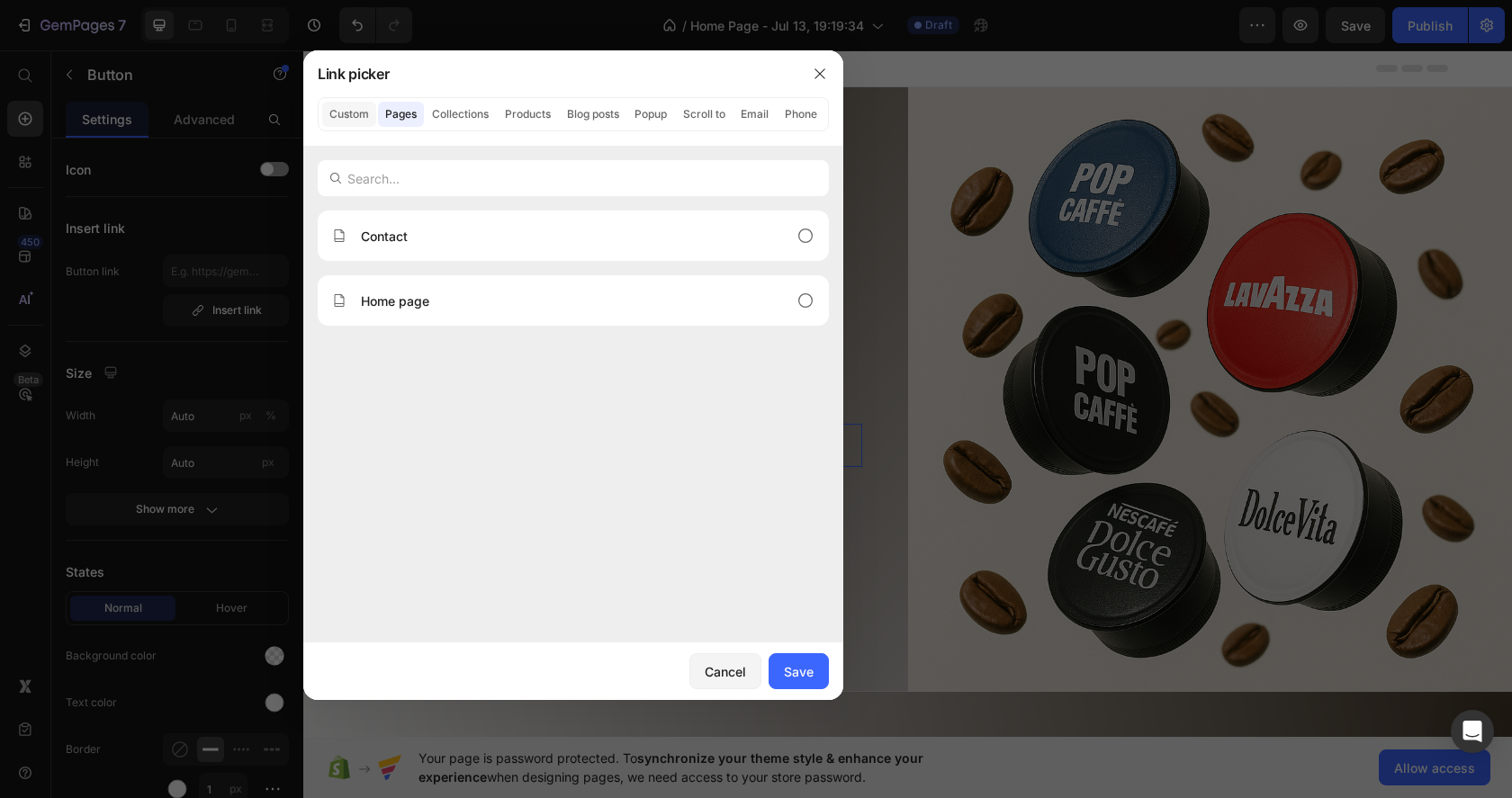 click on "Custom" 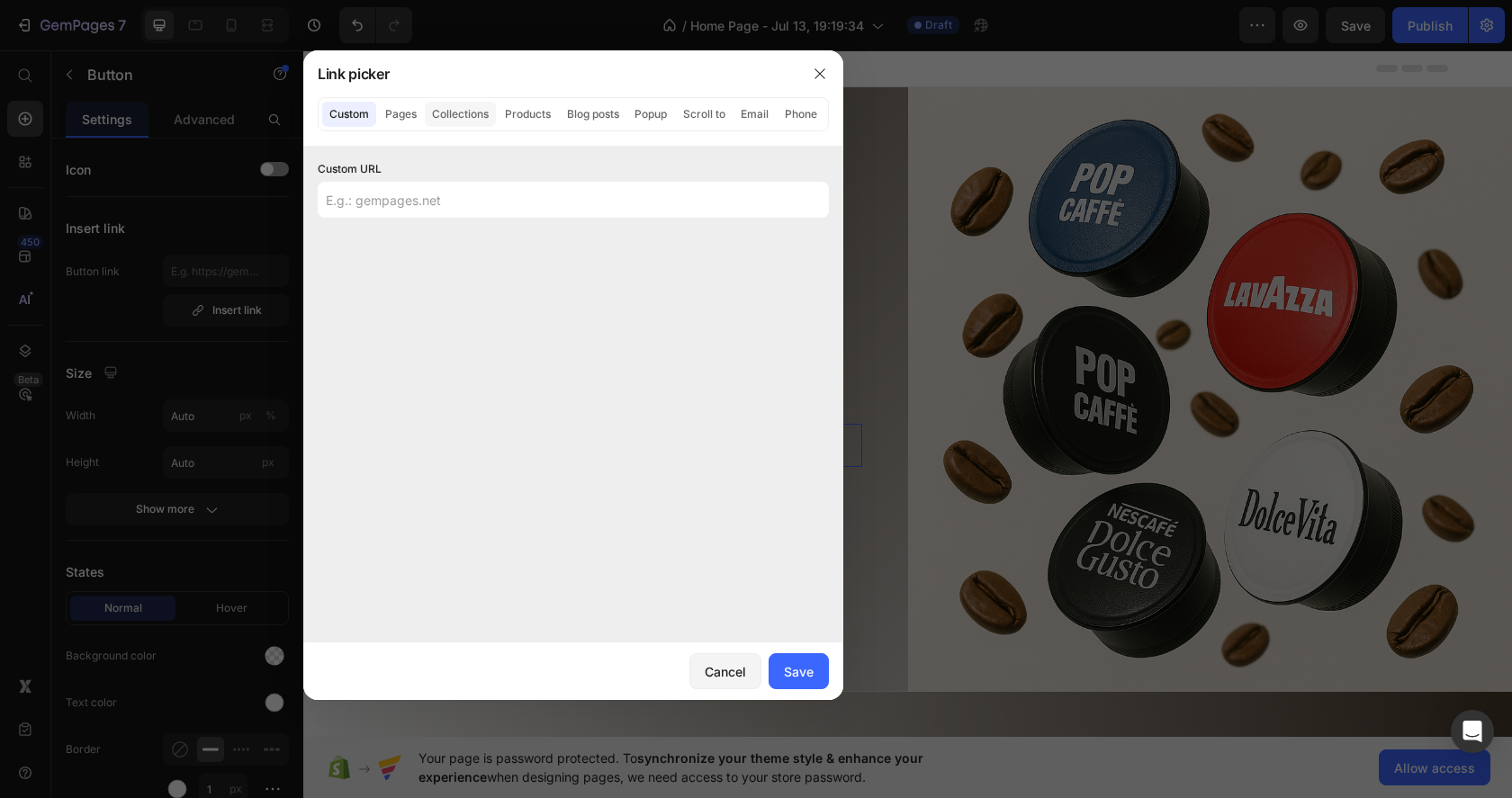 click on "Collections" 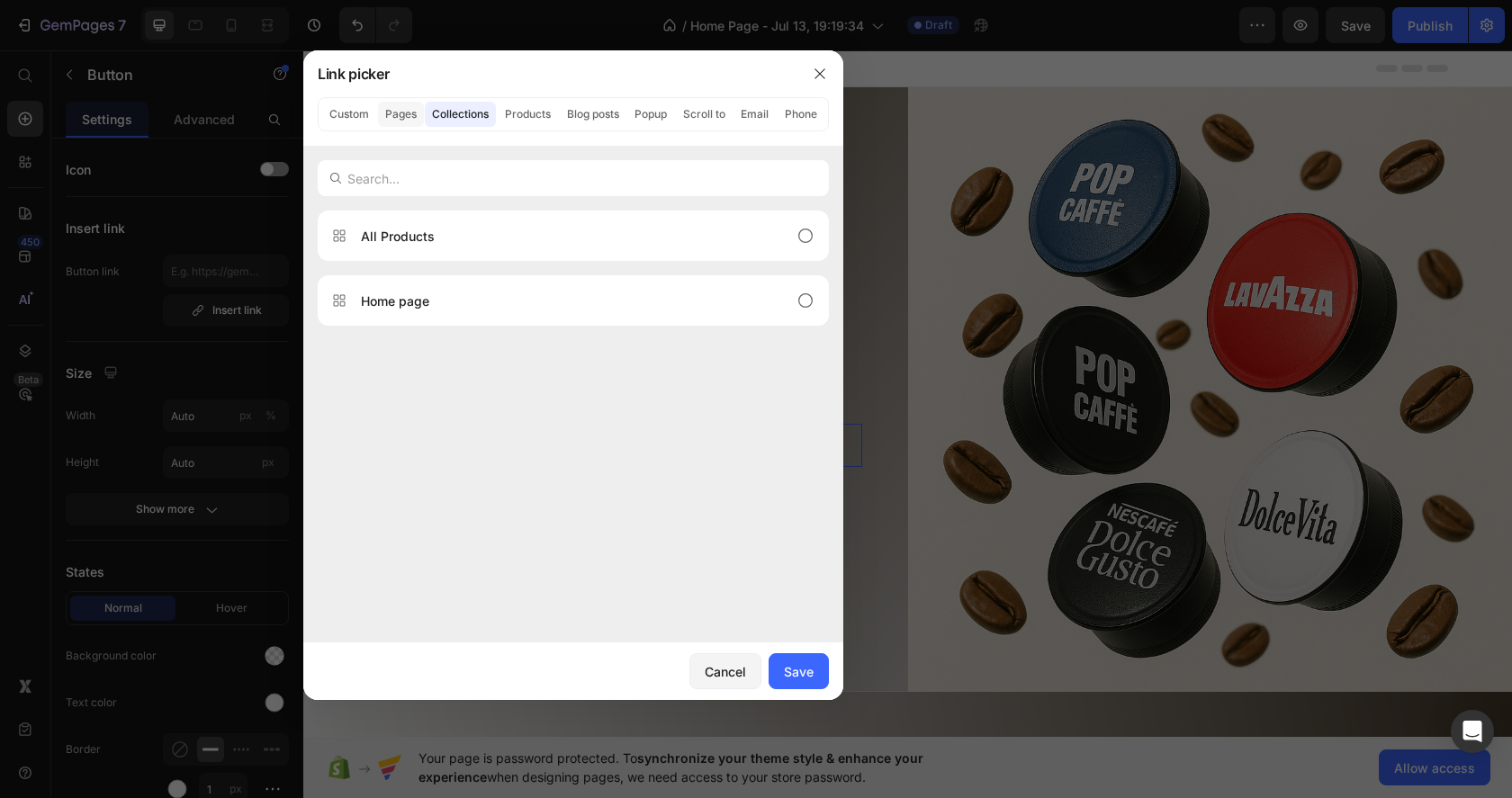 click on "Pages" 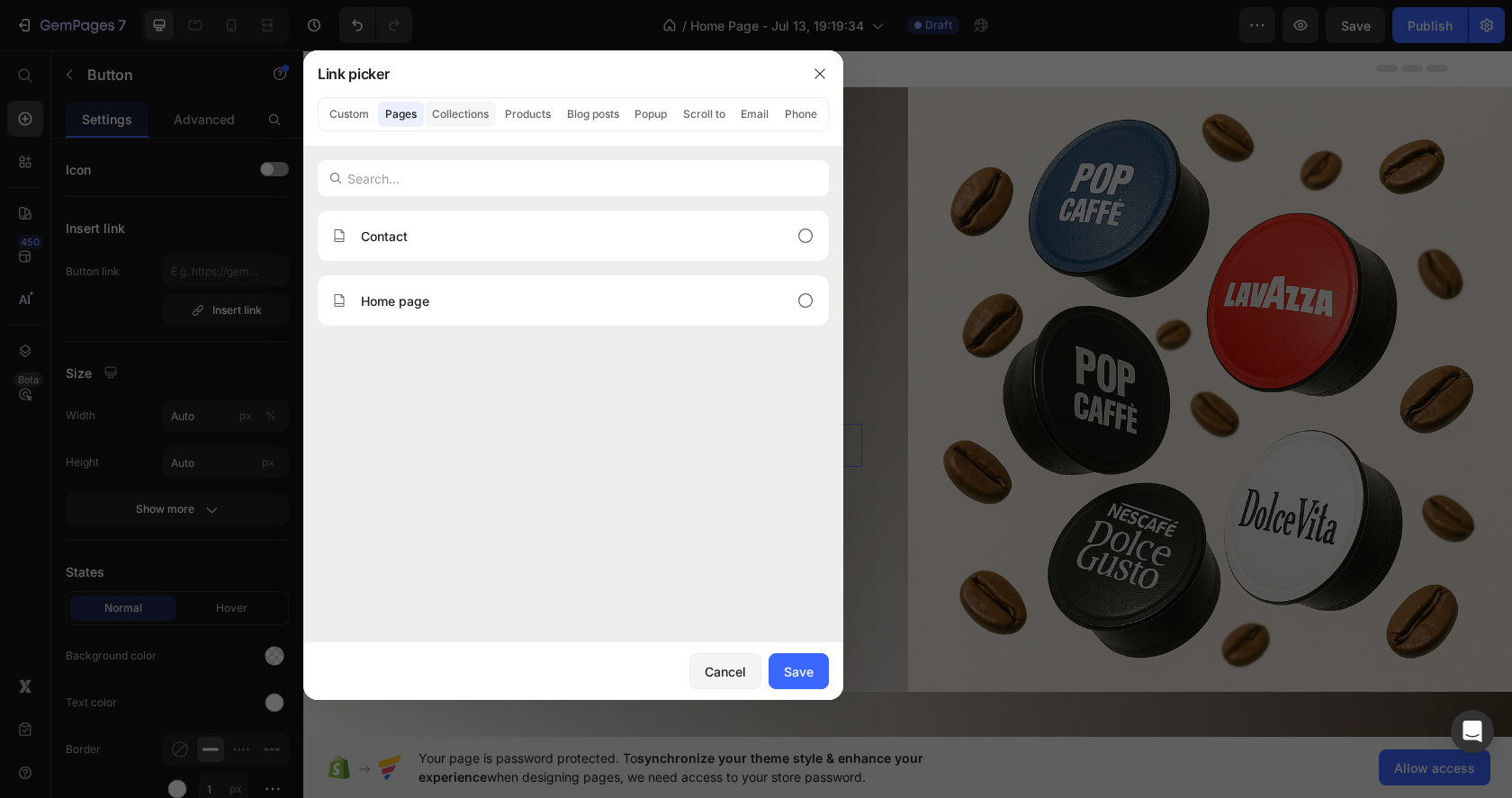 click on "Collections" 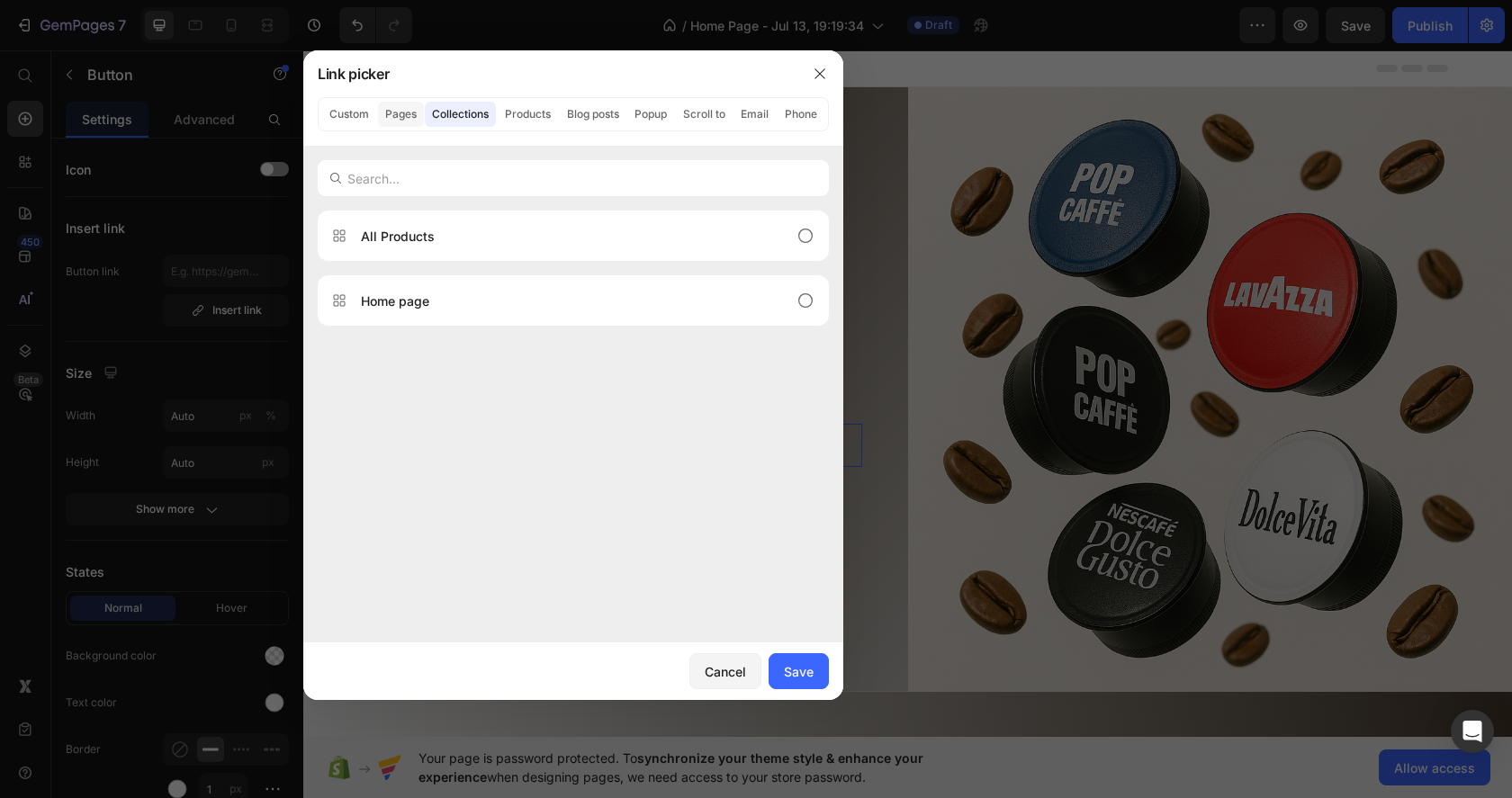click on "Pages" 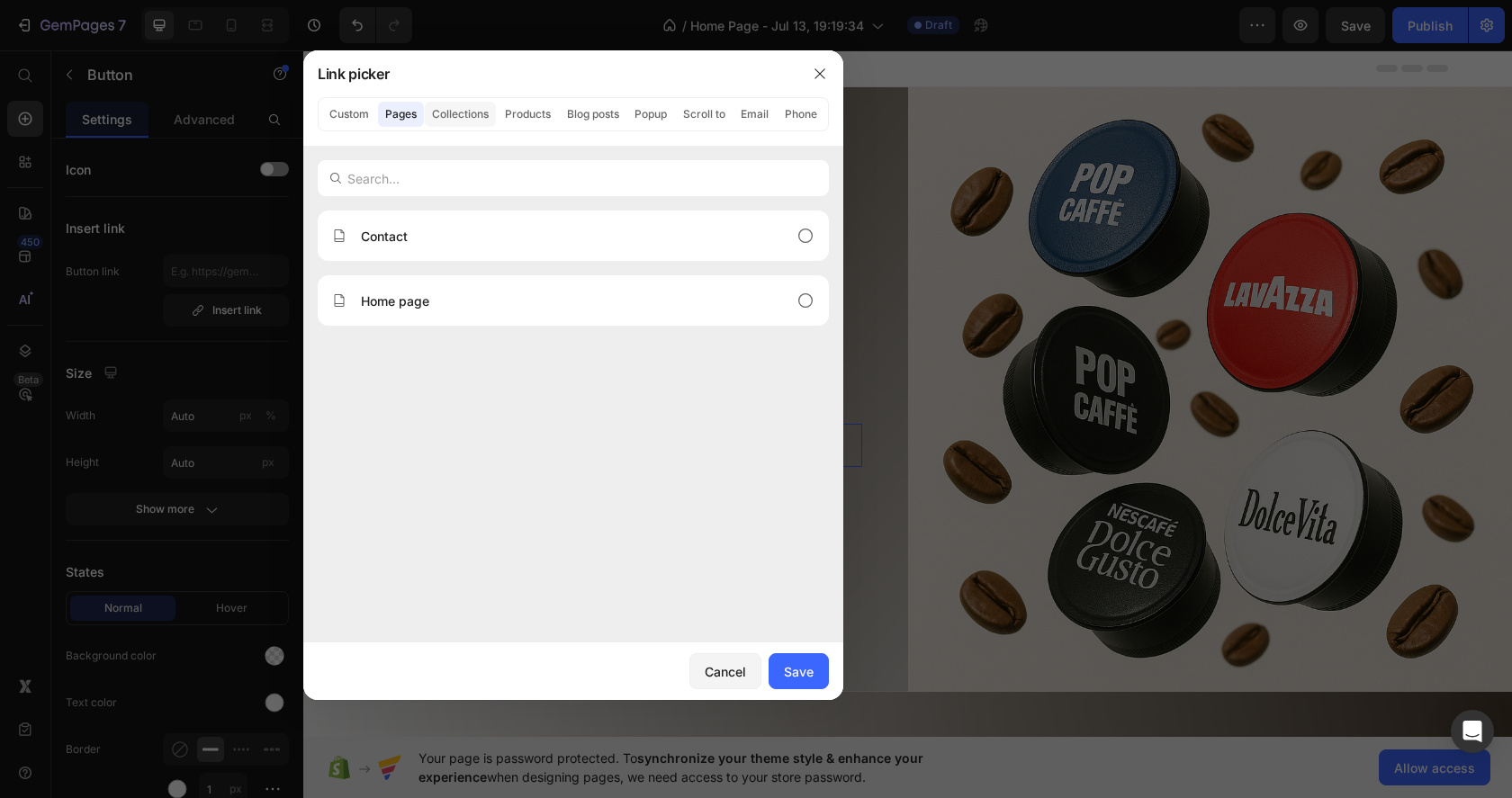 click on "Collections" 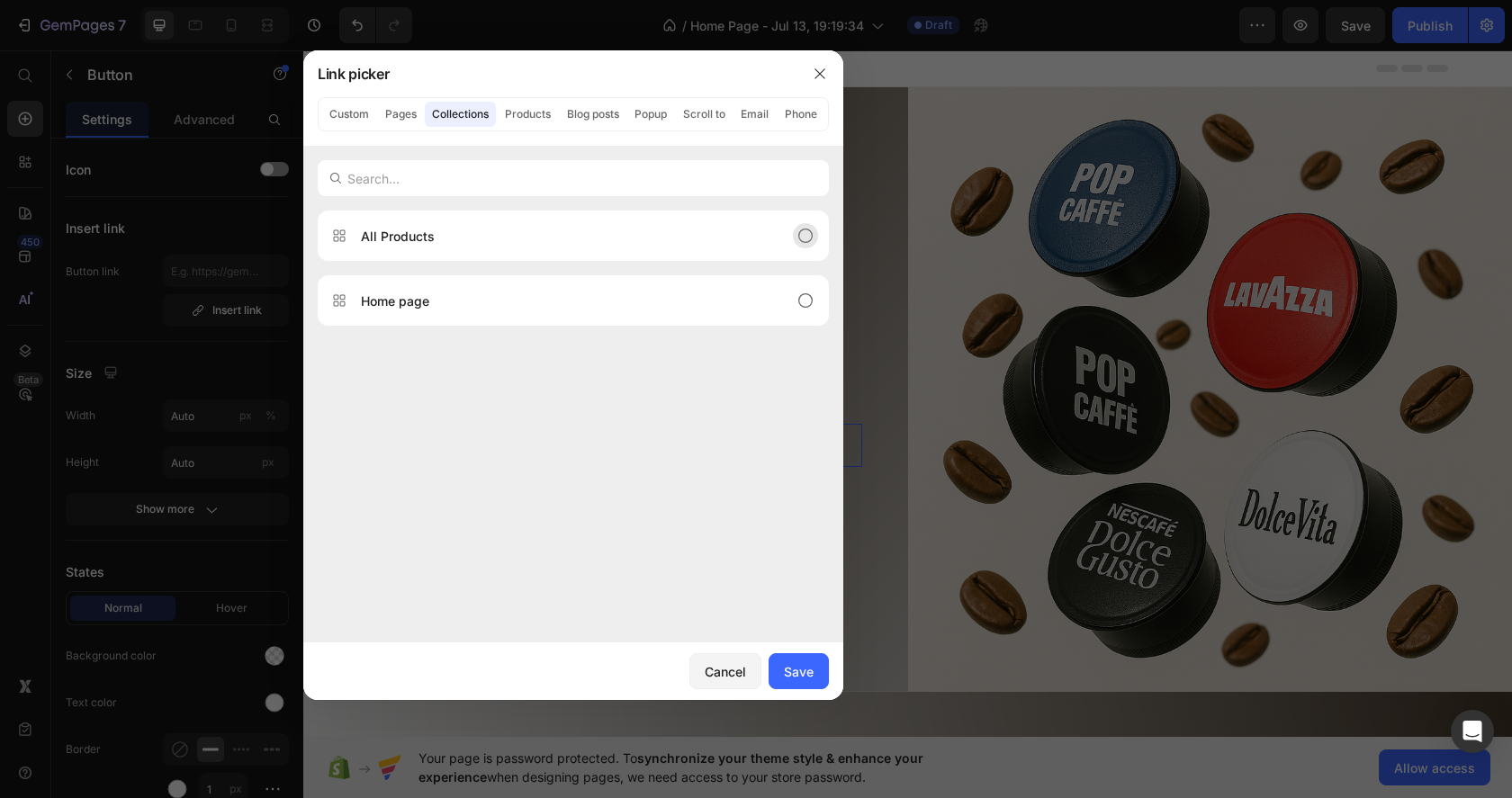 click on "All Products" at bounding box center [573, 236] 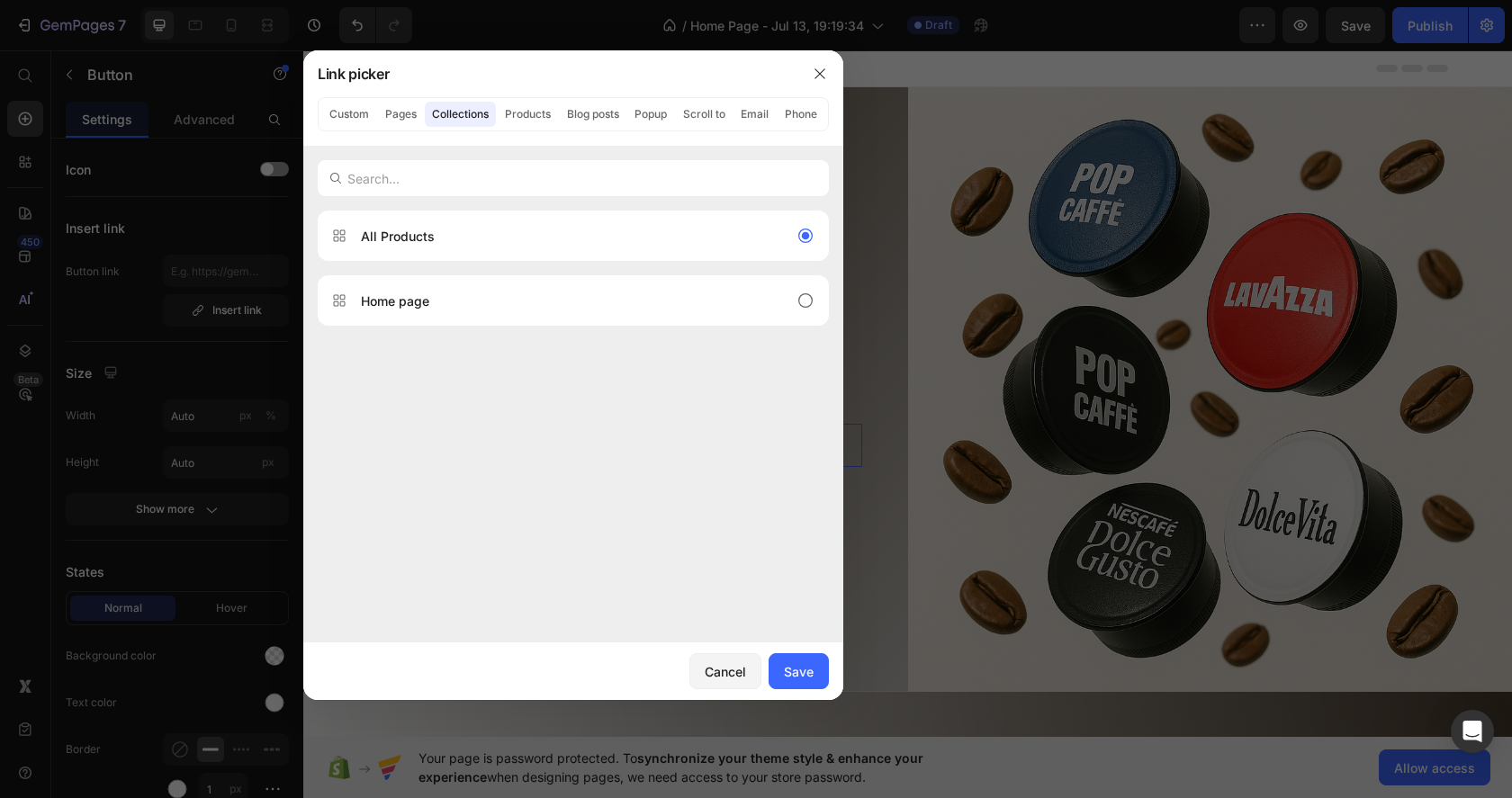 click at bounding box center [573, 178] 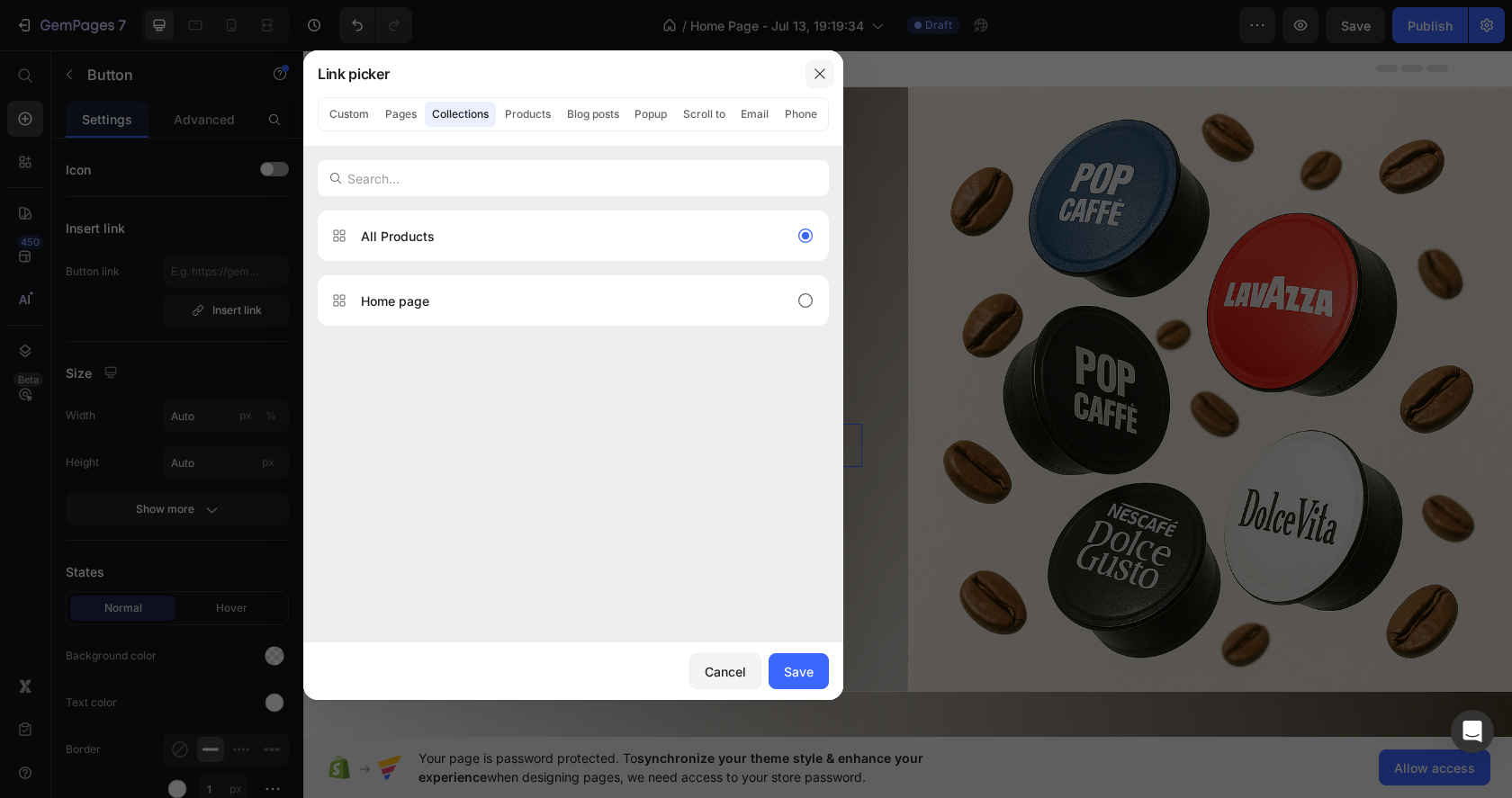 click at bounding box center (820, 74) 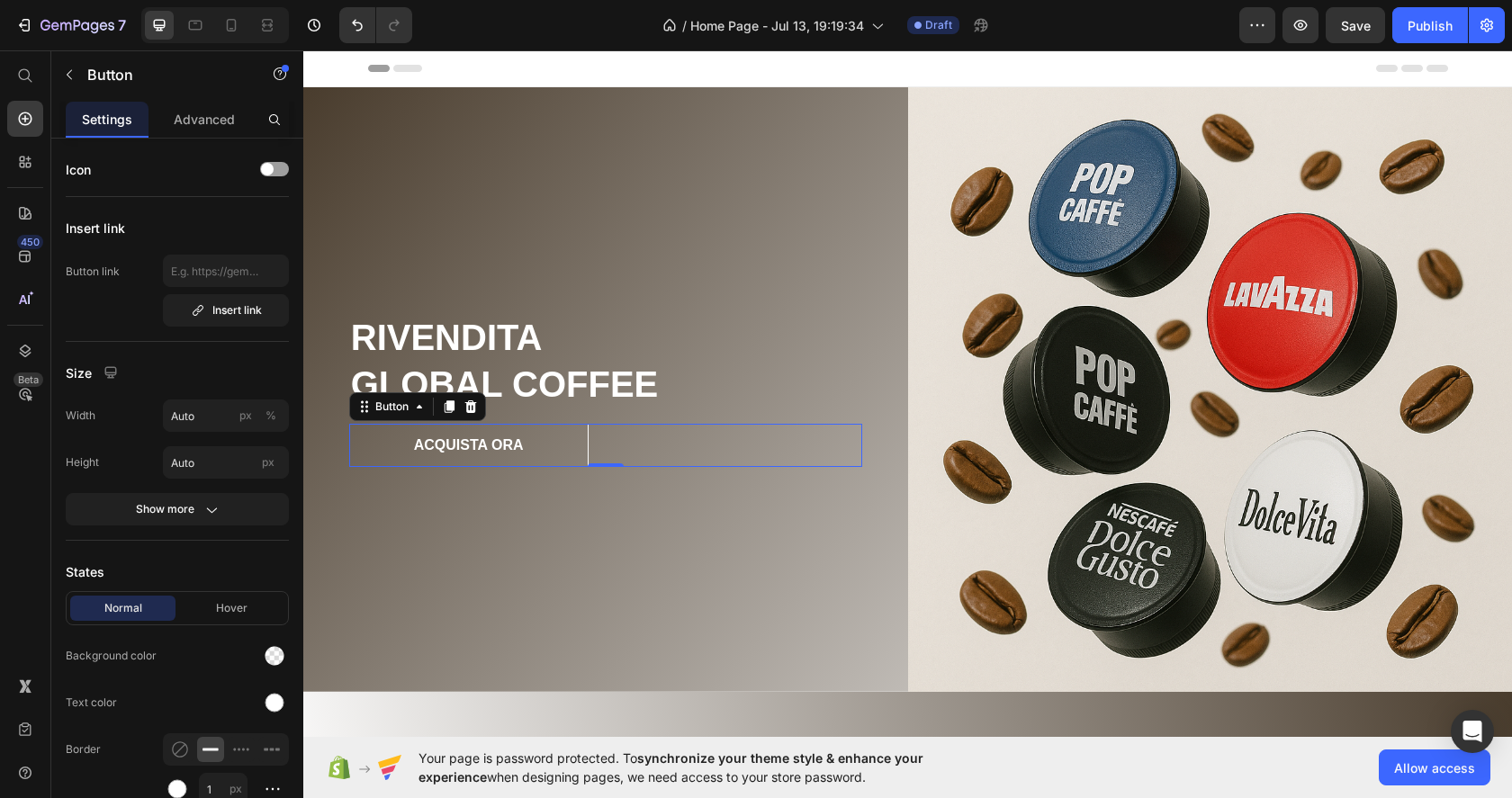 click on "Image" at bounding box center [1210, 390] 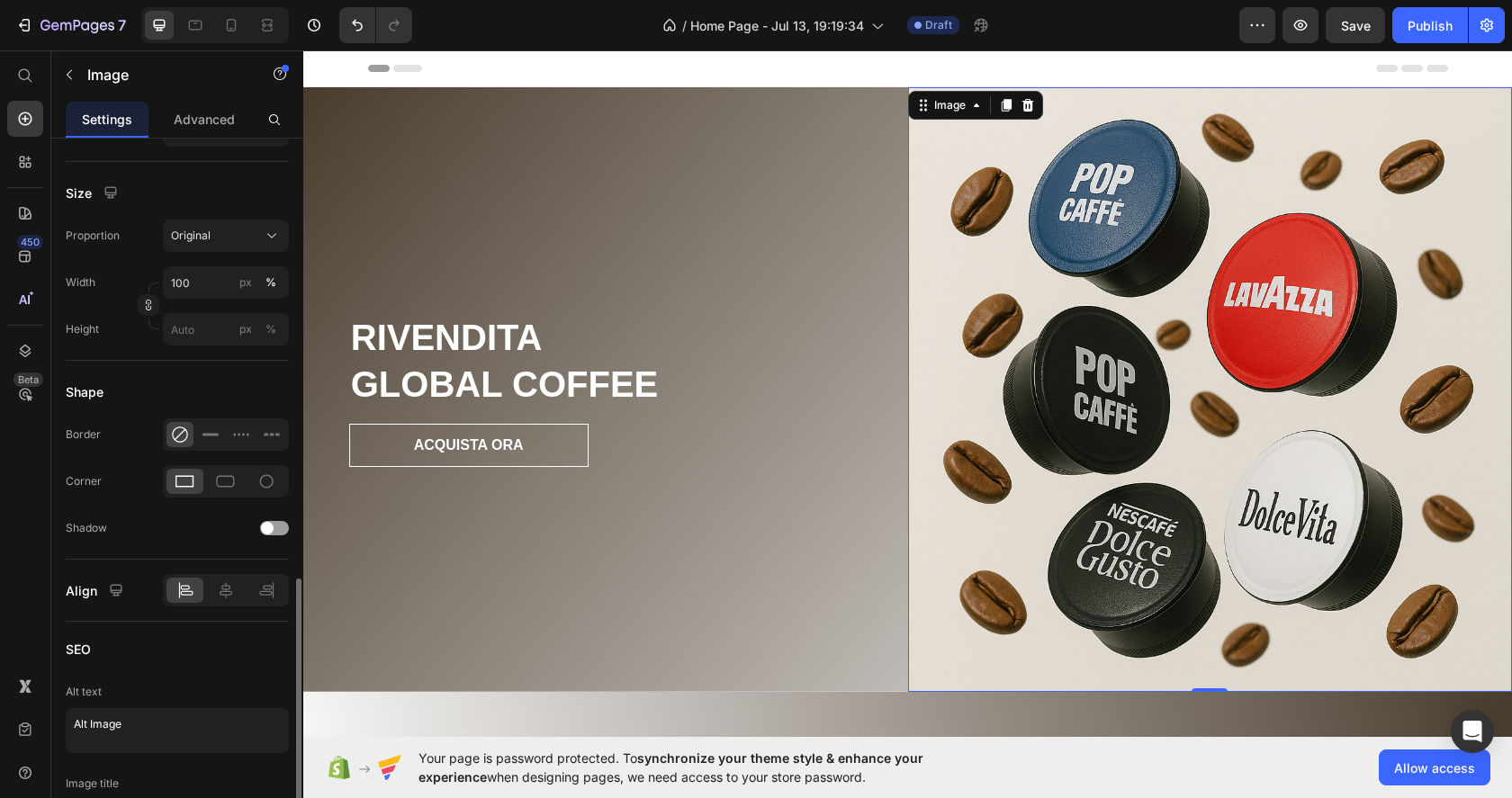 scroll, scrollTop: 595, scrollLeft: 0, axis: vertical 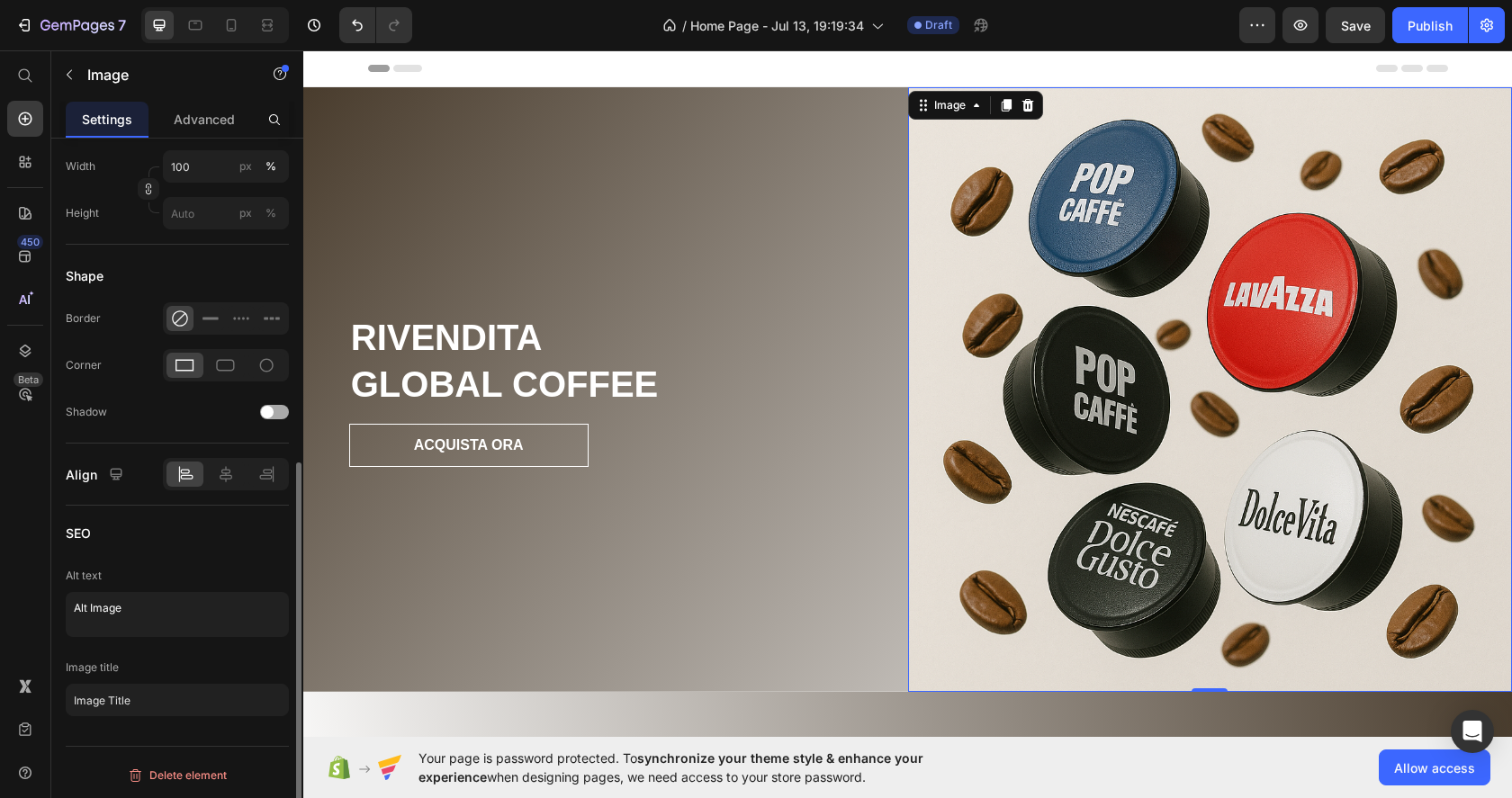click at bounding box center [274, 412] 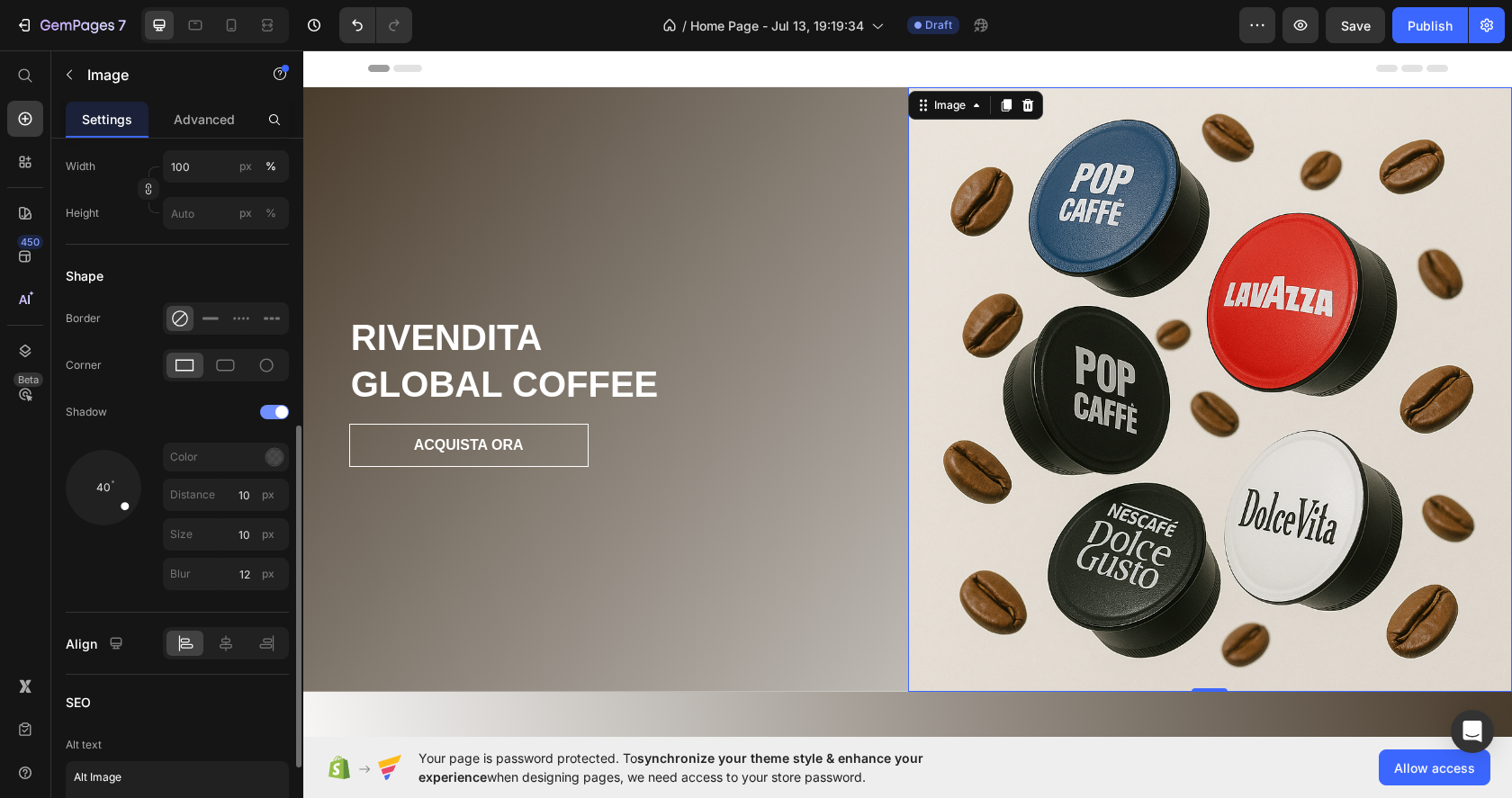 click at bounding box center (274, 412) 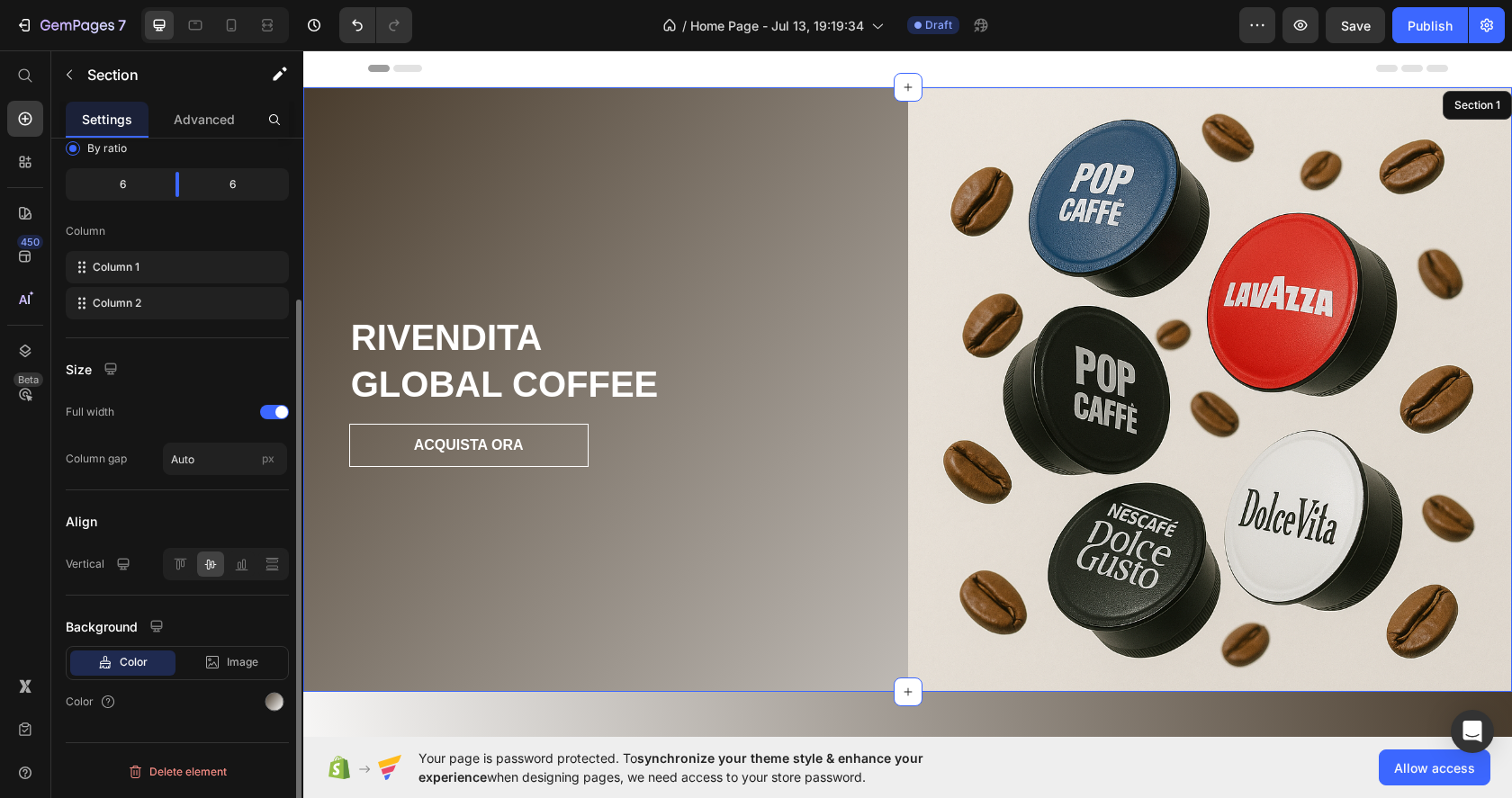 drag, startPoint x: 958, startPoint y: 283, endPoint x: 654, endPoint y: 233, distance: 308.0844 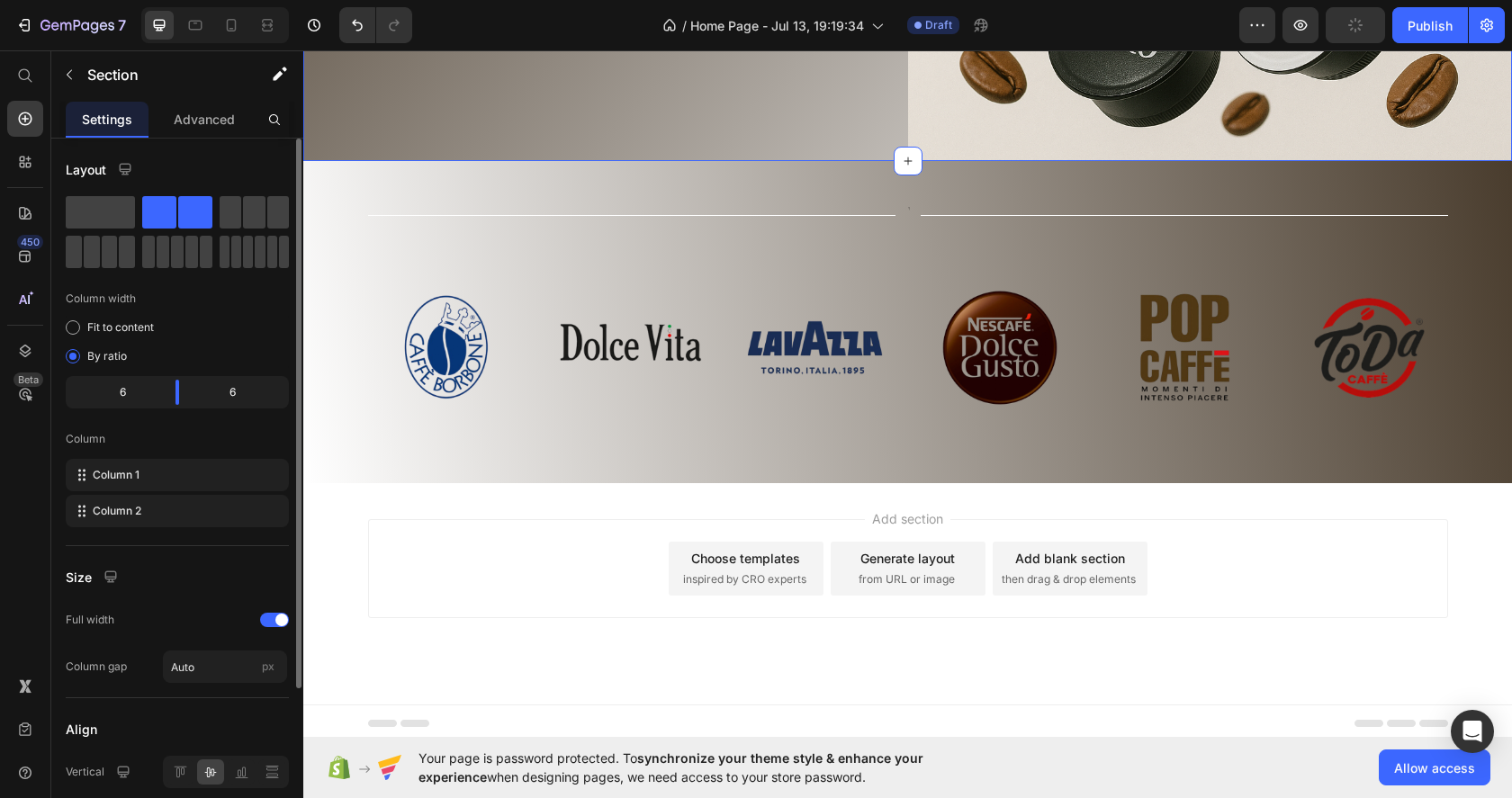 scroll, scrollTop: 532, scrollLeft: 0, axis: vertical 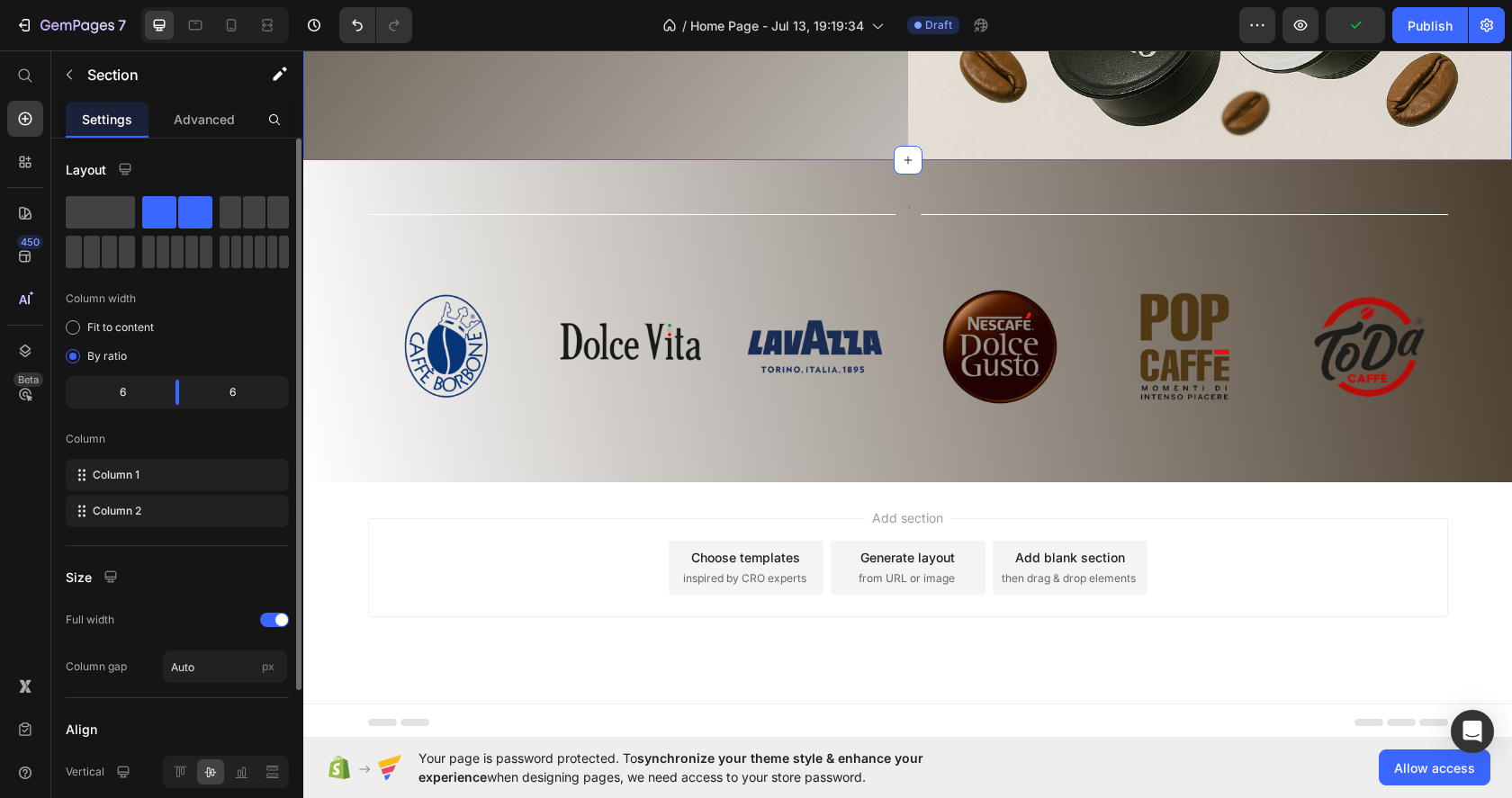 click on "Add section Choose templates inspired by CRO experts Generate layout from URL or image Add blank section then drag & drop elements" at bounding box center [908, 568] 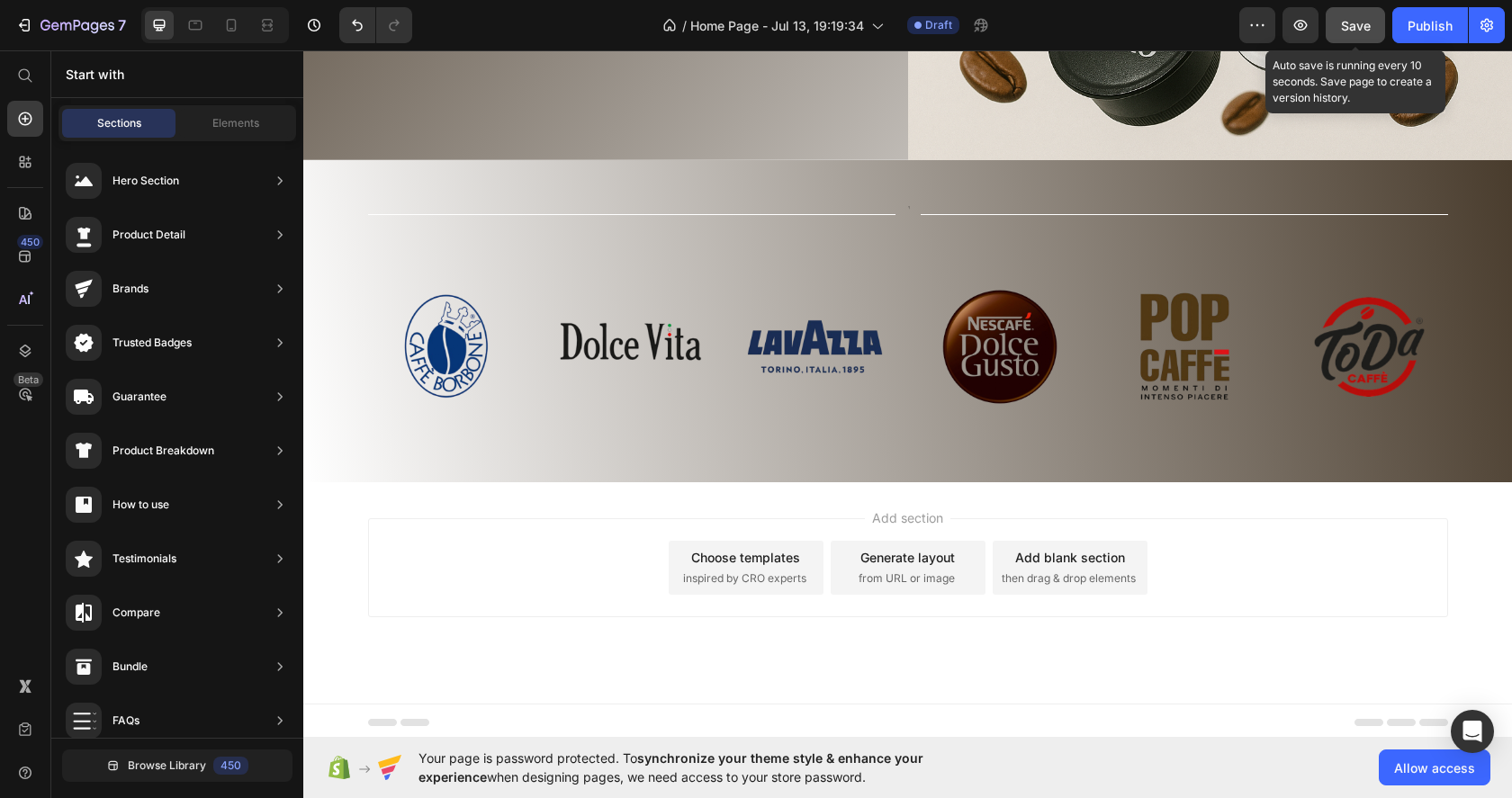 click on "Save" 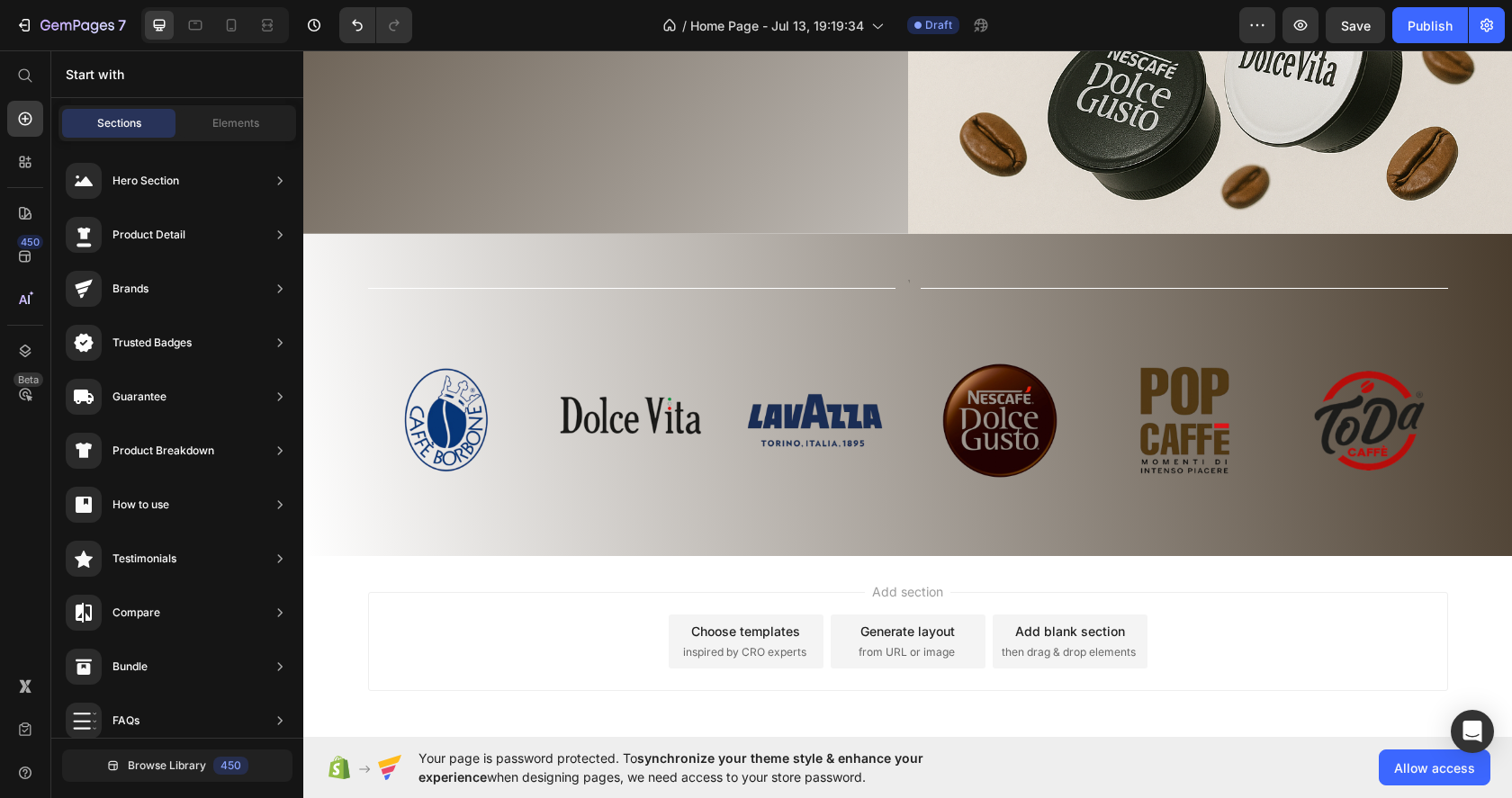 scroll, scrollTop: 443, scrollLeft: 0, axis: vertical 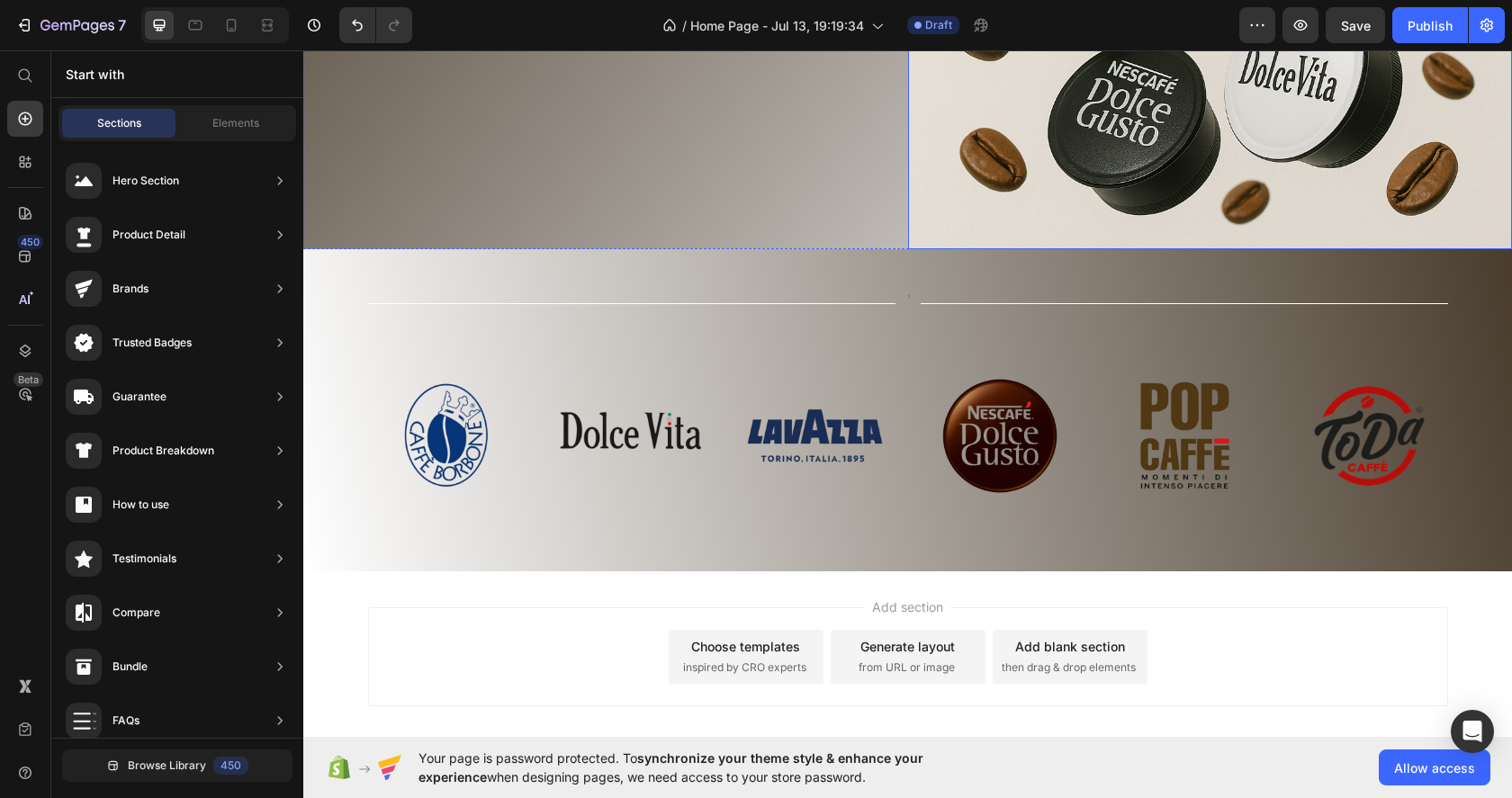 drag, startPoint x: 1032, startPoint y: 699, endPoint x: 729, endPoint y: 649, distance: 307.0977 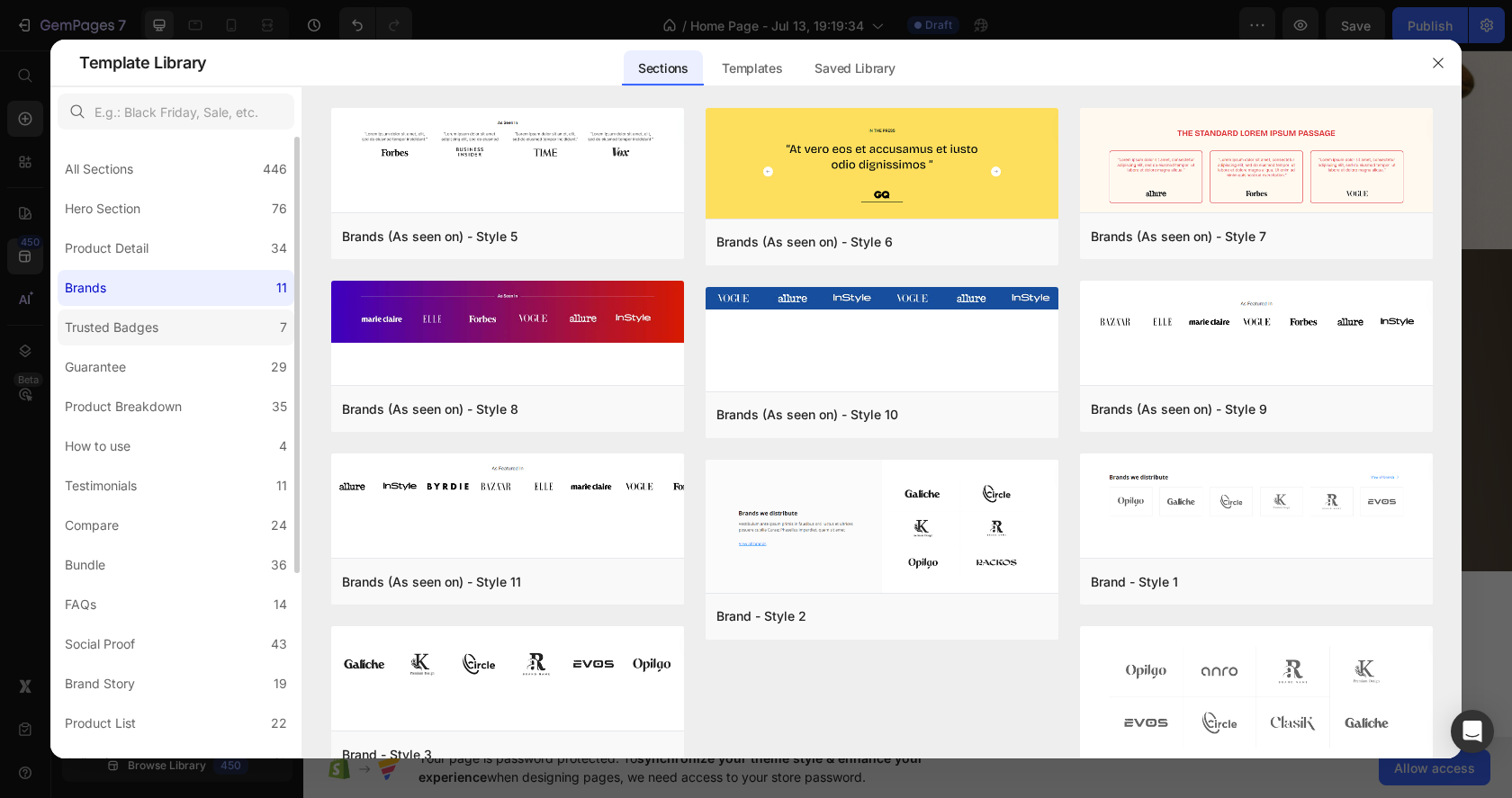 click on "Trusted Badges 7" 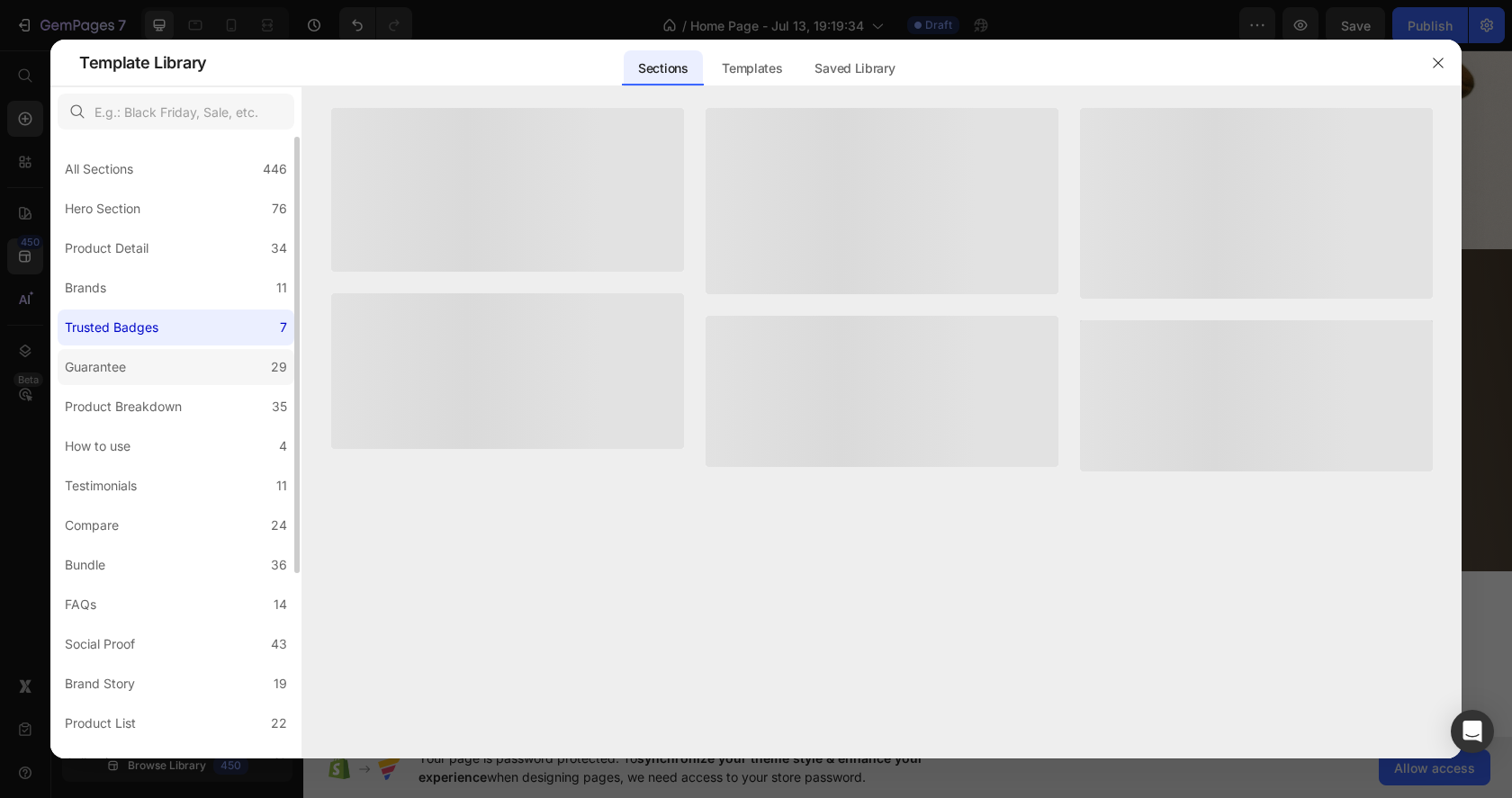 click on "Guarantee 29" 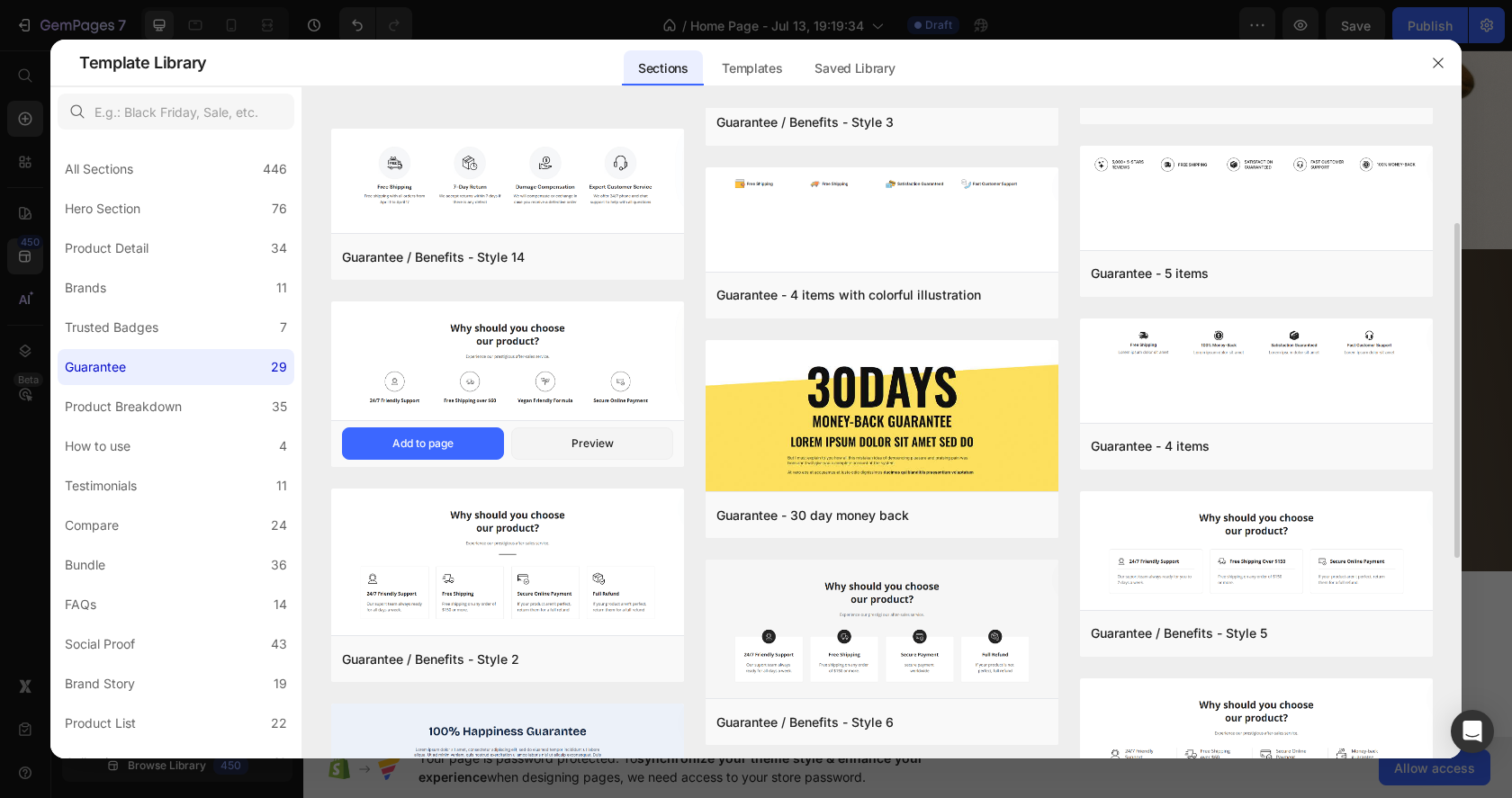 scroll, scrollTop: 176, scrollLeft: 0, axis: vertical 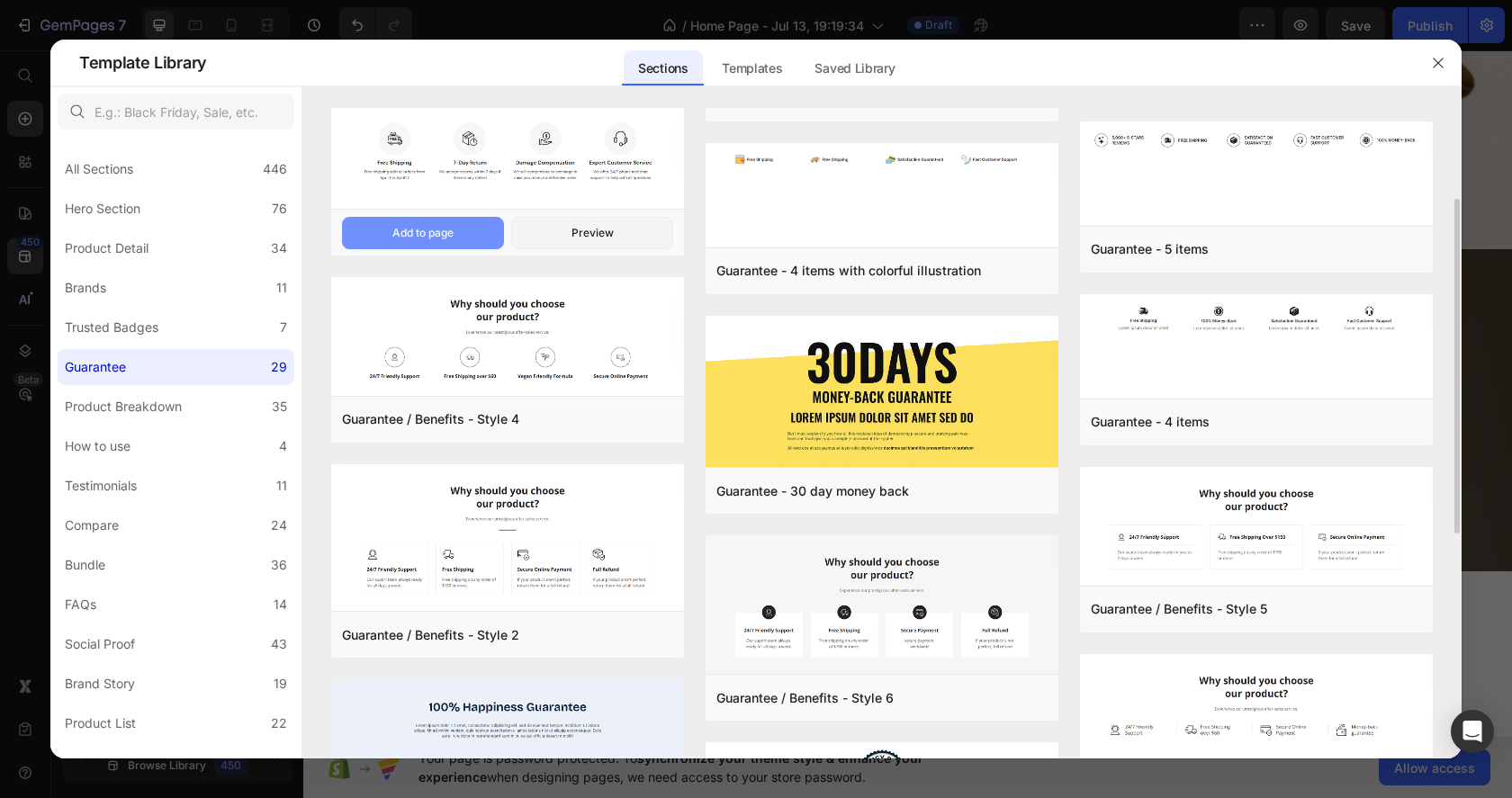 click on "Add to page" at bounding box center (423, 233) 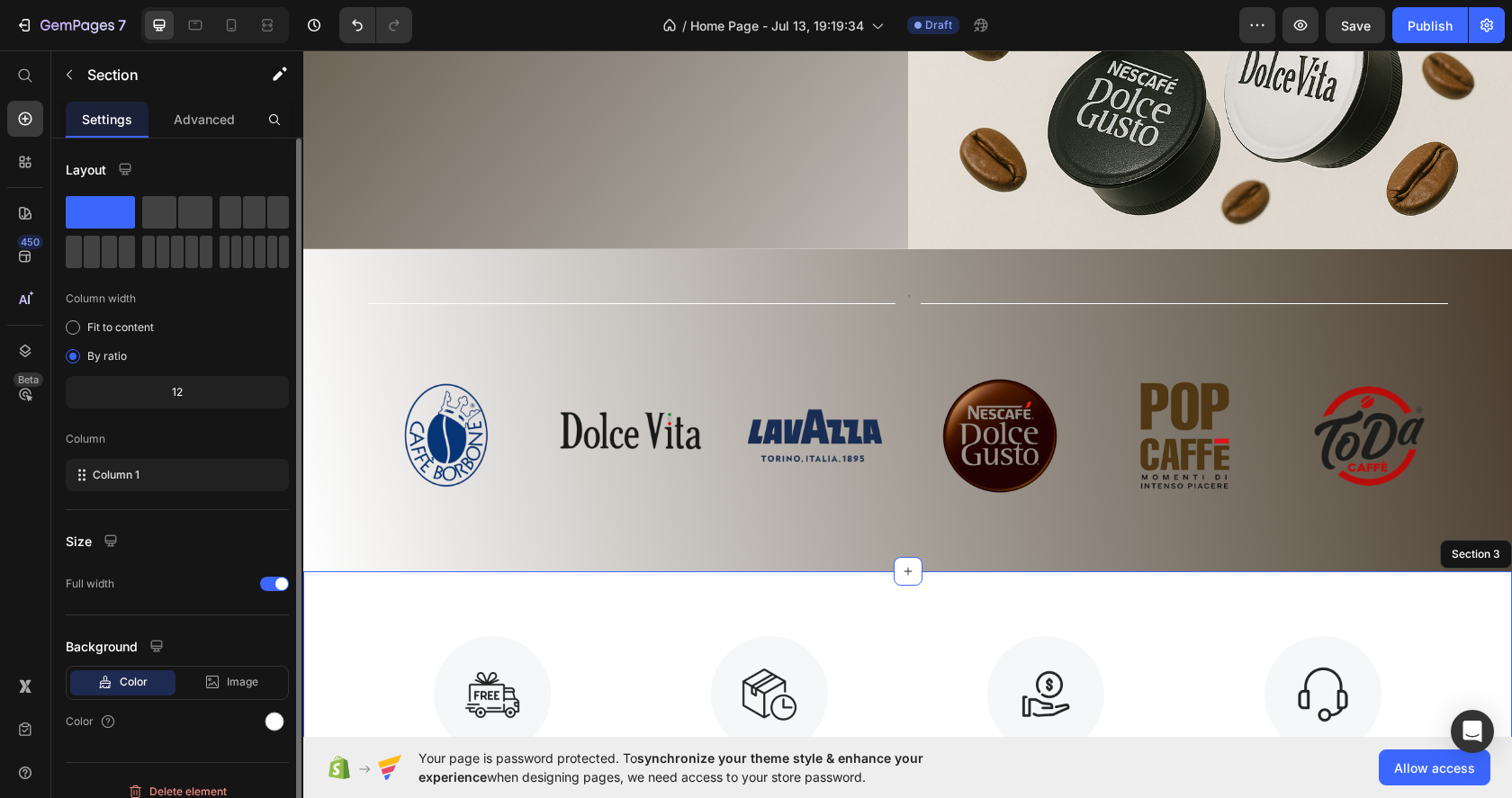 scroll, scrollTop: 883, scrollLeft: 0, axis: vertical 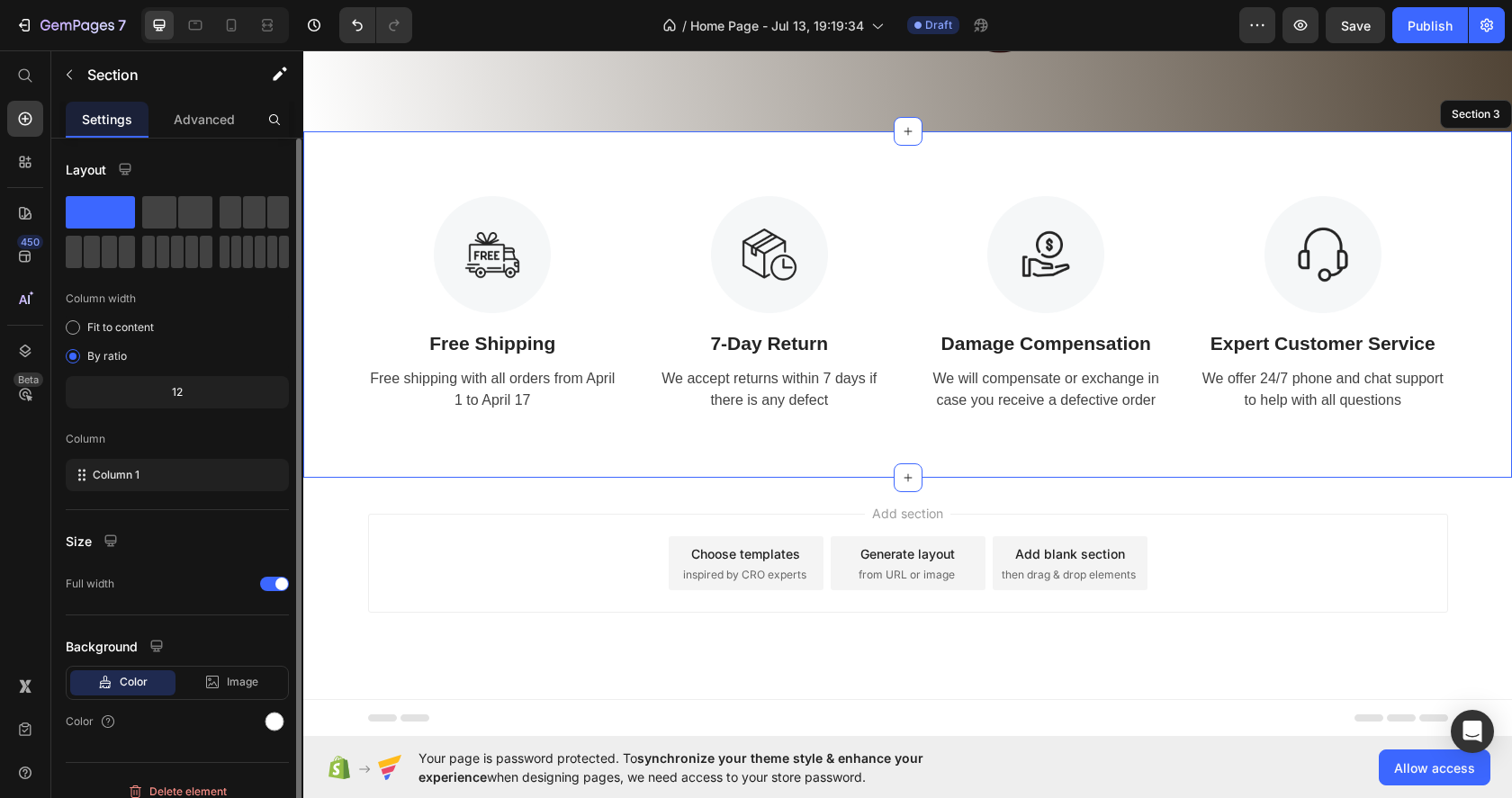 drag, startPoint x: 1336, startPoint y: 313, endPoint x: 1032, endPoint y: 263, distance: 308.0844 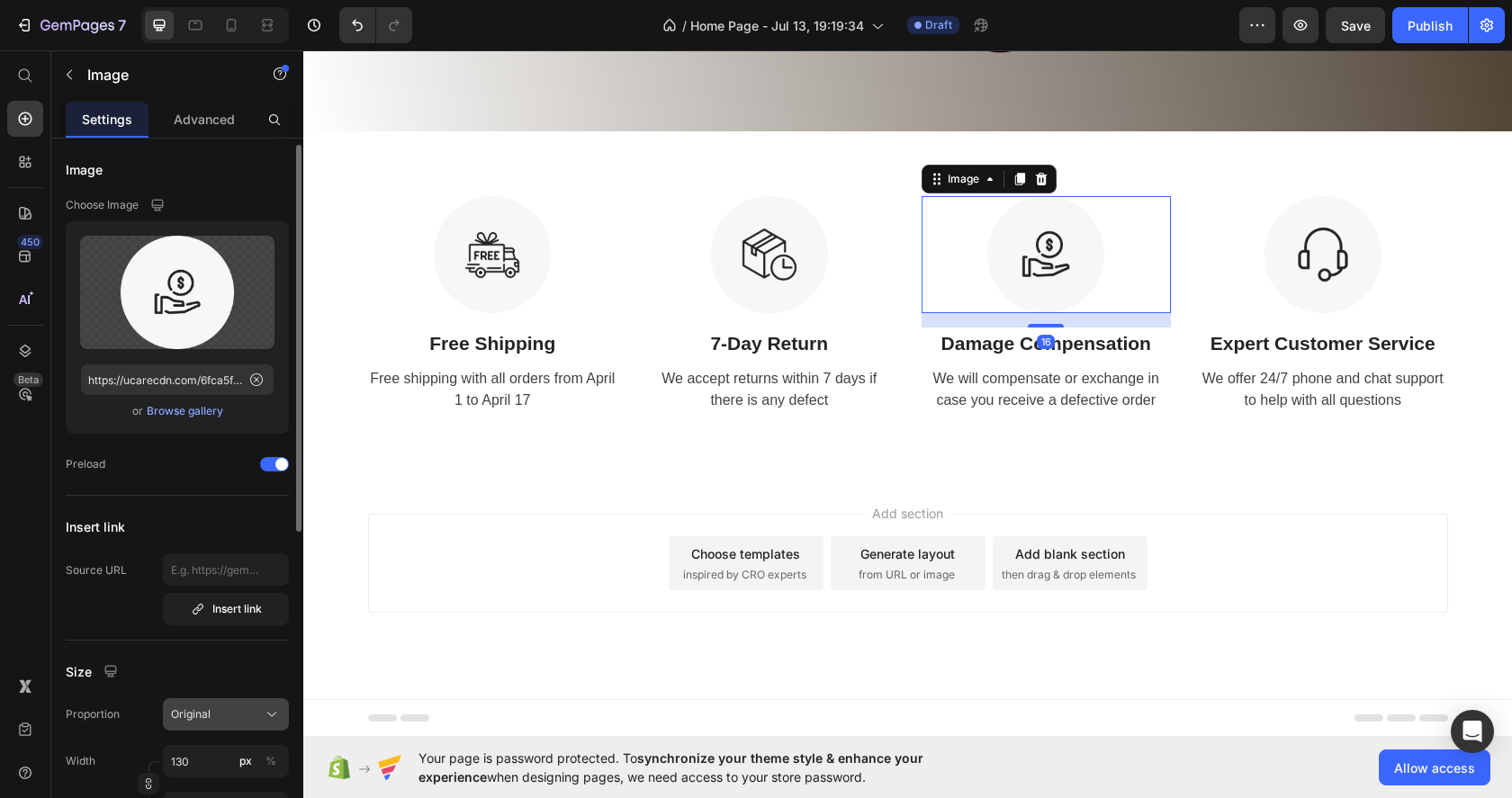scroll, scrollTop: 360, scrollLeft: 0, axis: vertical 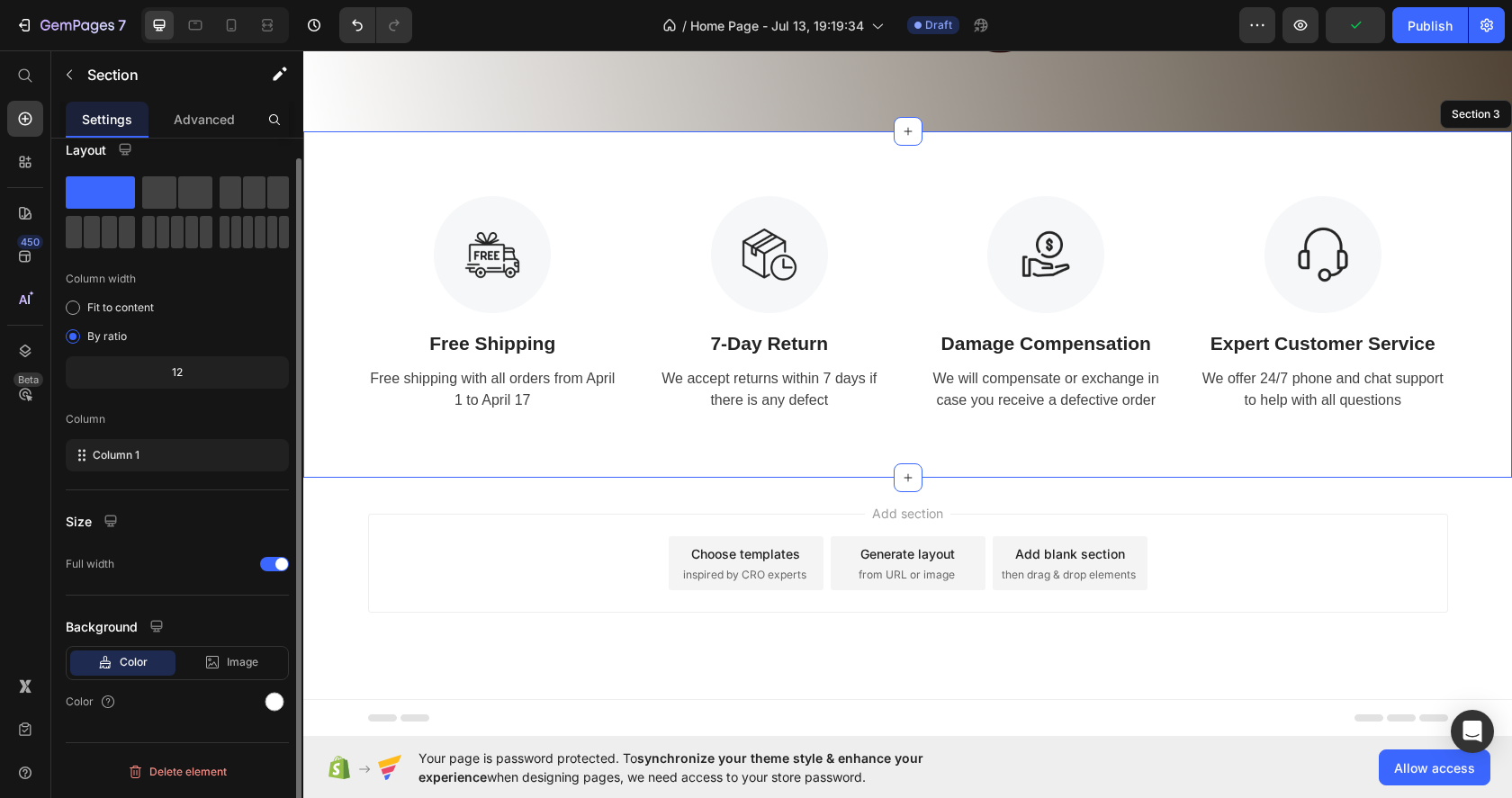 click on "Image Free Shipping Text Block Free shipping with all orders
from April 1 to April 17 Text Image 7-Day Return Text Block We accept returns within 7 days
if there is any defect Text Image   16 Damage Compensation Text Block We will compensate or exchange in case you receive a defective order Text Image Expert Customer Service Text Block We offer 24/7 phone and chat support to help with all questions Text Row Section 3" at bounding box center (907, 305) 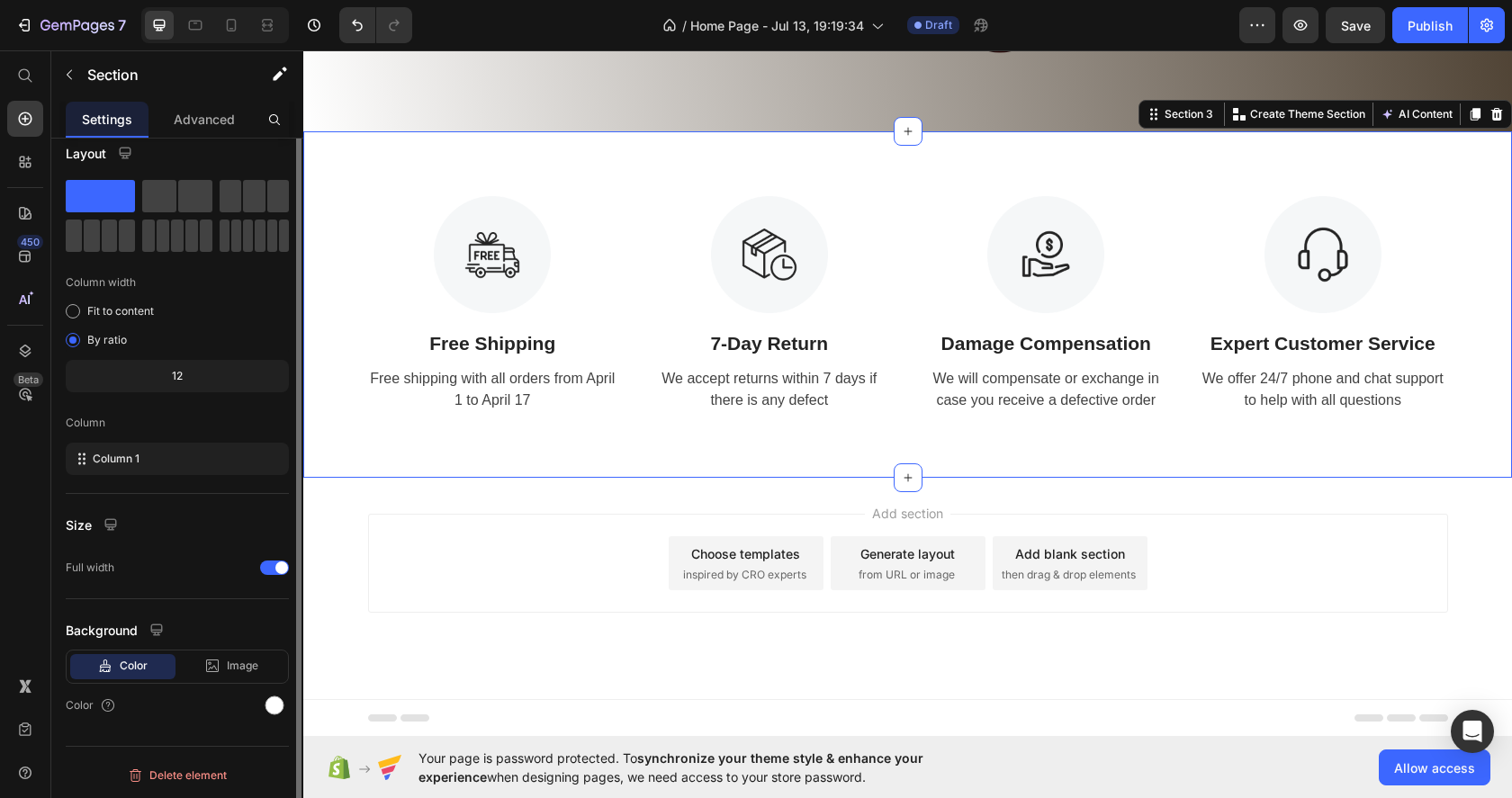 scroll, scrollTop: 0, scrollLeft: 0, axis: both 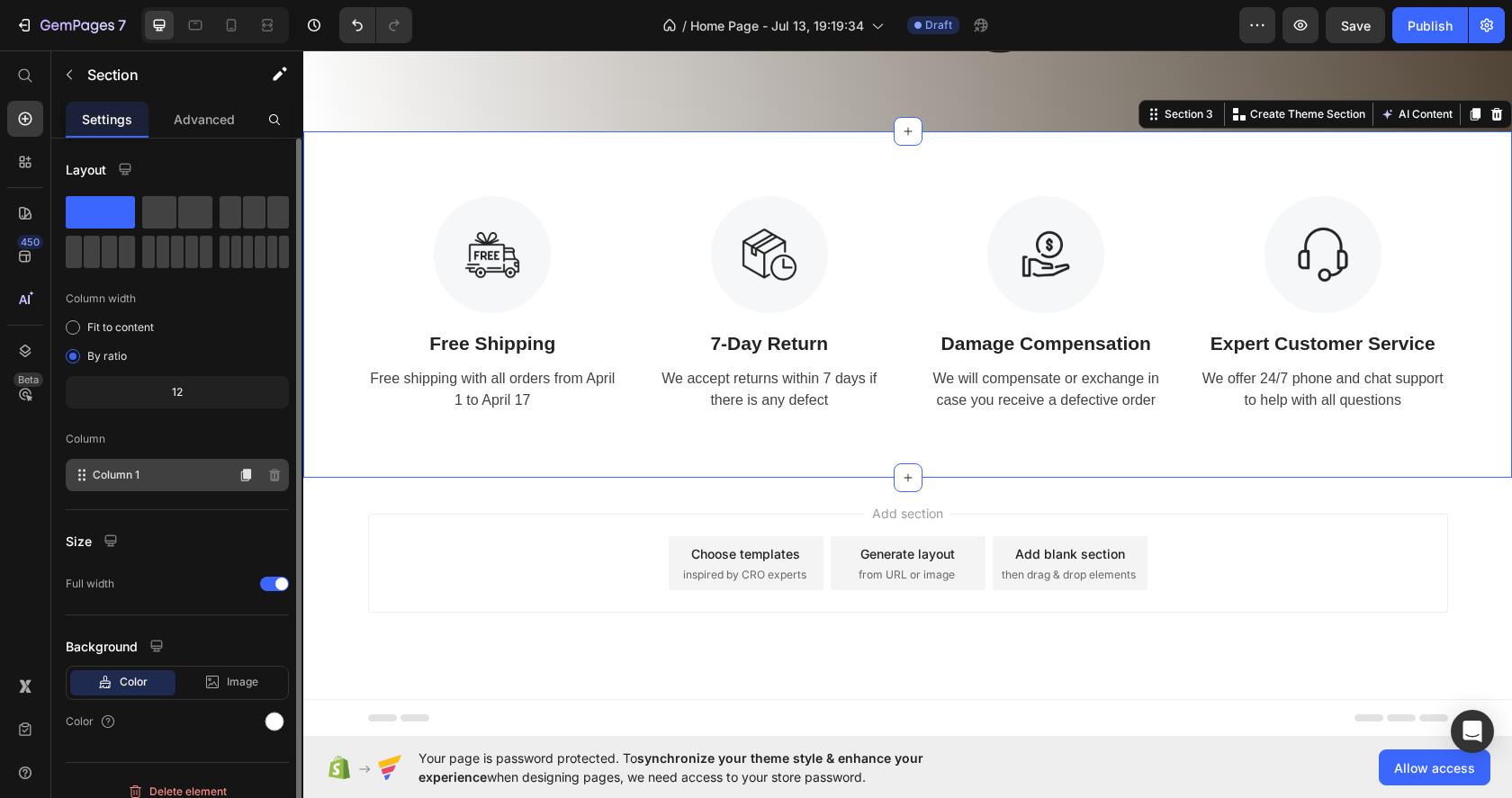click on "Column 1" 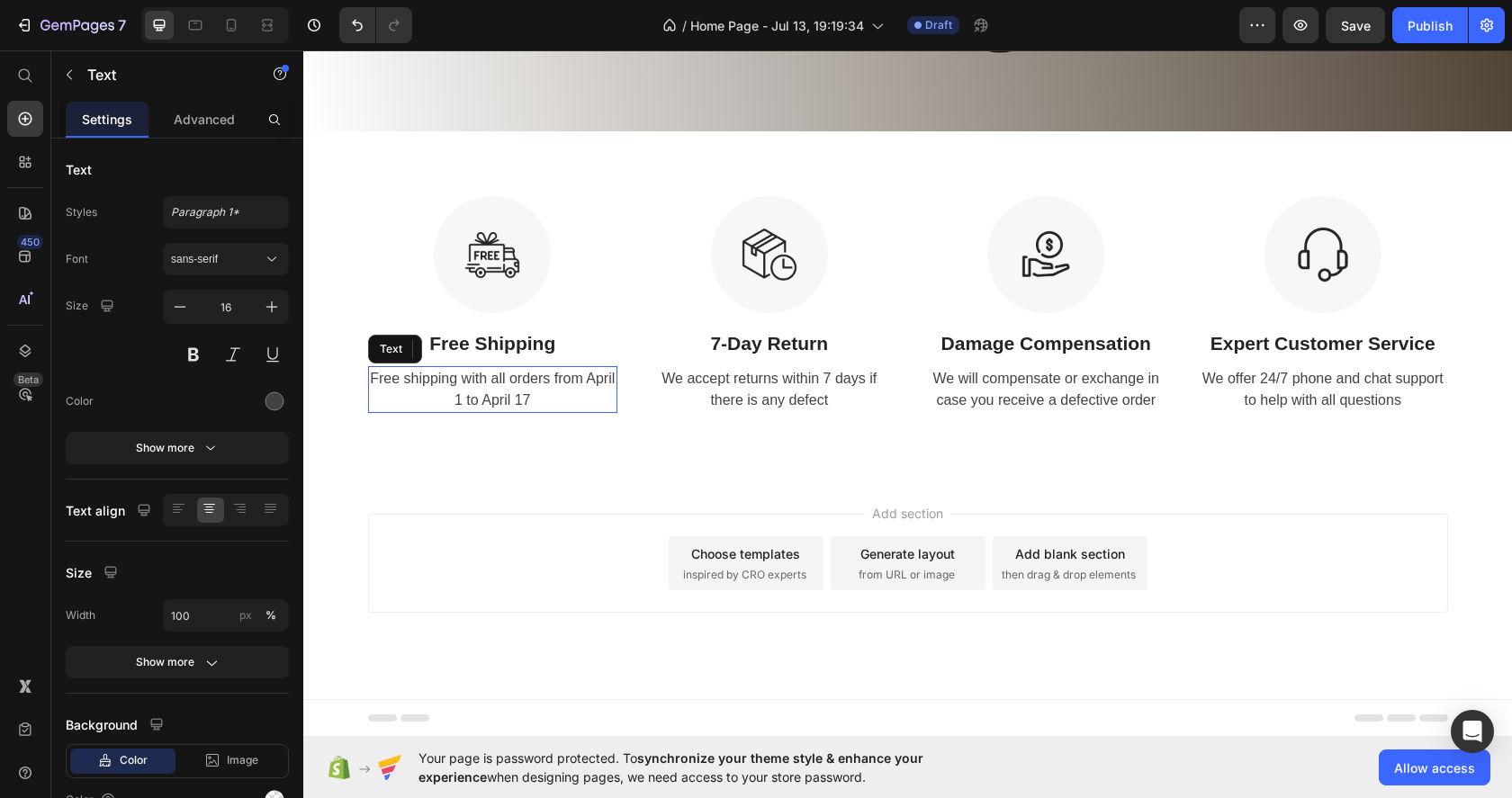 click on "Free shipping with all orders
from April 1 to April 17" at bounding box center [493, 390] 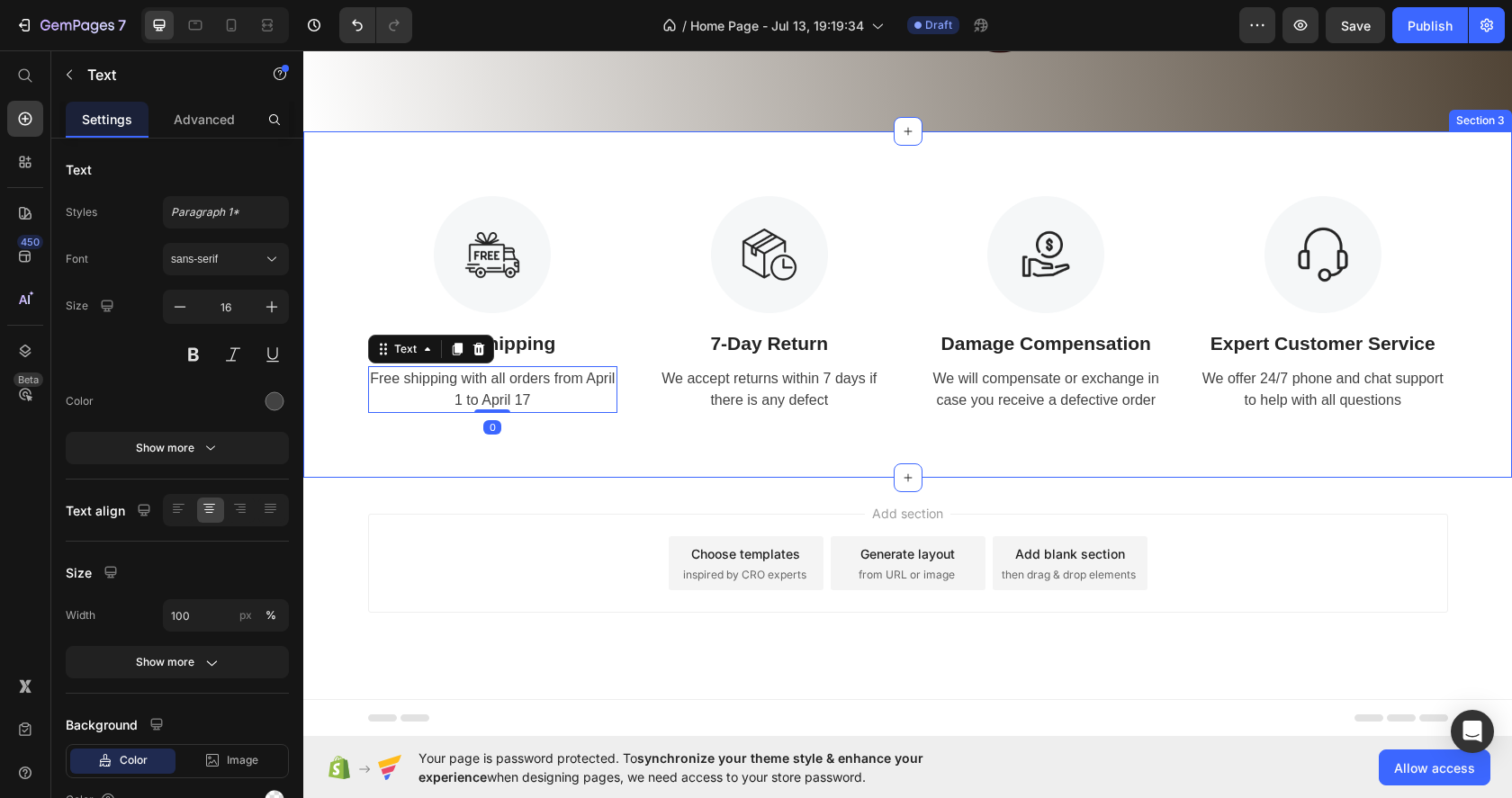 drag, startPoint x: 349, startPoint y: 402, endPoint x: 499, endPoint y: 369, distance: 153.58711 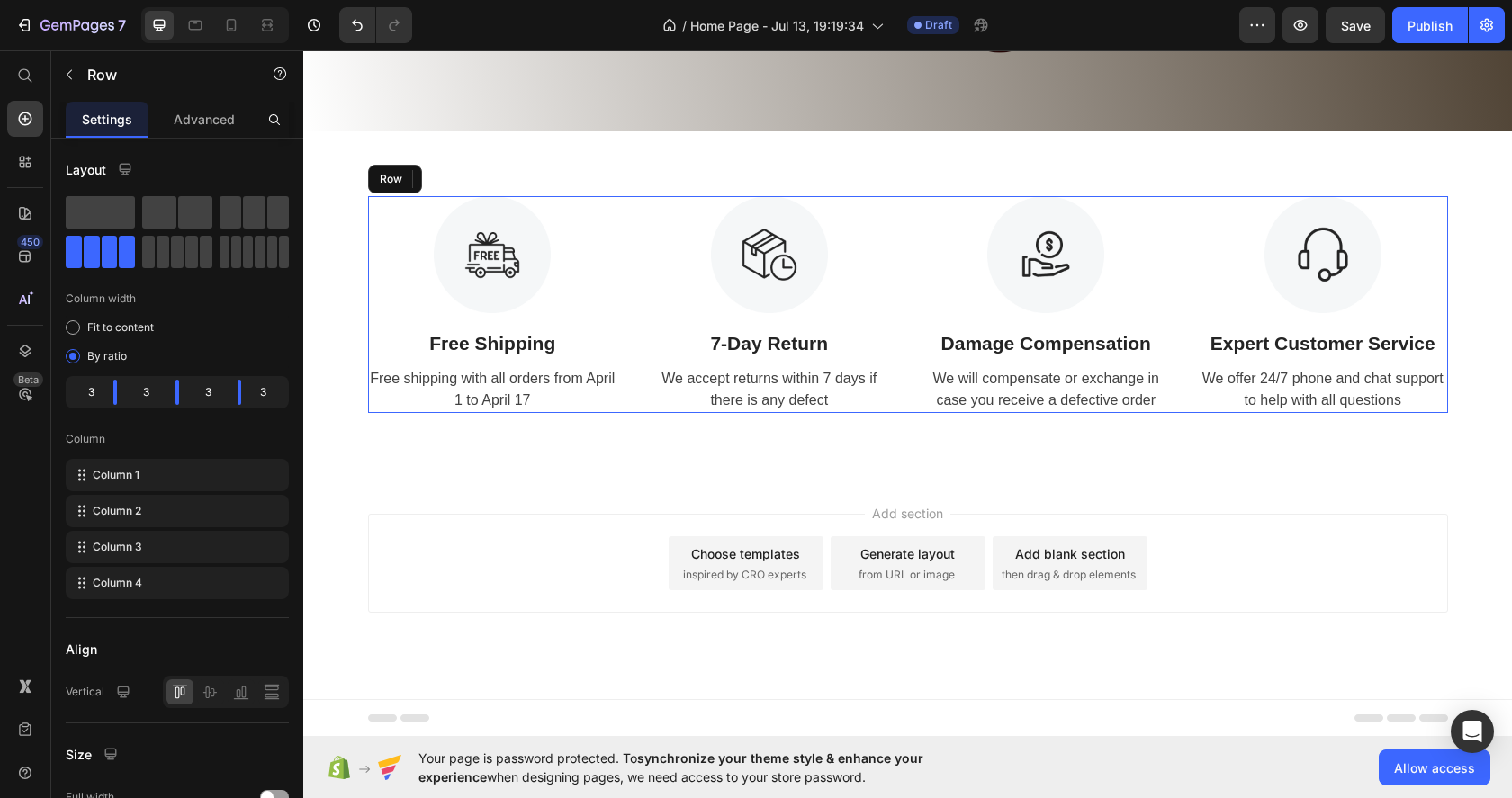 click on "Image Free Shipping Text Block Free shipping with all orders
from April 1 to April 17 Text Image 7-Day Return Text Block We accept returns within 7 days
if there is any defect Text Image Damage Compensation Text Block We will compensate or exchange in case you receive a defective order Text Image Expert Customer Service Text Block We offer 24/7 phone and chat support to help with all questions Text Row" at bounding box center [908, 305] 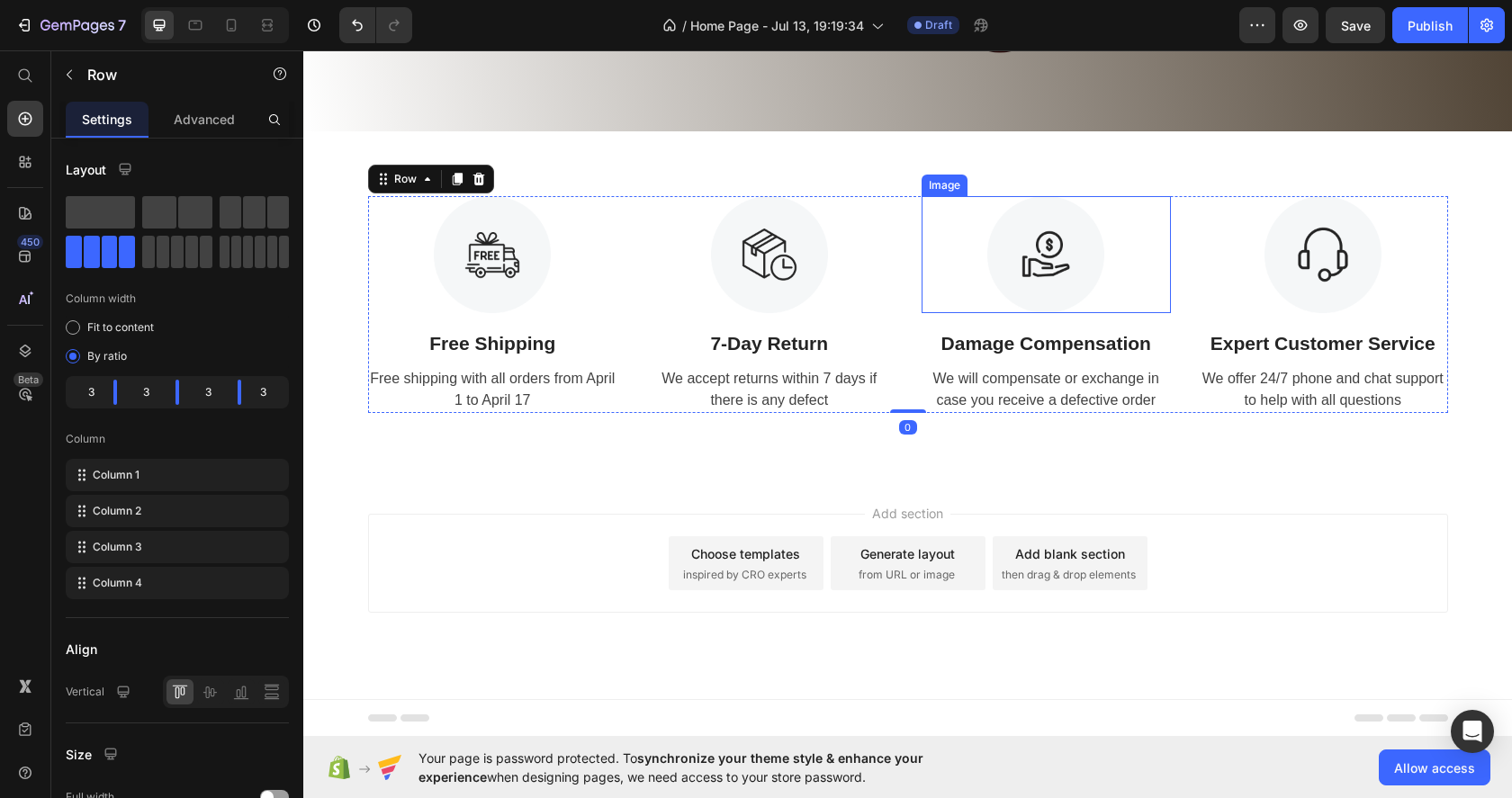 click at bounding box center [1047, 255] 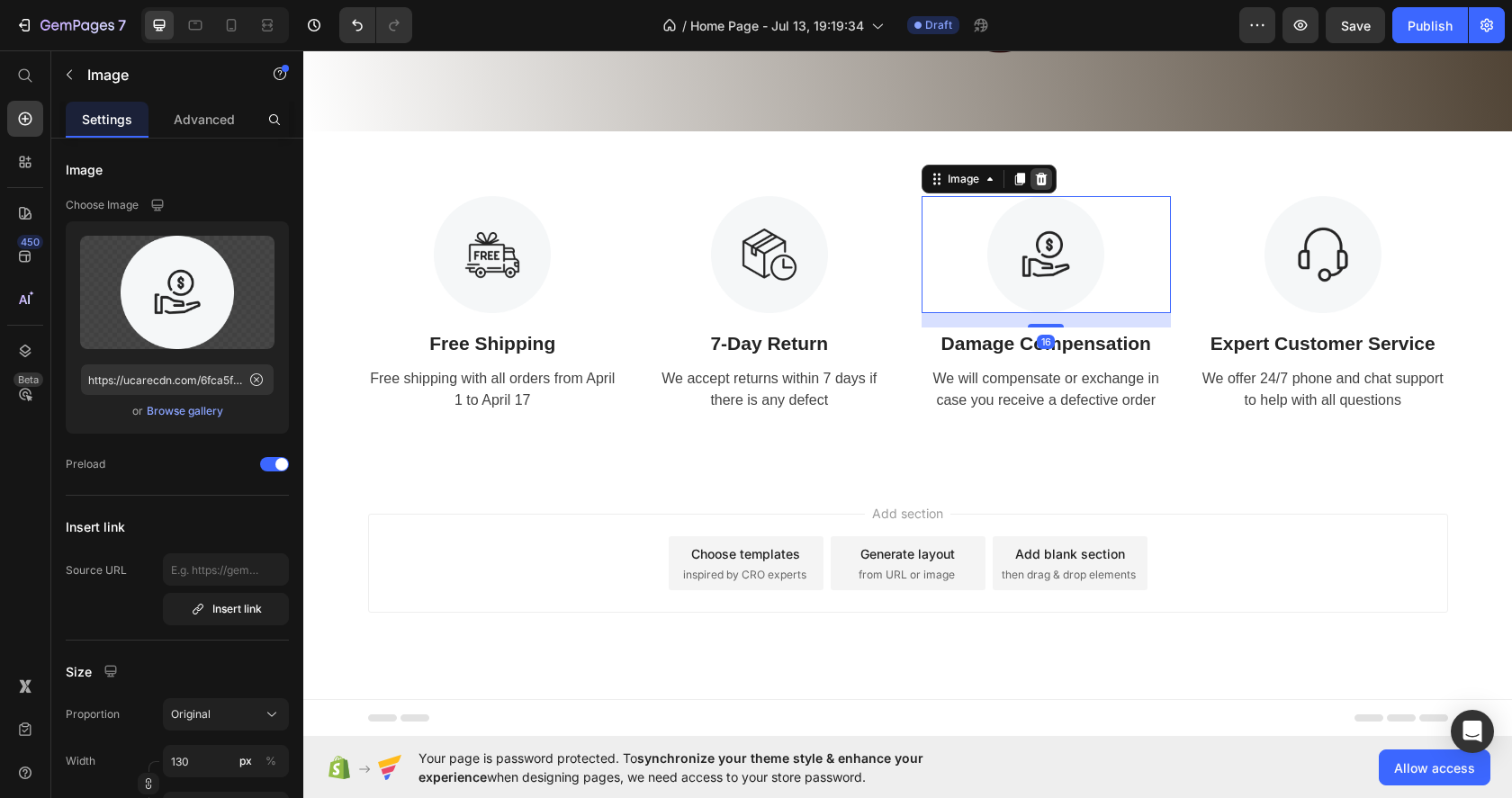 click 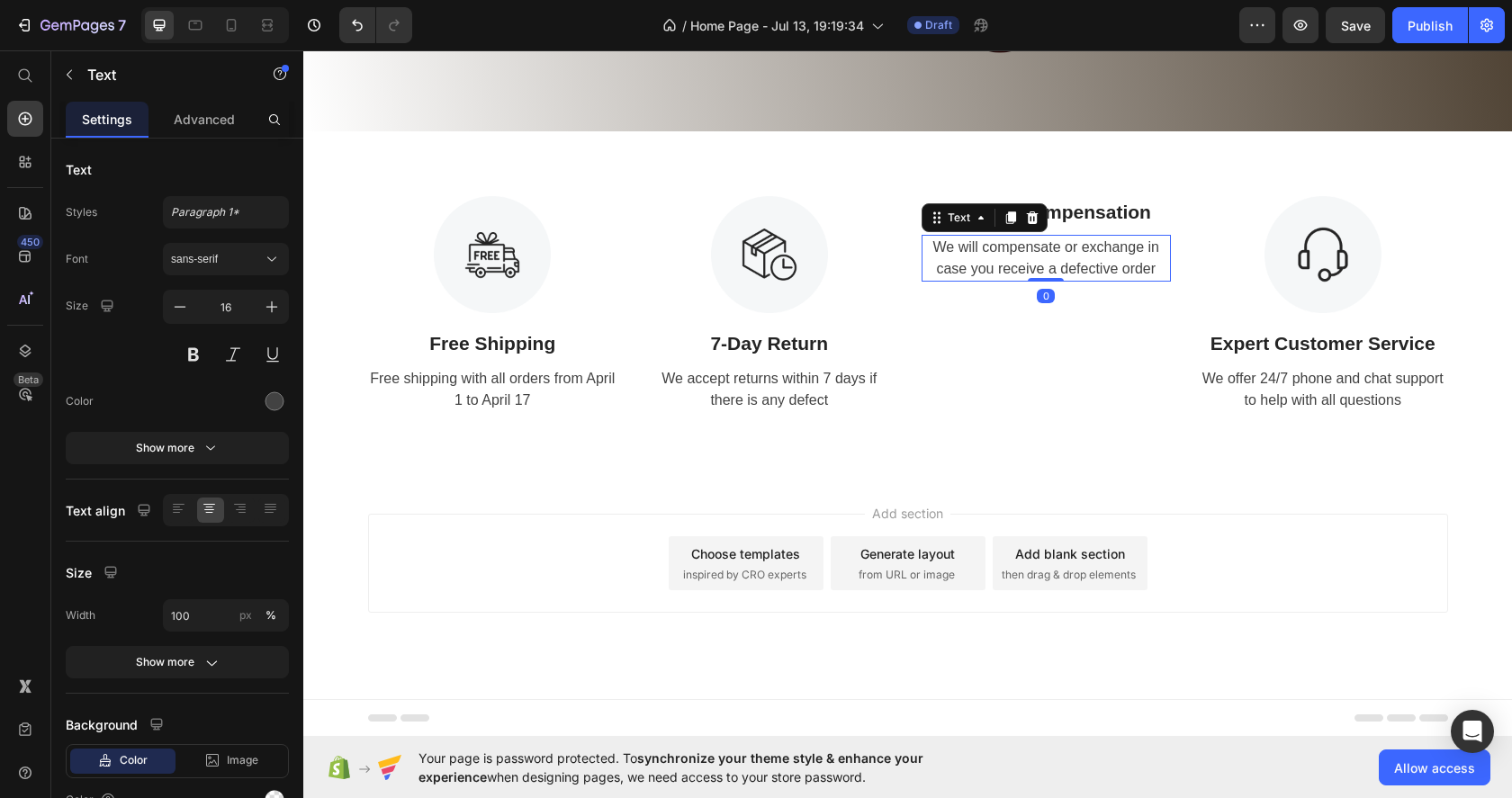 click on "We will compensate or exchange in case you receive a defective order" at bounding box center (1047, 258) 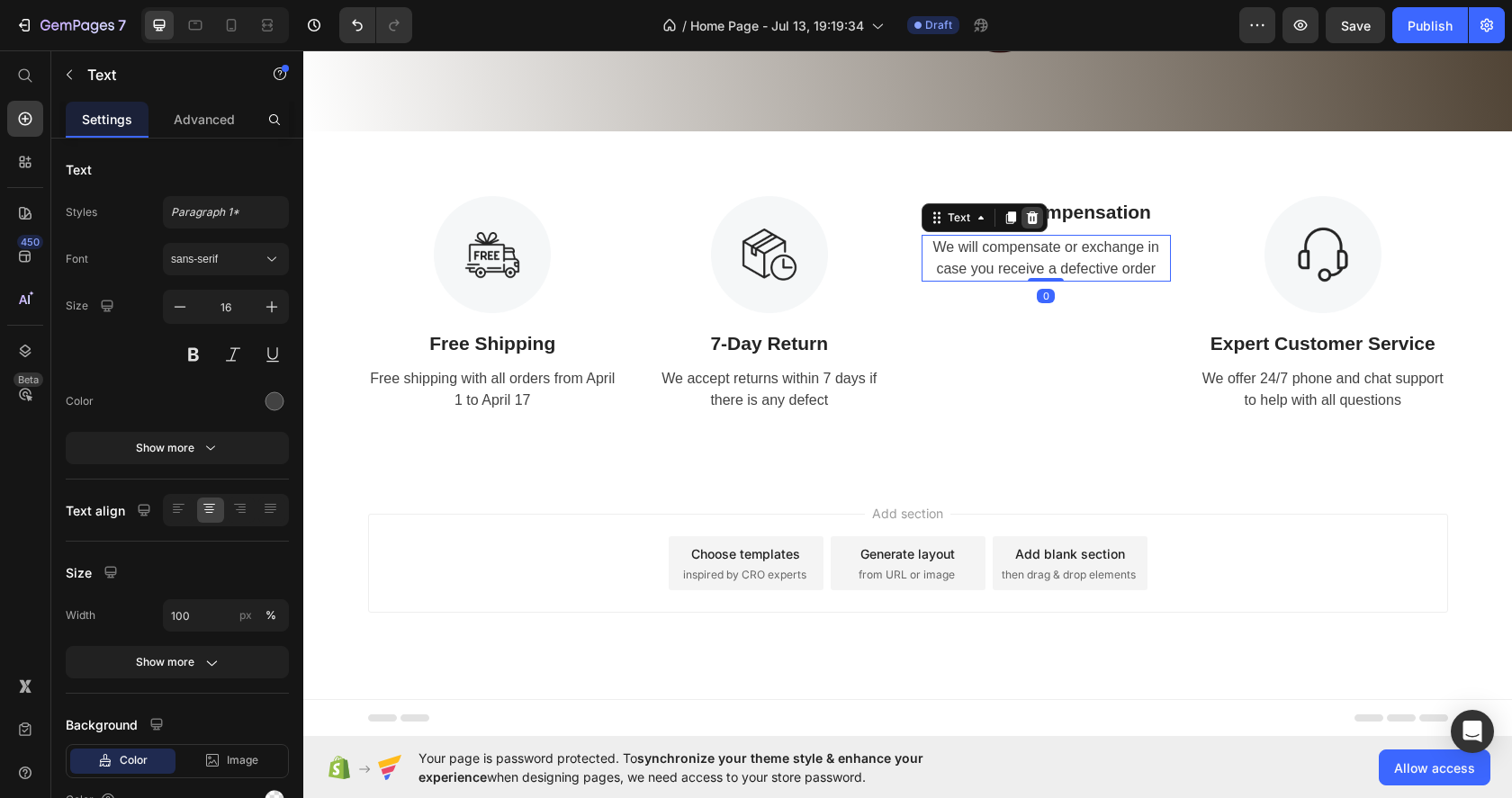 click 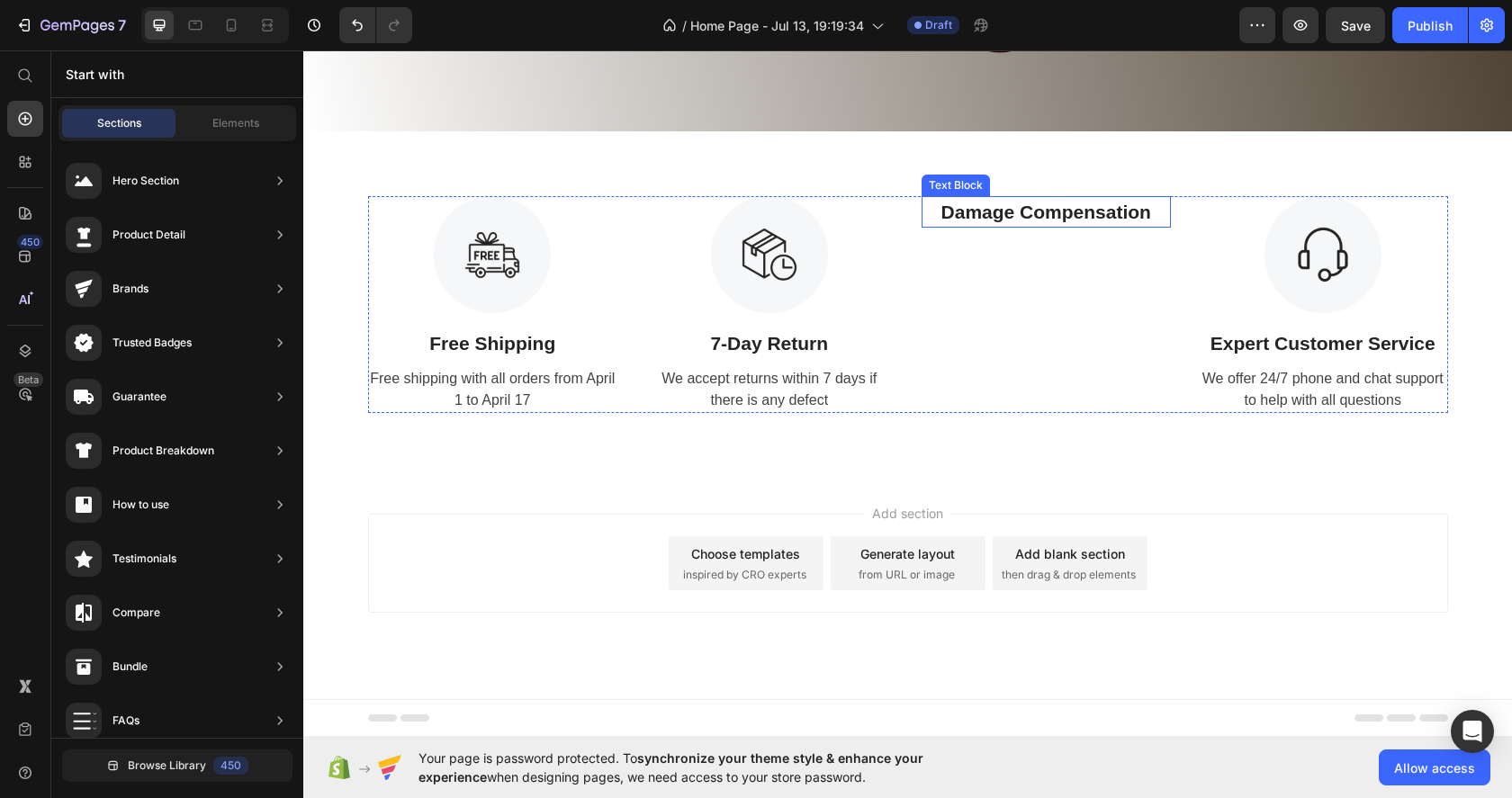 click on "Damage Compensation" at bounding box center (1047, 212) 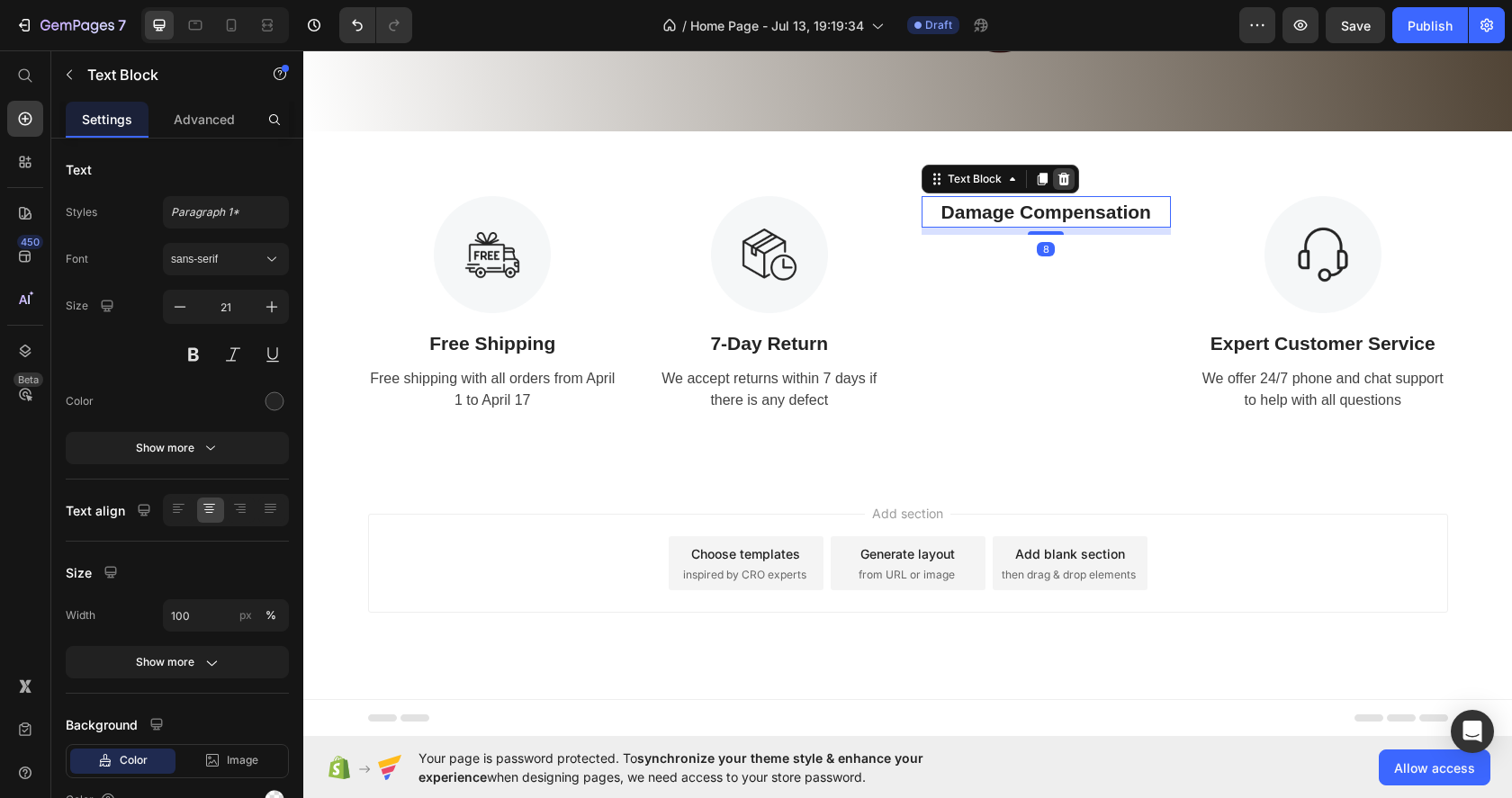 click at bounding box center [1064, 179] 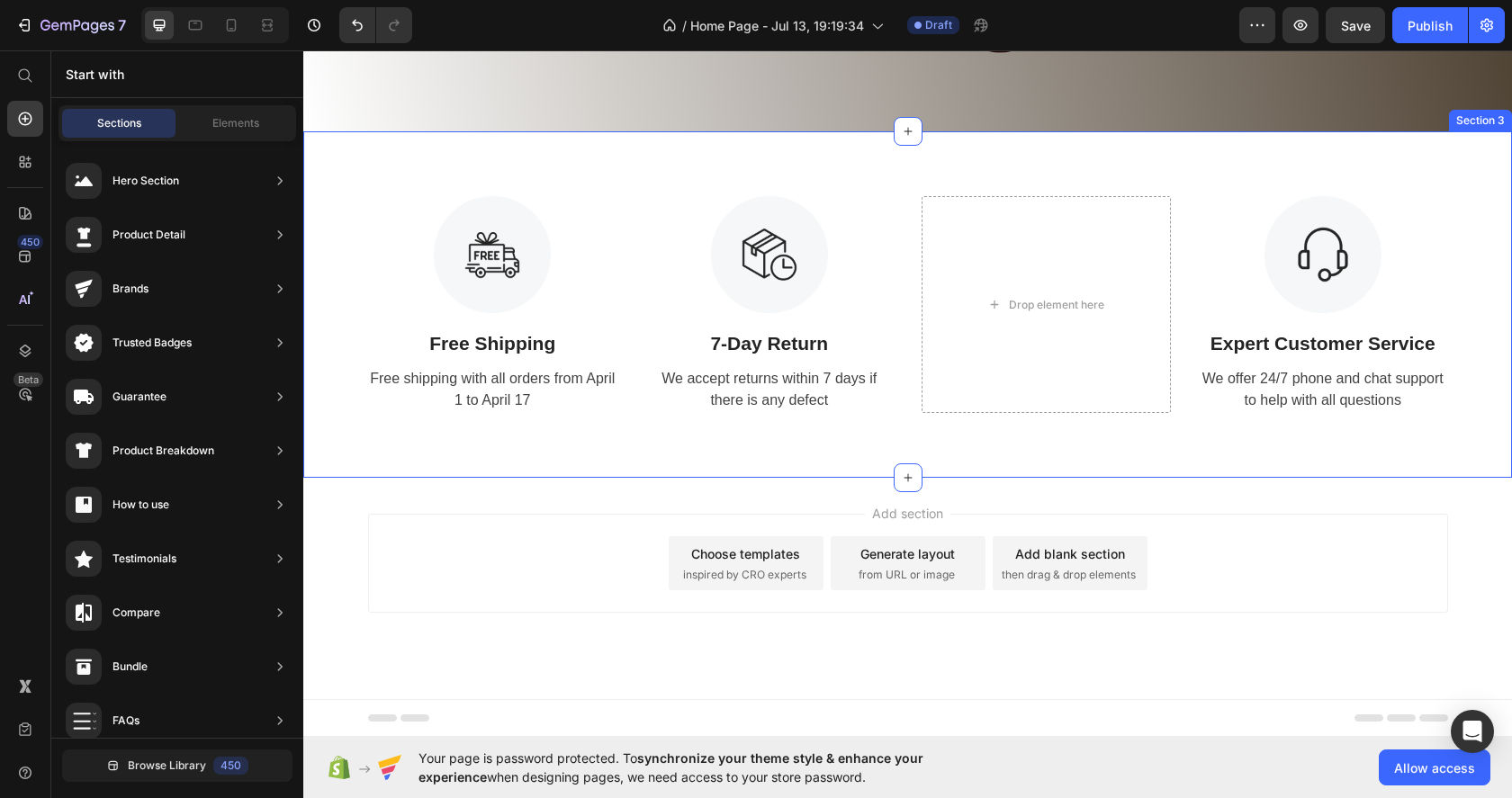 click on "Image Free Shipping Text Block Free shipping with all orders
from April 1 to April 17 Text Image 7-Day Return Text Block We accept returns within 7 days
if there is any defect Text
Drop element here Image Expert Customer Service Text Block We offer 24/7 phone and chat support to help with all questions Text Row Section 3" at bounding box center [907, 305] 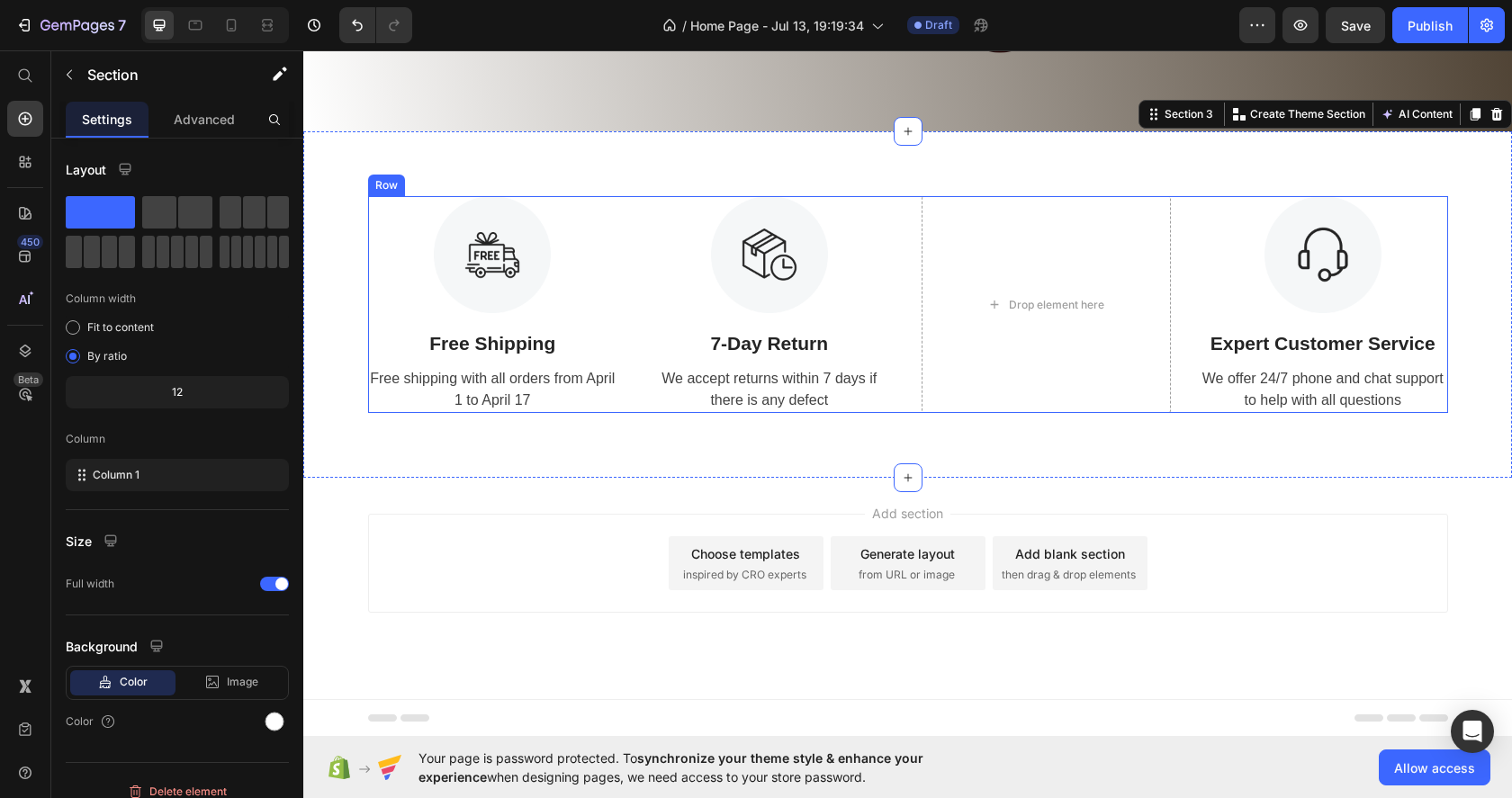 click on "Image Free Shipping Text Block Free shipping with all orders
from April 1 to April 17 Text Image 7-Day Return Text Block We accept returns within 7 days
if there is any defect Text
Drop element here Image Expert Customer Service Text Block We offer 24/7 phone and chat support to help with all questions Text Row" at bounding box center (908, 305) 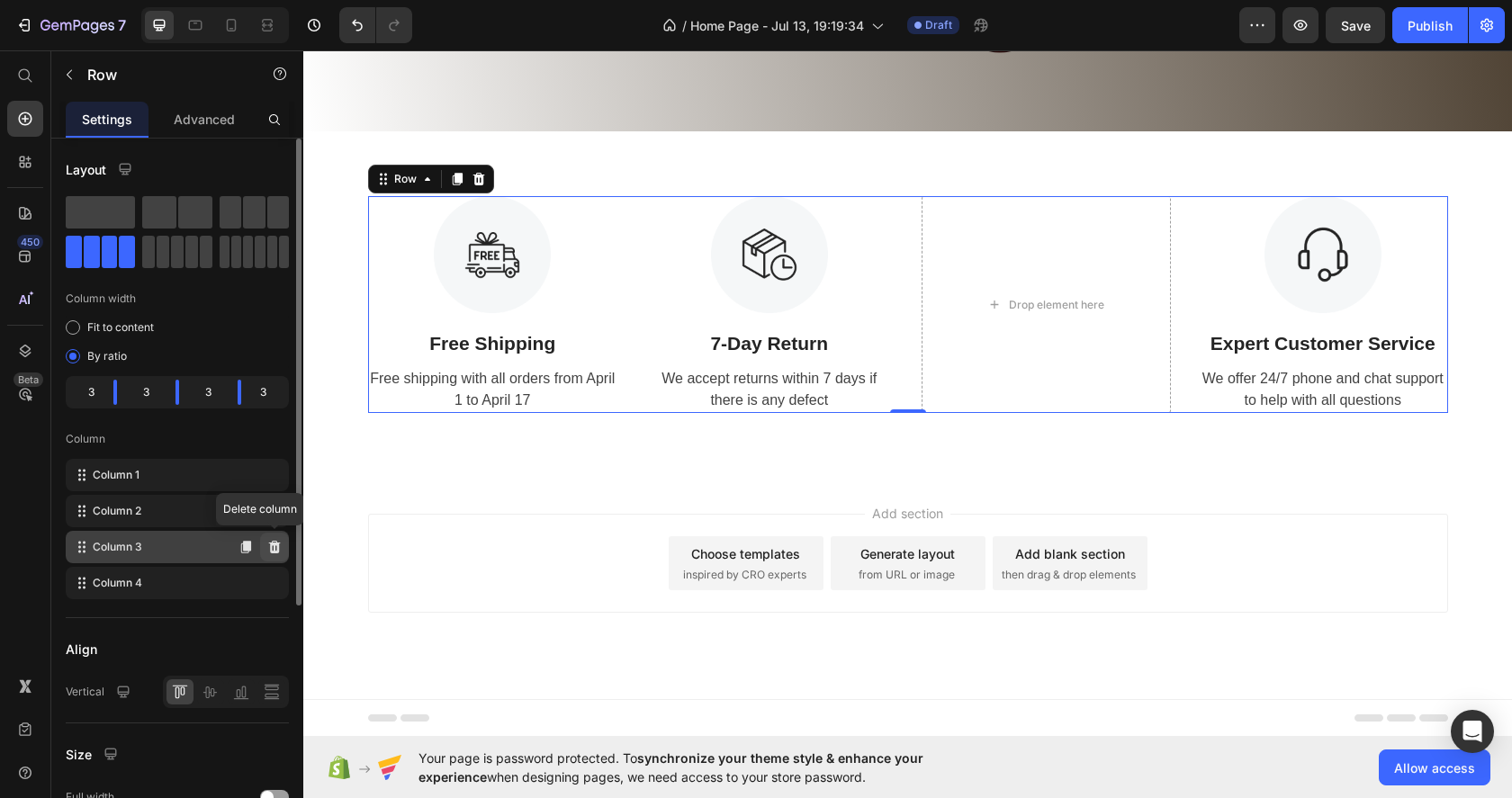click 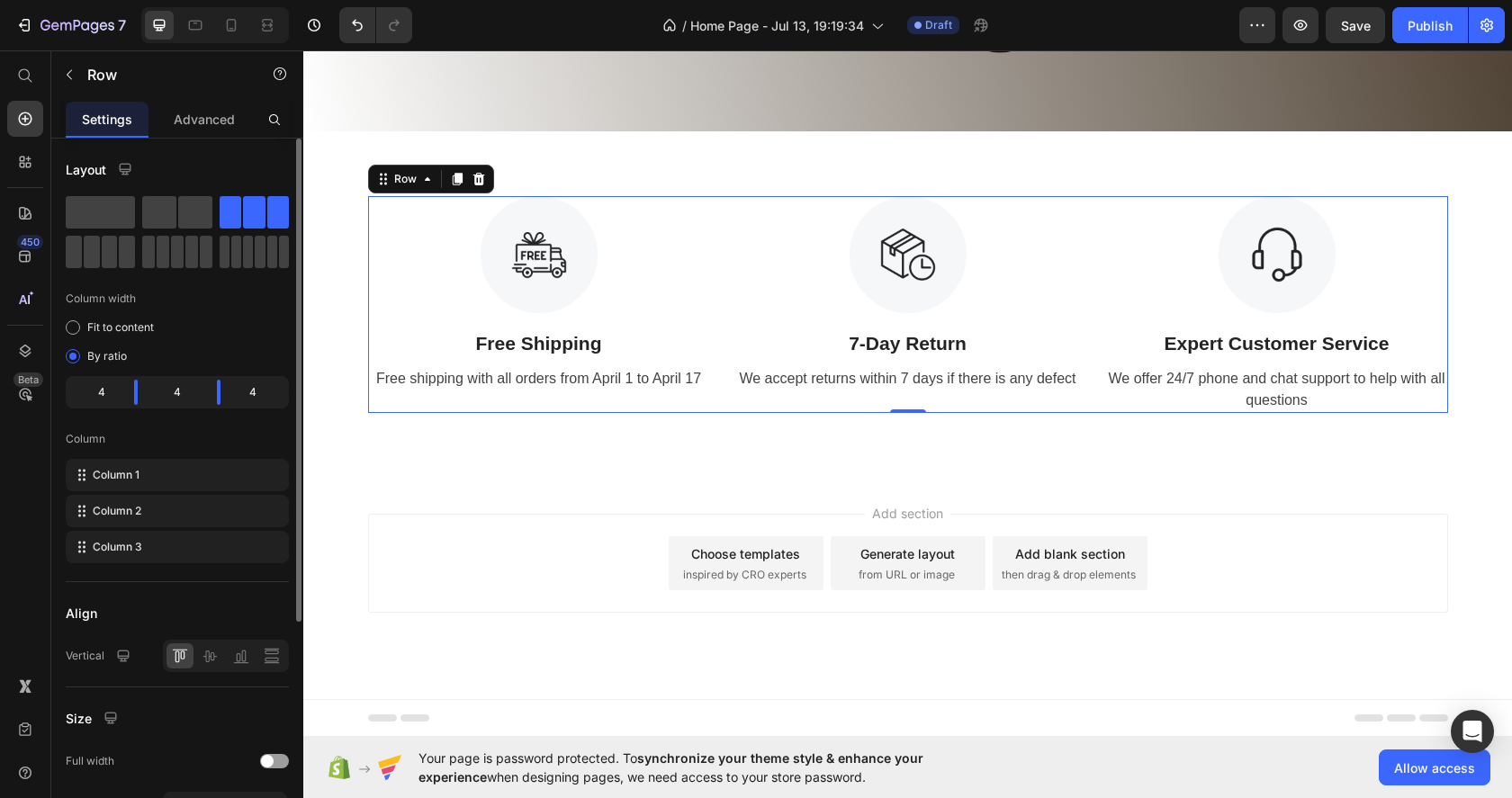click on "Free Shipping" at bounding box center [539, 344] 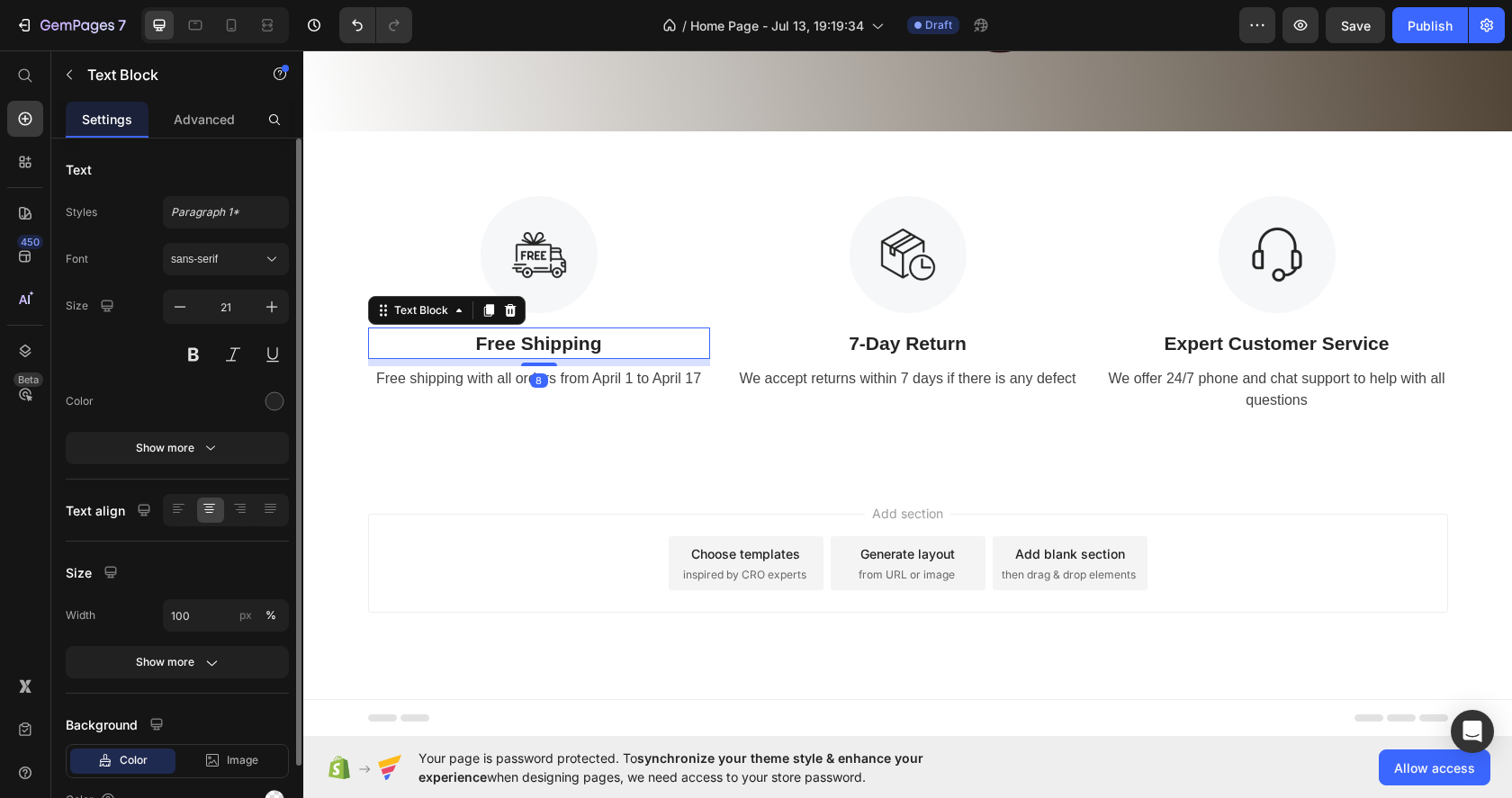 click on "Free Shipping" at bounding box center [539, 344] 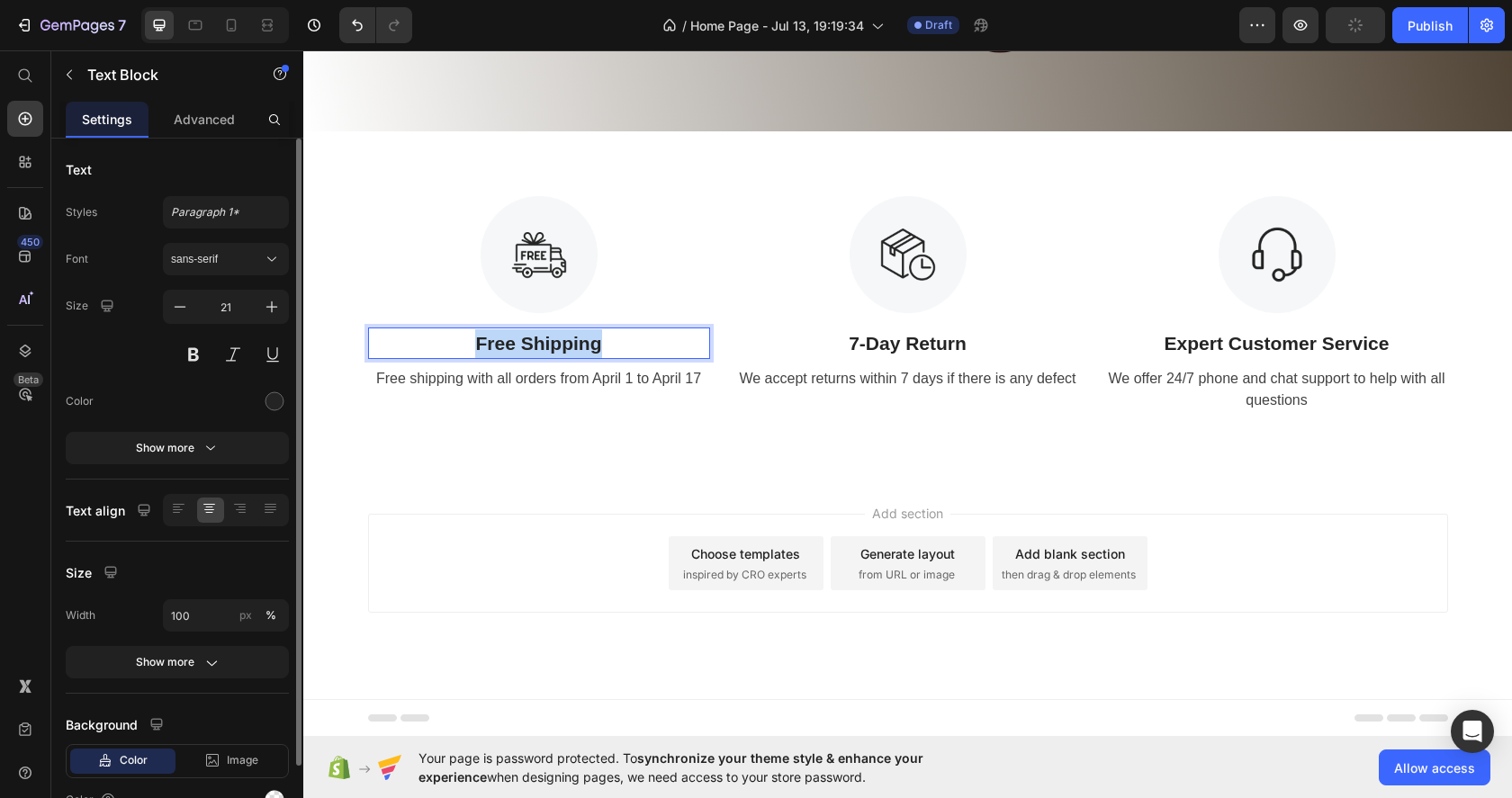 click on "Free Shipping" at bounding box center (539, 344) 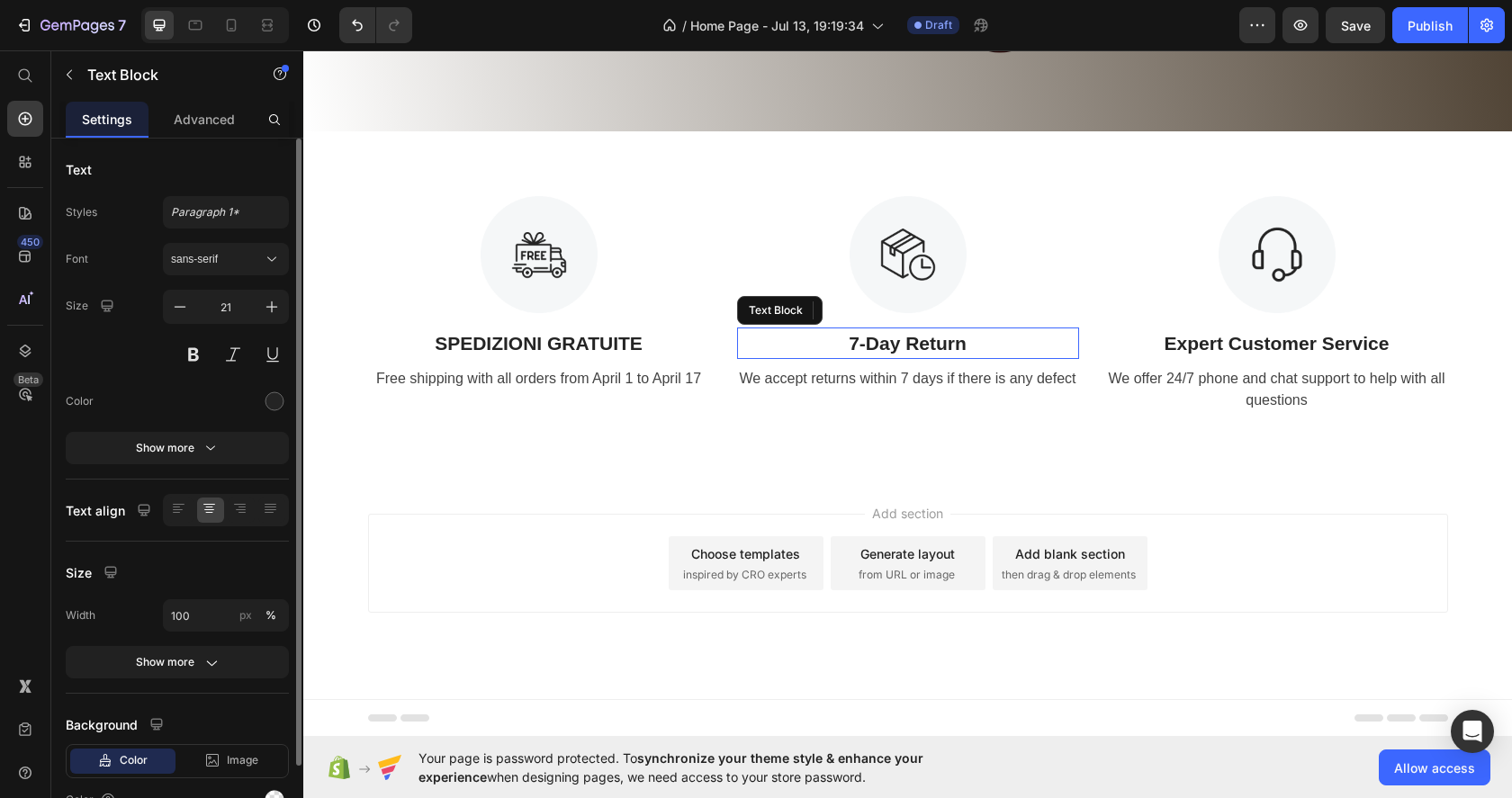 click on "7-Day Return" at bounding box center (908, 344) 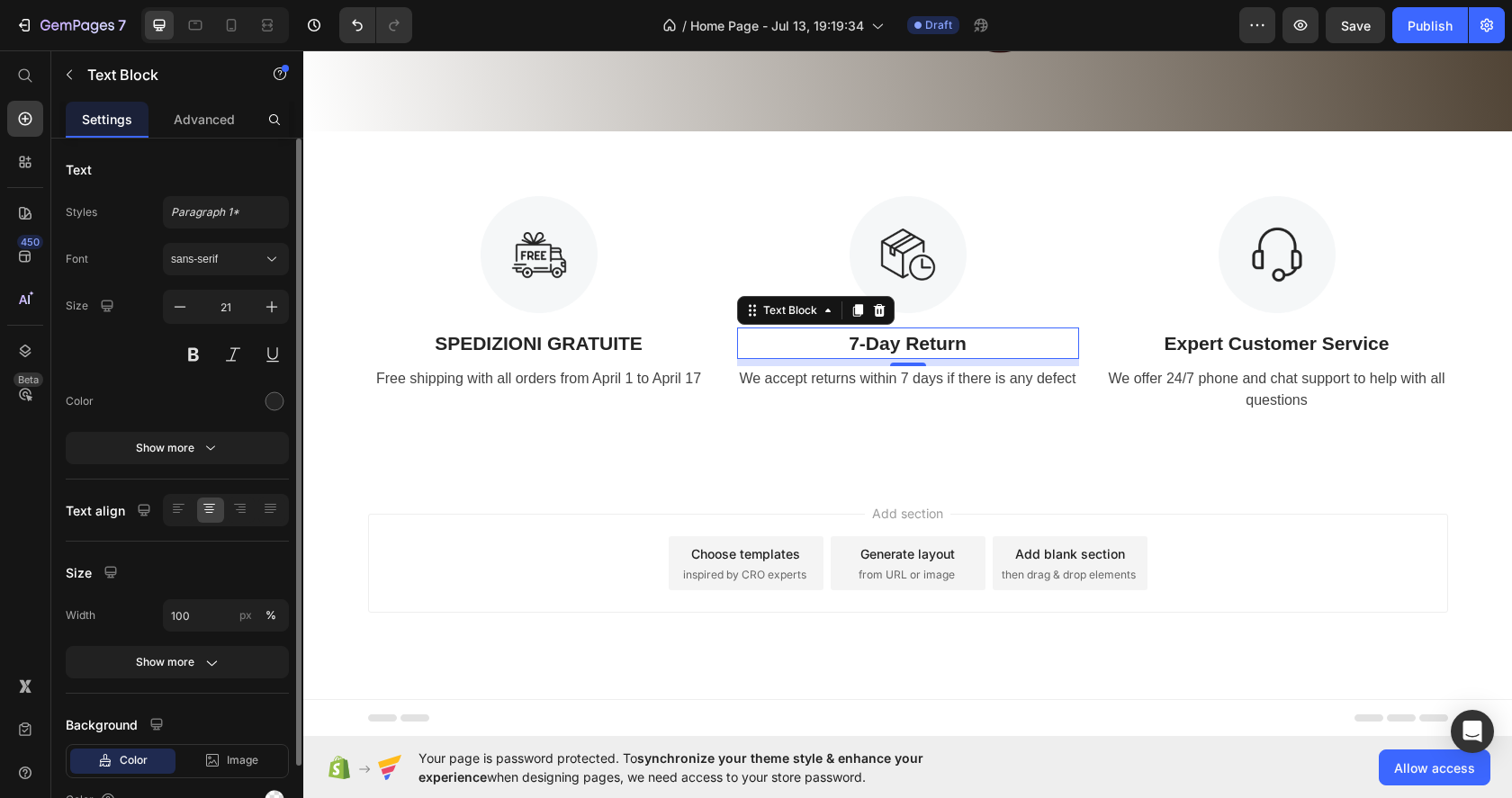 click on "7-Day Return" at bounding box center [908, 344] 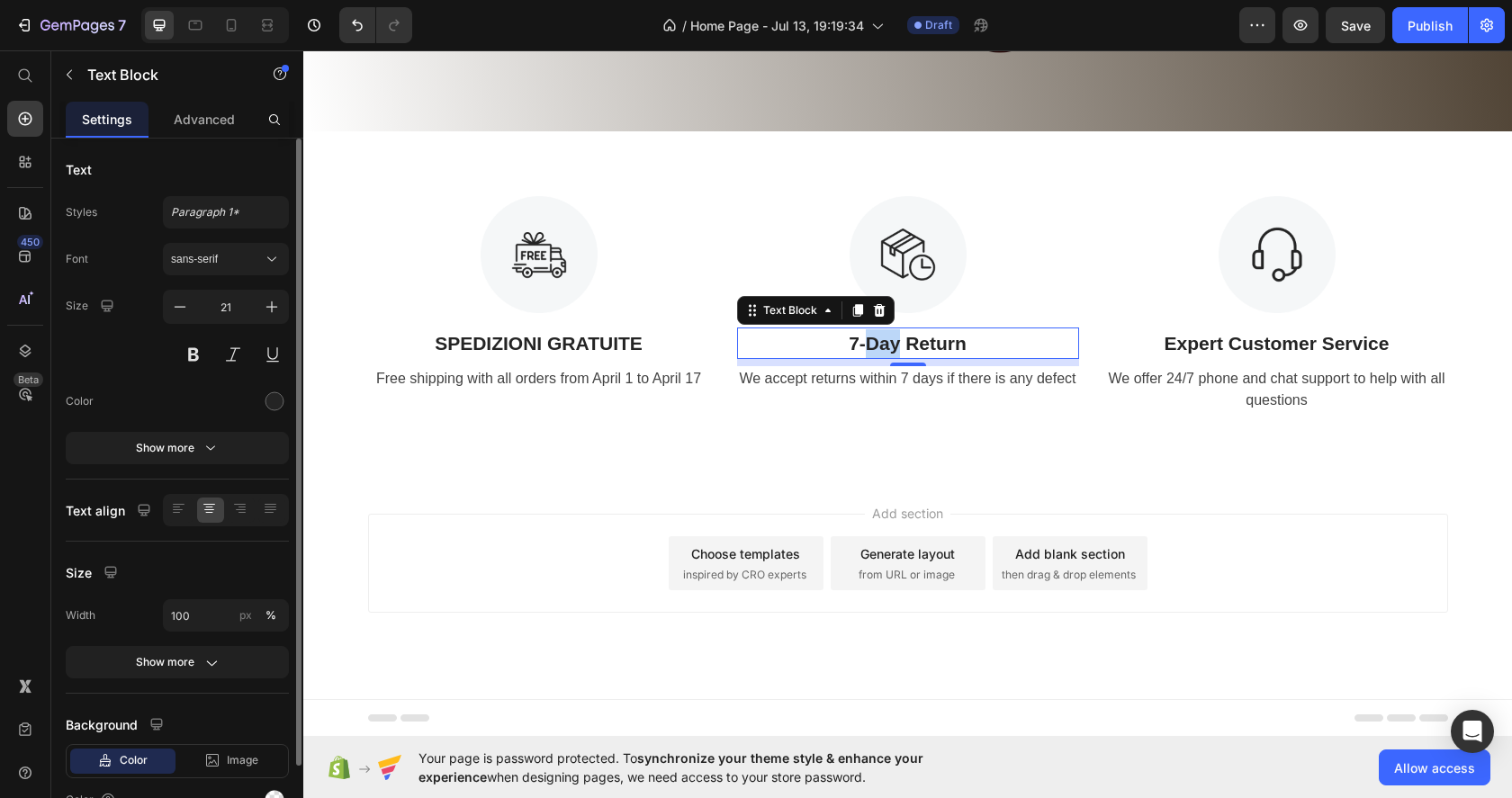 click on "7-Day Return" at bounding box center (908, 344) 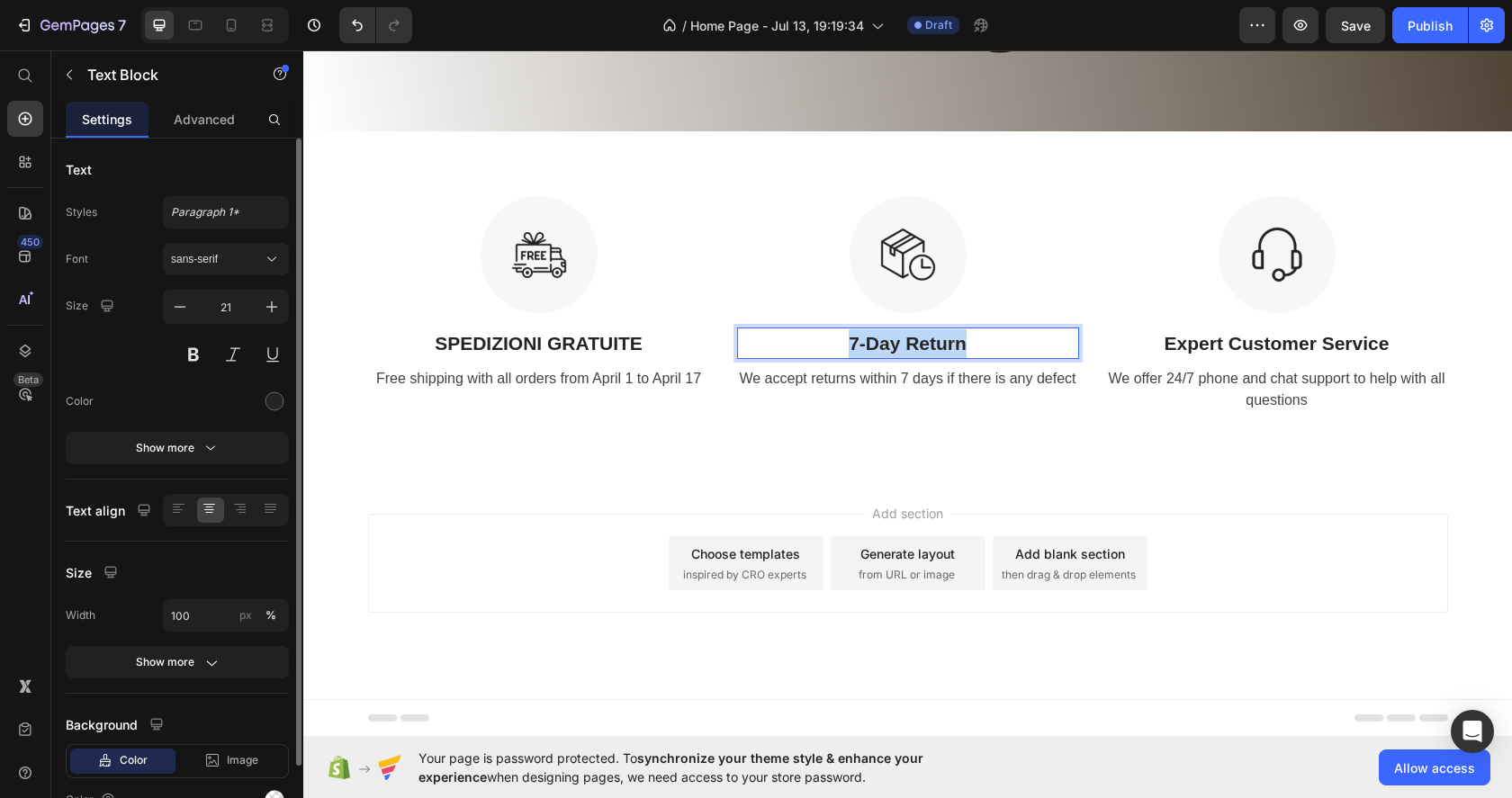 click on "7-Day Return" at bounding box center (908, 344) 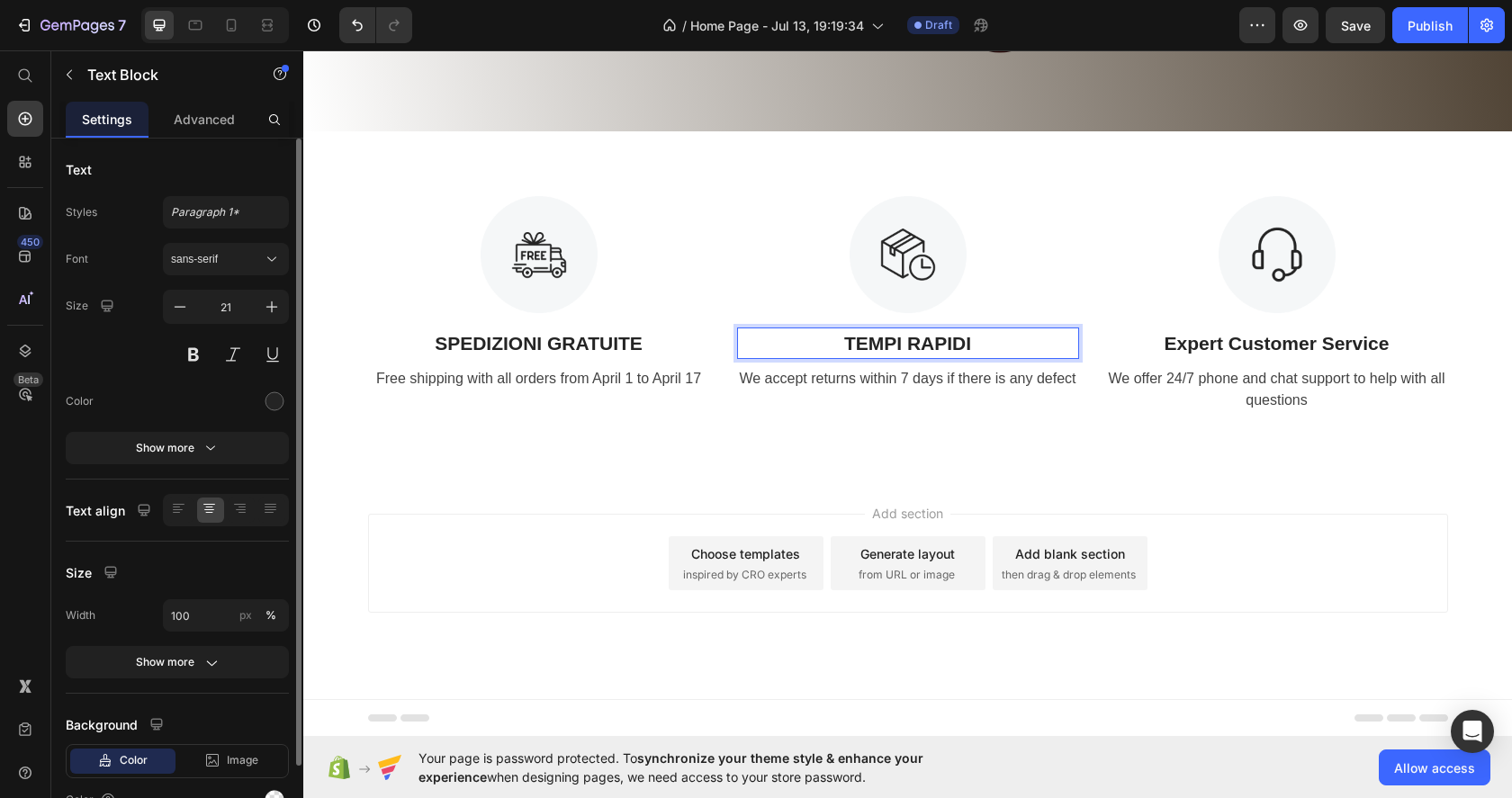 click on "TEMPI RAPIDI" at bounding box center [908, 344] 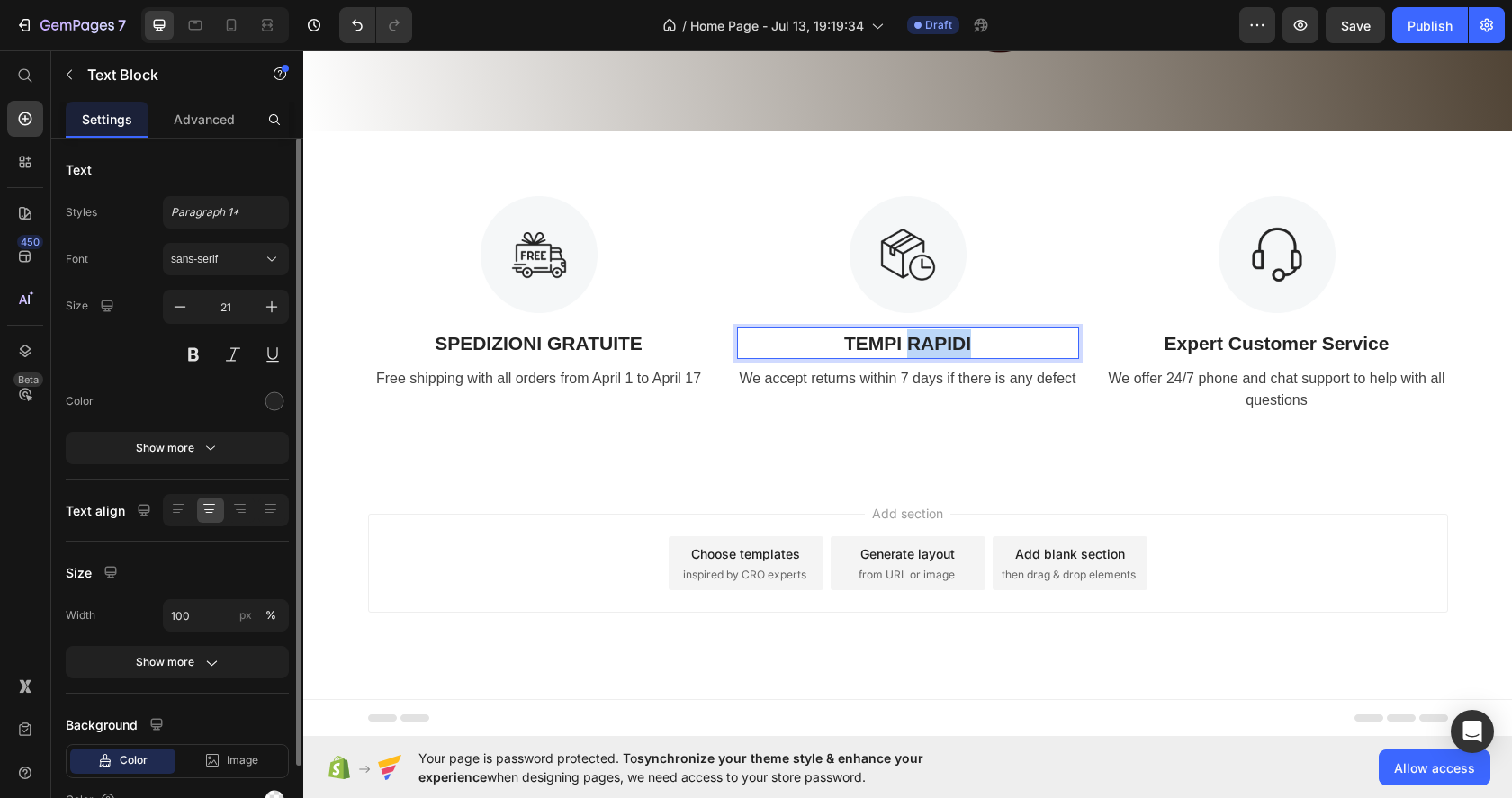 click on "TEMPI RAPIDI" at bounding box center [908, 344] 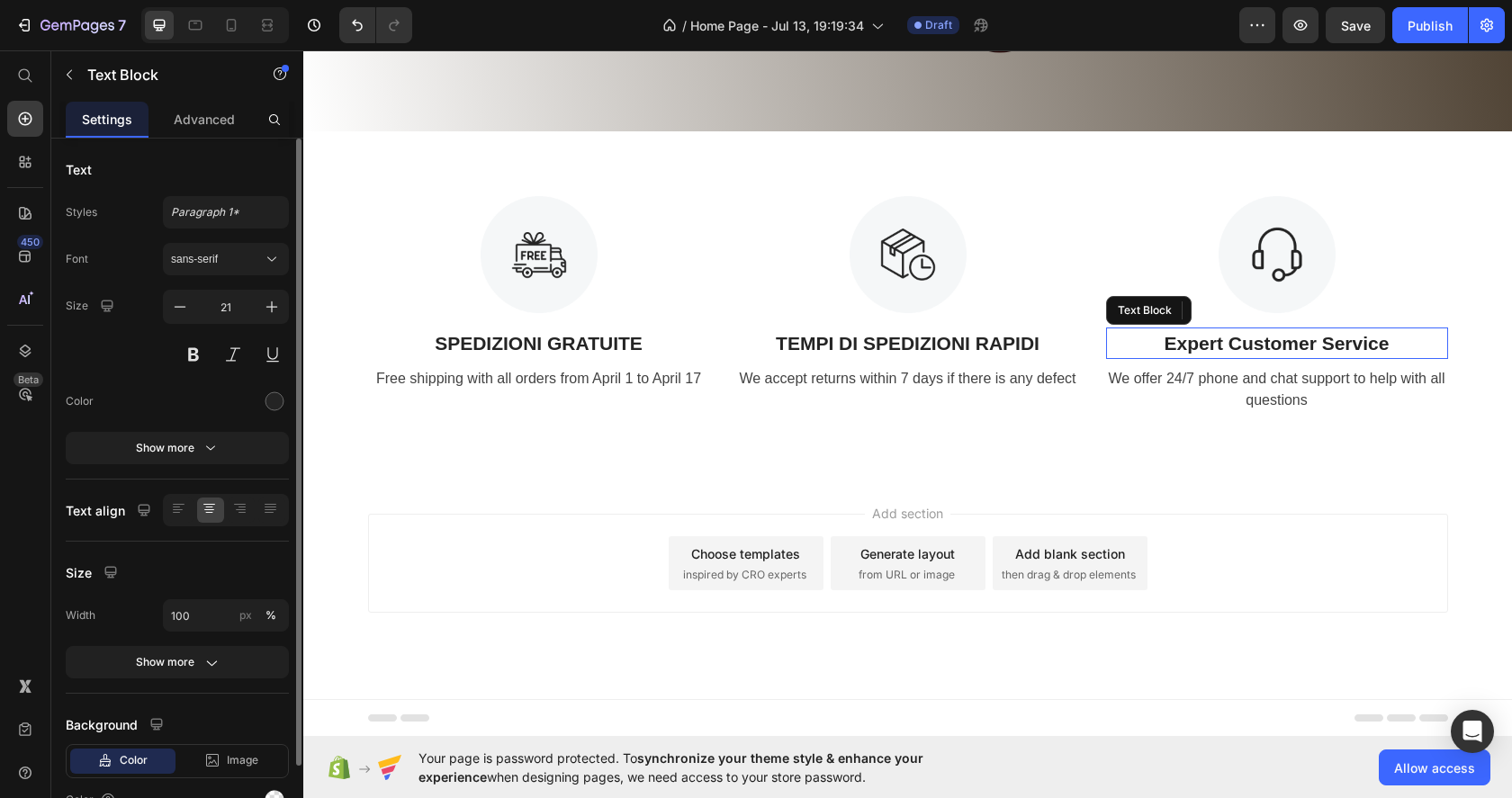 click on "Expert Customer Service" at bounding box center [1277, 344] 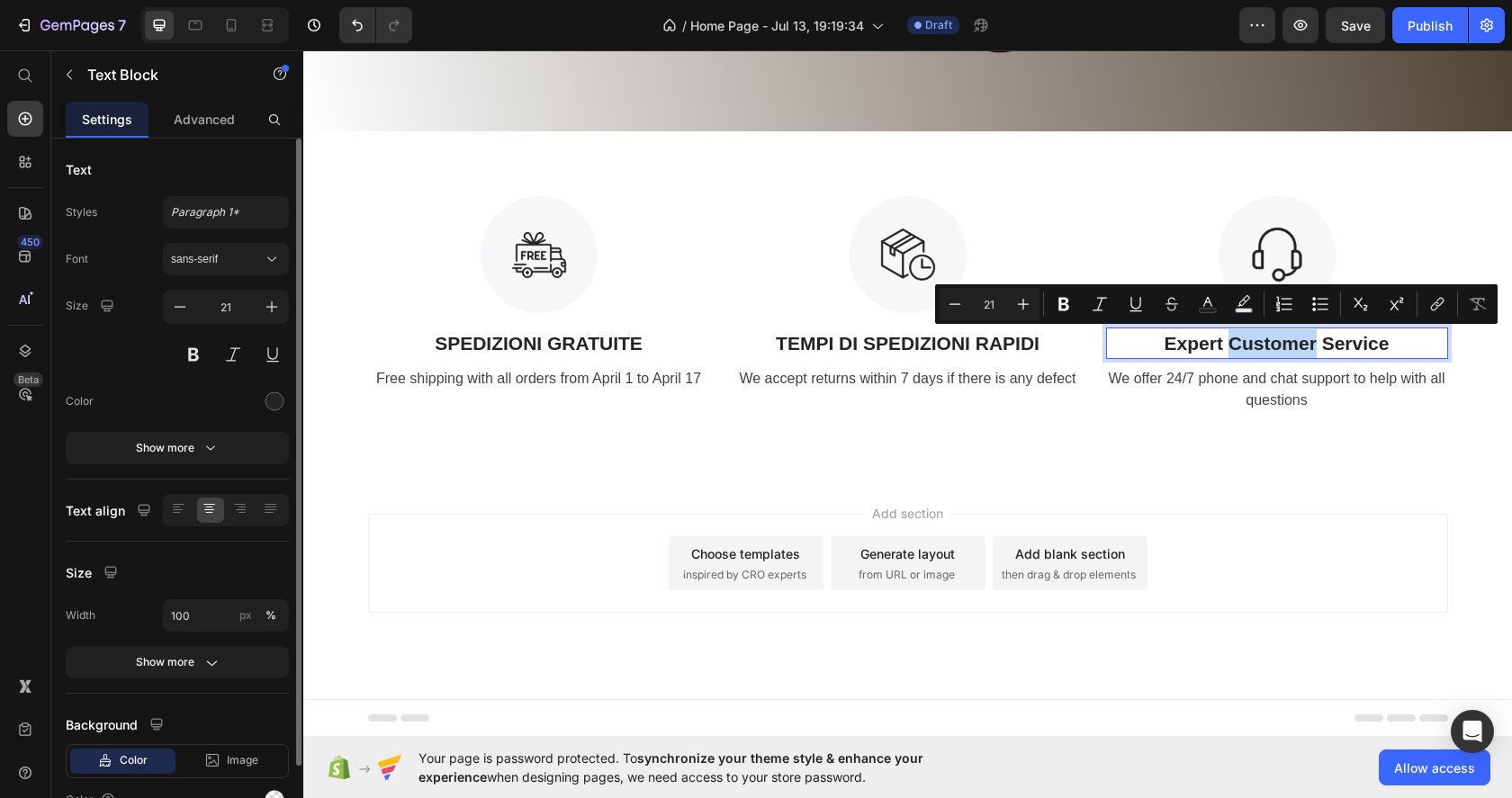 click on "Expert Customer Service" at bounding box center (1277, 344) 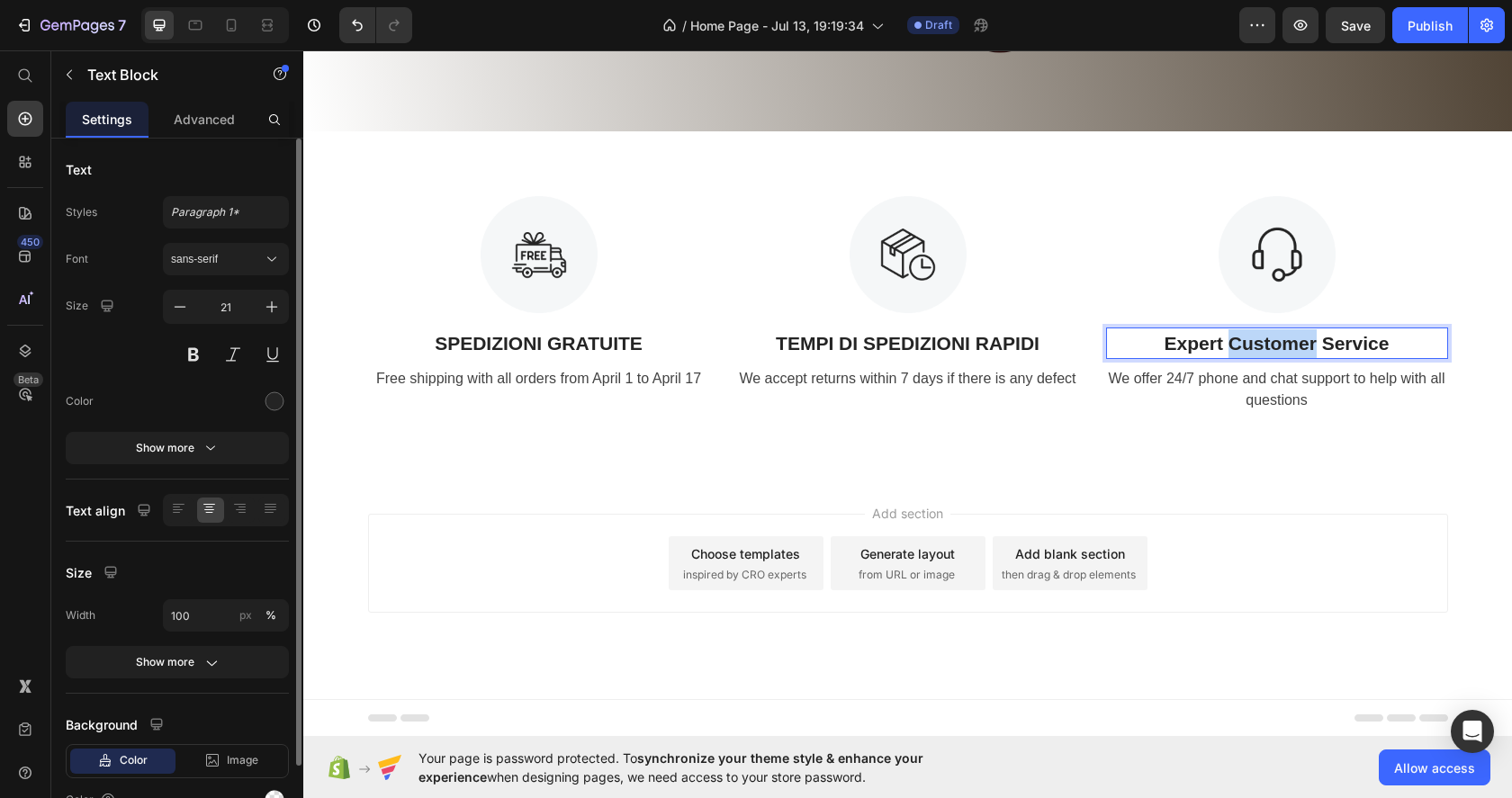 click on "Expert Customer Service" at bounding box center (1277, 344) 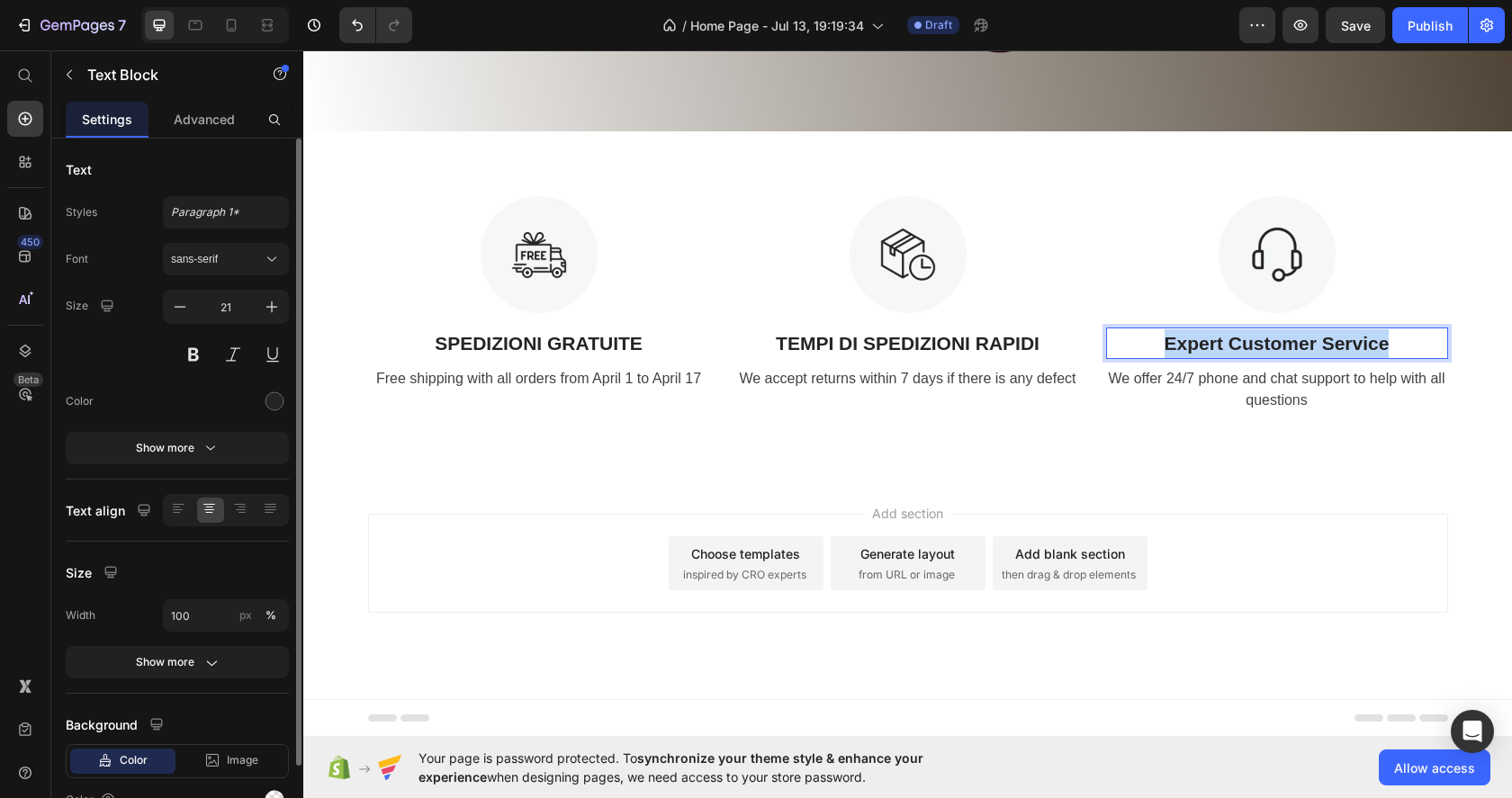 click on "Expert Customer Service" at bounding box center [1277, 344] 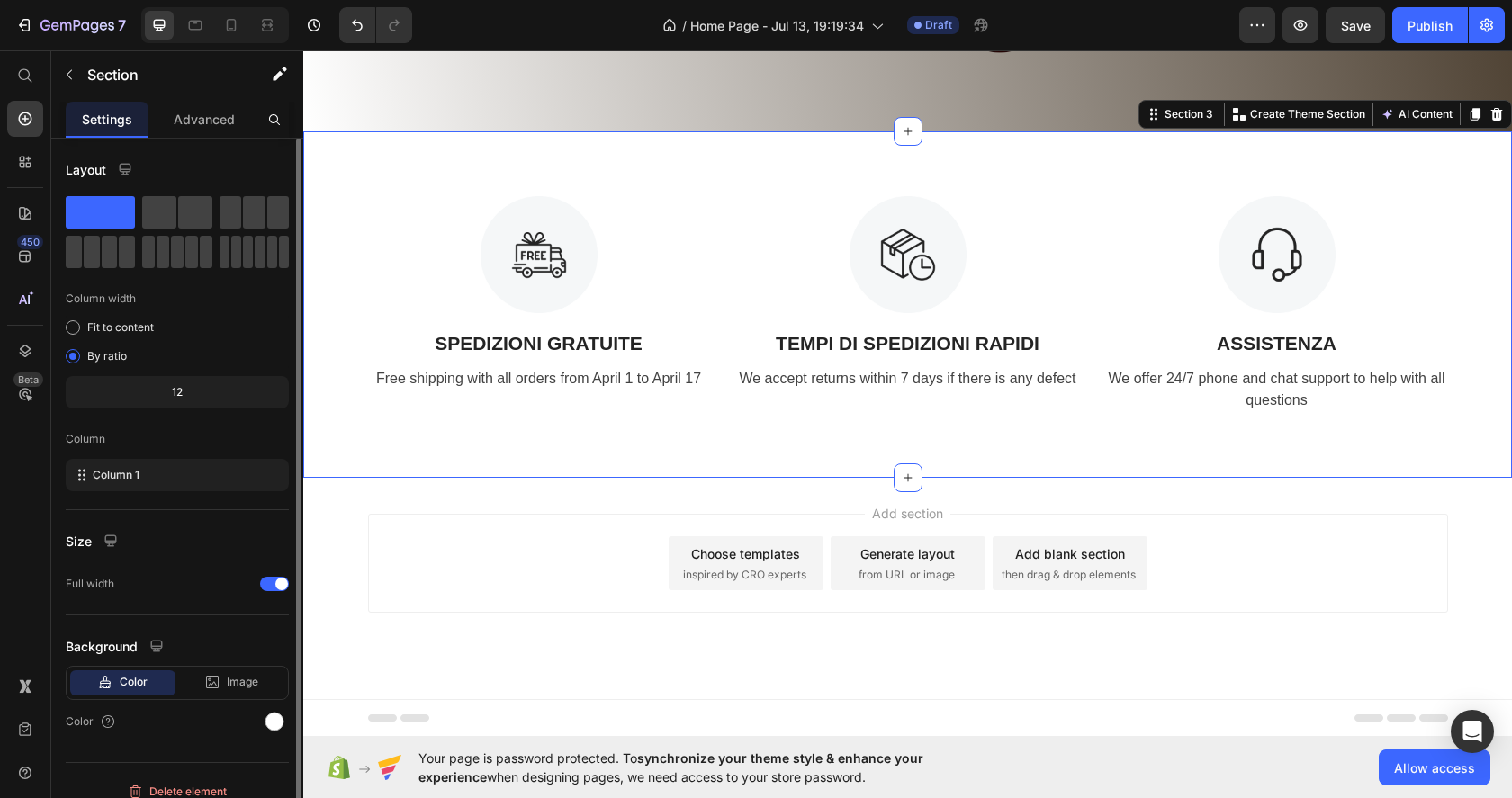 click on "Image SPEDIZIONI GRATUITE Text Block Free shipping with all orders
from April 1 to April 17 Text Image TEMPI DI SPEDIZIONI RAPIDI  Text Block We accept returns within 7 days
if there is any defect Text Image ASSISTENZA  Text Block We offer 24/7 phone and chat support to help with all questions Text Row Section 3   You can create reusable sections Create Theme Section AI Content Write with GemAI What would you like to describe here? Tone and Voice Persuasive Product Show more Generate" at bounding box center [907, 305] 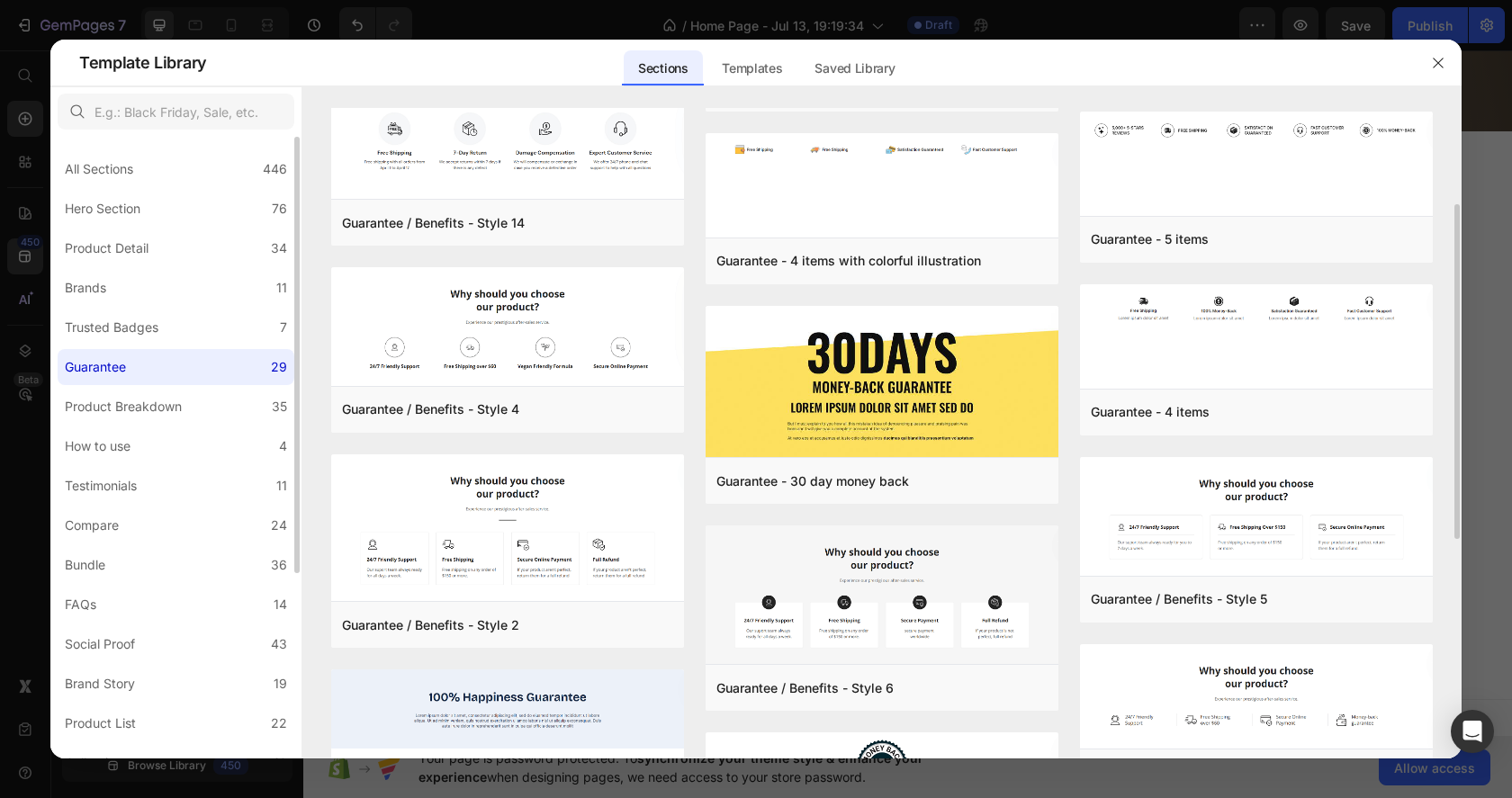 scroll, scrollTop: 229, scrollLeft: 0, axis: vertical 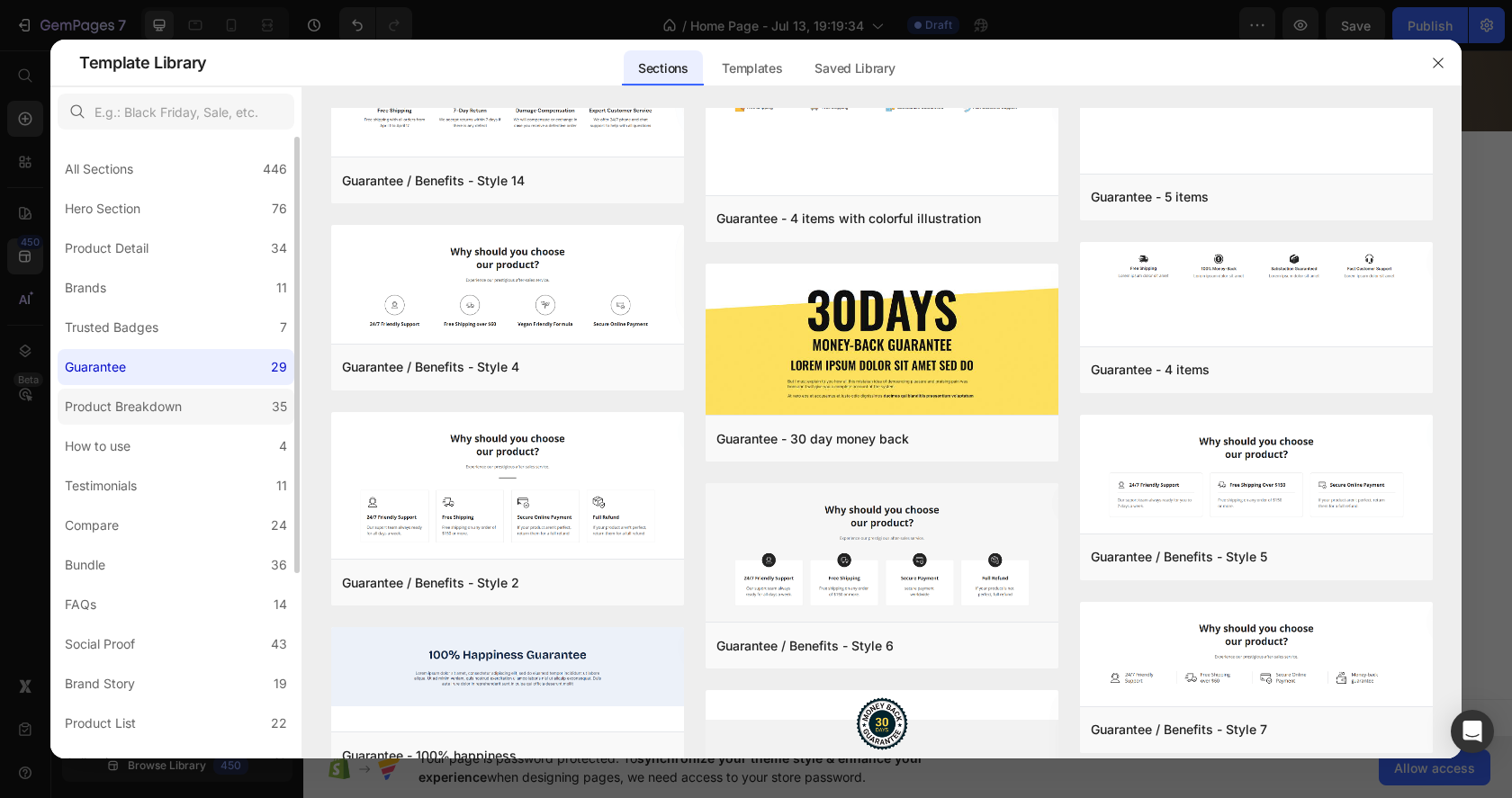 click on "Product Breakdown 35" 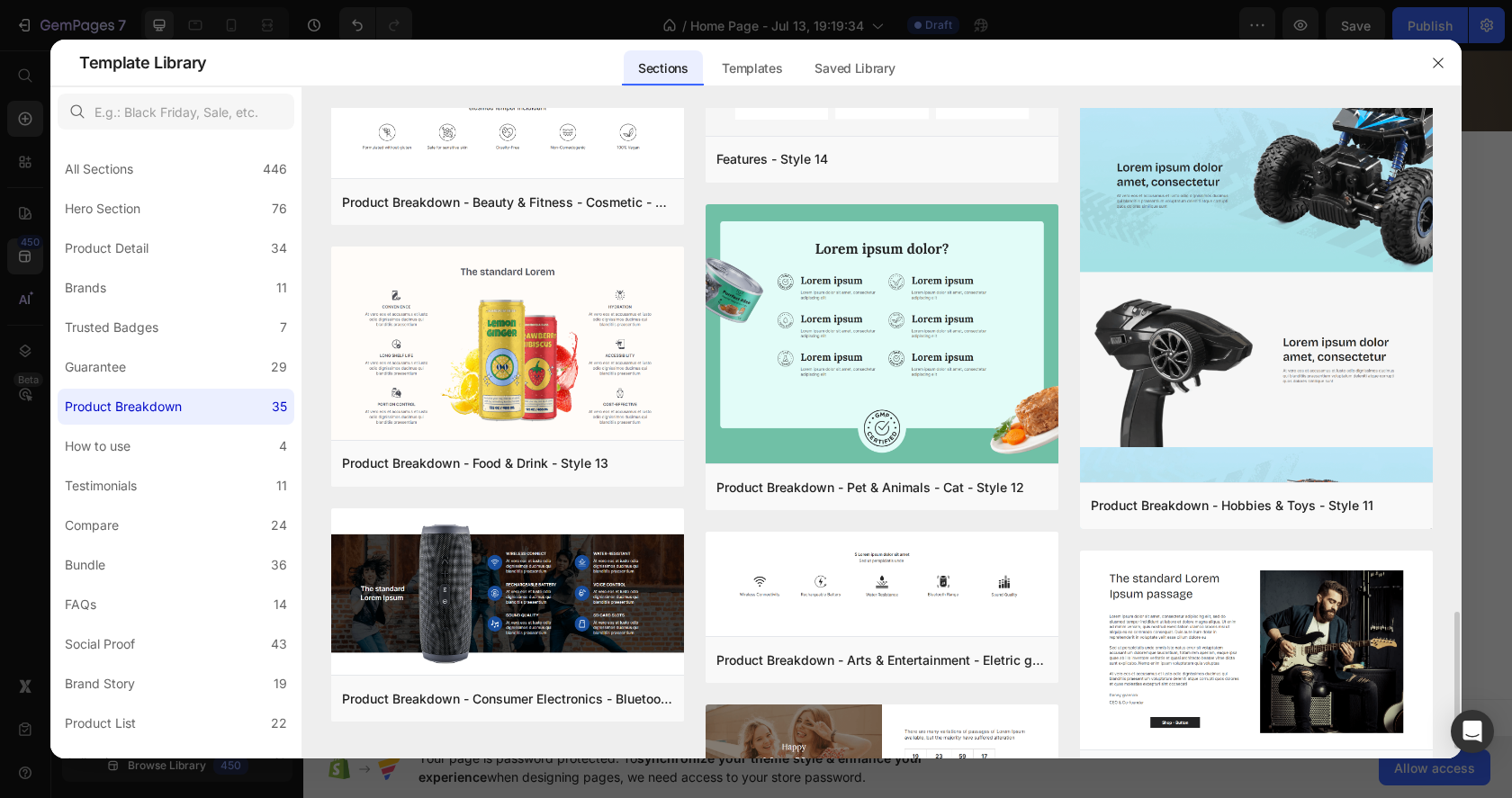 scroll, scrollTop: 2327, scrollLeft: 0, axis: vertical 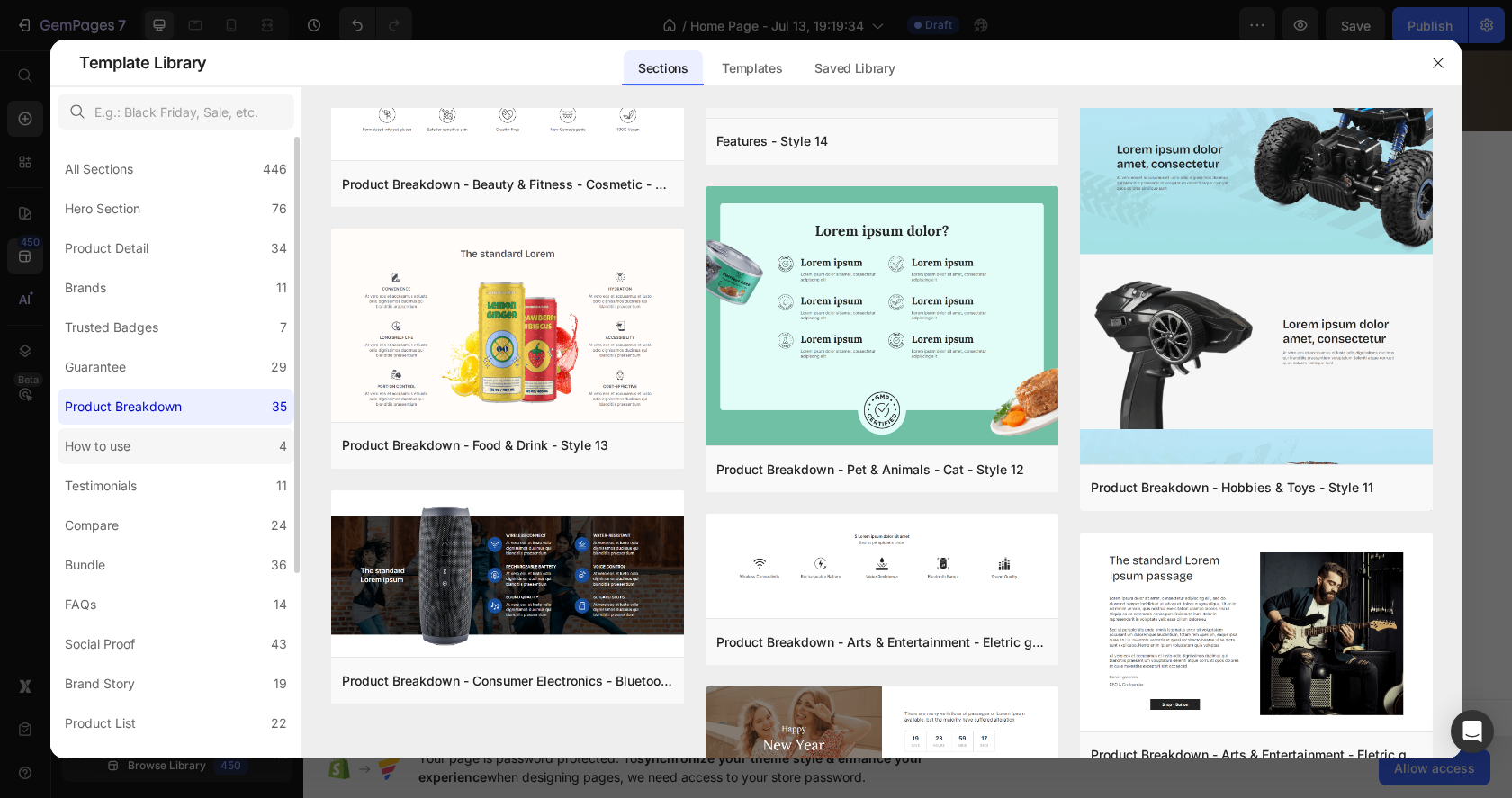 click on "How to use 4" 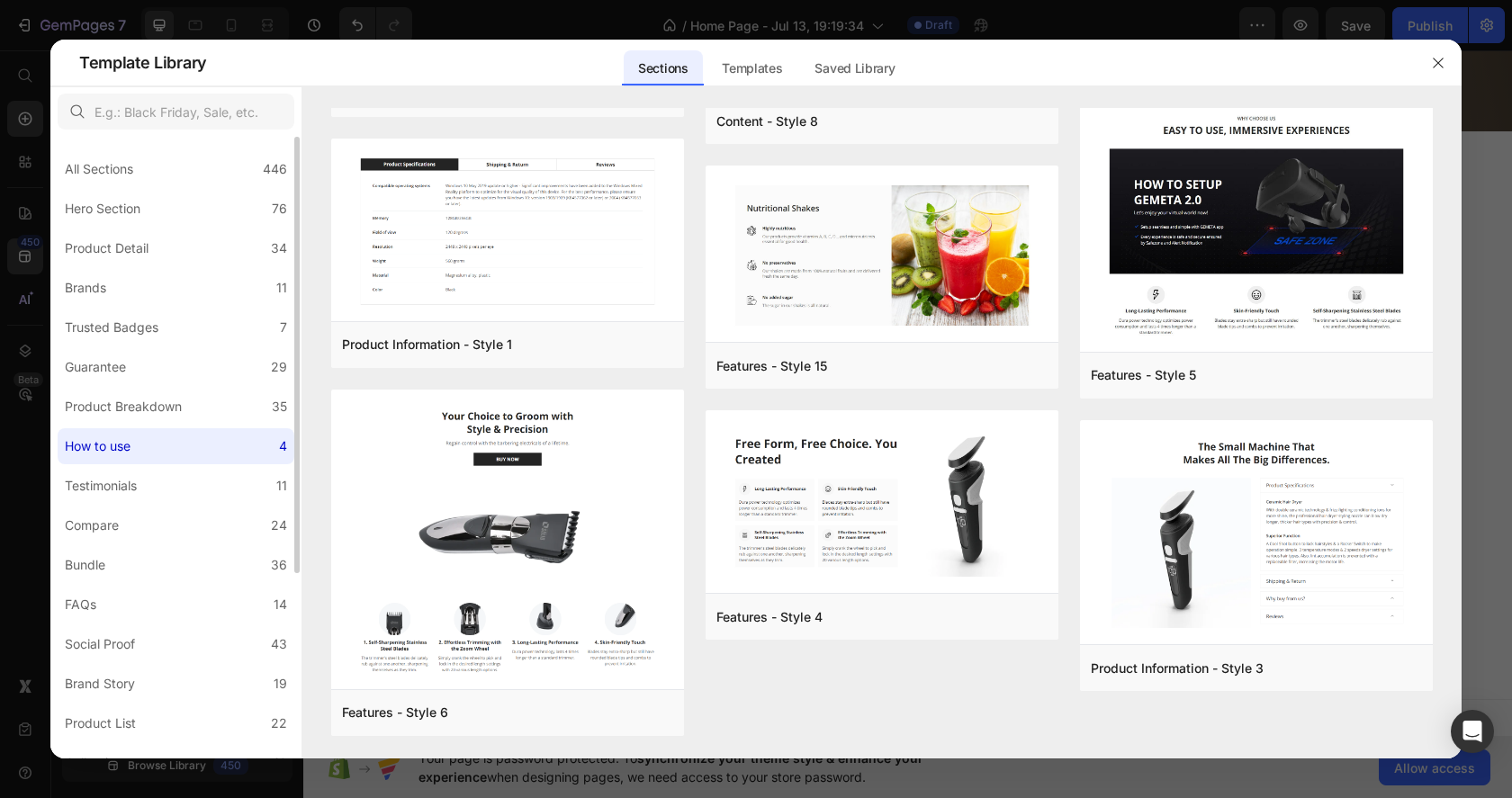 scroll, scrollTop: 0, scrollLeft: 0, axis: both 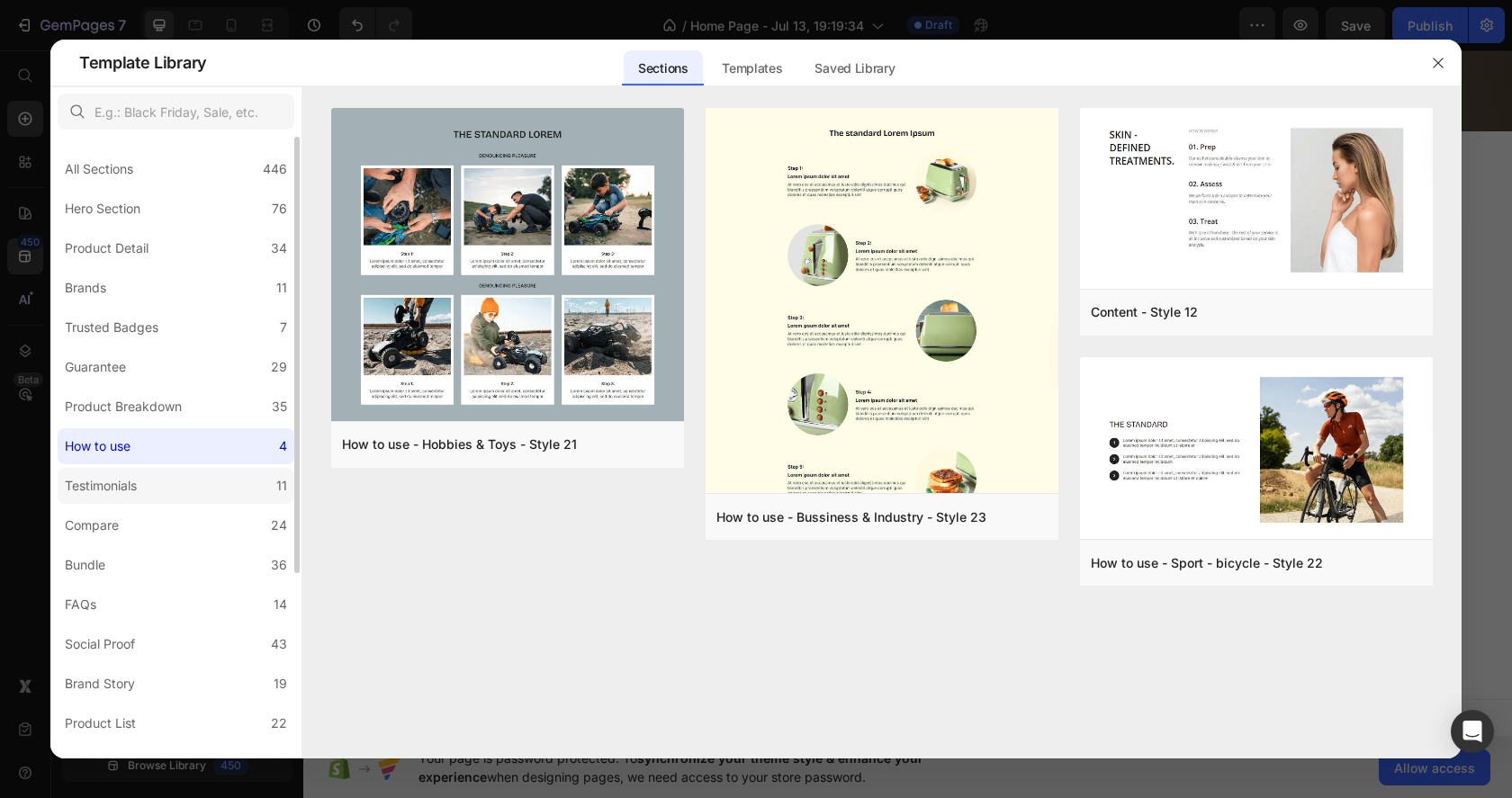 click on "Testimonials 11" 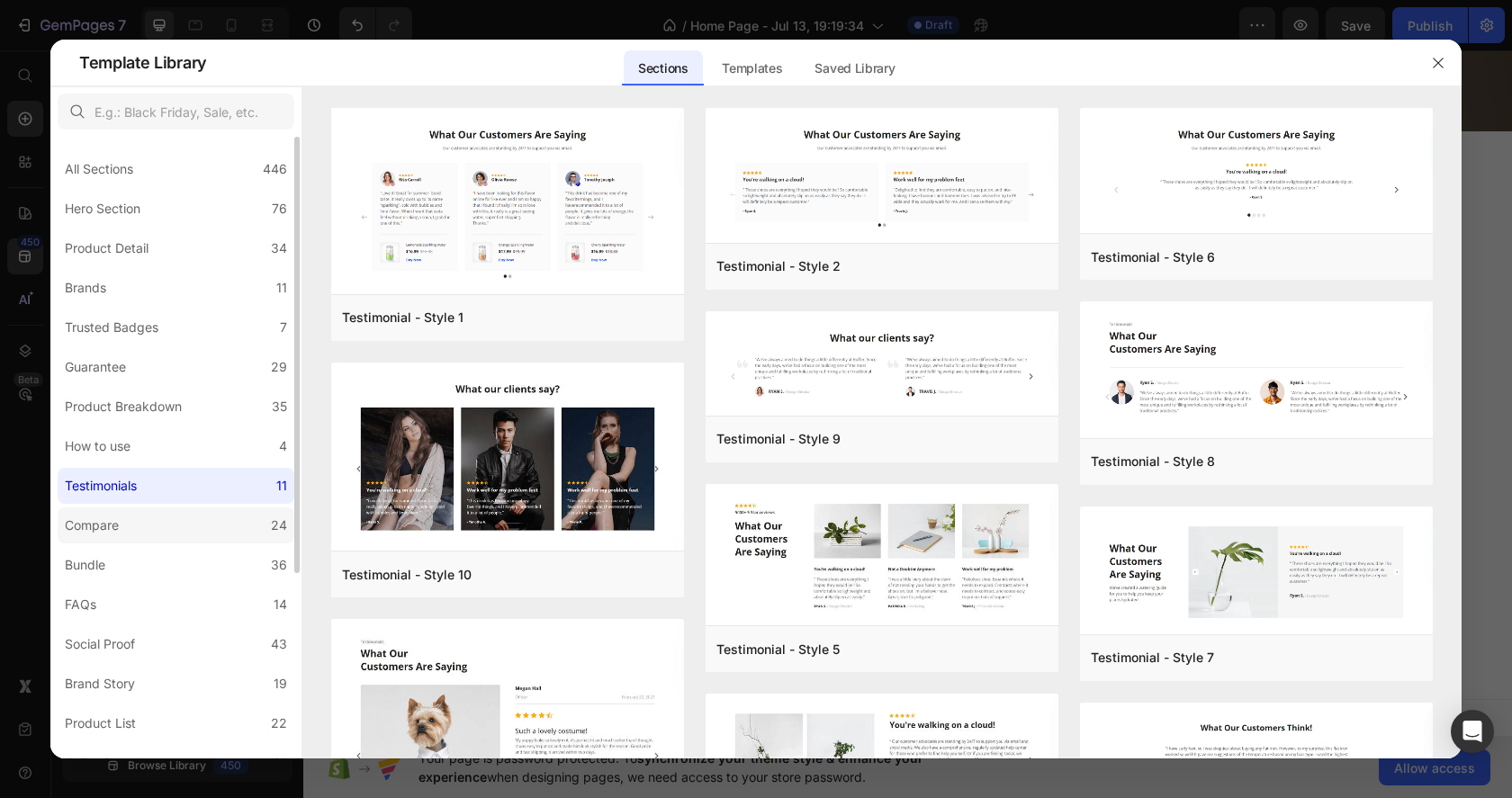 click on "Compare 24" 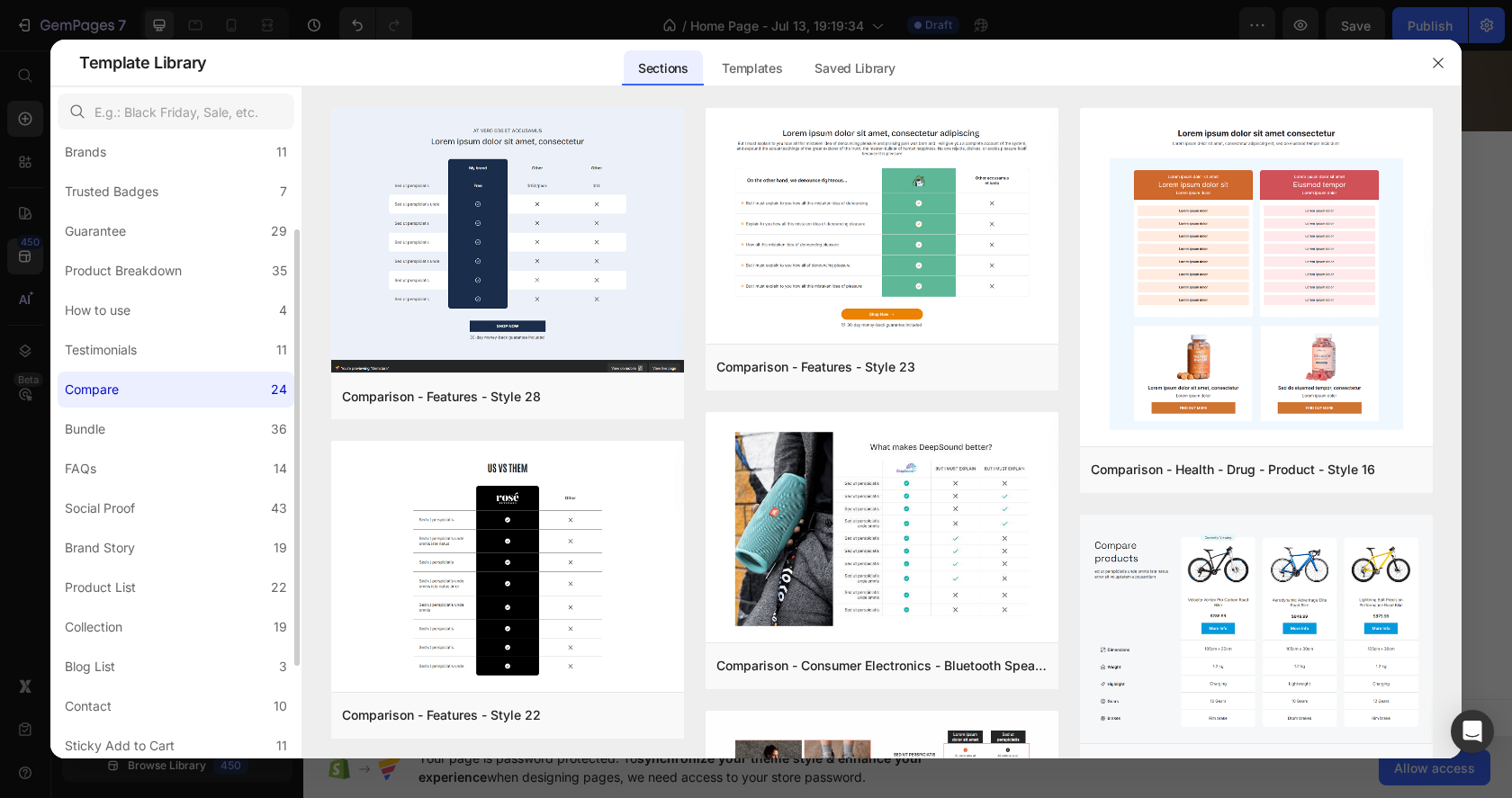 scroll, scrollTop: 141, scrollLeft: 0, axis: vertical 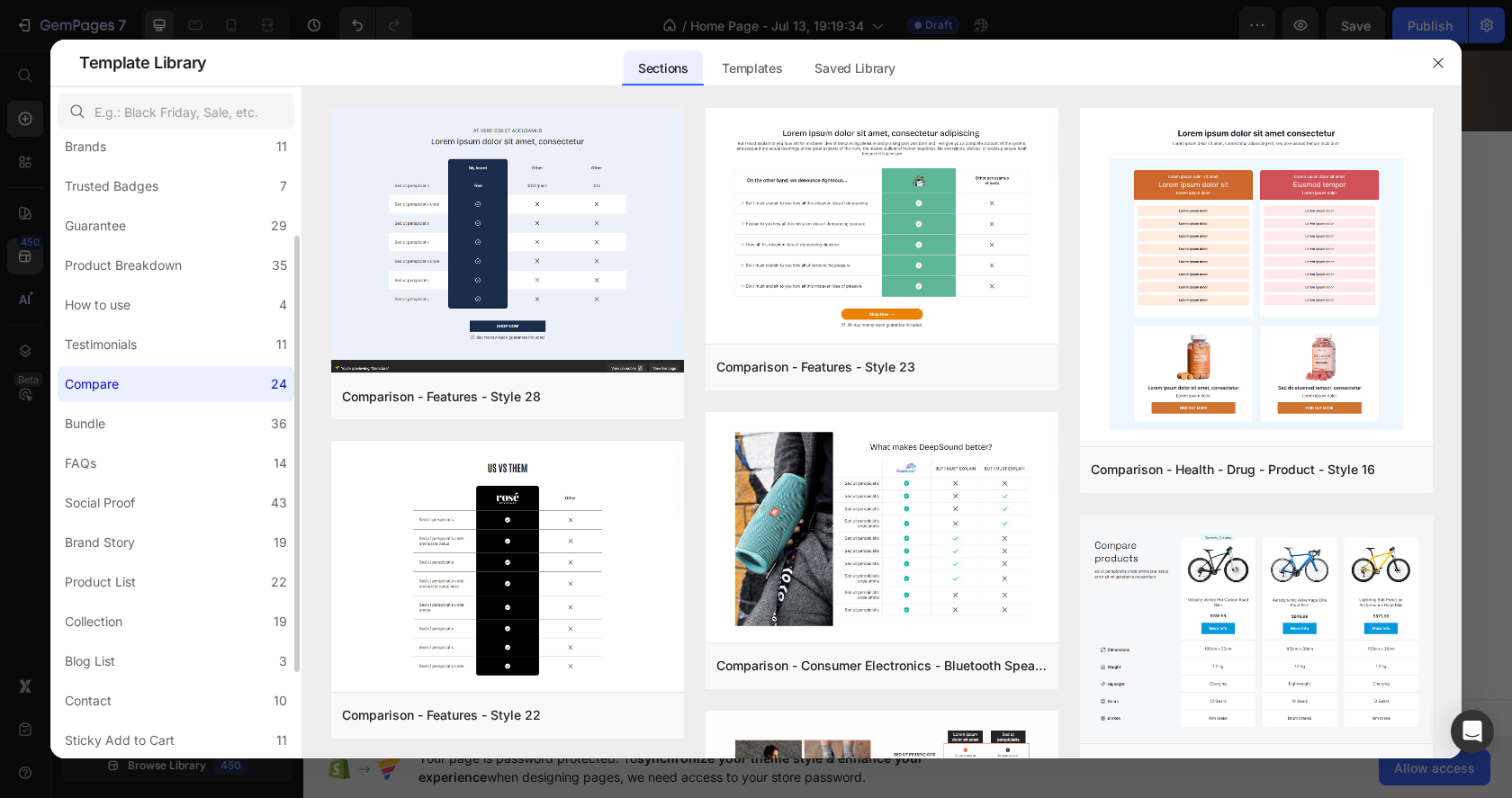 click on "All Sections 446 Hero Section 76 Product Detail 34 Brands 11 Trusted Badges 7 Guarantee 29 Product Breakdown 35 How to use 4 Testimonials 11 Compare 24 Bundle 36 FAQs 14 Social Proof 43 Brand Story 19 Product List 22 Collection 19 Blog List 3 Contact 10 Sticky Add to Cart 11 Custom Footer 15 Mobile Focused 27 Announcement Bar 7" at bounding box center (176, 436) 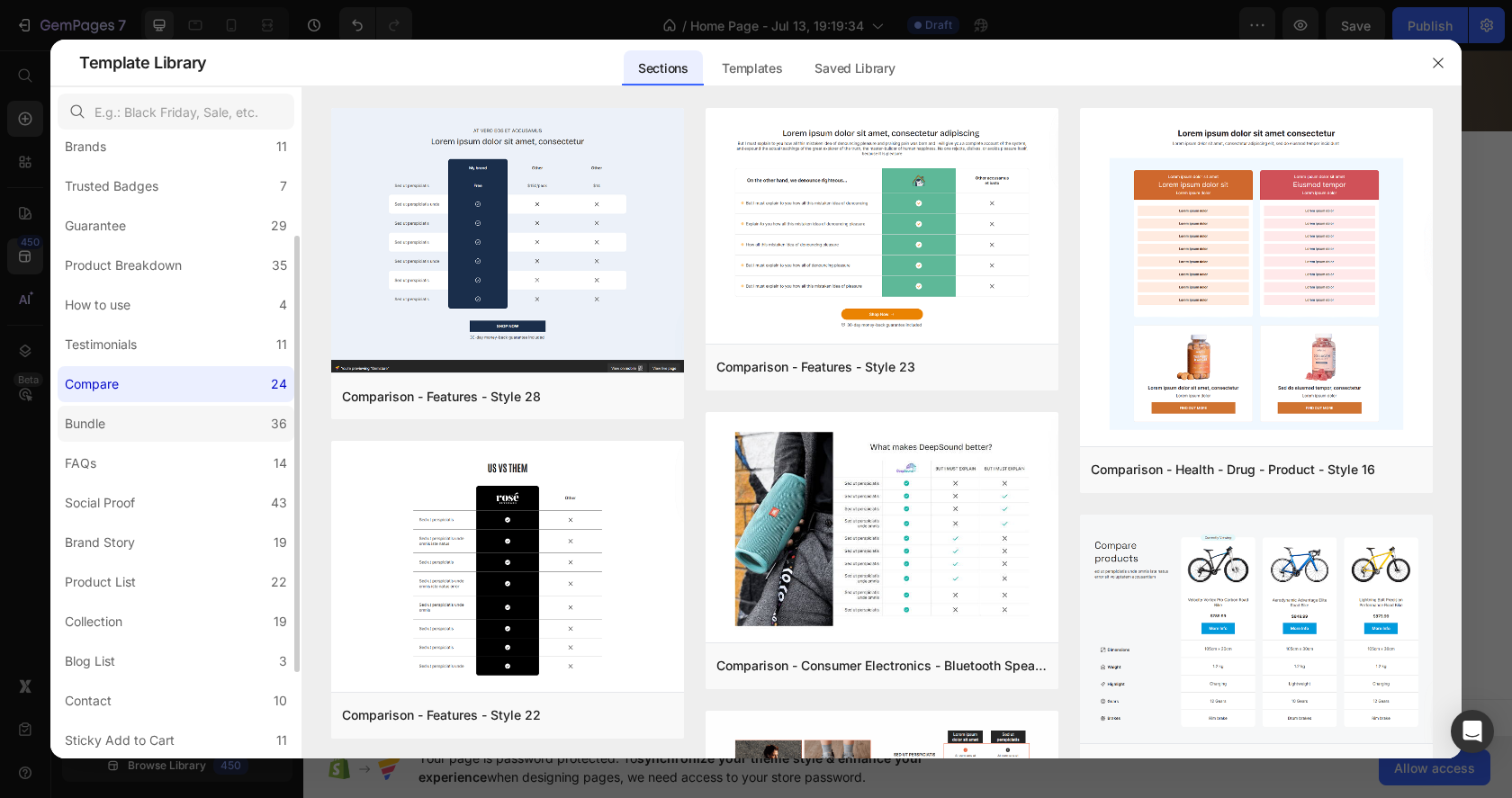 click on "Bundle 36" 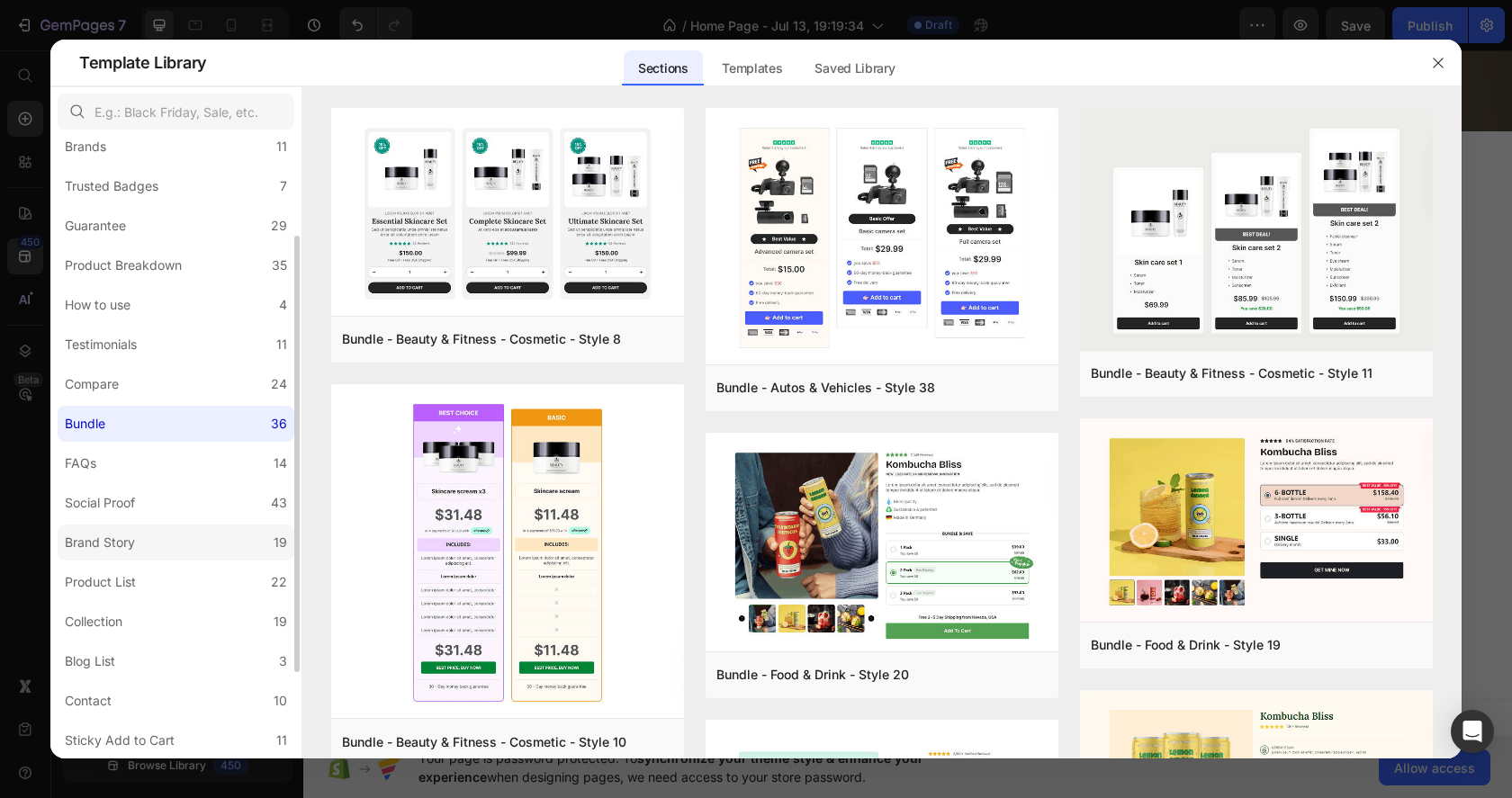 click on "Brand Story 19" 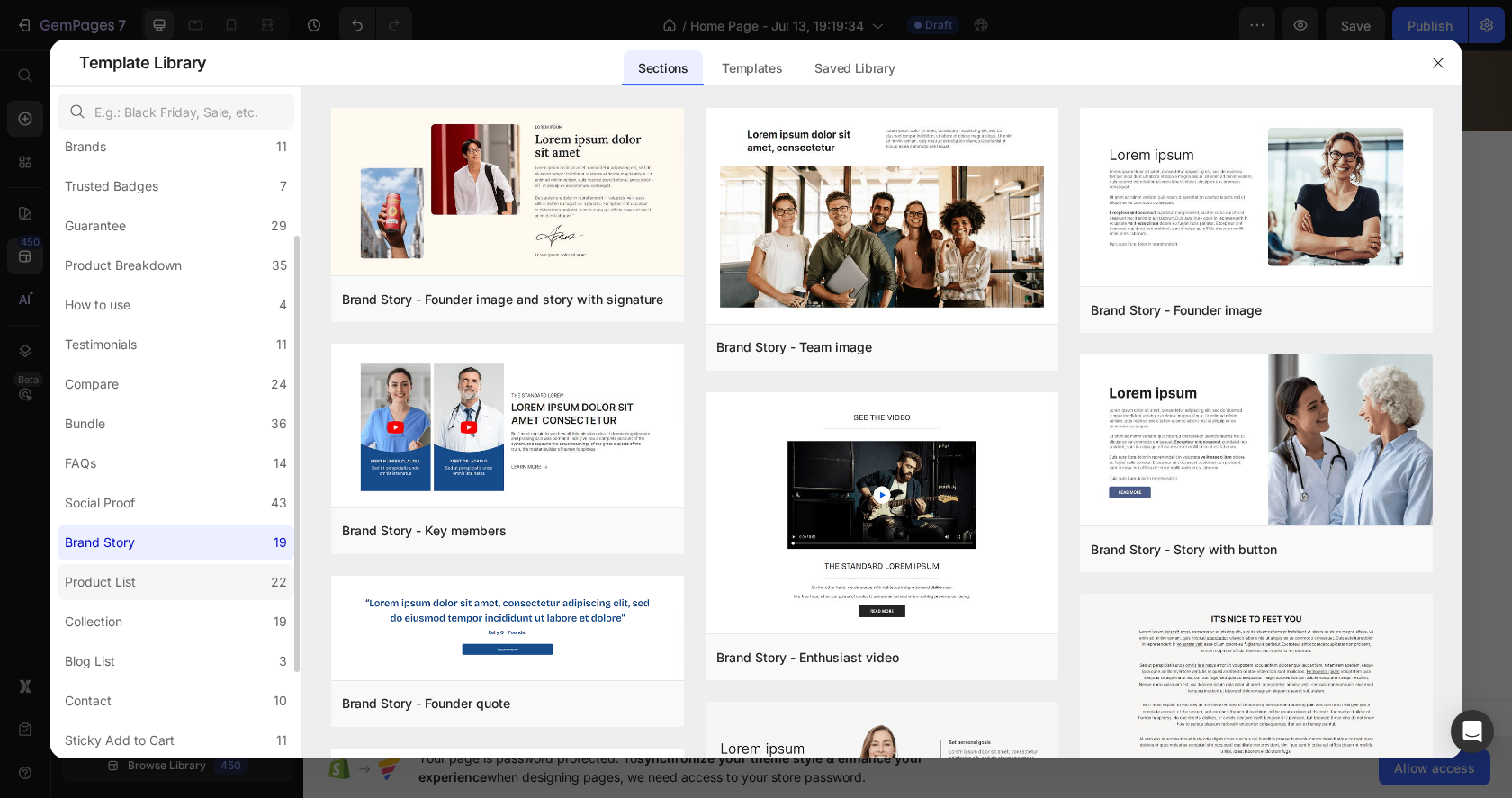 click on "Product List 22" 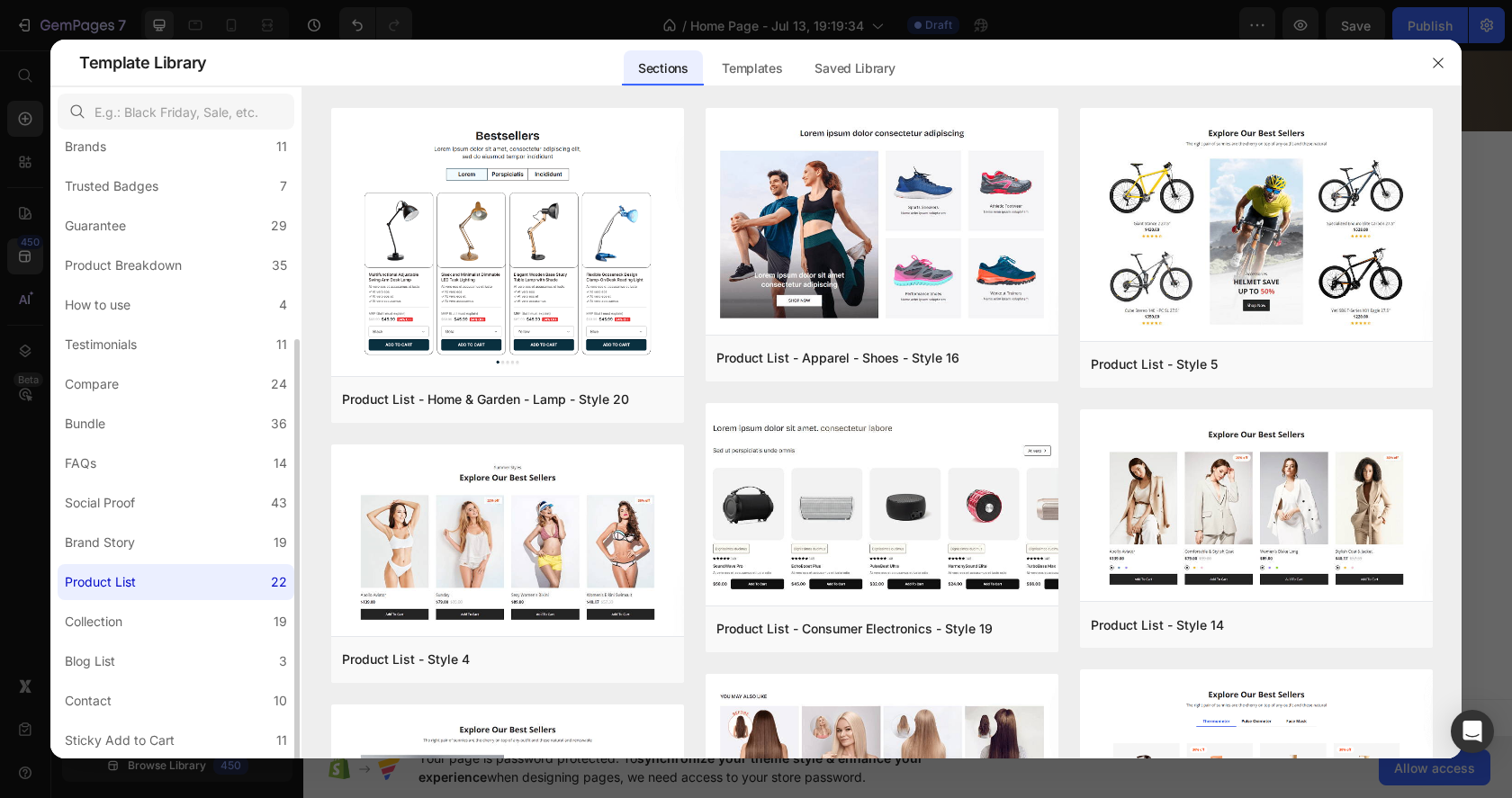 scroll, scrollTop: 261, scrollLeft: 0, axis: vertical 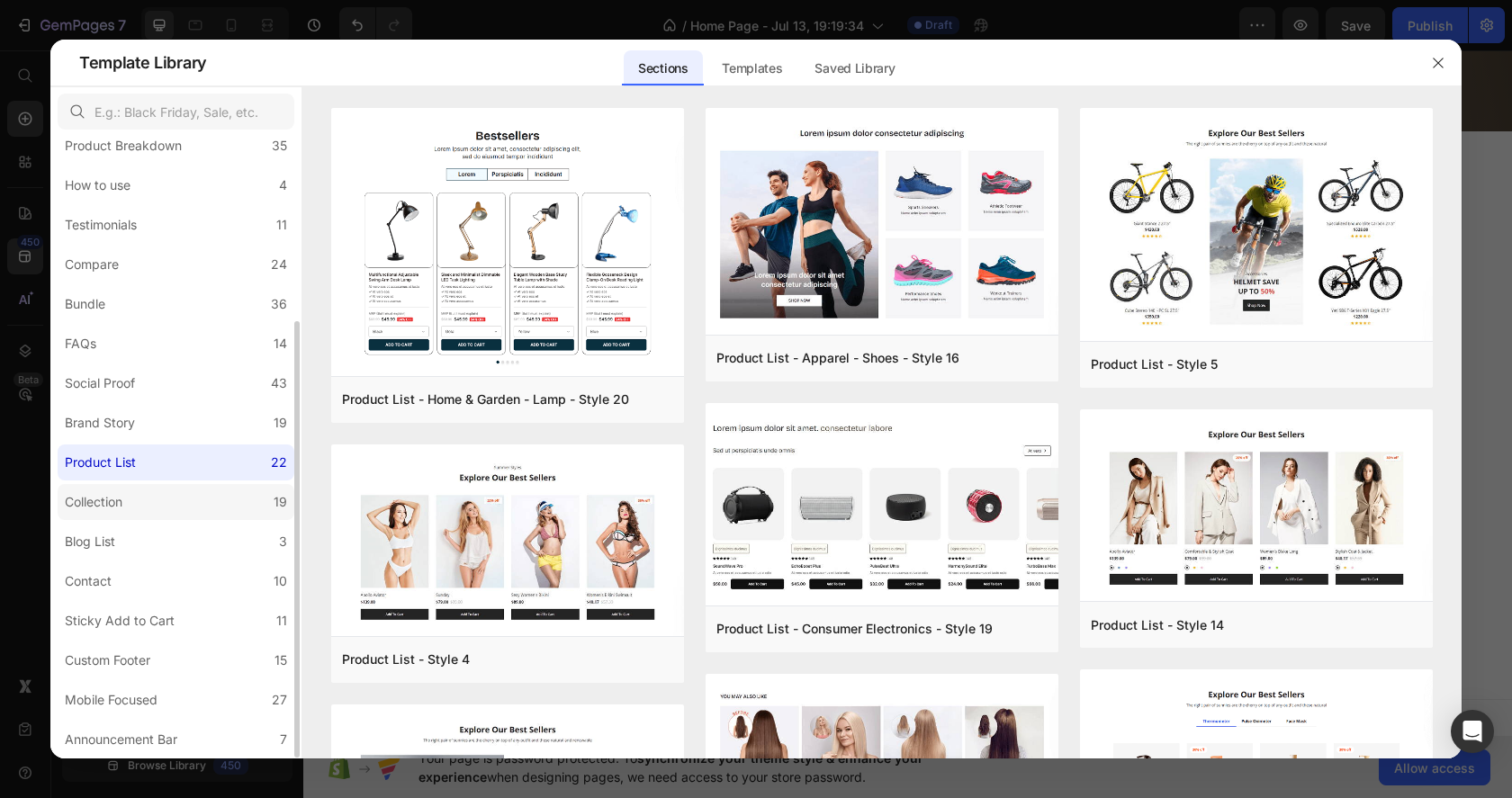 click on "Collection 19" 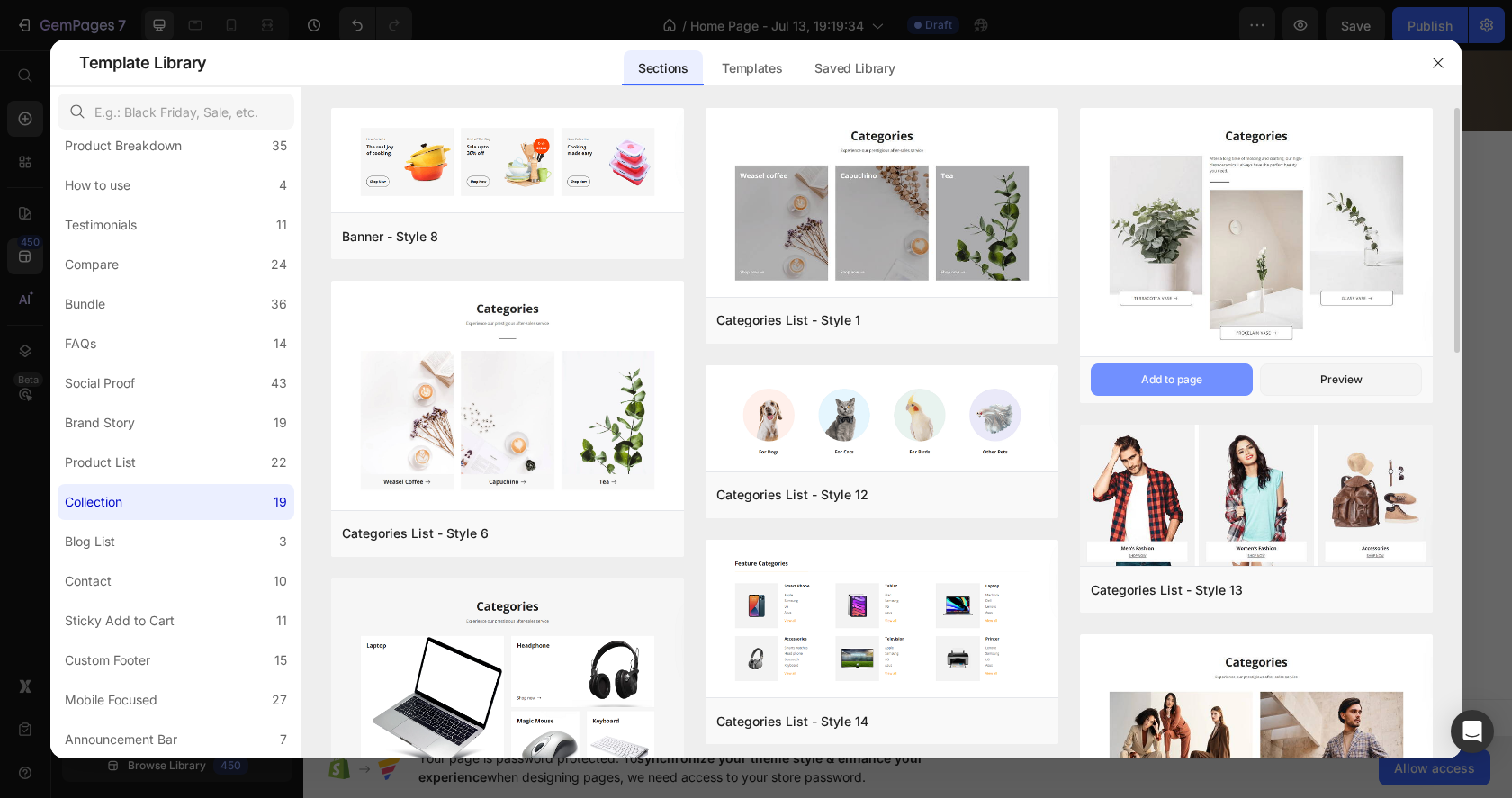 click on "Add to page" at bounding box center (1172, 380) 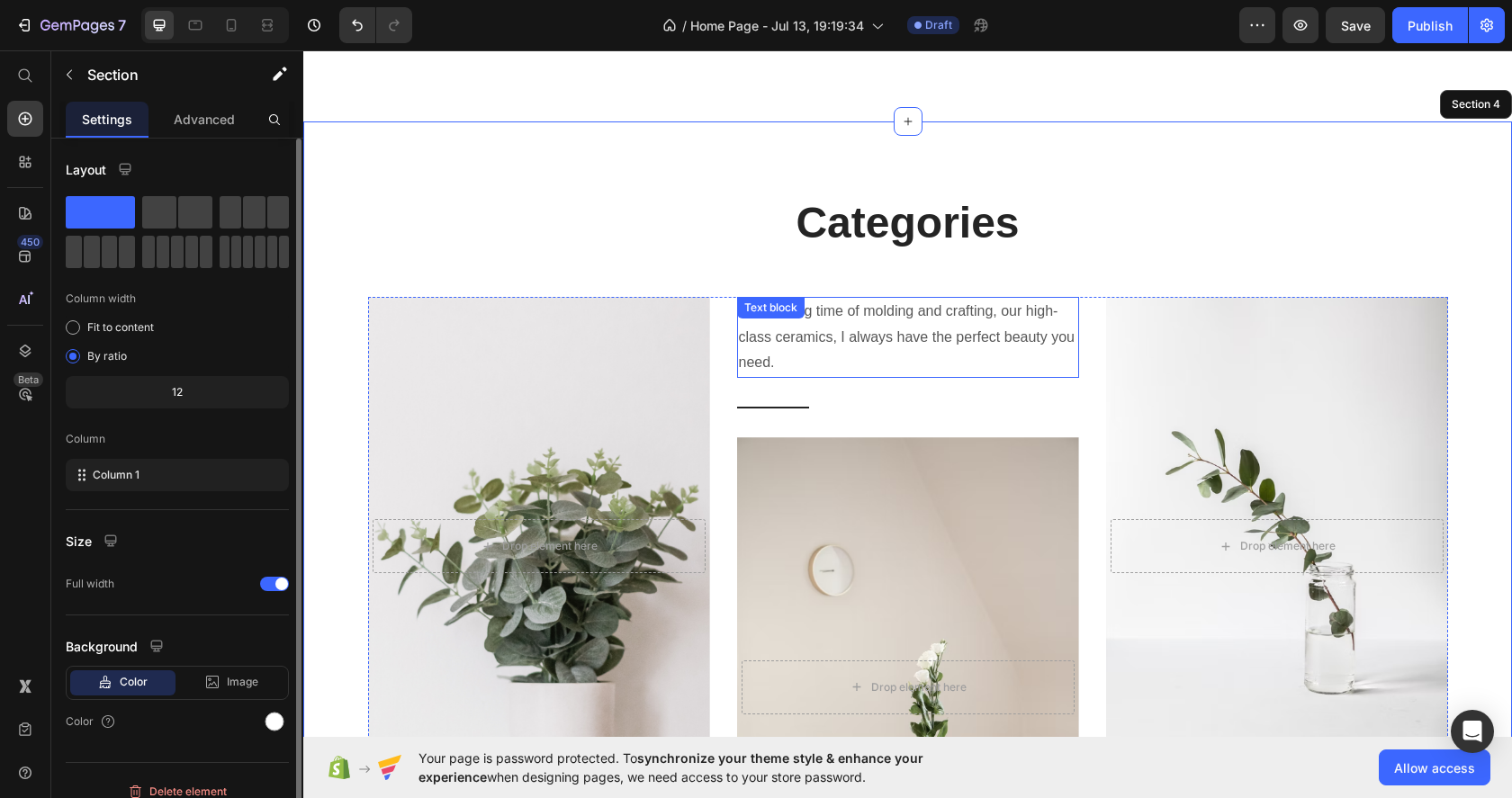 scroll, scrollTop: 1022, scrollLeft: 0, axis: vertical 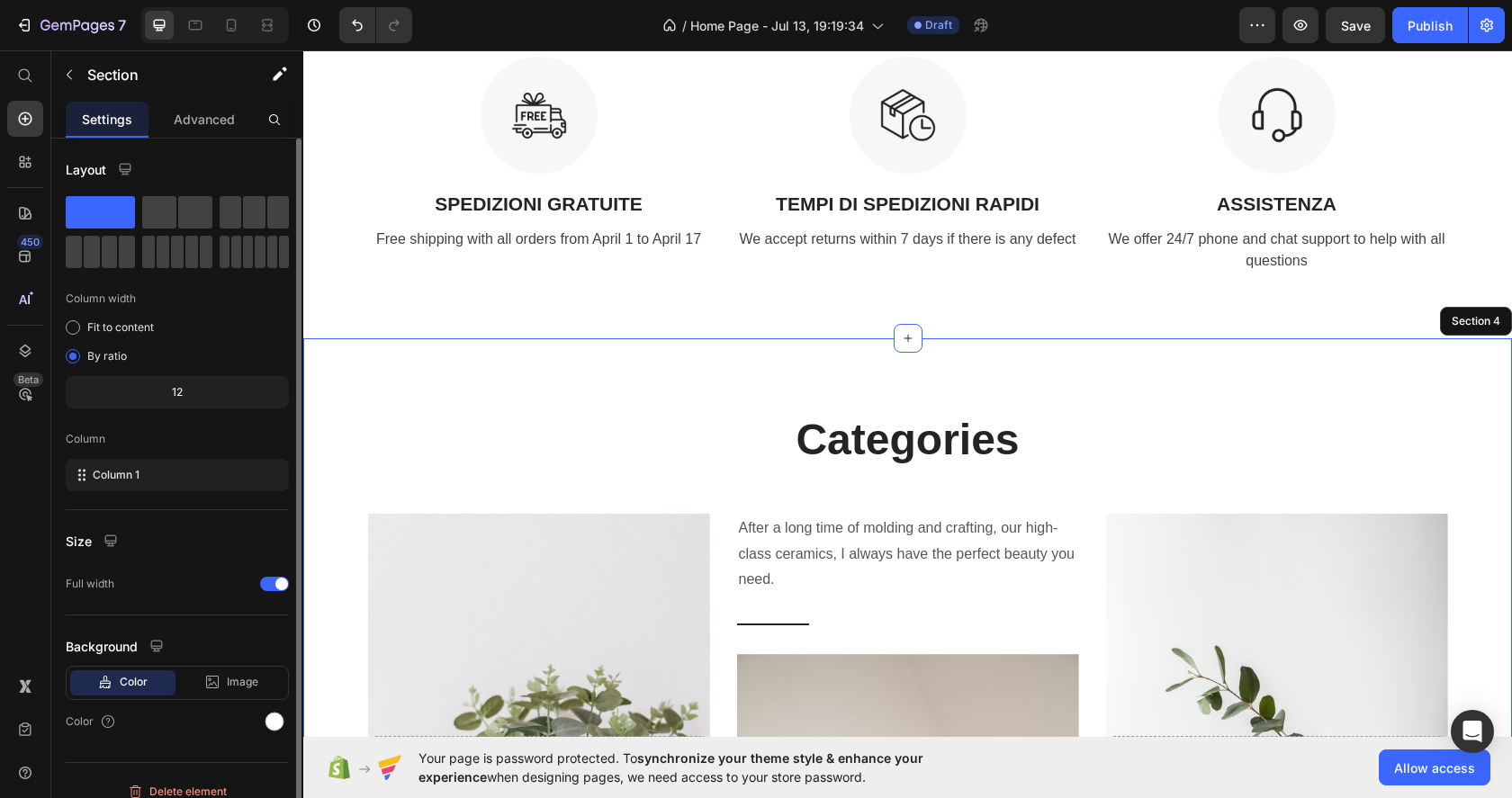 click on "Categories Heading Row After a long time of molding and crafting, our high-class ceramics, I always have the perfect beauty you need. Text block Row                Title Line
Drop element here Hero Banner
TERRACOTTA VASE Button After a long time of molding and crafting, our high-class ceramics, I always have the perfect beauty you need. Text block                Title Line
Drop element here Hero Banner
PROCELAIN VASE Button After a long time of molding and crafting, our high-class ceramics, I always have the perfect beauty you need. Text block Row                Title Line
Drop element here Hero Banner
GLASS VASE Button Row Section 4" at bounding box center [907, 801] 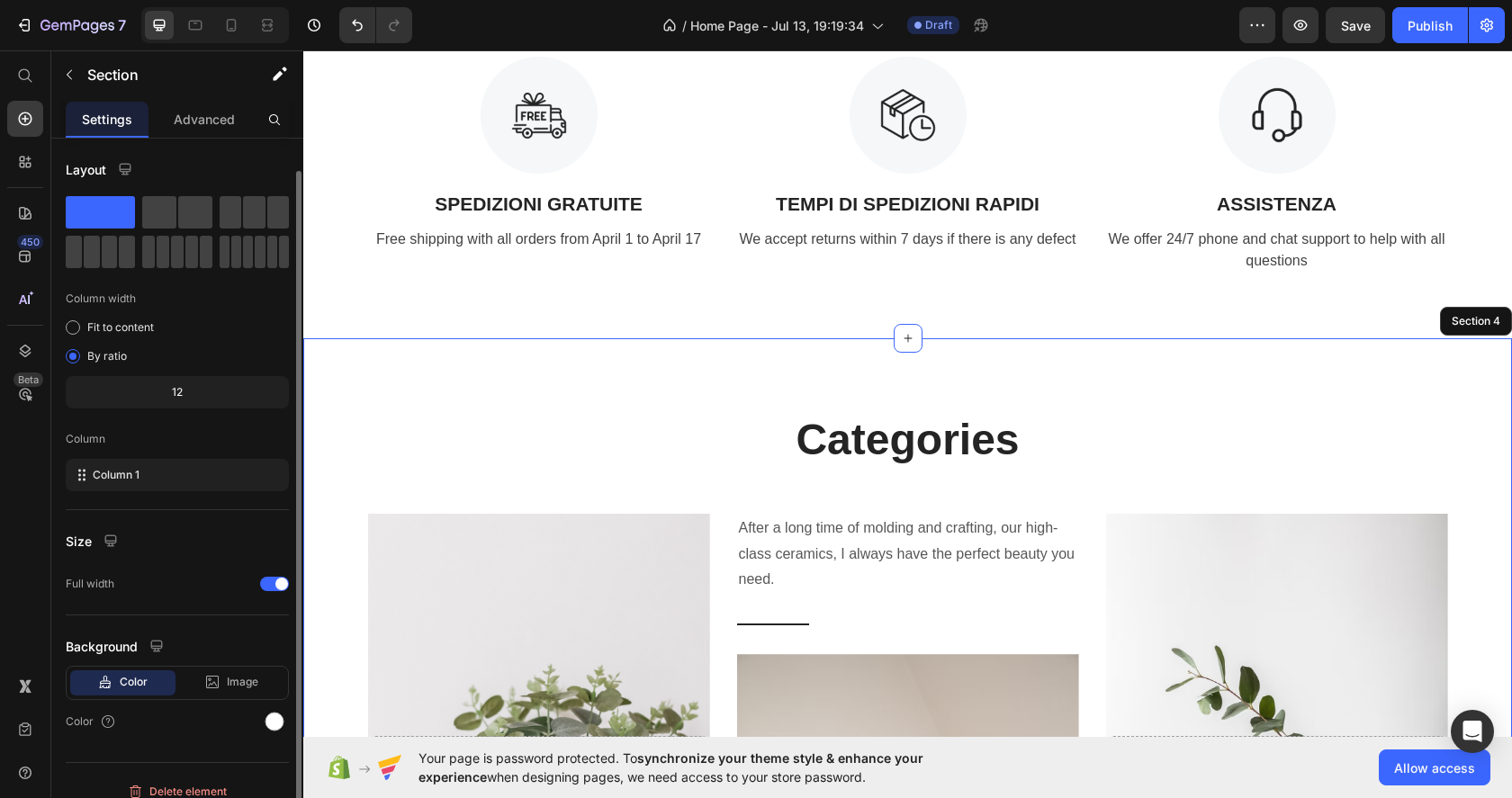 scroll, scrollTop: 16, scrollLeft: 0, axis: vertical 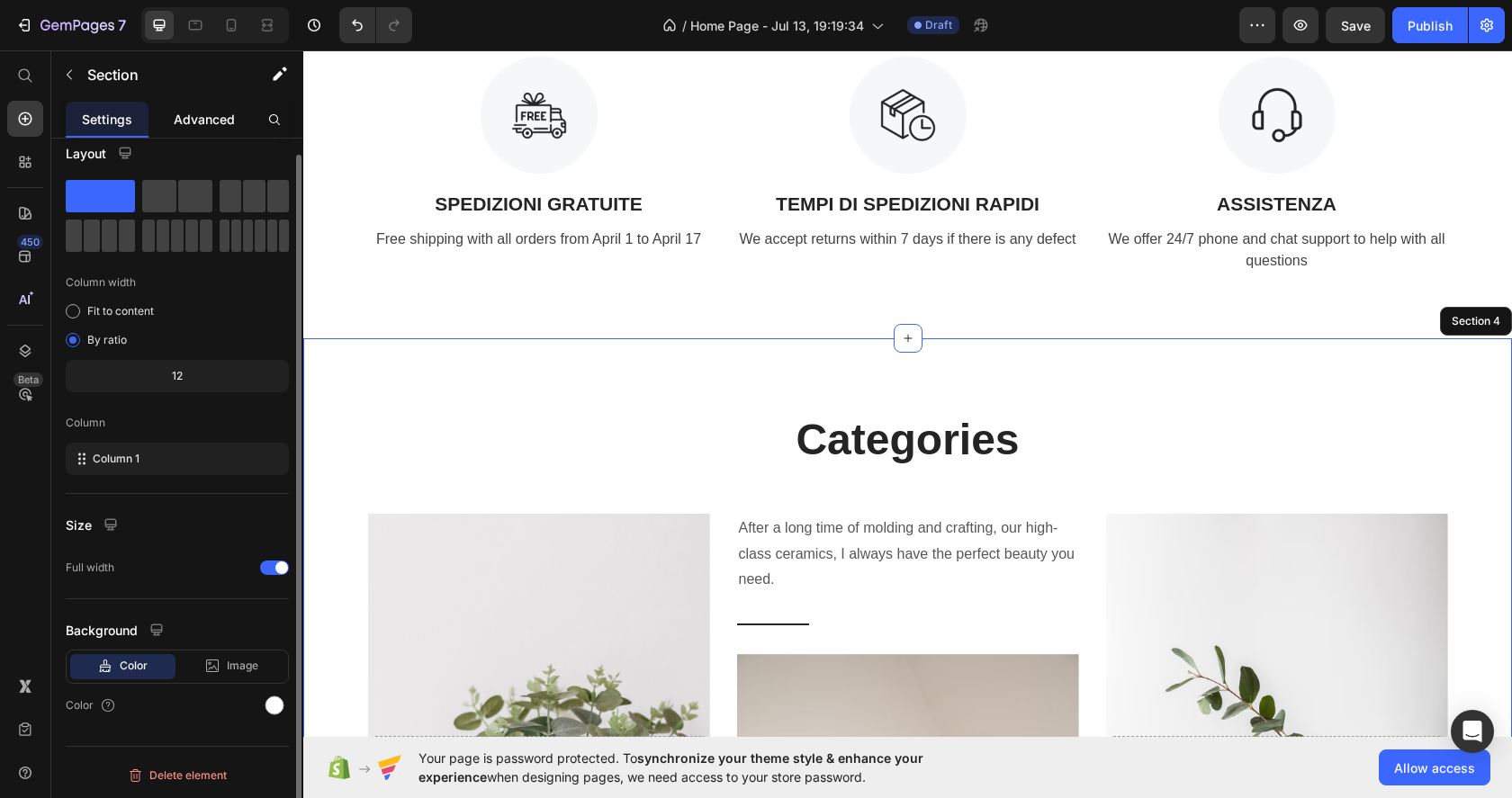 click on "Advanced" at bounding box center [204, 119] 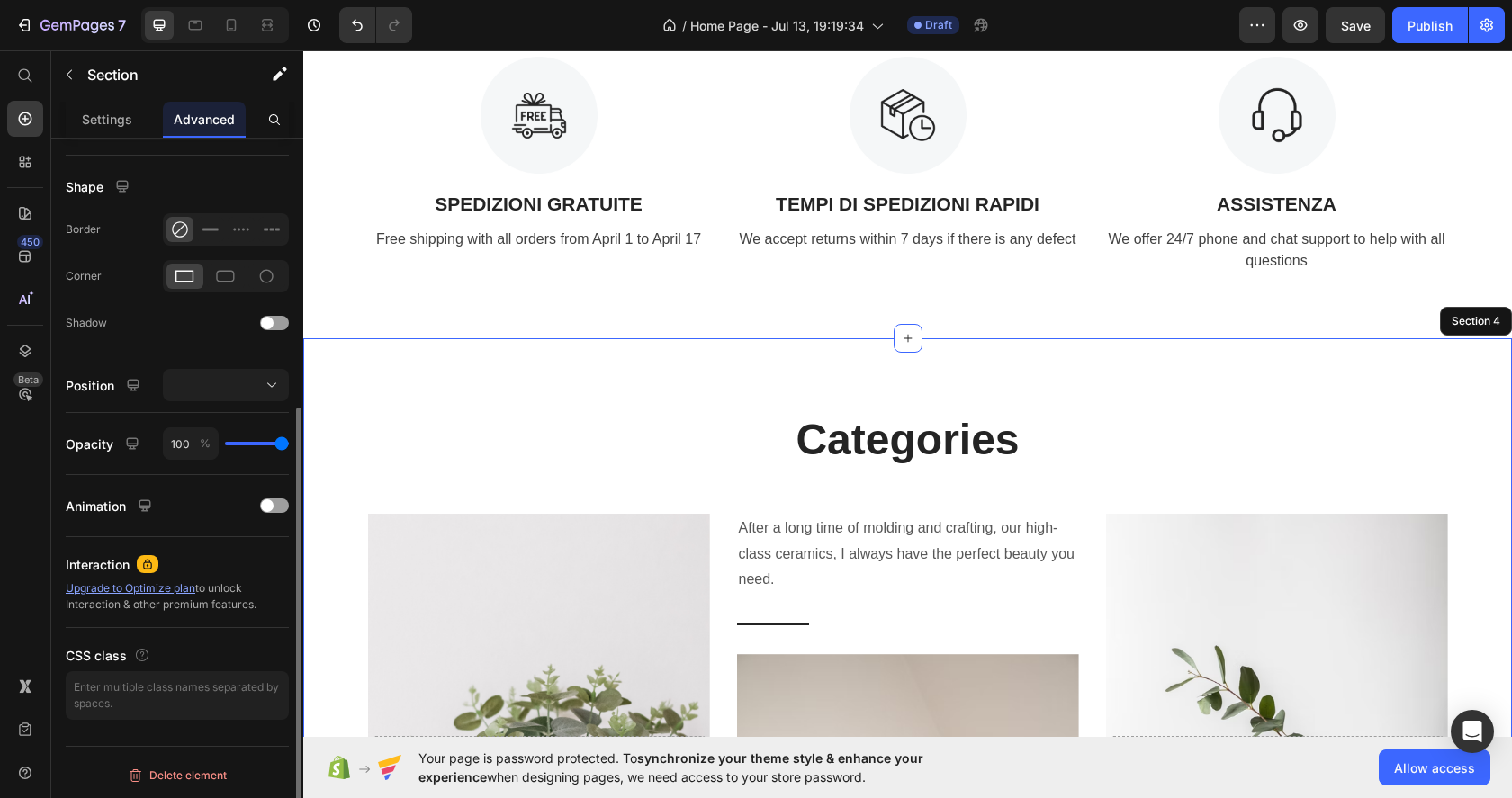 scroll, scrollTop: 0, scrollLeft: 0, axis: both 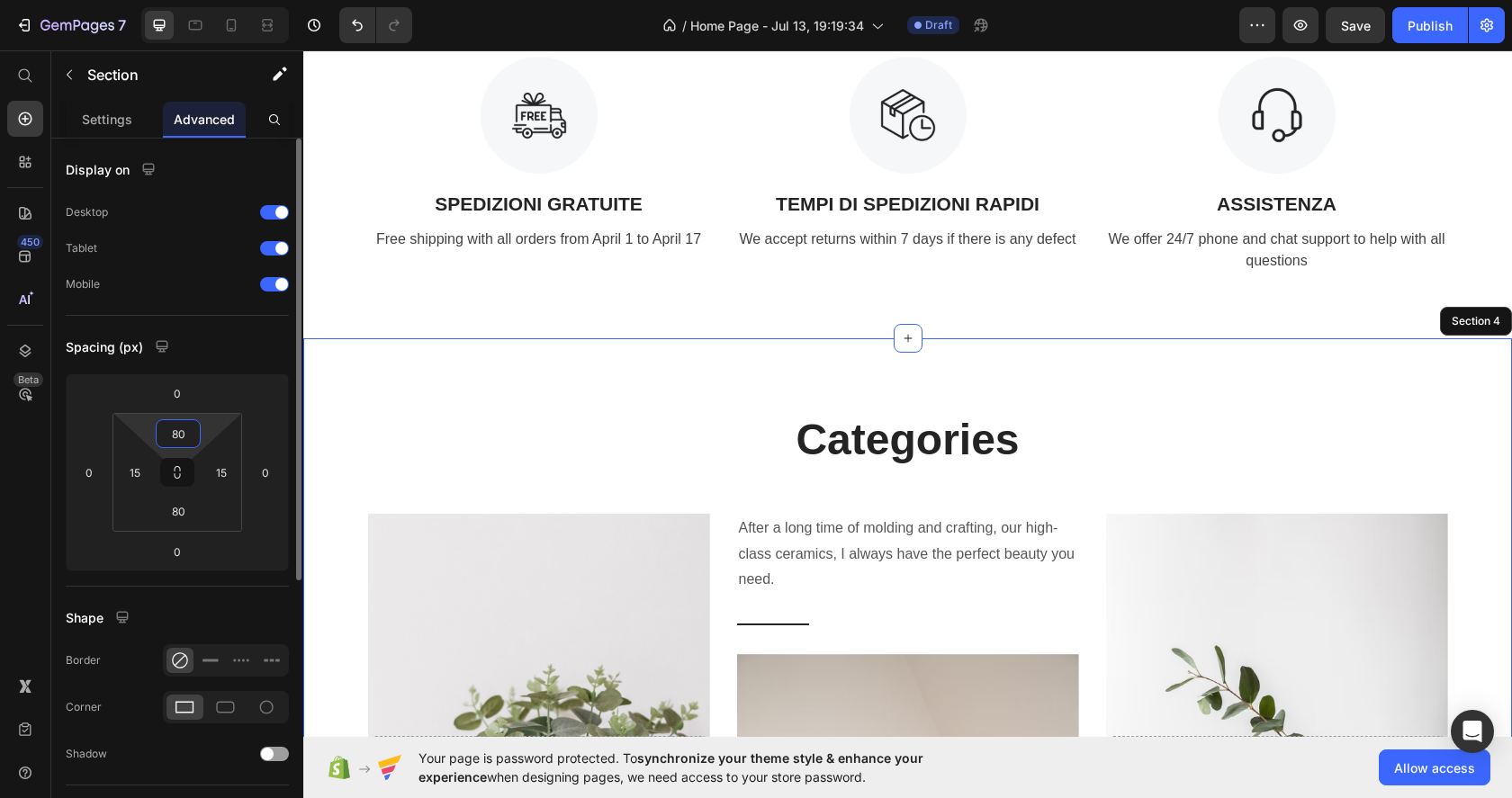 click on "80" at bounding box center [178, 434] 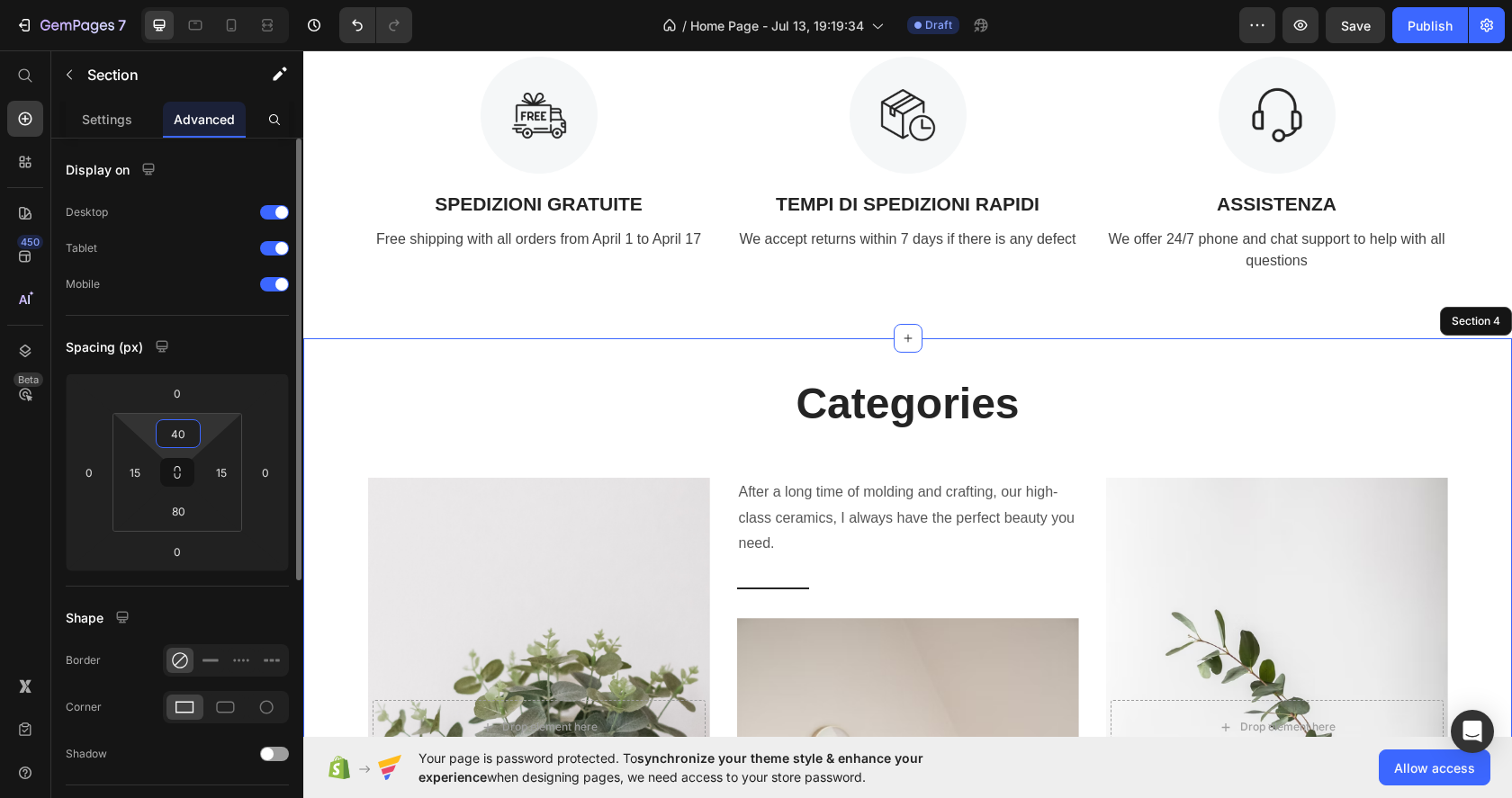 click on "40" at bounding box center [178, 434] 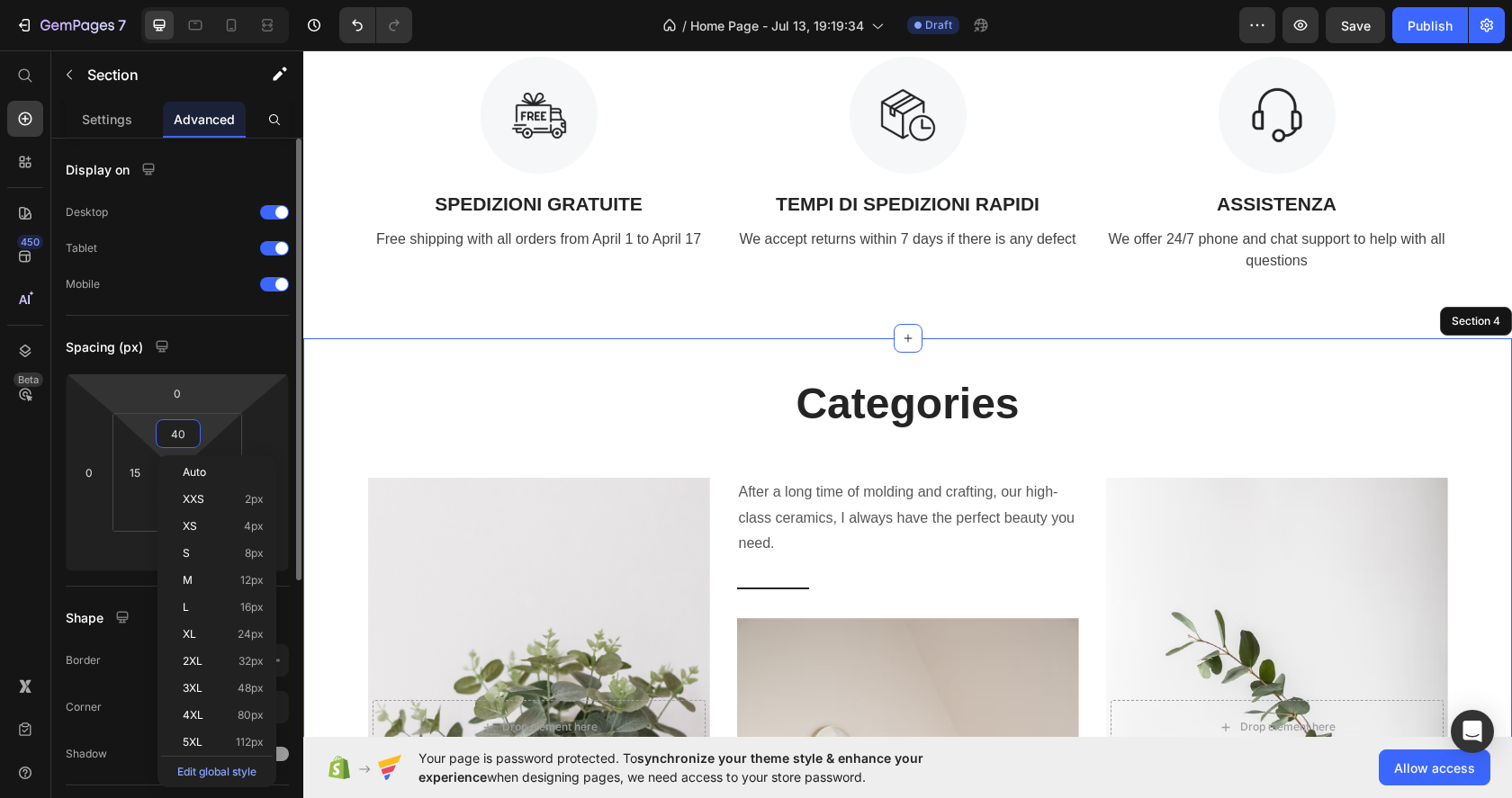 type on "40" 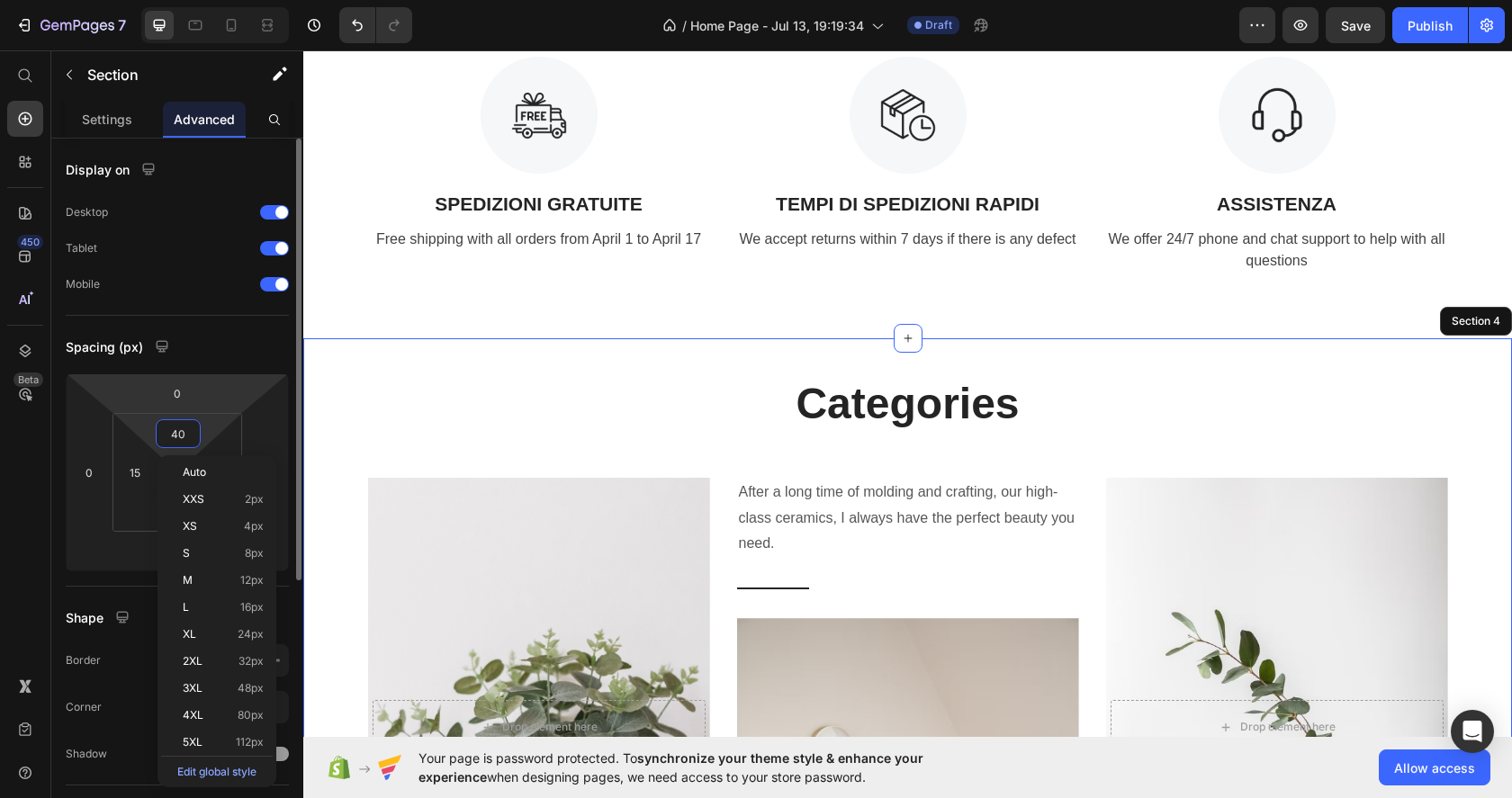click on "7  Version history  /  Home Page - Jul 13, 19:19:34 Draft Preview  Save   Publish  450 Beta Start with Sections Elements Hero Section Product Detail Brands Trusted Badges Guarantee Product Breakdown How to use Testimonials Compare Bundle FAQs Social Proof Brand Story Product List Collection Blog List Contact Sticky Add to Cart Custom Footer Browse Library 450 Layout
Row
Row
Row
Row Text
Heading
Text Block Button
Button
Button
Sticky Back to top Media
Image Image" at bounding box center (756, 0) 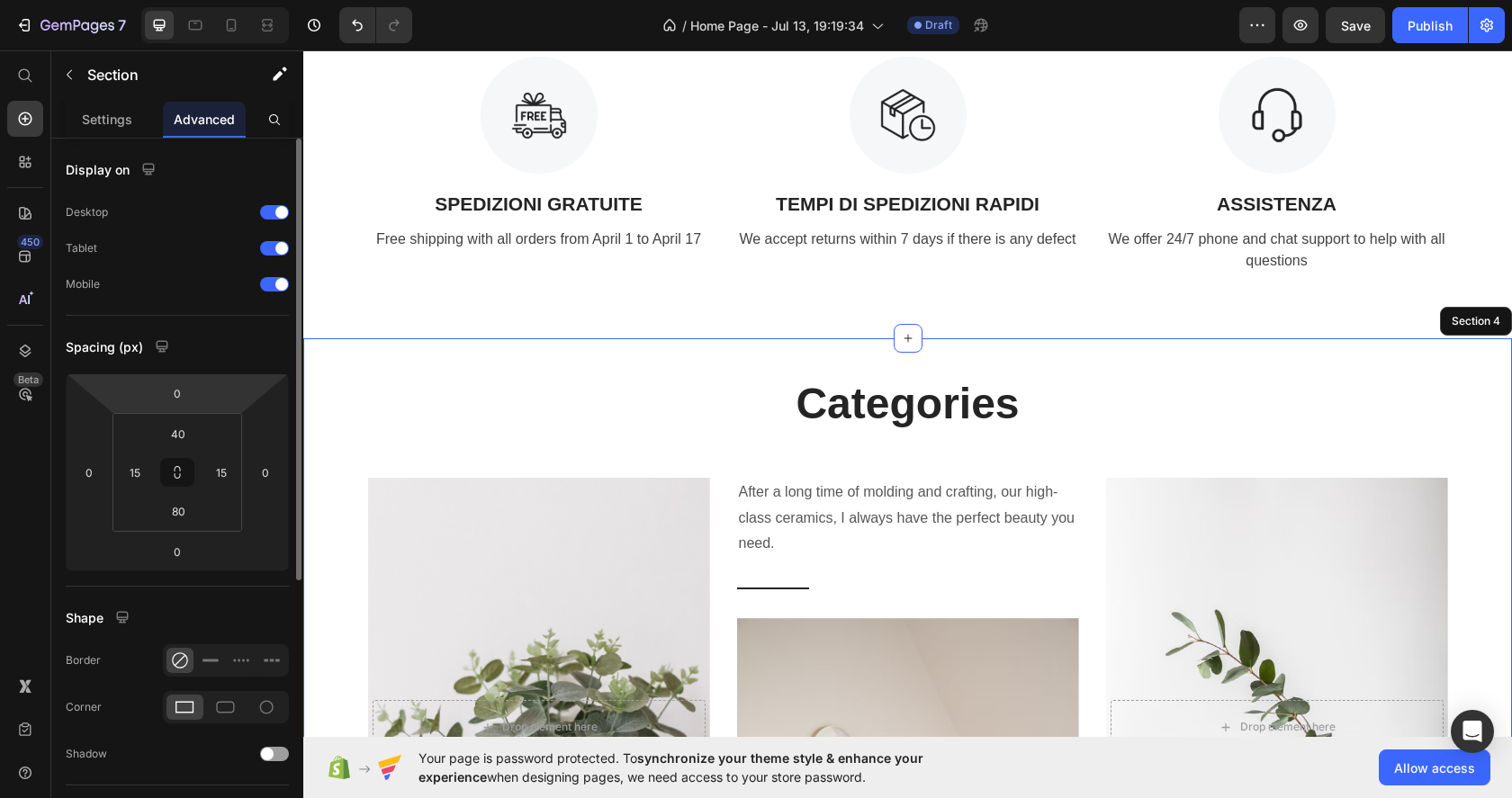 click on "Spacing (px)" at bounding box center [177, 346] 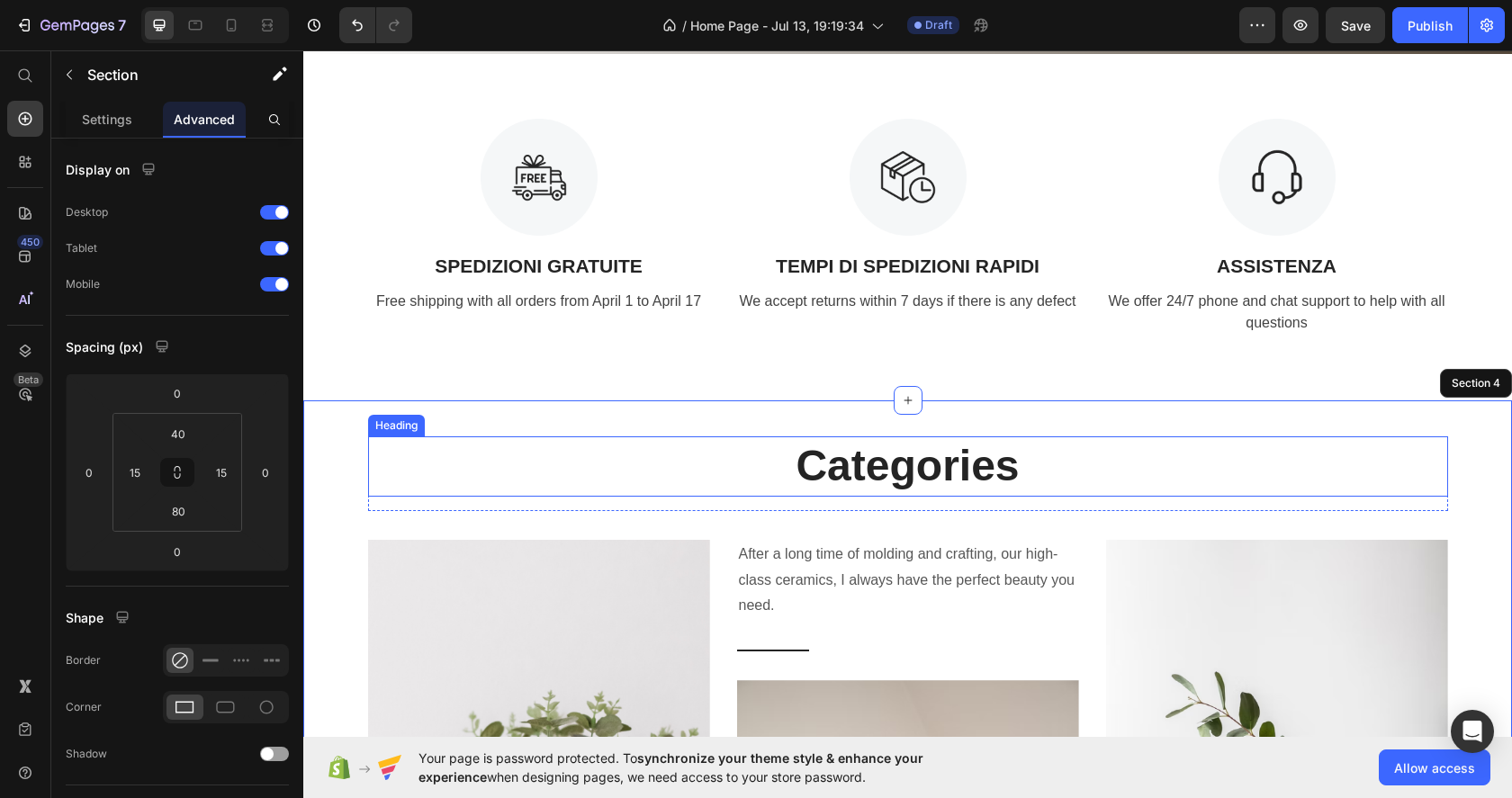 scroll, scrollTop: 1032, scrollLeft: 0, axis: vertical 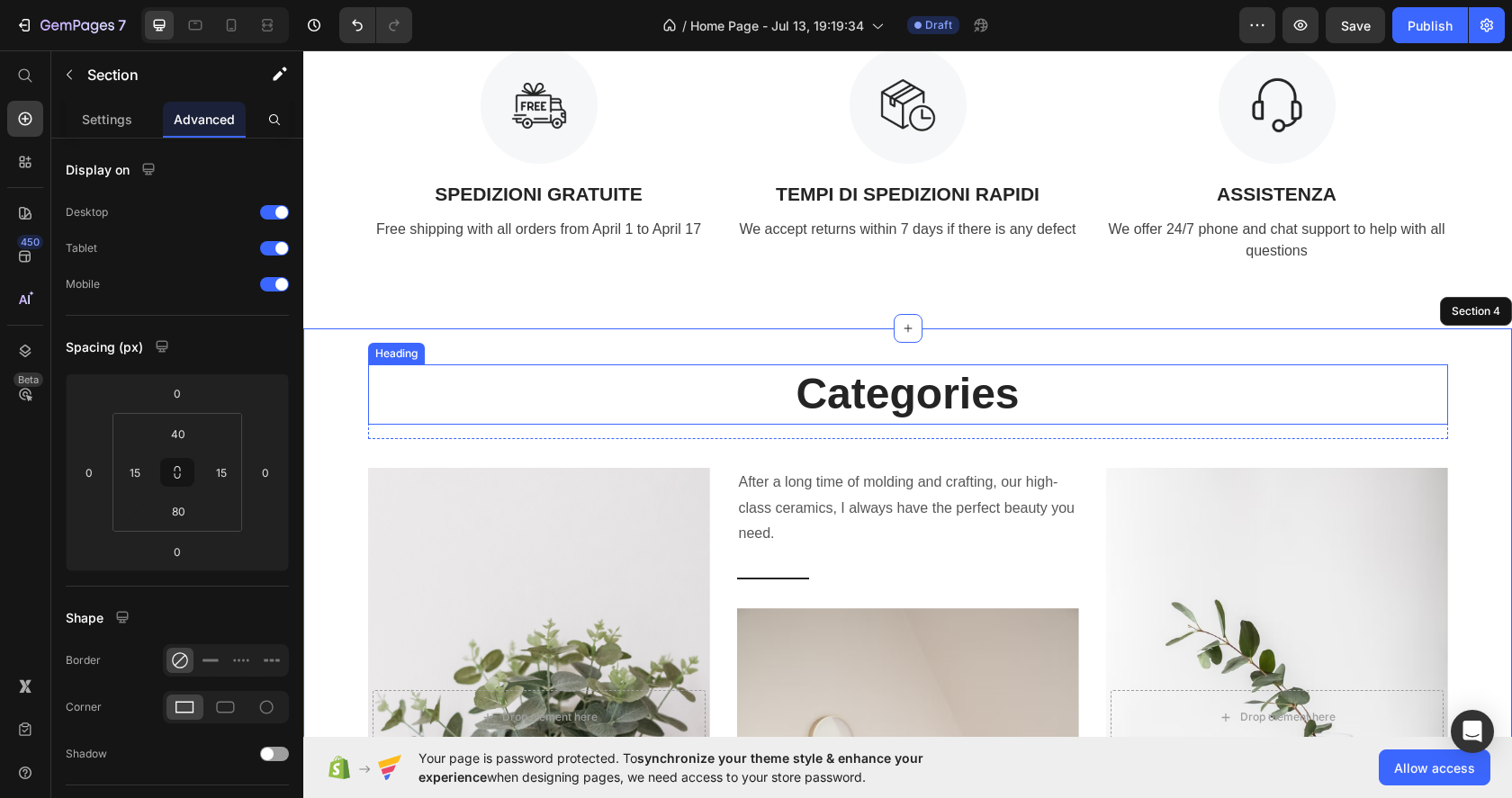 click on "Categories" at bounding box center (908, 394) 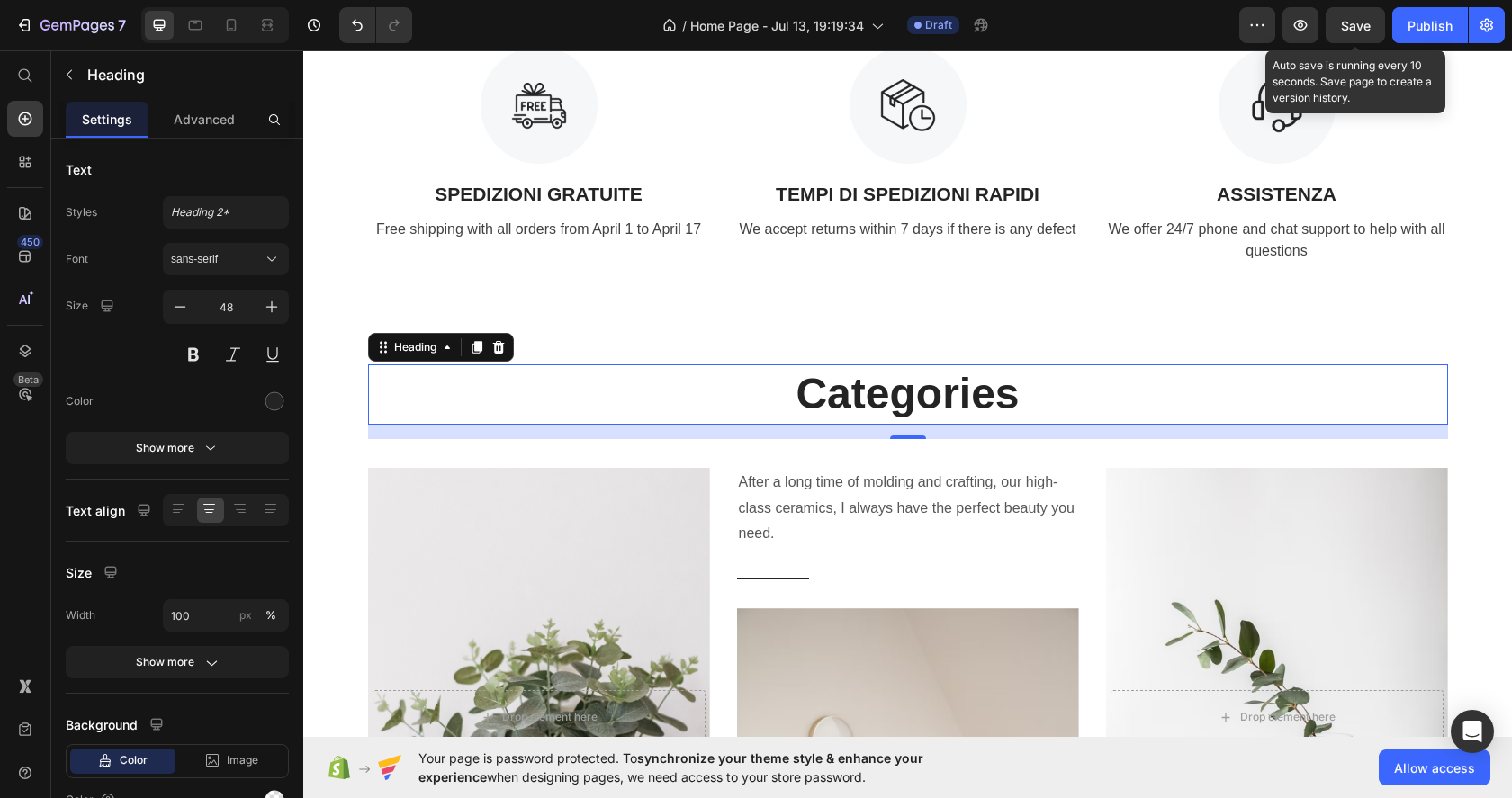 click on "Save" 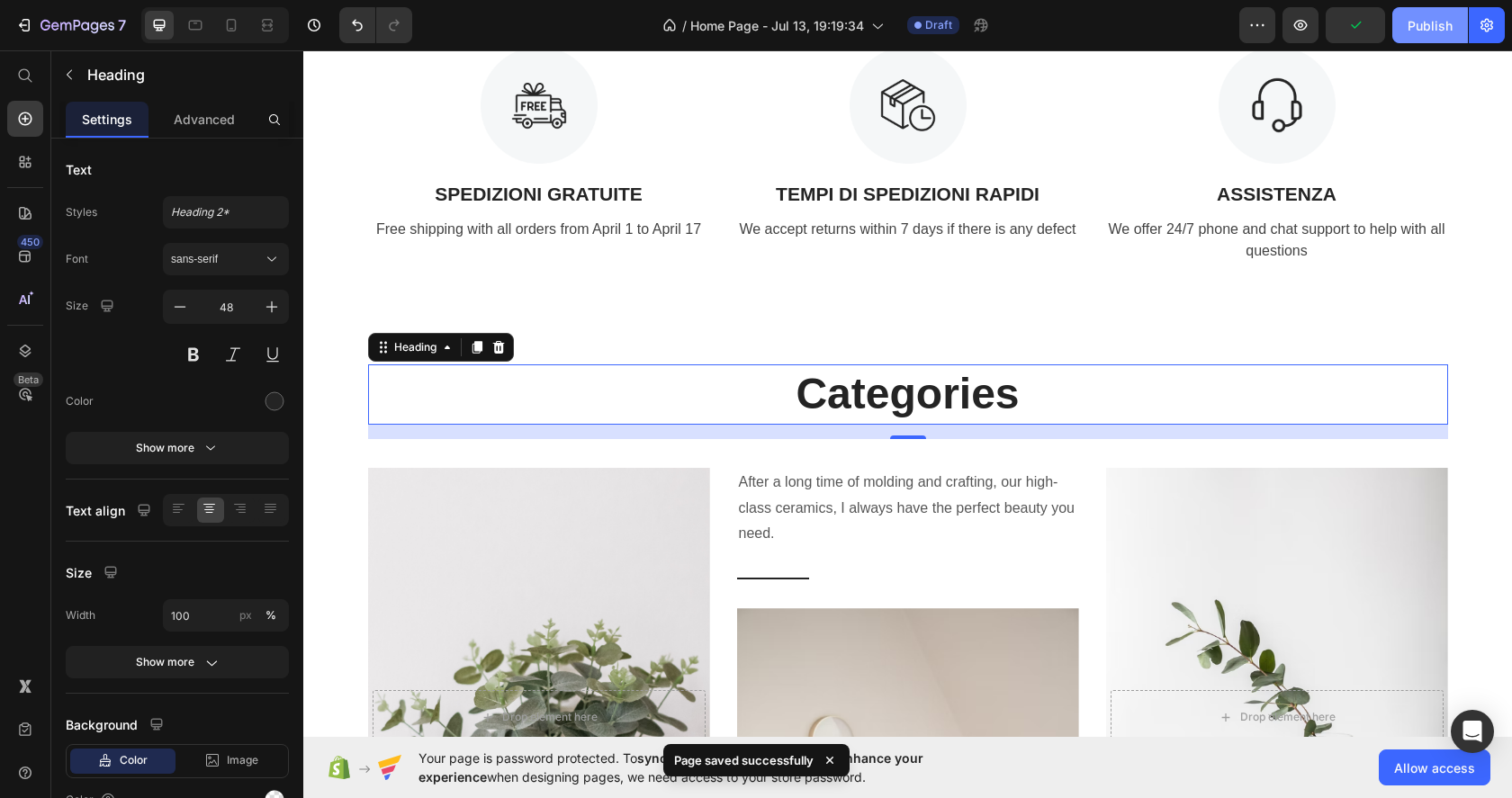click on "Publish" at bounding box center [1430, 25] 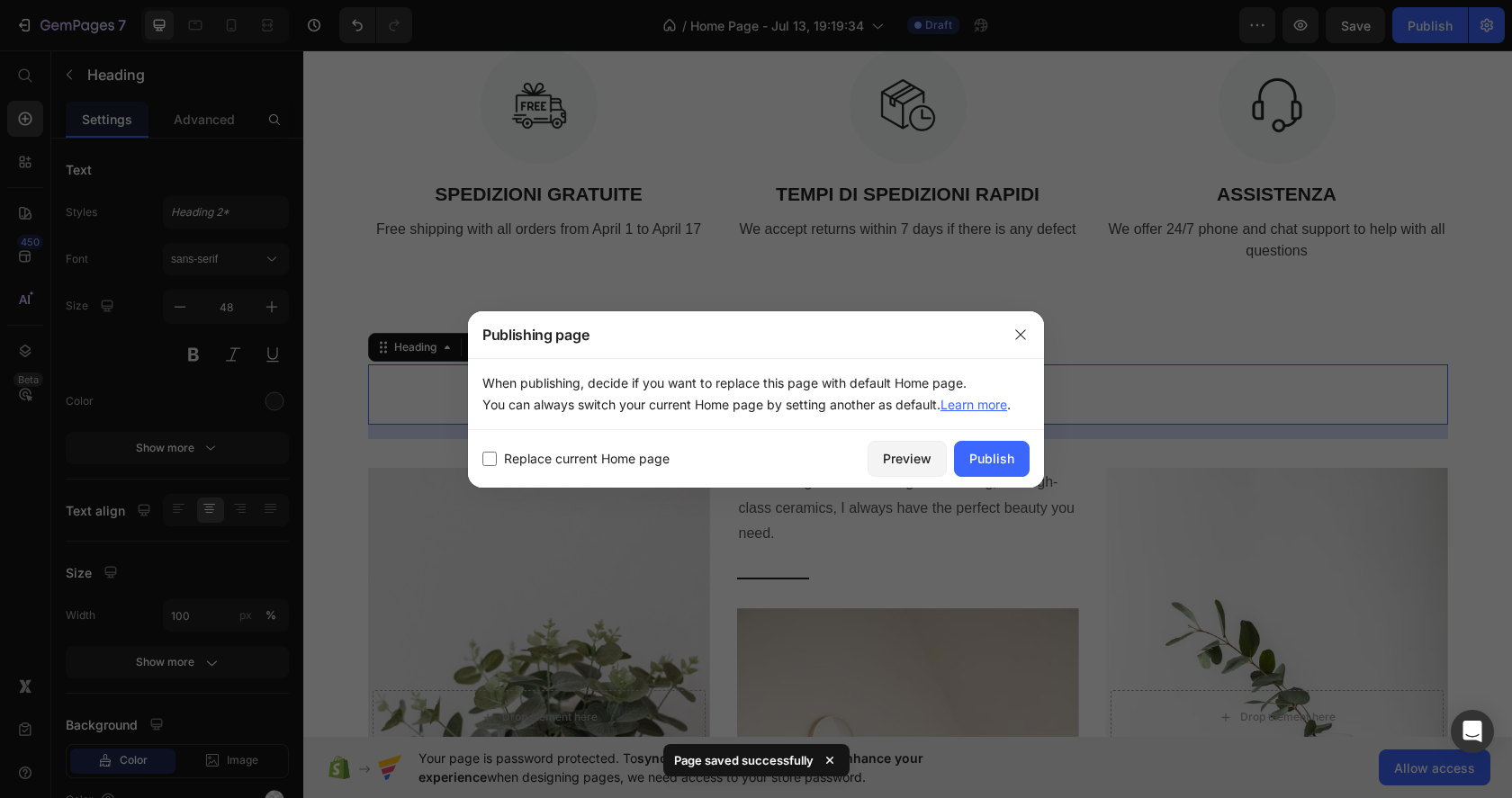 click on "Replace current Home page" at bounding box center [587, 459] 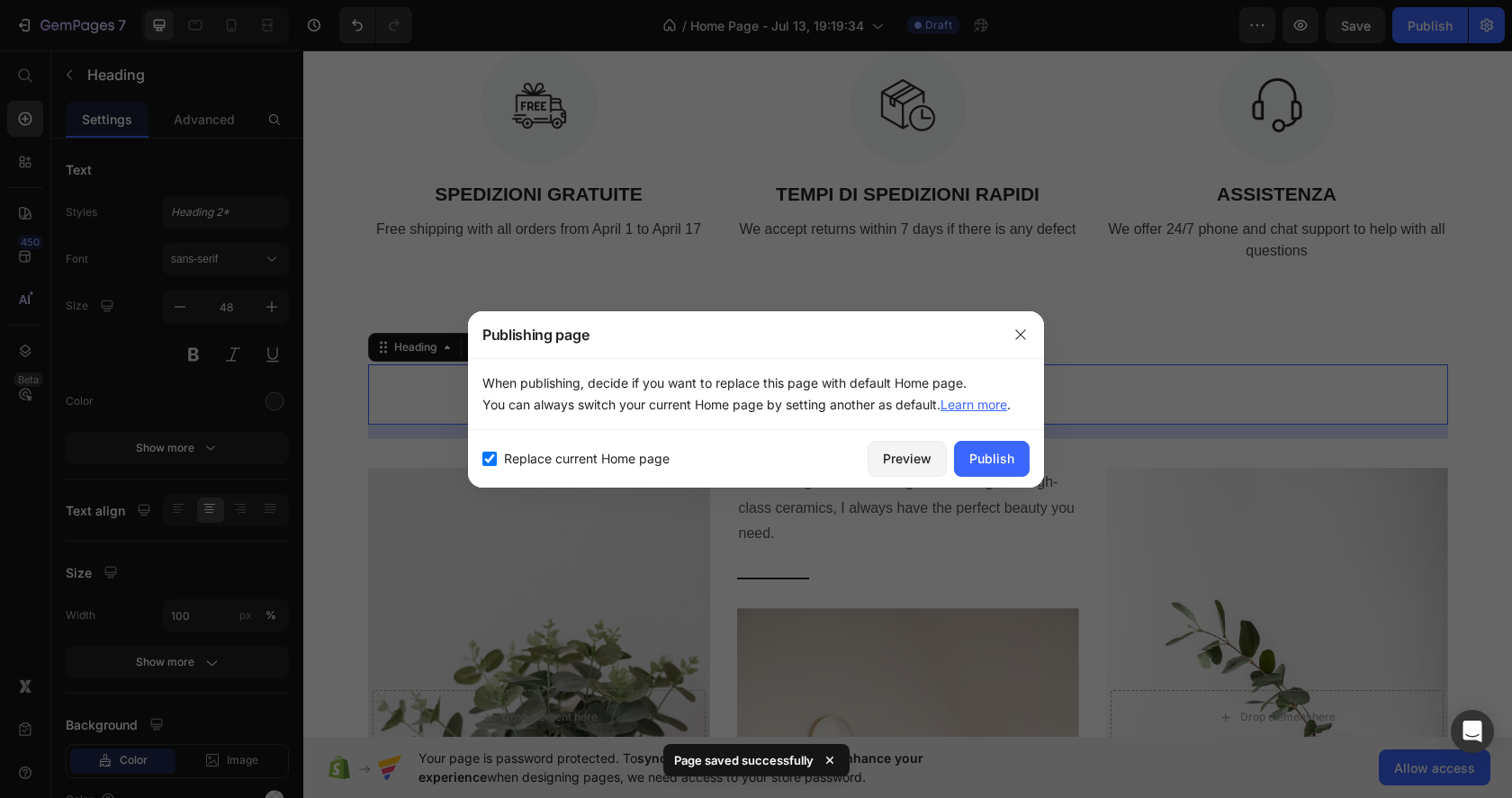 checkbox on "true" 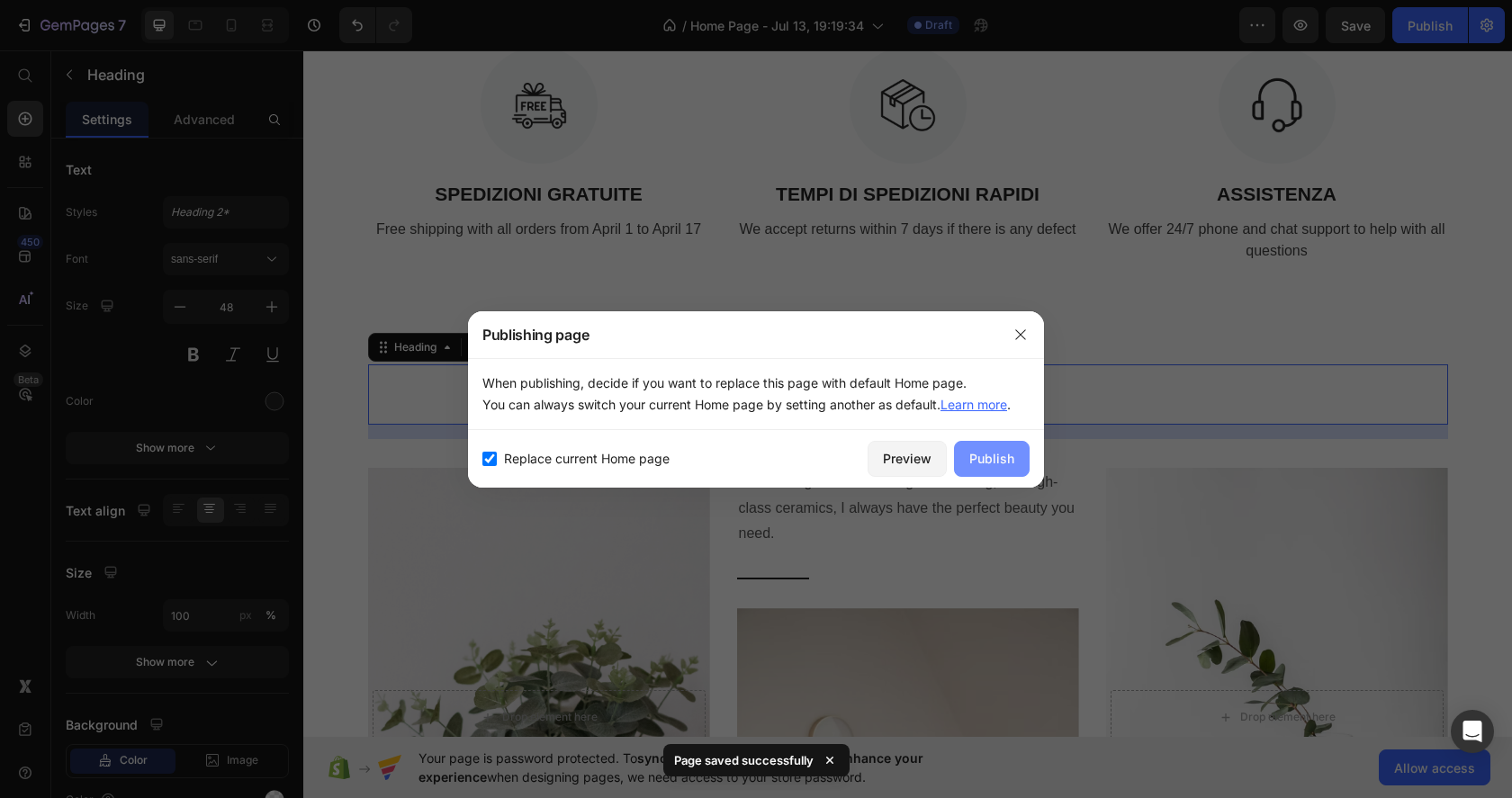 click on "Publish" at bounding box center (992, 458) 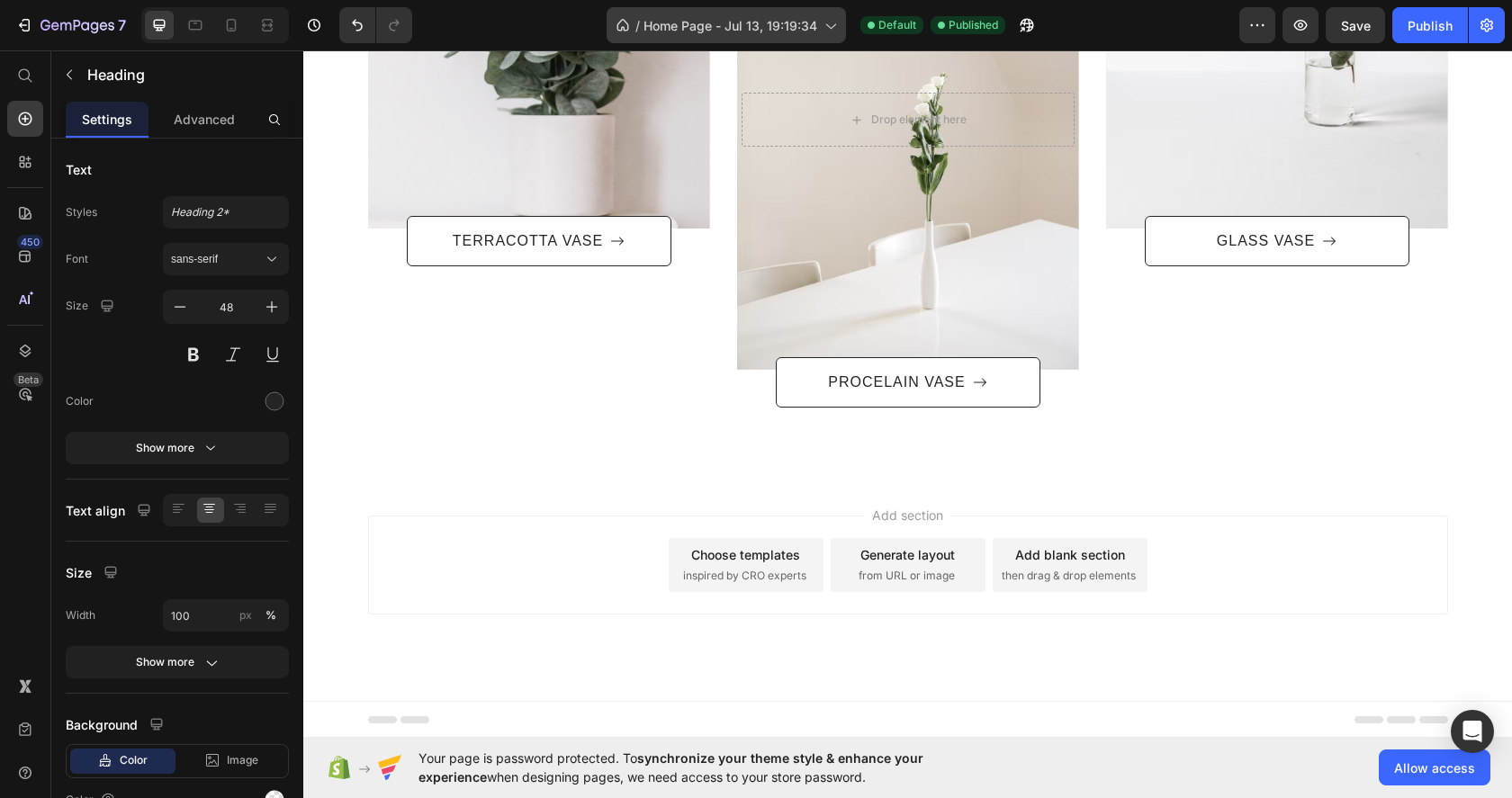 scroll, scrollTop: 1769, scrollLeft: 0, axis: vertical 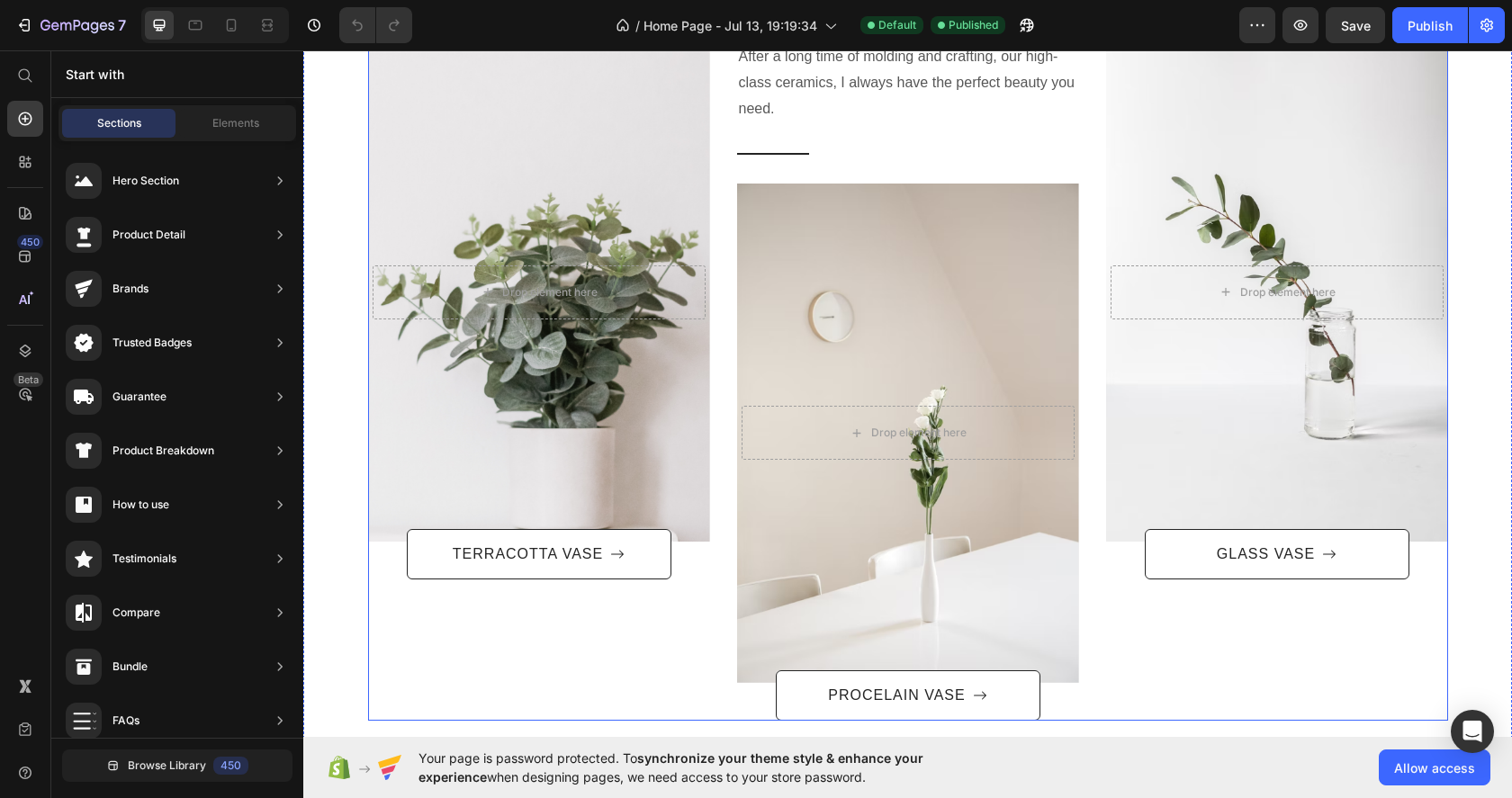 click on "After a long time of molding and crafting, our high-class ceramics, I always have the perfect beauty you need. Text block Row                Title Line
Drop element here Hero Banner
TERRACOTTA VASE Button After a long time of molding and crafting, our high-class ceramics, I always have the perfect beauty you need. Text block                Title Line
Drop element here Hero Banner
PROCELAIN VASE Button After a long time of molding and crafting, our high-class ceramics, I always have the perfect beauty you need. Text block Row                Title Line
Drop element here Hero Banner
GLASS VASE Button Row" at bounding box center (908, 381) 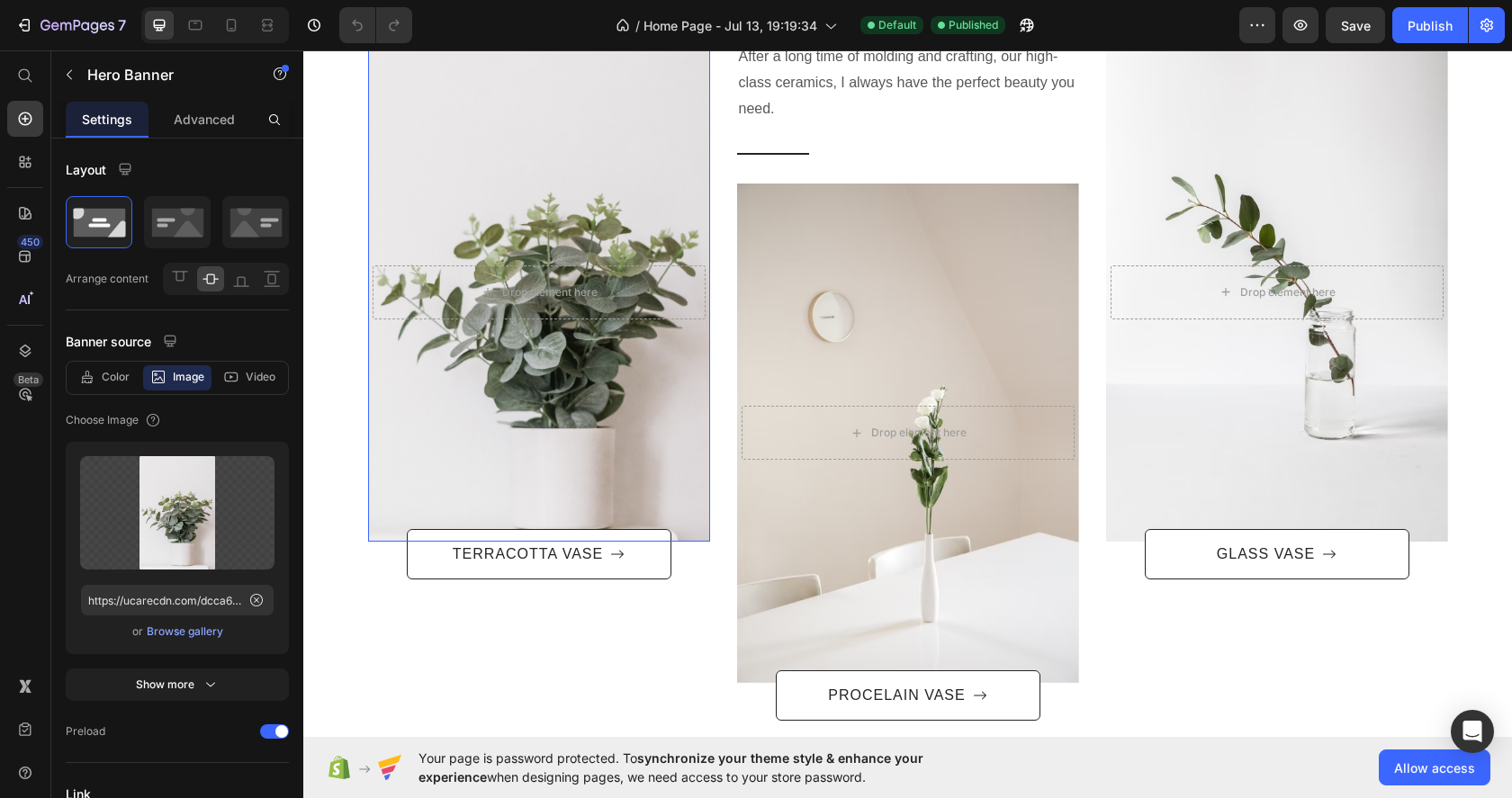 click at bounding box center [539, 291] 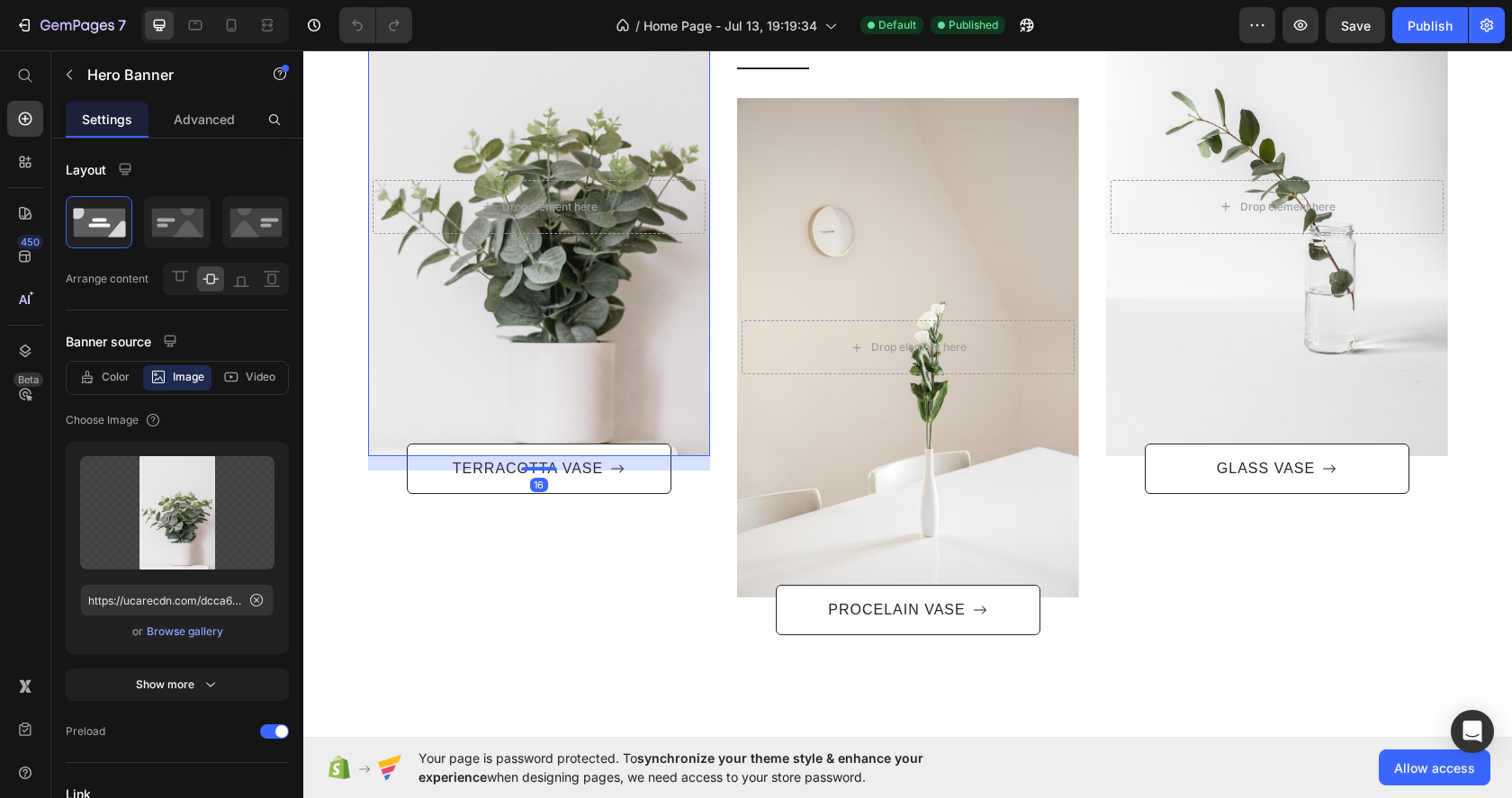 scroll, scrollTop: 1412, scrollLeft: 0, axis: vertical 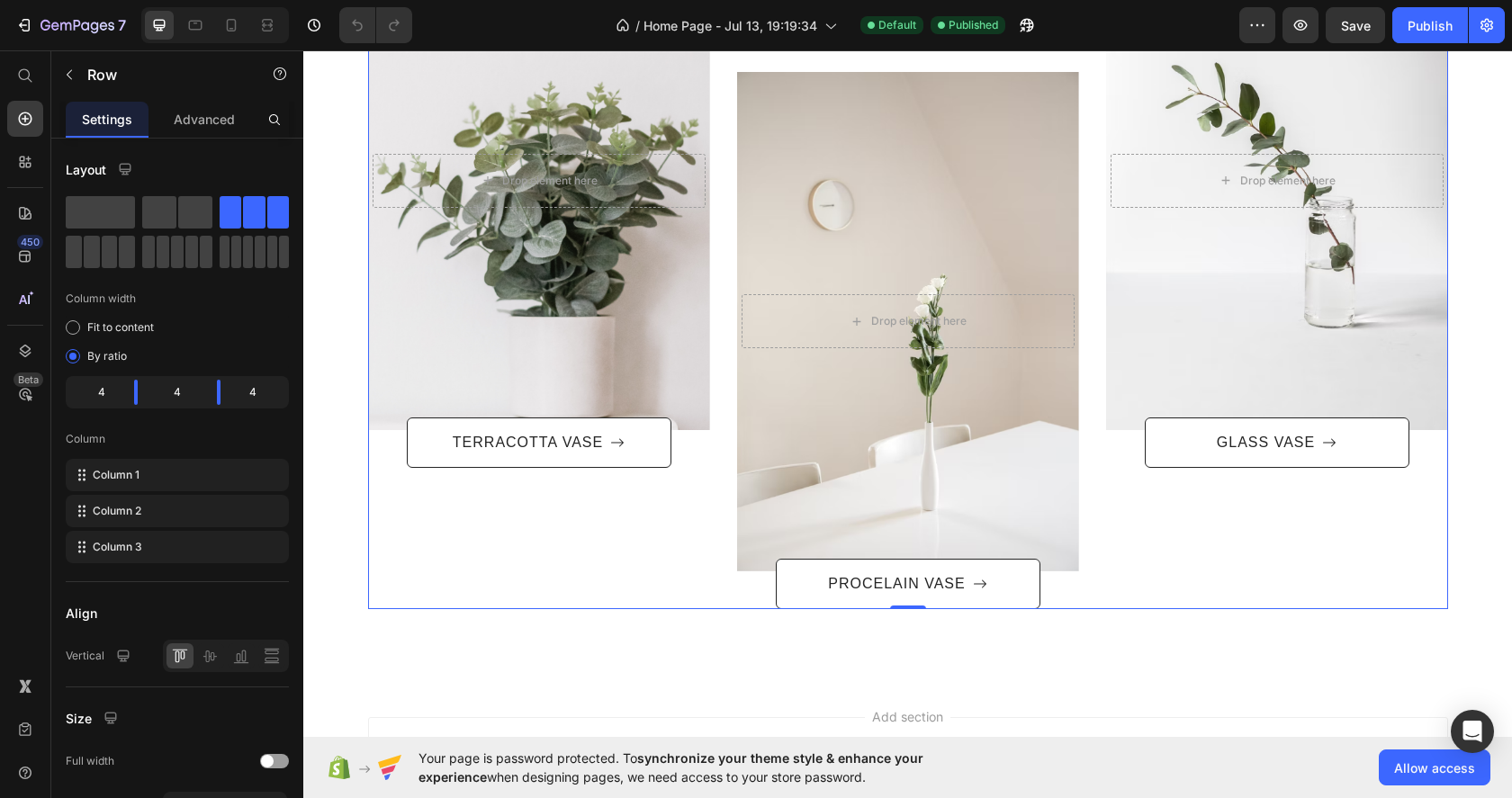 click on "After a long time of molding and crafting, our high-class ceramics, I always have the perfect beauty you need. Text block Row                Title Line
Drop element here Hero Banner
TERRACOTTA VASE Button" at bounding box center [539, 269] 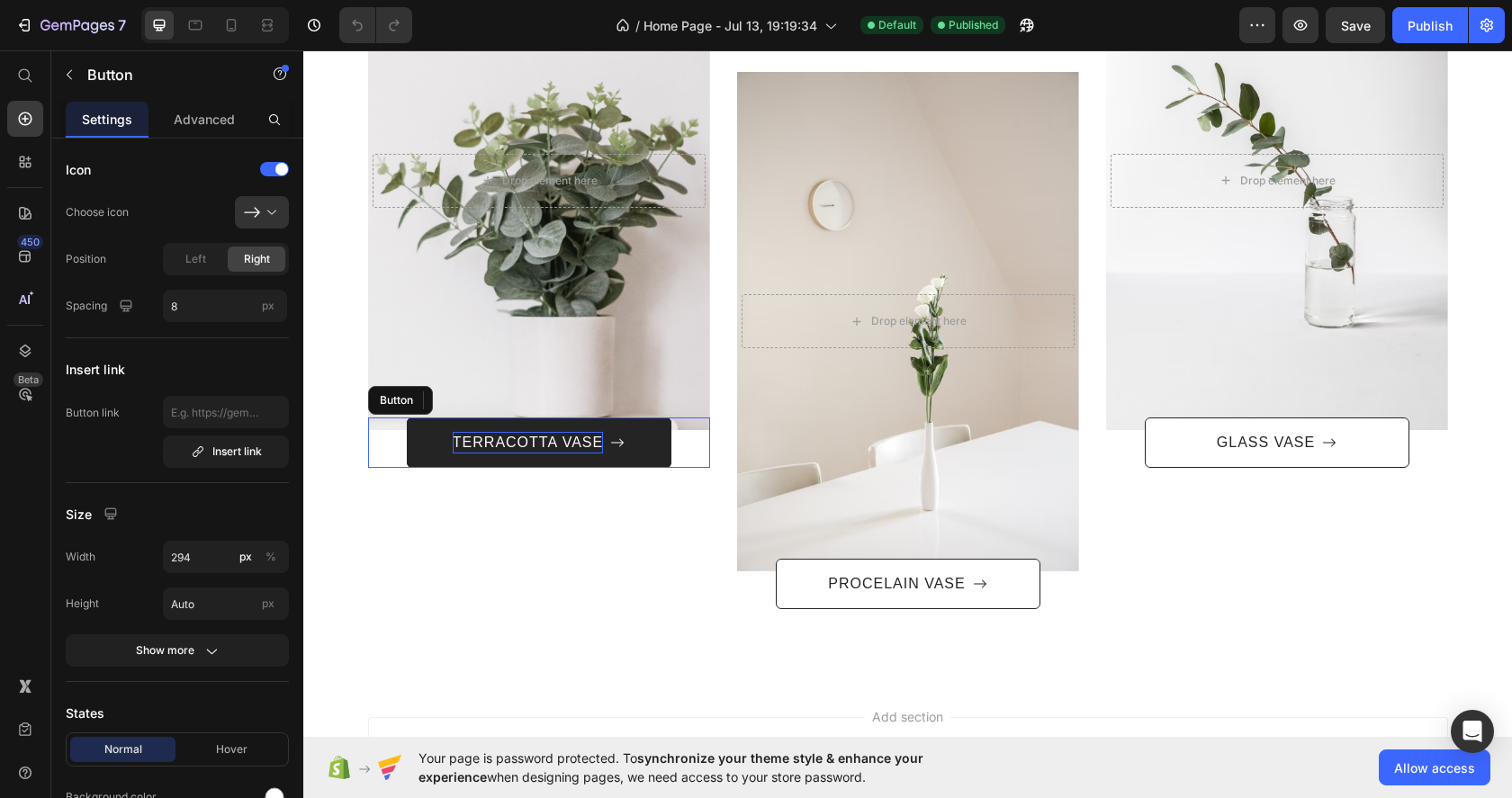click on "TERRACOTTA VASE" at bounding box center [527, 443] 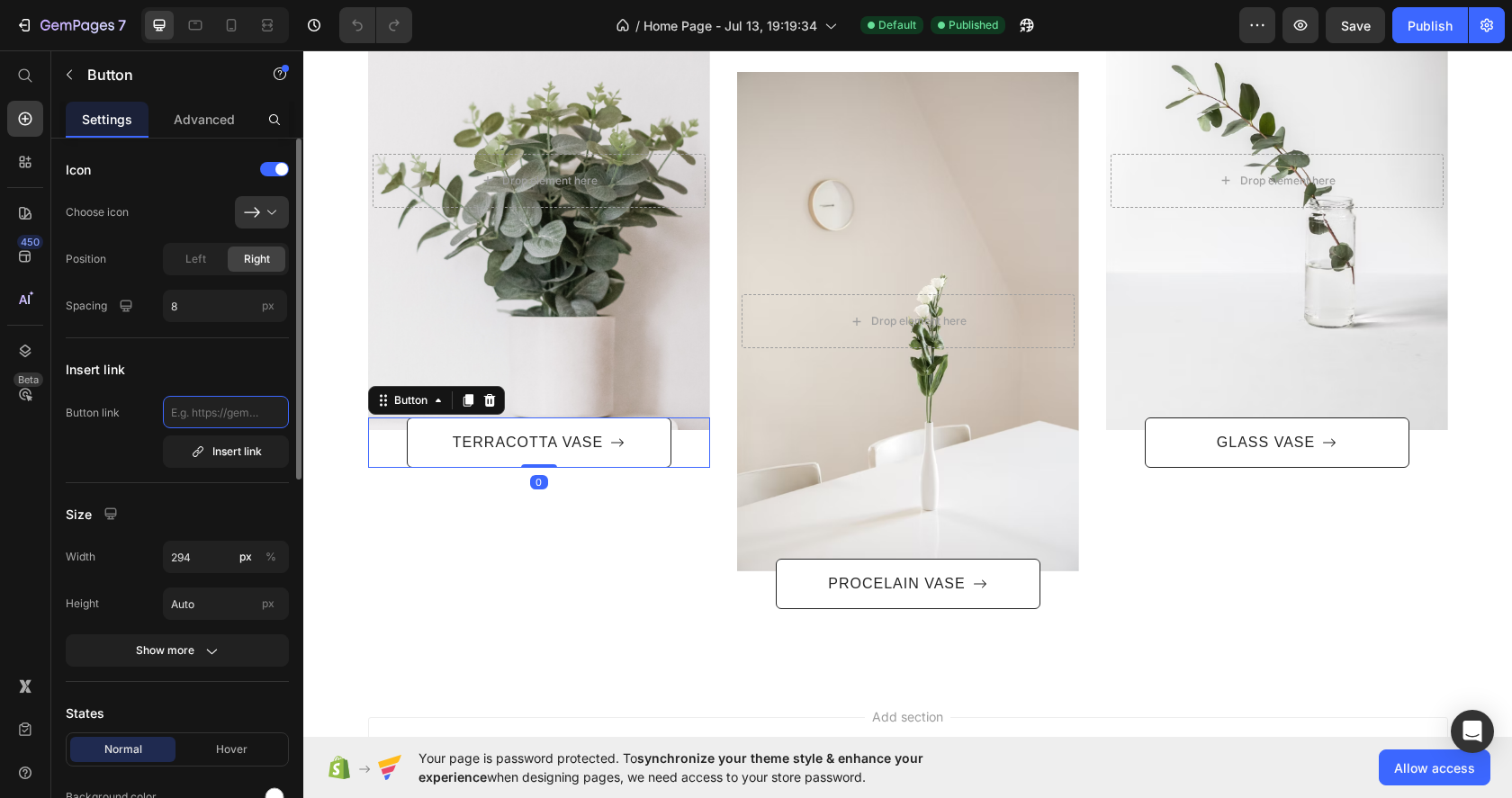 click 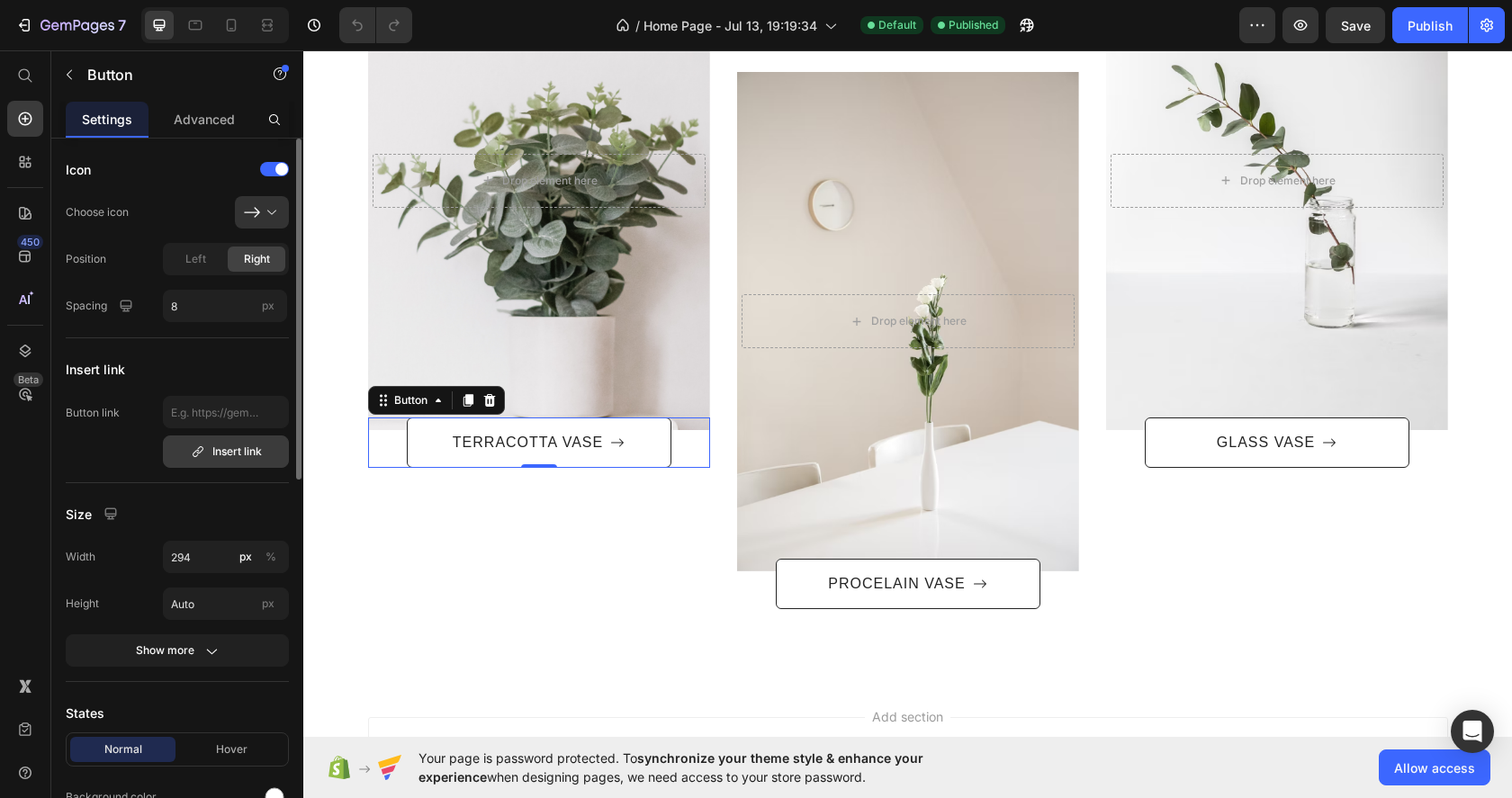 click on "Insert link" at bounding box center (226, 452) 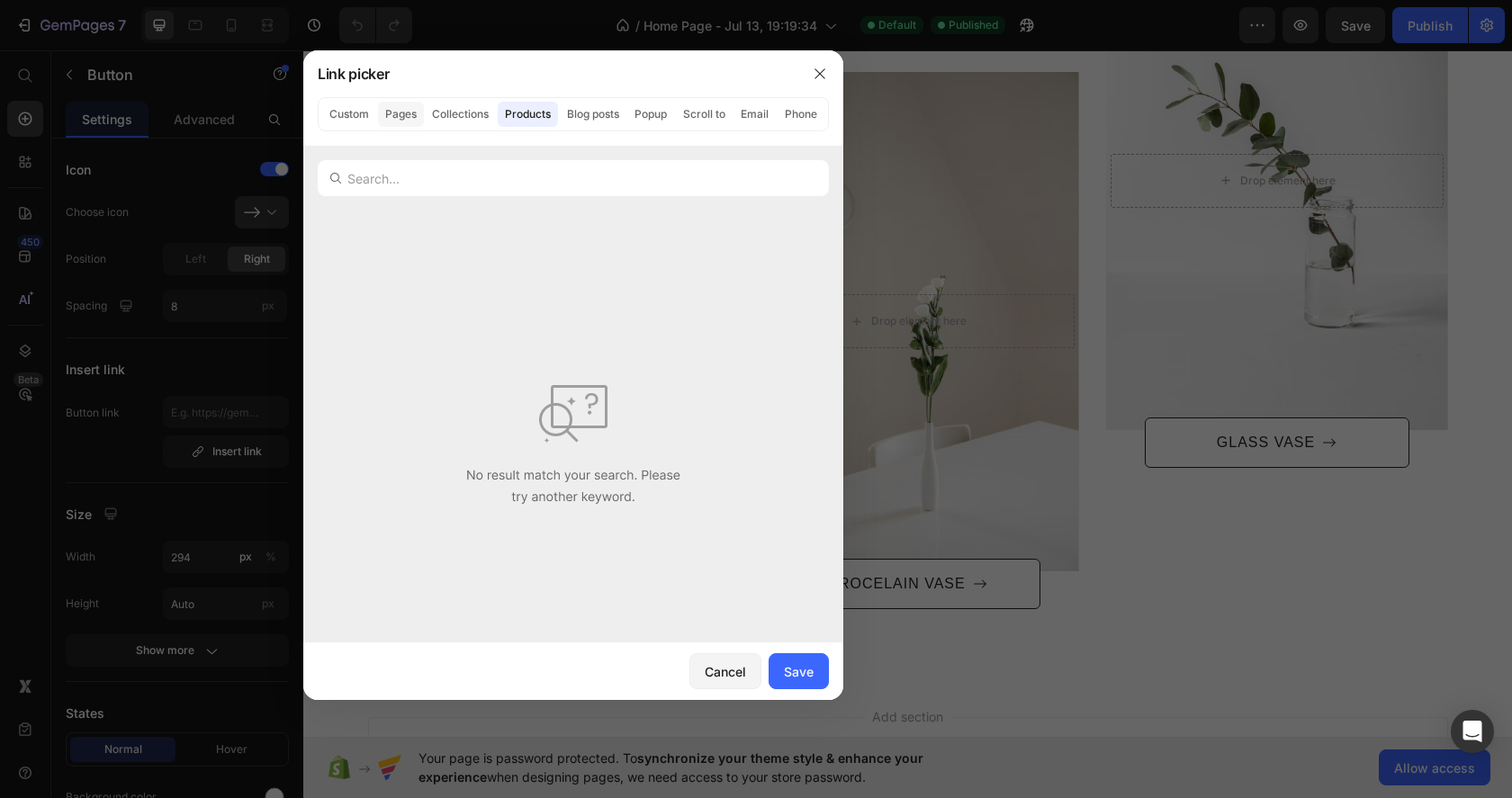 click on "Pages" 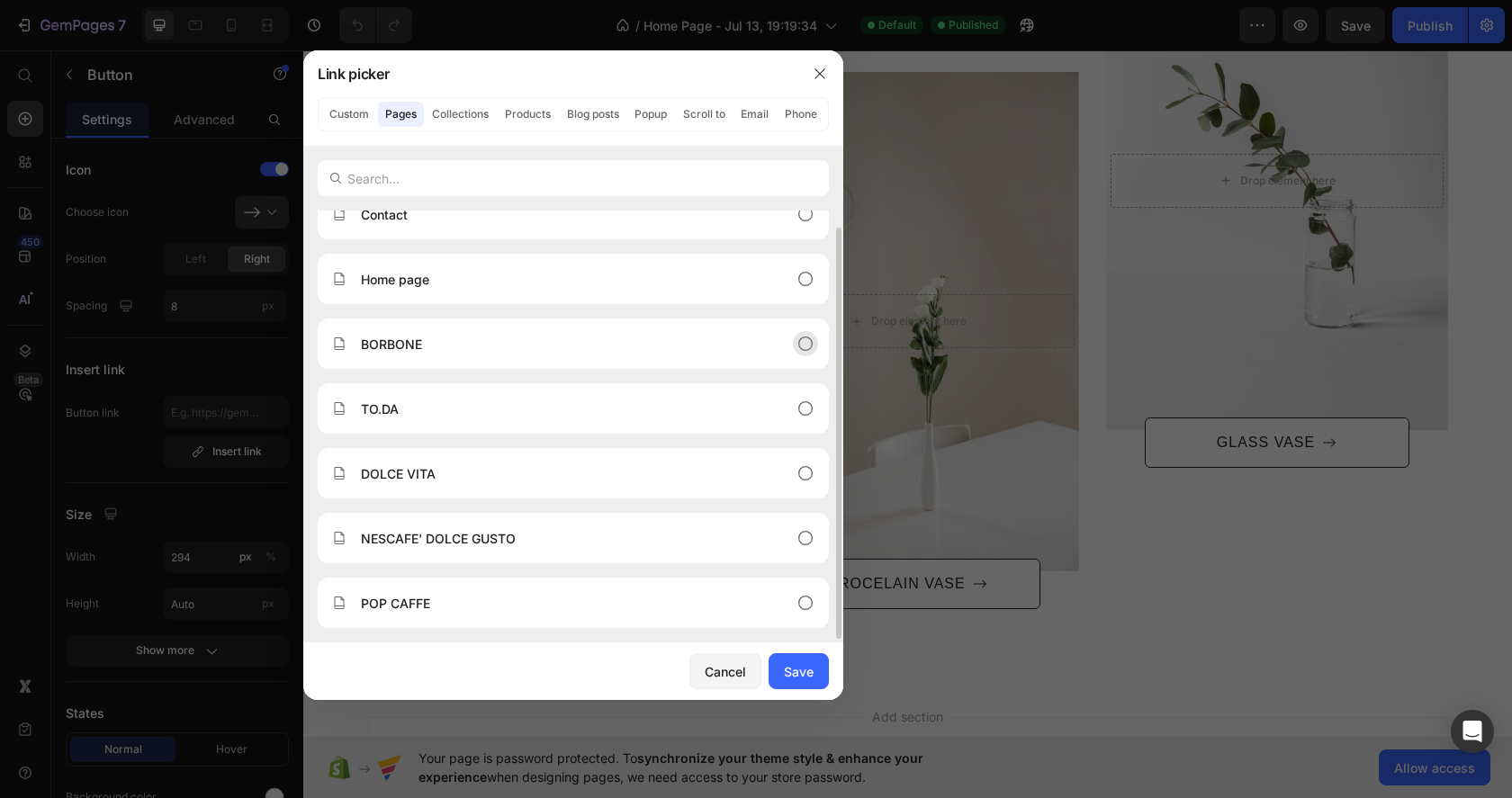 scroll, scrollTop: 0, scrollLeft: 0, axis: both 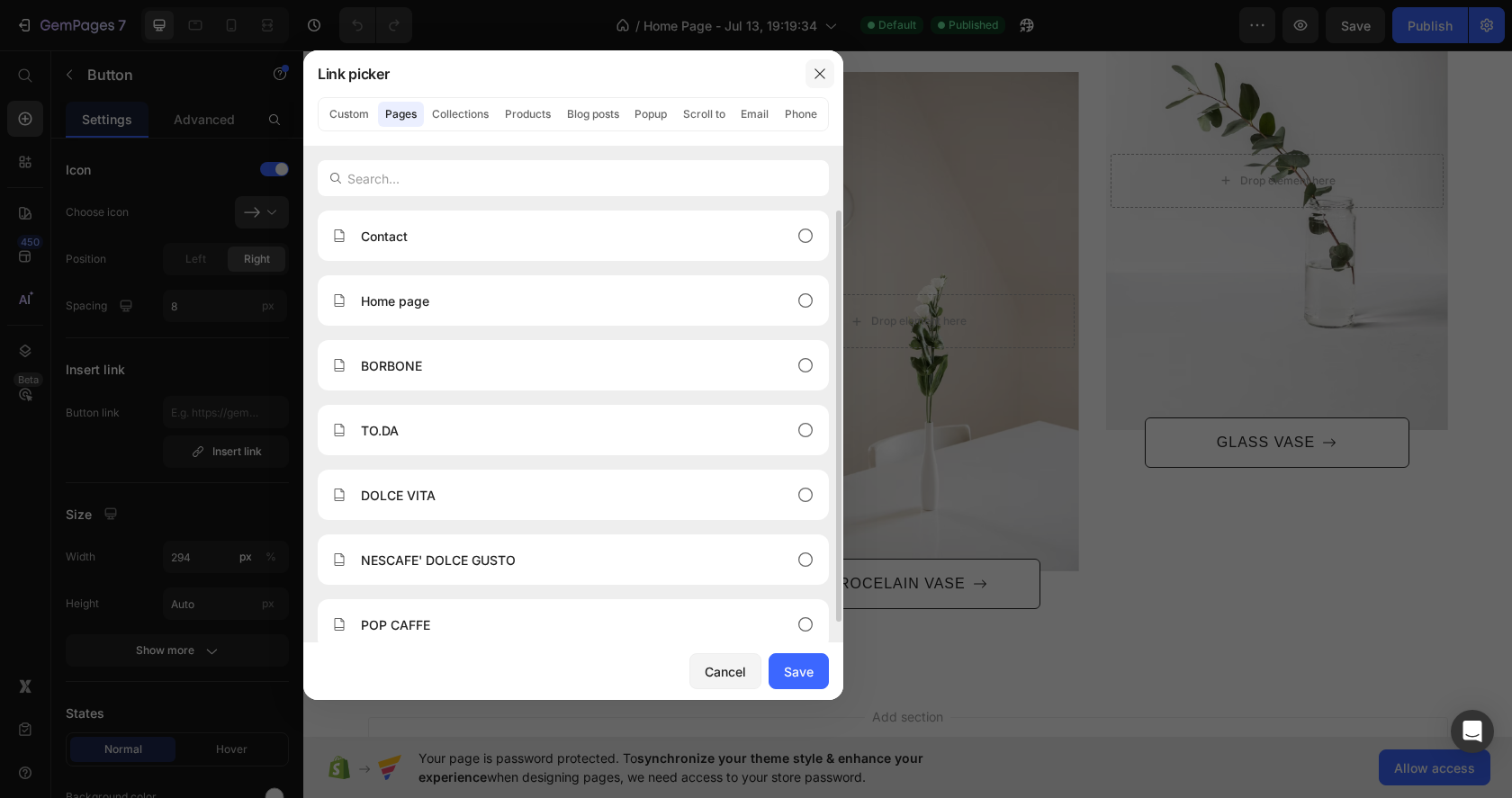 click 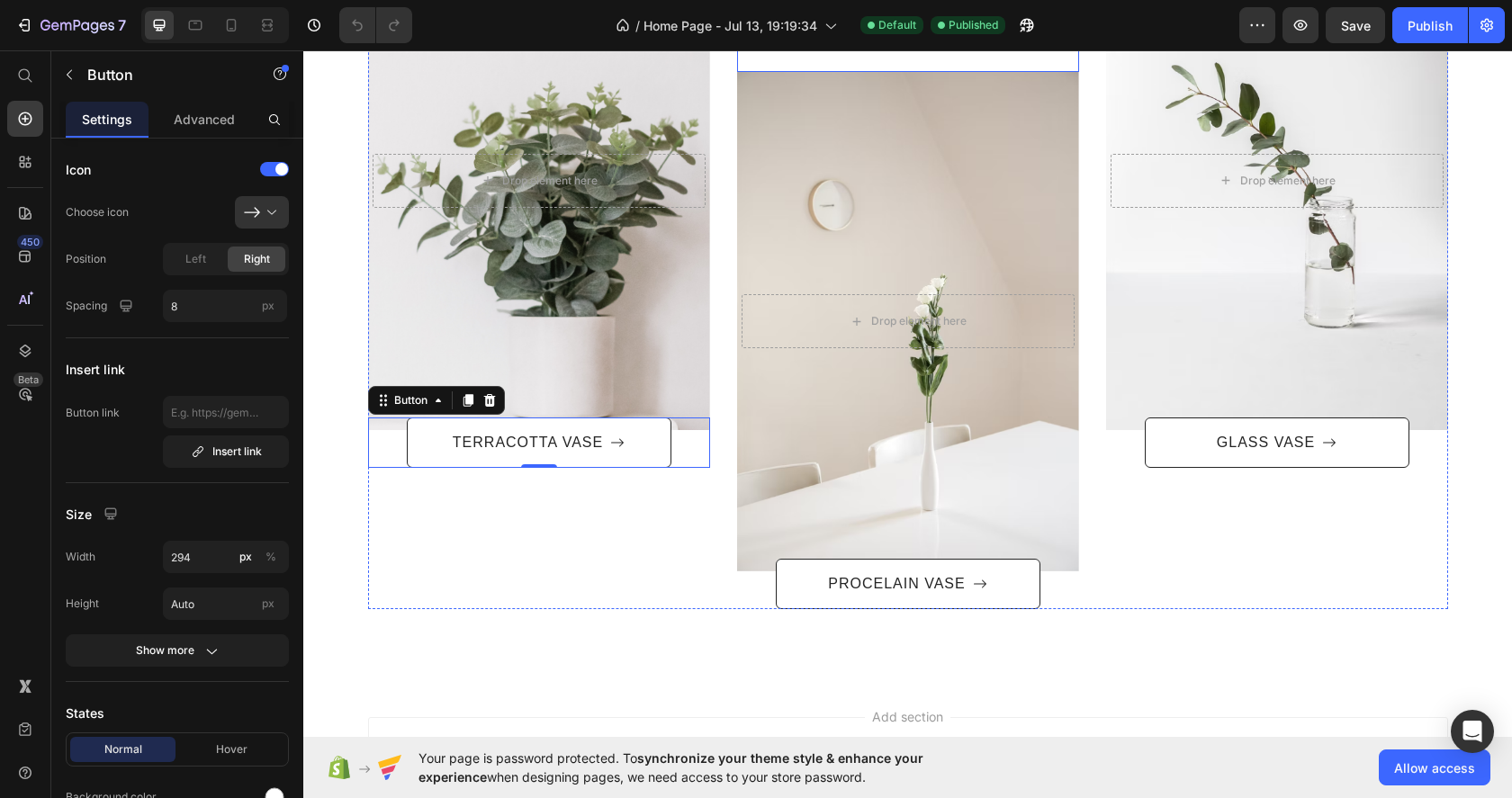 scroll, scrollTop: 1361, scrollLeft: 0, axis: vertical 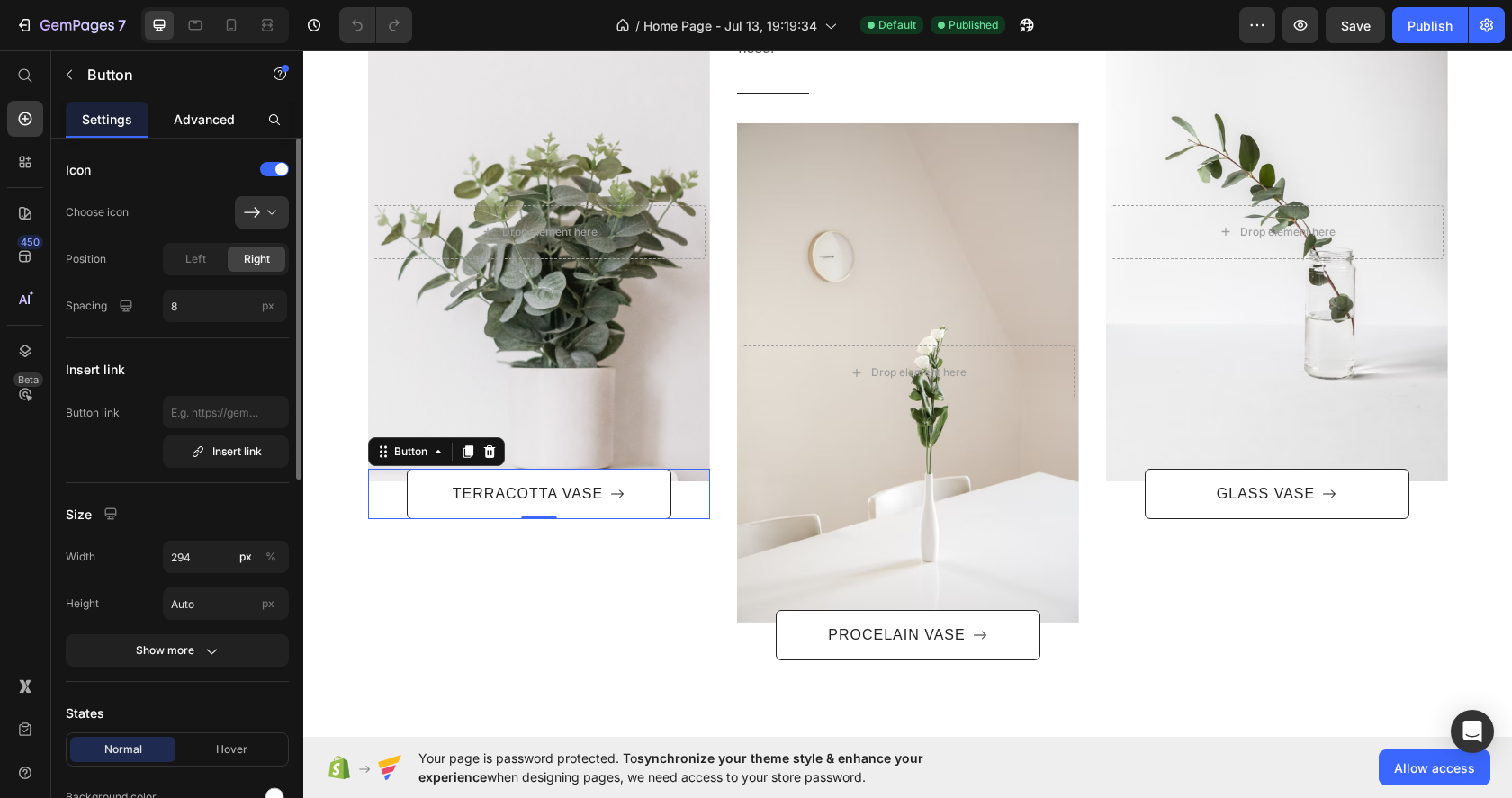 click on "Advanced" at bounding box center [204, 119] 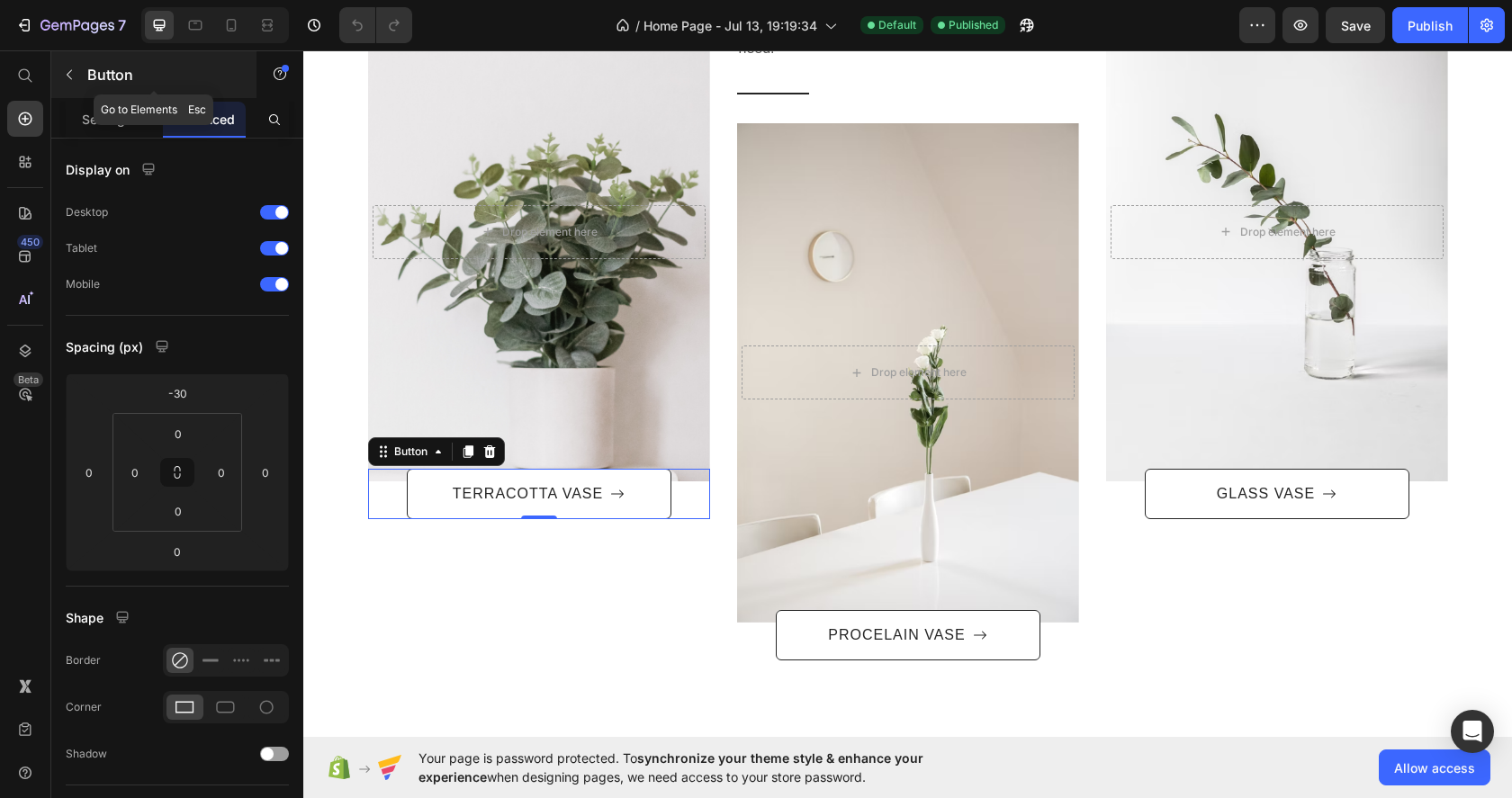 click at bounding box center (69, 75) 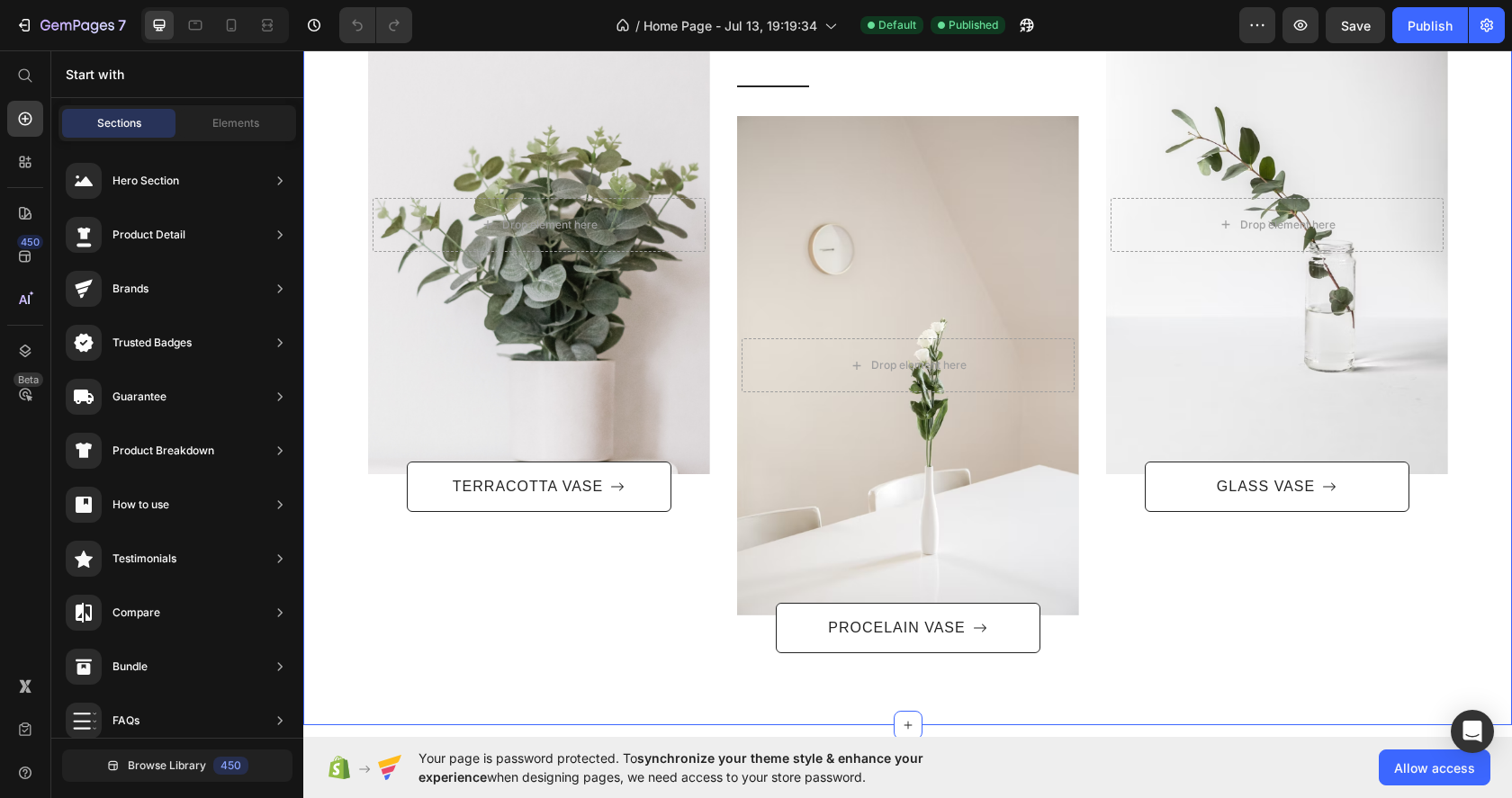 scroll, scrollTop: 1389, scrollLeft: 0, axis: vertical 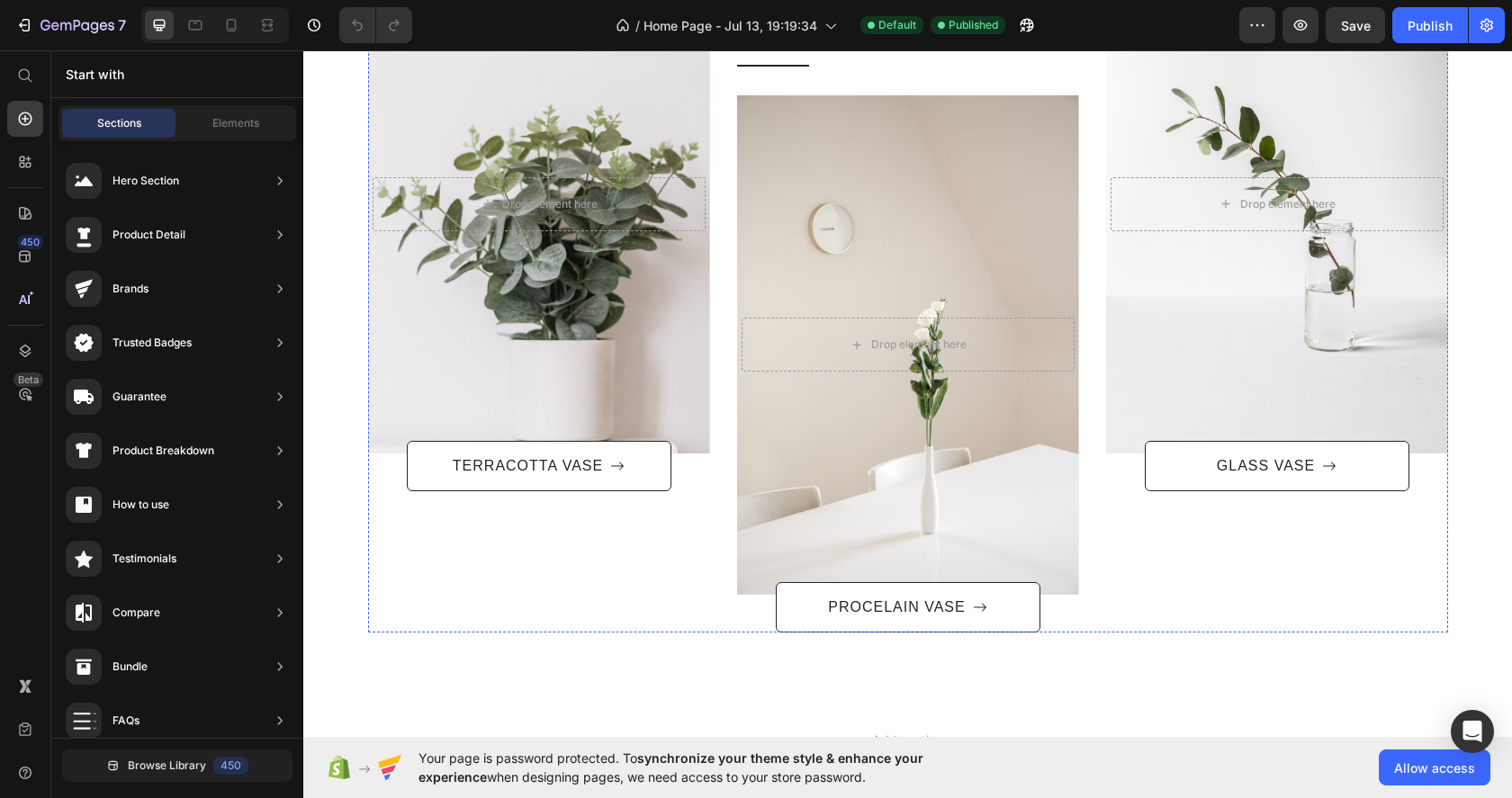 click on "After a long time of molding and crafting, our high-class ceramics, I always have the perfect beauty you need." at bounding box center (908, -5) 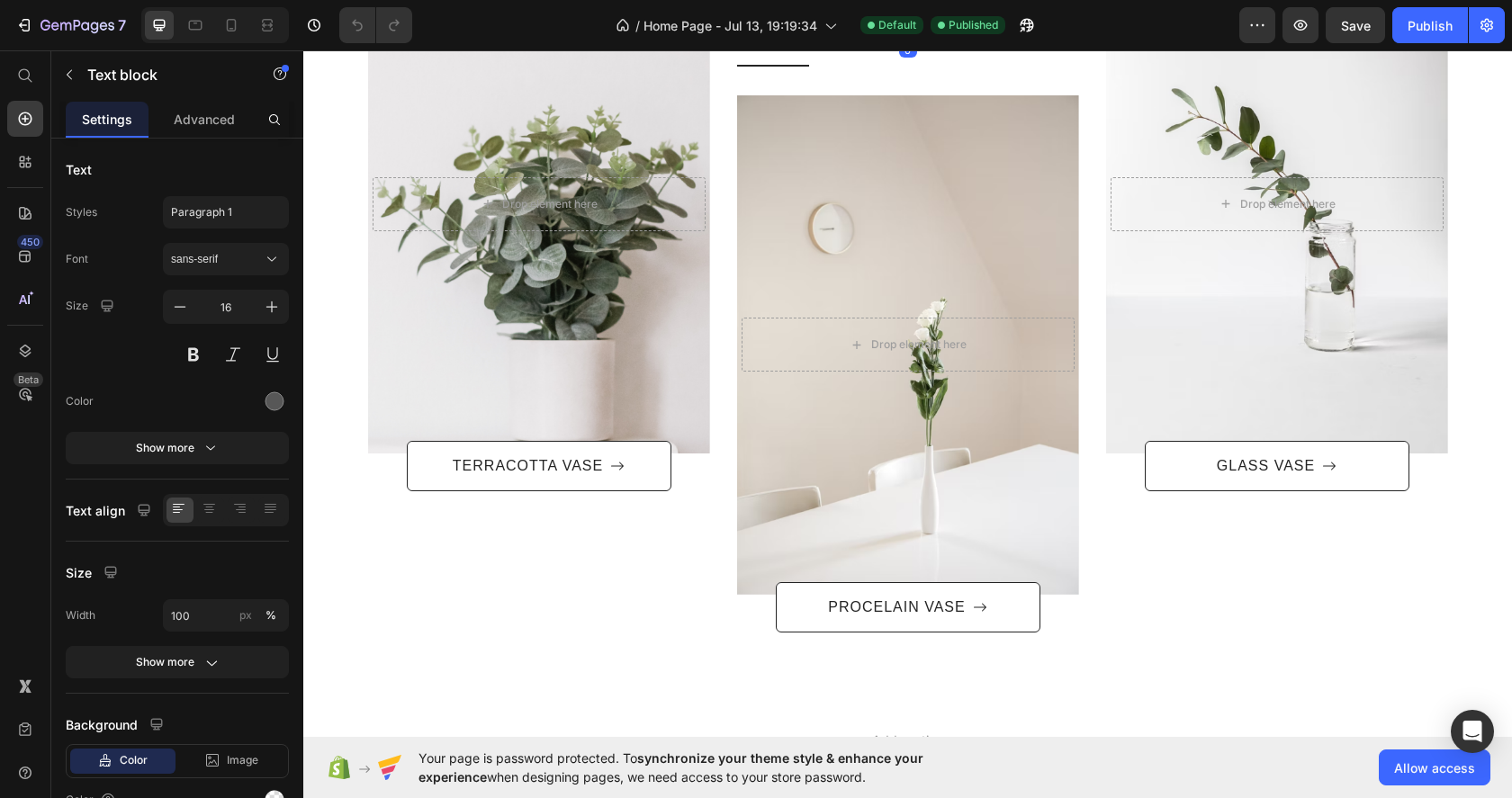 click on "After a long time of molding and crafting, our high-class ceramics, I always have the perfect beauty you need." at bounding box center (908, -5) 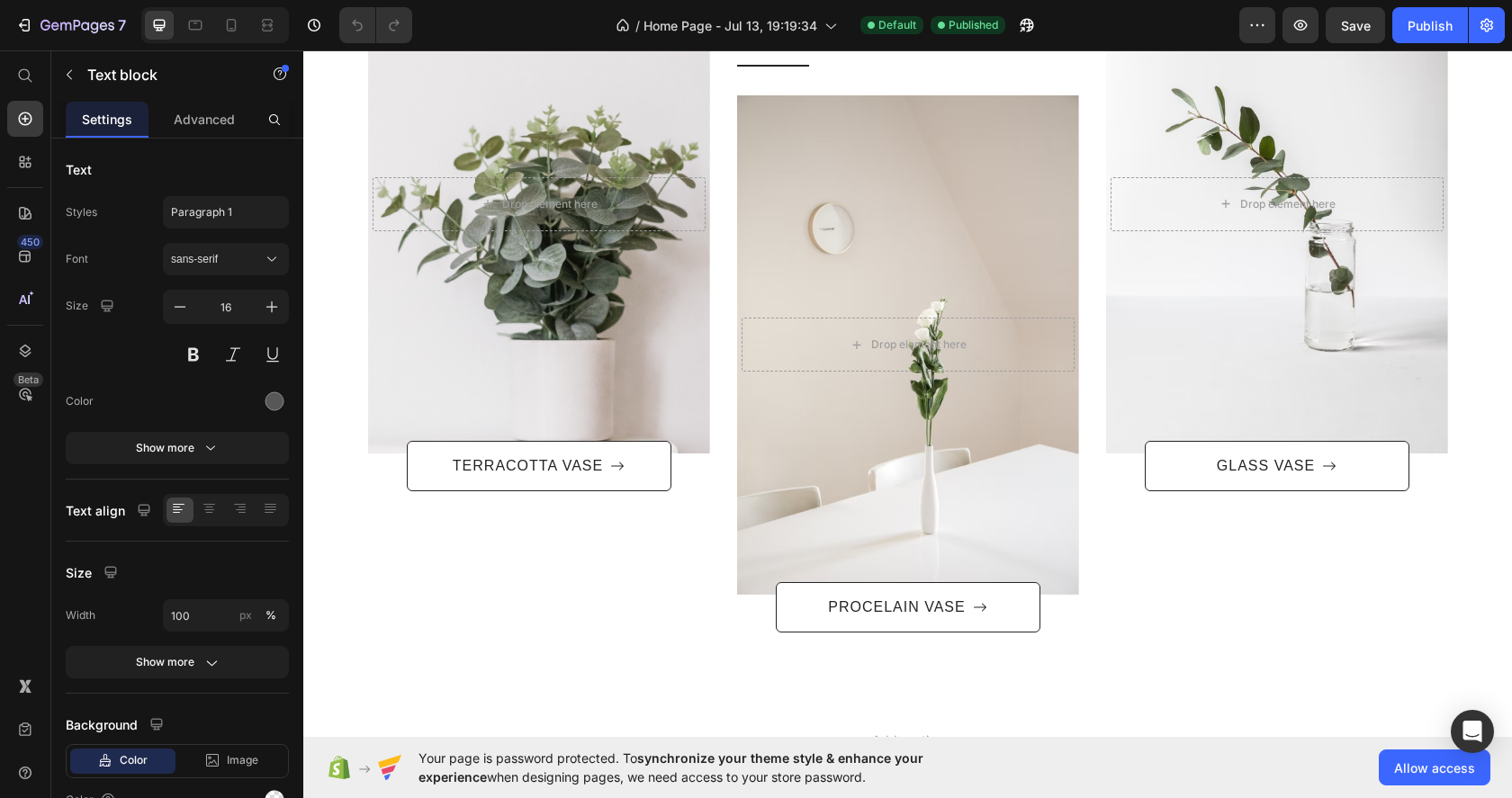 click on "After a long time of molding and crafting, our high-class ceramics, I always have the perfect beauty you need." at bounding box center (908, -5) 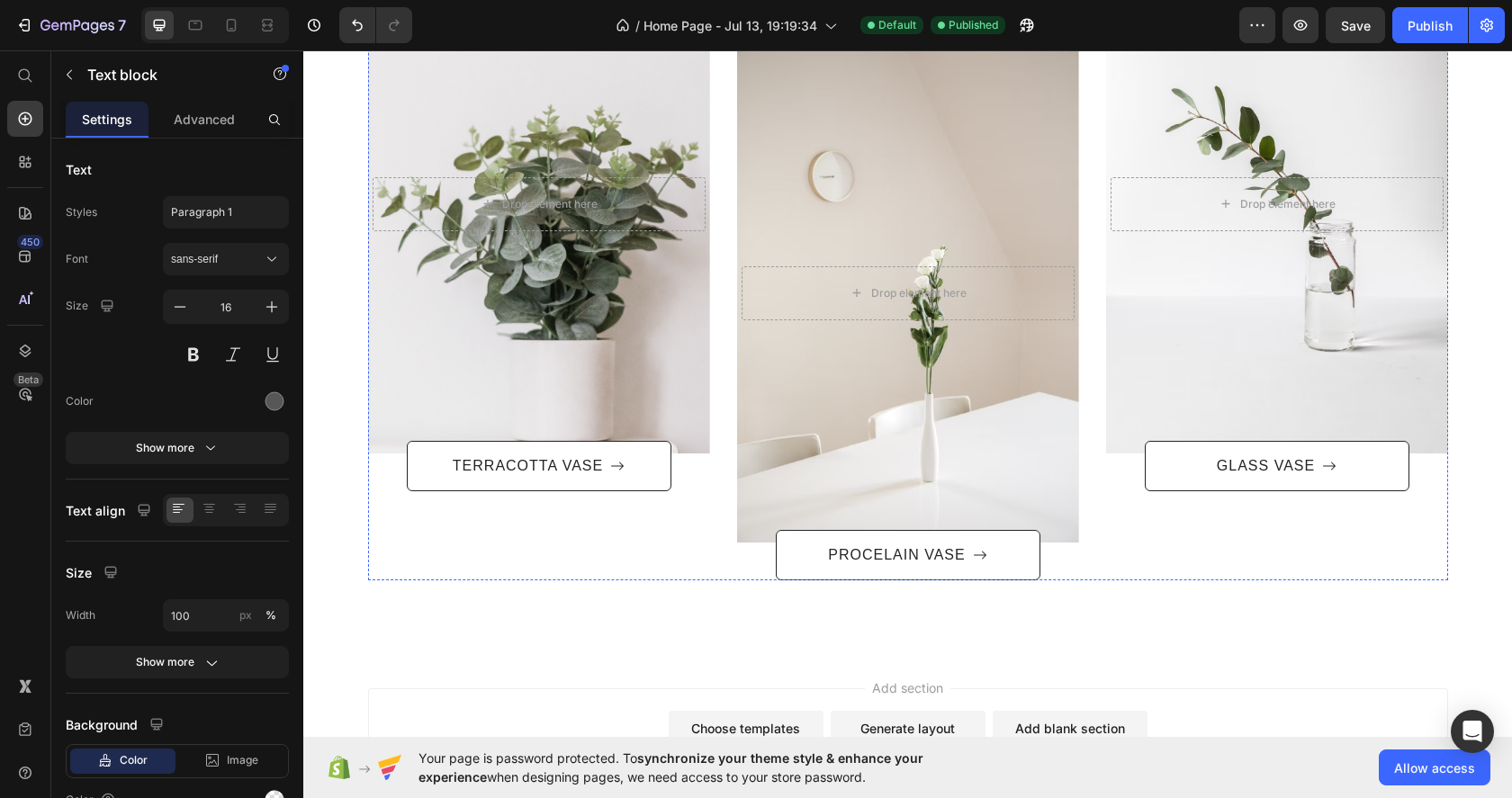 click on "Title Line" at bounding box center [908, 13] 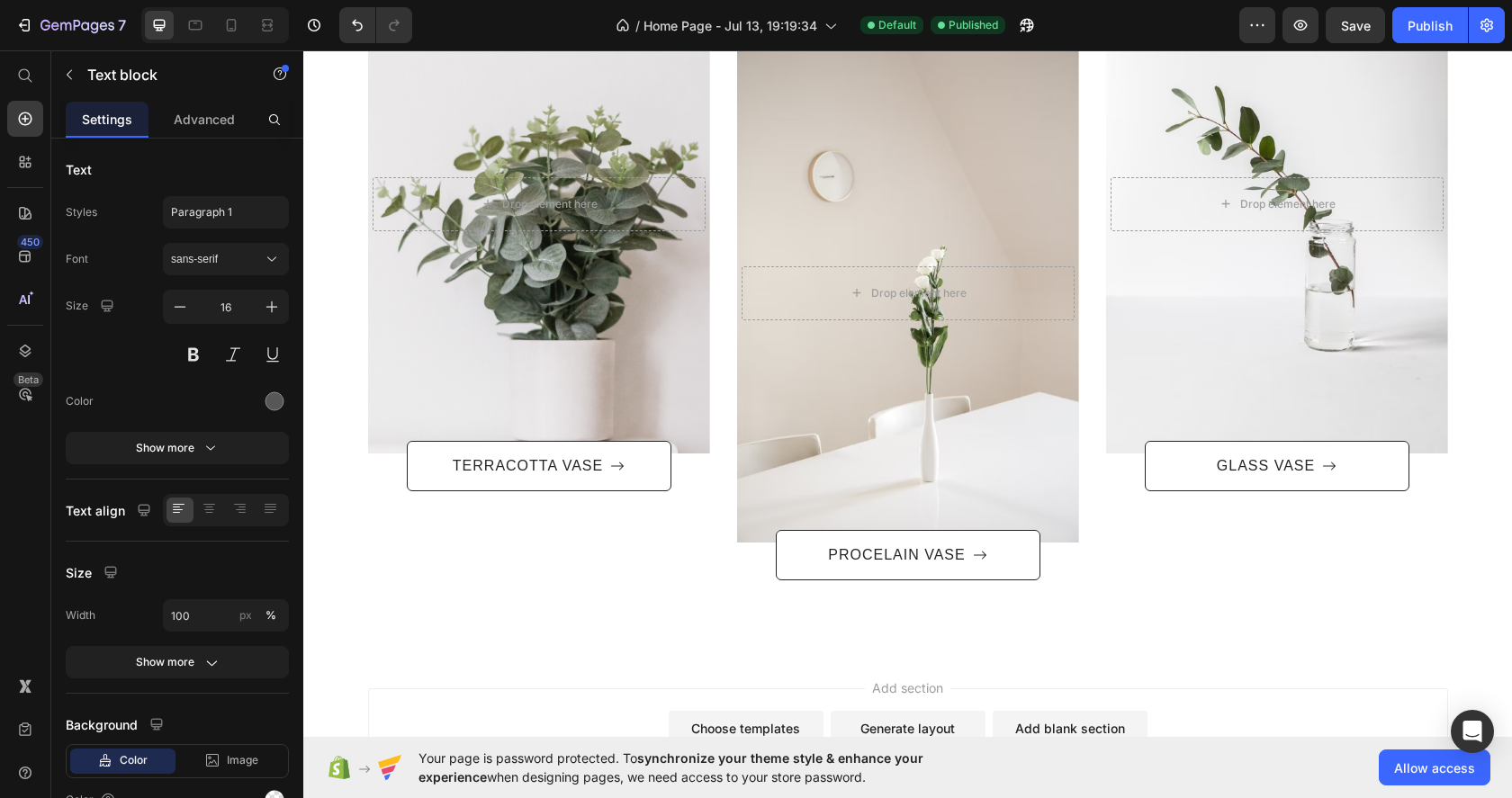 click at bounding box center (908, -31) 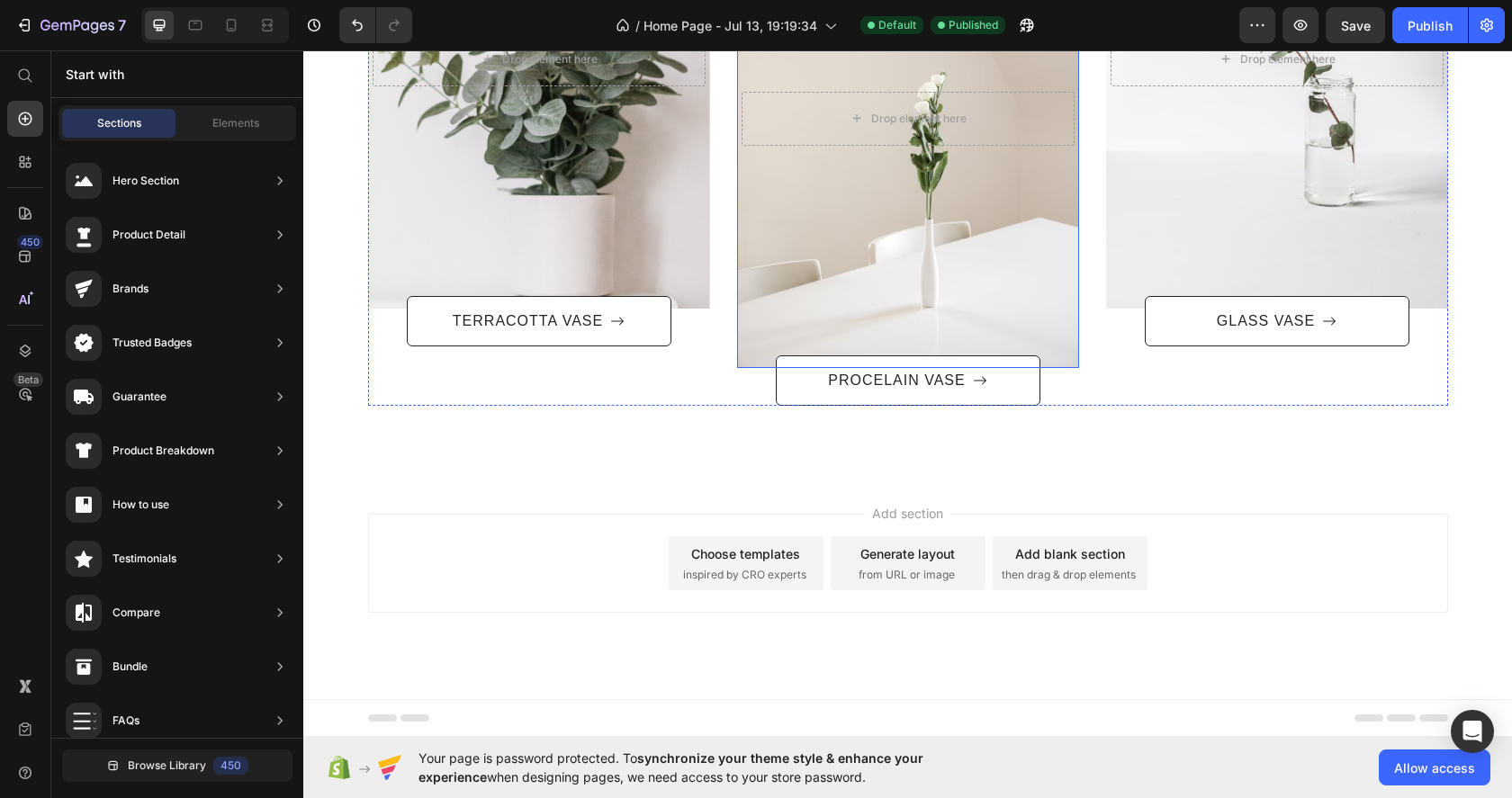 scroll, scrollTop: 1184, scrollLeft: 0, axis: vertical 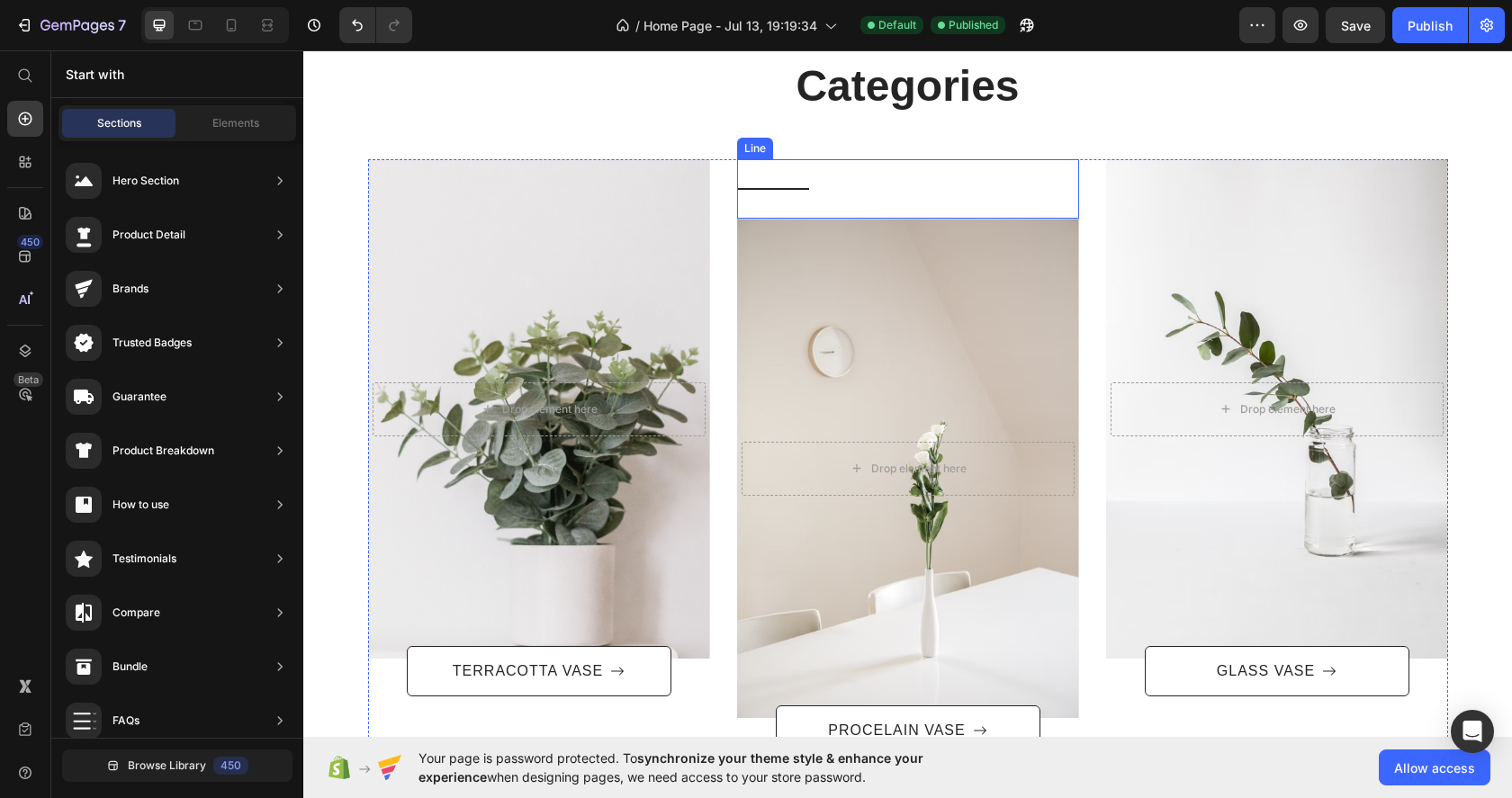 click on "Title Line" at bounding box center [908, 189] 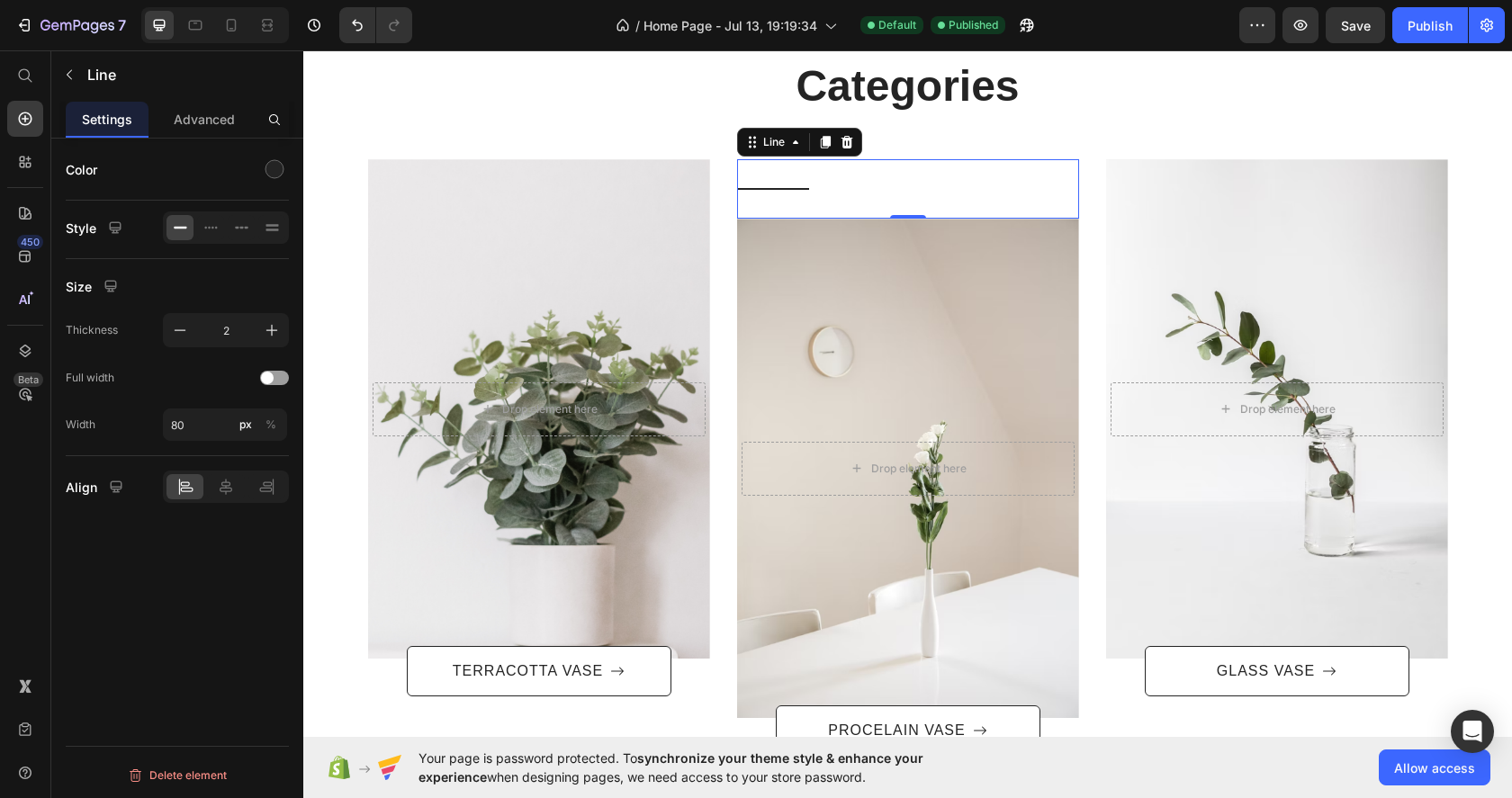 click on "Title Line   0" at bounding box center [908, 189] 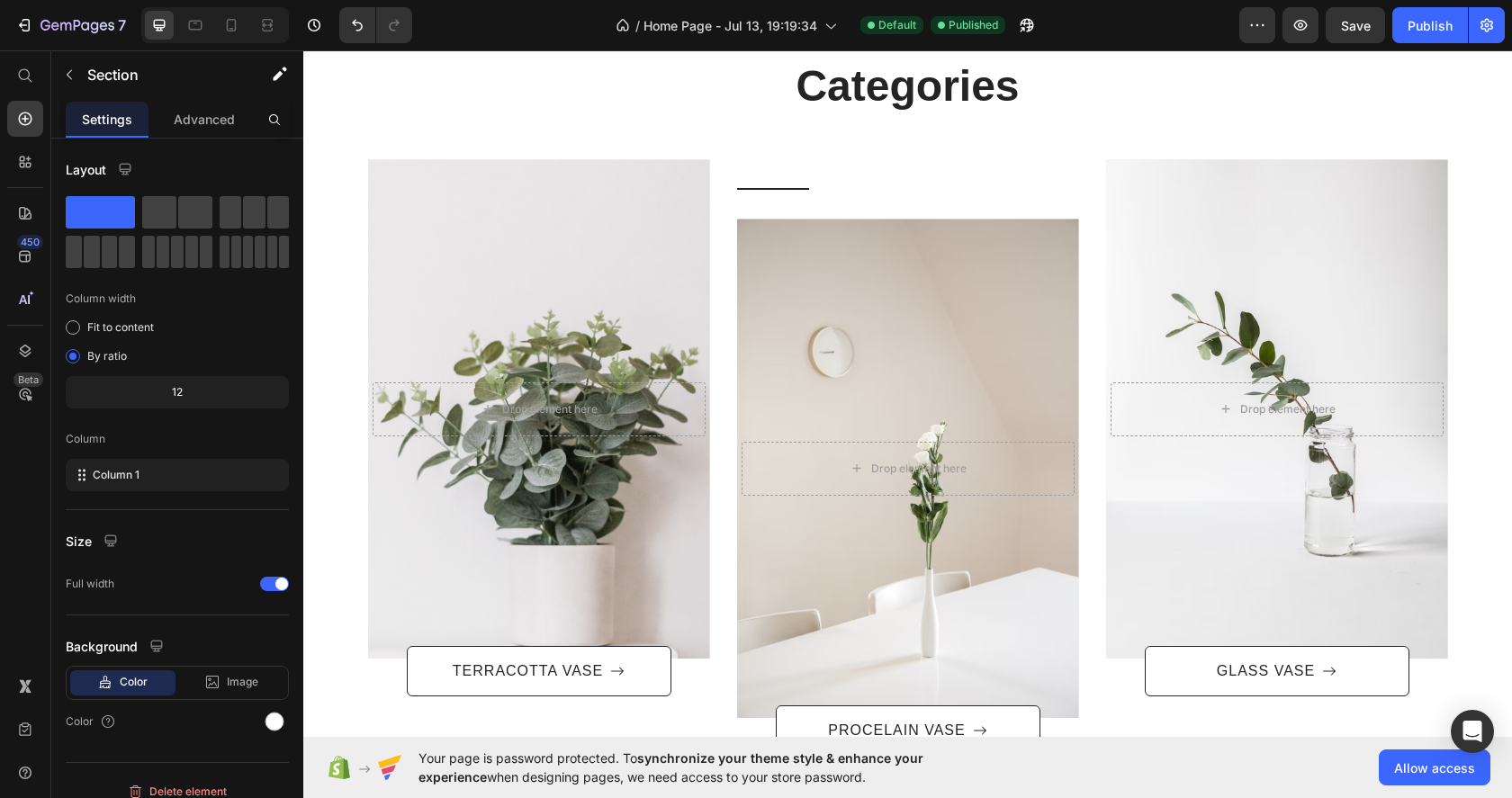 click on "Image SPEDIZIONI GRATUITE Text Block Free shipping with all orders
from April 1 to April 17 Text Image TEMPI DI SPEDIZIONI RAPIDI  Text Block We accept returns within 7 days
if there is any defect Text Image ASSISTENZA  Text Block We offer 24/7 phone and chat support to help with all questions Text Row Section 3   You can create reusable sections Create Theme Section AI Content Write with GemAI What would you like to describe here? Tone and Voice Persuasive Product Getting products... Show more Generate" at bounding box center (907, -152) 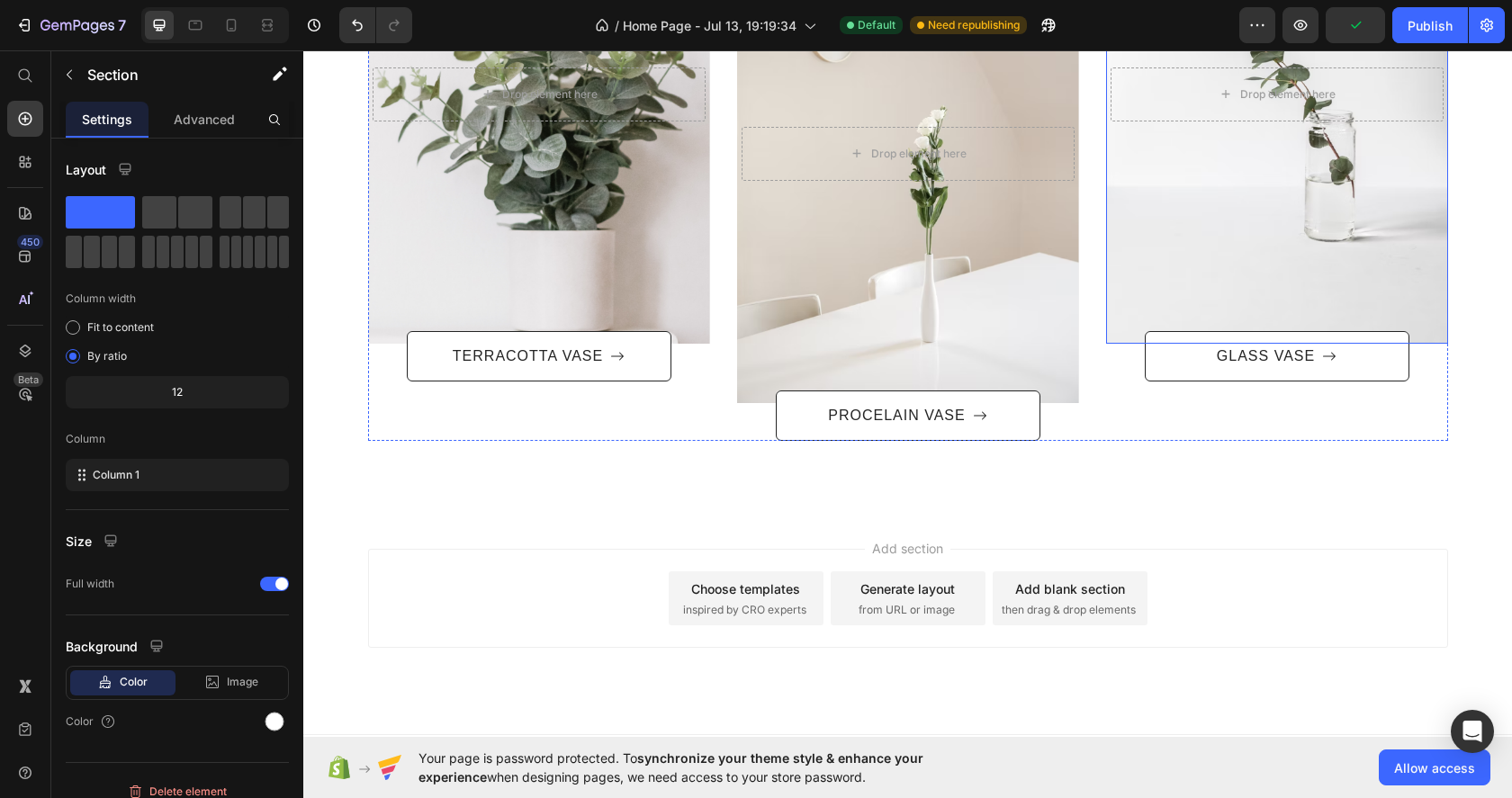 scroll, scrollTop: 1286, scrollLeft: 0, axis: vertical 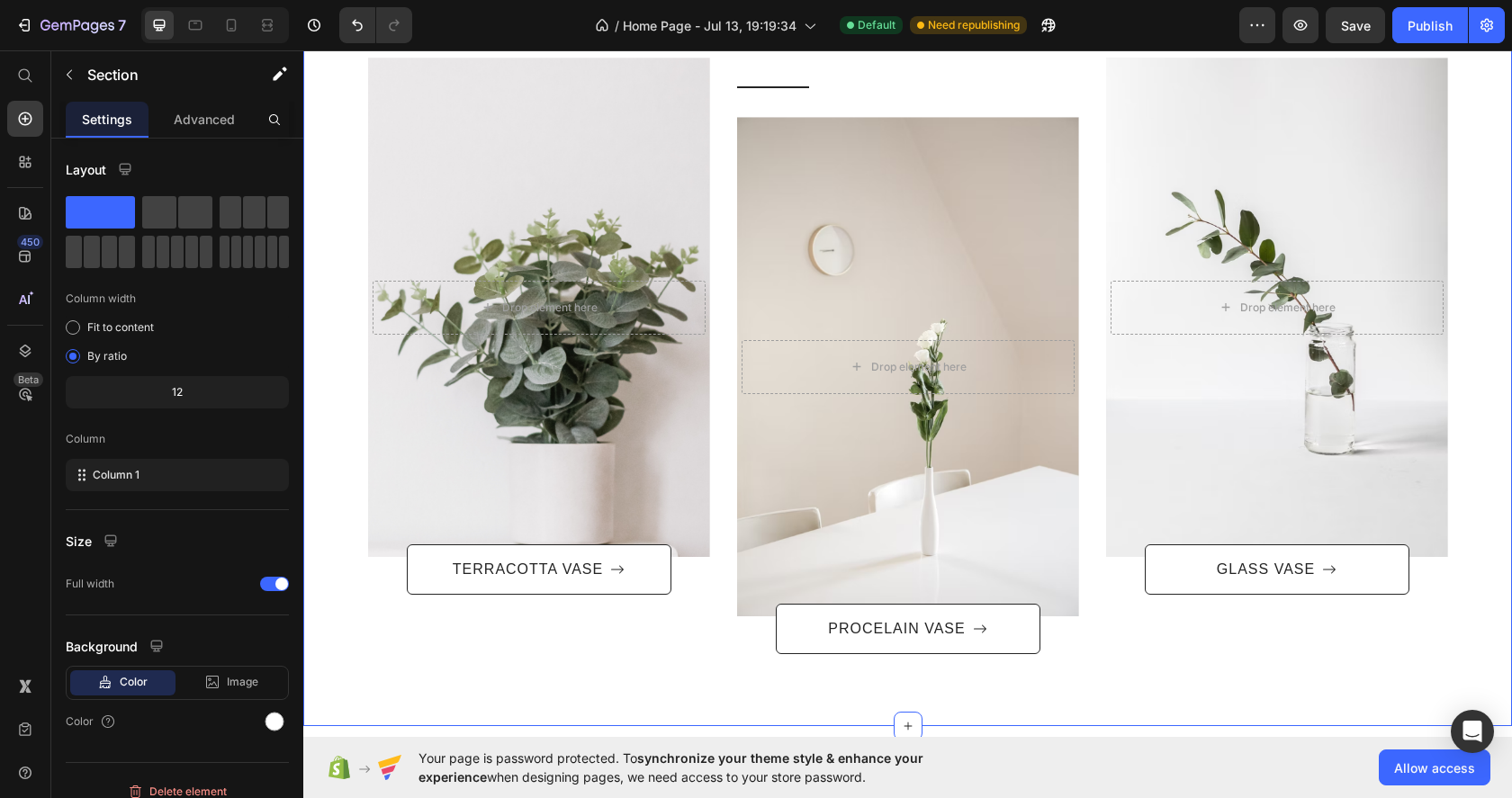 click on "Categories Heading Row After a long time of molding and crafting, our high-class ceramics, I always have the perfect beauty you need. Text block Row                Title Line
Drop element here Hero Banner
TERRACOTTA VASE Button                Title Line
Drop element here Hero Banner
PROCELAIN VASE Button After a long time of molding and crafting, our high-class ceramics, I always have the perfect beauty you need. Text block Row                Title Line
Drop element here Hero Banner
GLASS VASE Button Row" at bounding box center [907, 304] 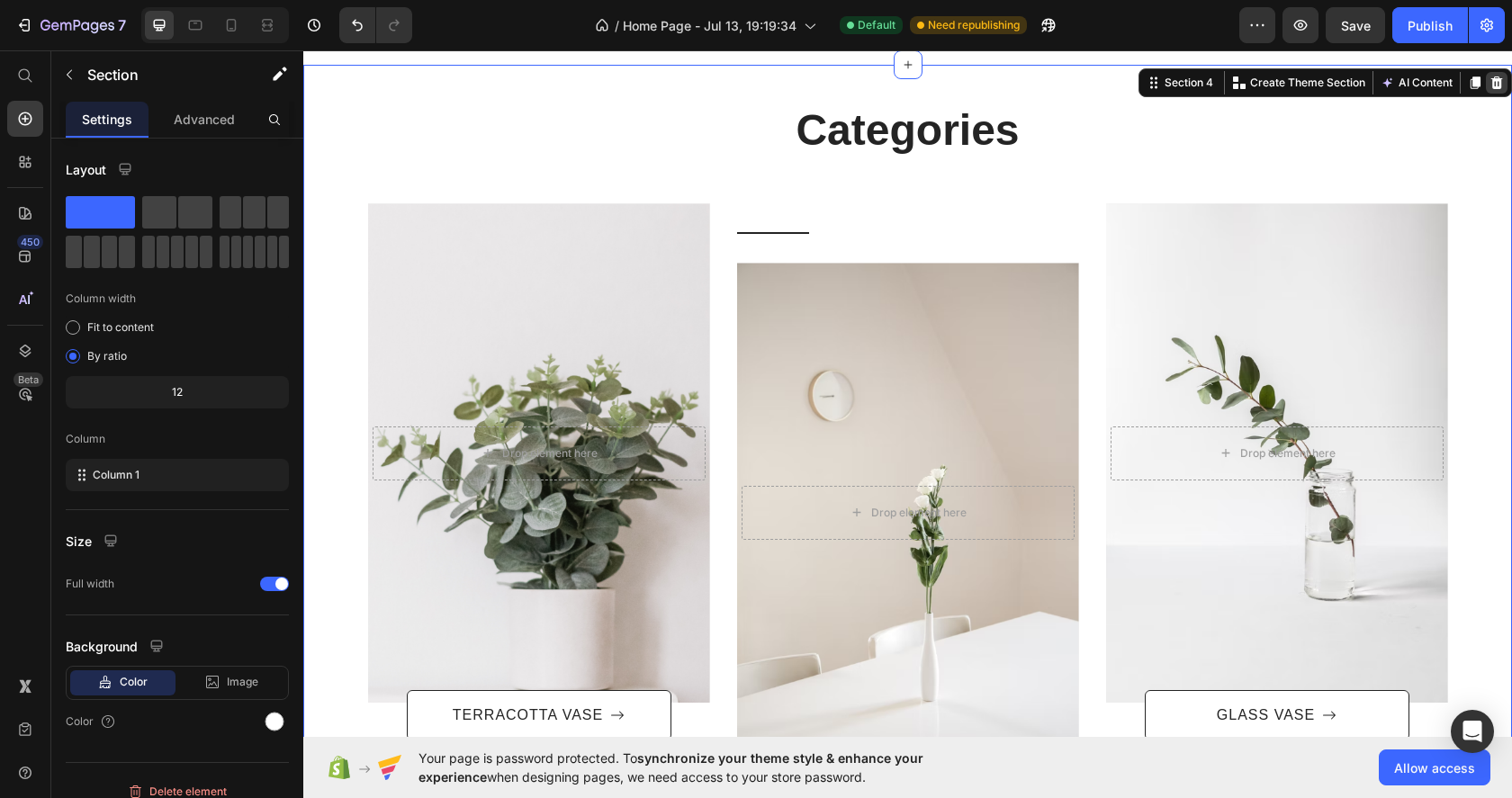 click 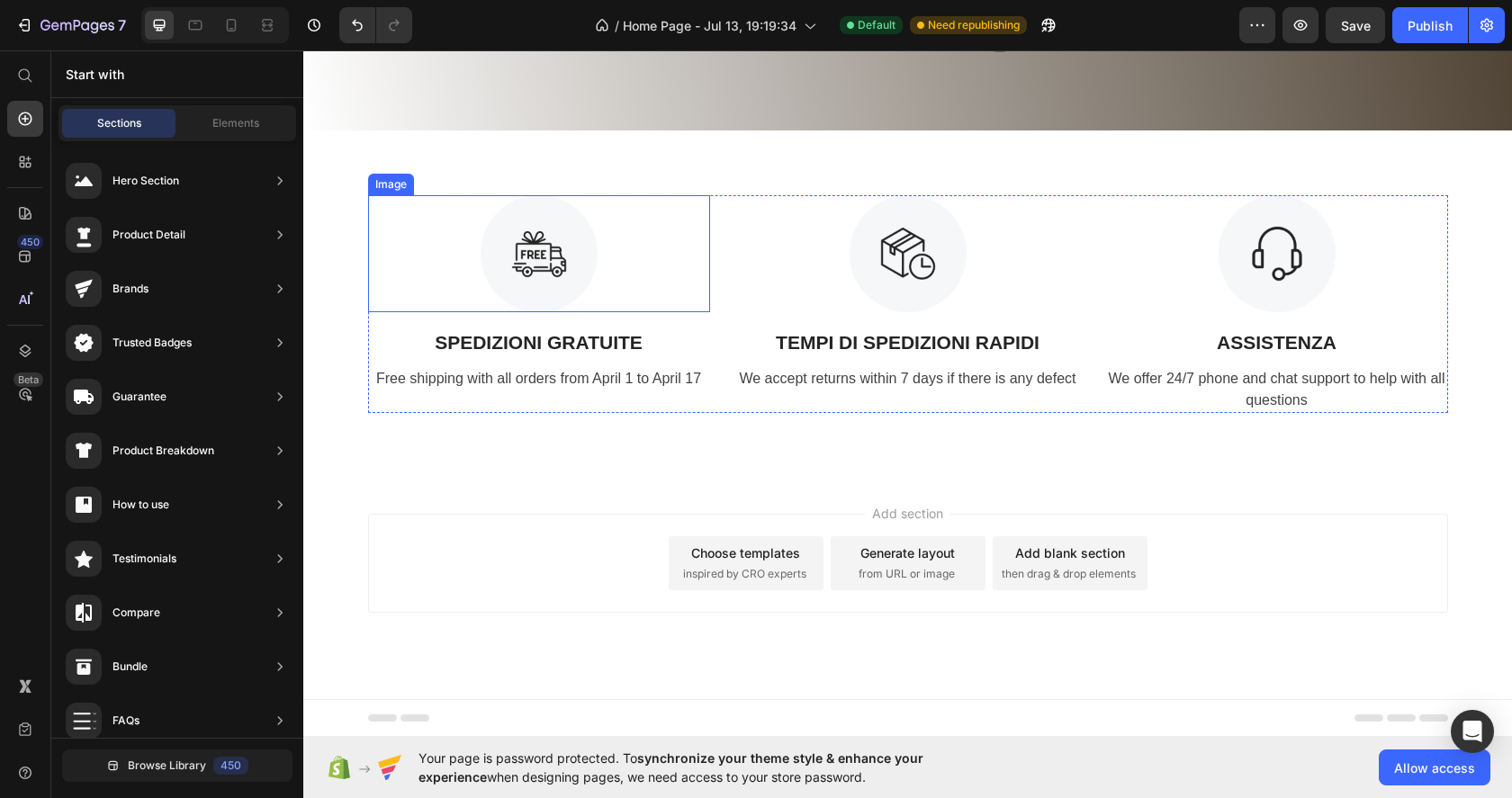 scroll, scrollTop: 883, scrollLeft: 0, axis: vertical 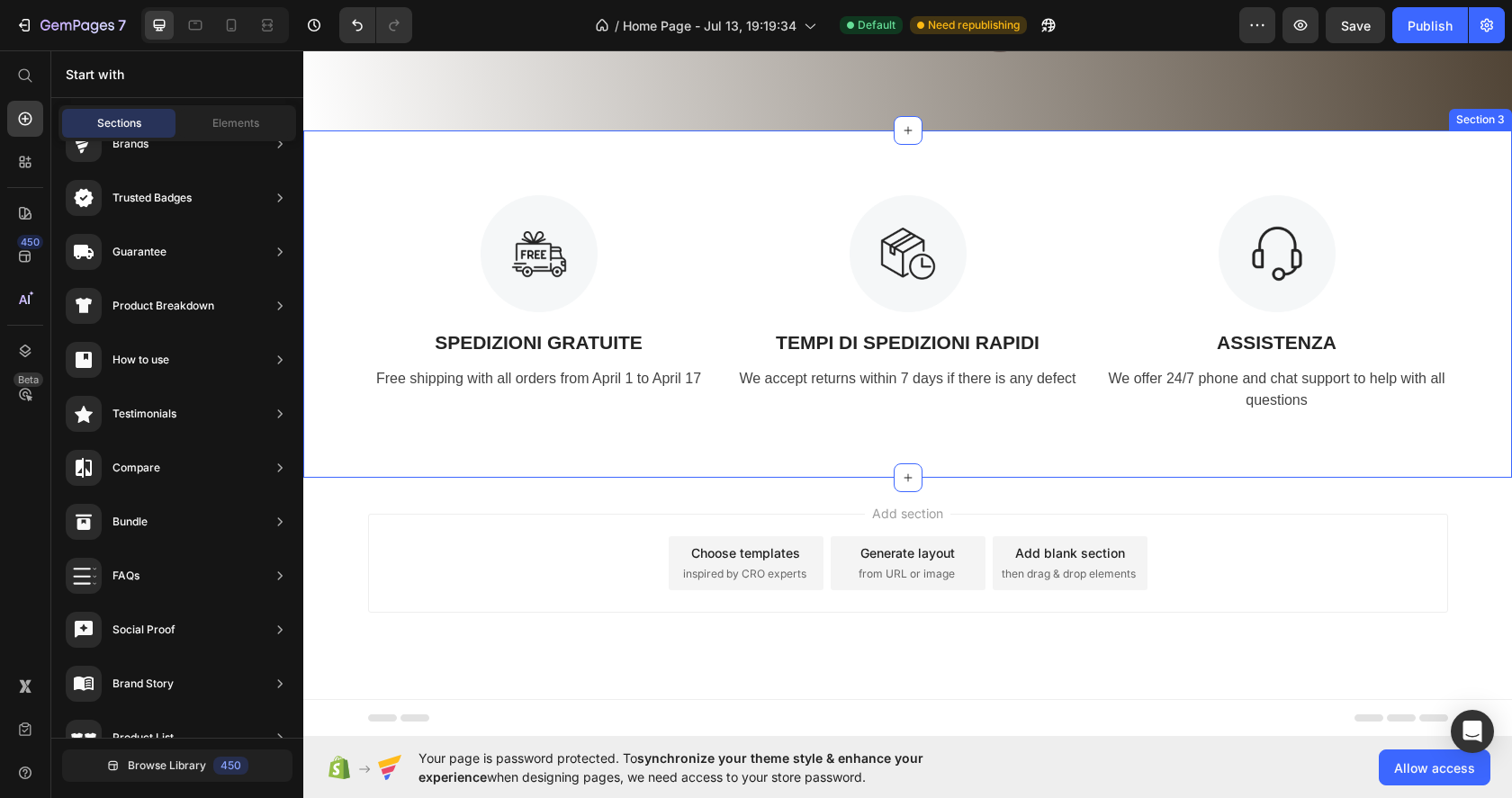 click on "Image SPEDIZIONI GRATUITE Text Block Free shipping with all orders
from April 1 to April 17 Text Image TEMPI DI SPEDIZIONI RAPIDI  Text Block We accept returns within 7 days
if there is any defect Text Image ASSISTENZA  Text Block We offer 24/7 phone and chat support to help with all questions Text Row Section 3" at bounding box center (907, 304) 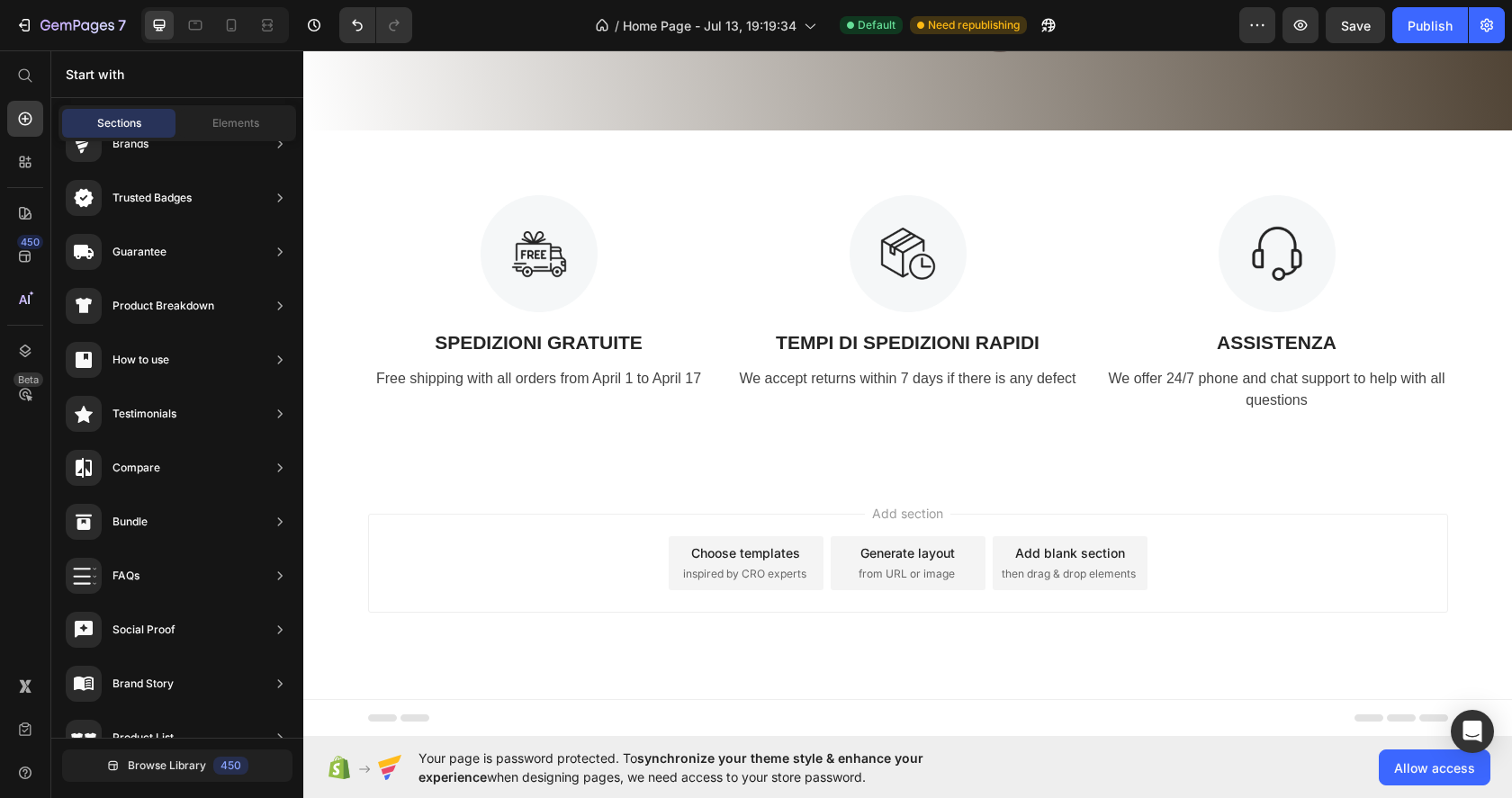 click on "Add section Choose templates inspired by CRO experts Generate layout from URL or image Add blank section then drag & drop elements" at bounding box center (908, 563) 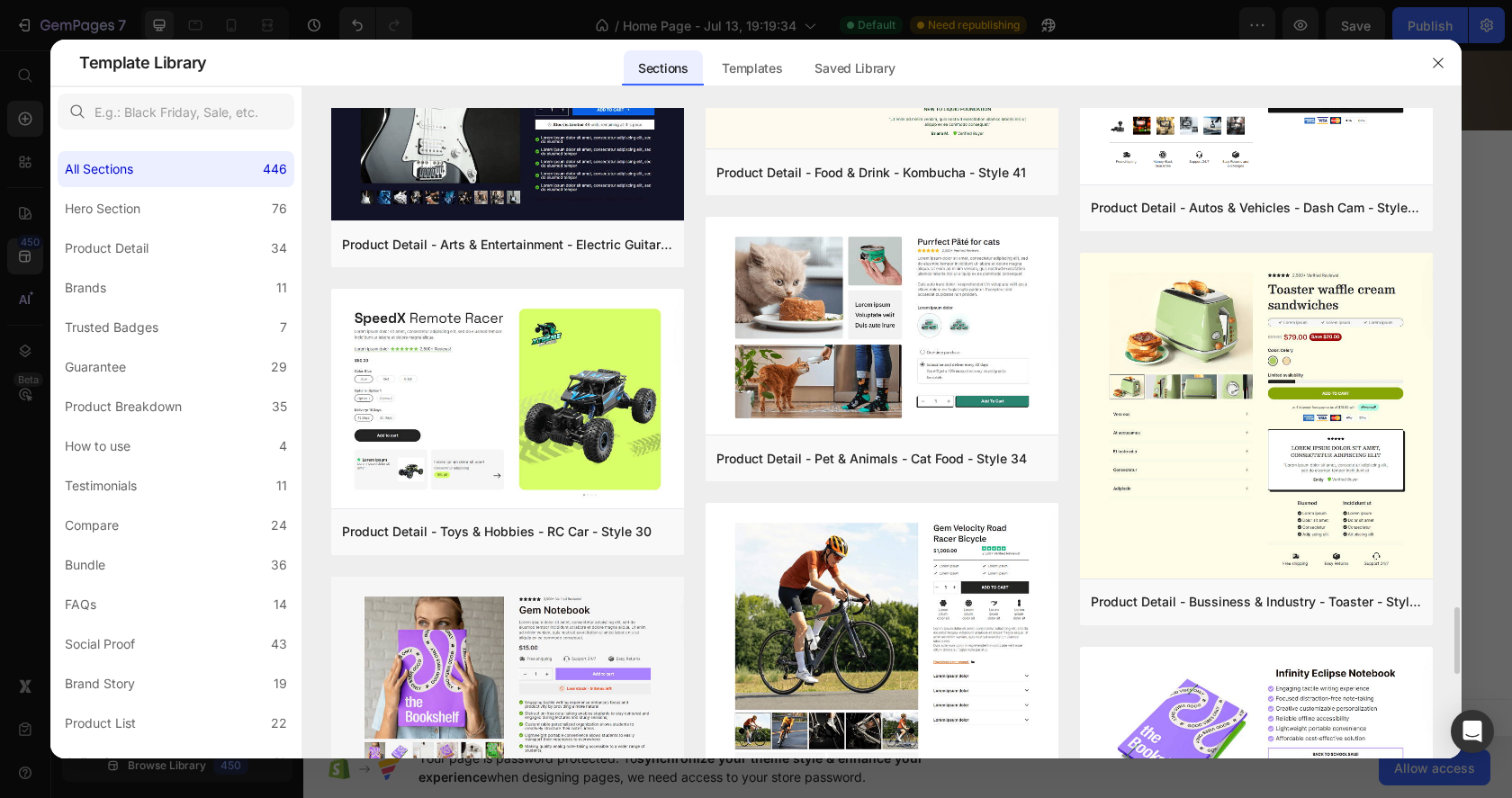 scroll, scrollTop: 4988, scrollLeft: 0, axis: vertical 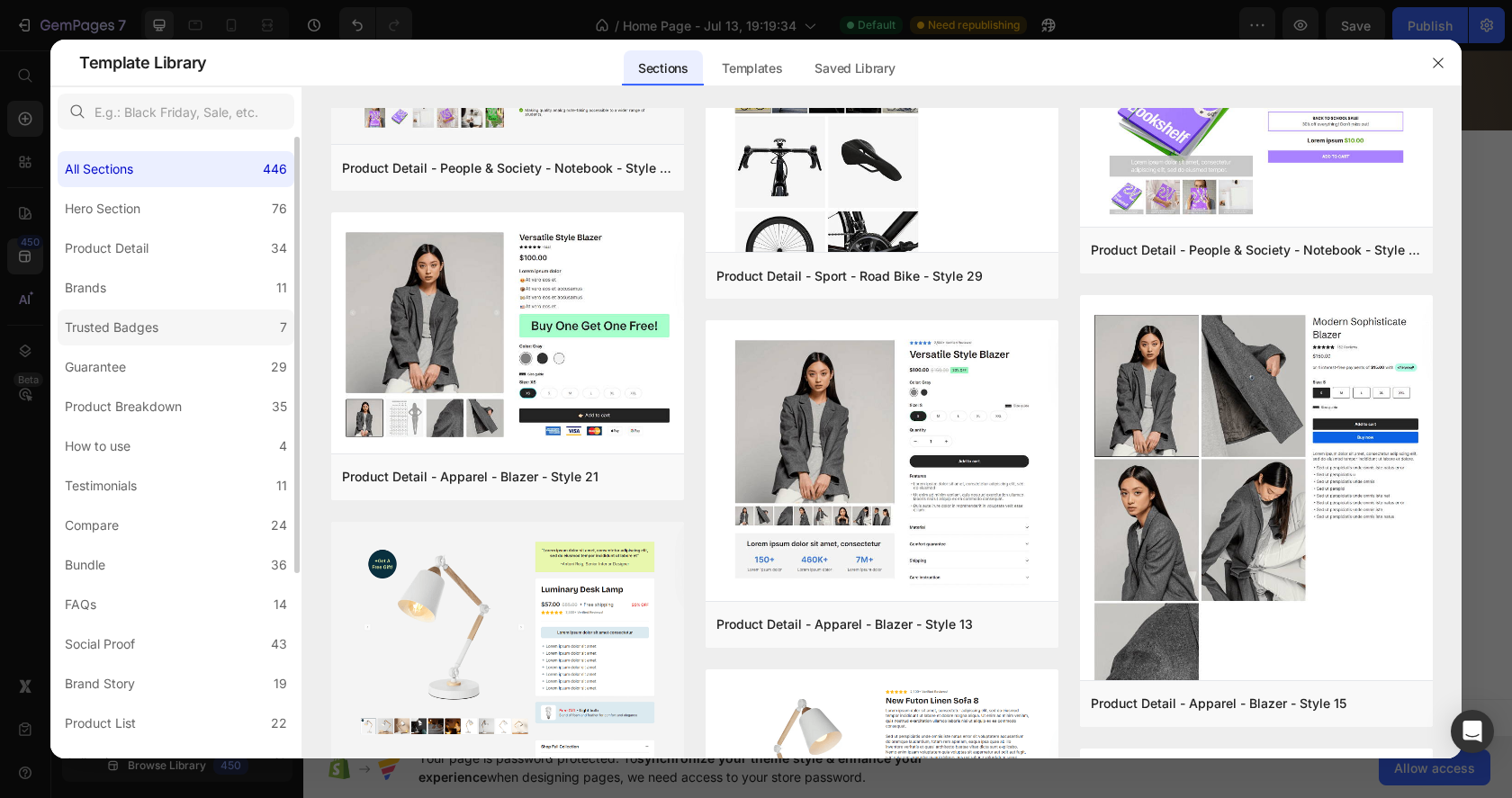 click on "Trusted Badges 7" 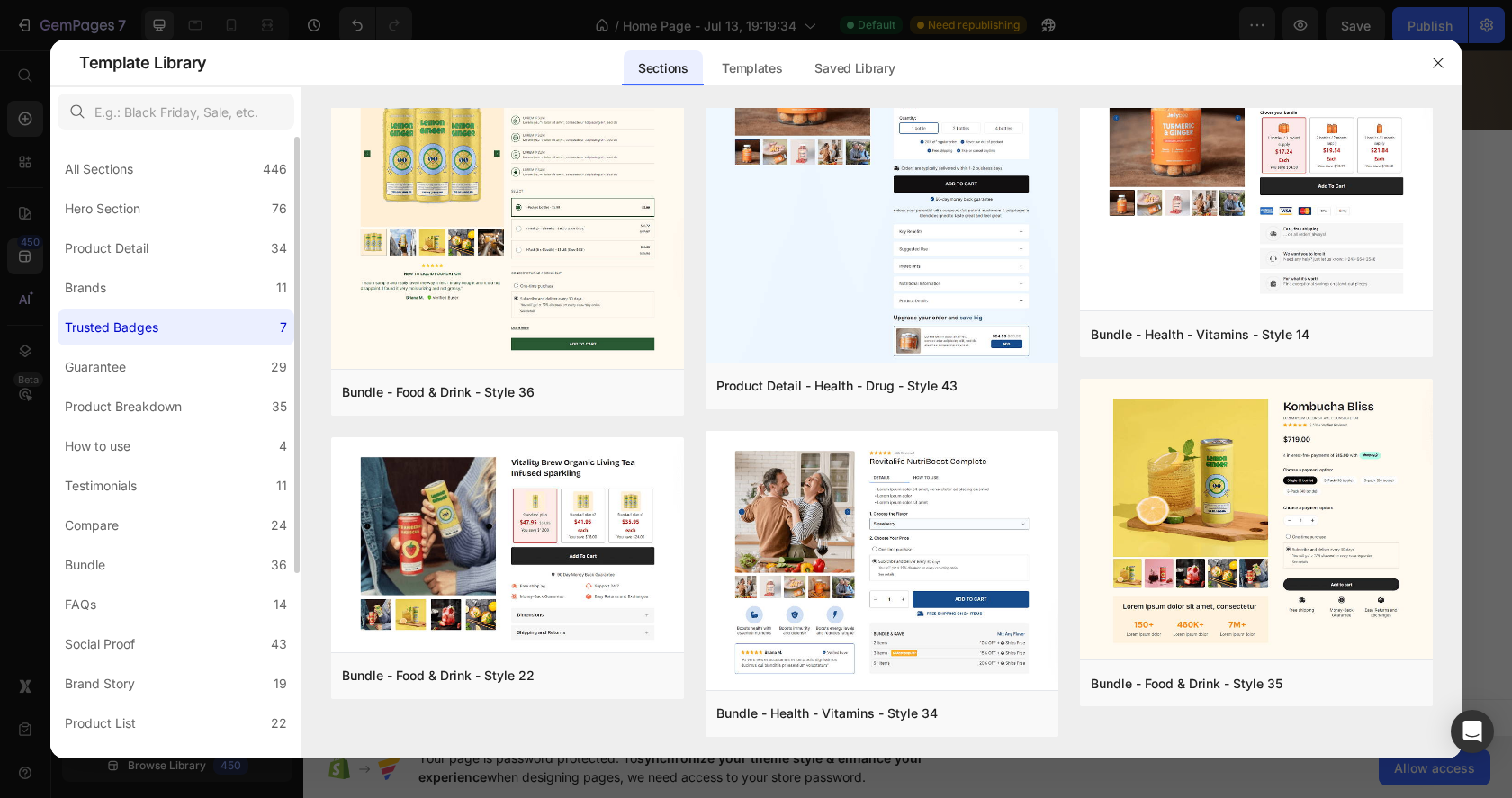scroll, scrollTop: 0, scrollLeft: 0, axis: both 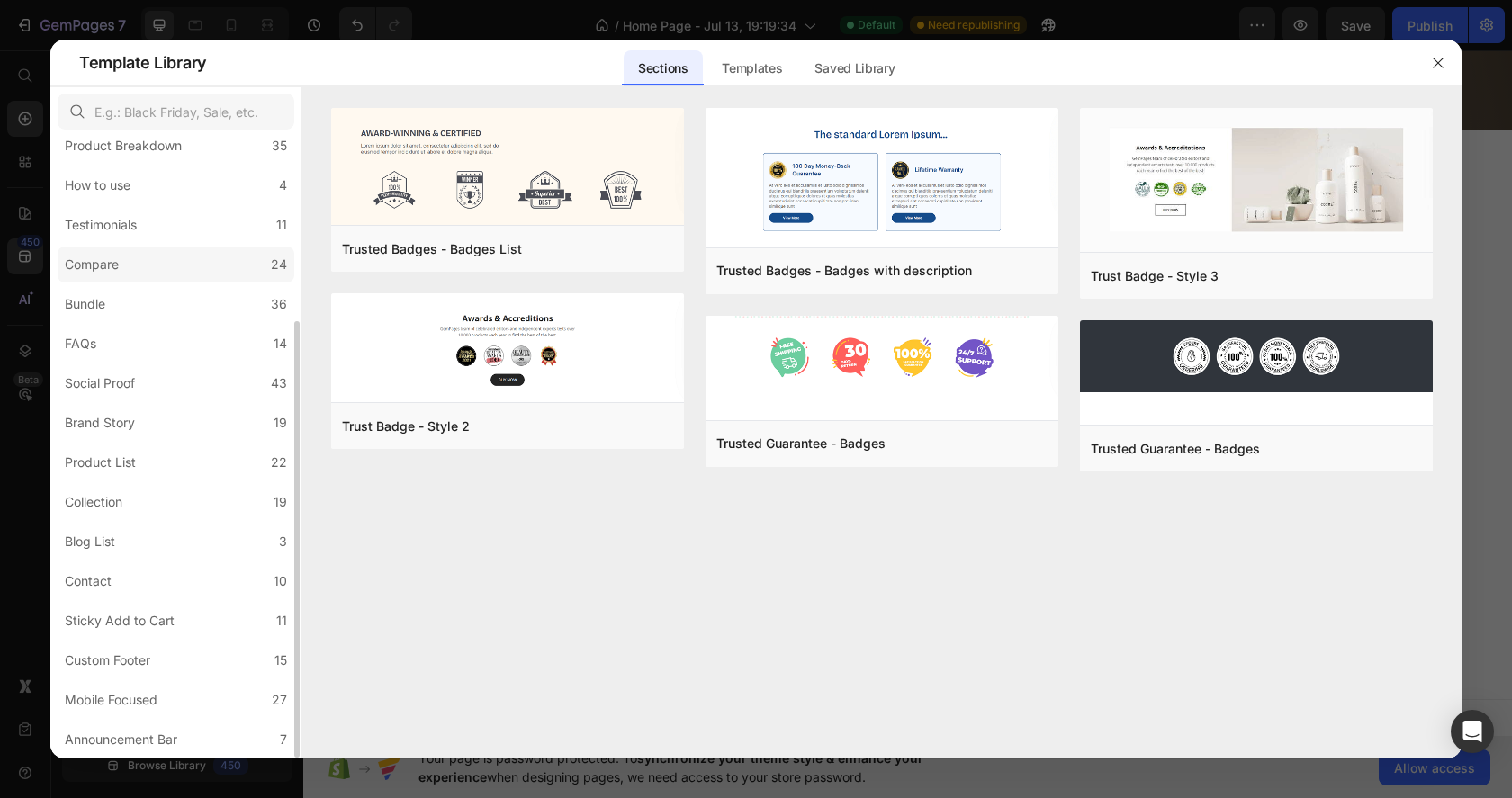 click on "Compare 24" 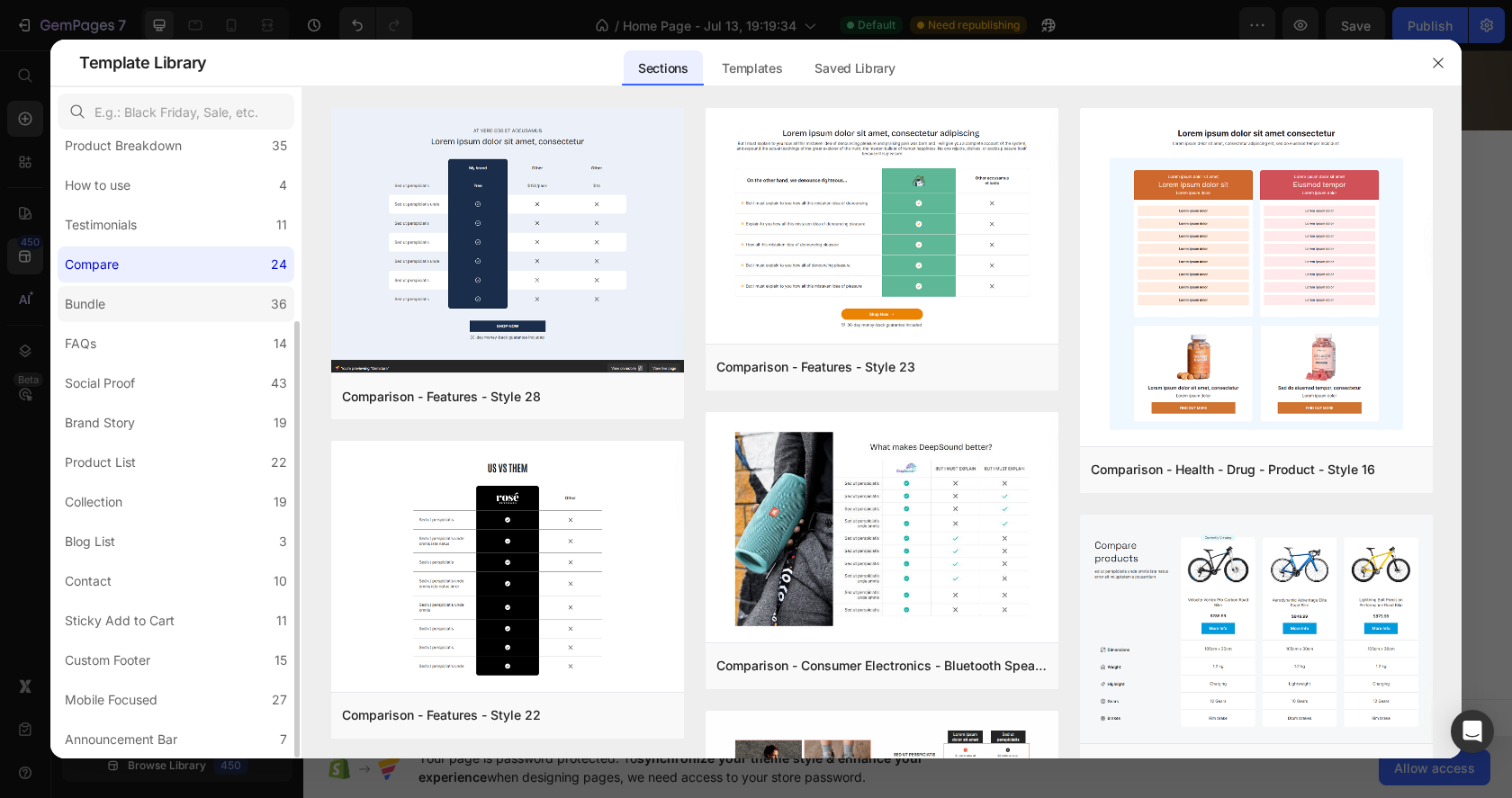 click on "Bundle 36" 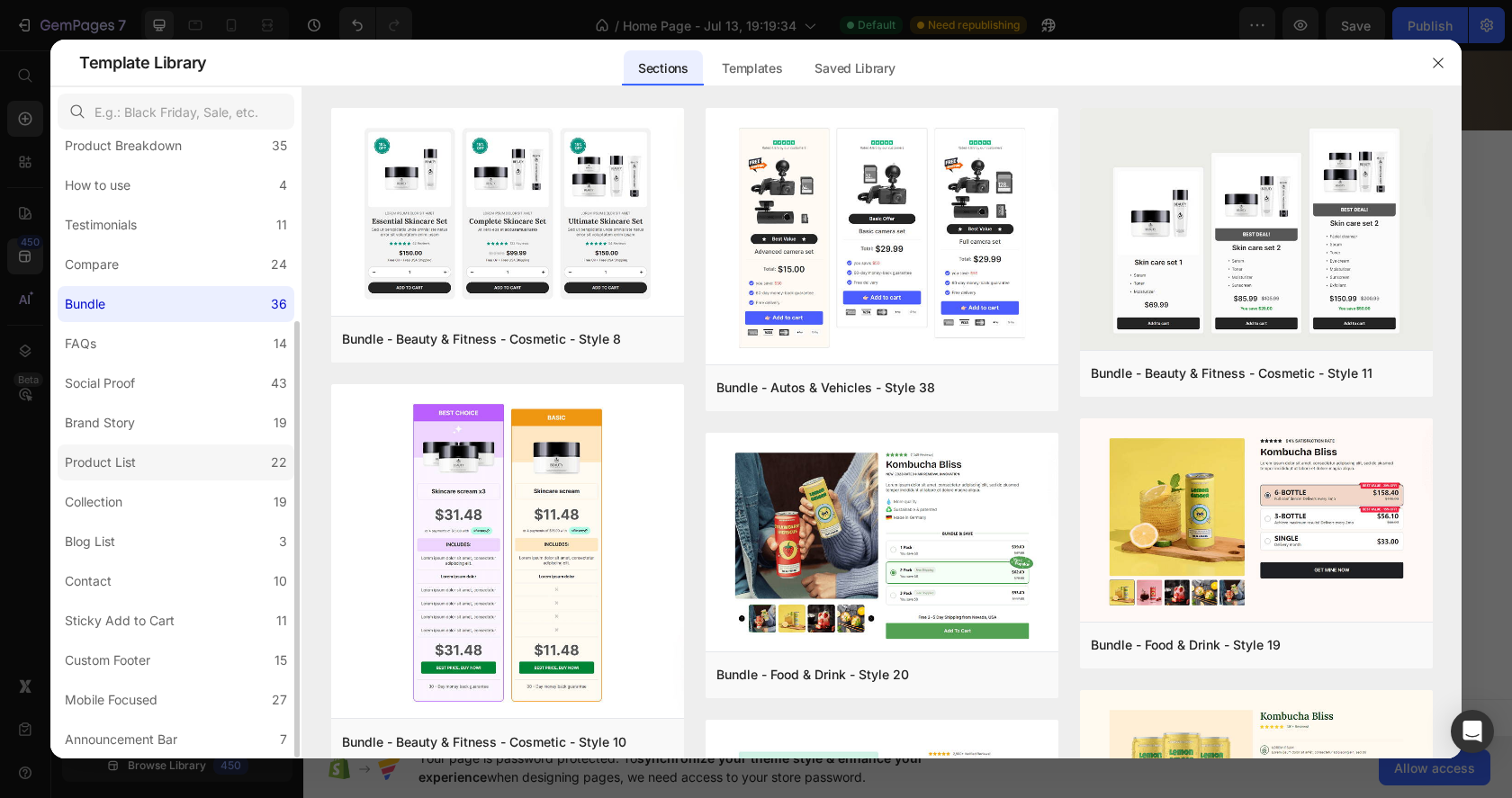 click on "Product List 22" 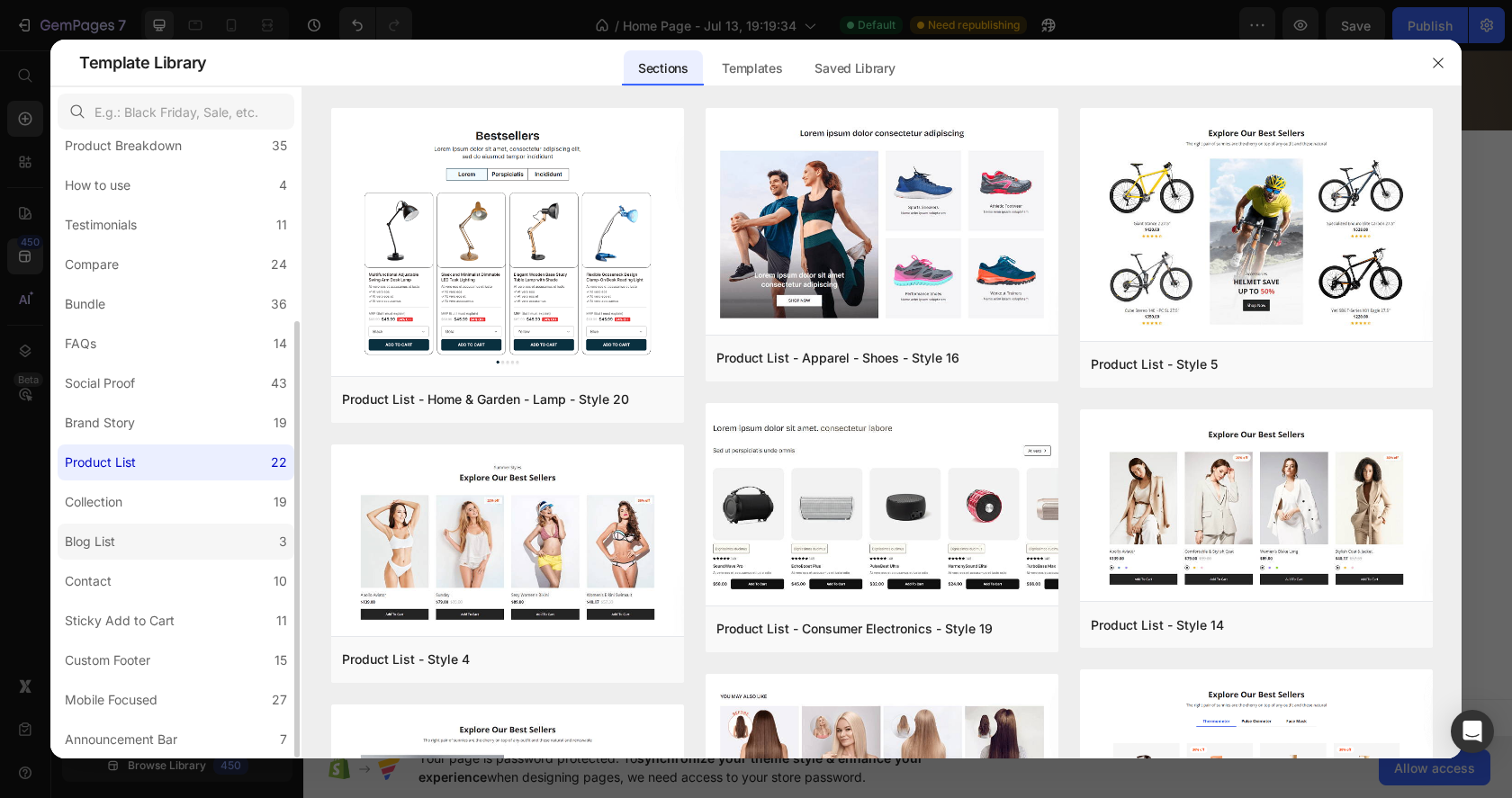 click on "Blog List 3" 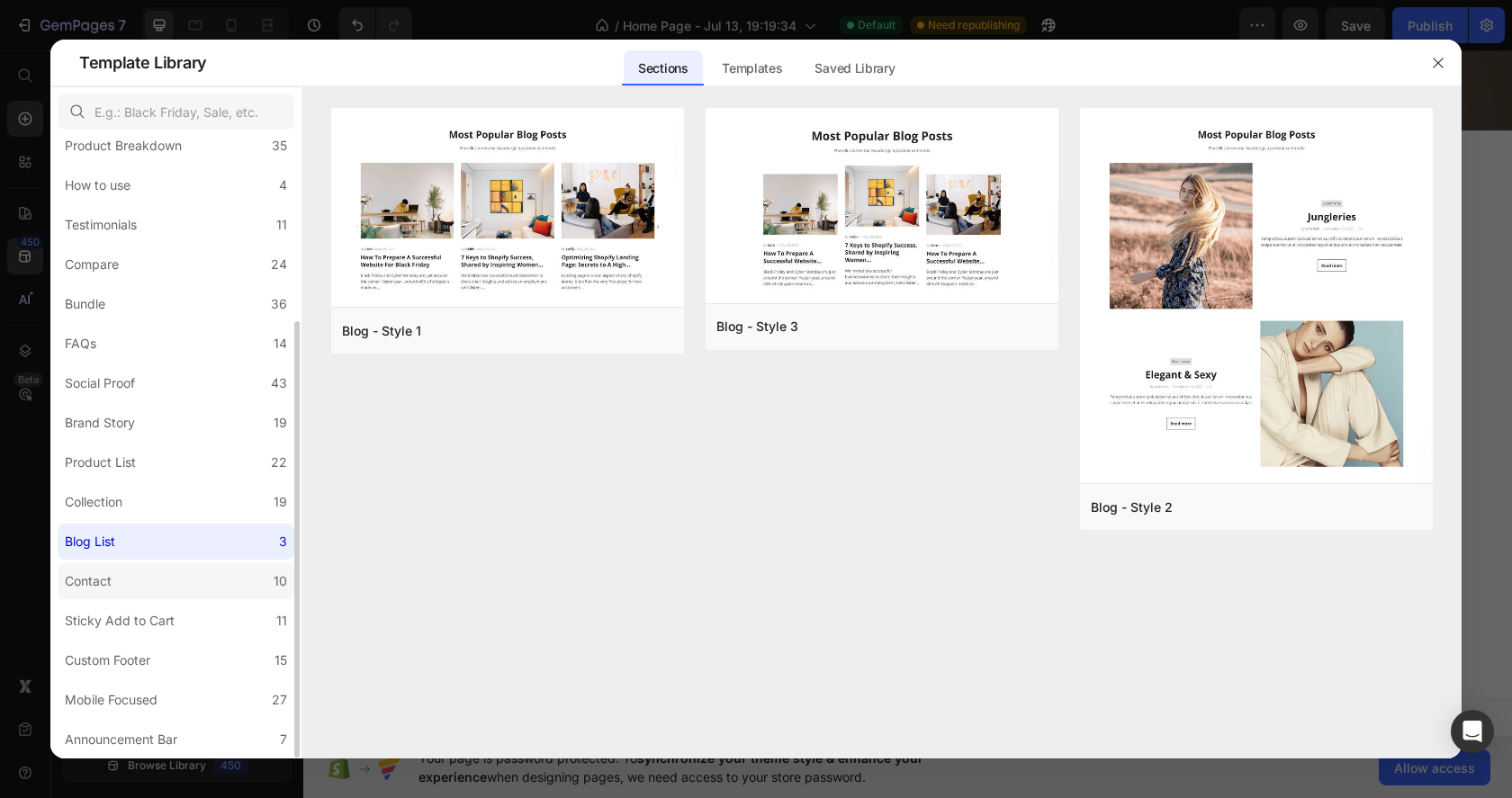 click on "Contact 10" 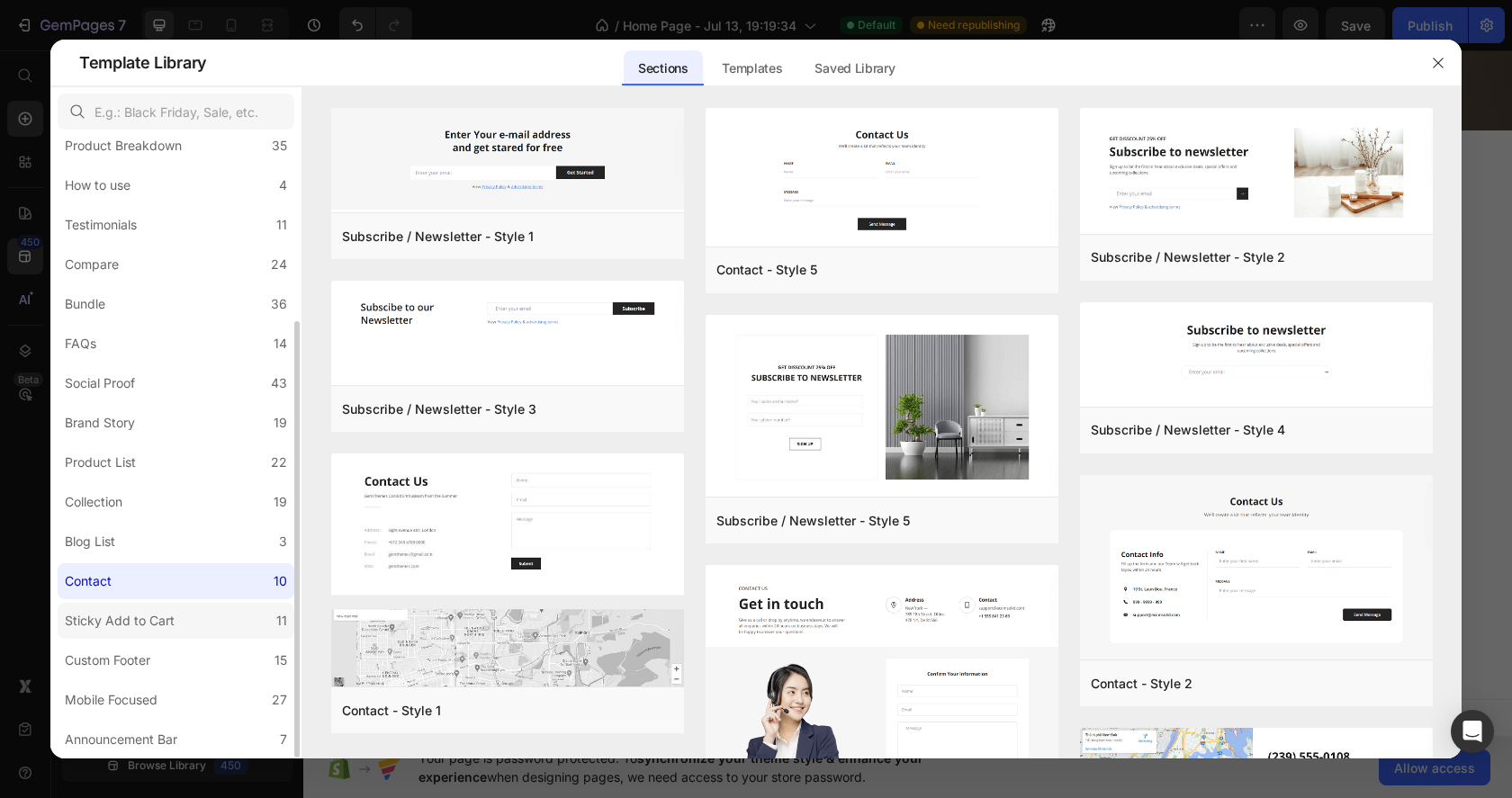 click on "Sticky Add to Cart 11" 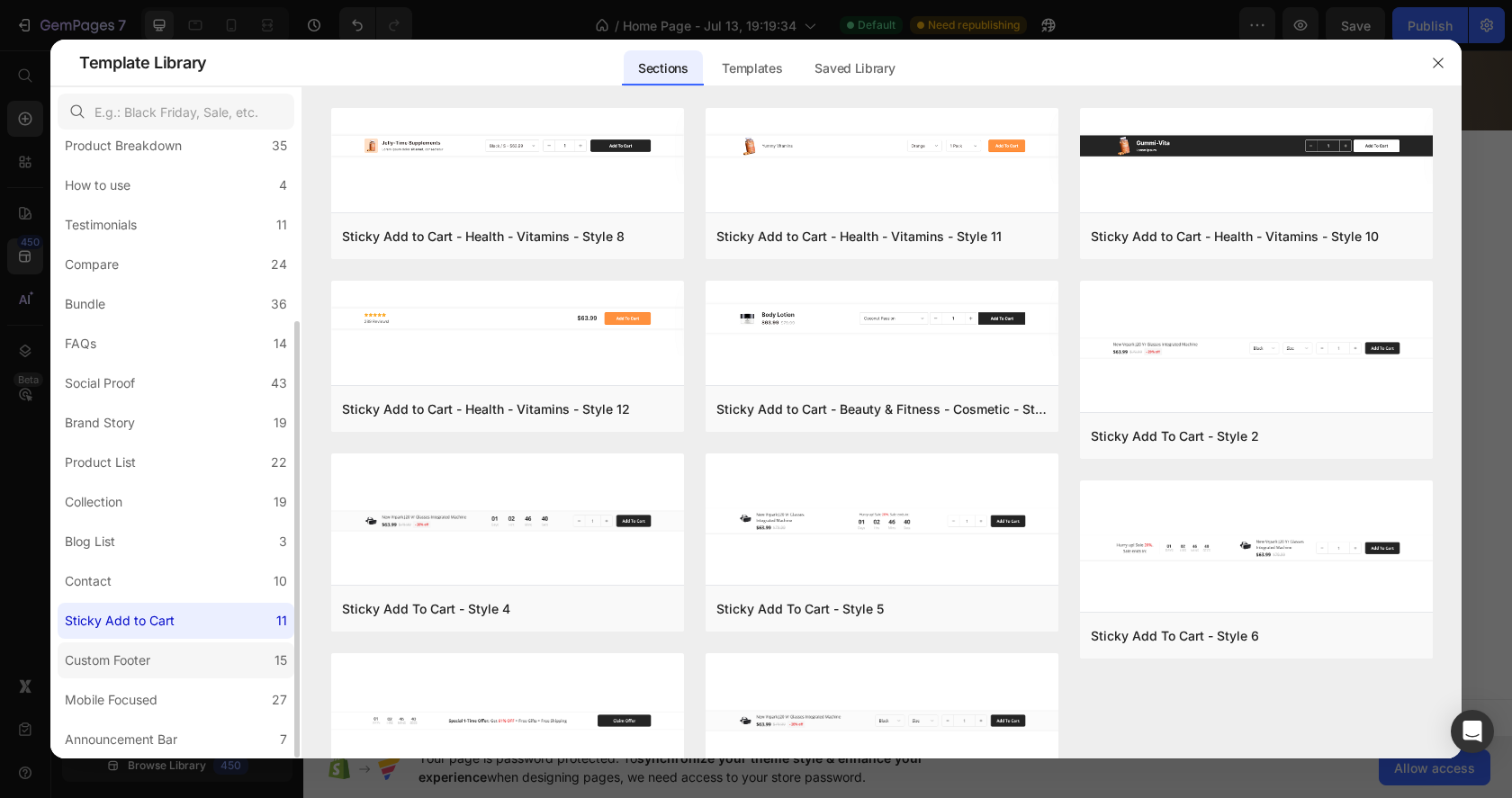 click on "Custom Footer" at bounding box center (107, 660) 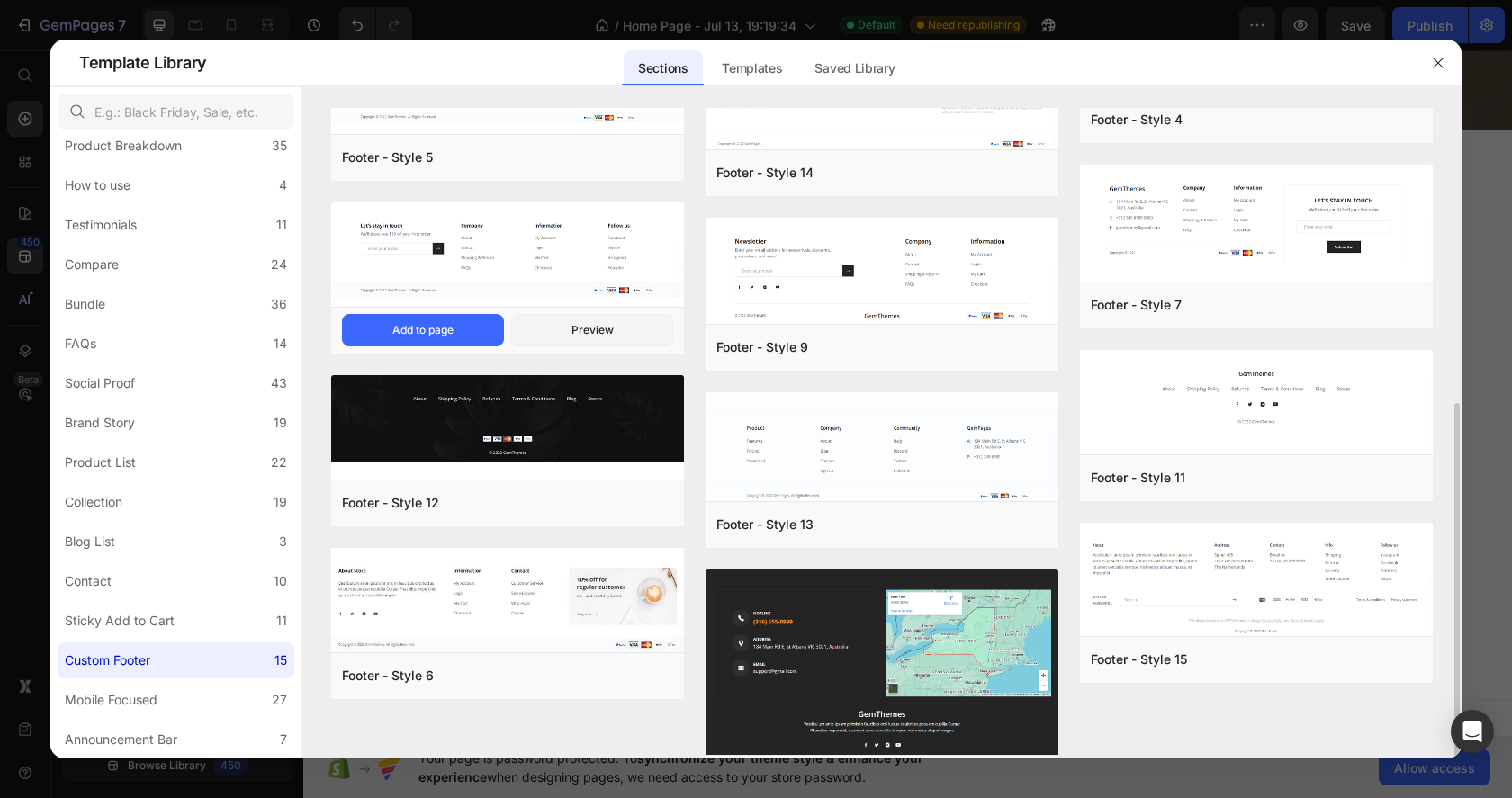 scroll, scrollTop: 369, scrollLeft: 0, axis: vertical 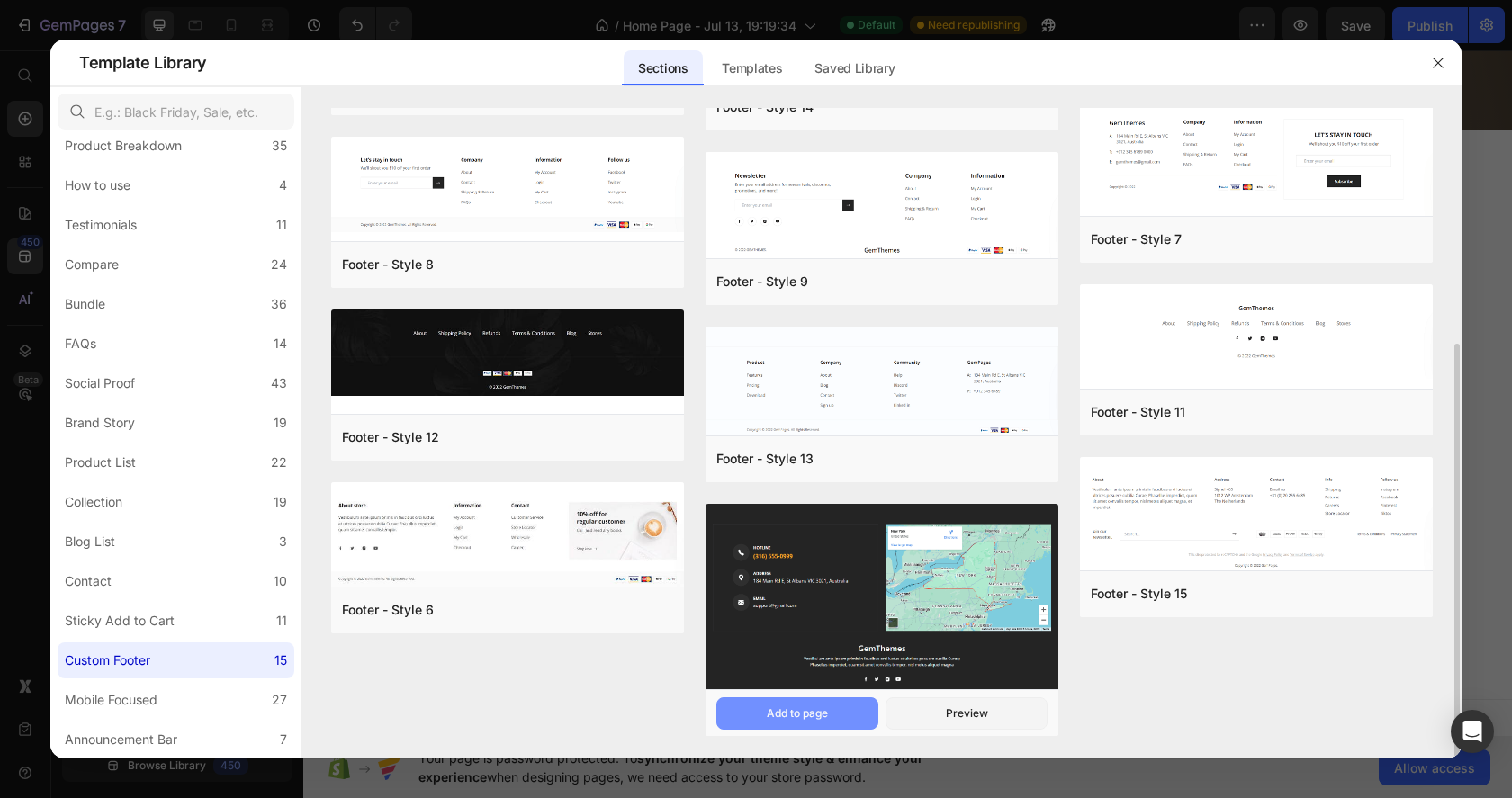 click on "Add to page" at bounding box center (797, 713) 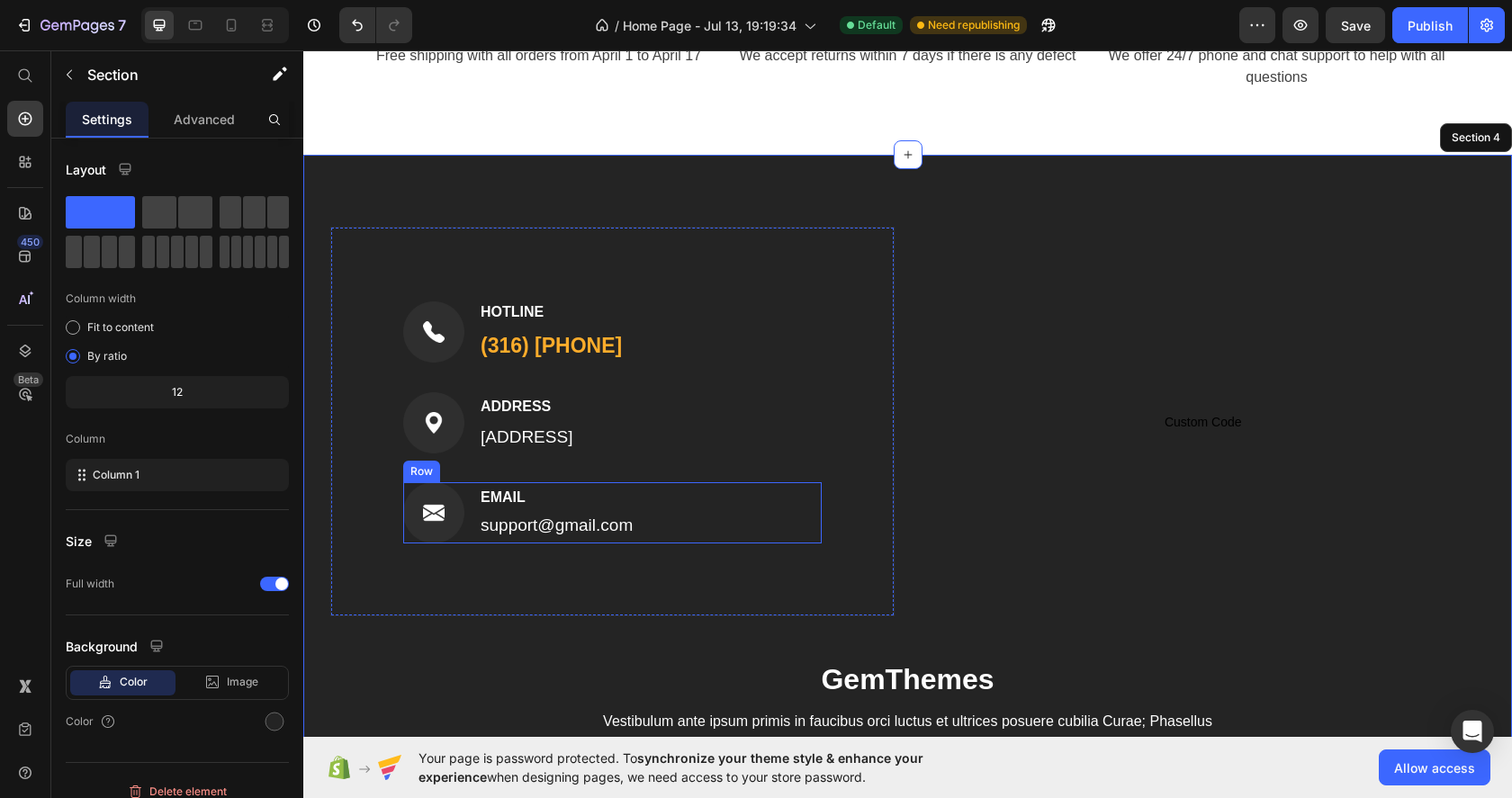 scroll, scrollTop: 1203, scrollLeft: 0, axis: vertical 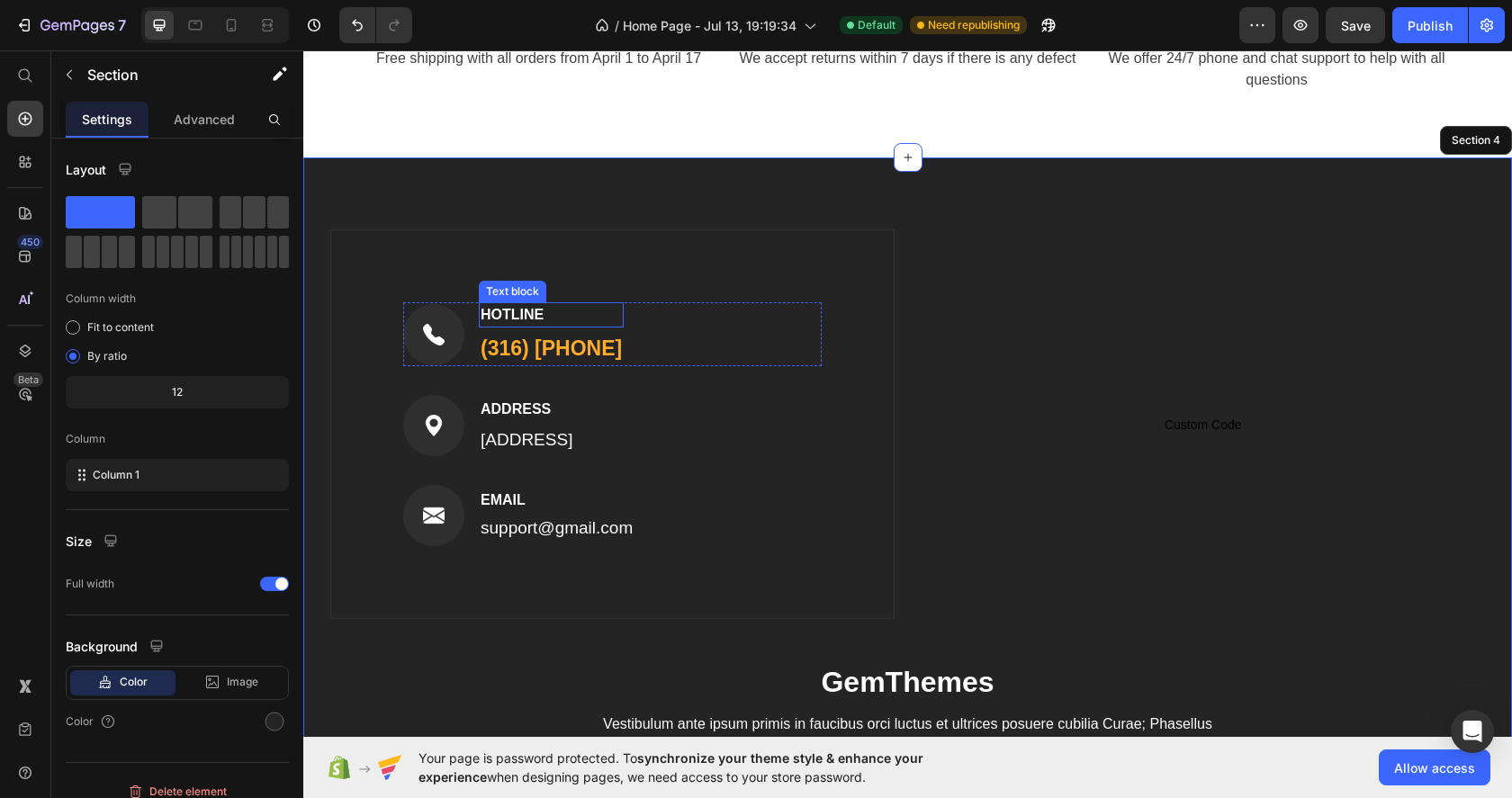 click on "HOTLINE" at bounding box center [551, 315] 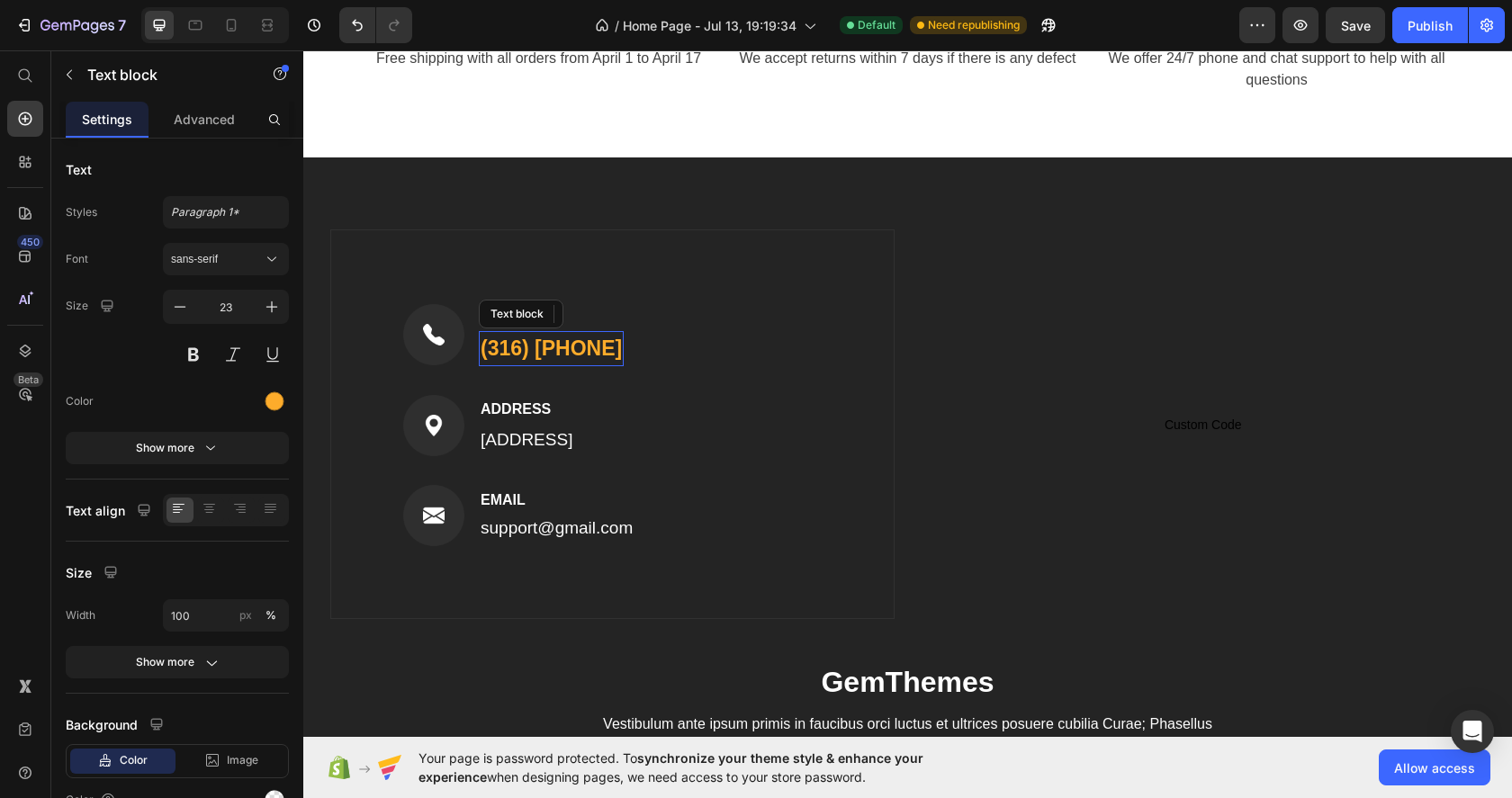 click on "(316) 555-0999" at bounding box center (551, 348) 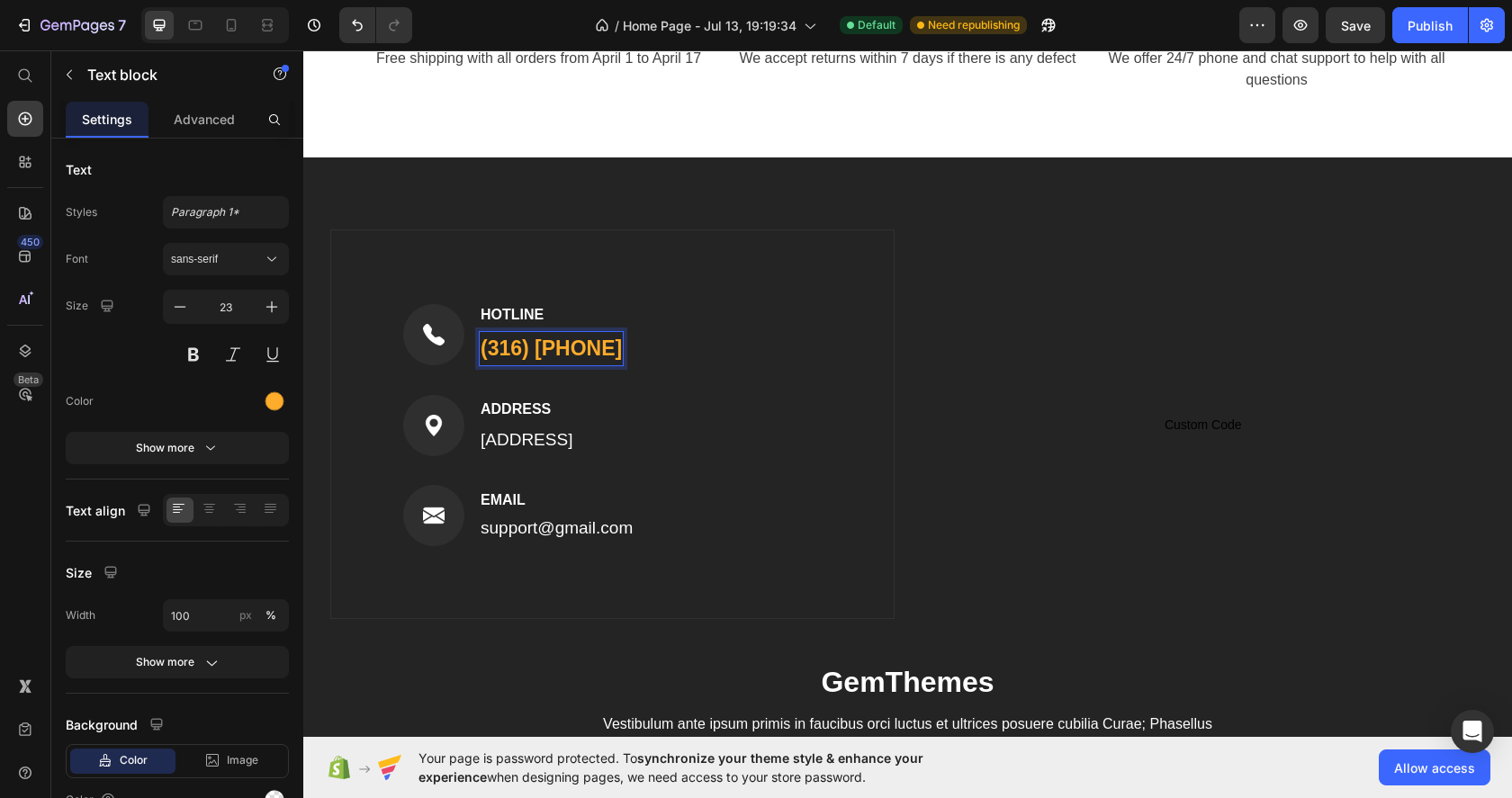 click on "(316) 555-0999" at bounding box center (551, 348) 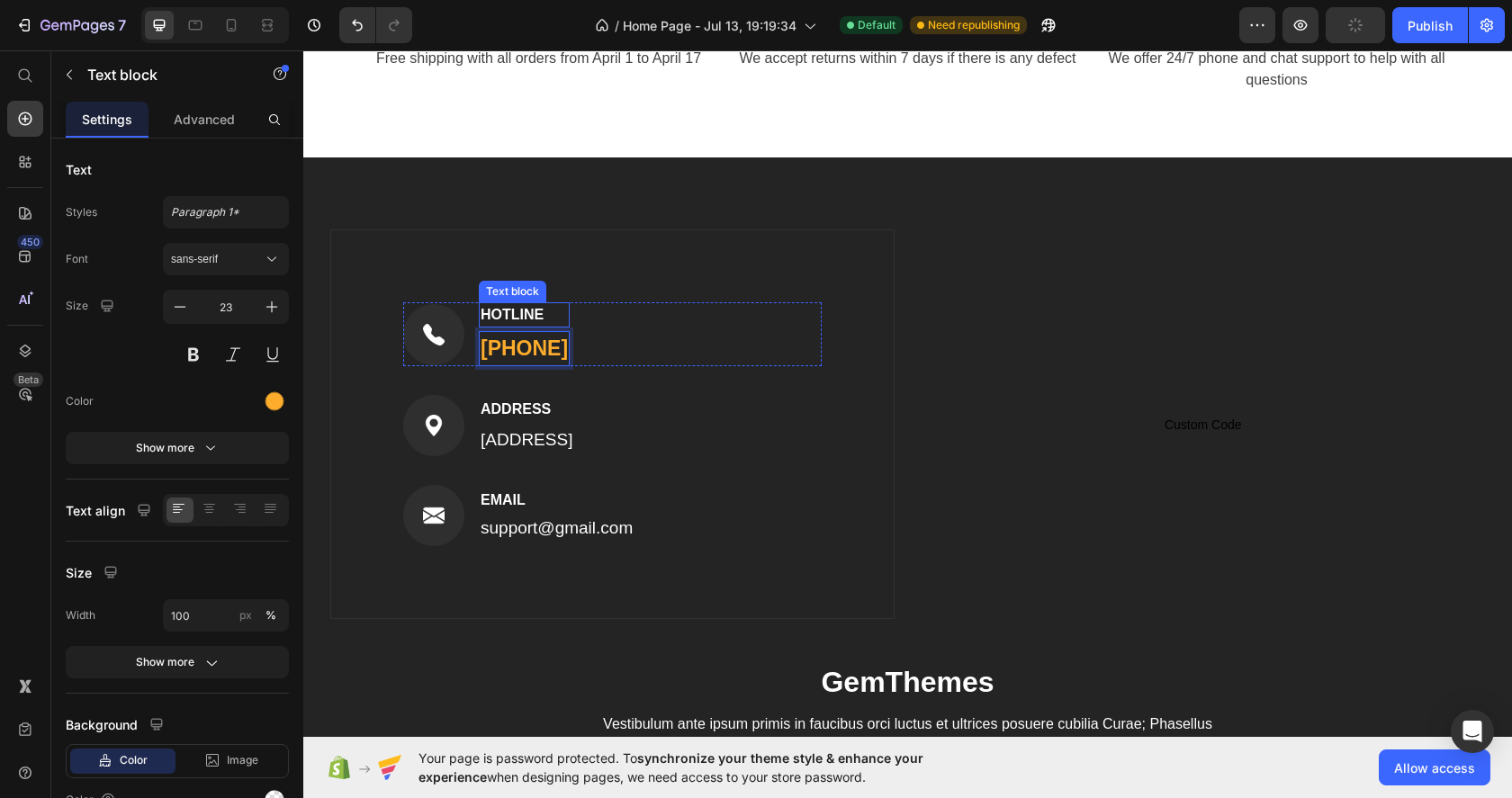 click on "HOTLINE" at bounding box center [524, 315] 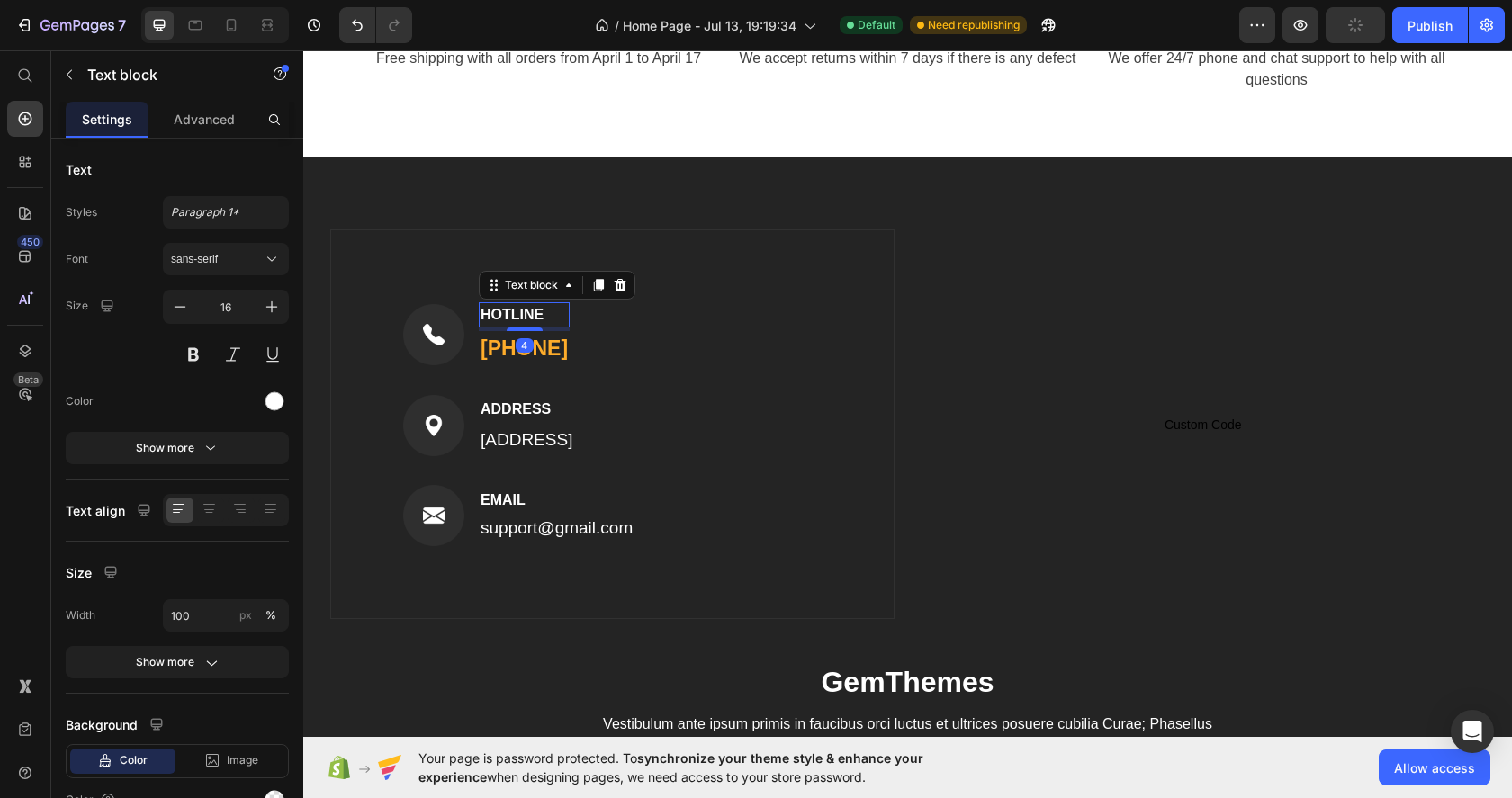 click on "HOTLINE" at bounding box center [524, 315] 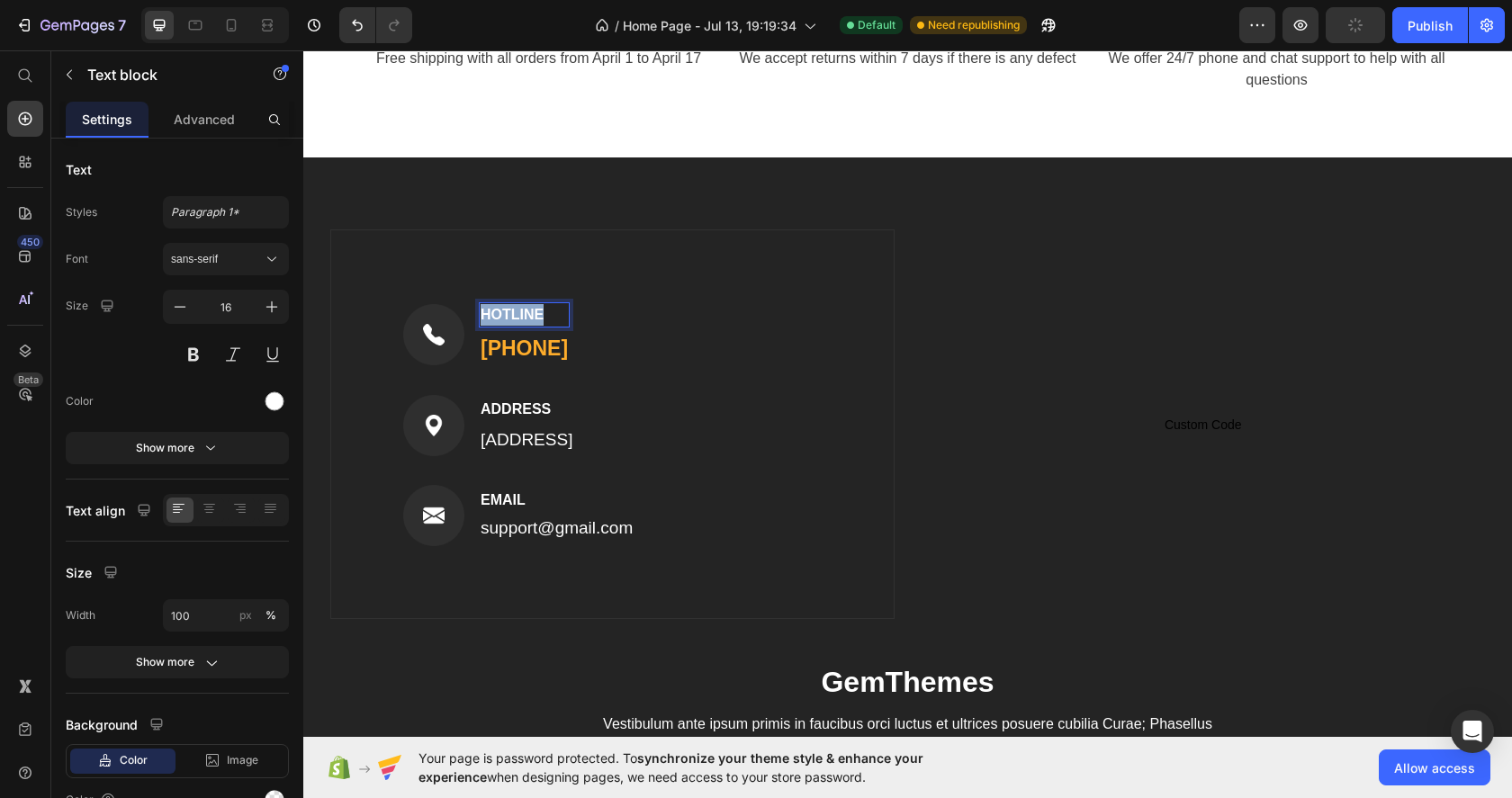 click on "HOTLINE" at bounding box center [524, 315] 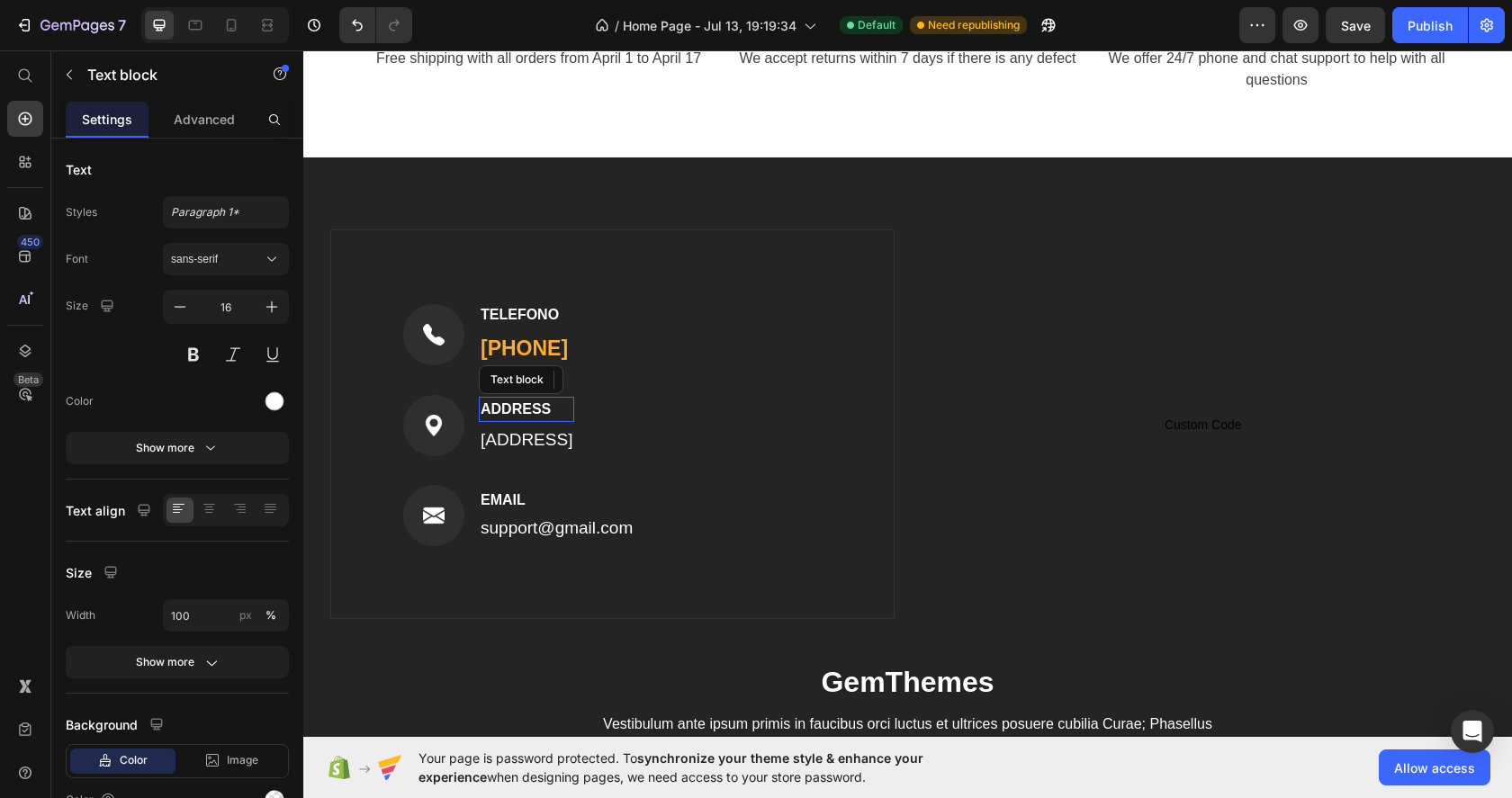 click on "ADDRESS" at bounding box center (526, 409) 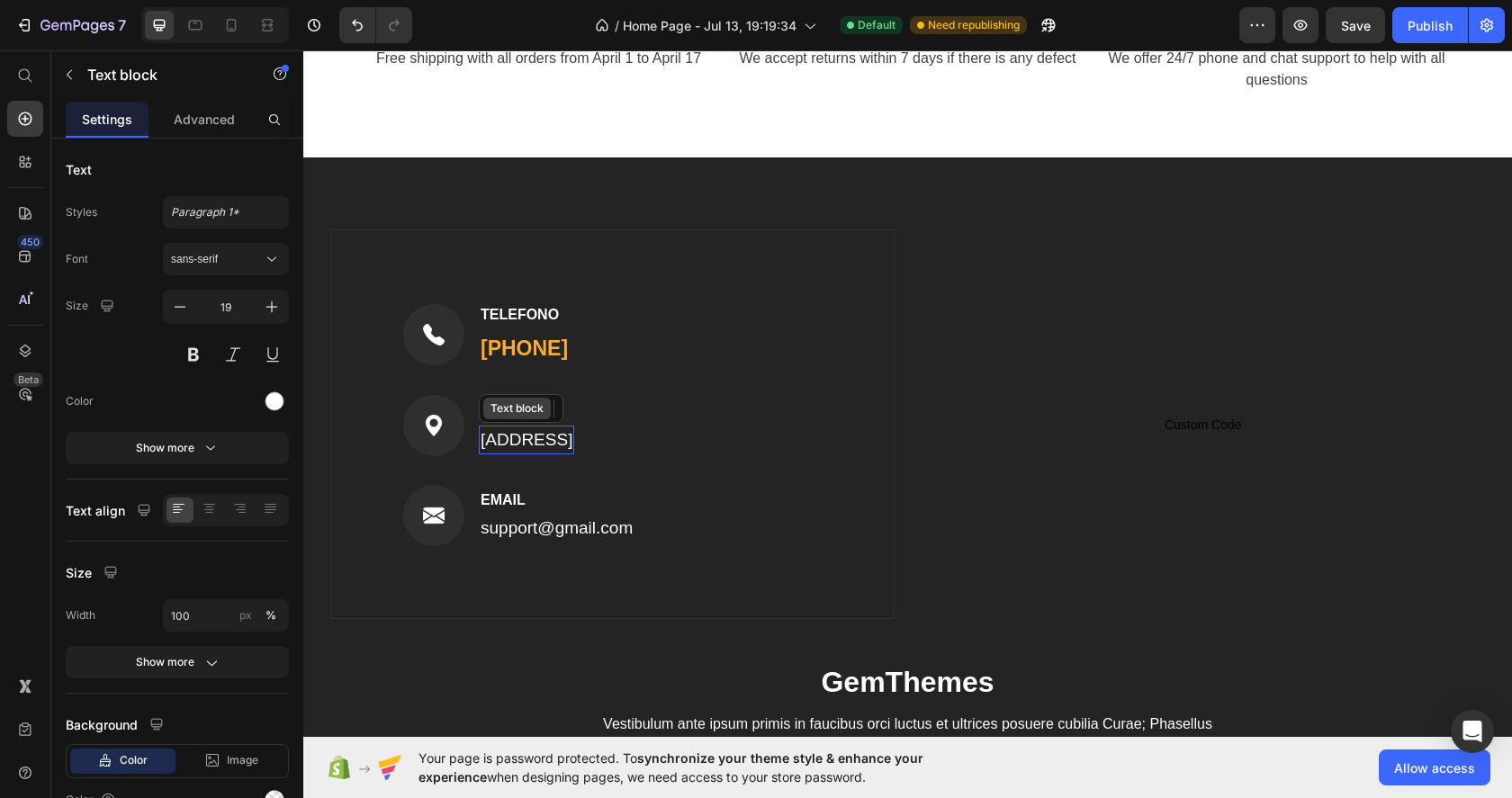 click on "Text block" at bounding box center [517, 408] 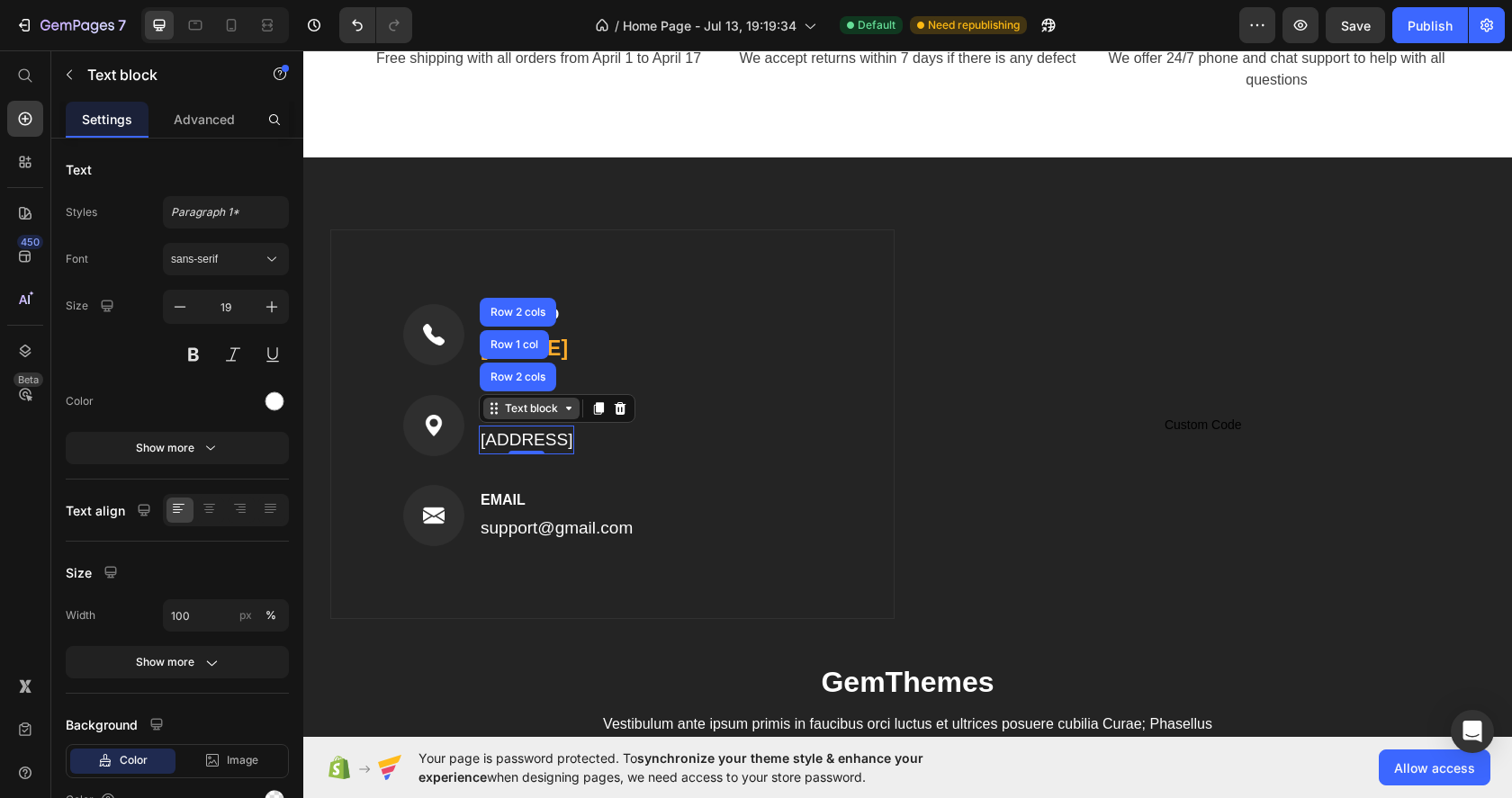 click on "Text block" at bounding box center [531, 408] 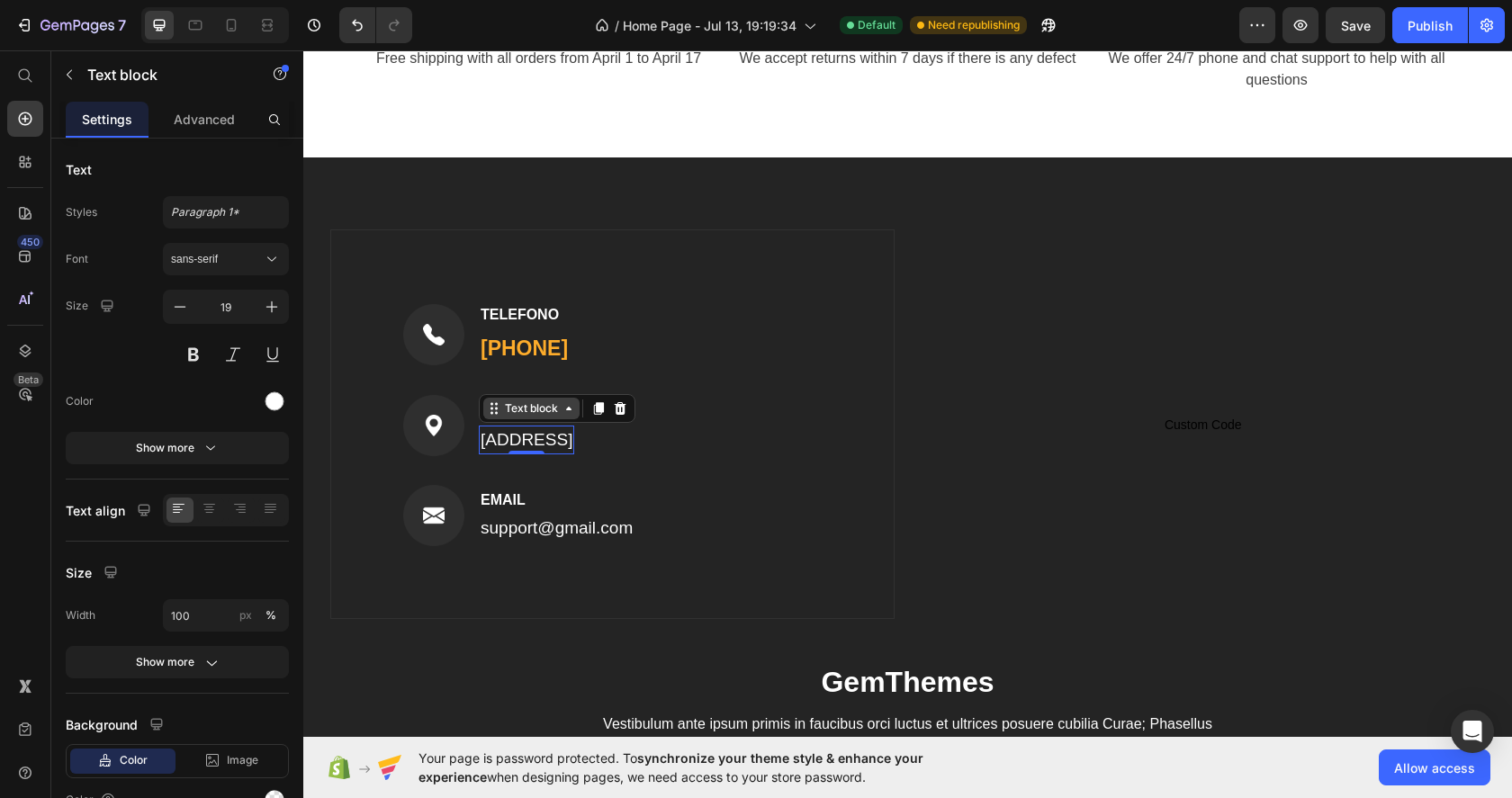 click on "Text block" at bounding box center [531, 408] 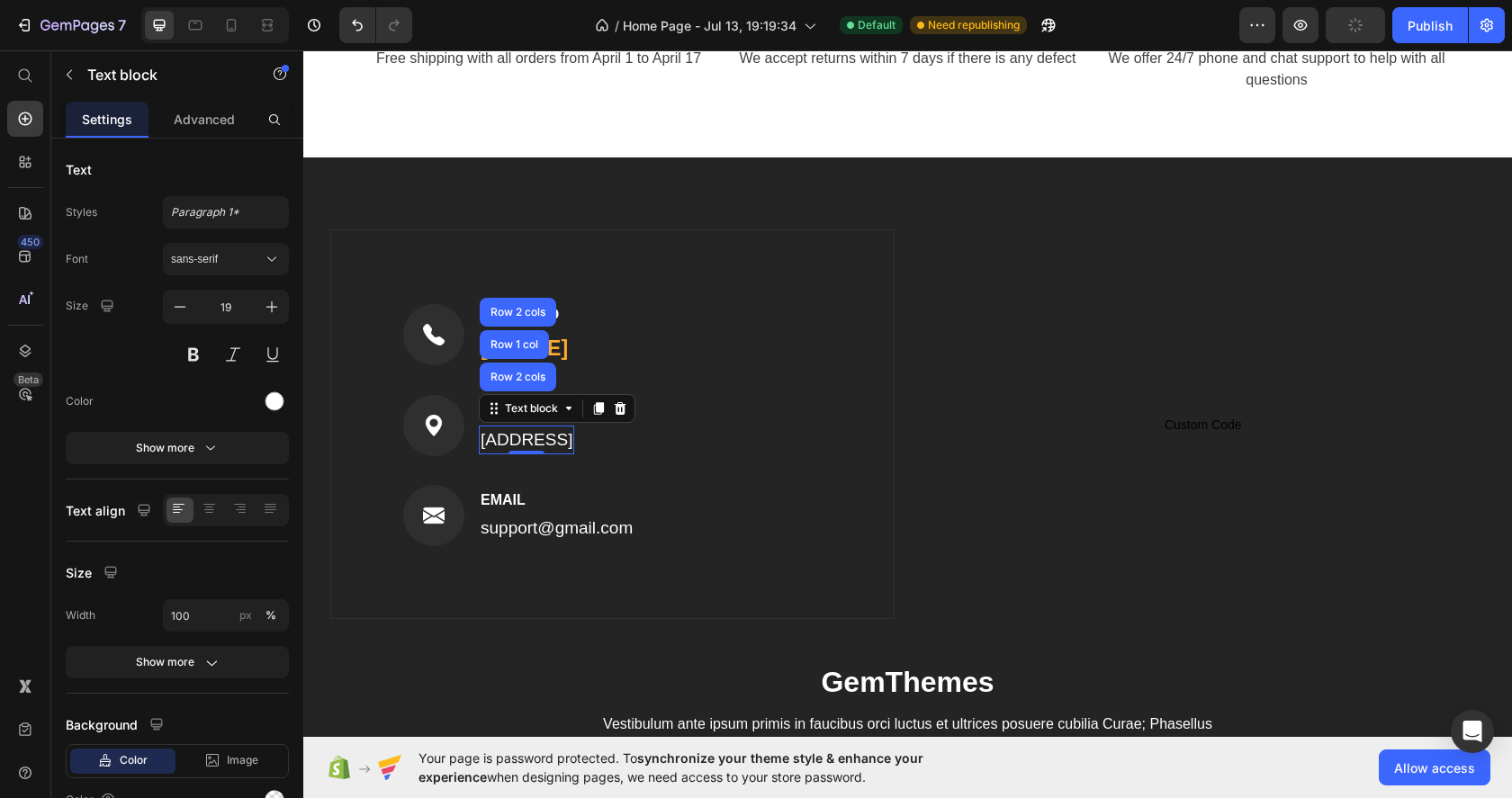 click on "ADDRESS Text block 184 Main Rd E, St Albans VIC 3021, Australia Text block Row 2 cols Row 1 col Row 2 cols   0" at bounding box center [526, 426] 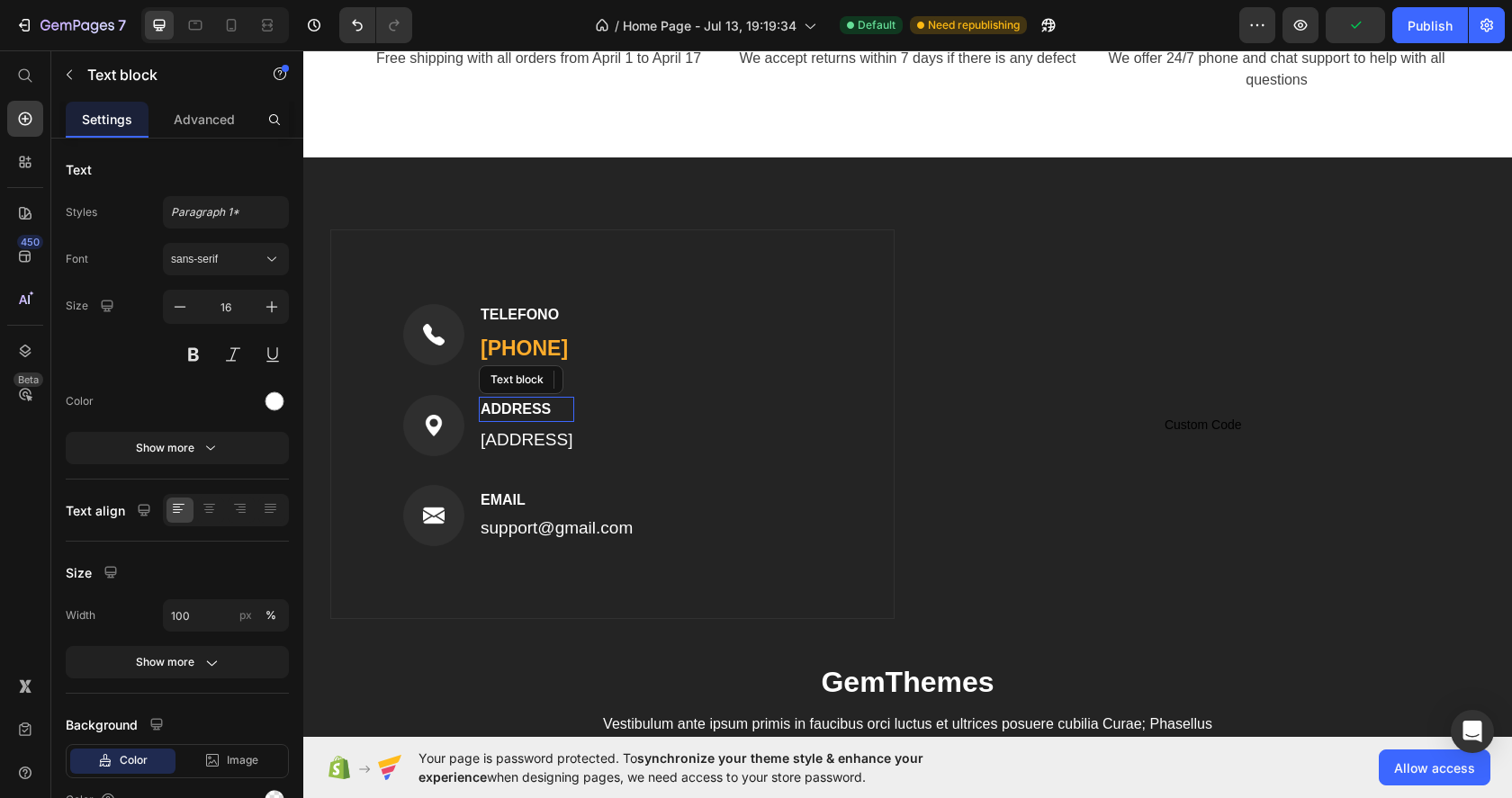 click on "ADDRESS" at bounding box center (526, 409) 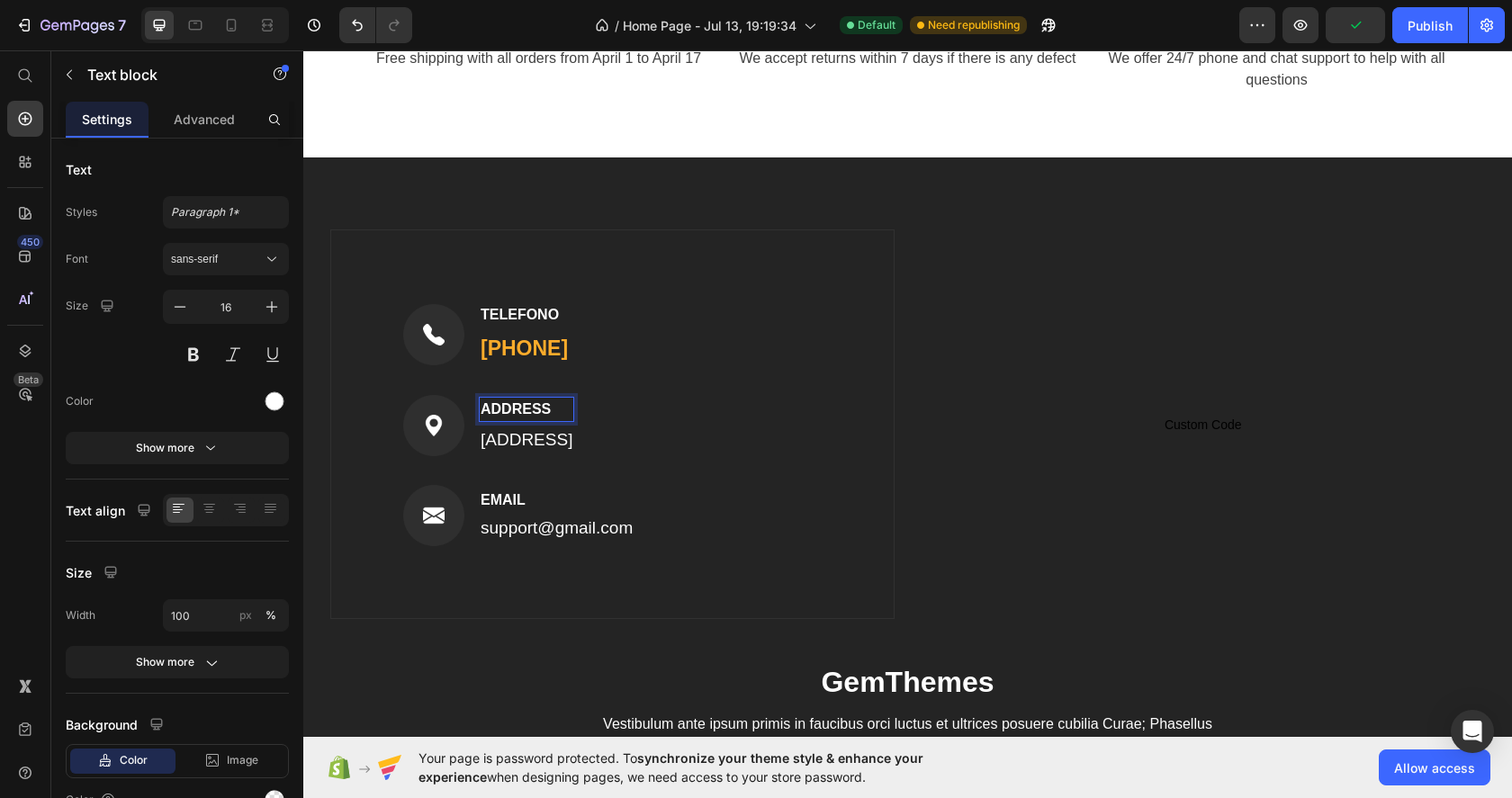 click on "ADDRESS" at bounding box center (526, 409) 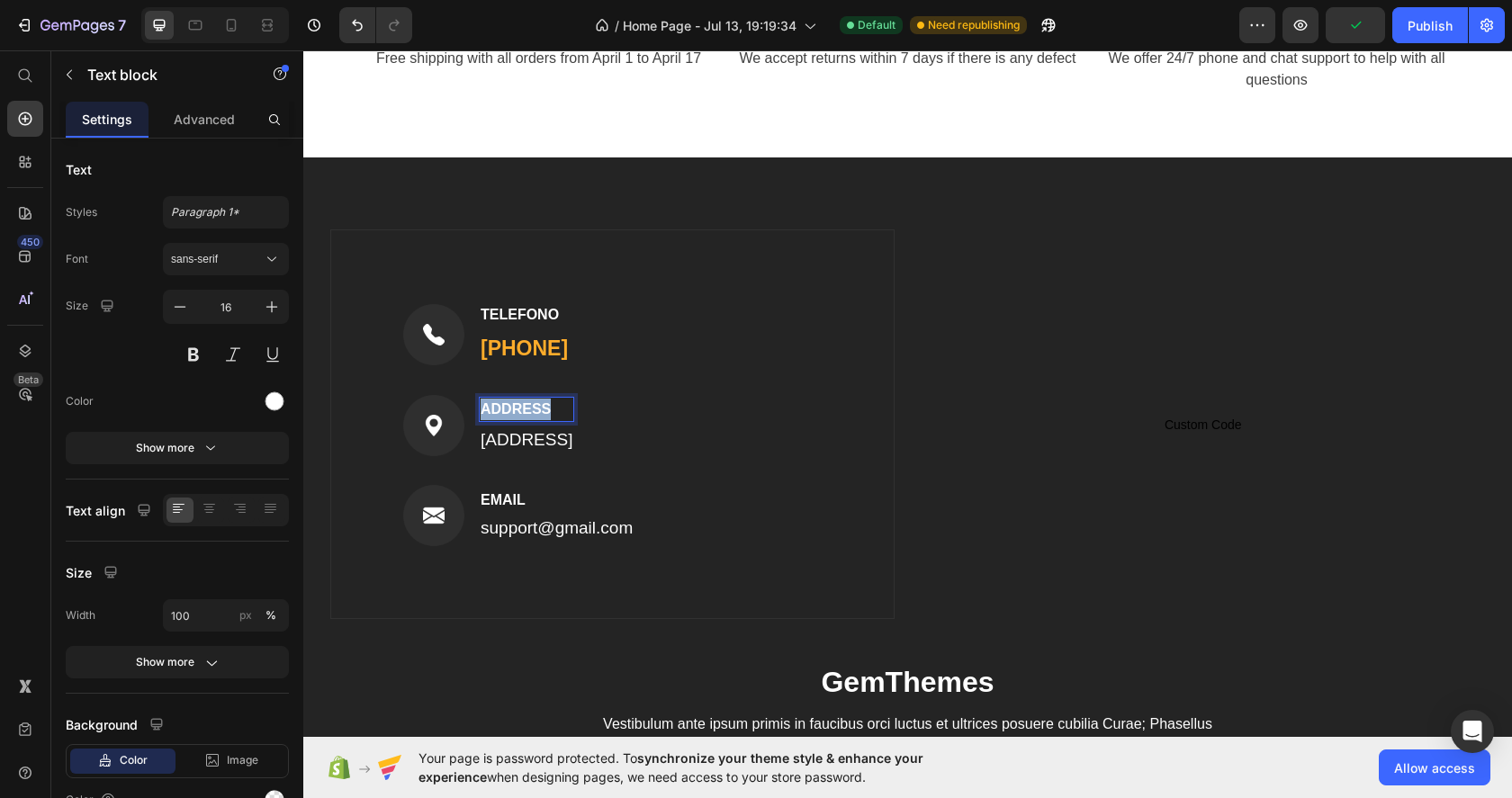 click on "ADDRESS" at bounding box center (526, 409) 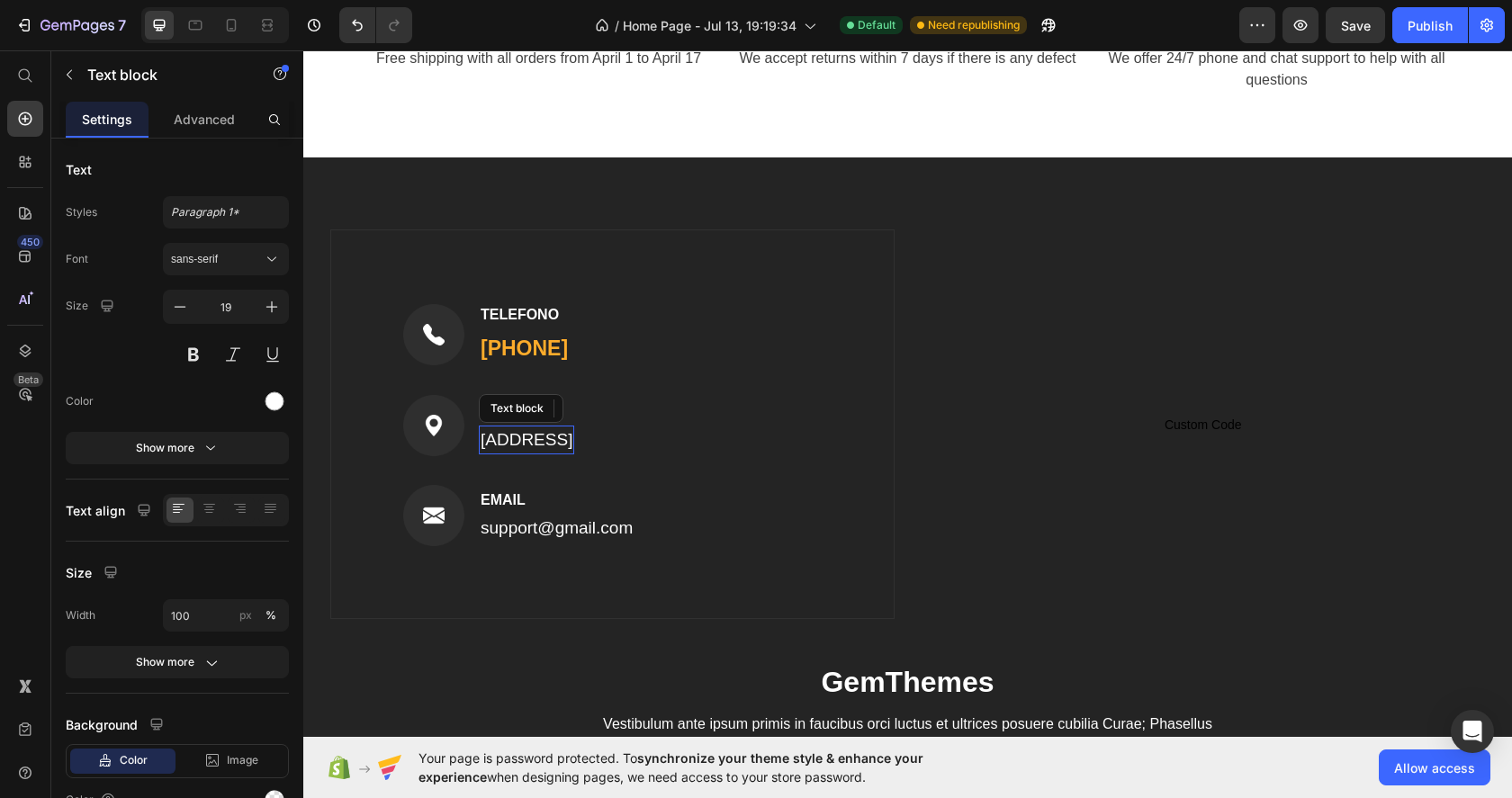 click on "184 Main Rd E, St Albans VIC 3021, Australia" at bounding box center (526, 440) 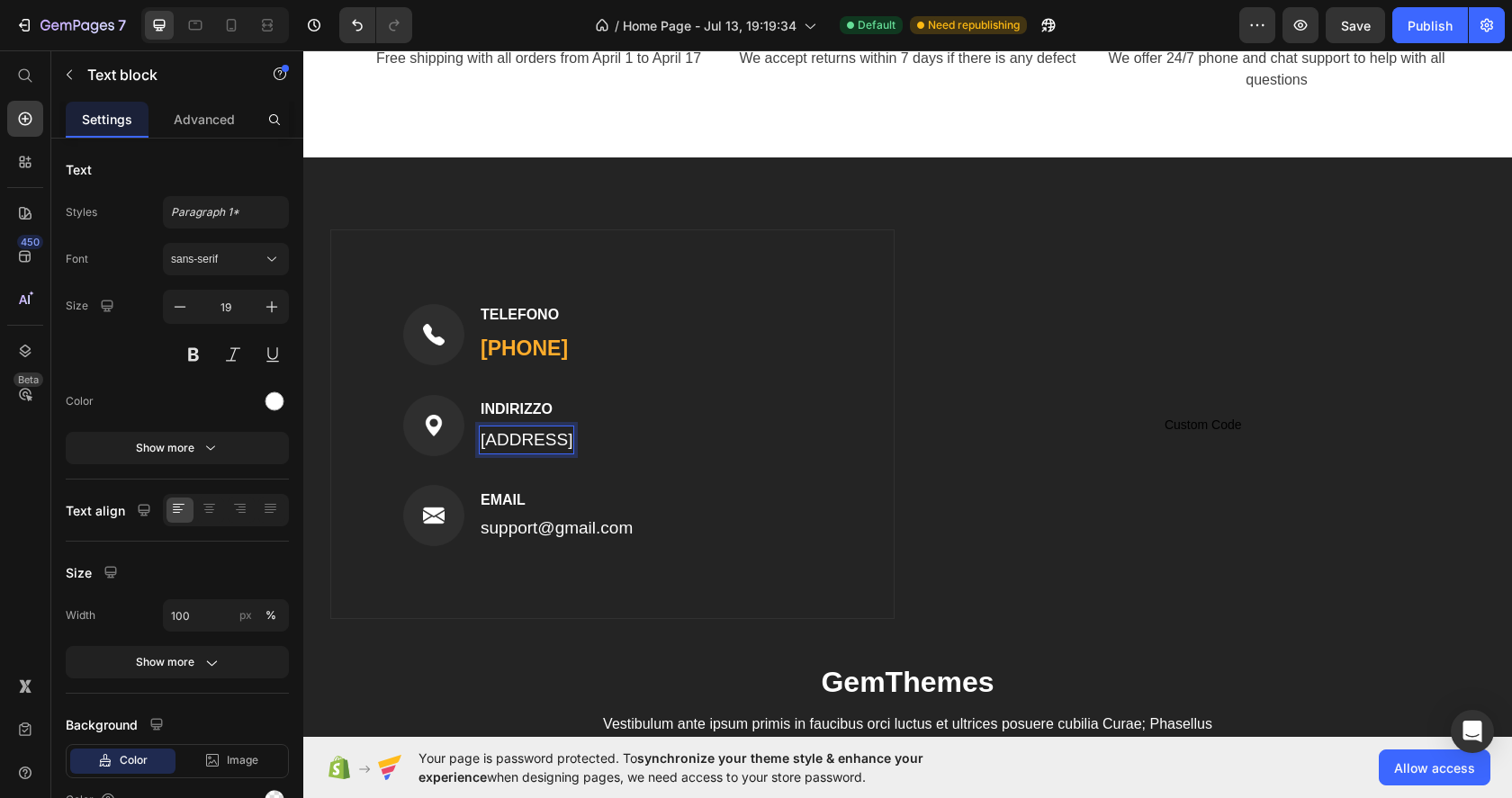 click on "184 Main Rd E, St Albans VIC 3021, Australia" at bounding box center (526, 440) 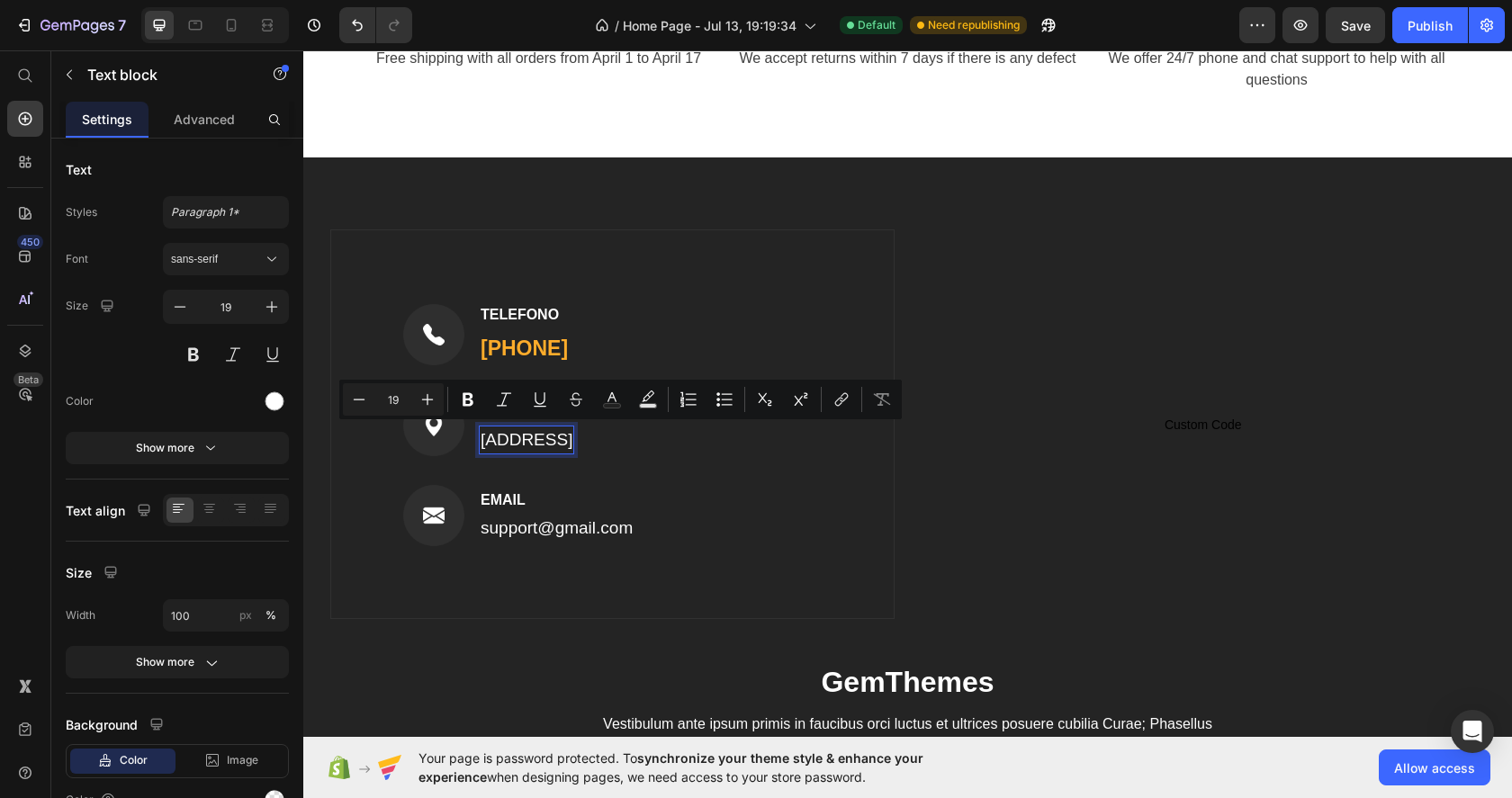 click on "184 Main Rd E, St Albans VIC 3021, Australia" at bounding box center (526, 440) 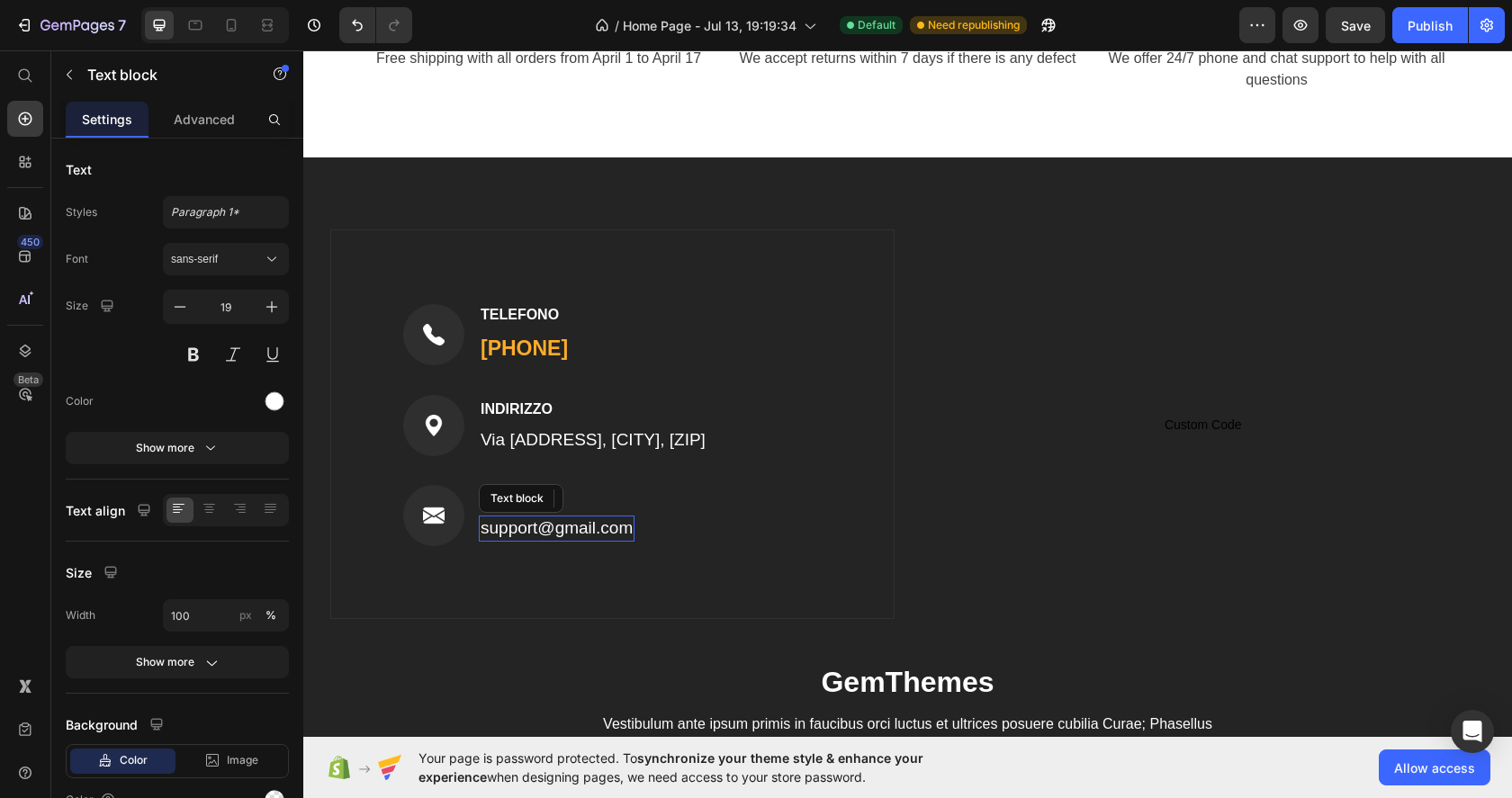 click on "support@gmail.com" at bounding box center [556, 528] 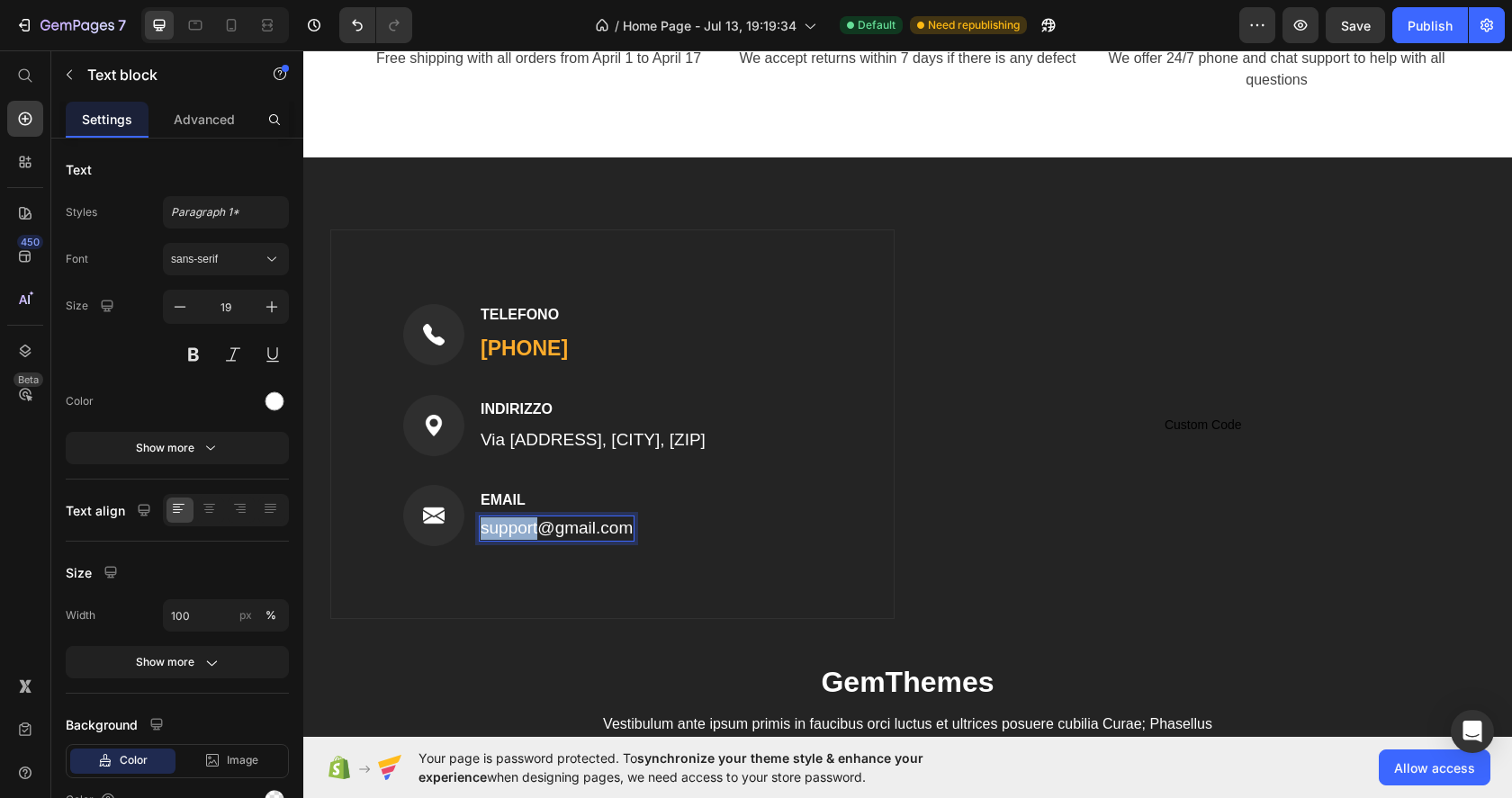 click on "support@gmail.com" at bounding box center (556, 528) 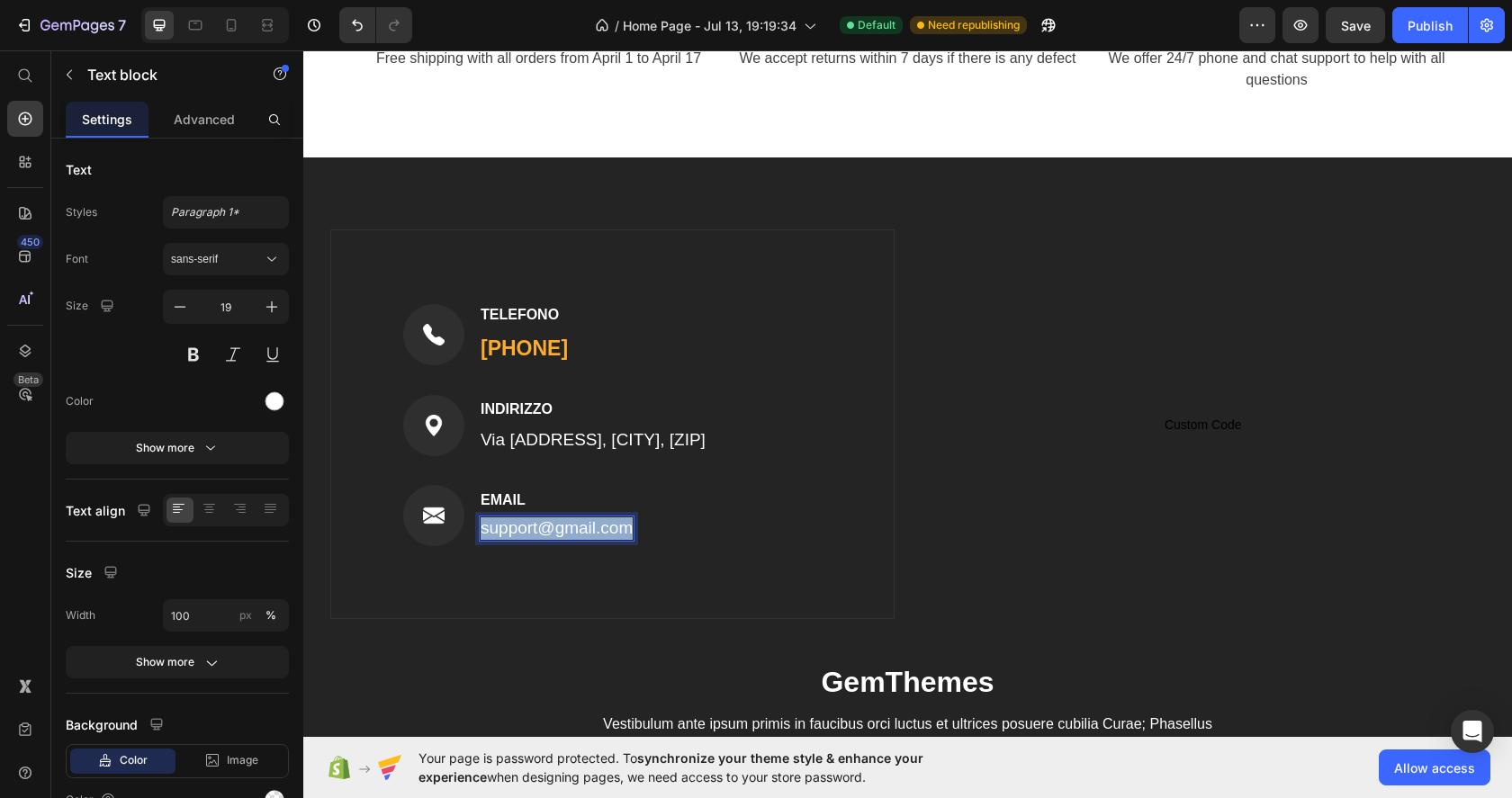 click on "support@gmail.com" at bounding box center [556, 528] 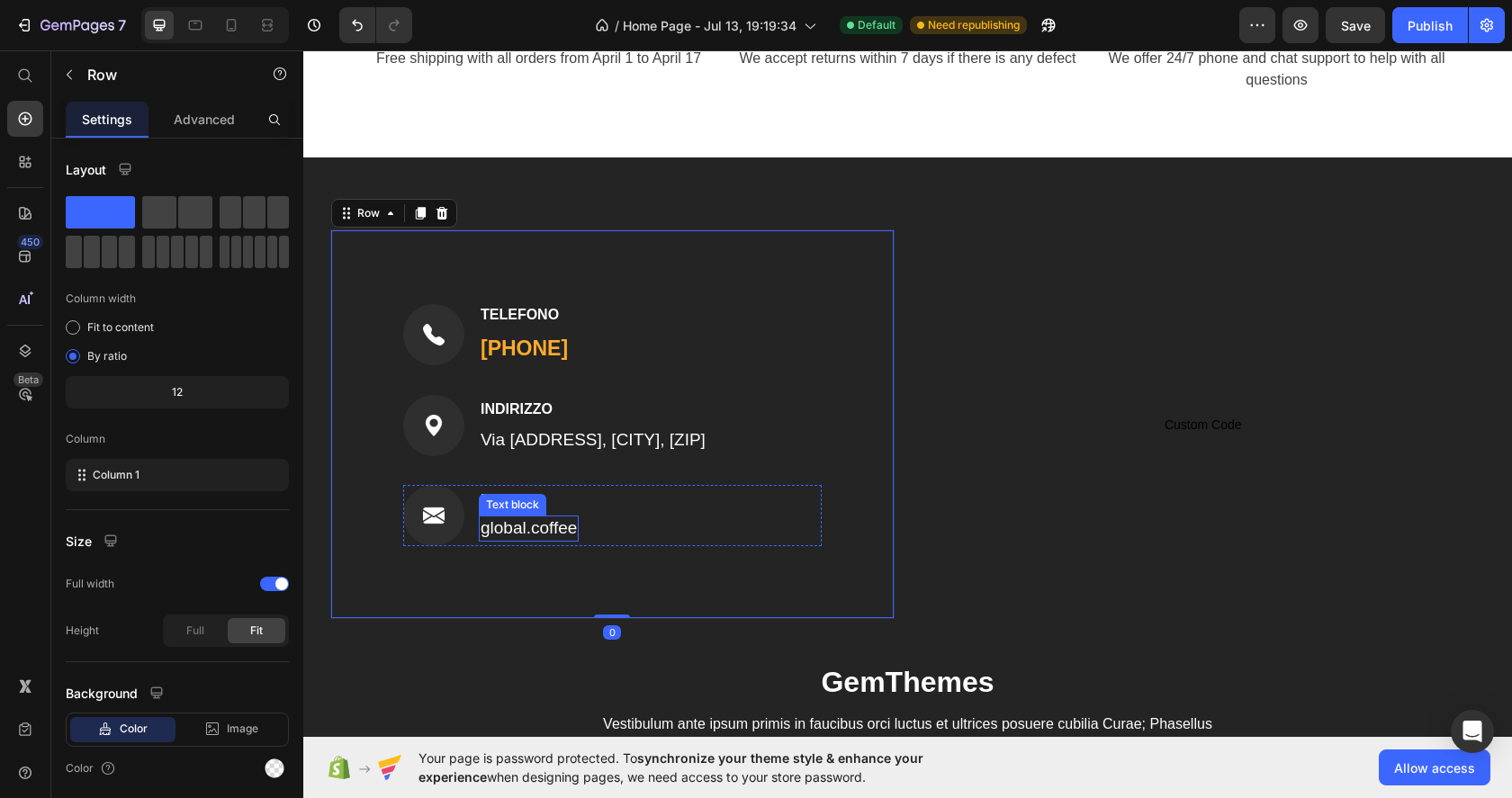 click on "global.coffee" at bounding box center [528, 528] 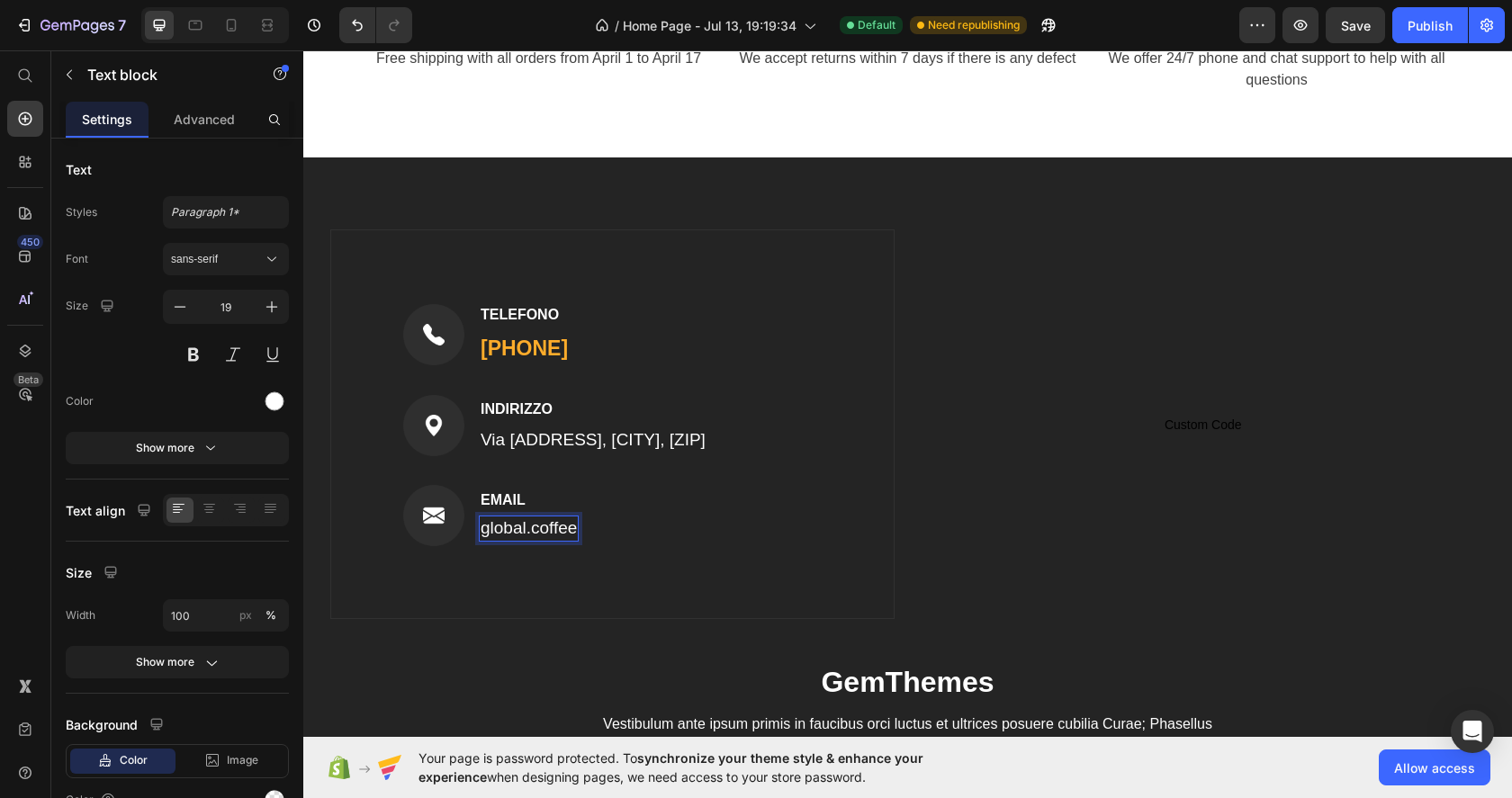 click on "global.coffee" at bounding box center (528, 528) 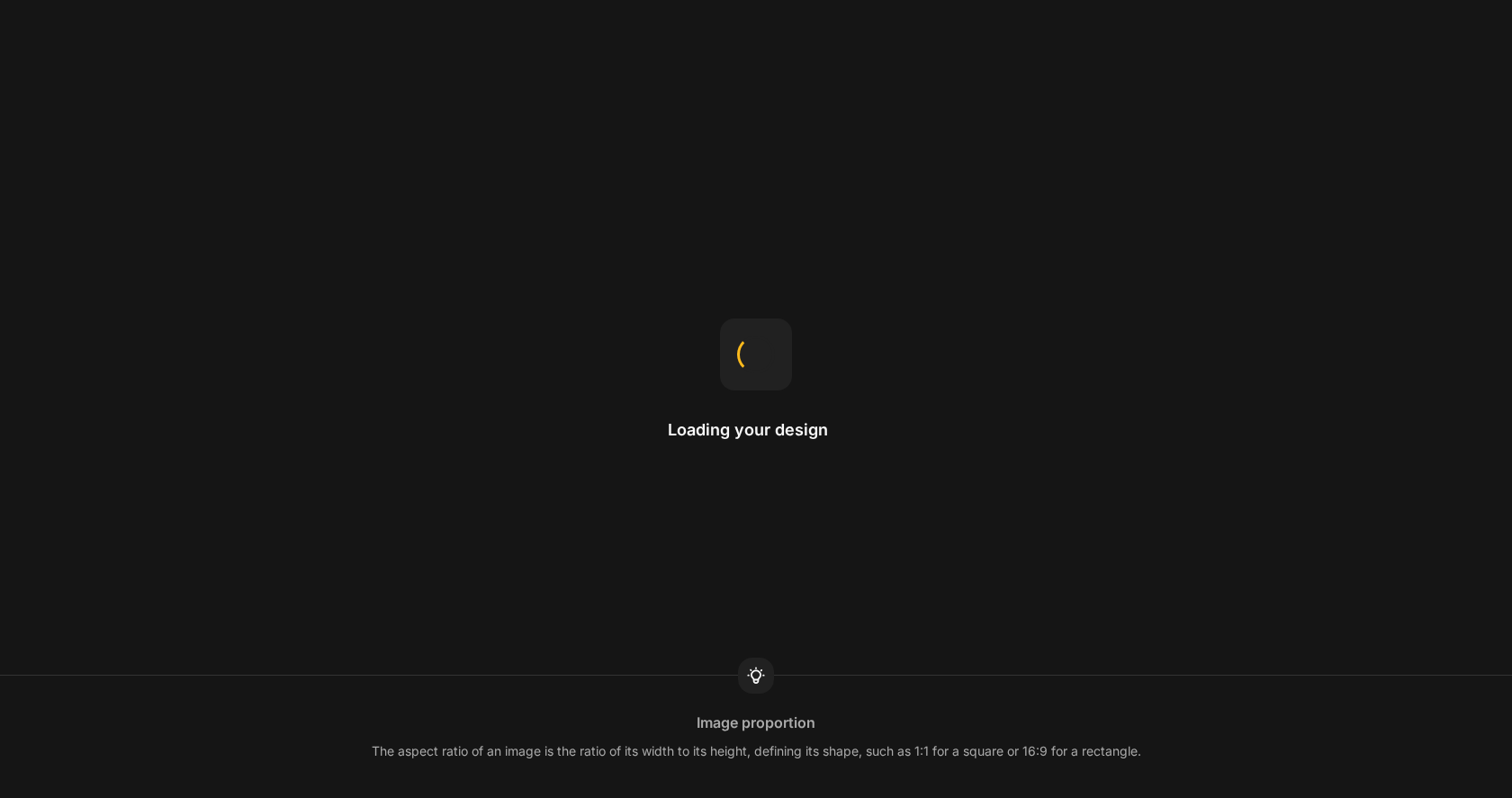 scroll, scrollTop: 0, scrollLeft: 0, axis: both 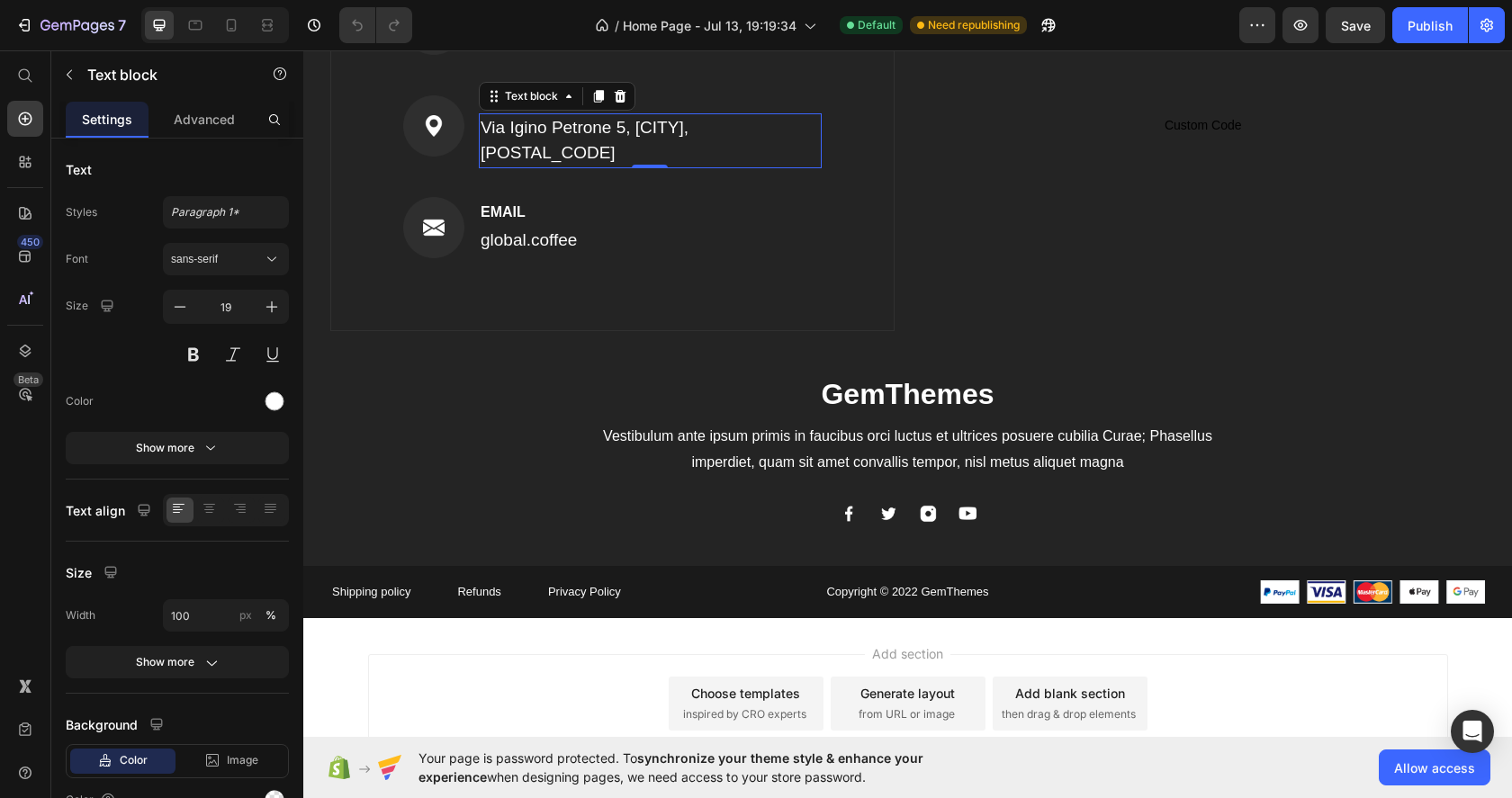 click on "Via Igino Petrone 5, [CITY], [POSTAL_CODE]" at bounding box center (650, 140) 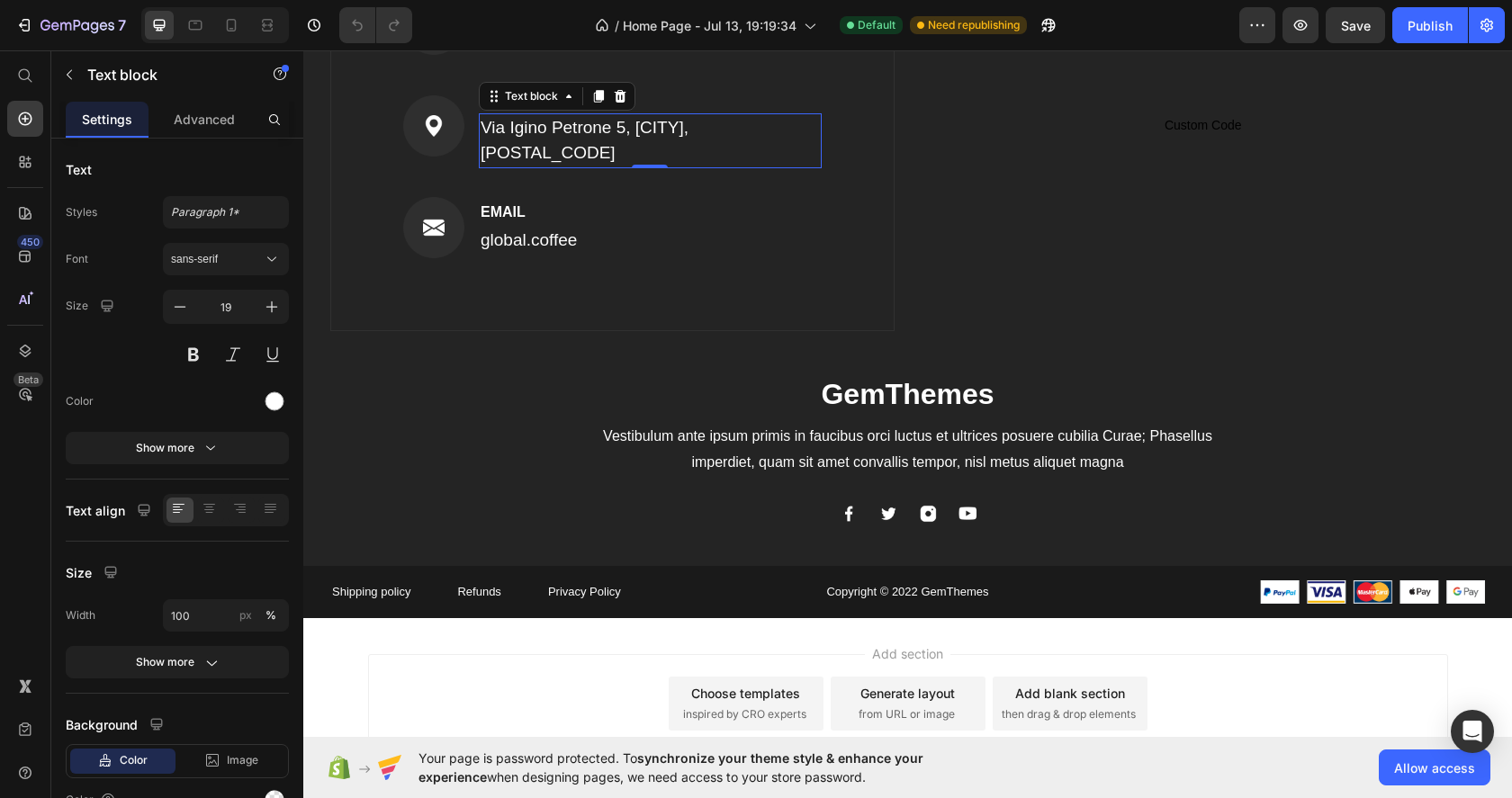 click on "Via Igino Petrone 5, [CITY], [POSTAL_CODE]" at bounding box center [650, 140] 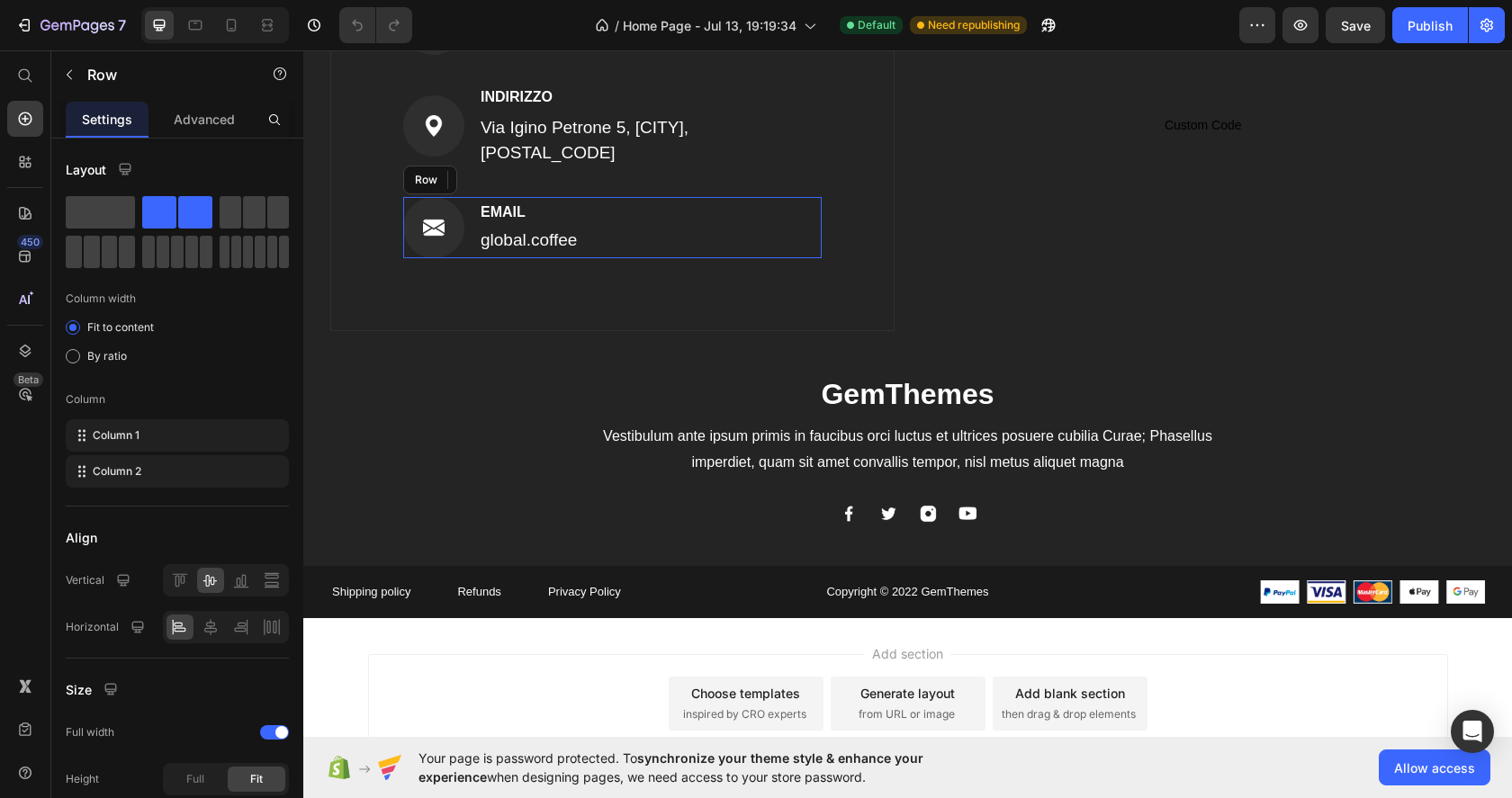 click on "Image EMAIL Text block global.coffee Text block Row" at bounding box center [612, 228] 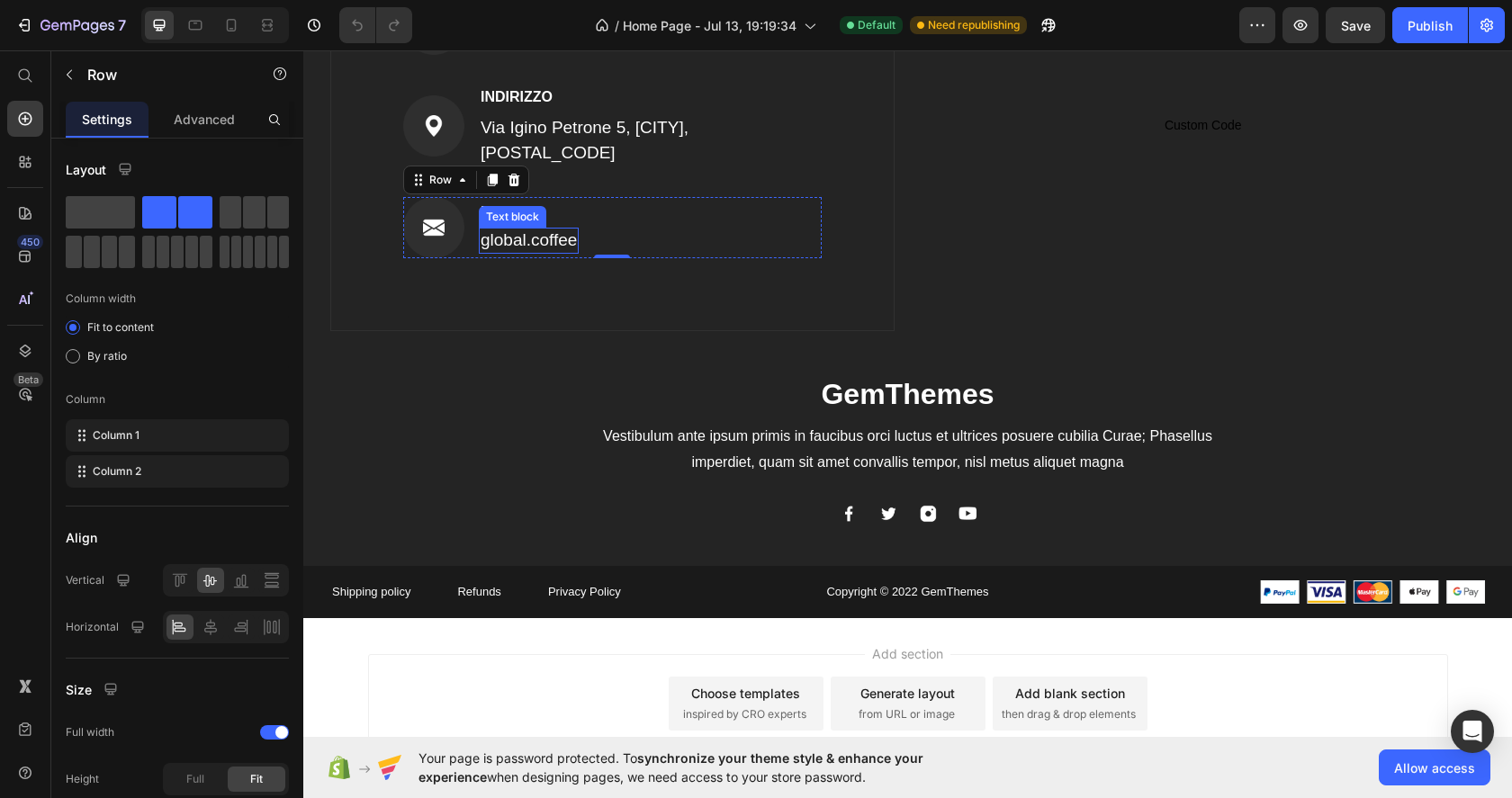 click on "global.coffee" at bounding box center (528, 240) 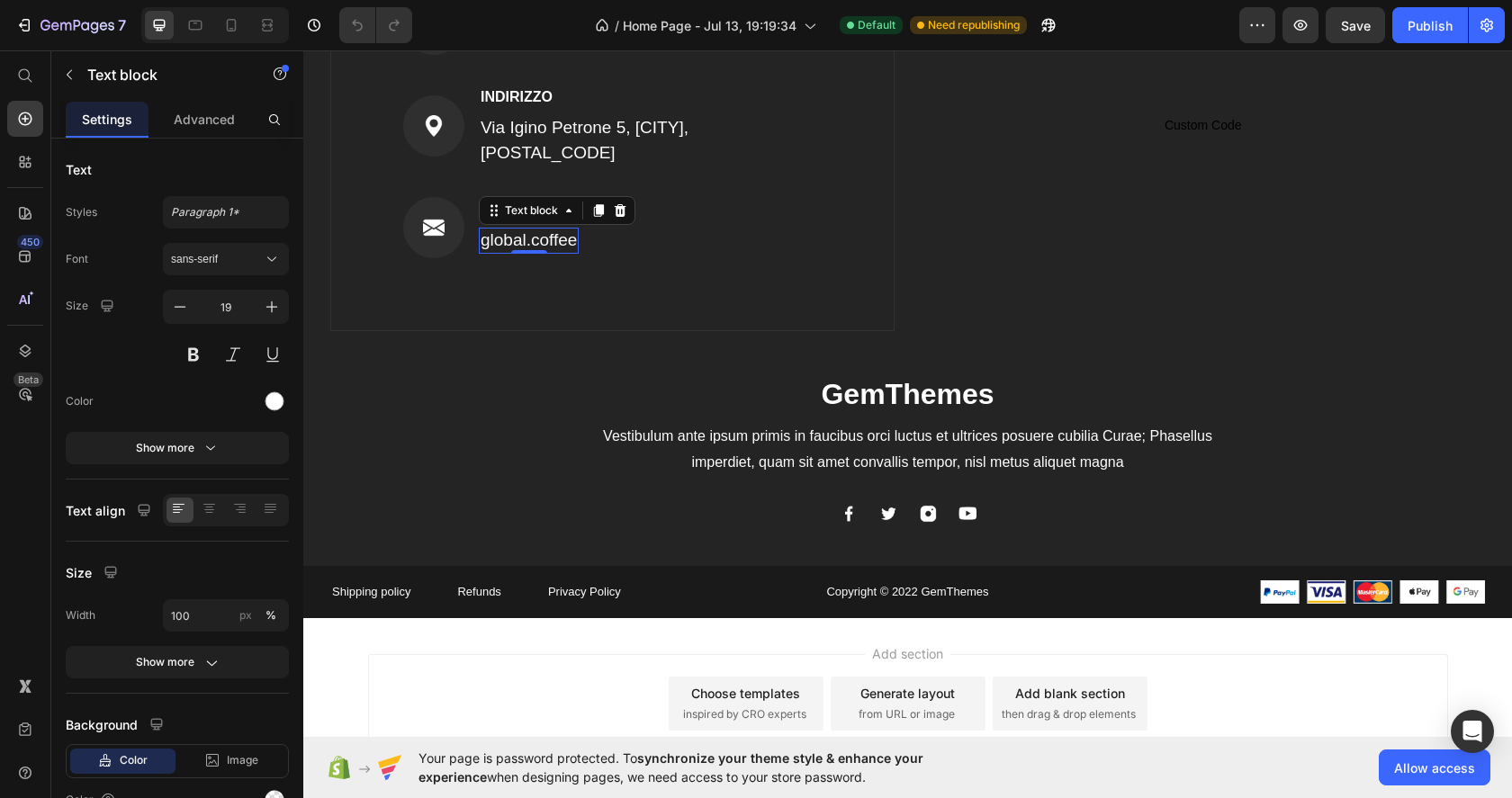 click on "global.coffee" at bounding box center (528, 240) 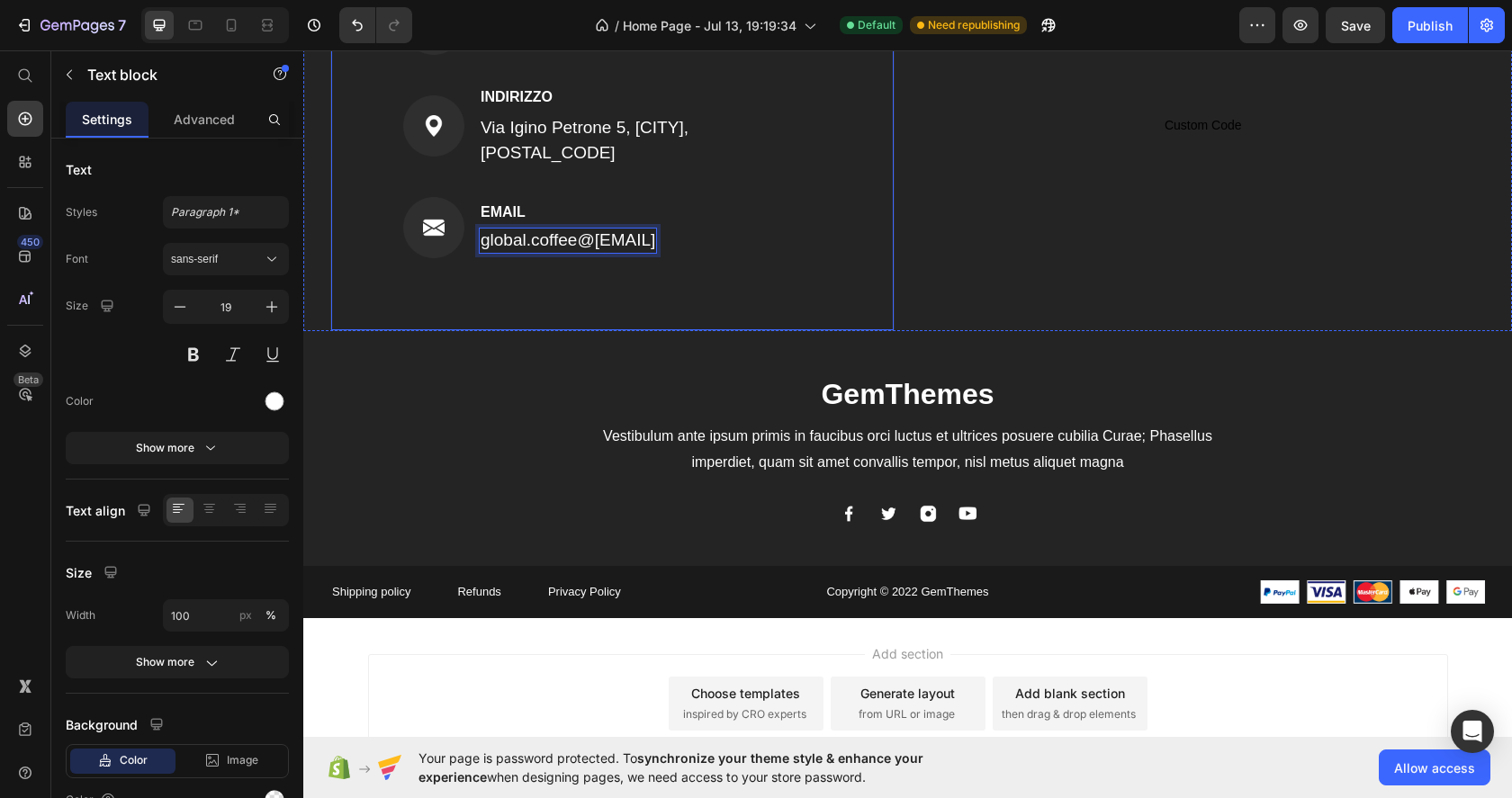 click on "Image TELEFONO Text block [PHONE] Text block Row Image INDIRIZZO Text block Via Igino Petrone 5, [CITY], [POSTAL_CODE] Text block Row Image EMAIL Text block global.coffee@[EMAIL] Text block   0 Row Row" at bounding box center [612, 125] 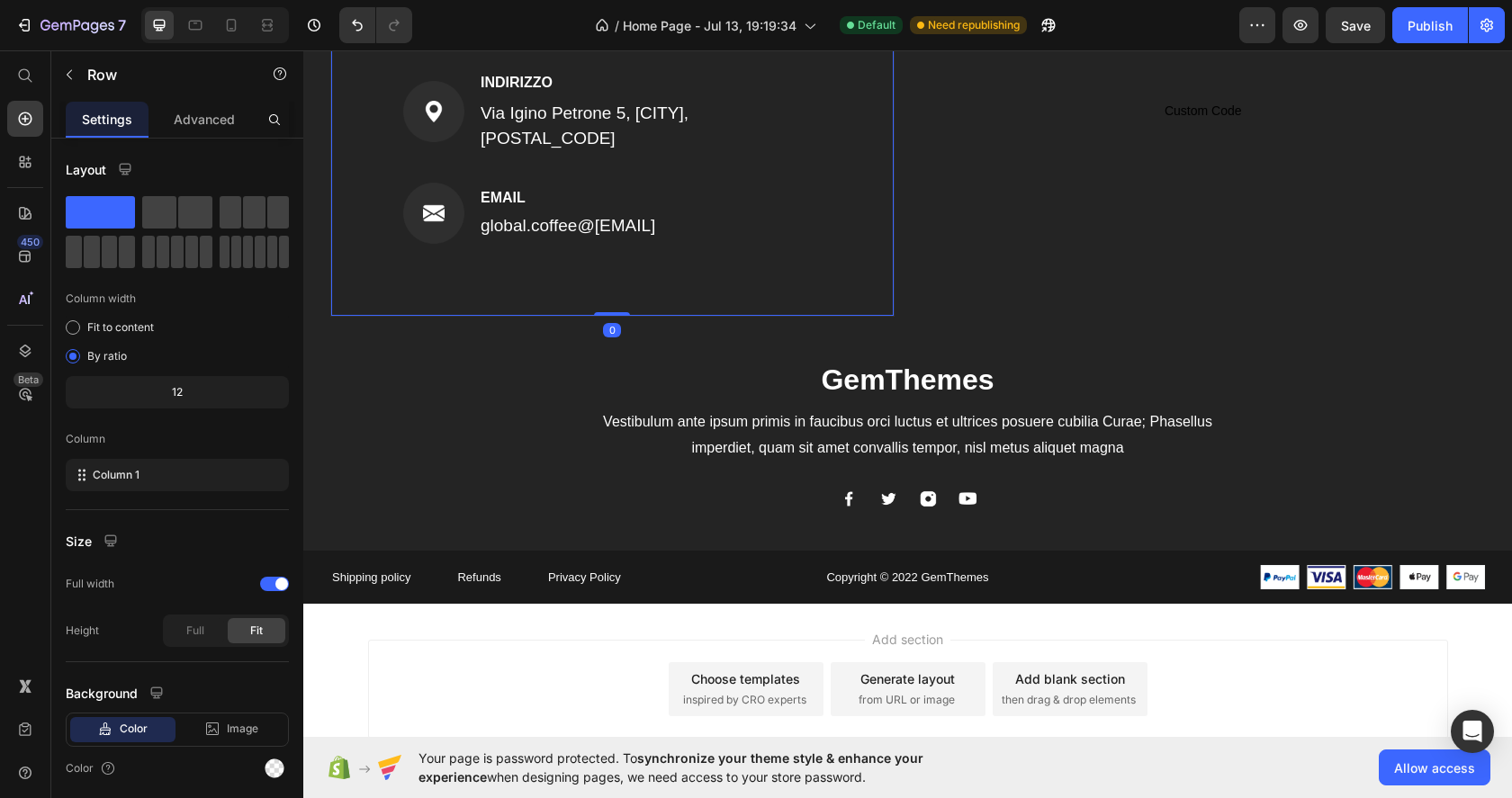 scroll, scrollTop: 1287, scrollLeft: 0, axis: vertical 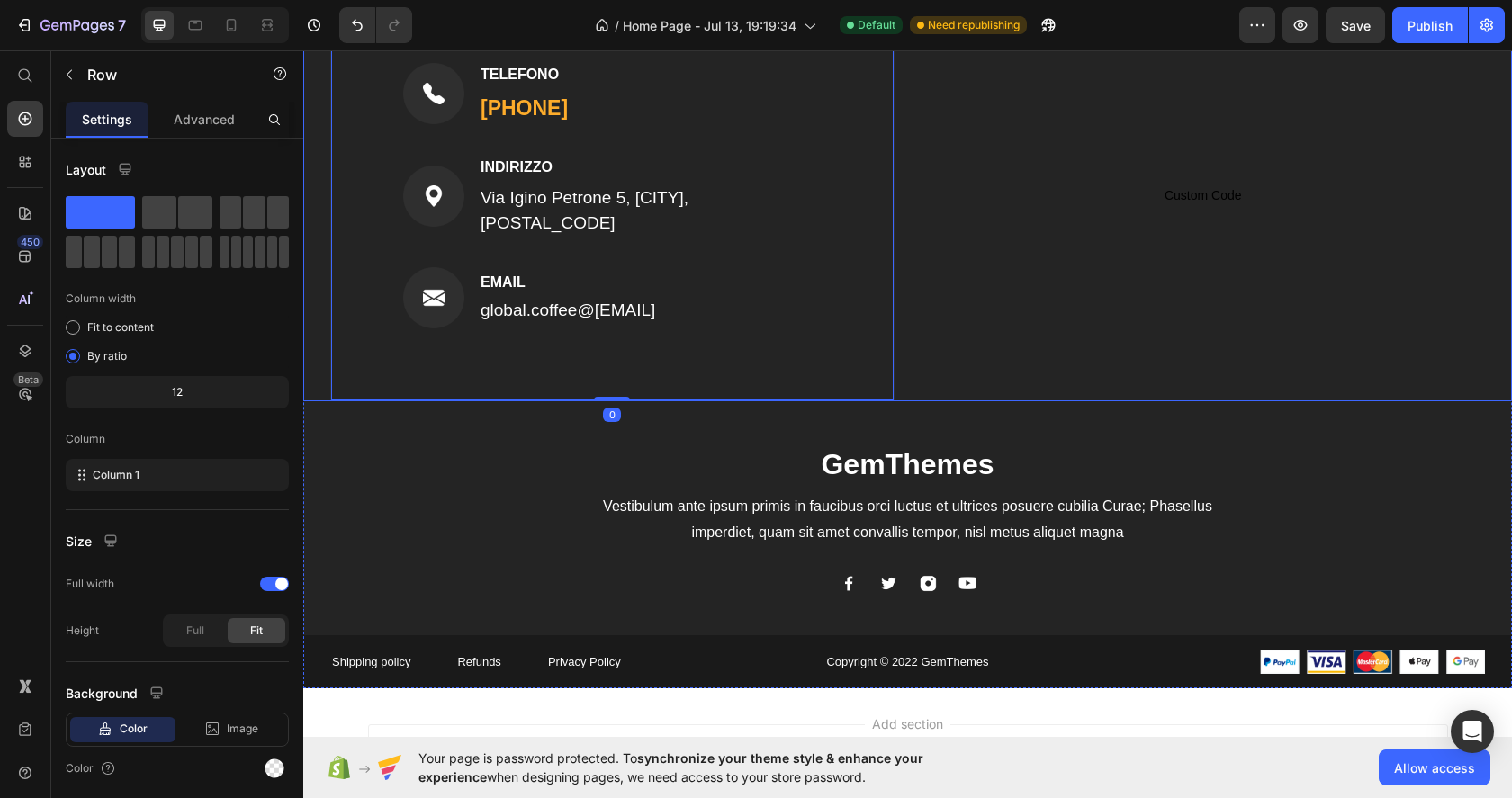 click on "Custom Code
Custom Code" at bounding box center [1203, 195] 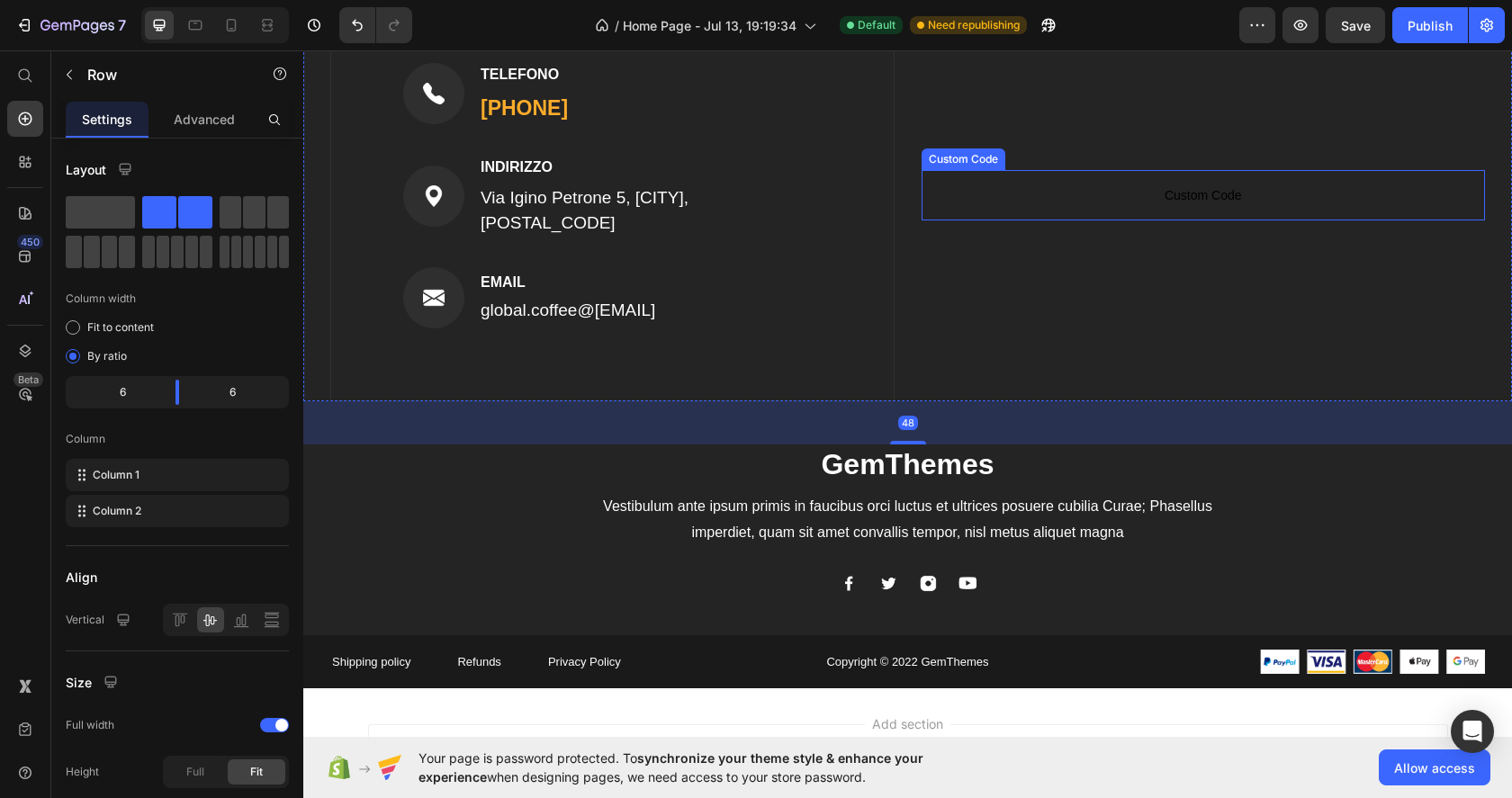 click on "Custom Code" at bounding box center [1203, 195] 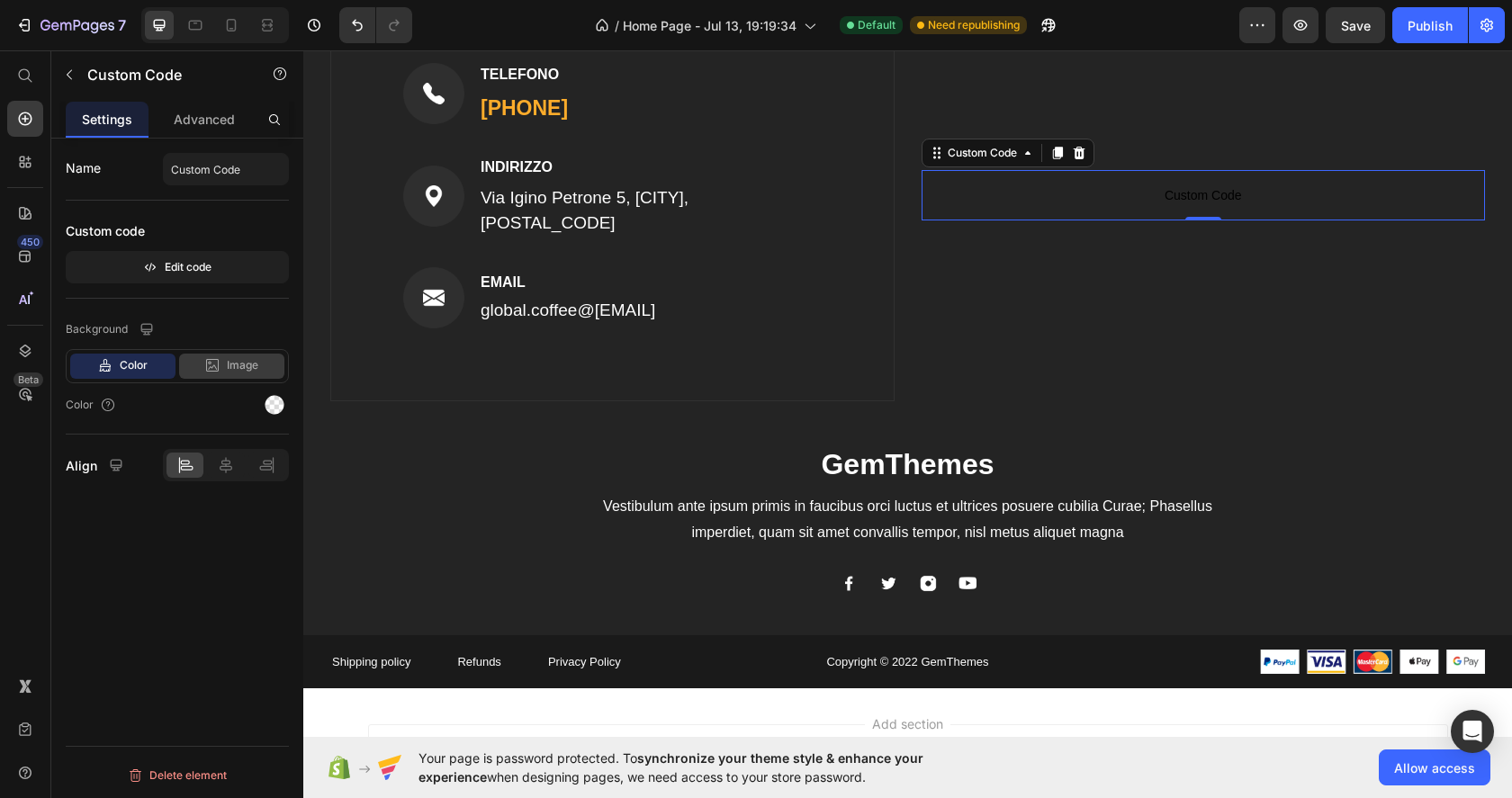 click on "Image" at bounding box center (242, 365) 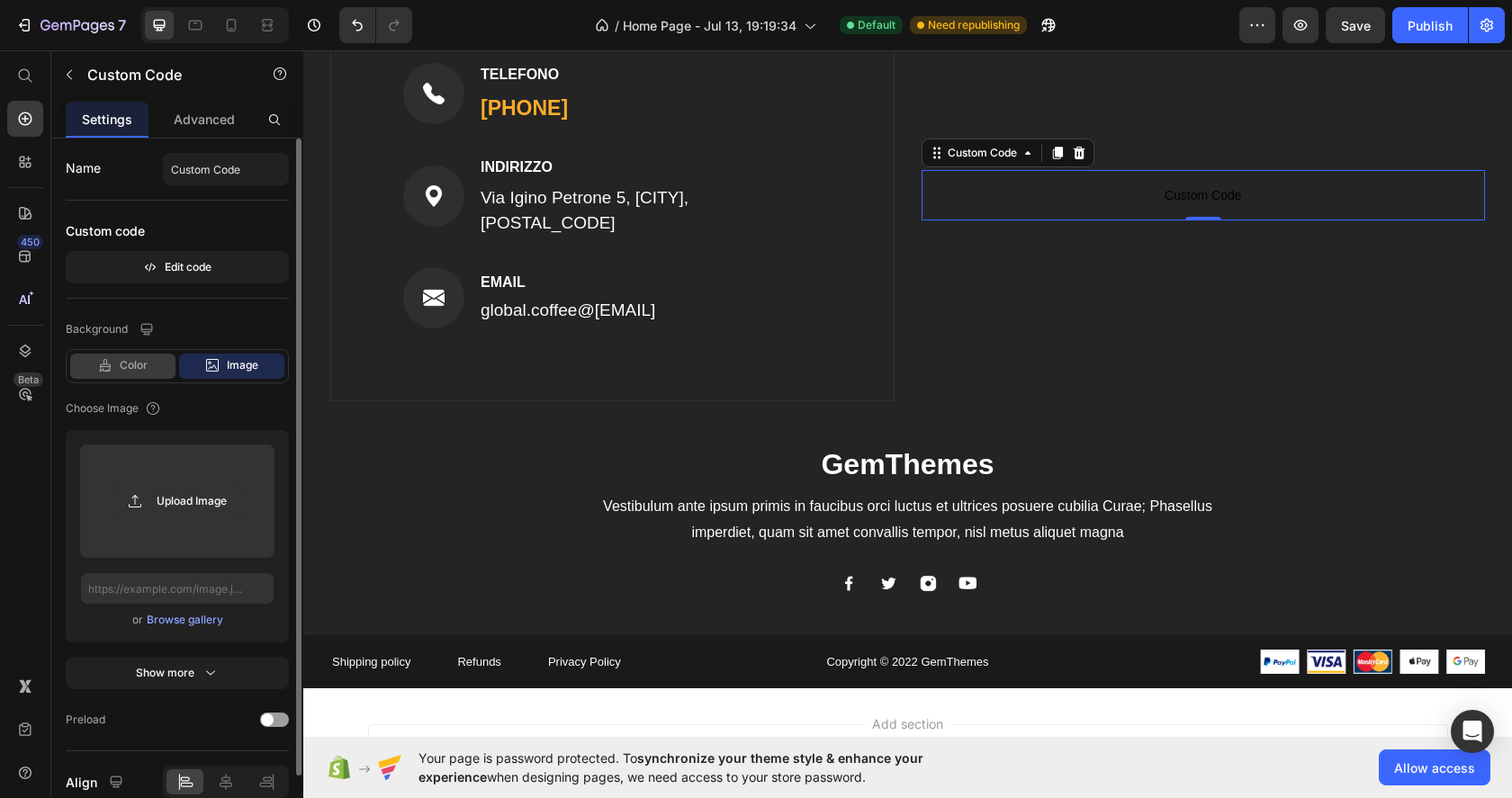 click on "Color" 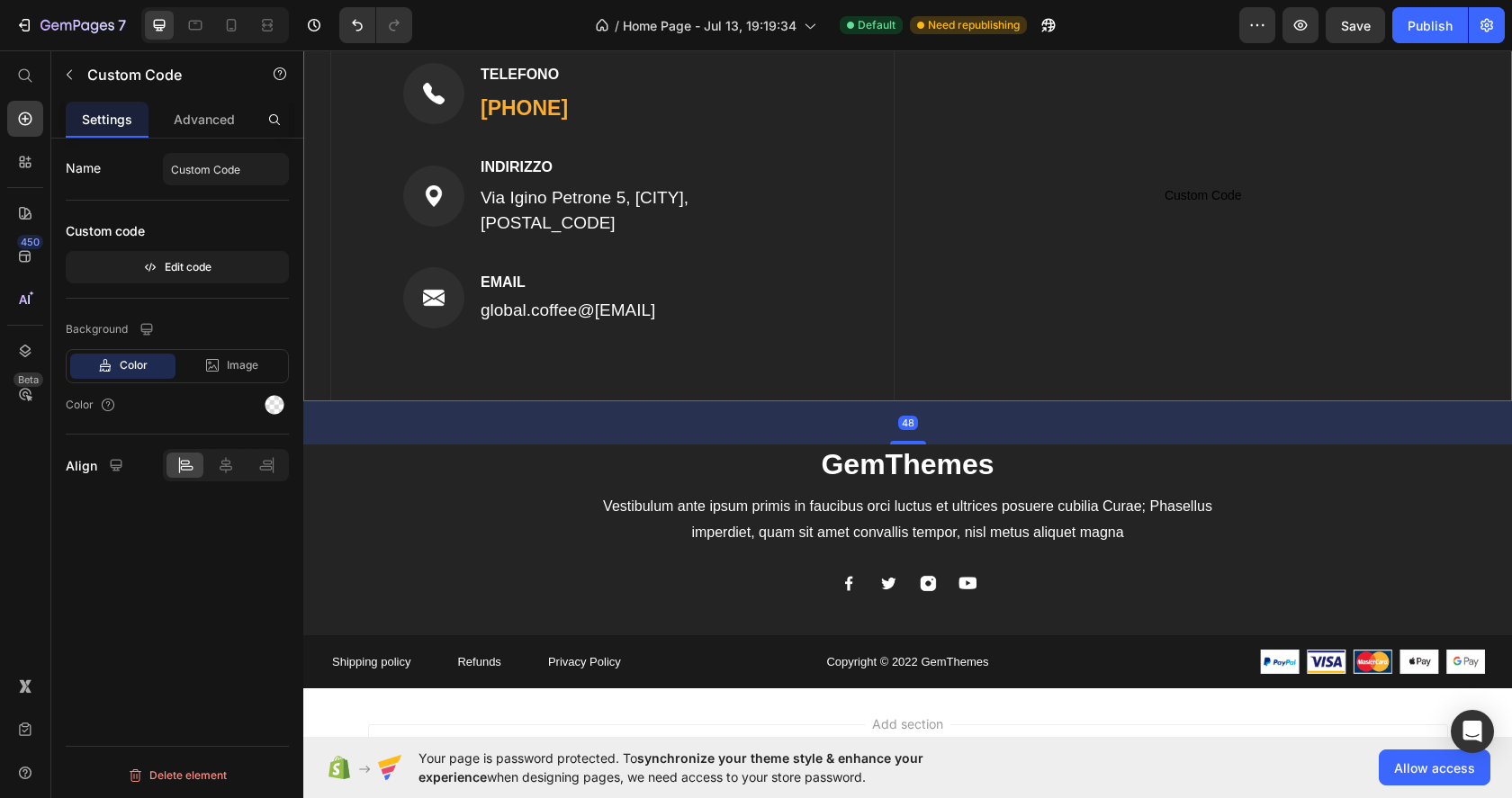 click on "Custom Code
Custom Code" at bounding box center (1203, 195) 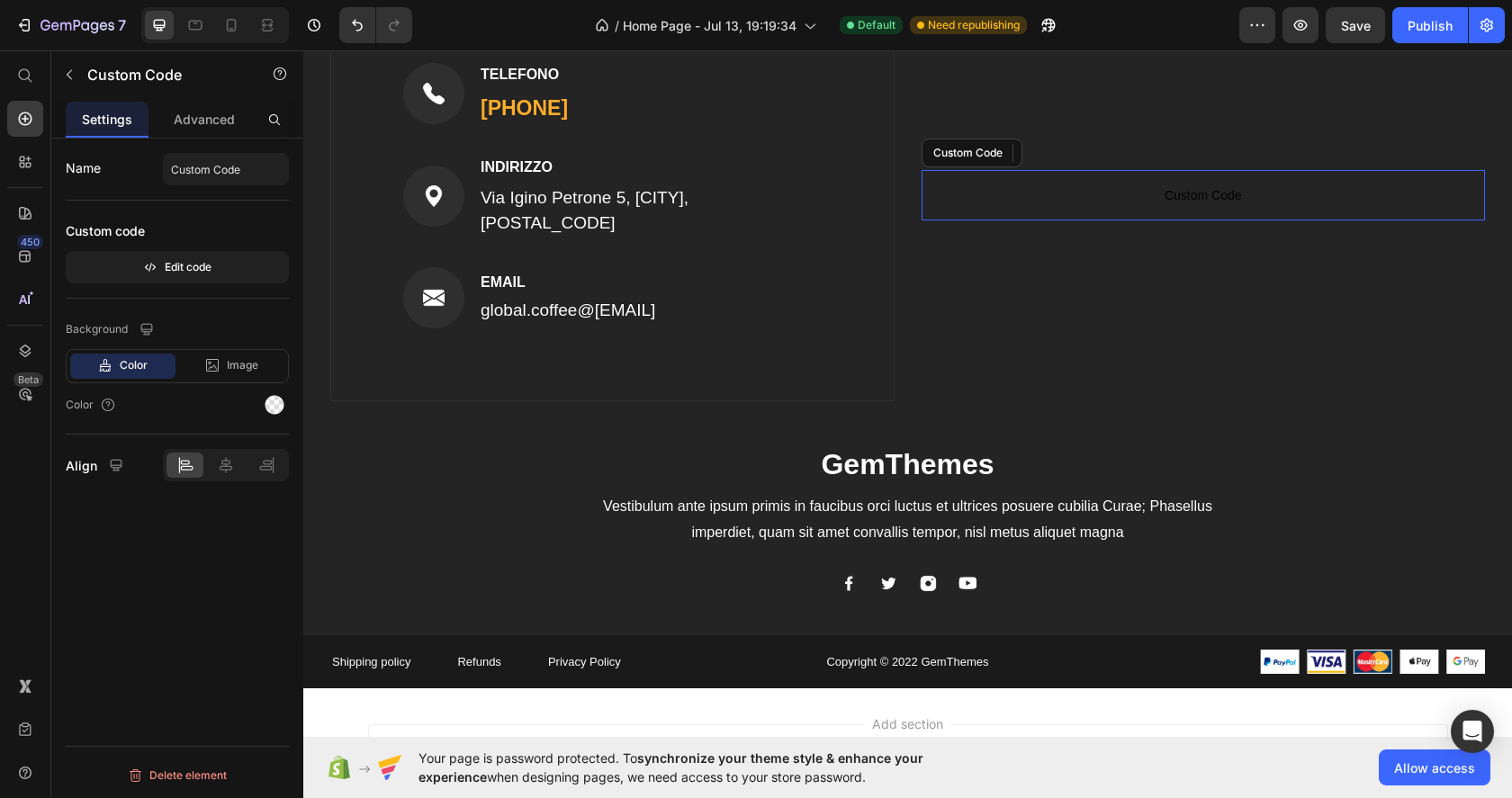 click on "Custom Code" at bounding box center [1203, 195] 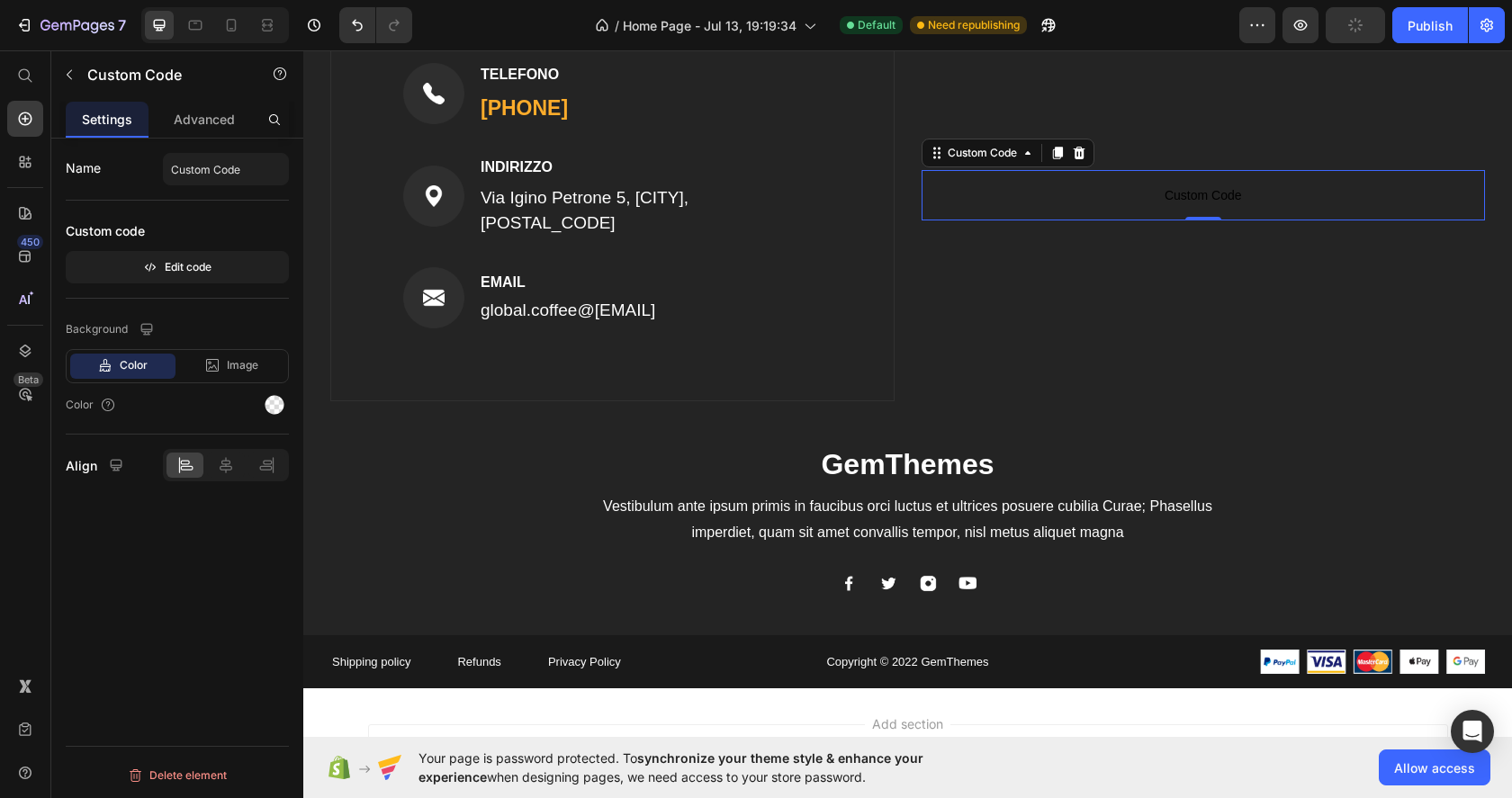click on "Custom Code" at bounding box center (1203, 195) 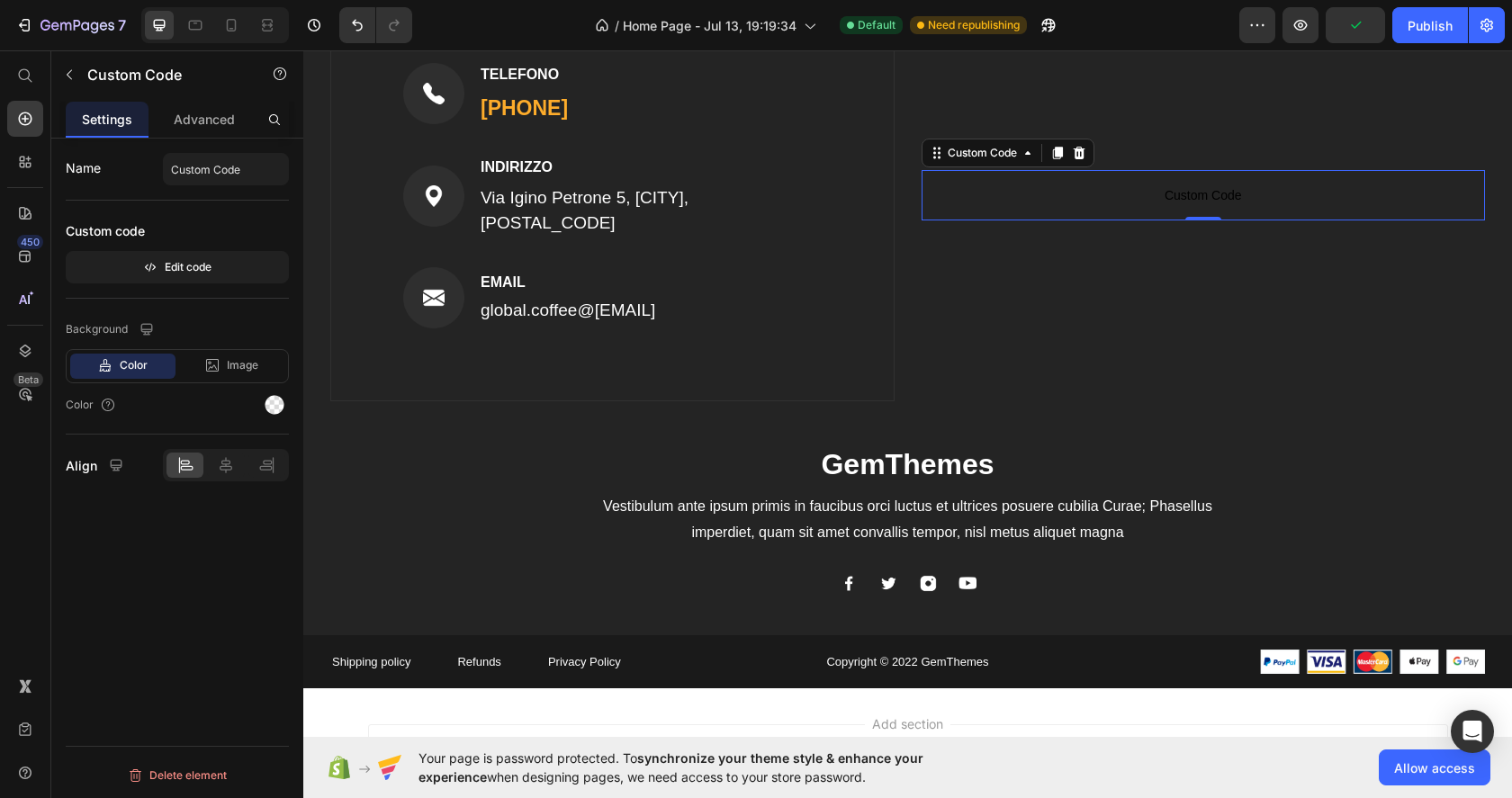 click on "Custom Code" at bounding box center (1203, 195) 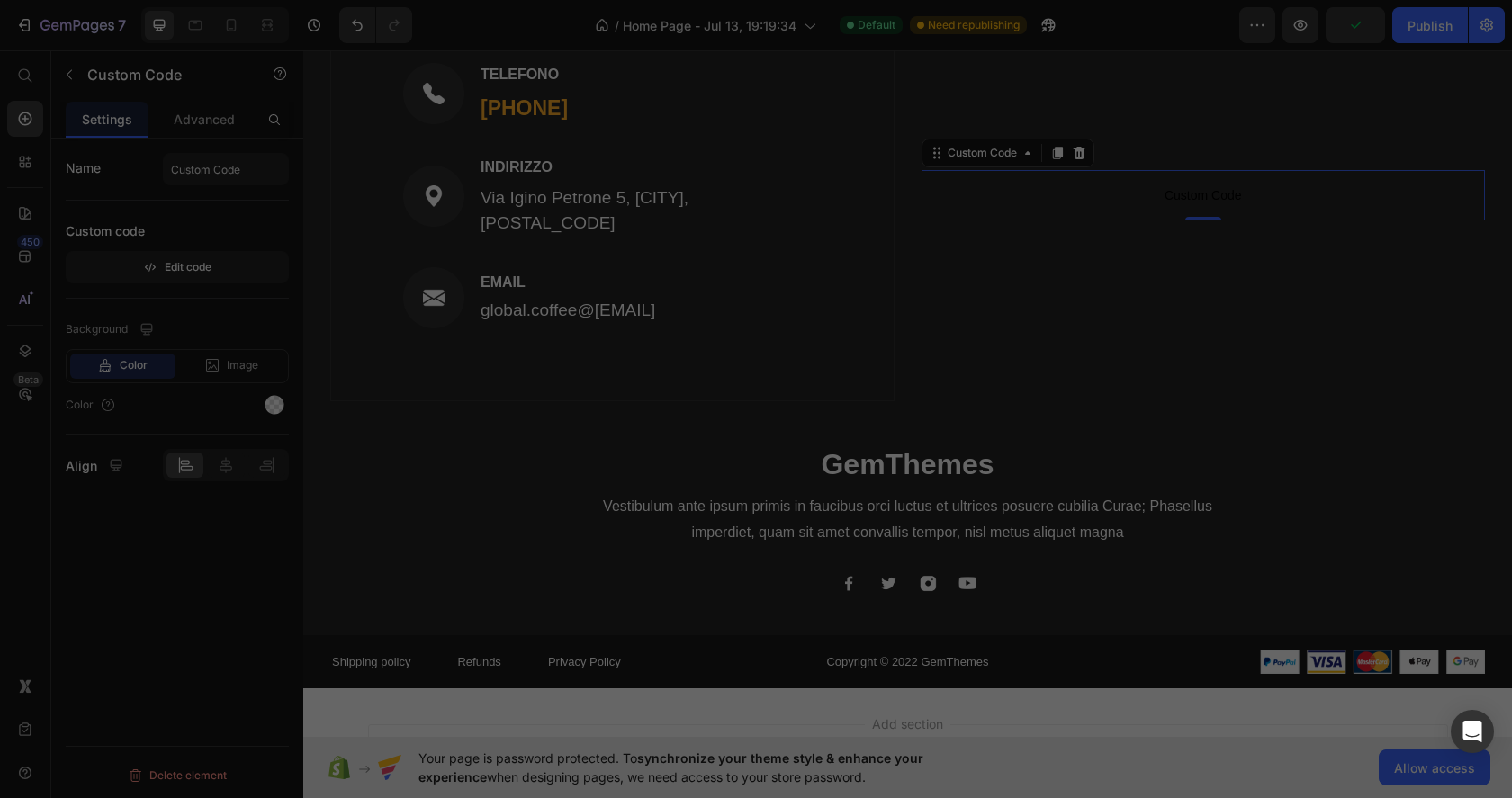 click at bounding box center (756, 399) 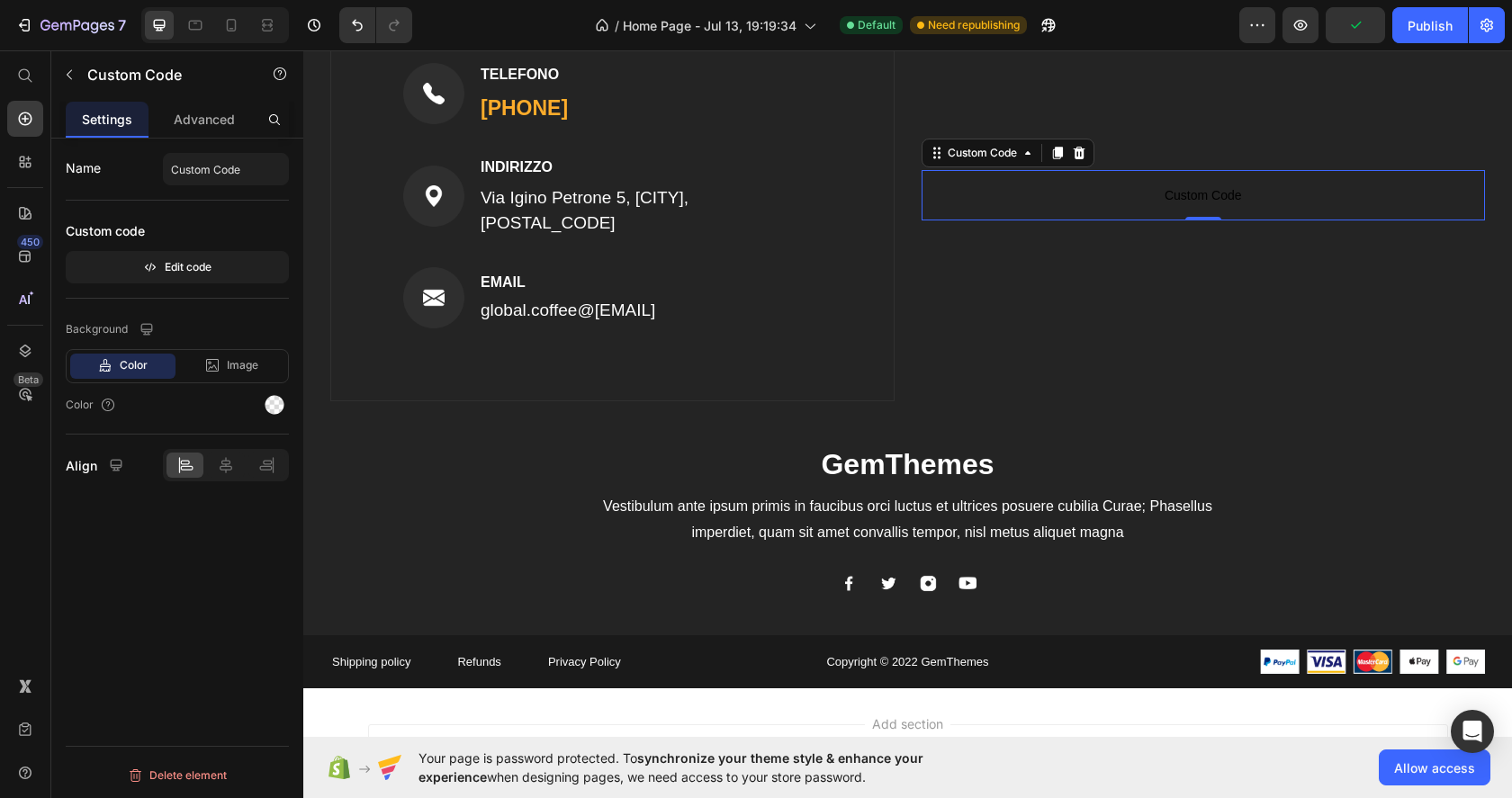 click on "Custom Code" at bounding box center [1203, 195] 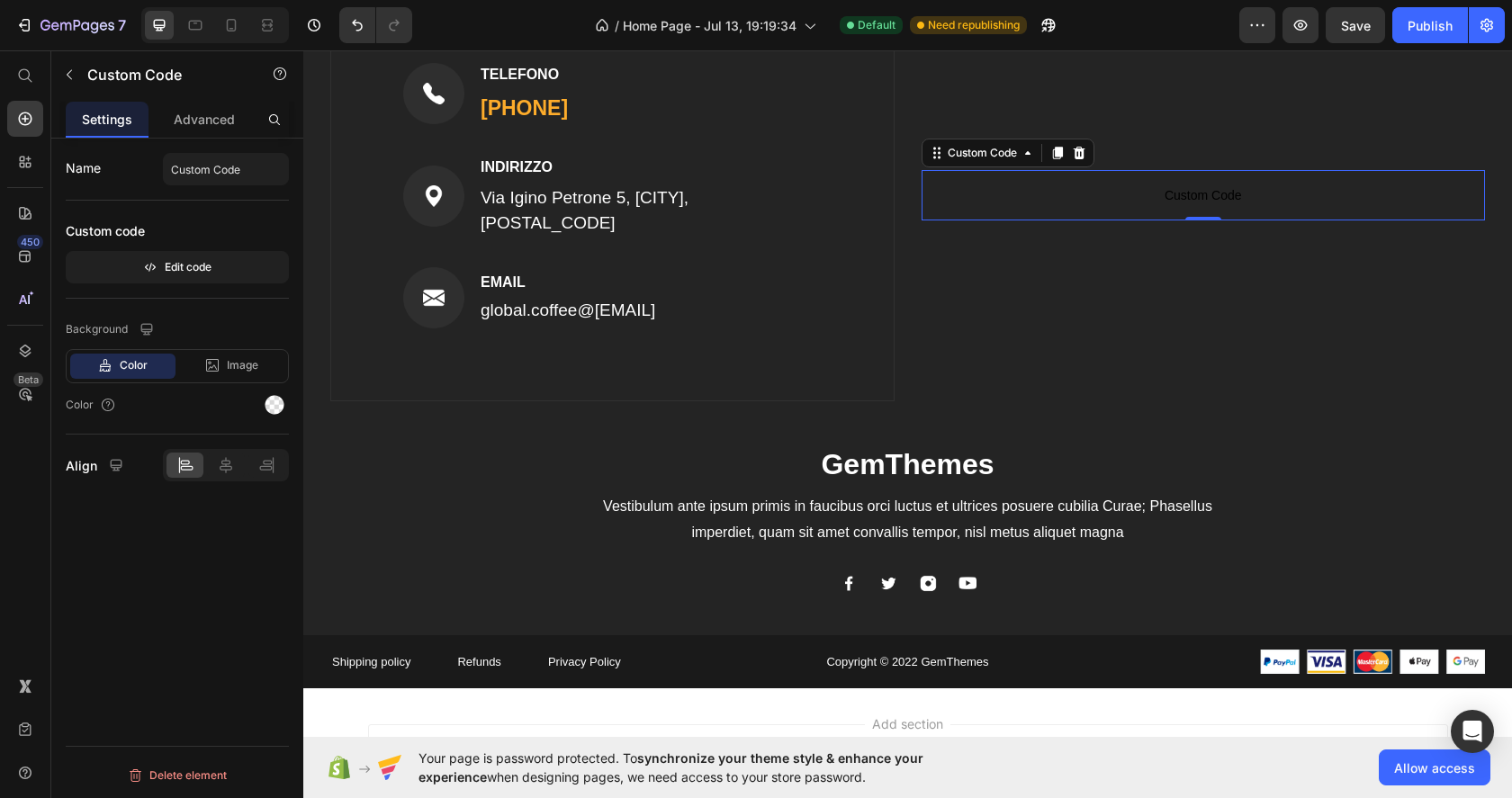 click on "Custom Code" at bounding box center [1203, 195] 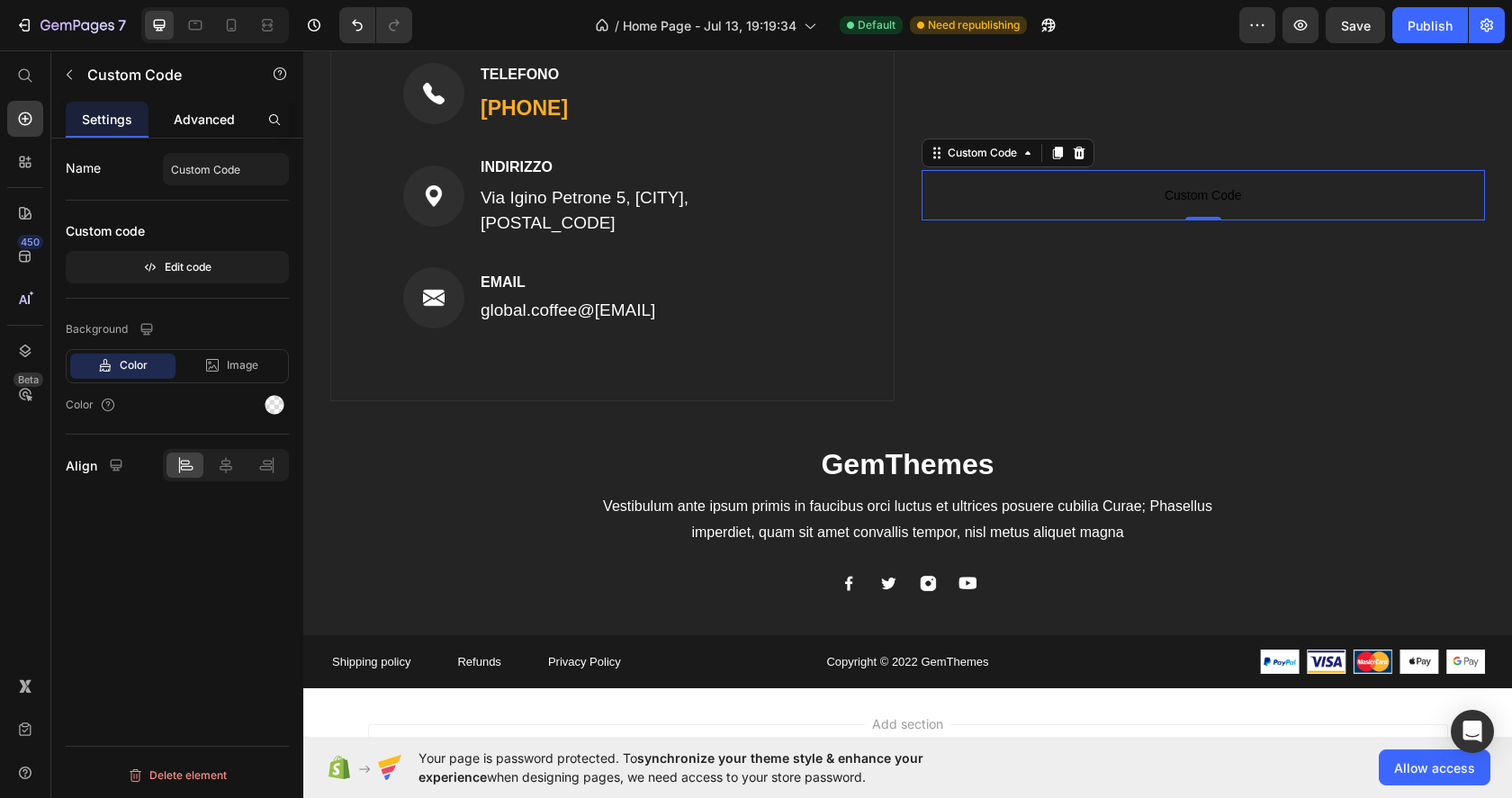 click on "Advanced" 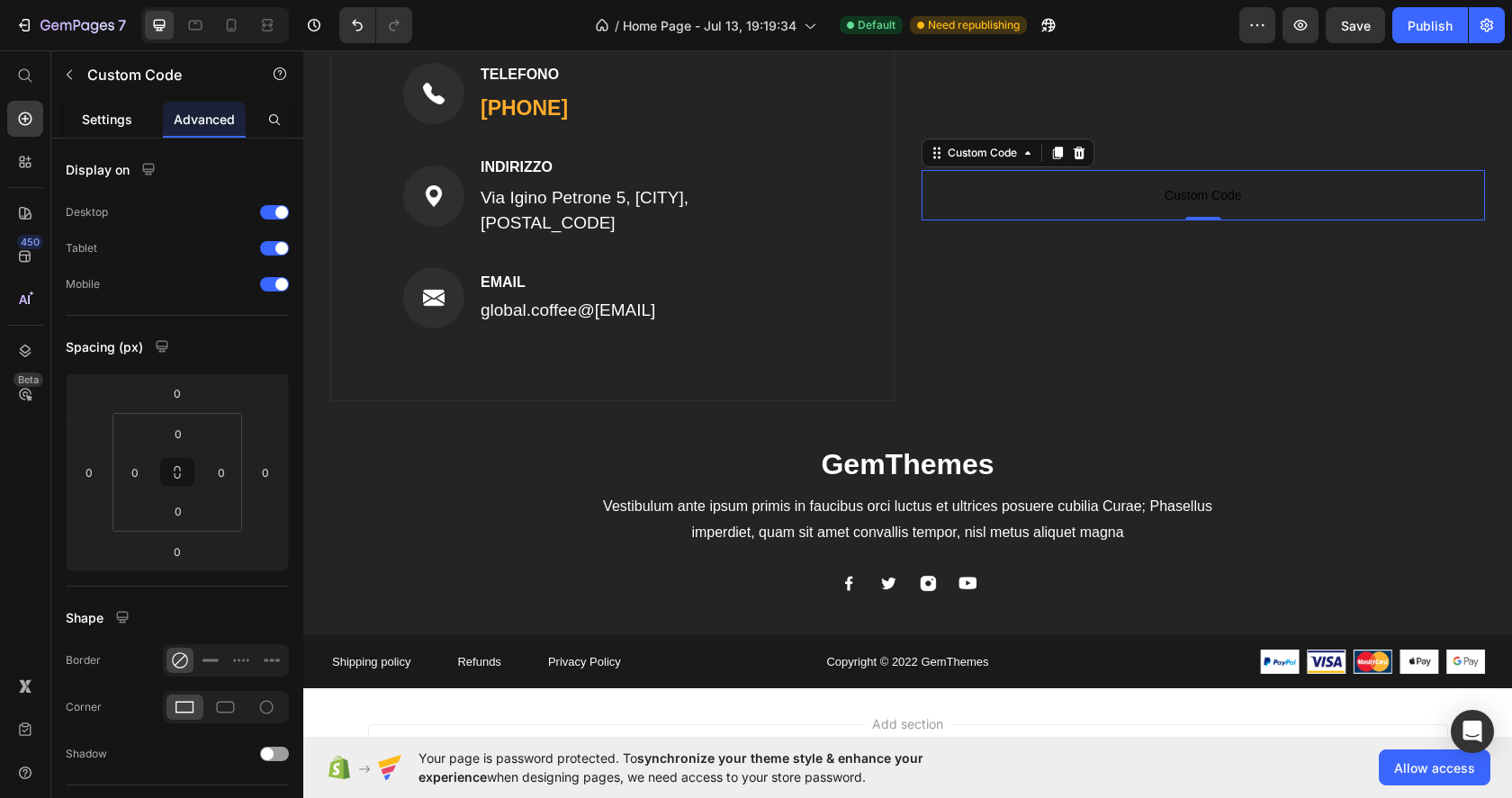 click on "Settings" at bounding box center (107, 119) 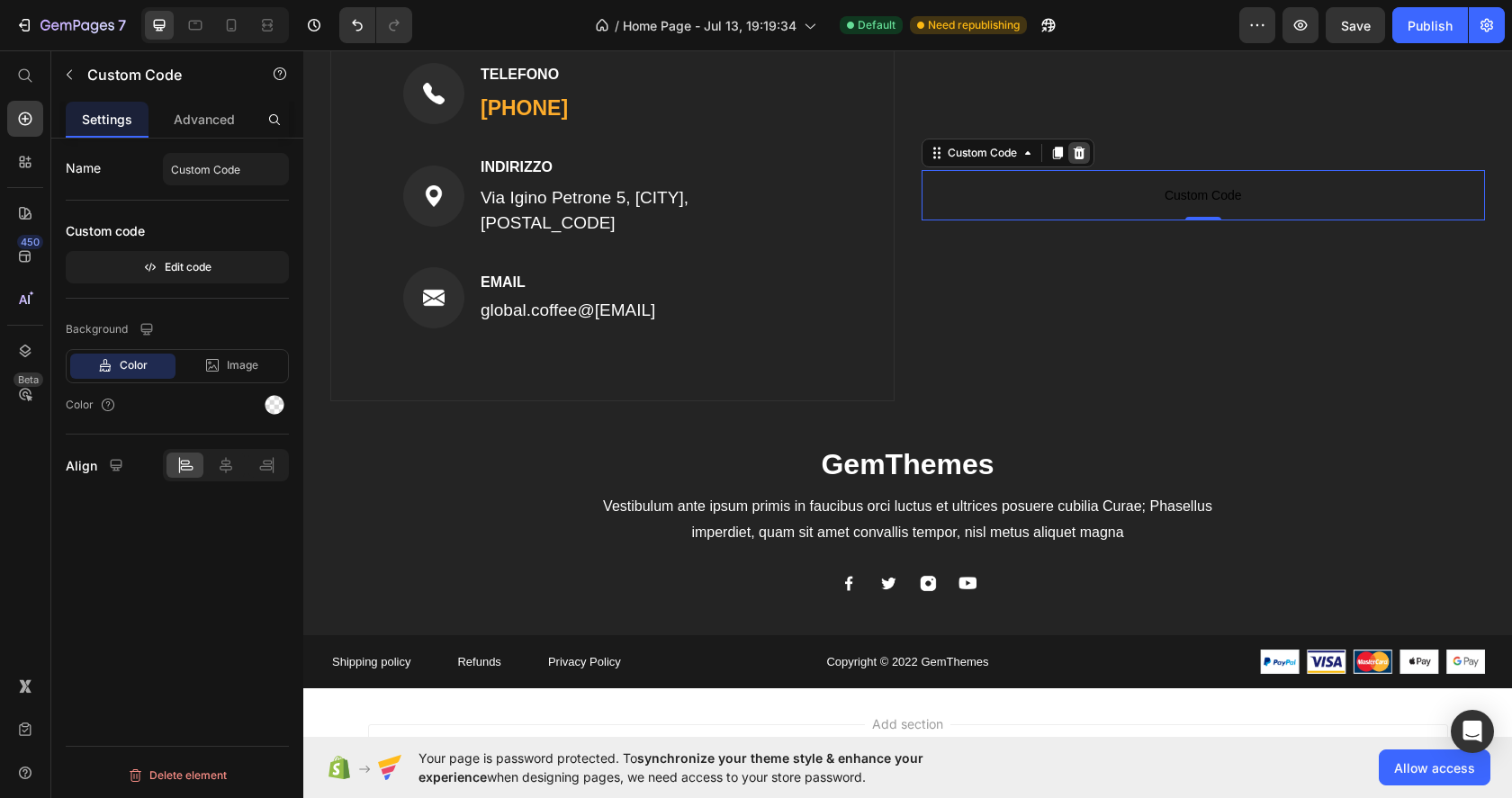 click 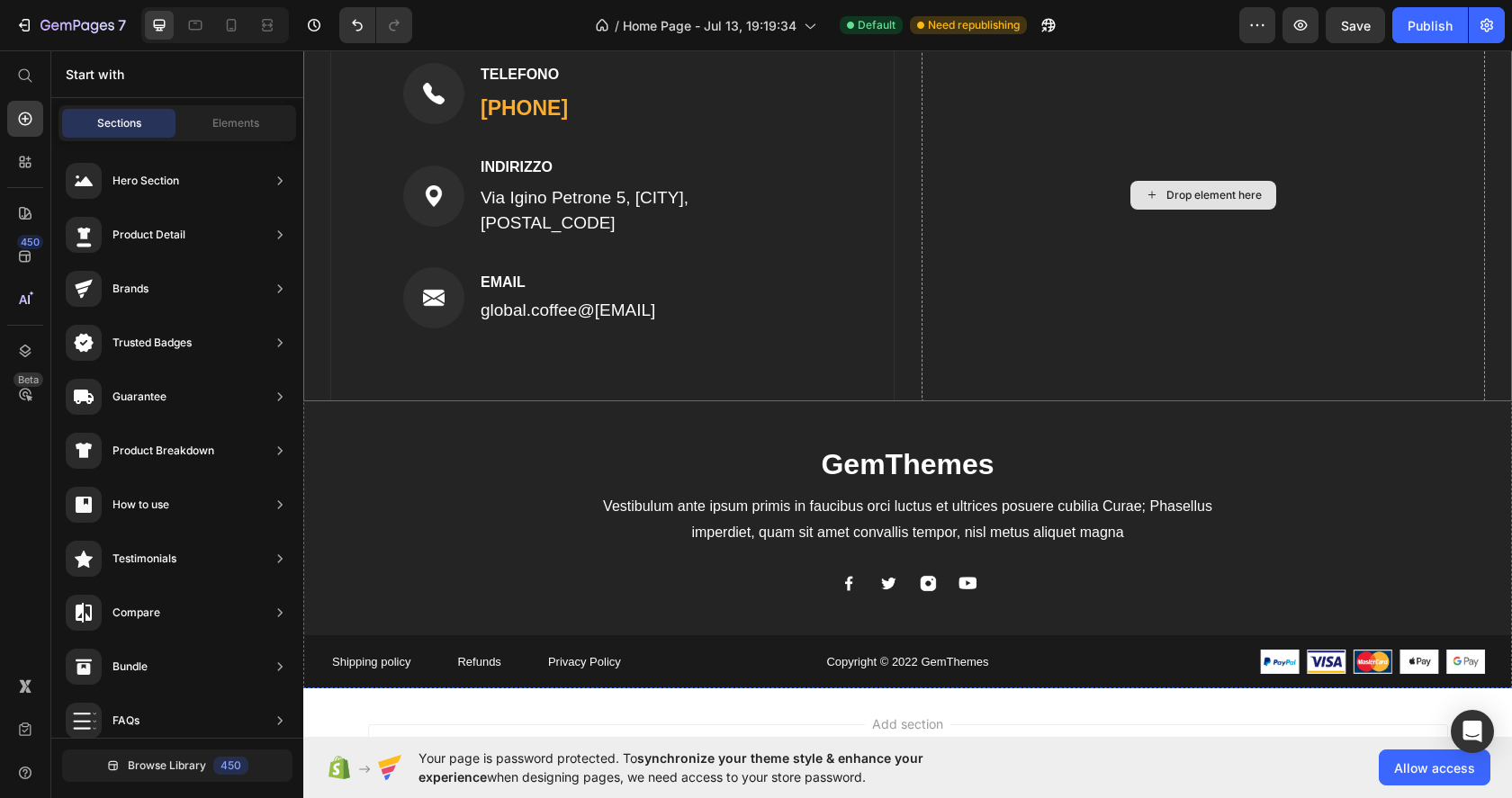 click on "Drop element here" at bounding box center (1214, 195) 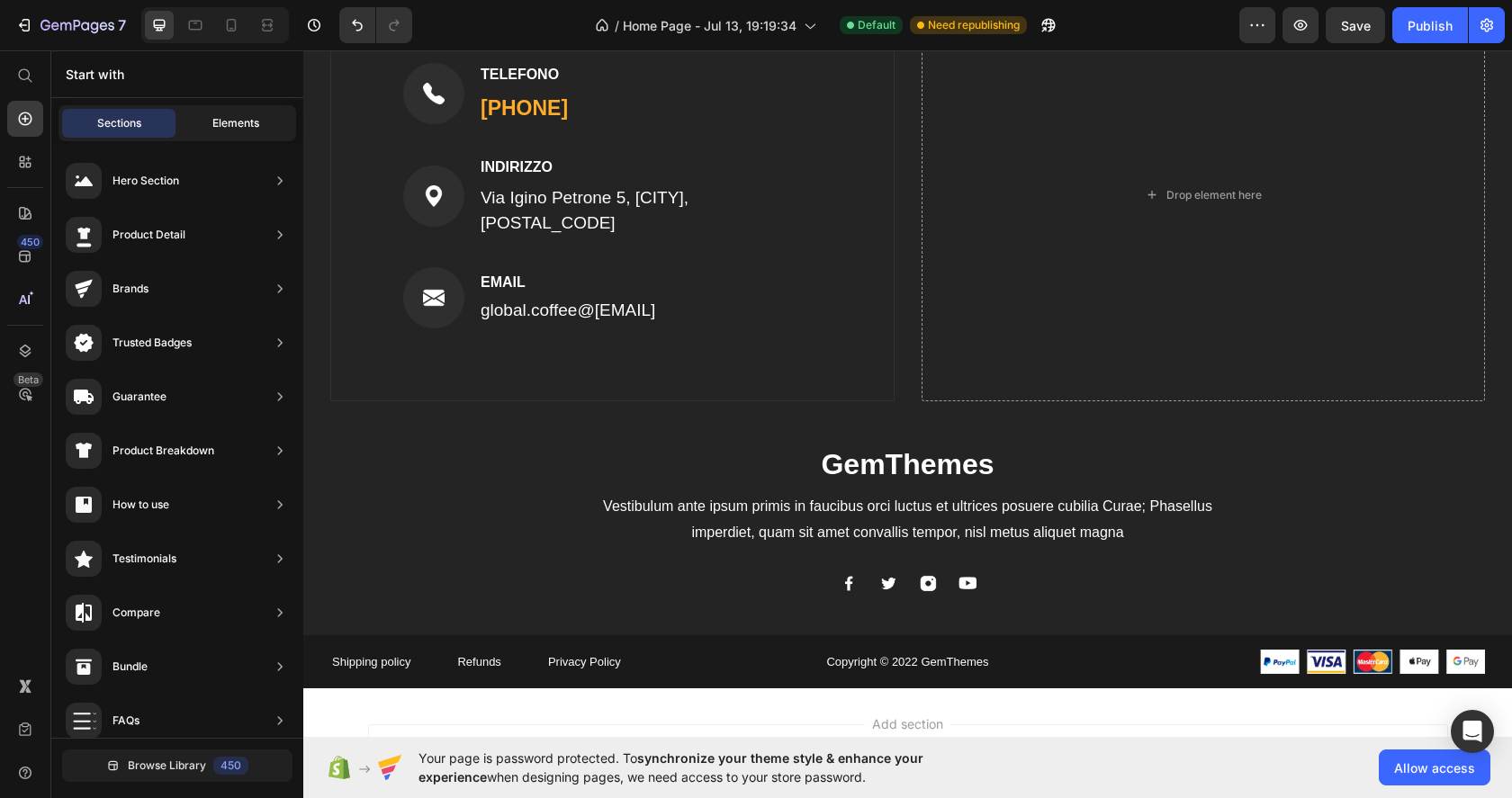 click on "Elements" at bounding box center (236, 123) 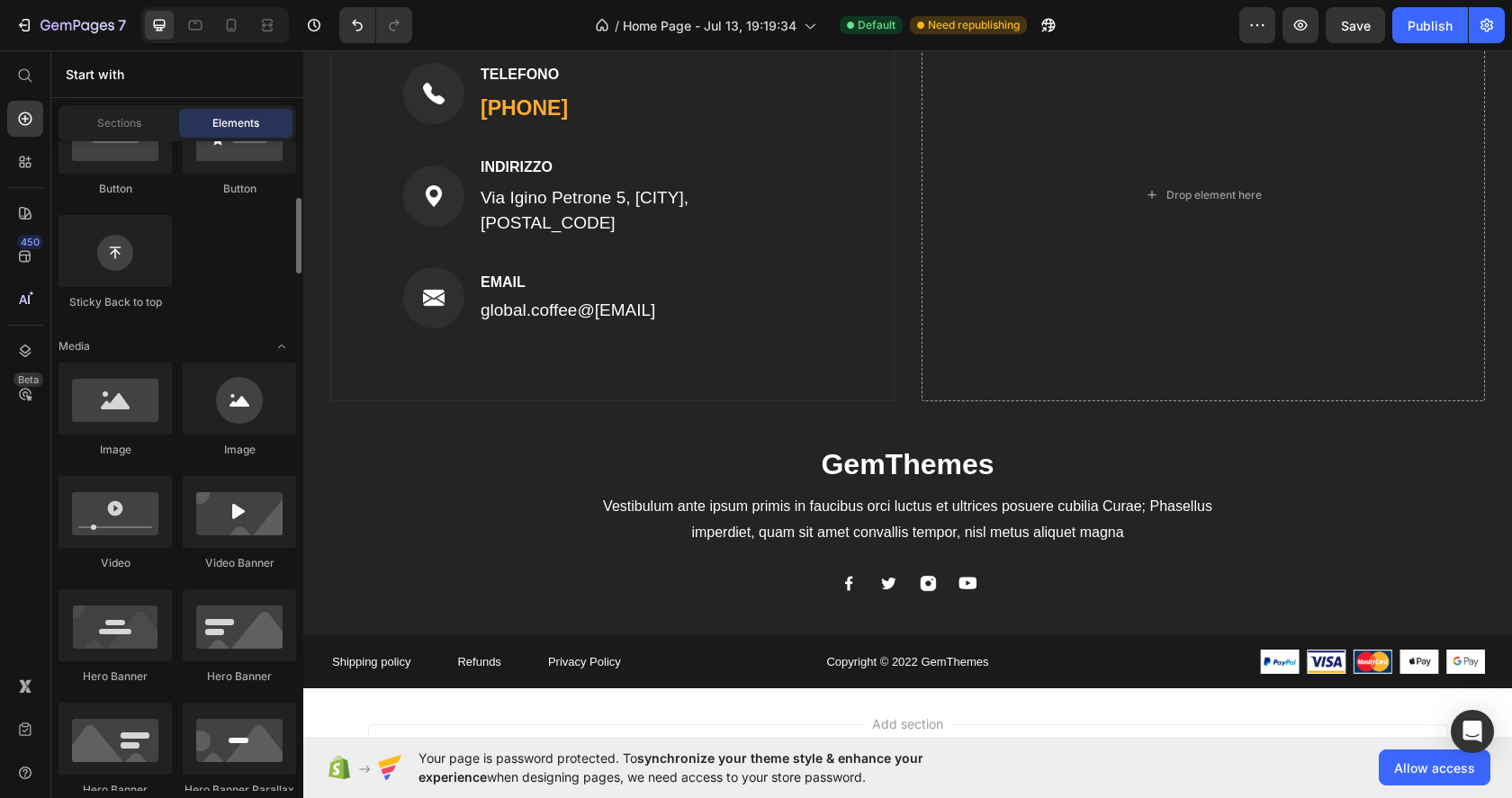 scroll, scrollTop: 488, scrollLeft: 0, axis: vertical 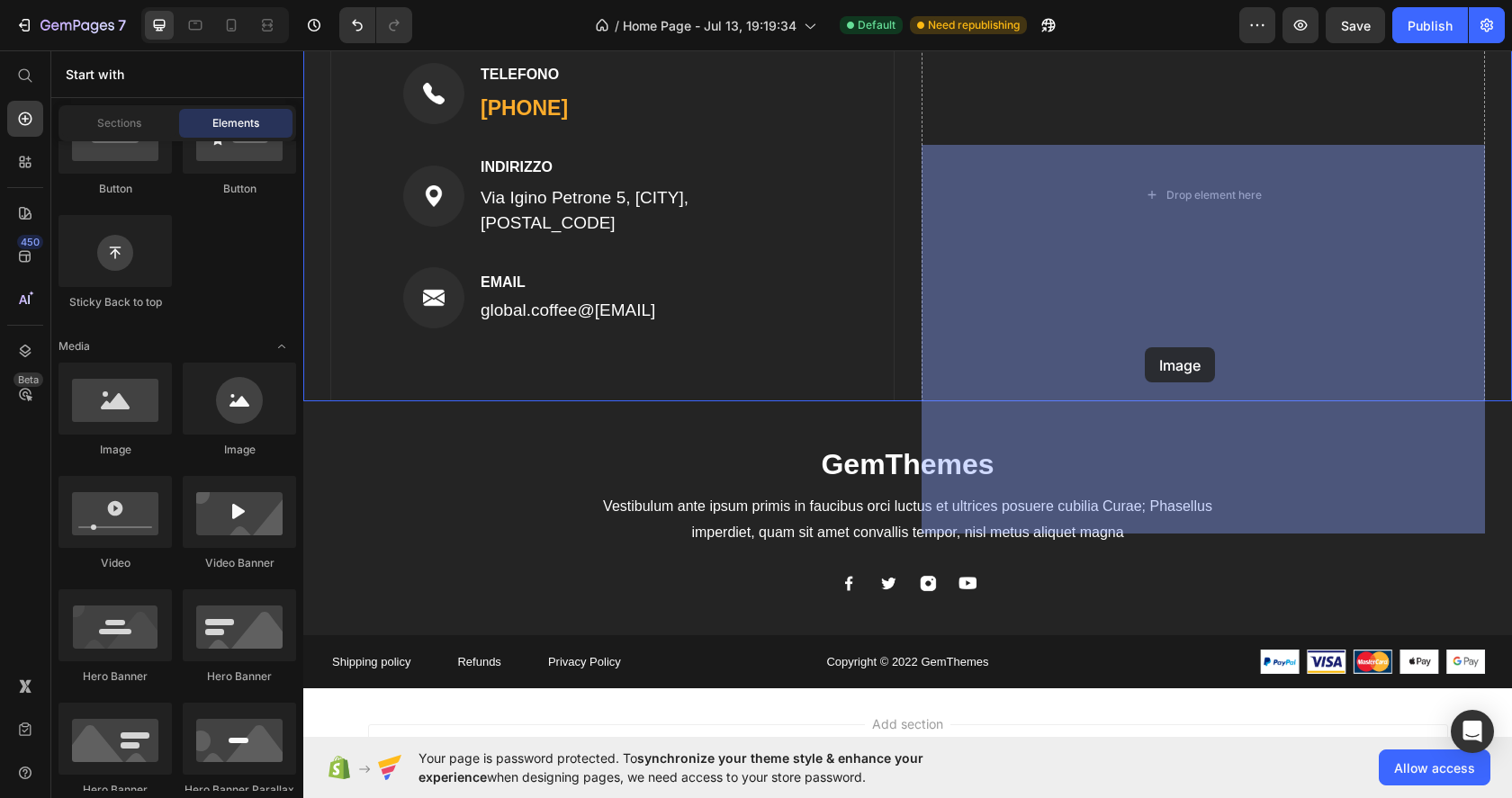 drag, startPoint x: 417, startPoint y: 460, endPoint x: 1142, endPoint y: 349, distance: 733.44802 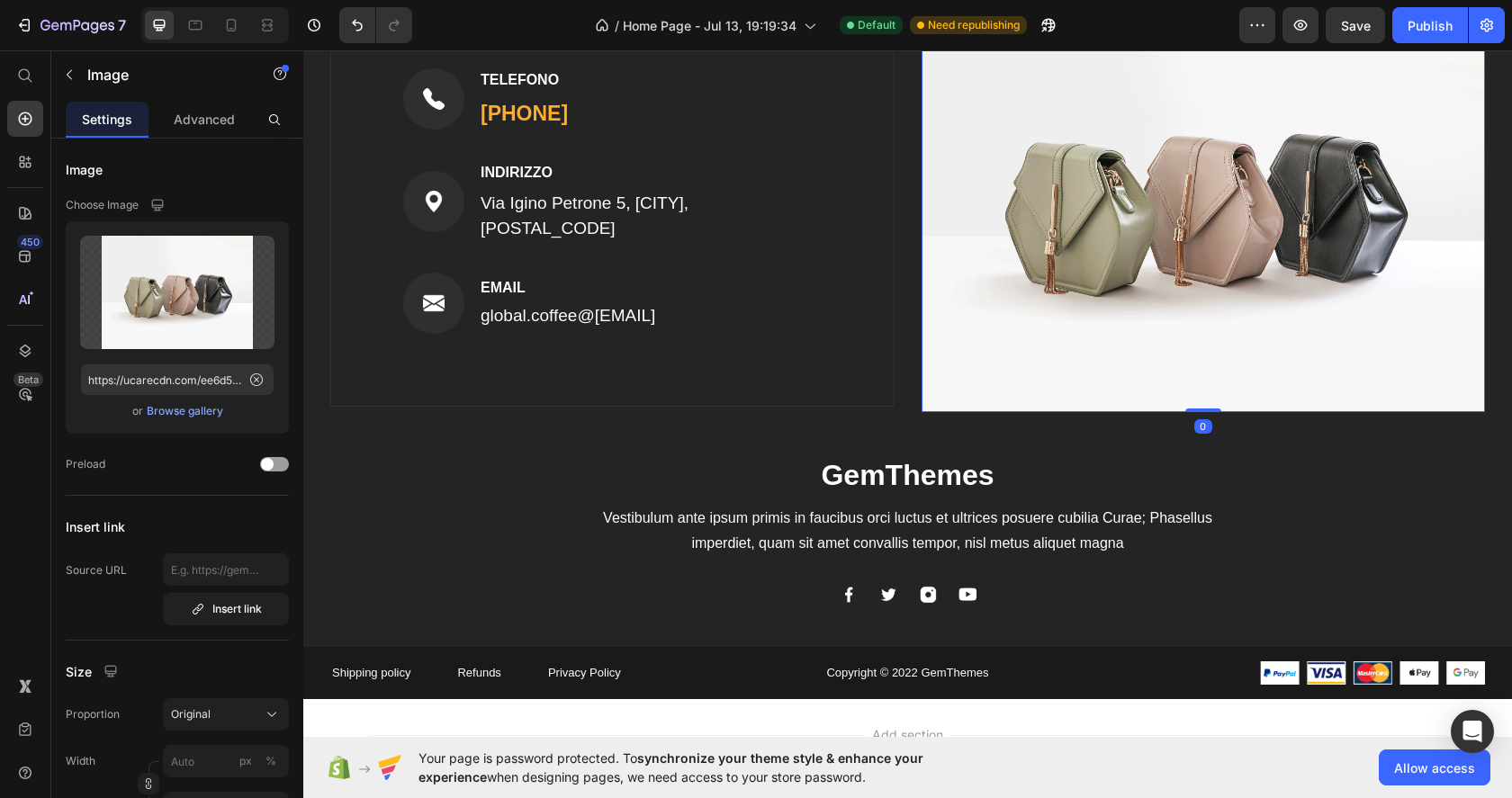 click at bounding box center (1203, 201) 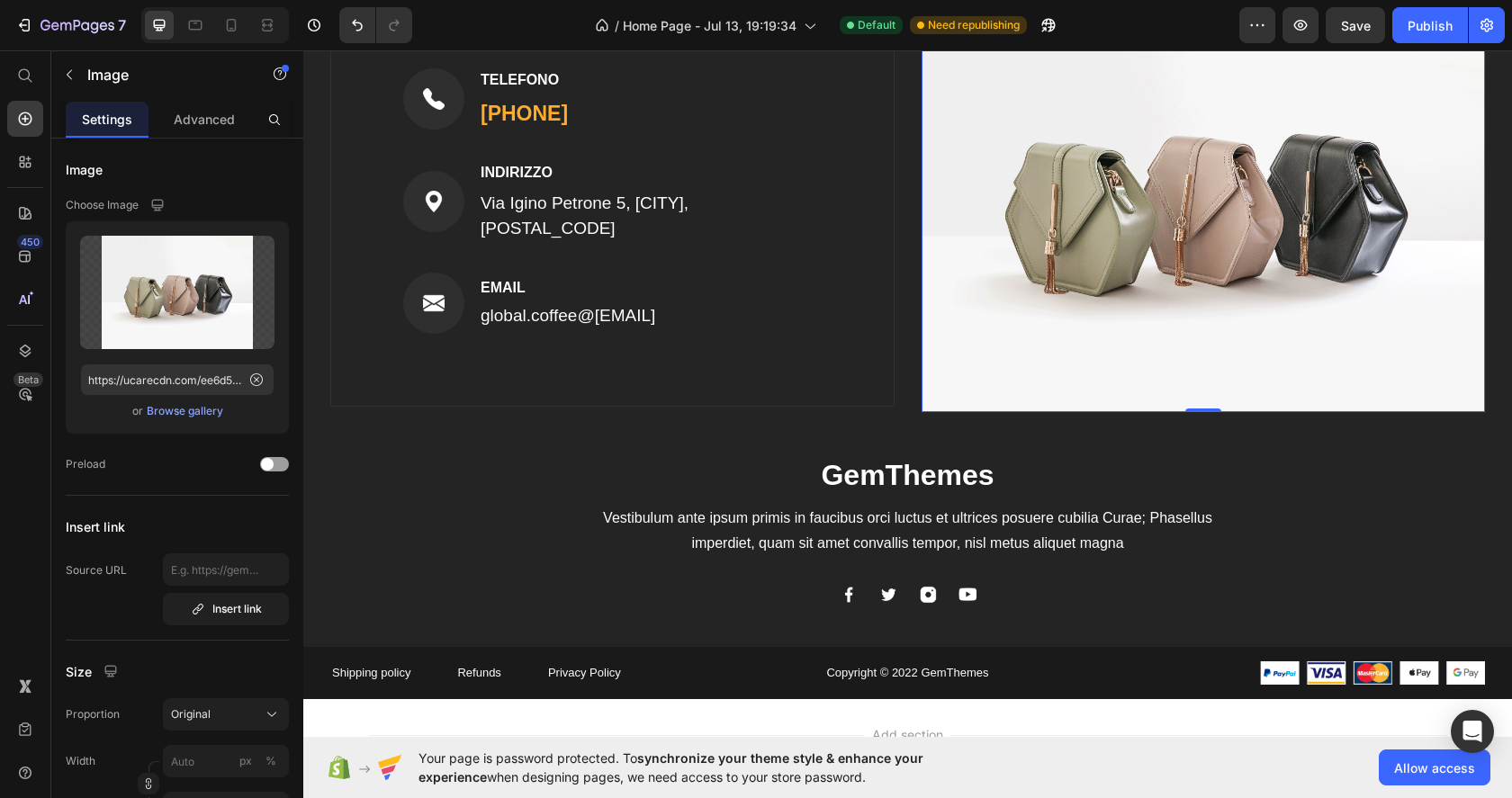 click at bounding box center [1203, 201] 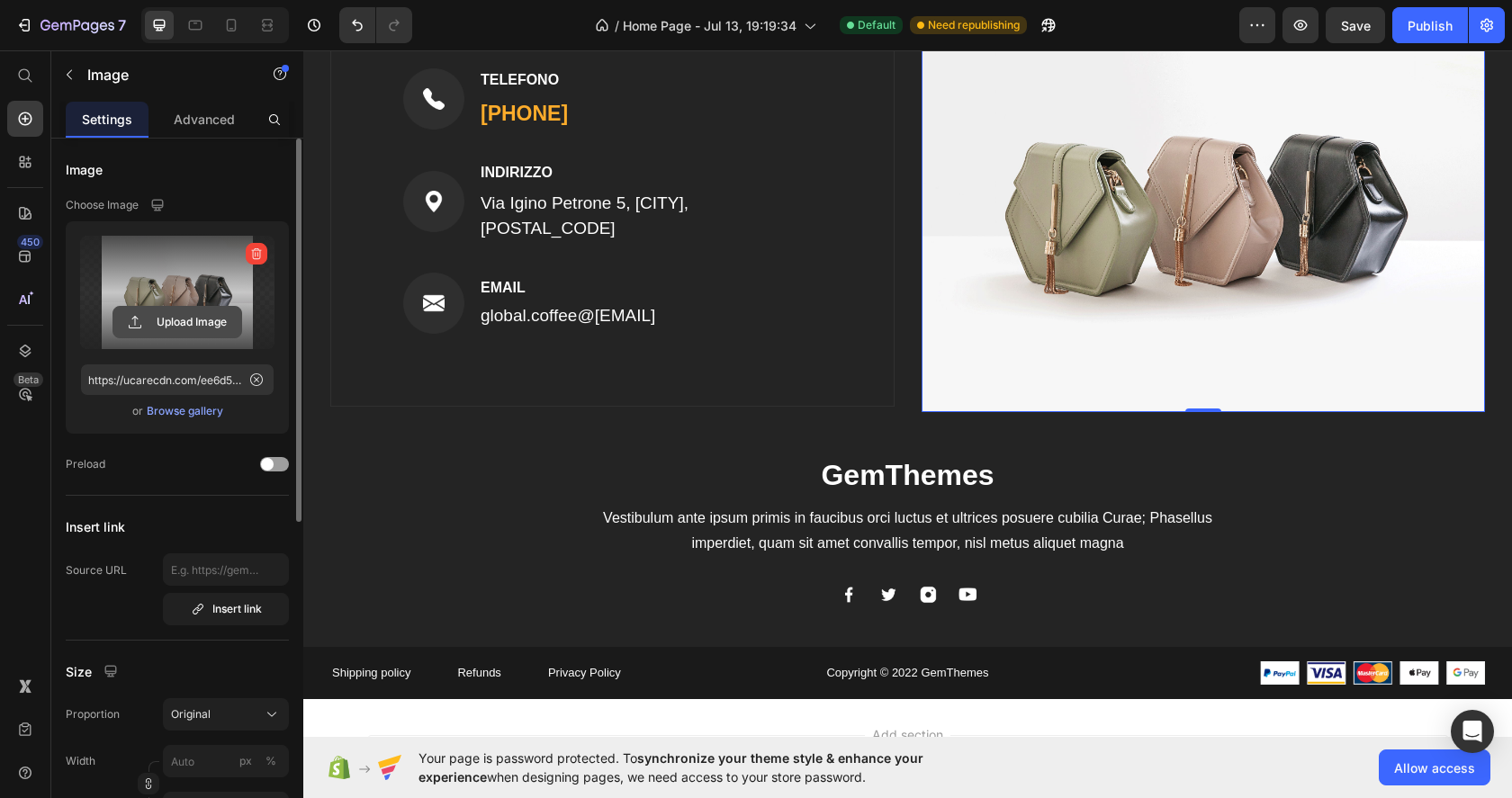 click 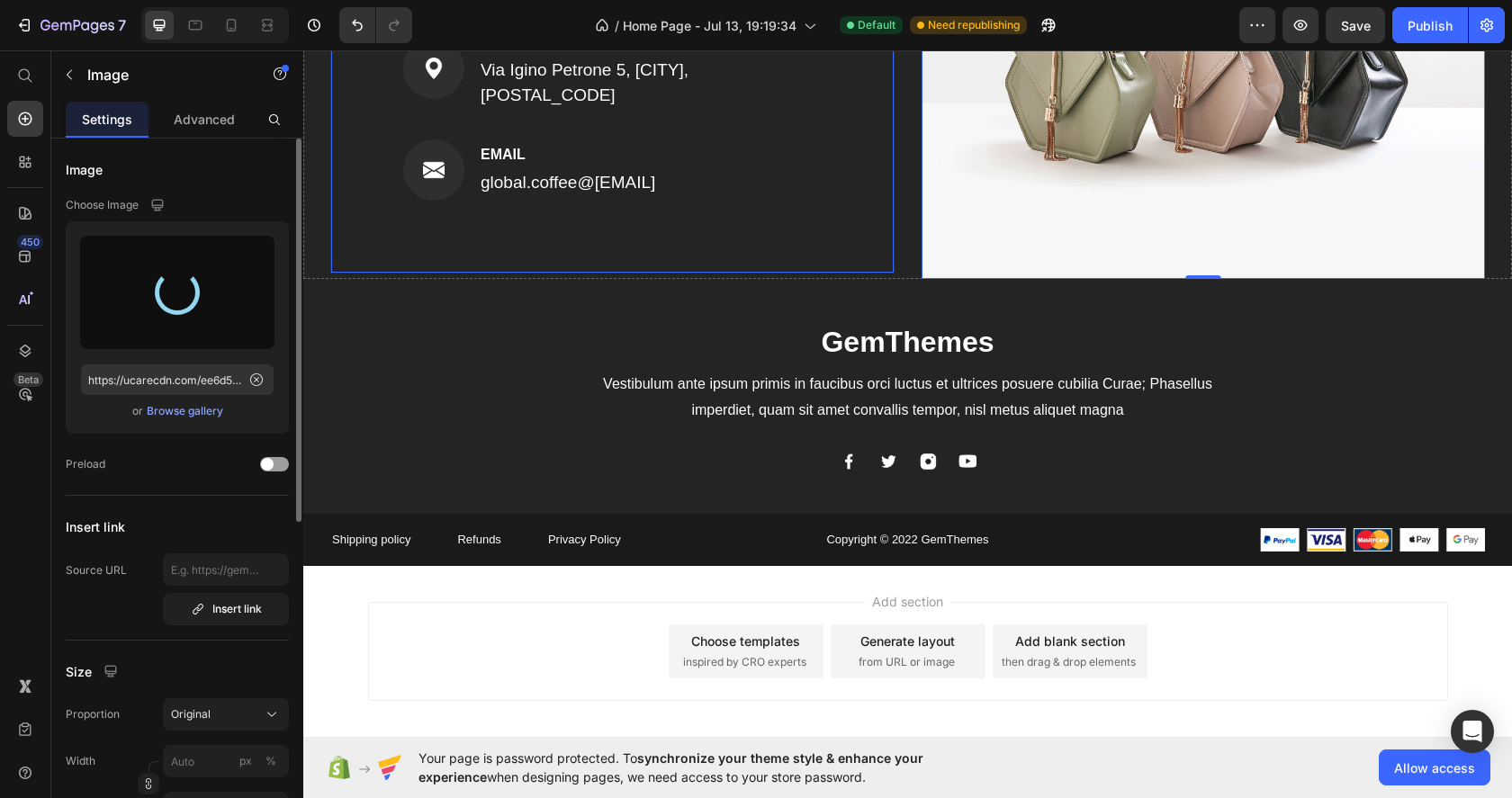 scroll, scrollTop: 972, scrollLeft: 0, axis: vertical 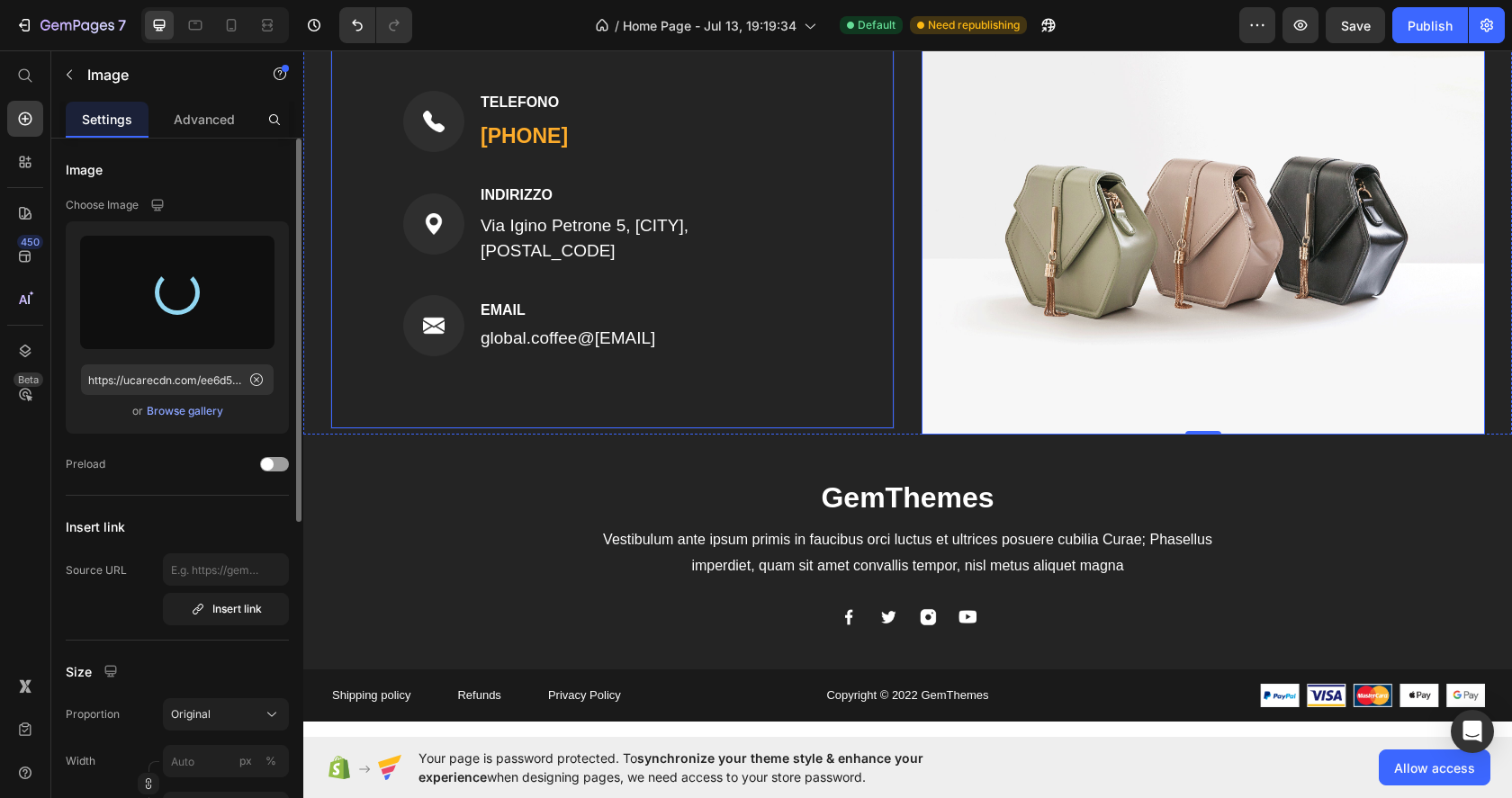 type on "https://cdn.shopify.com/s/files/1/0965/2204/3741/files/gempages_575249572817797970-2285c92e-4911-4ec3-a4a7-7ed41dfe61d3.png" 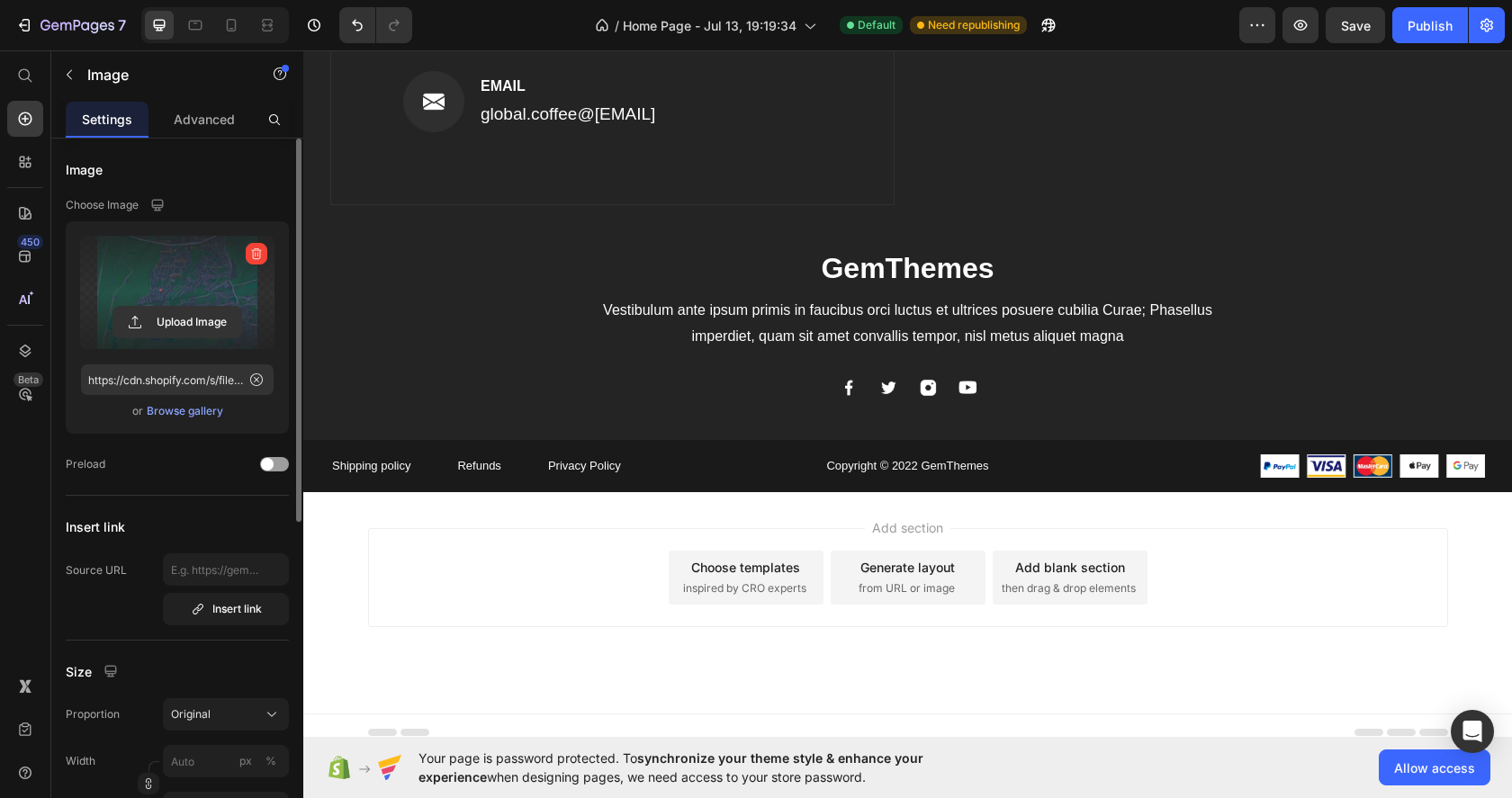 scroll, scrollTop: 1637, scrollLeft: 0, axis: vertical 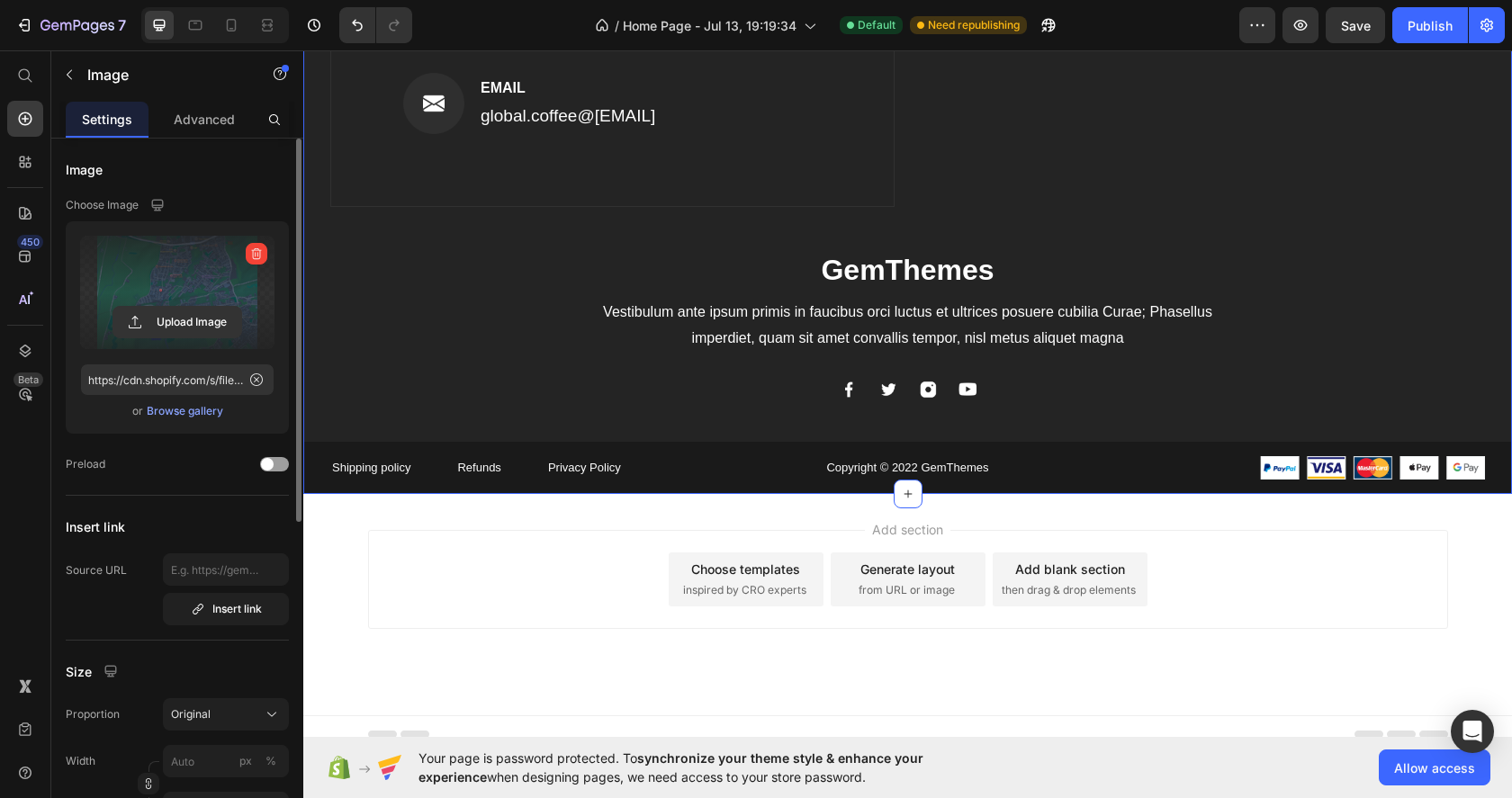 click on "Image TELEFONO Text block [PHONE] Text block Row Image INDIRIZZO Text block Via Igino Petrone 5, [CITY], [POSTAL_CODE] Text block Row Image EMAIL Text block global.coffee@[EMAIL] Text block Row Row Image Row GemThemes Heading Vestibulum ante ipsum primis in faucibus orci luctus et ultrices posuere cubilia Curae; Phasellus imperdiet, quam sit amet convallis tempor, nisl metus aliquet magna Text block Image Image Image Image Row Row Shipping policy Text block Refunds Text block Privacy Policy Text block Row Copyright © 2022 GemThemes Text block Image Row" at bounding box center (907, 144) 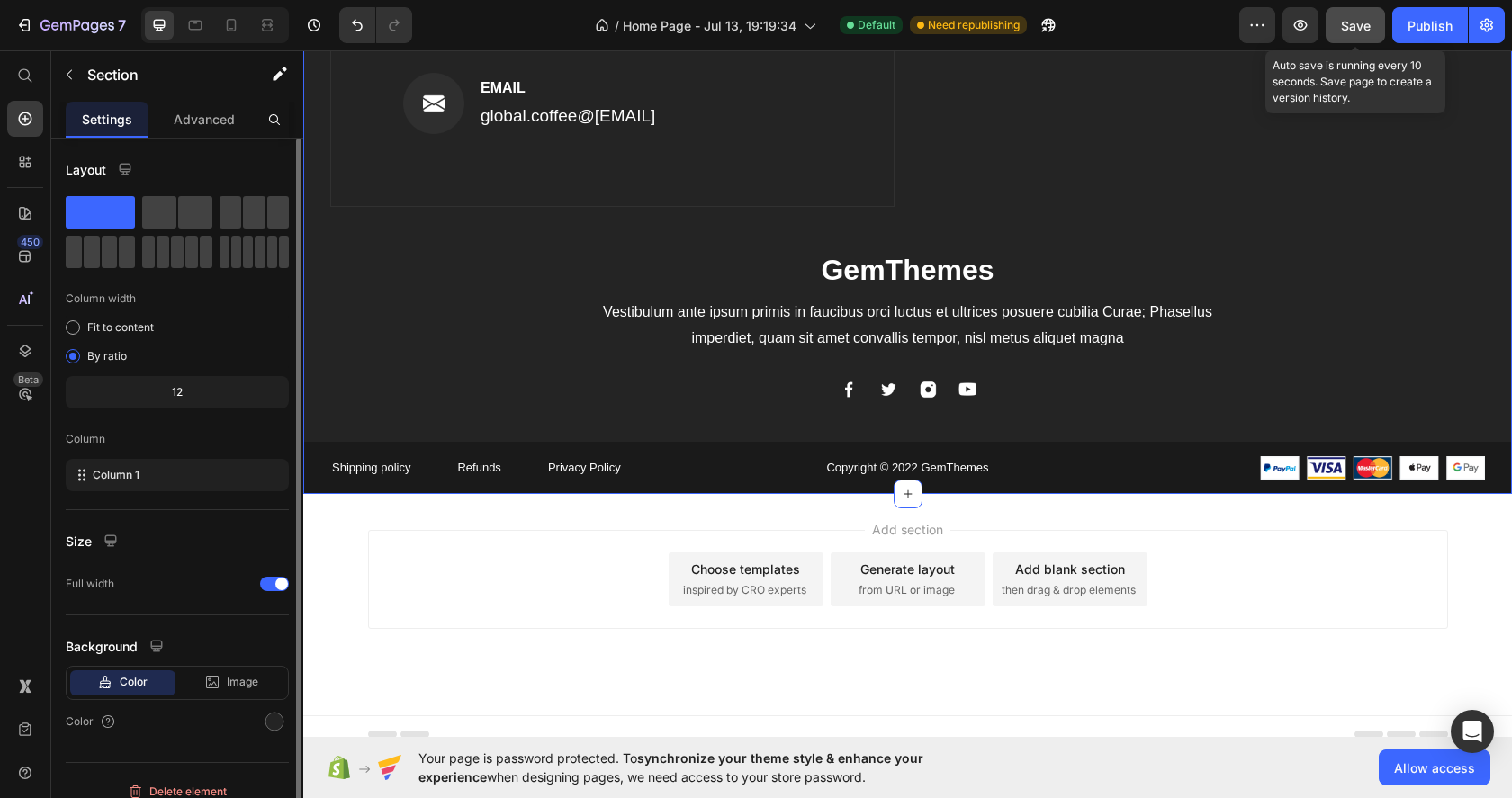 click on "Save" 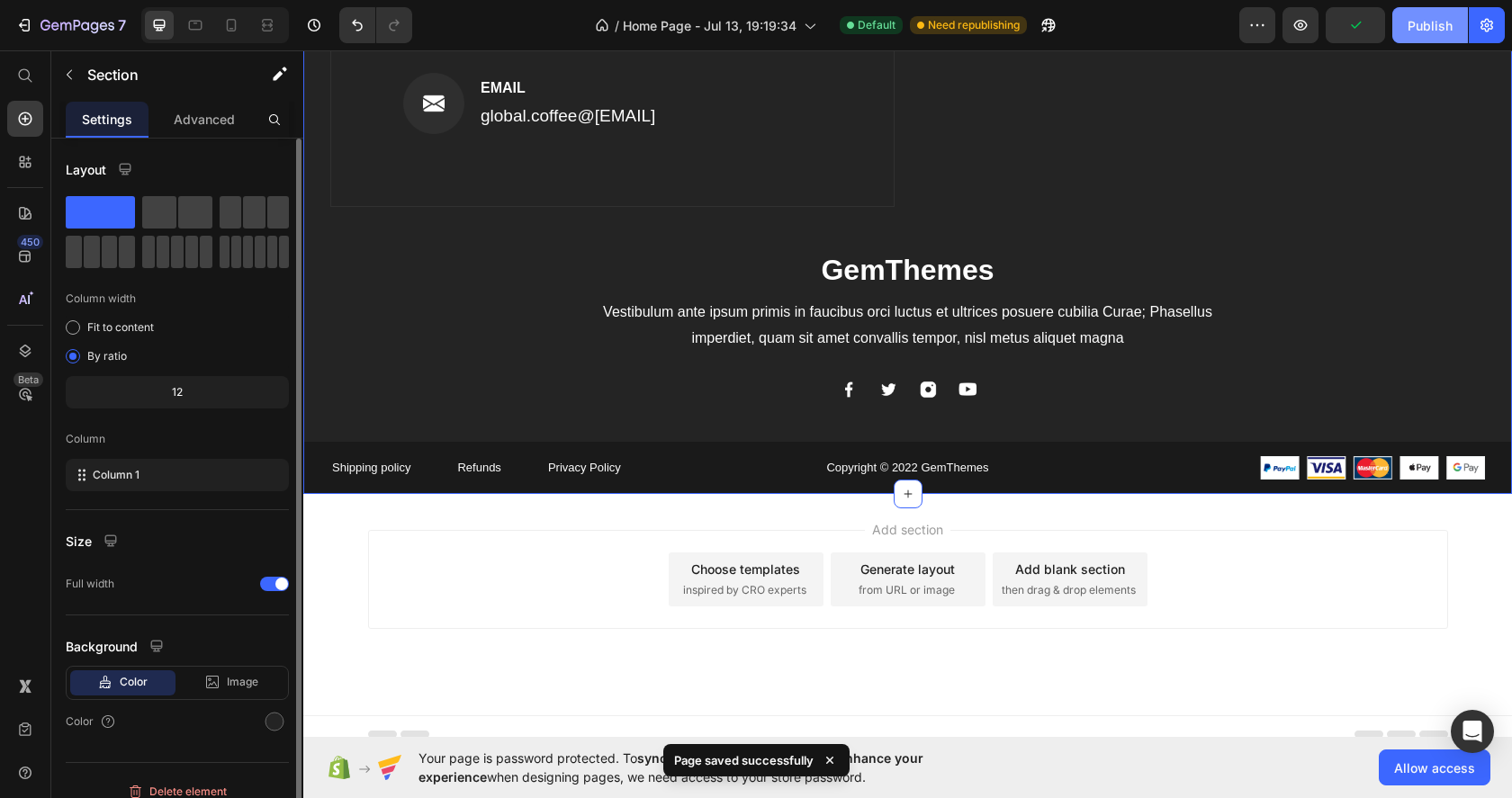 click on "Publish" 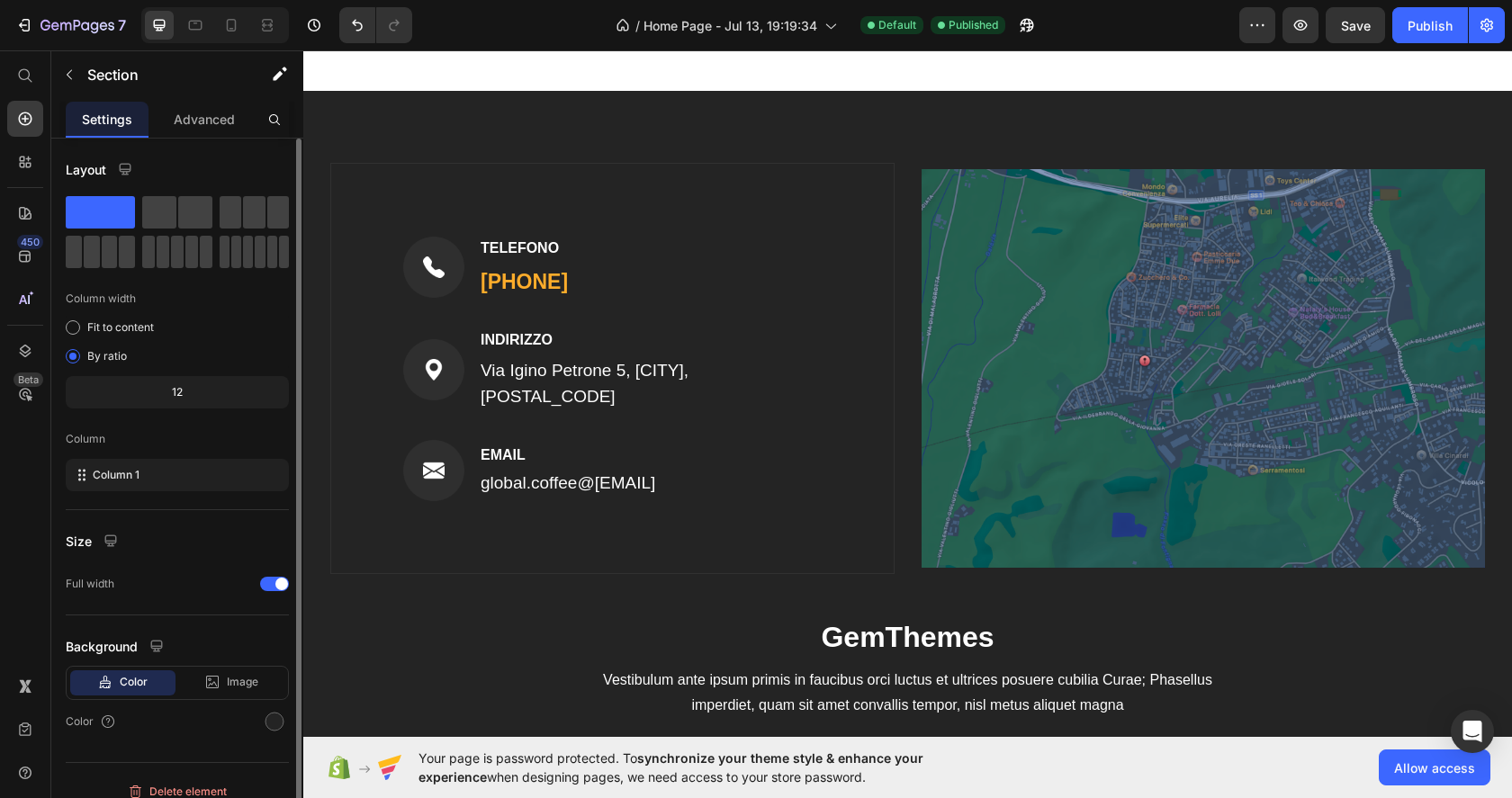 scroll, scrollTop: 972, scrollLeft: 0, axis: vertical 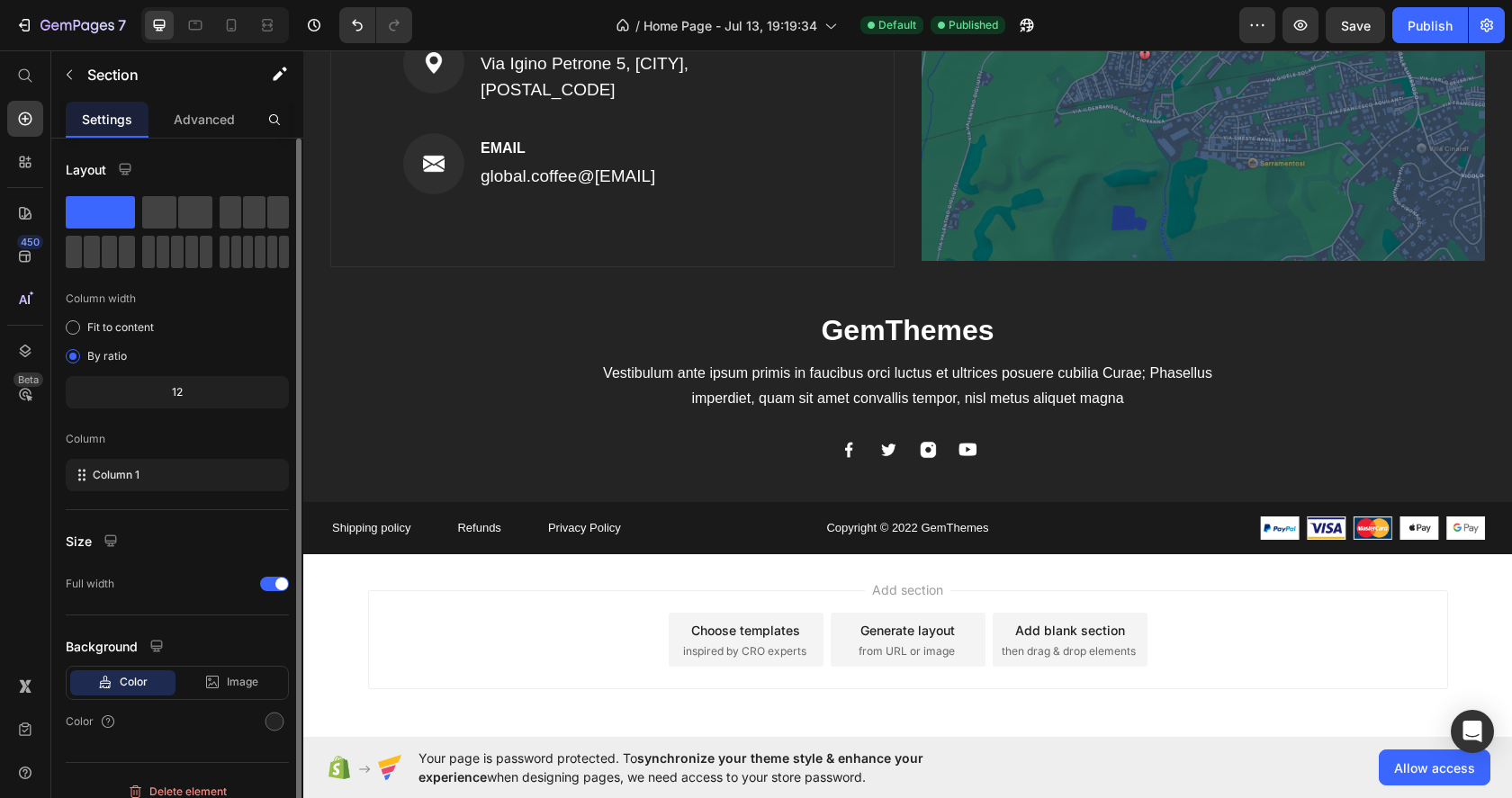 click on "Image SPEDIZIONI GRATUITE Text Block Free shipping with all orders
from April 1 to April 17 Text Image TEMPI DI SPEDIZIONI RAPIDI  Text Block We accept returns within 7 days
if there is any defect Text Image ASSISTENZA  Text Block We offer 24/7 phone and chat support to help with all questions Text Row Section 3   You can create reusable sections Create Theme Section AI Content Write with GemAI What would you like to describe here? Tone and Voice Persuasive Product Show more Generate" at bounding box center [907, -390] 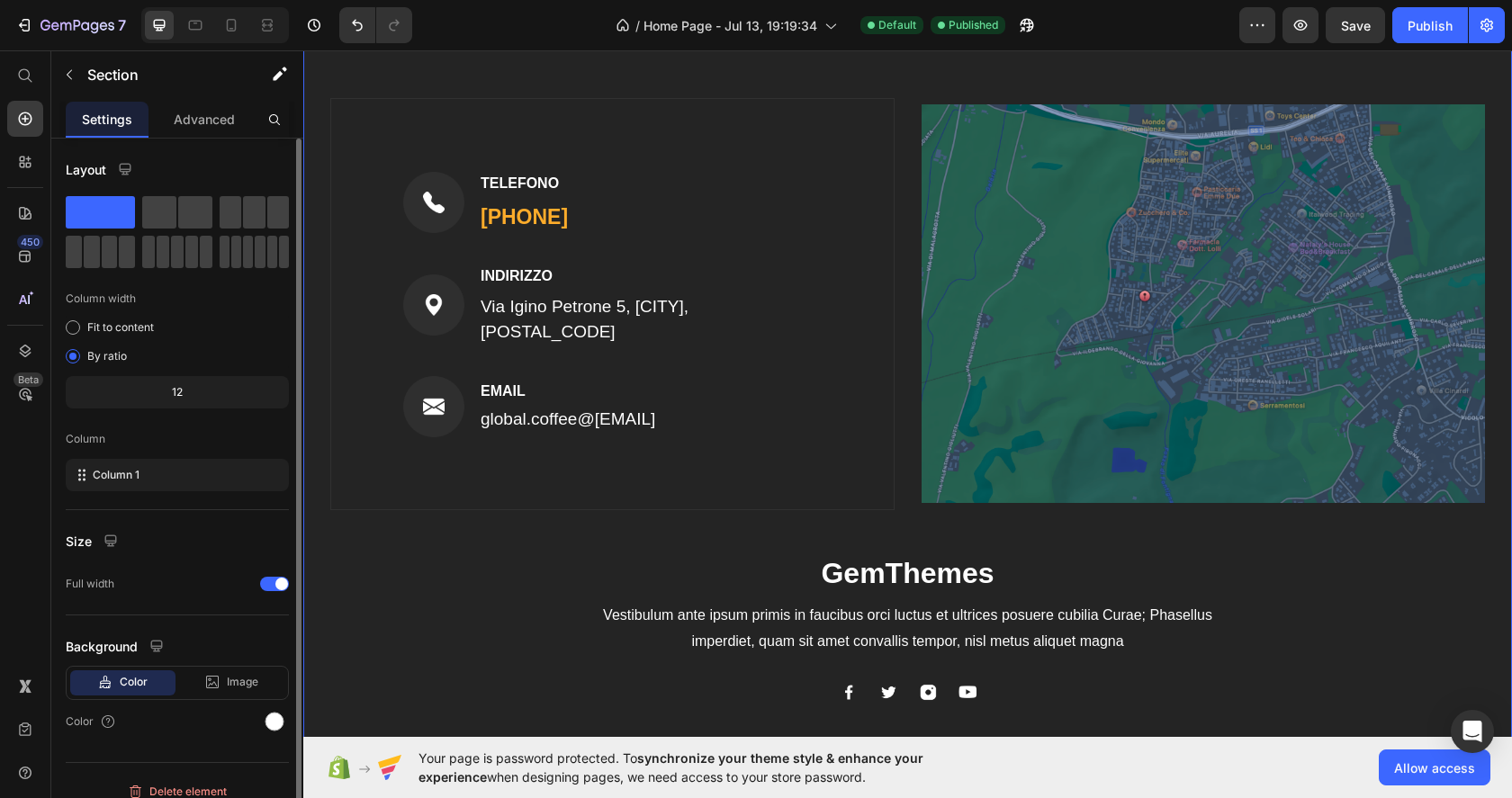 scroll, scrollTop: 1180, scrollLeft: 0, axis: vertical 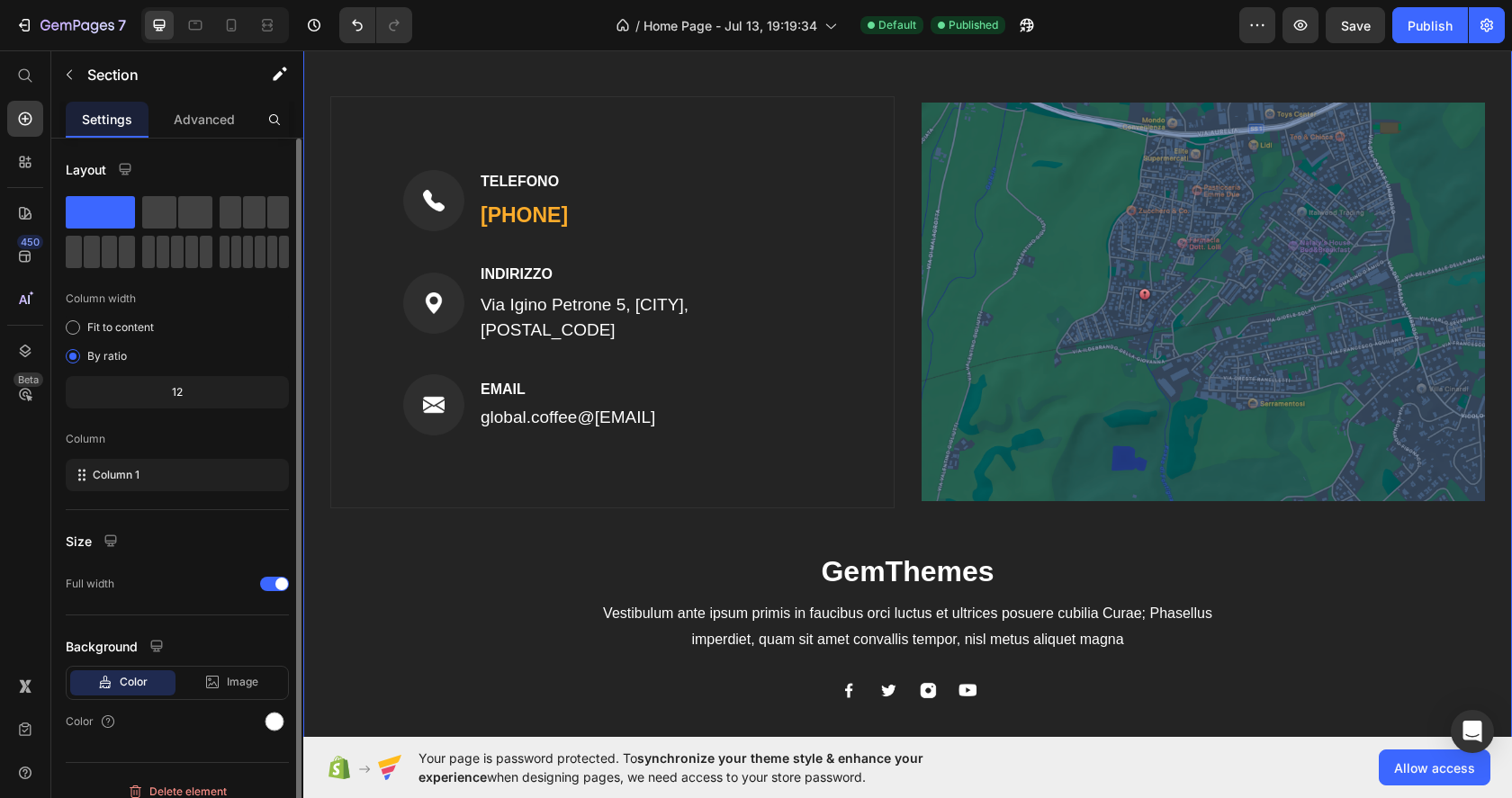 click at bounding box center [908, 24] 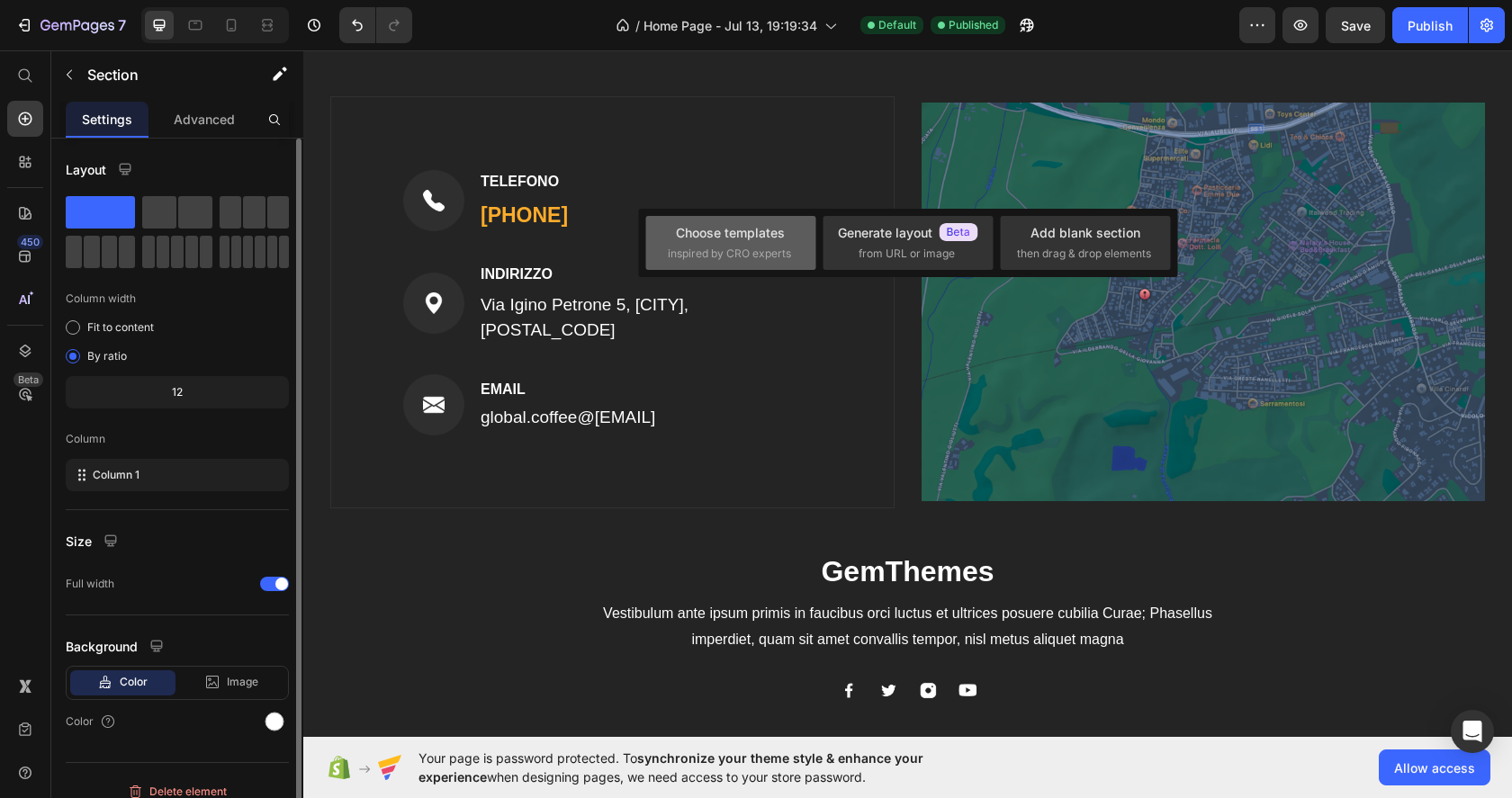 click on "inspired by CRO experts" at bounding box center (729, 254) 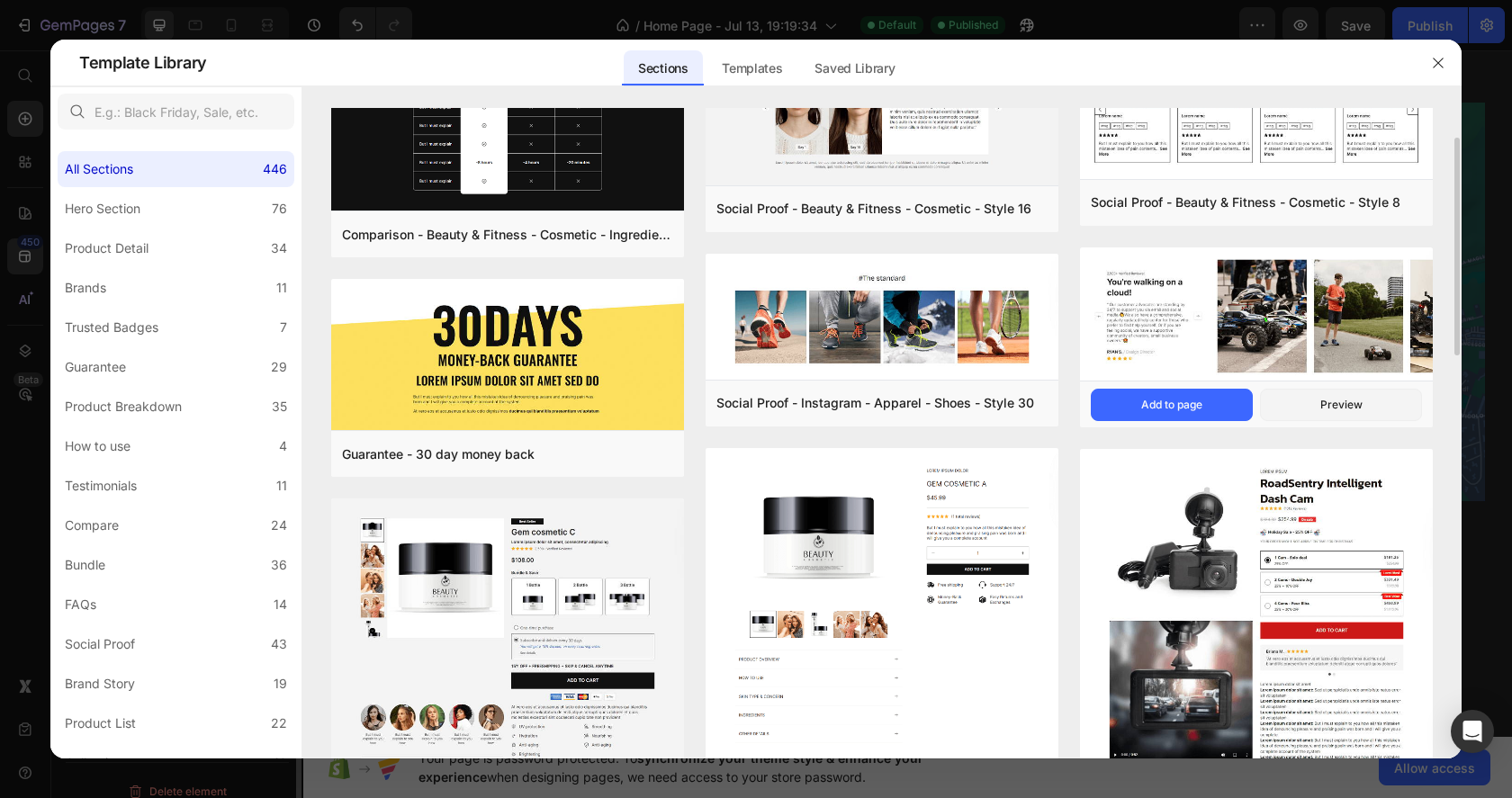 scroll, scrollTop: 92, scrollLeft: 0, axis: vertical 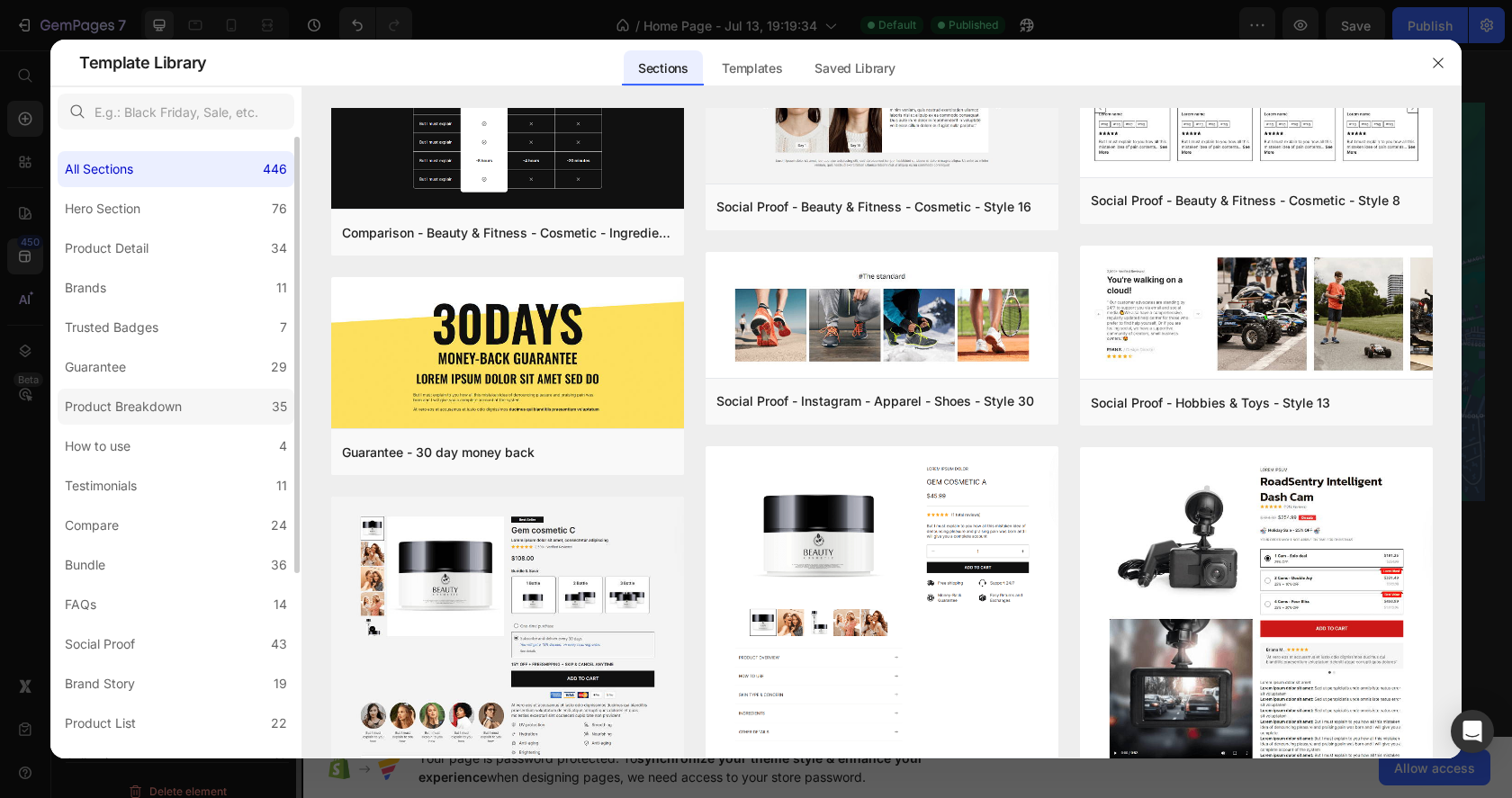 click on "Product Breakdown 35" 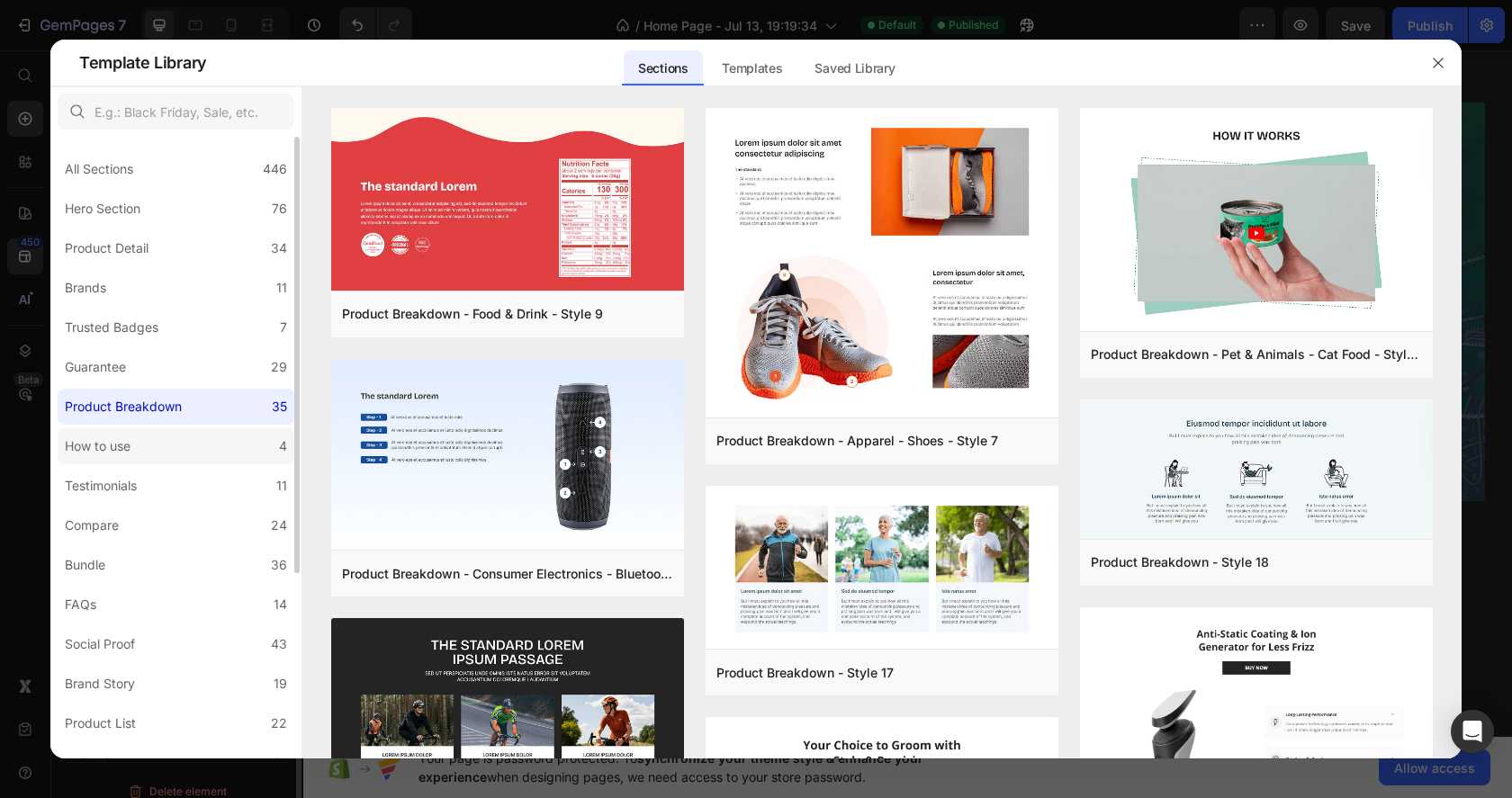 click on "How to use 4" 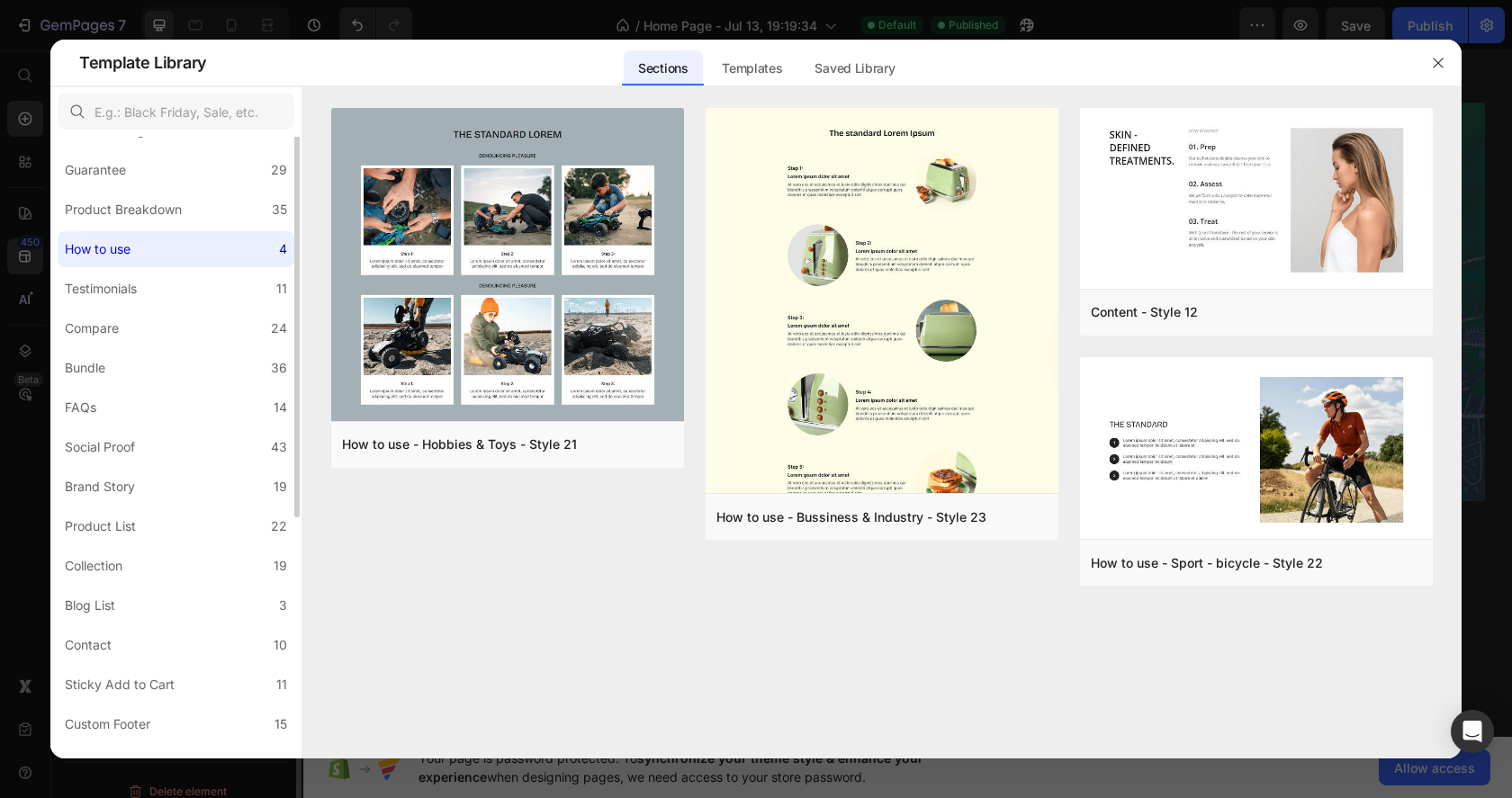 scroll, scrollTop: 235, scrollLeft: 0, axis: vertical 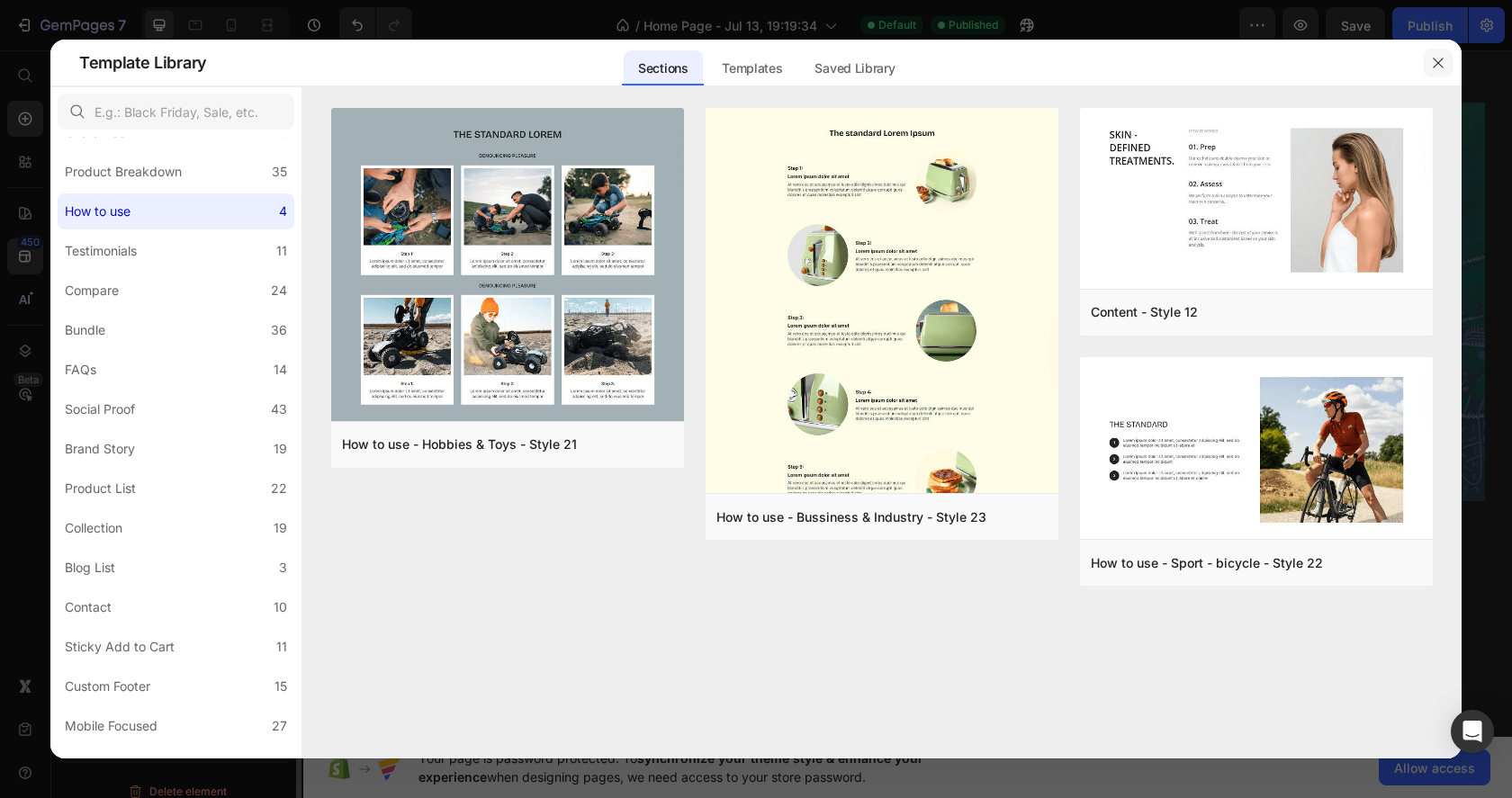 click at bounding box center (1438, 63) 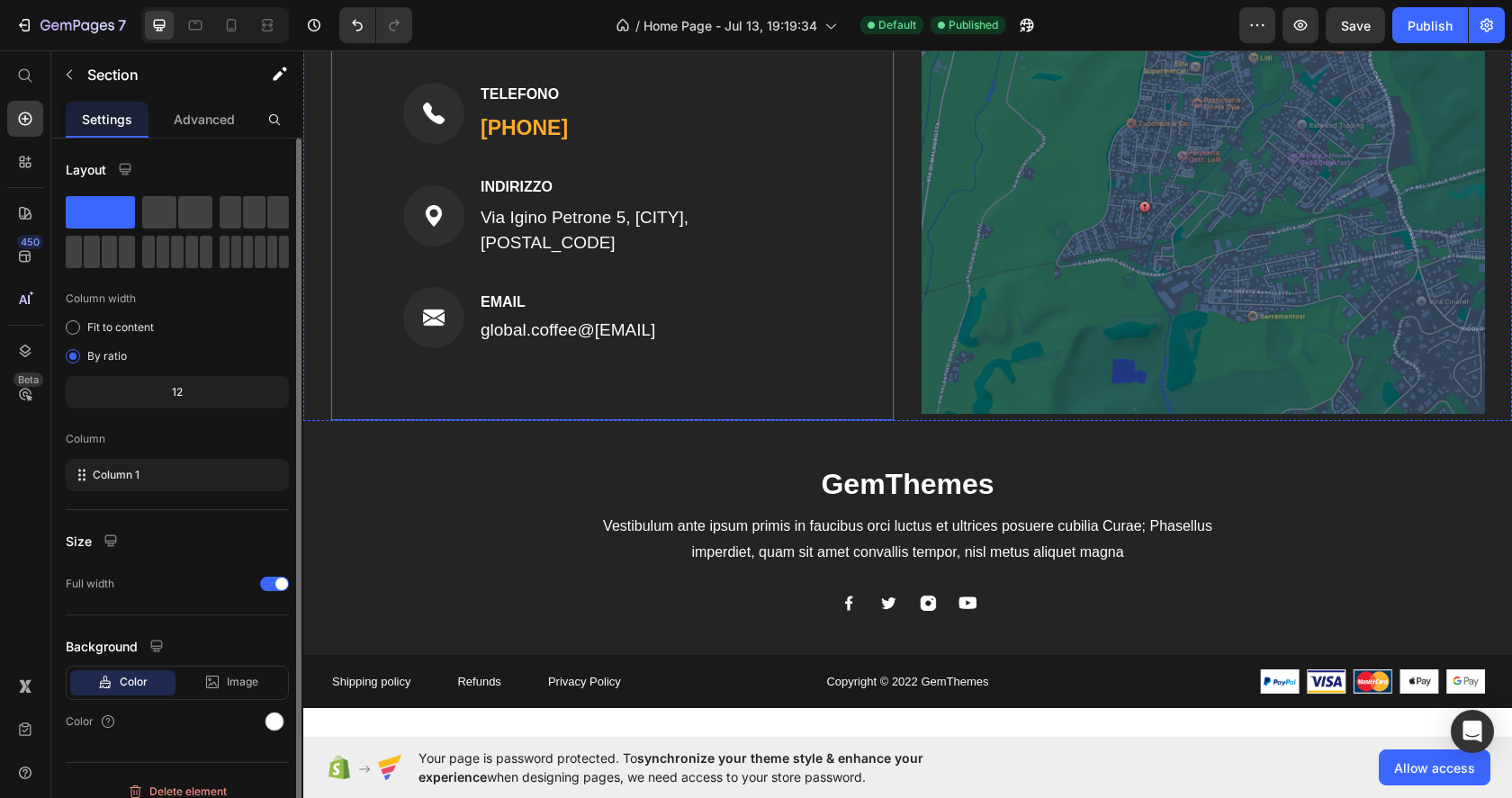 scroll, scrollTop: 1355, scrollLeft: 0, axis: vertical 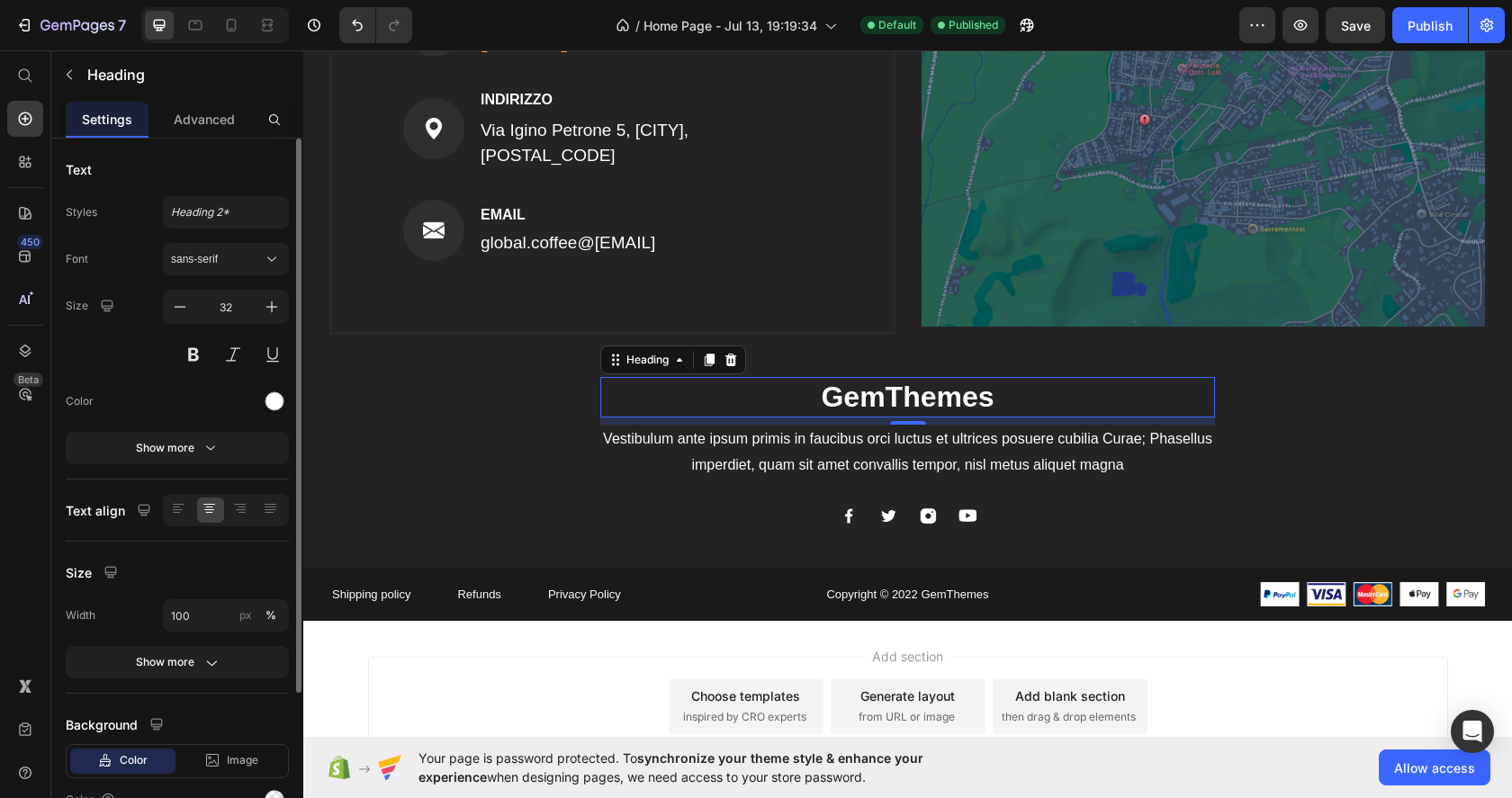 click on "GemThemes" at bounding box center [907, 398] 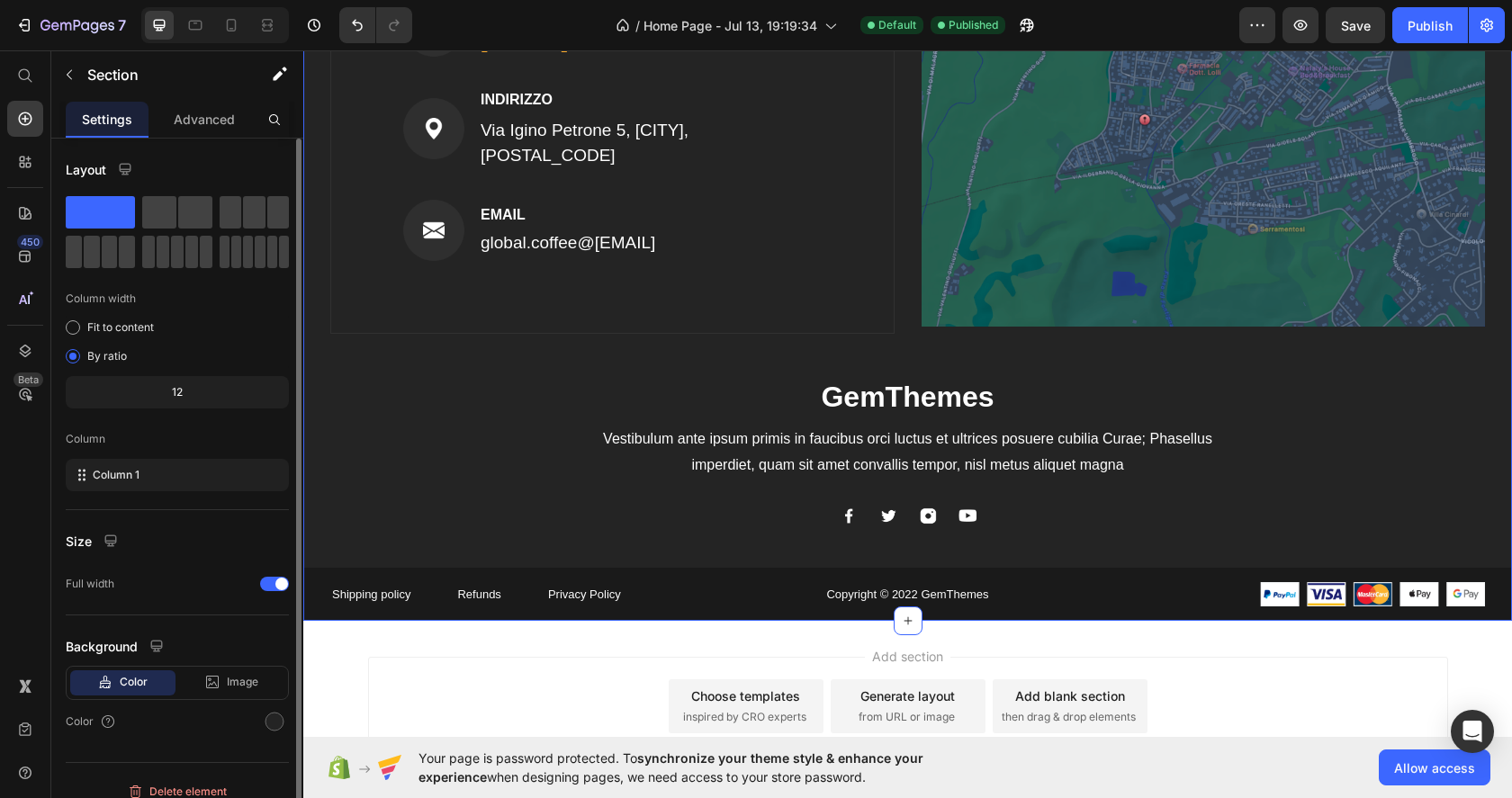click on "Image TELEFONO Text block [PHONE] Text block Row Image INDIRIZZO Text block Via Igino Petrone 5, [CITY], [POSTAL_CODE] Text block Row Image EMAIL Text block global.coffee@[EMAIL] Text block Row Row Image Row GemThemes Heading Vestibulum ante ipsum primis in faucibus orci luctus et ultrices posuere cubilia Curae; Phasellus imperdiet, quam sit amet convallis tempor, nisl metus aliquet magna Text block Image Image Image Image Row Row Shipping policy Text block Refunds Text block Privacy Policy Text block Row Copyright © 2022 GemThemes Text block Image Row" at bounding box center [907, 271] 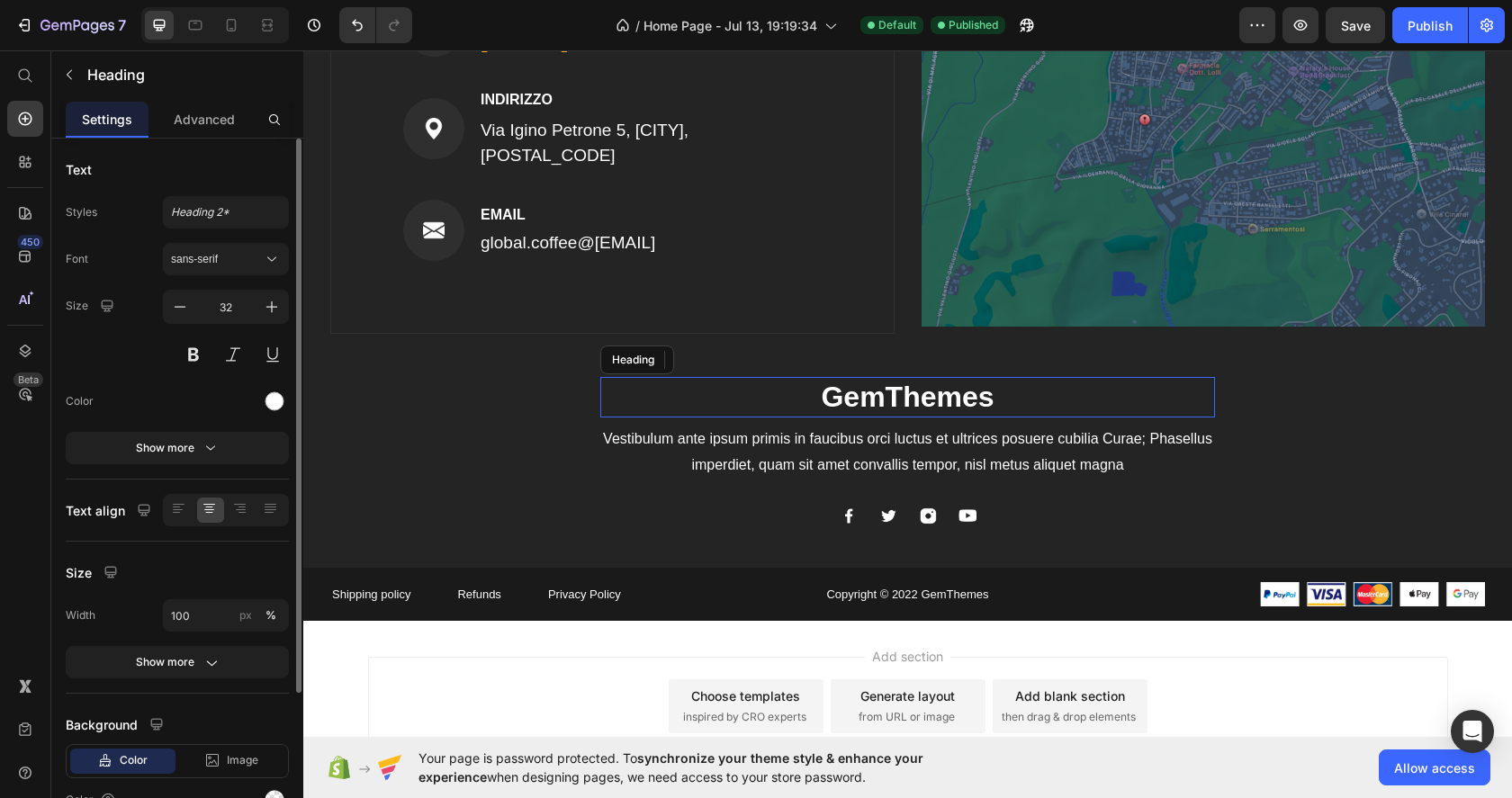 click on "GemThemes" at bounding box center (907, 398) 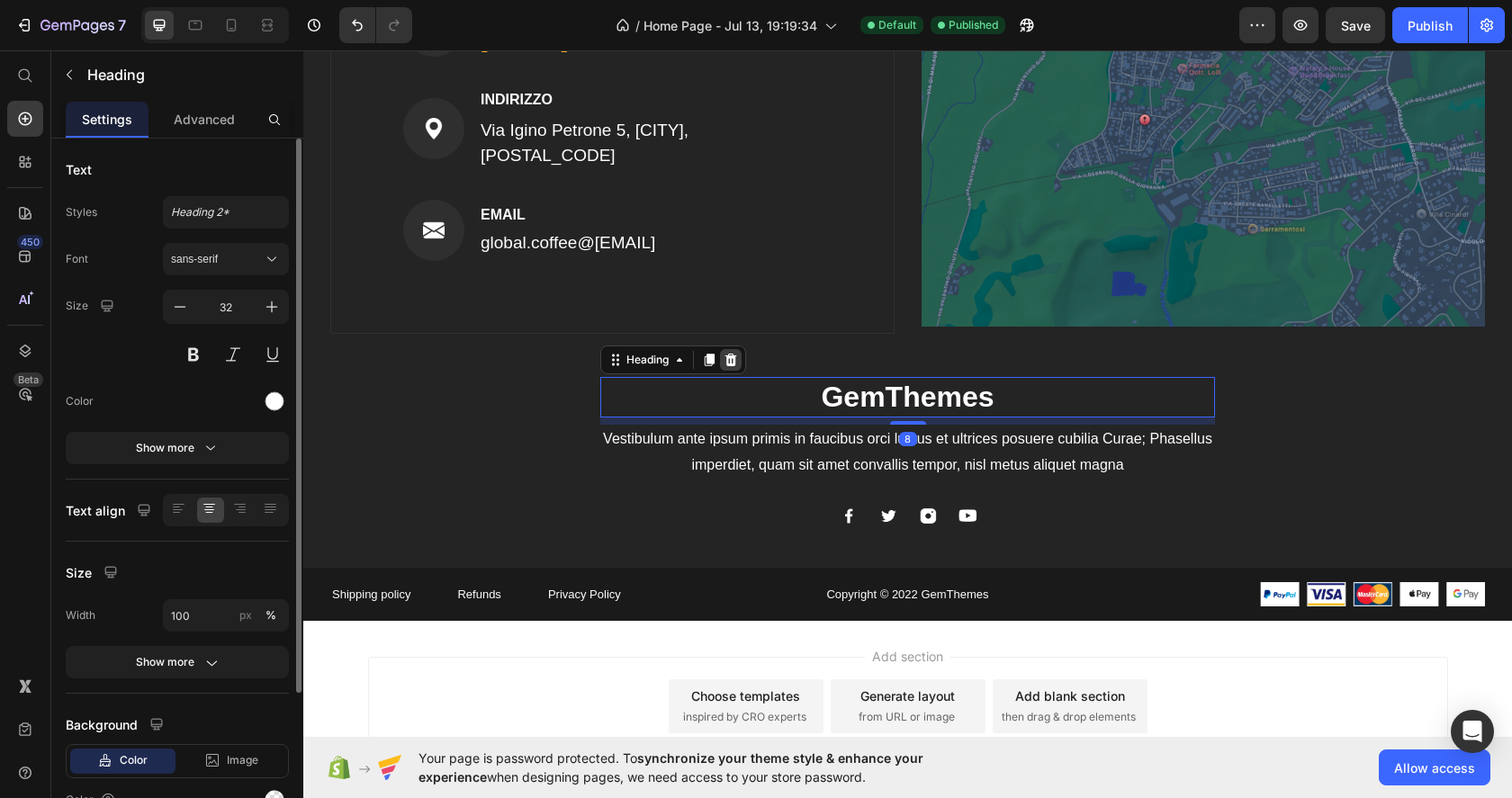 click 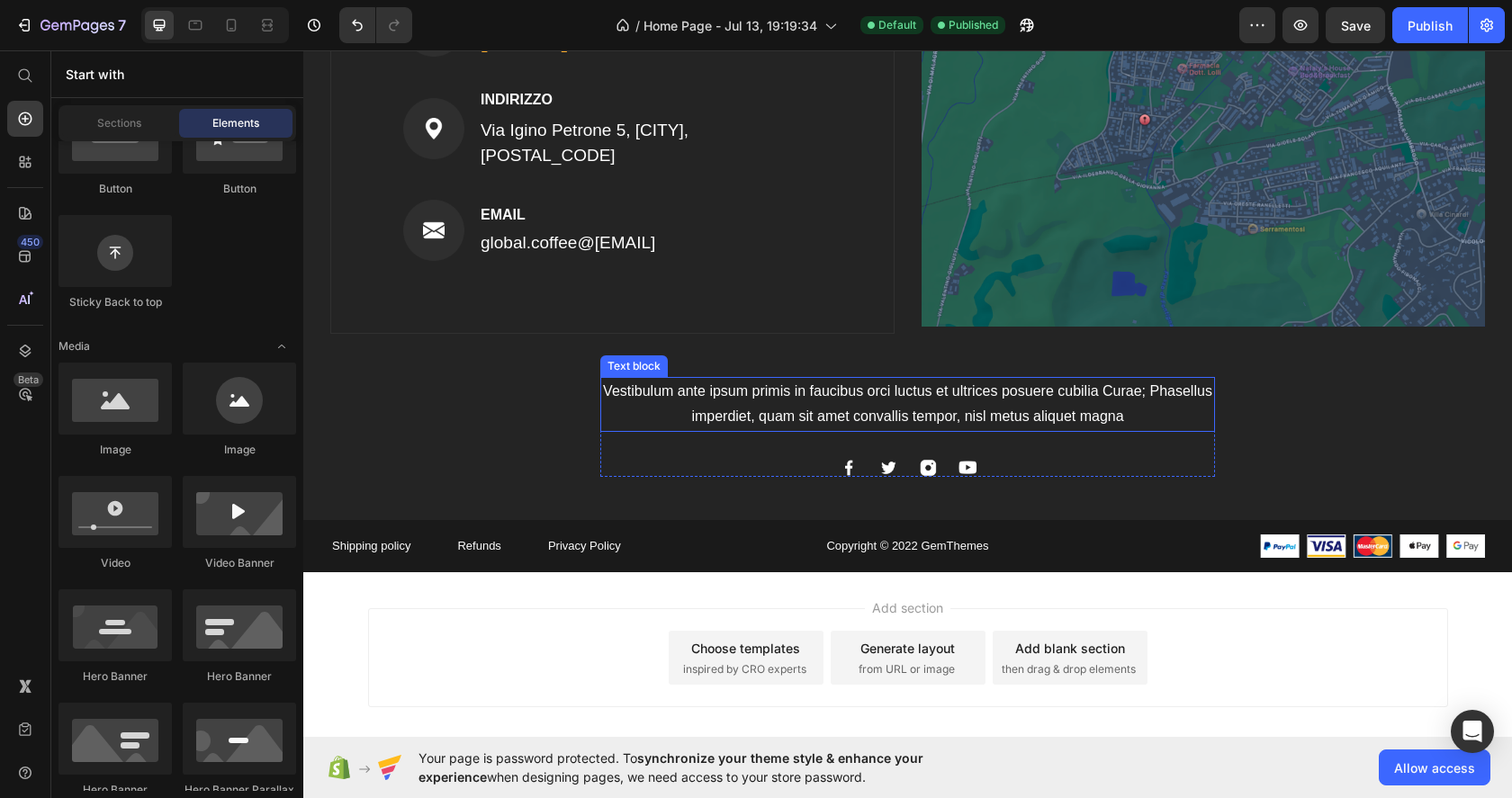 click on "Vestibulum ante ipsum primis in faucibus orci luctus et ultrices posuere cubilia Curae; Phasellus imperdiet, quam sit amet convallis tempor, nisl metus aliquet magna" at bounding box center [907, 405] 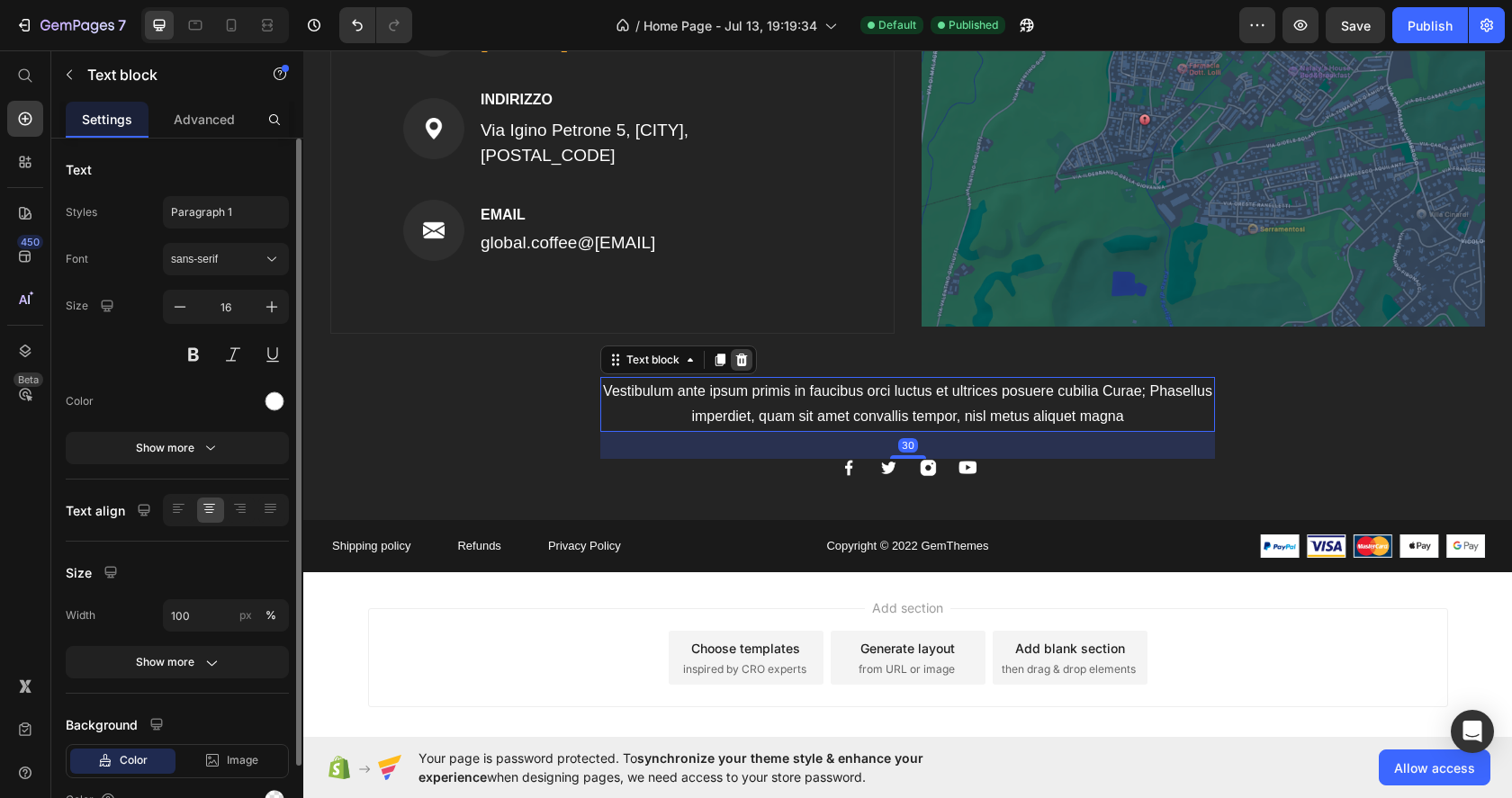 click 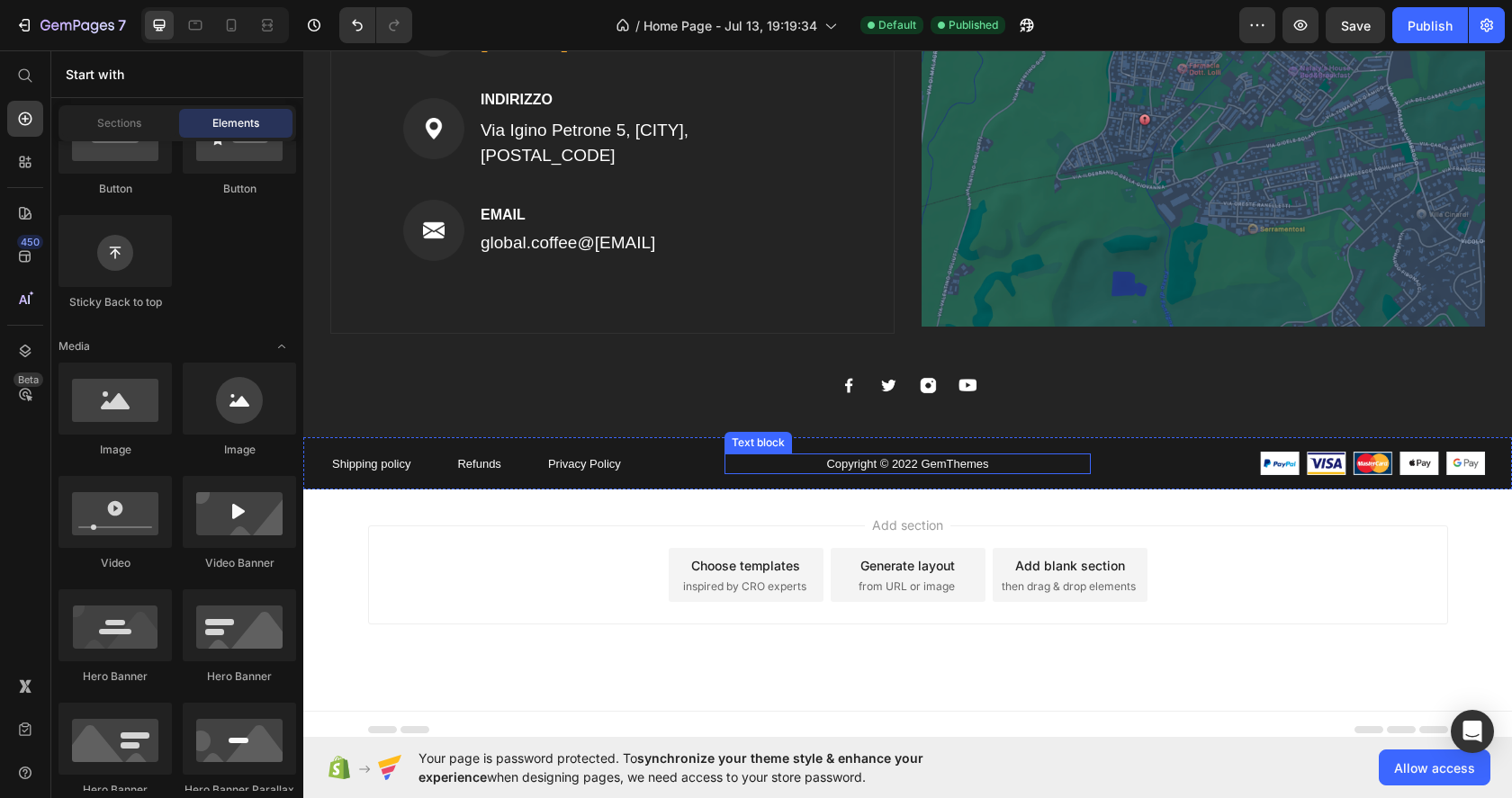 click on "Copyright © 2022 GemThemes" at bounding box center (907, 464) 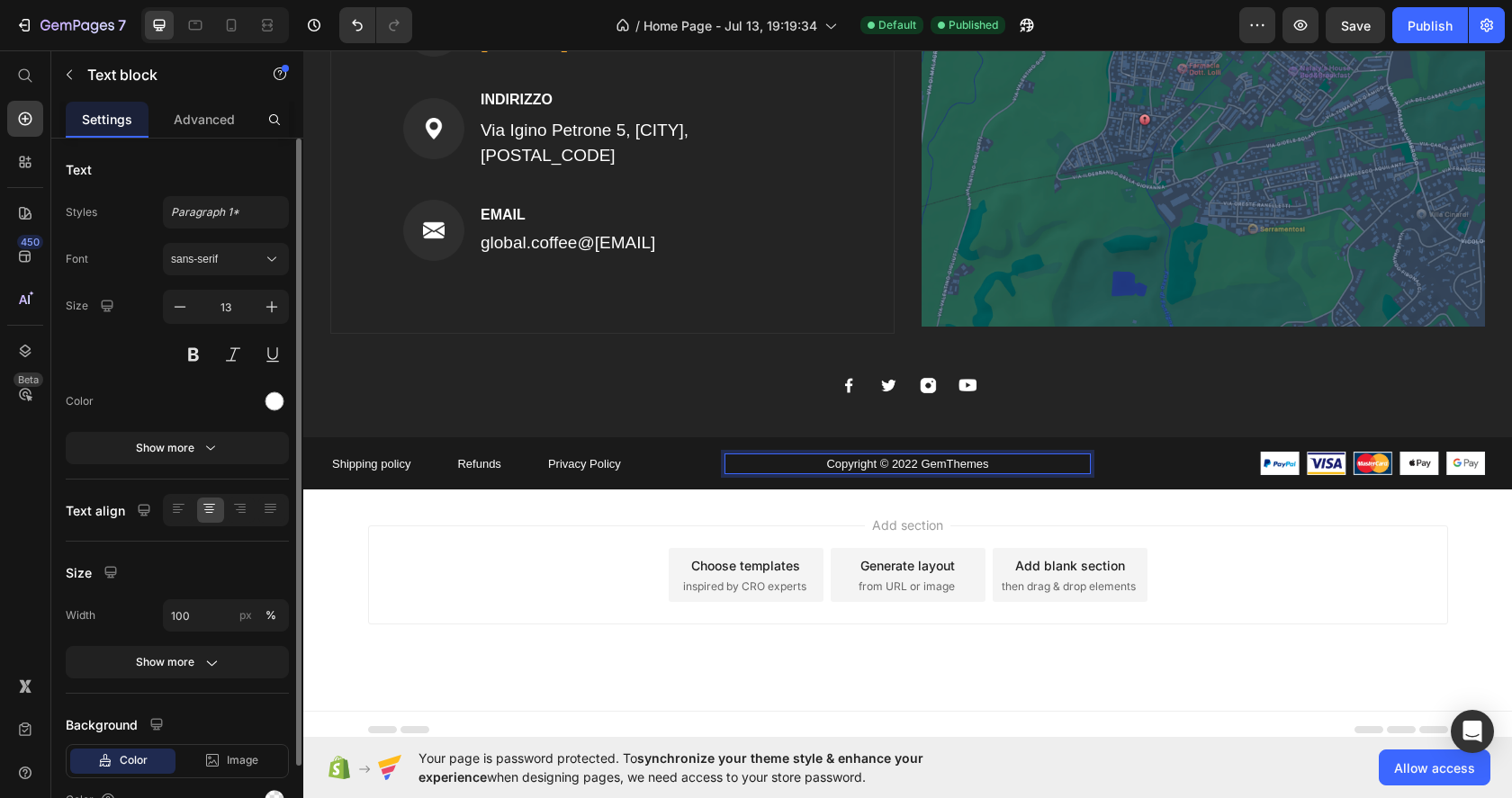 click on "Copyright © 2022 GemThemes" at bounding box center (907, 464) 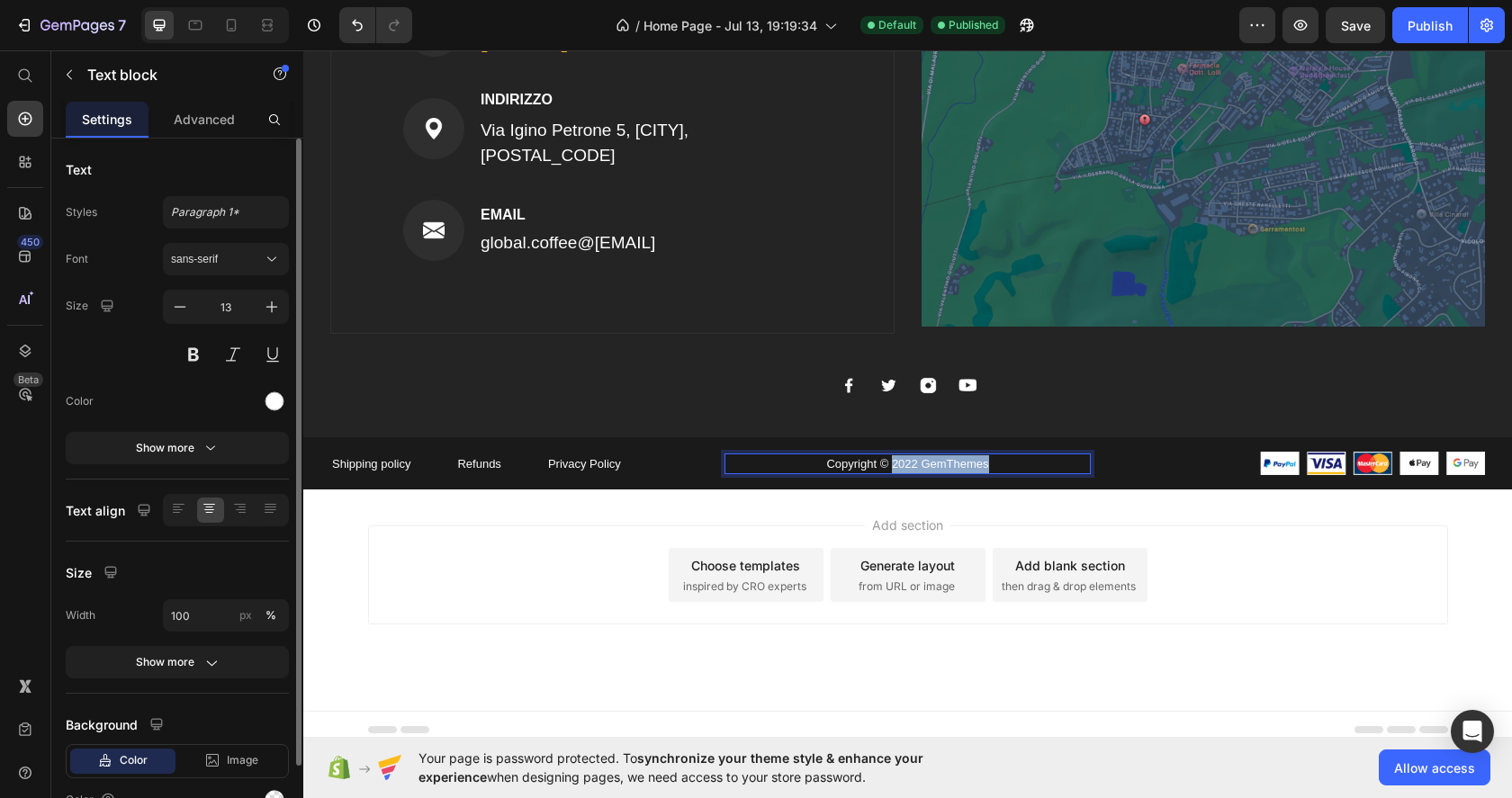 drag, startPoint x: 894, startPoint y: 607, endPoint x: 1020, endPoint y: 614, distance: 126.1943 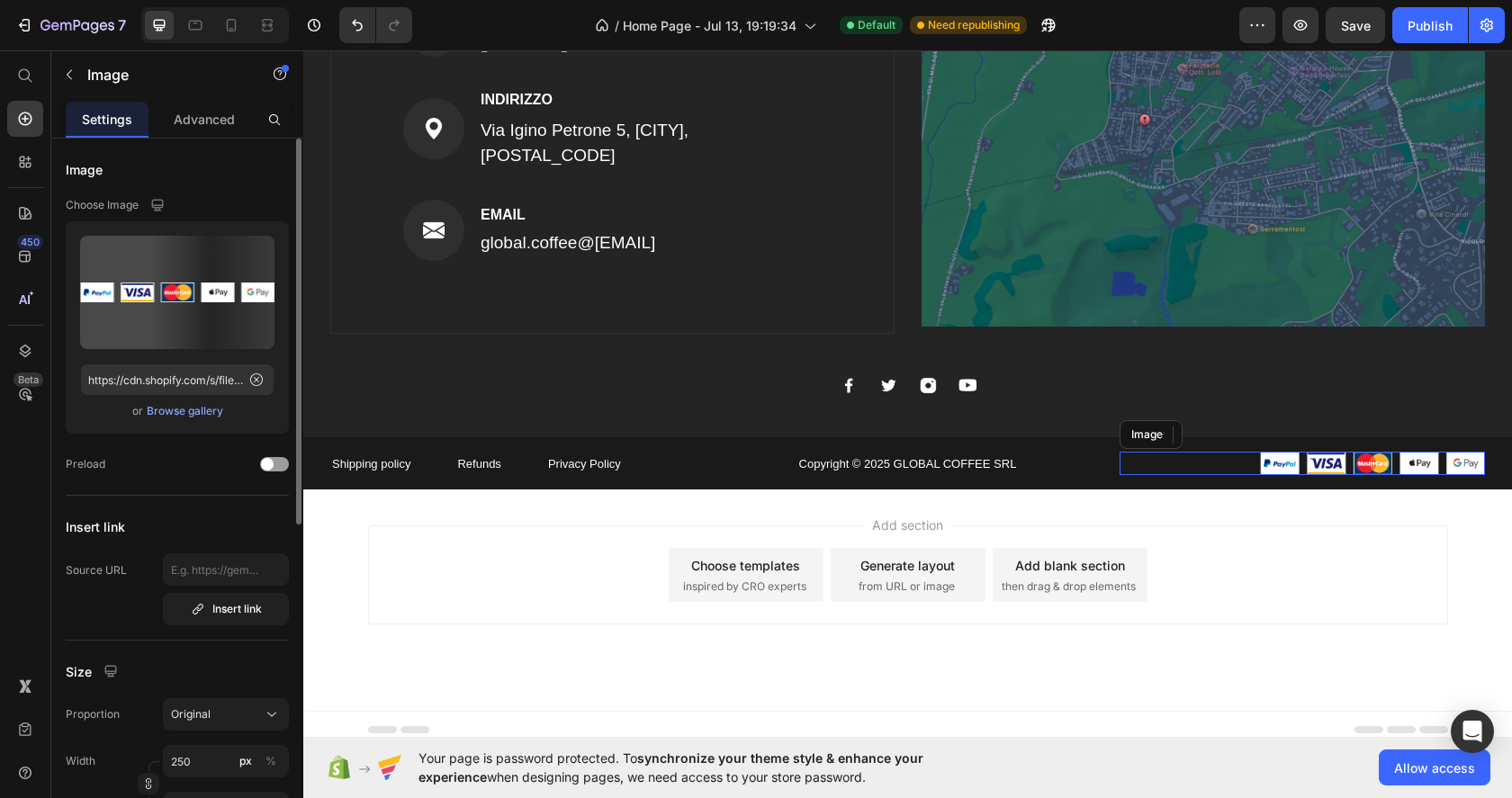 click at bounding box center (1302, 463) 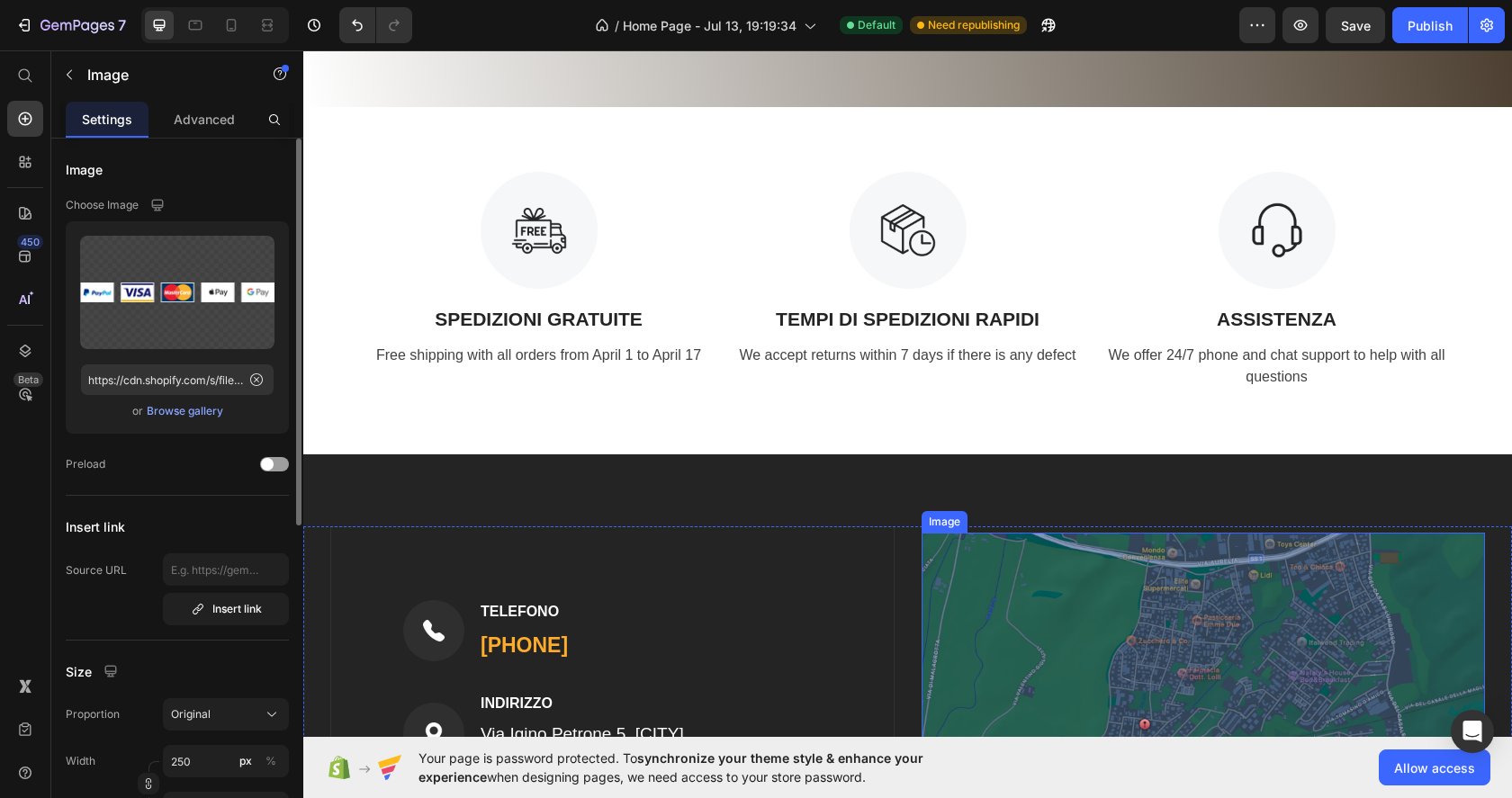 scroll, scrollTop: 111, scrollLeft: 0, axis: vertical 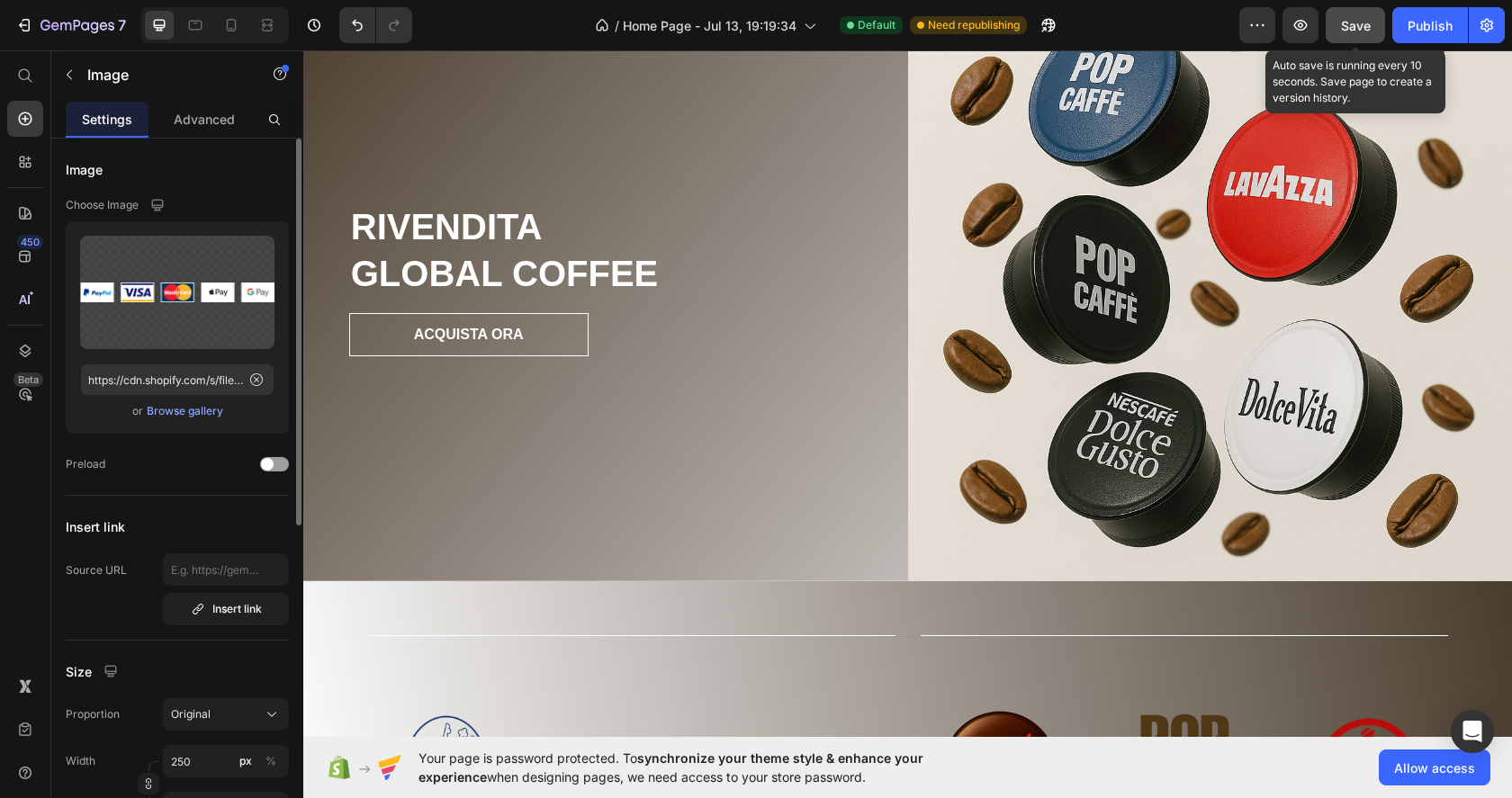 click on "Save" 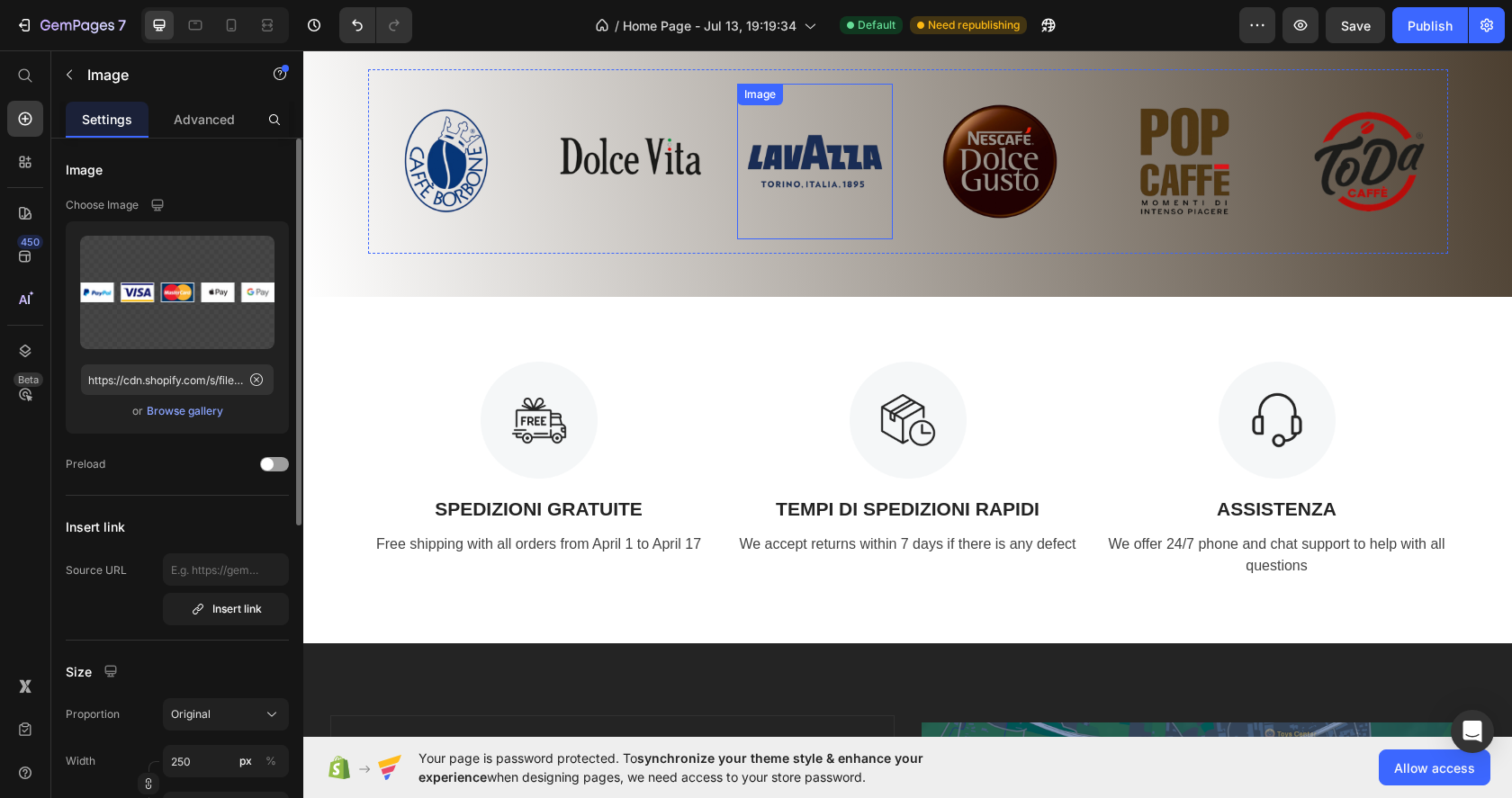 scroll, scrollTop: 845, scrollLeft: 0, axis: vertical 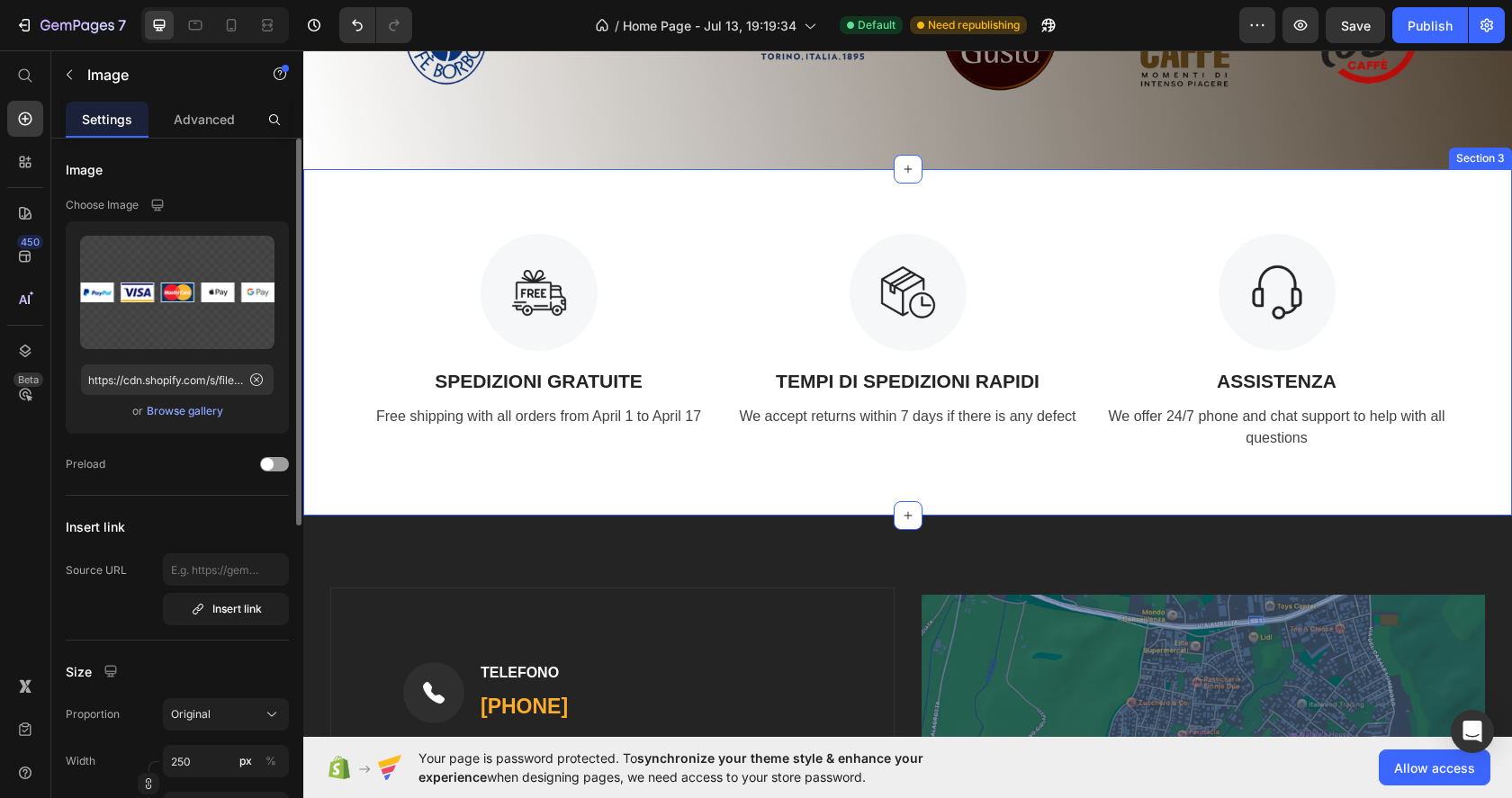 click on "Image TELEFONO Text block [PHONE] Text block Row Image INDIRIZZO Text block Via Igino Petrone 5, [CITY], [POSTAL_CODE] Text block Row Image EMAIL Text block global.coffee@[EMAIL] Text block   0 Row Row" at bounding box center [907, 835] 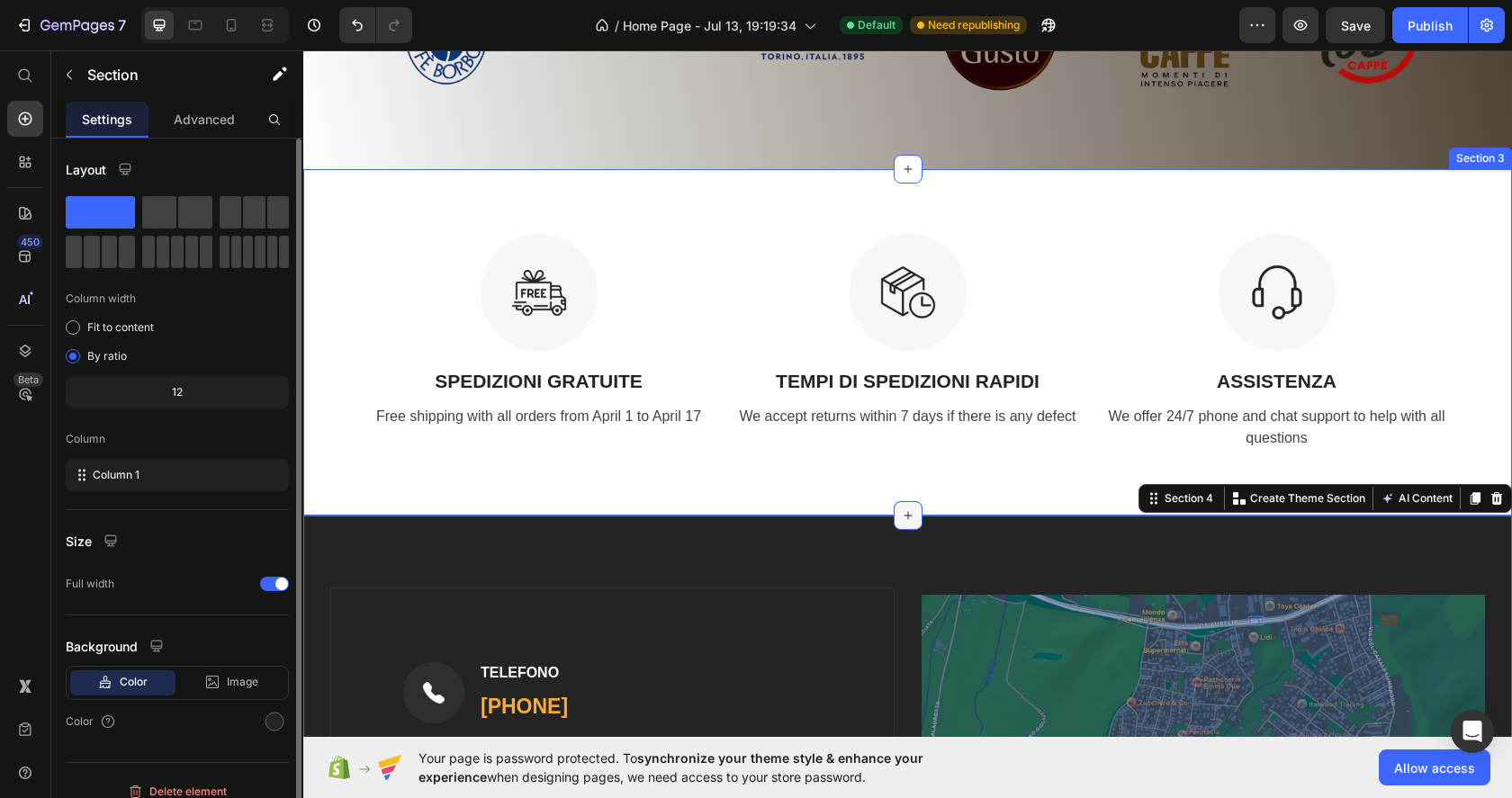 click 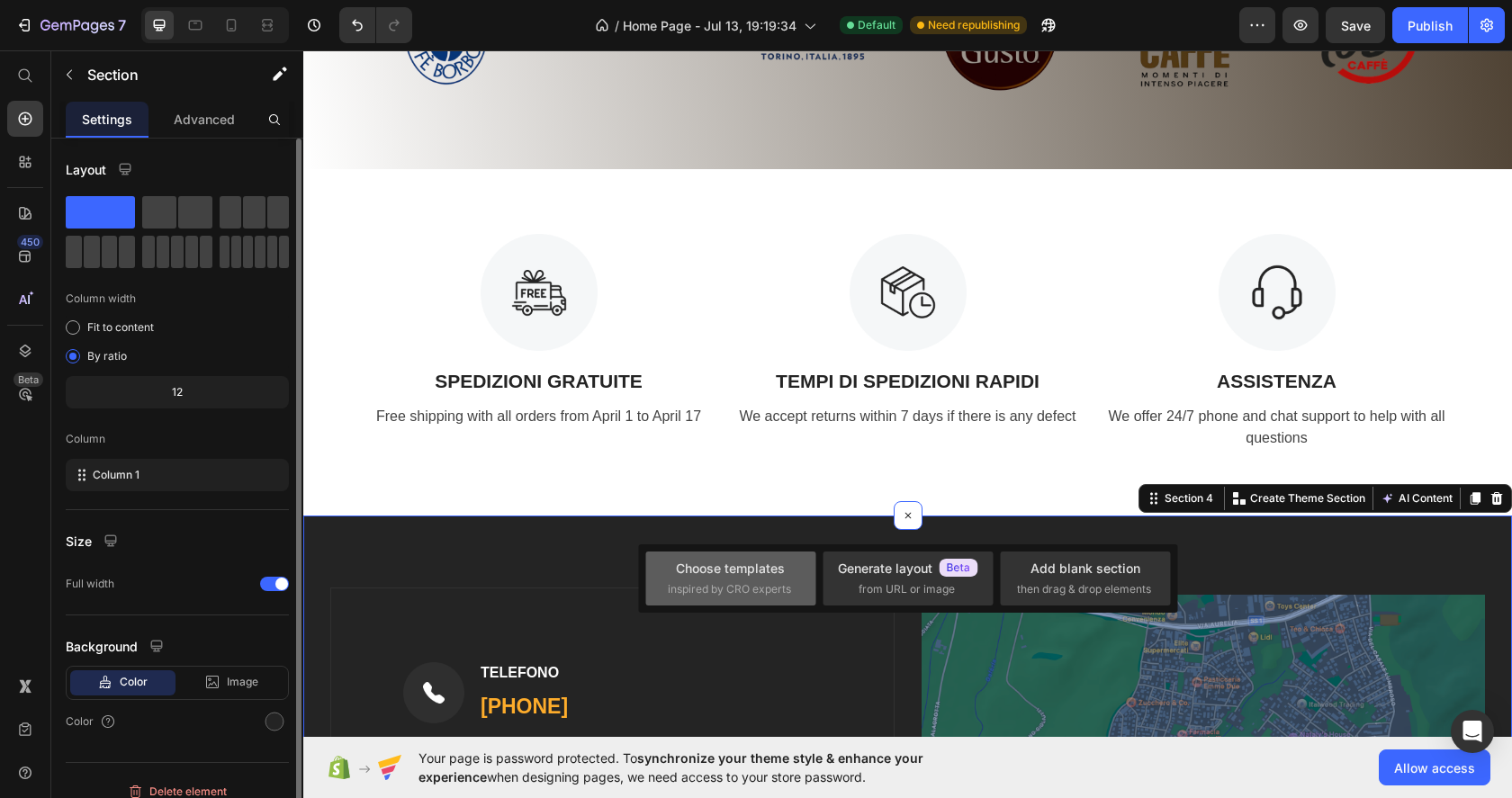 click on "Choose templates" at bounding box center [730, 568] 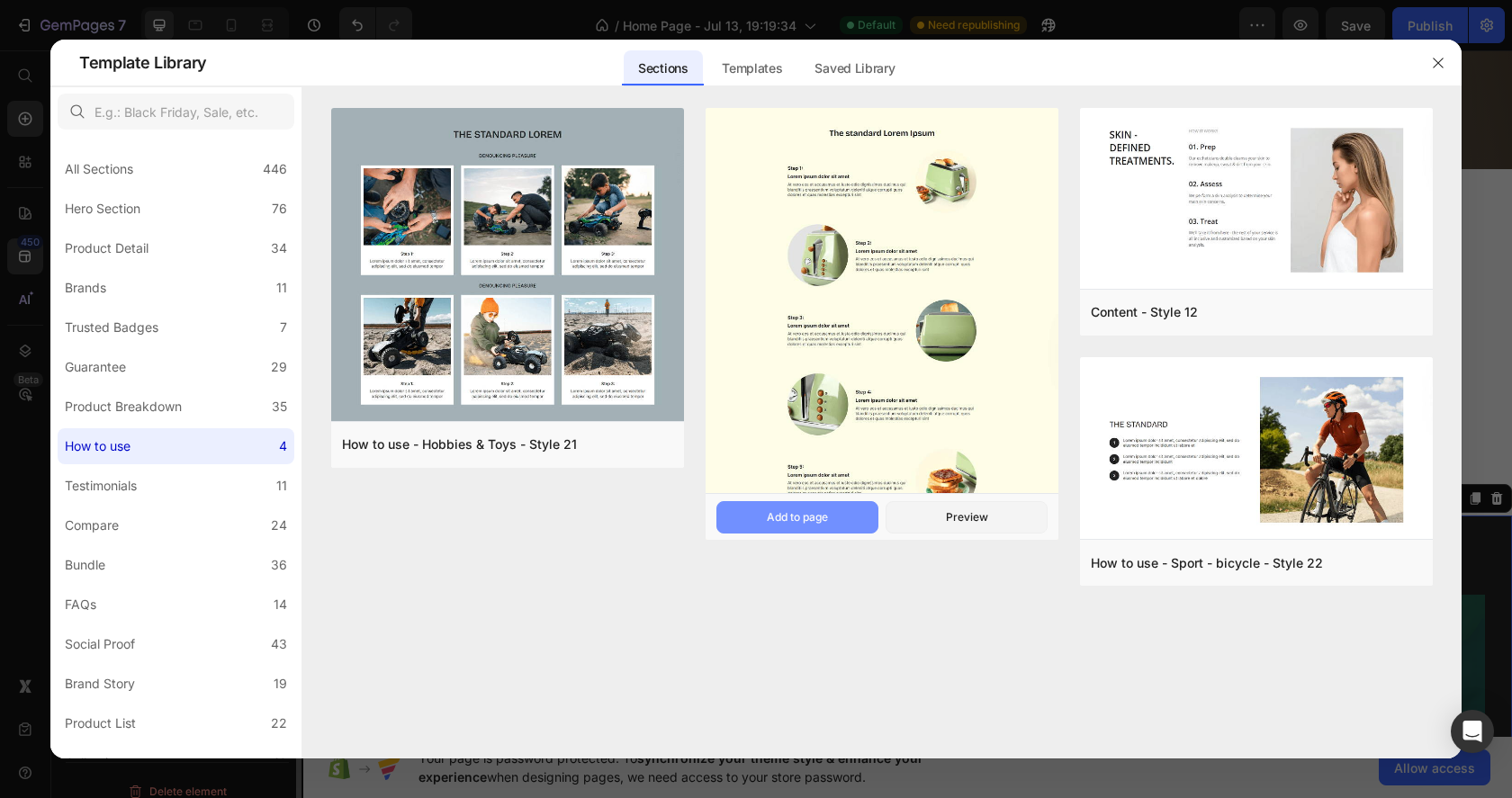 click on "Add to page" at bounding box center (797, 517) 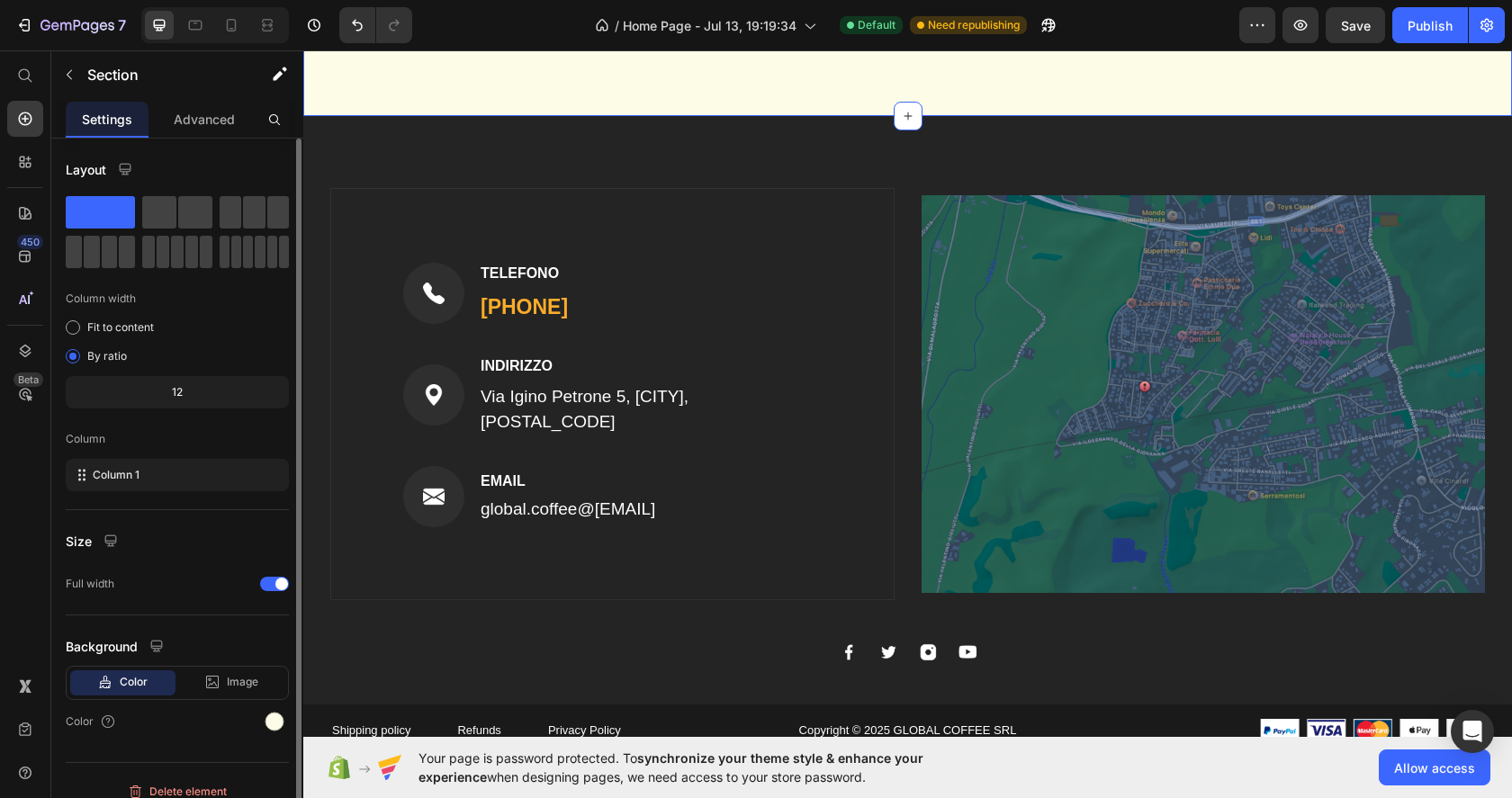 scroll, scrollTop: 2399, scrollLeft: 0, axis: vertical 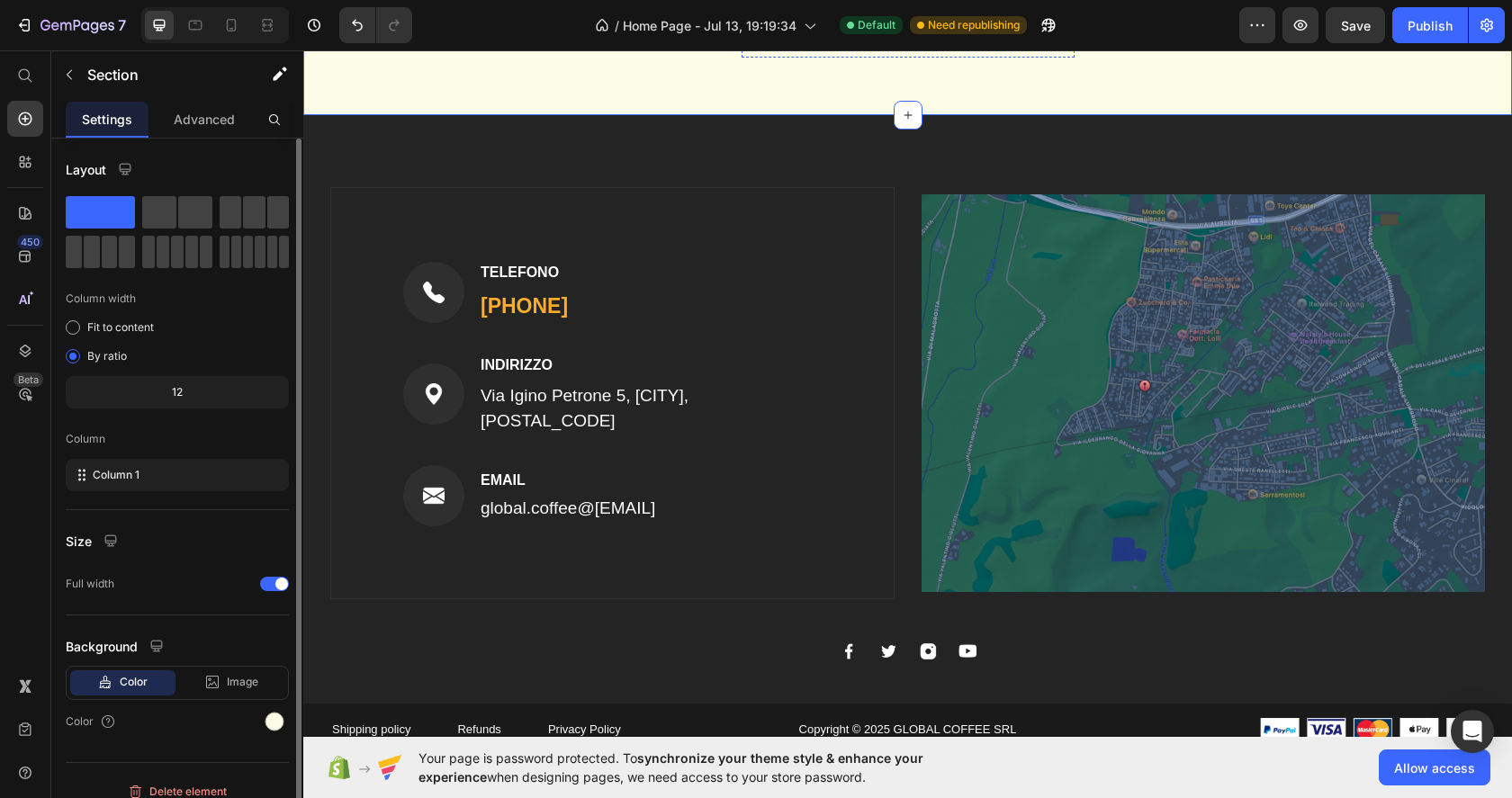 click on "Shop Now" at bounding box center (908, -13) 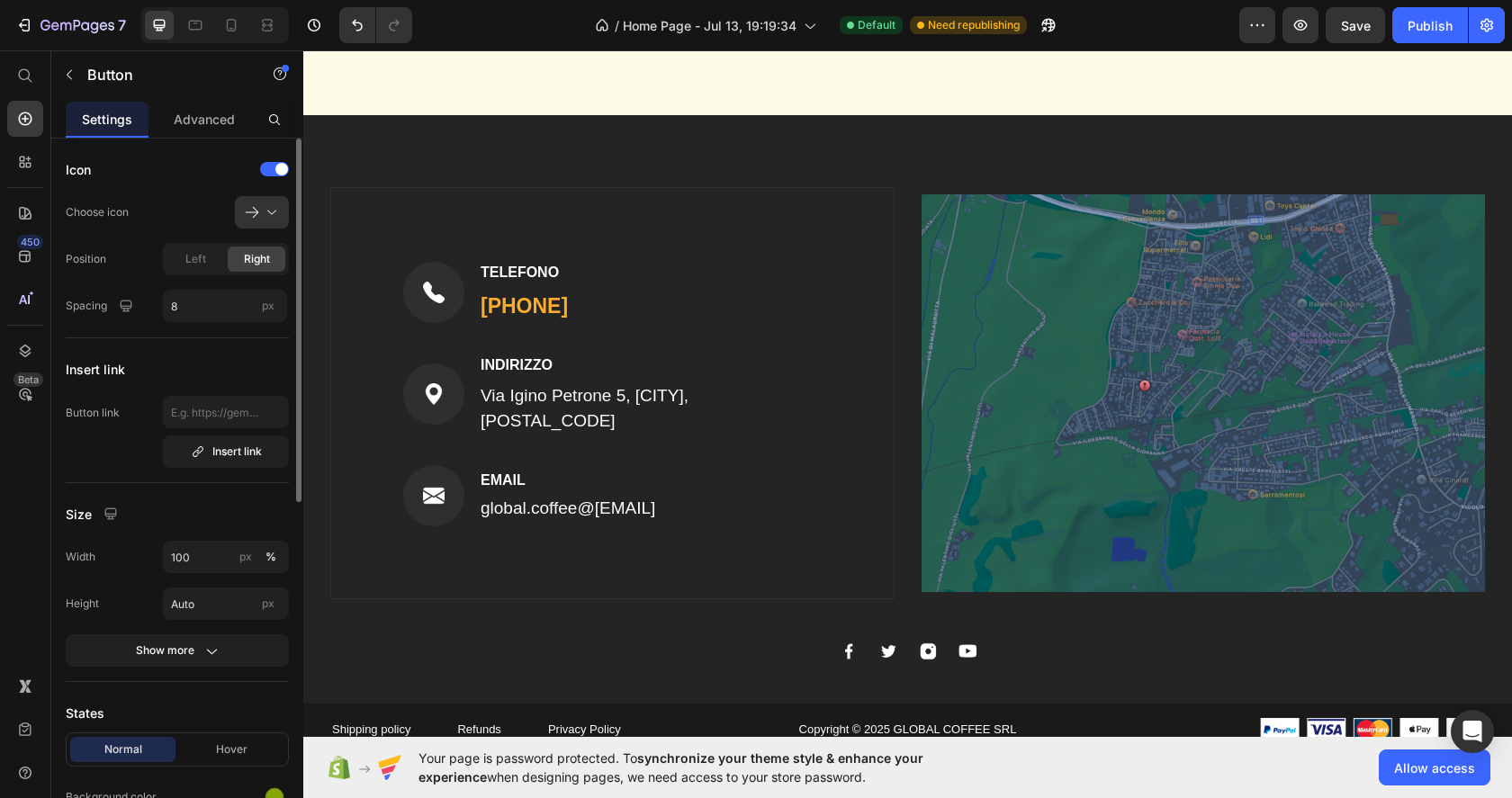 click 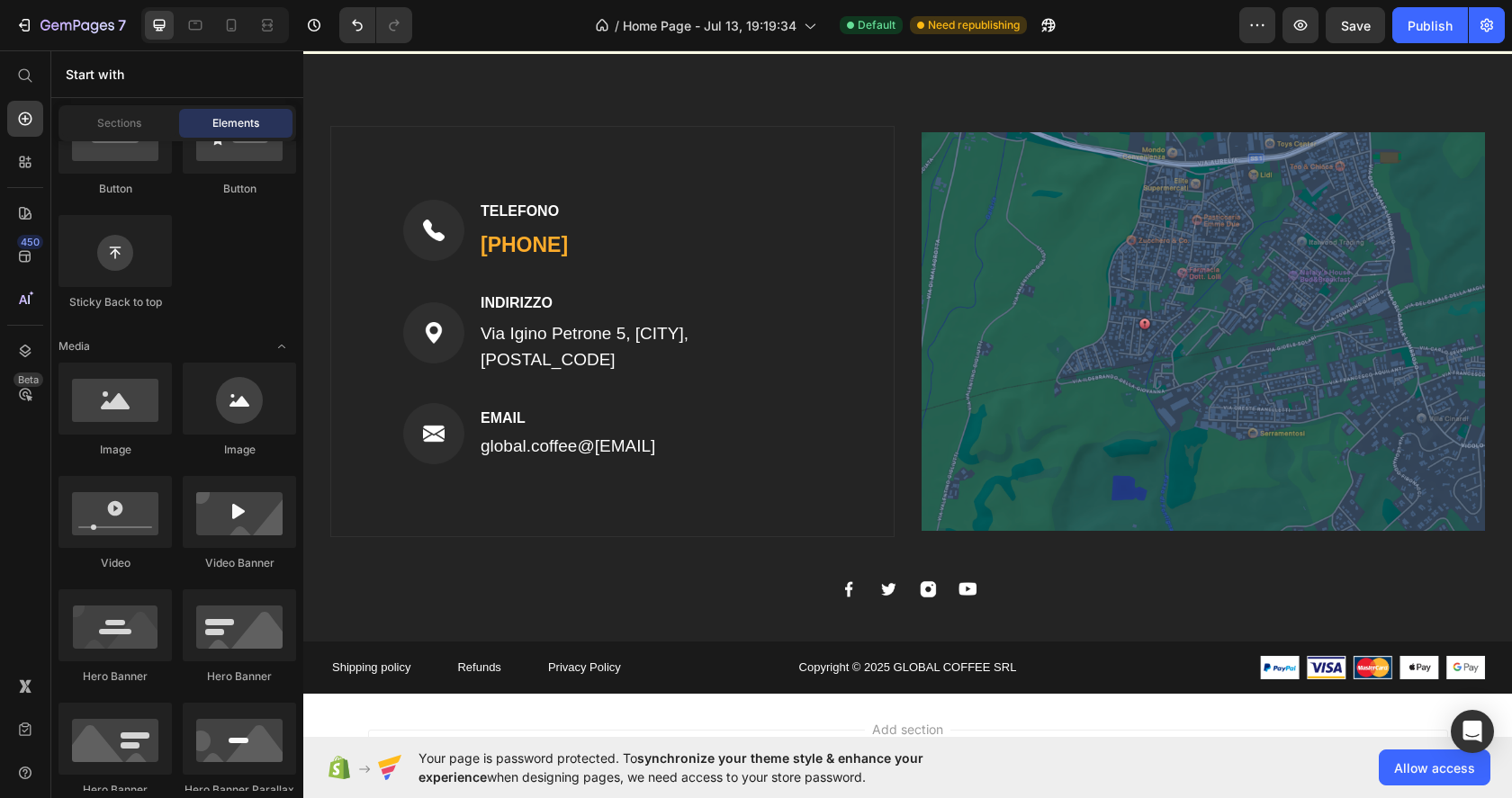 click on "LIMITED TIME OFFER" at bounding box center [908, -28] 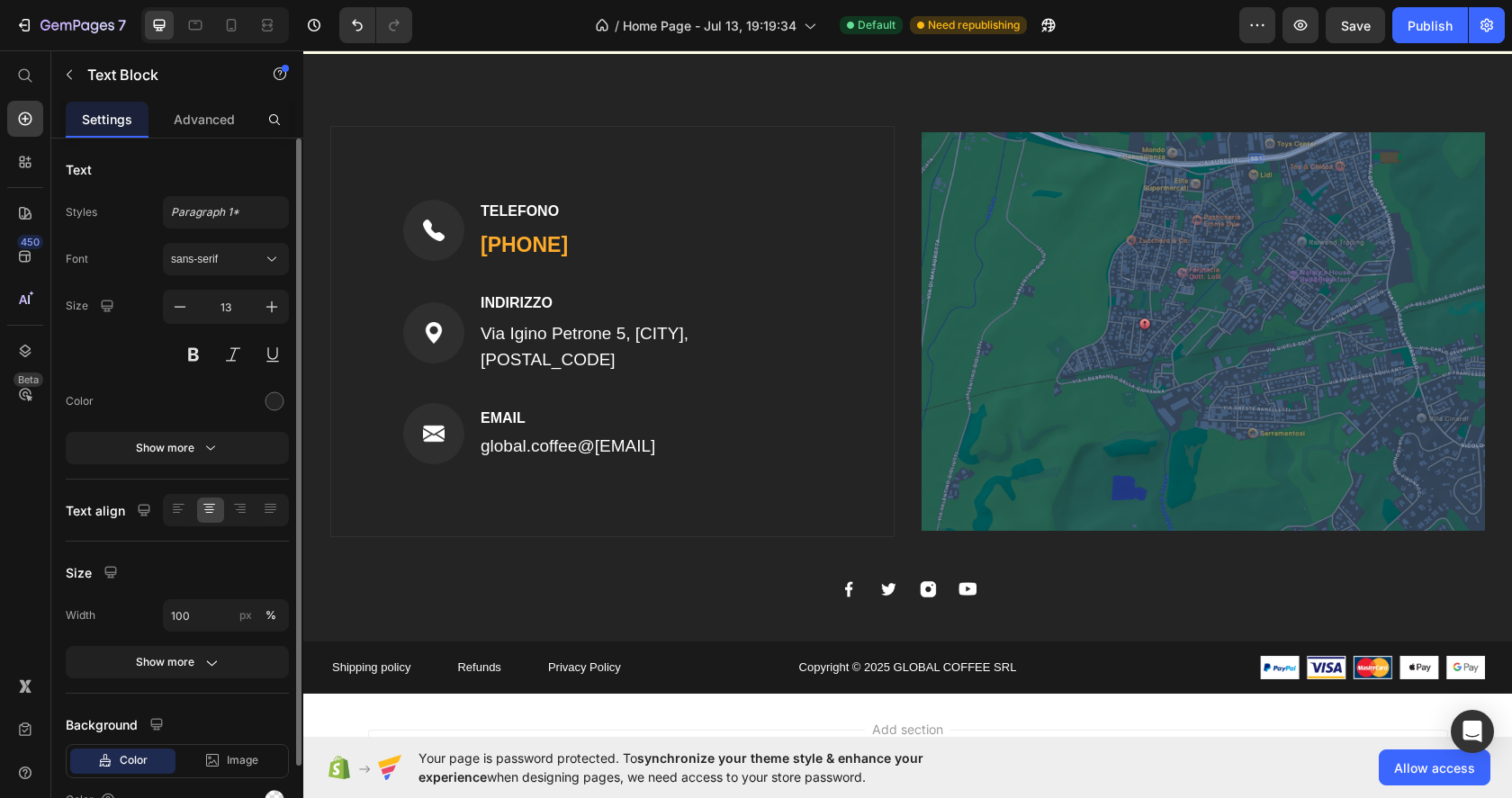 click 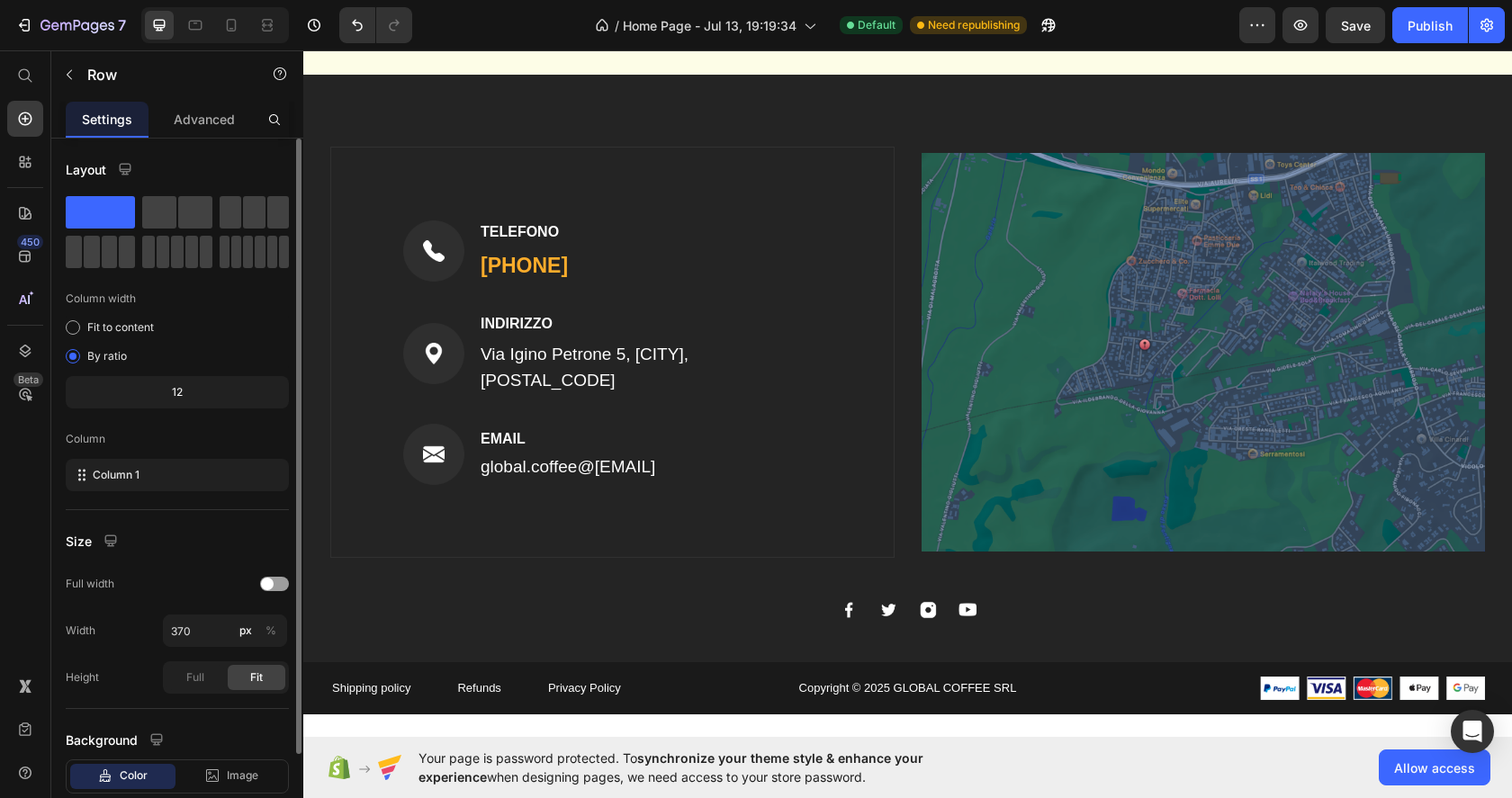 click on "Drop element here" at bounding box center (908, -10) 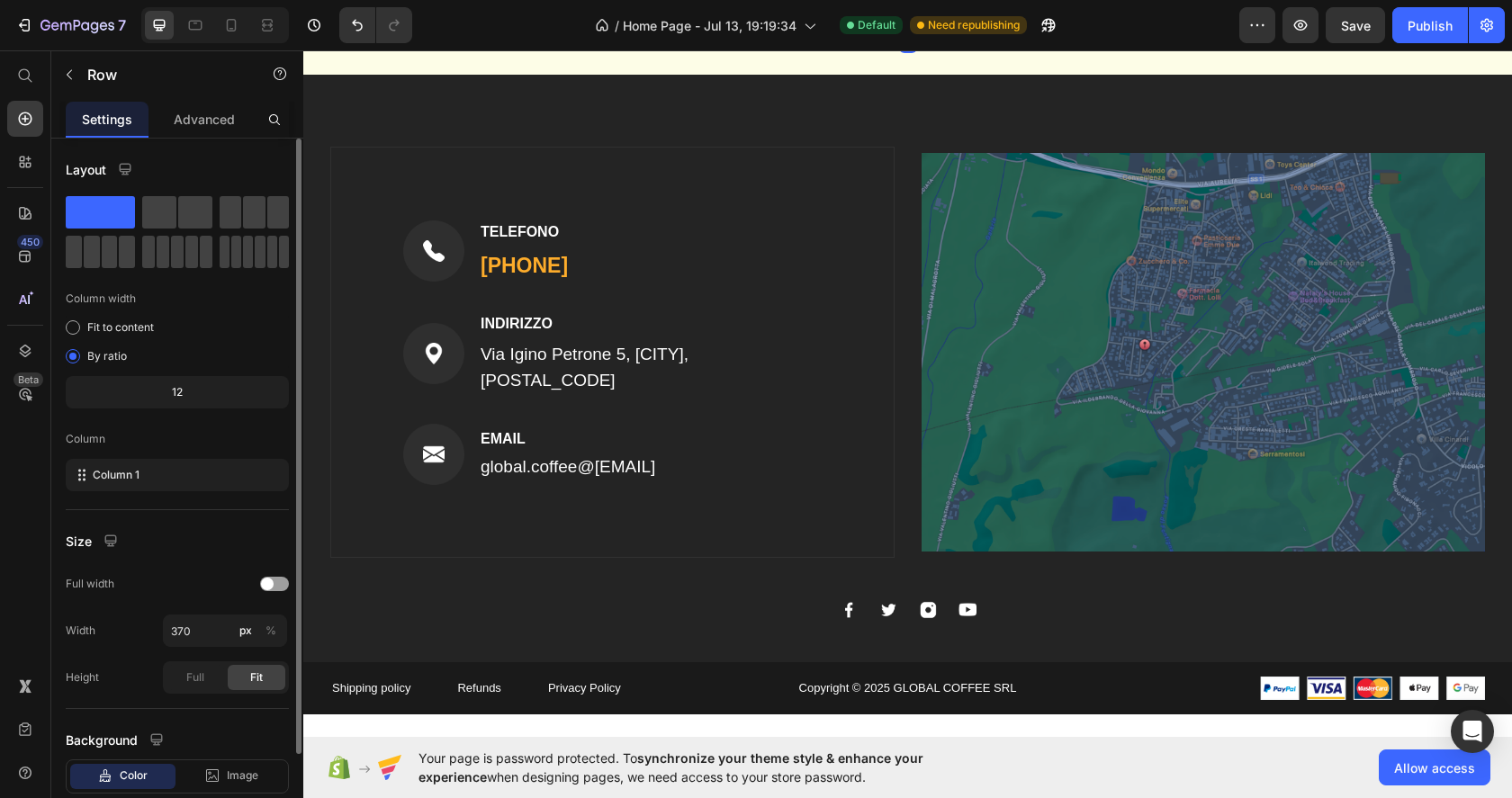 click at bounding box center (852, -54) 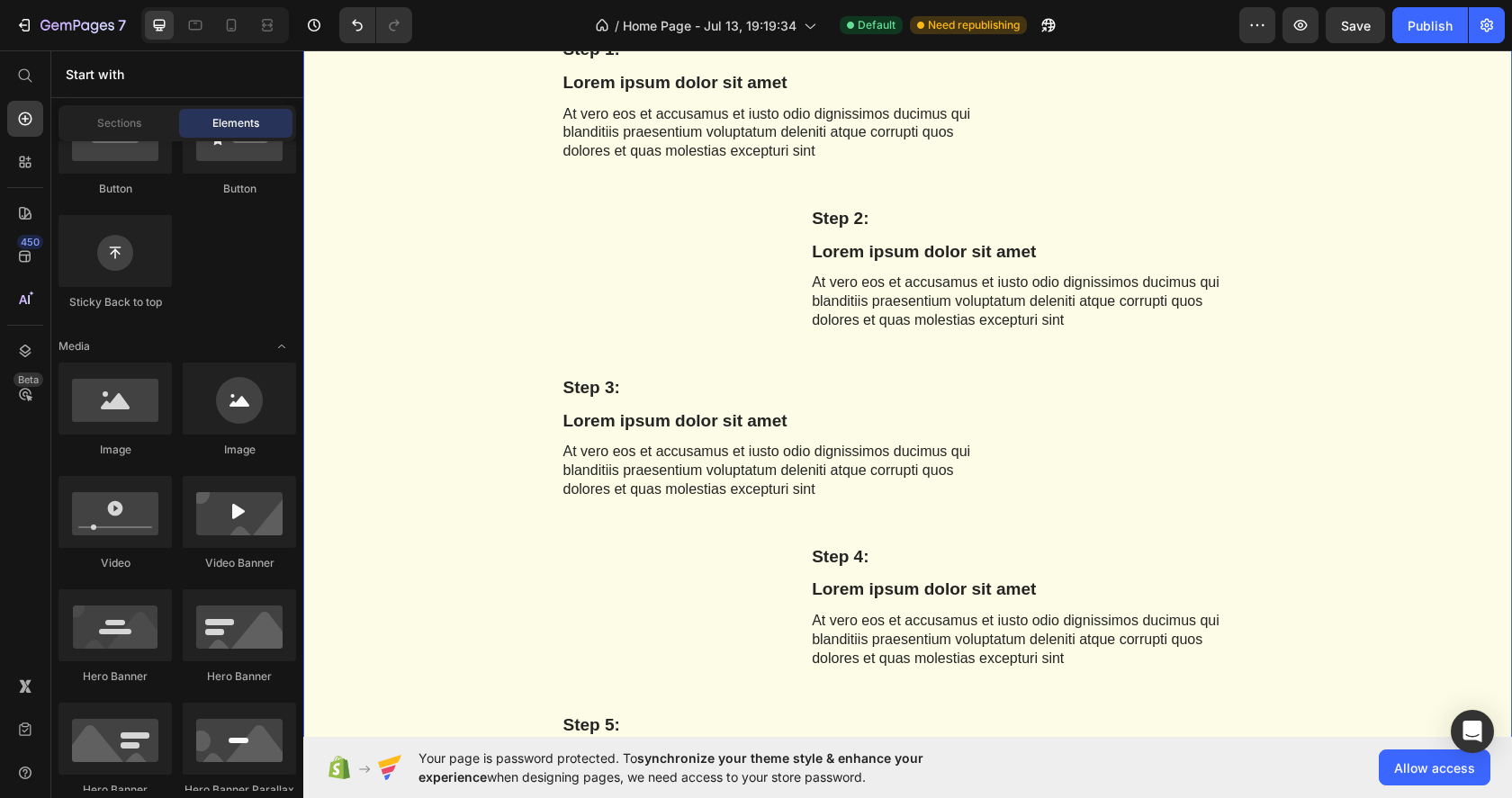 scroll, scrollTop: 1421, scrollLeft: 0, axis: vertical 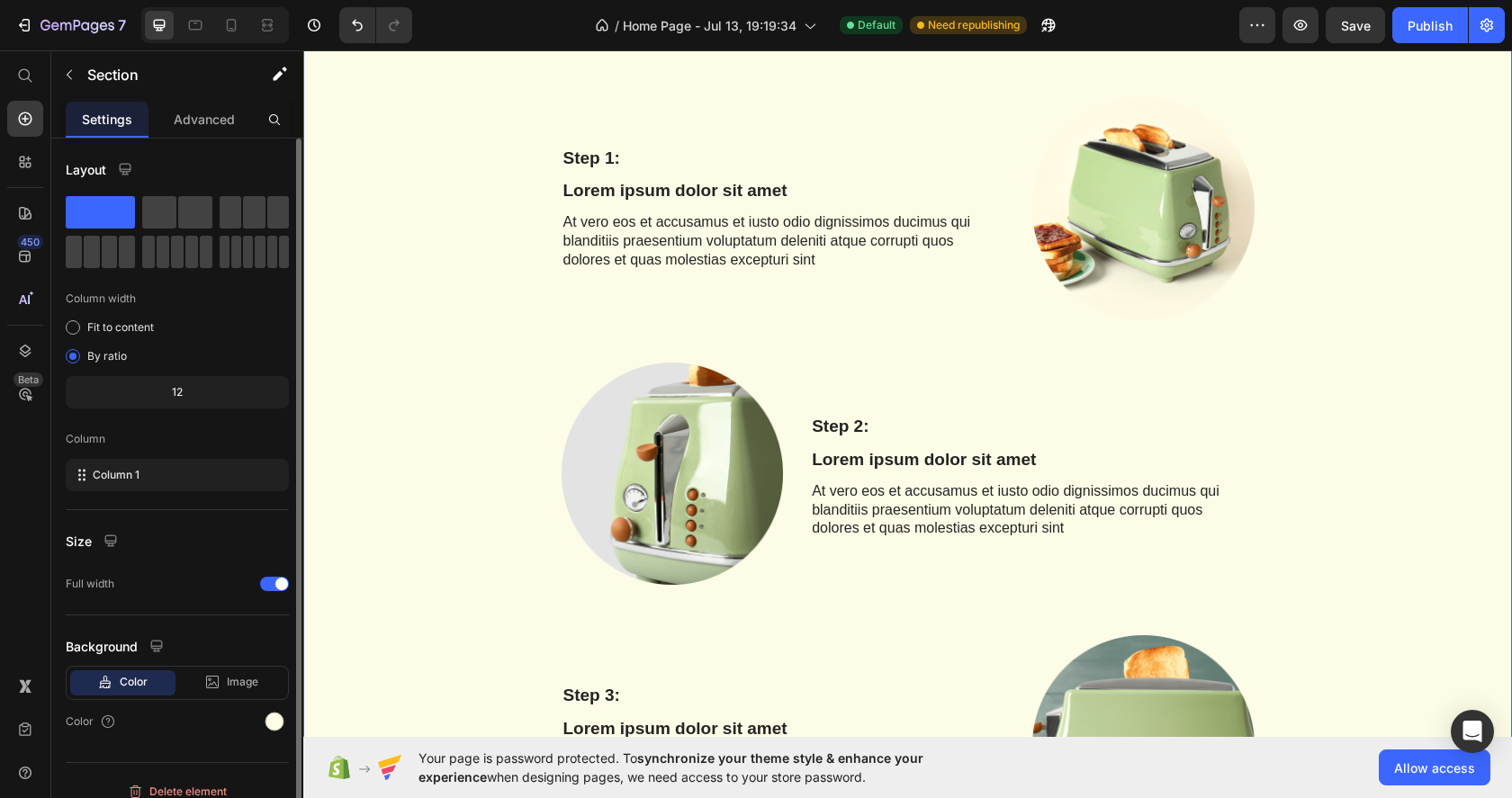 click on "The standard Lorem Ipsum Heading Row Step 1: Text Block Lorem ipsum dolor sit amet Text Block At vero eos et accusamus et iusto odio dignissimos ducimus qui blanditiis praesentium voluptatum deleniti atque corrupti quos dolores et quas molestias excepturi sint Text Block Image Row Image Step 2: Text Block Lorem ipsum dolor sit amet Text Block At vero eos et accusamus et iusto odio dignissimos ducimus qui blanditiis praesentium voluptatum deleniti atque corrupti quos dolores et quas molestias excepturi sint Text Block Row Step 3: Text Block Lorem ipsum dolor sit amet Text Block At vero eos et accusamus et iusto odio dignissimos ducimus qui blanditiis praesentium voluptatum deleniti atque corrupti quos dolores et quas molestias excepturi sint Text Block Image Row Image Step 4: Text Block Lorem ipsum dolor sit amet Text Block At vero eos et accusamus et iusto odio dignissimos ducimus qui blanditiis praesentium voluptatum deleniti atque corrupti quos dolores et quas molestias excepturi sint Text Block Row Step 5:" at bounding box center [907, 676] 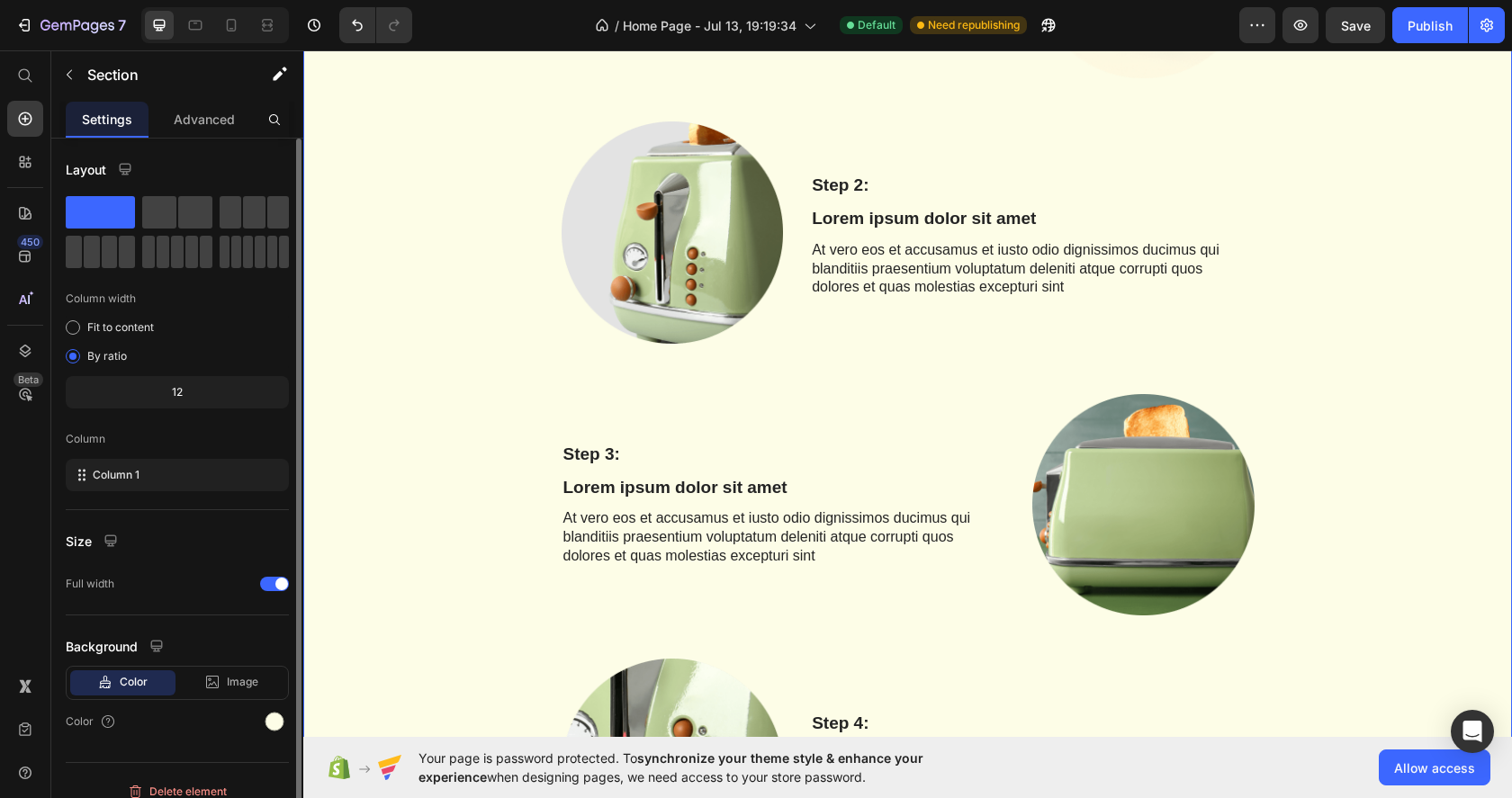 scroll, scrollTop: 1682, scrollLeft: 0, axis: vertical 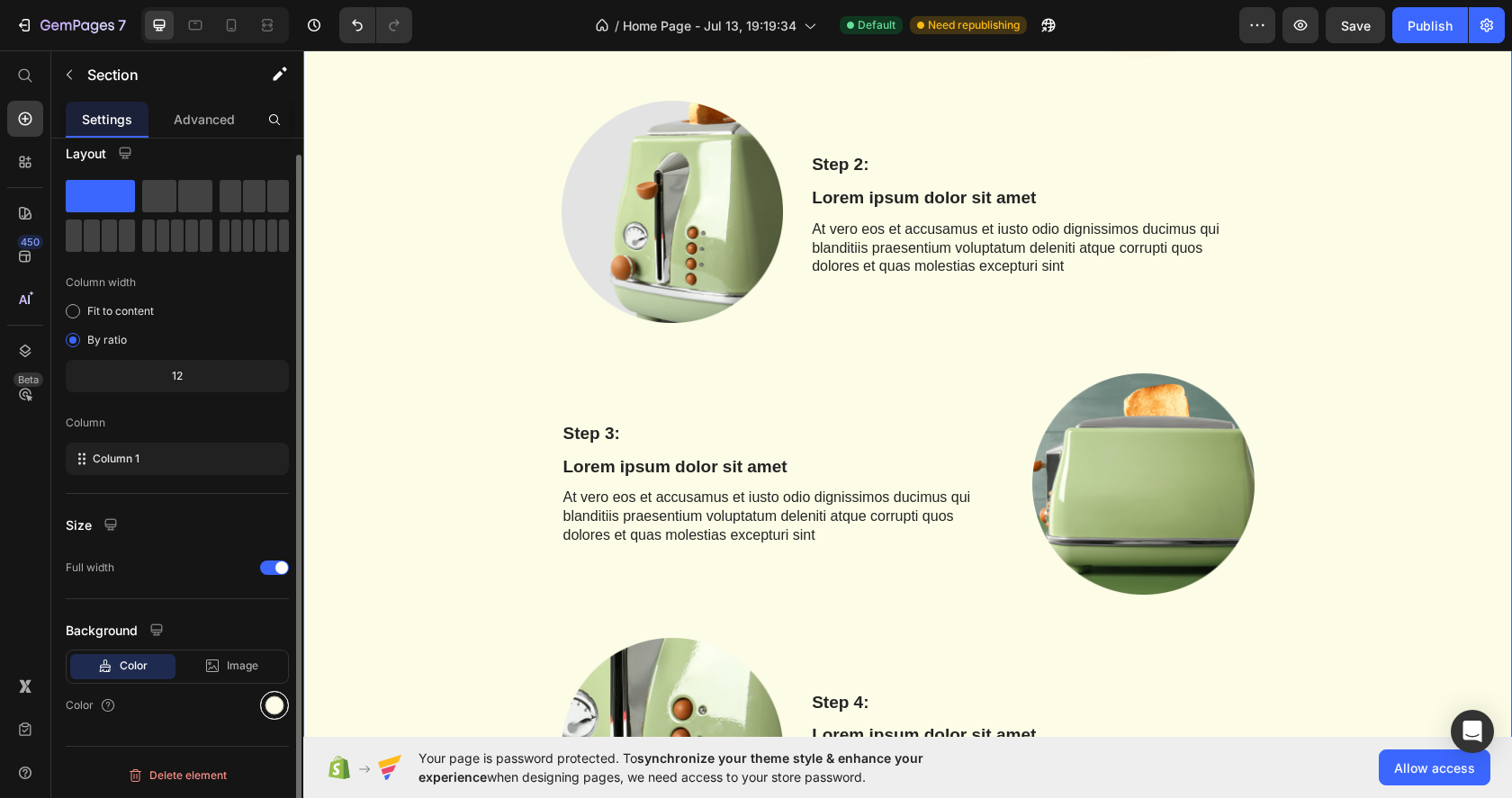 click at bounding box center (274, 705) 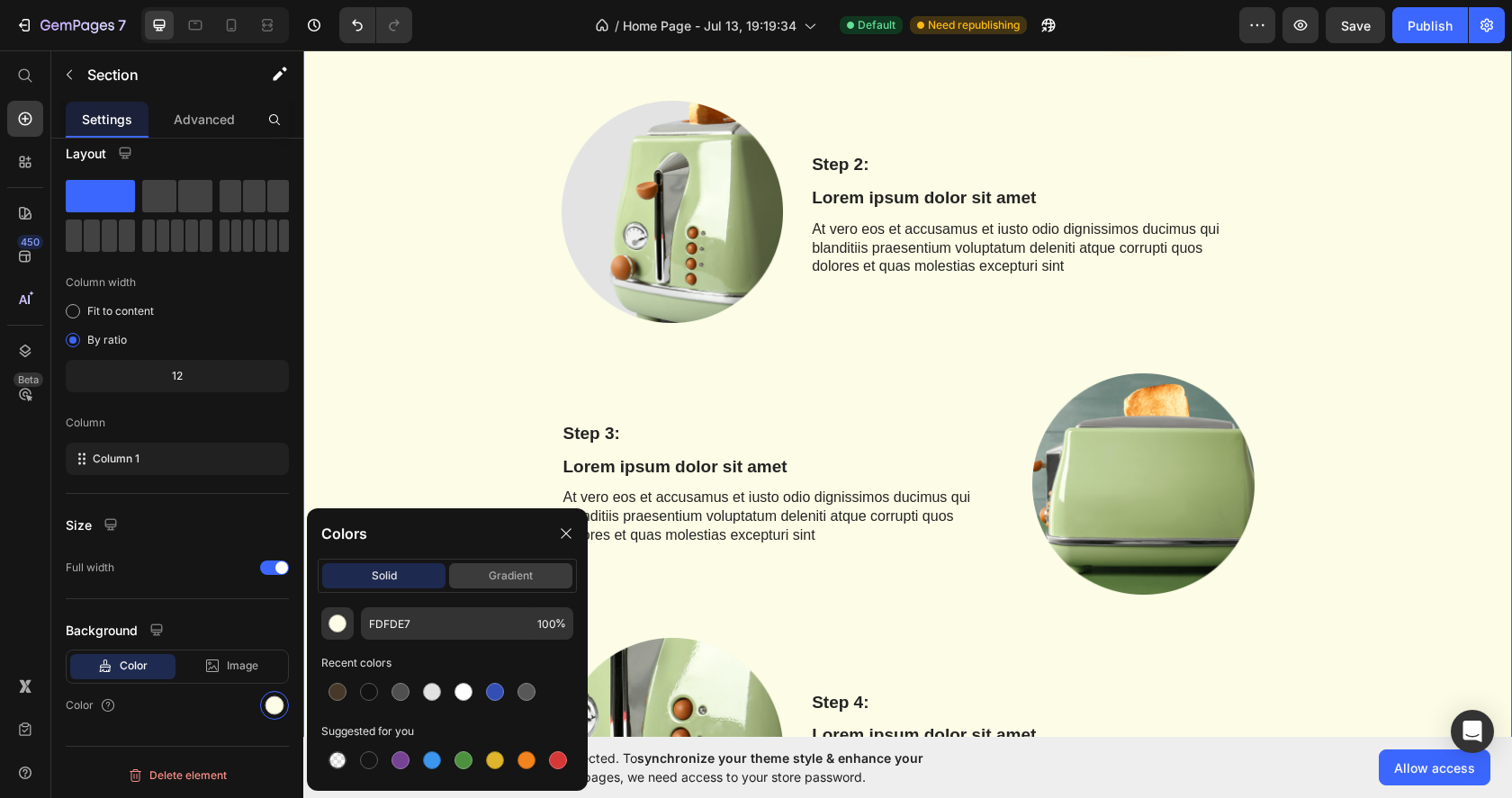 click on "gradient" 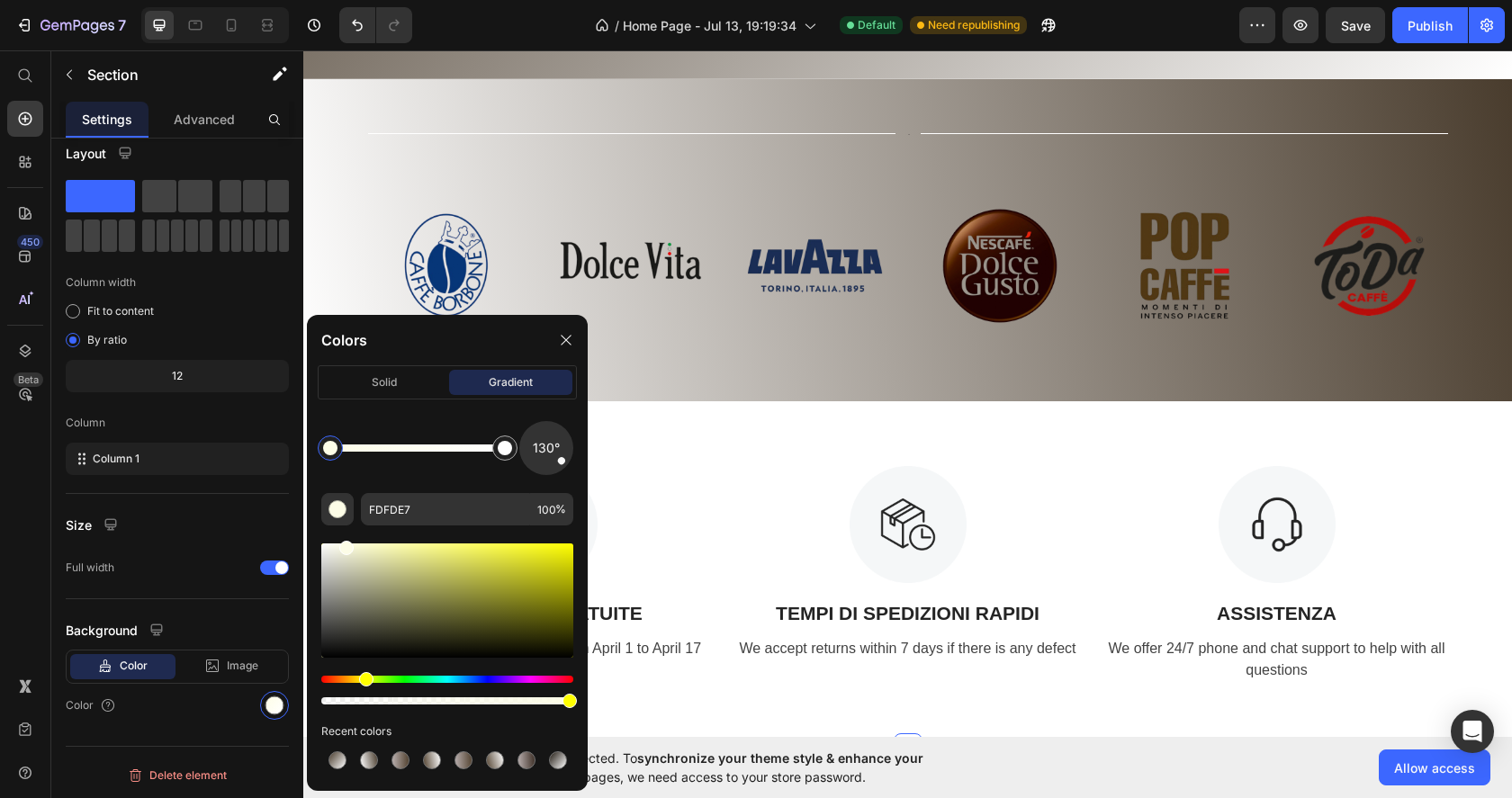 scroll, scrollTop: 560, scrollLeft: 0, axis: vertical 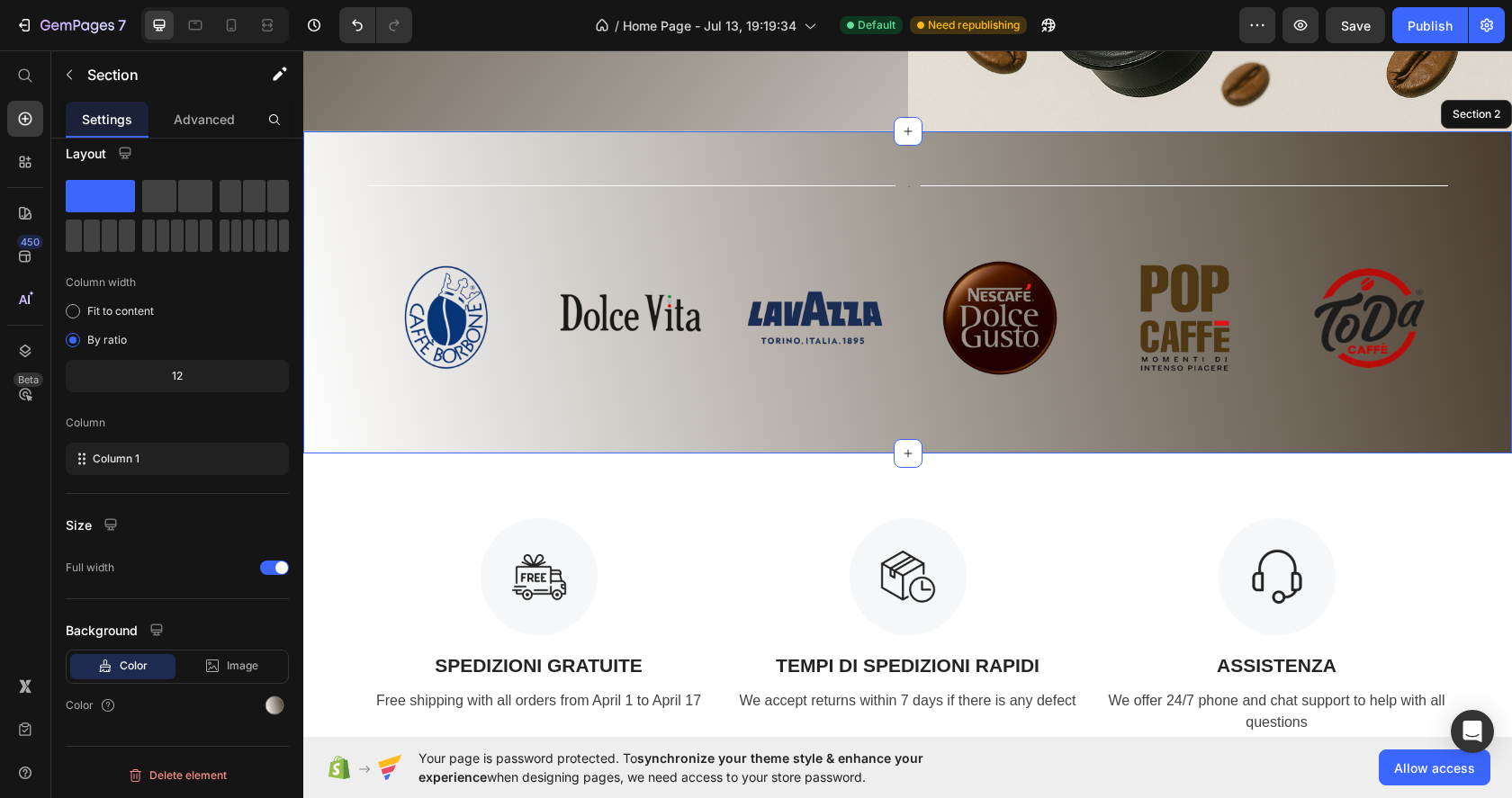 click on "Title Line Text Block                Title Line Row Image Image Image Image Image Image Carousel Row Section 2" at bounding box center (907, 292) 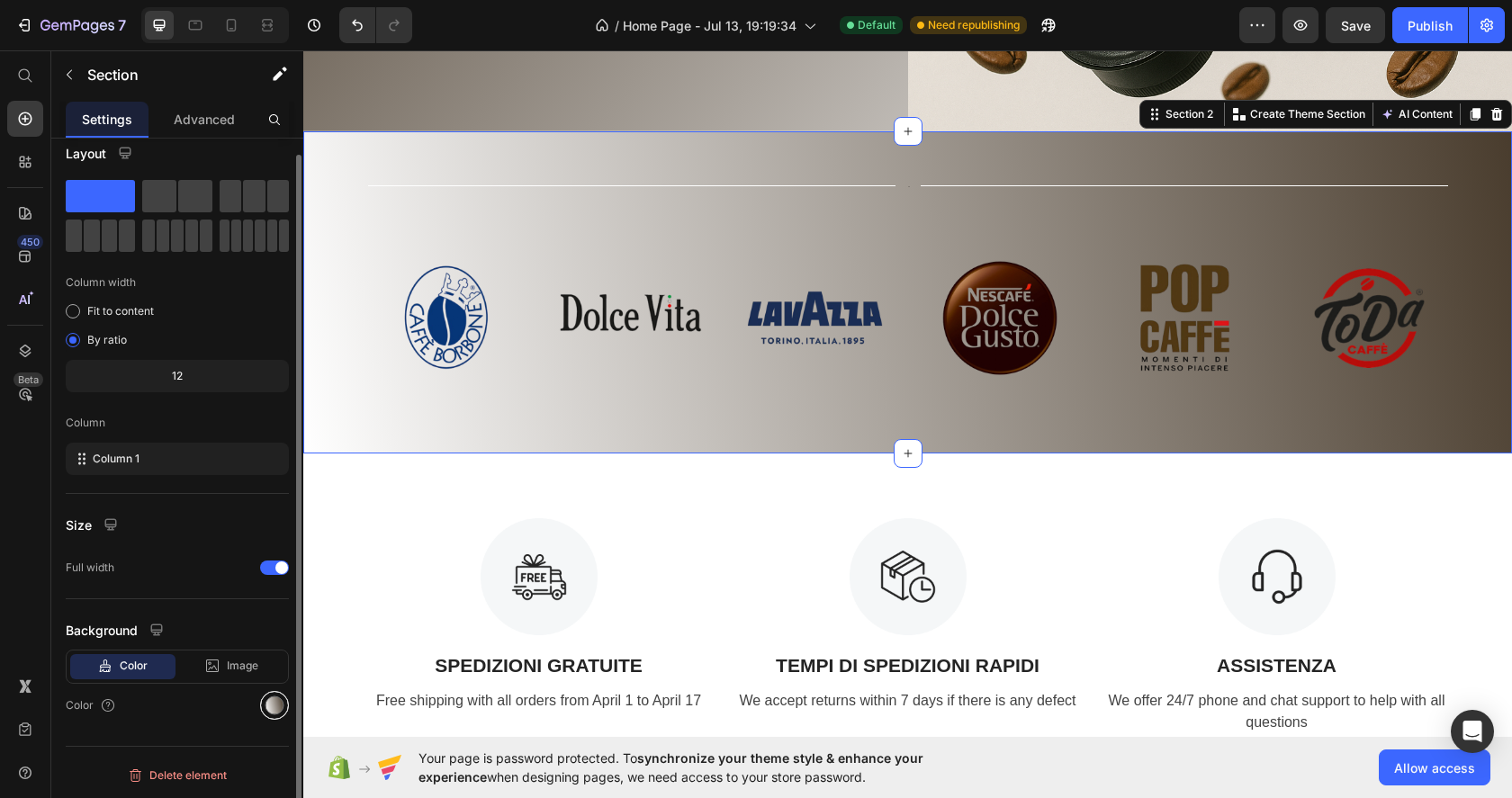click at bounding box center [274, 705] 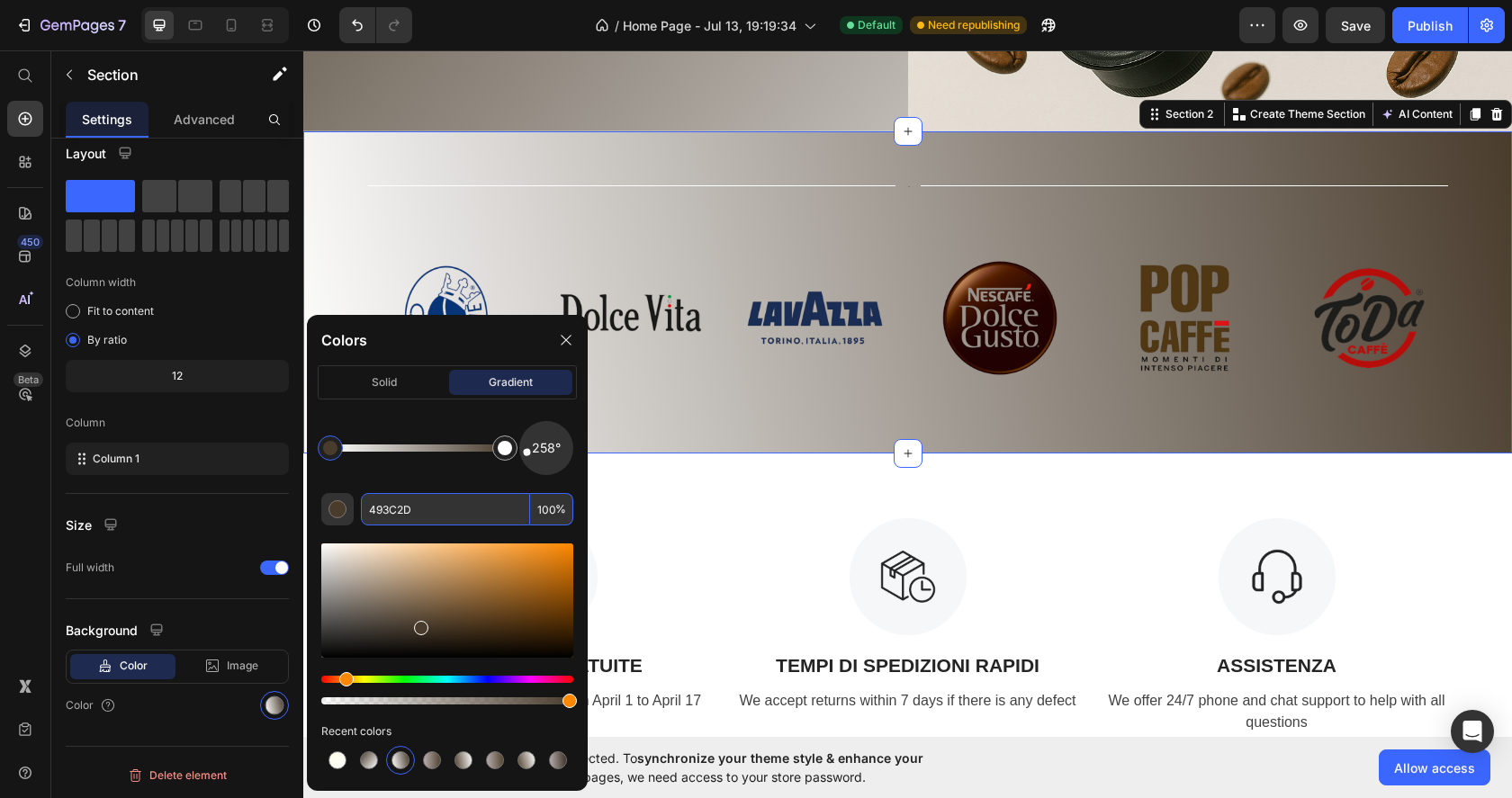 click on "493C2D" at bounding box center [446, 509] 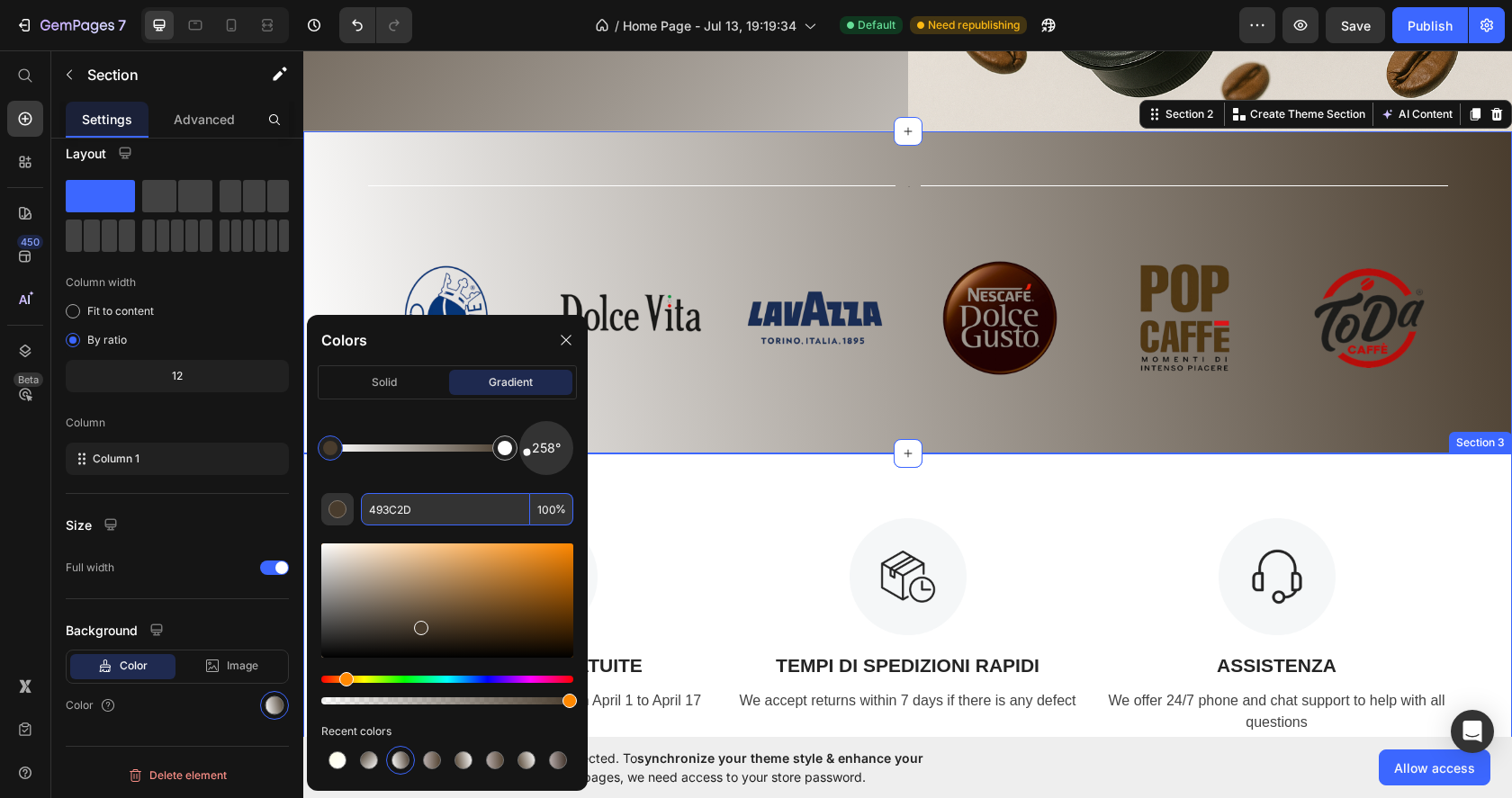 click on "Image SPEDIZIONI GRATUITE Text Block Free shipping with all orders
from April 1 to April 17 Text Image TEMPI DI SPEDIZIONI RAPIDI  Text Block We accept returns within 7 days
if there is any defect Text Image ASSISTENZA  Text Block We offer 24/7 phone and chat support to help with all questions Text Row Section 3" at bounding box center (907, 627) 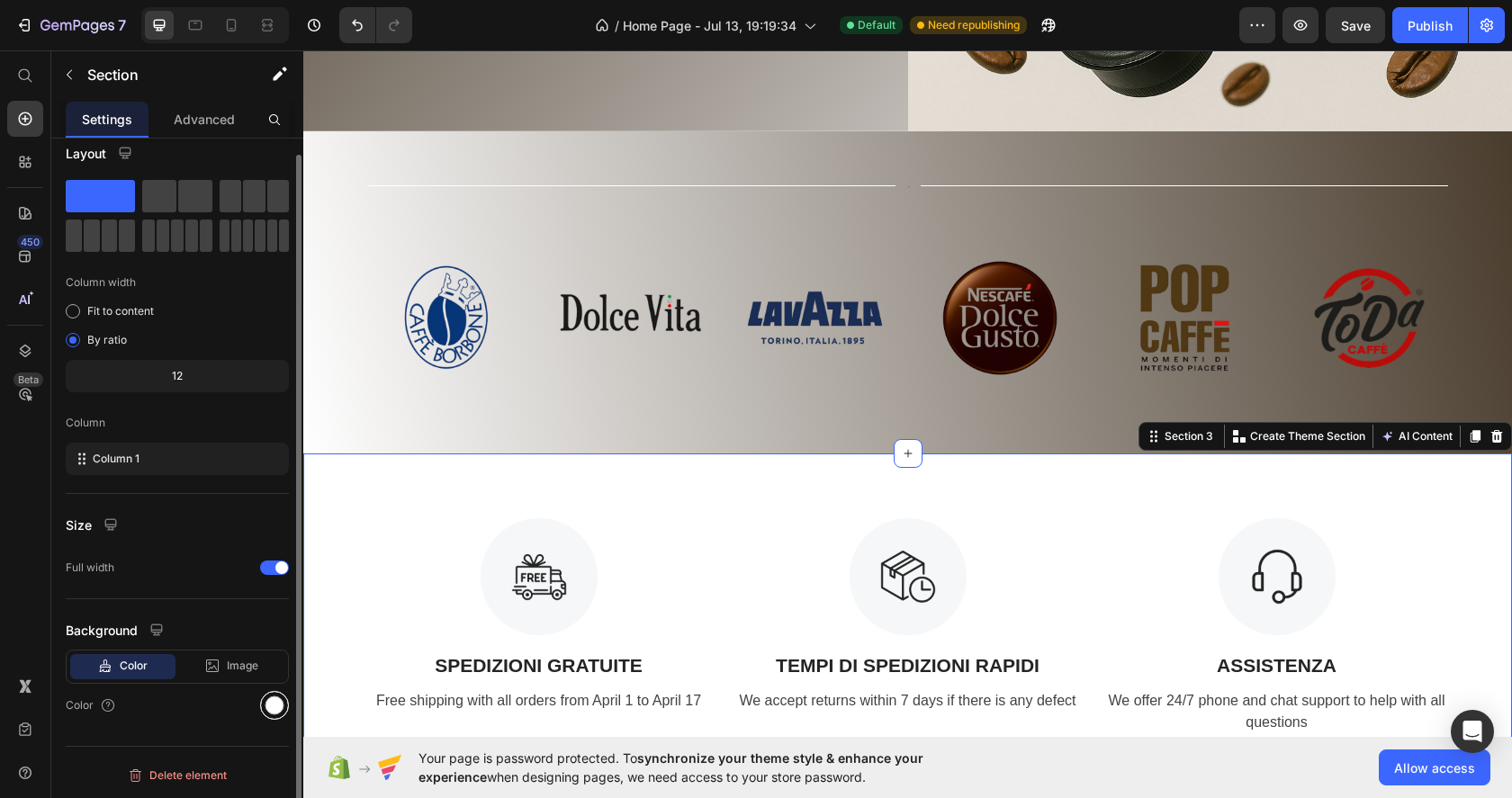 click at bounding box center [274, 705] 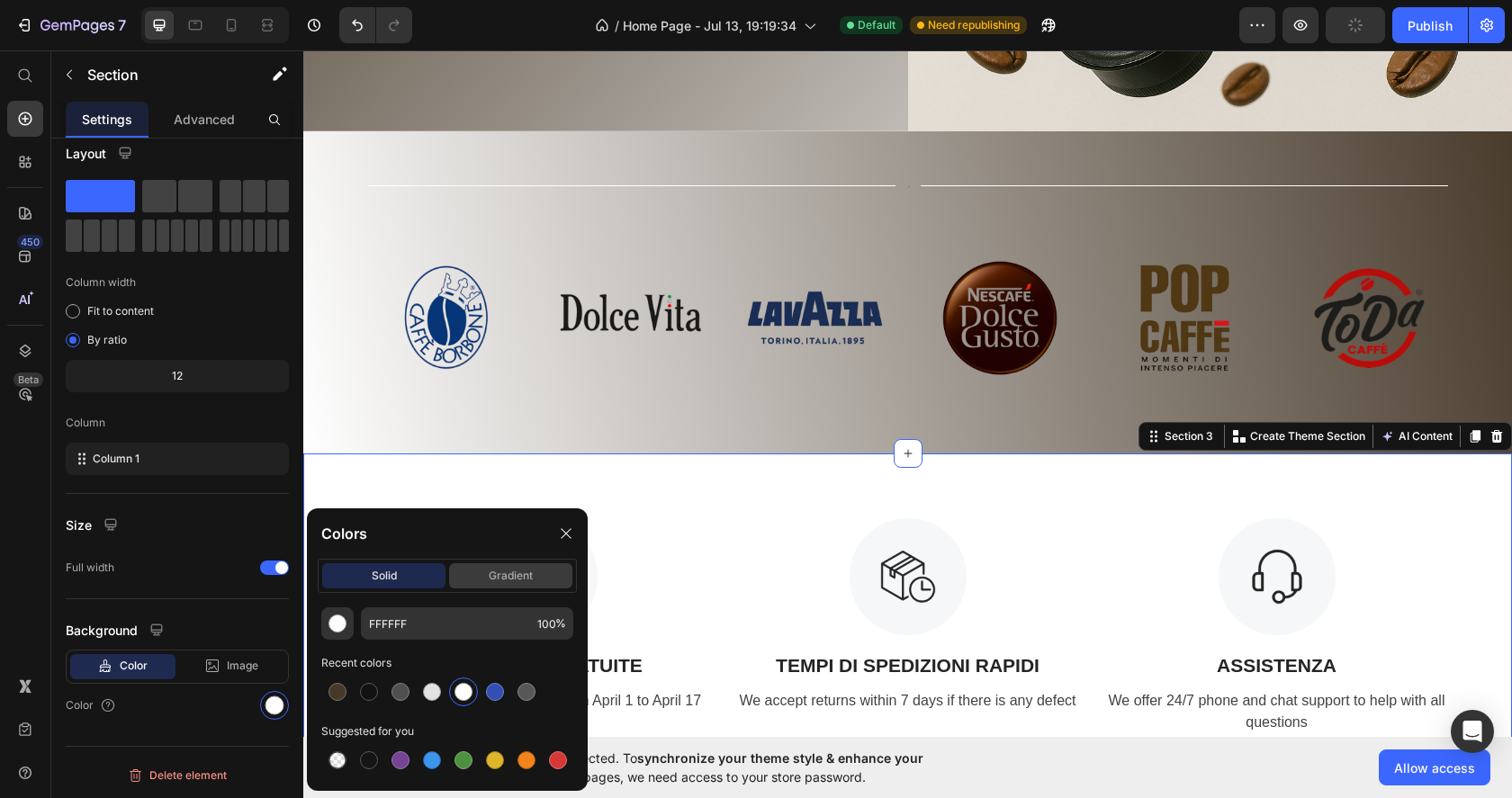 click on "gradient" 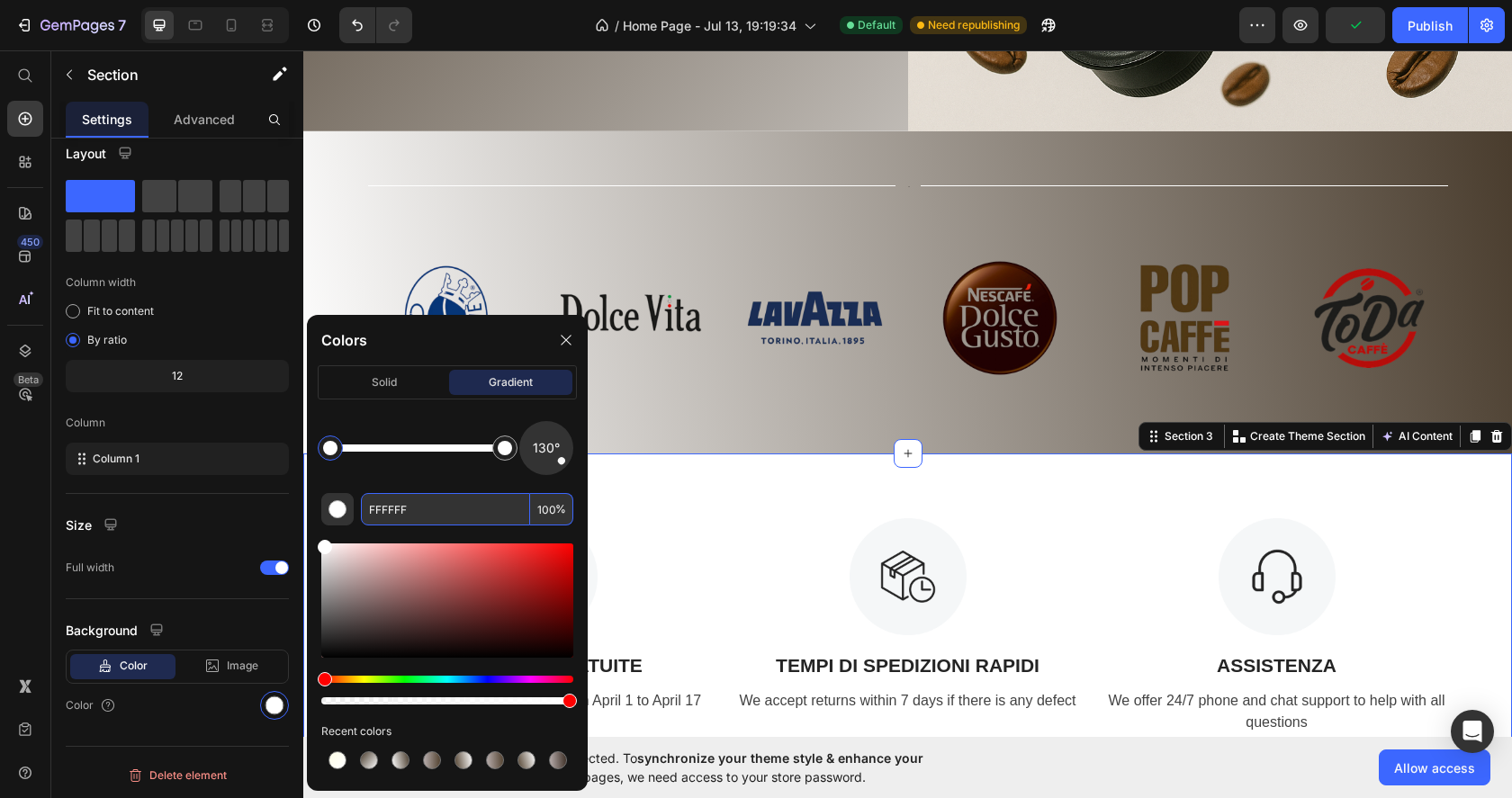 click on "FFFFFF" at bounding box center (446, 509) 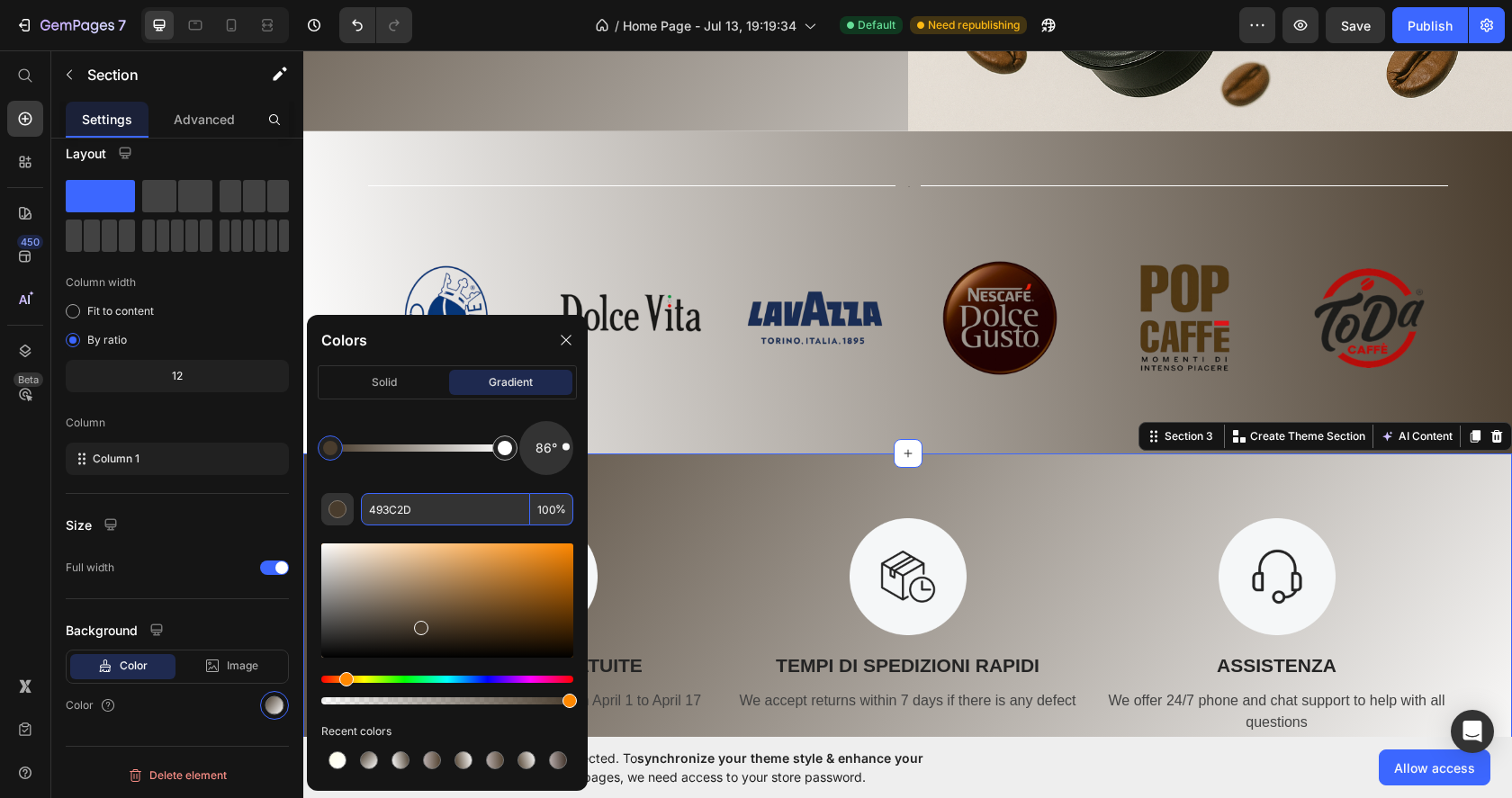 drag, startPoint x: 562, startPoint y: 461, endPoint x: 570, endPoint y: 446, distance: 17 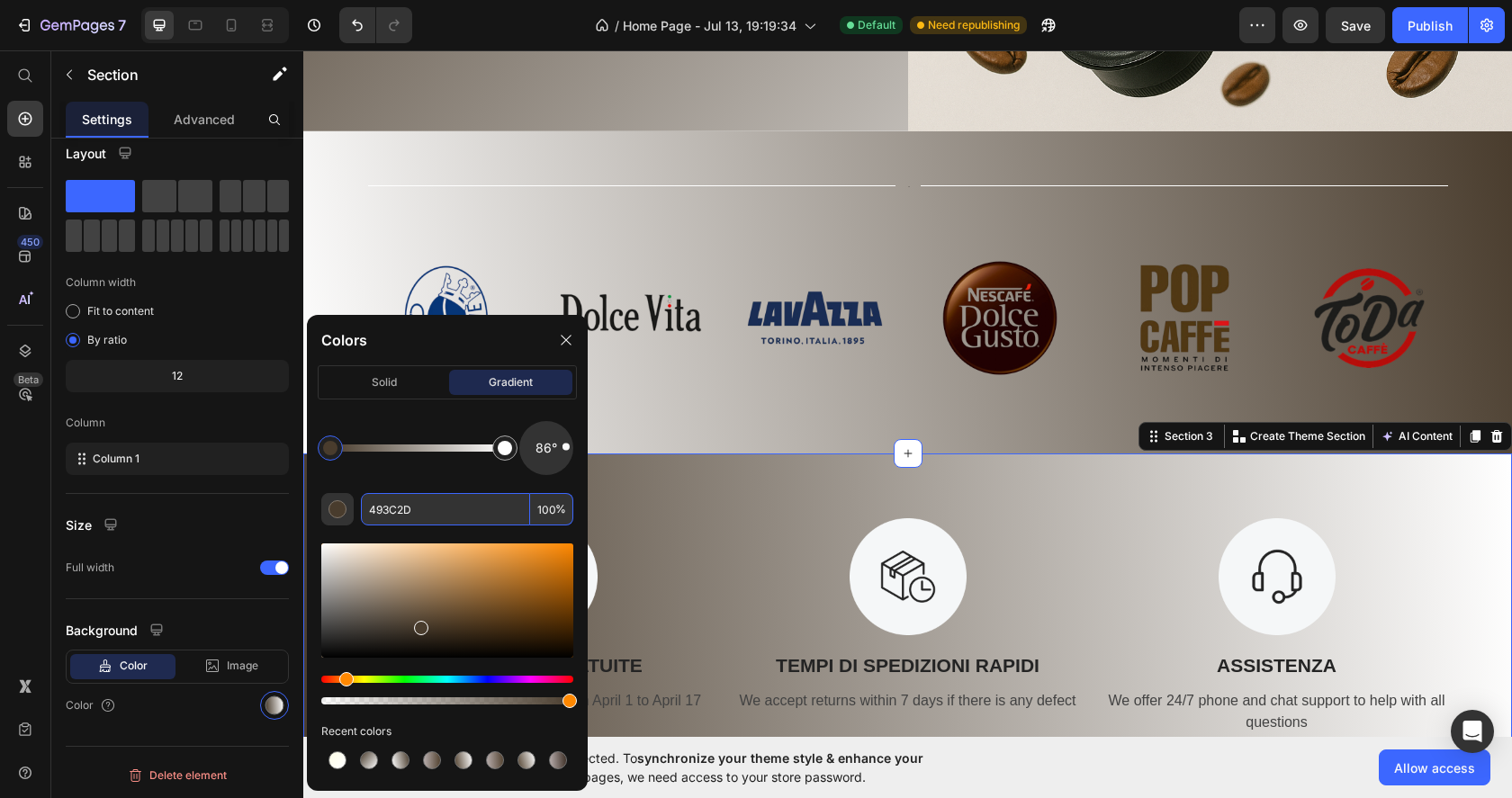 click at bounding box center (546, 448) 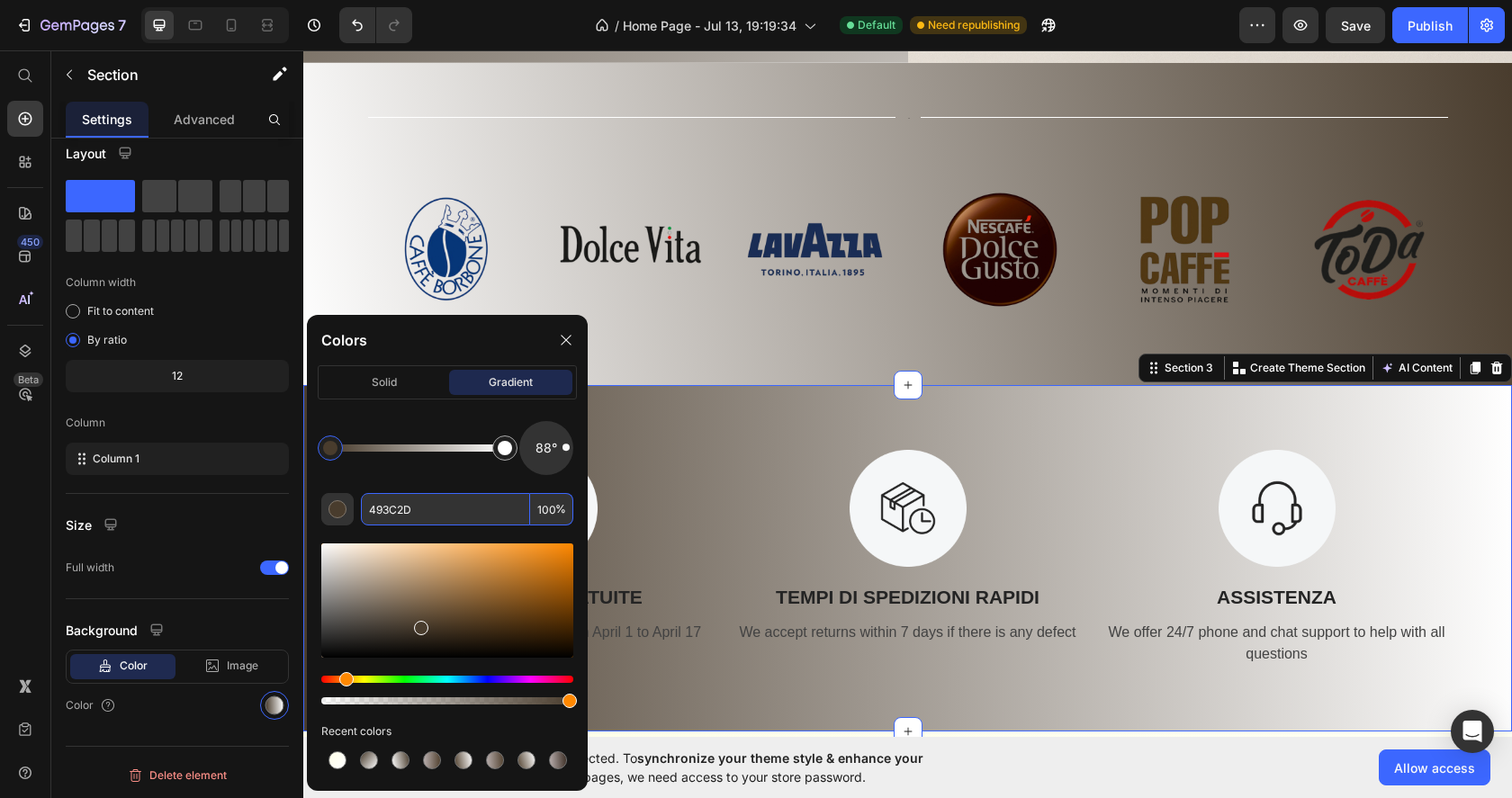 scroll, scrollTop: 698, scrollLeft: 0, axis: vertical 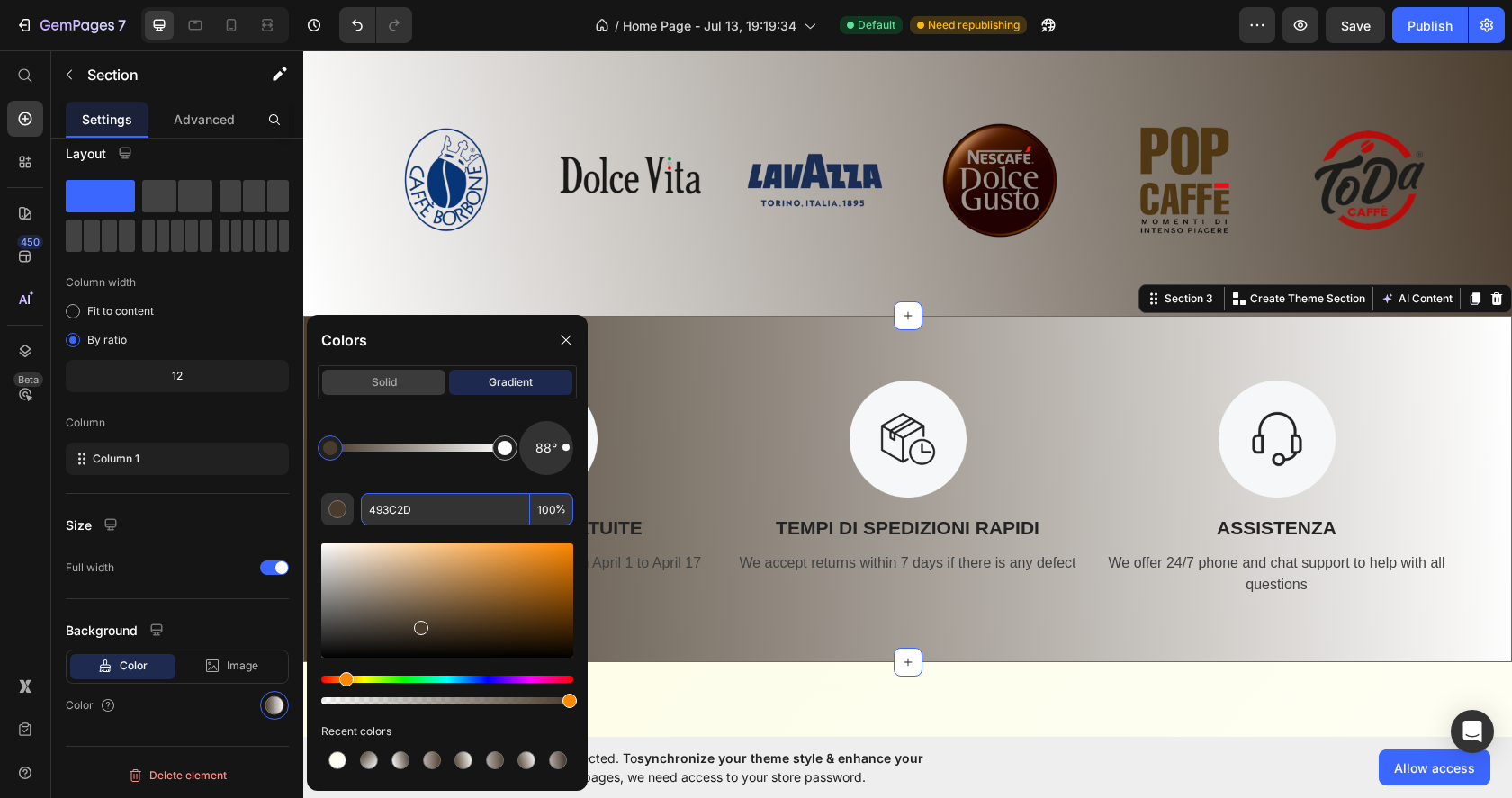 type on "493C2D" 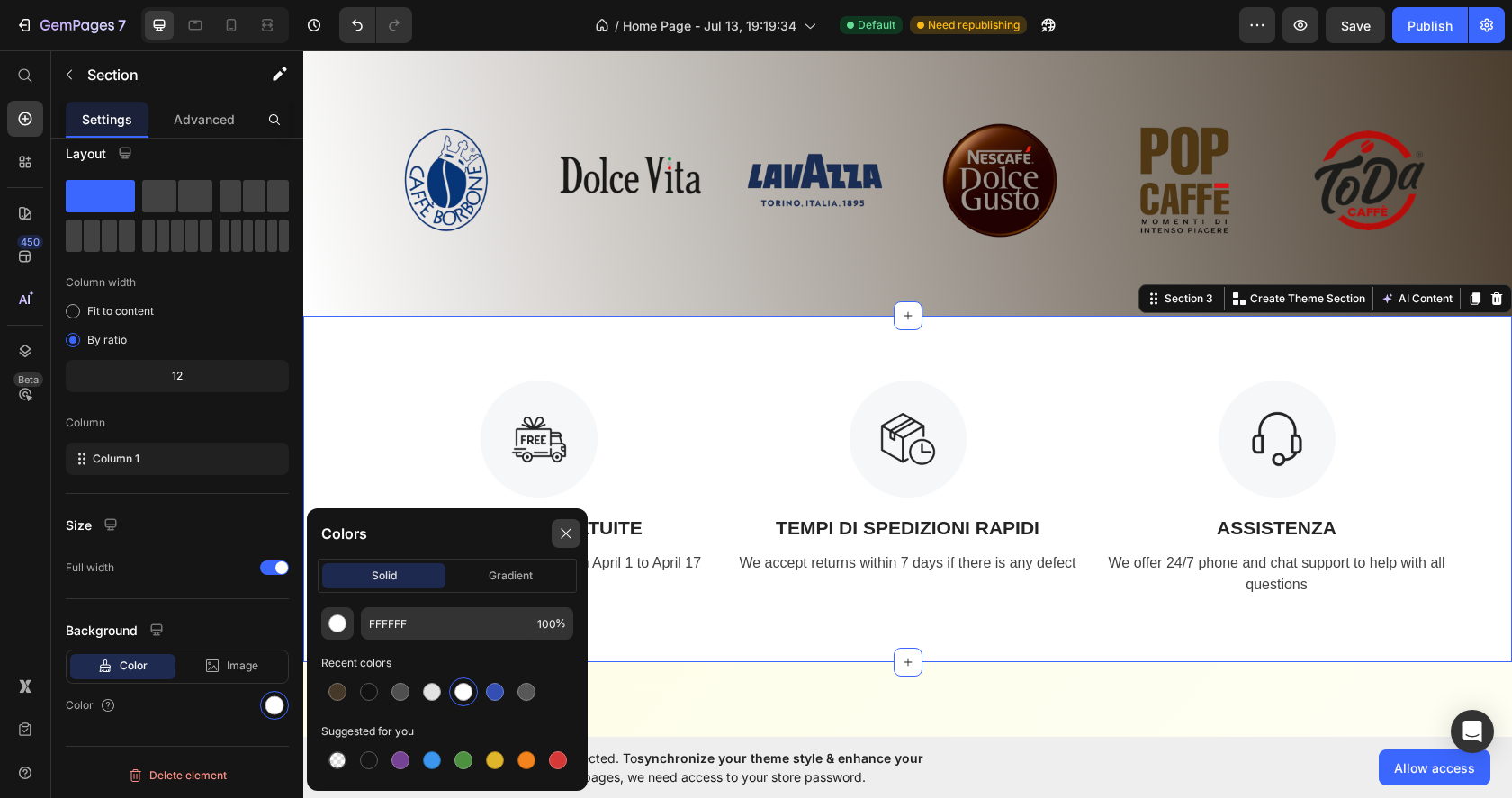 click 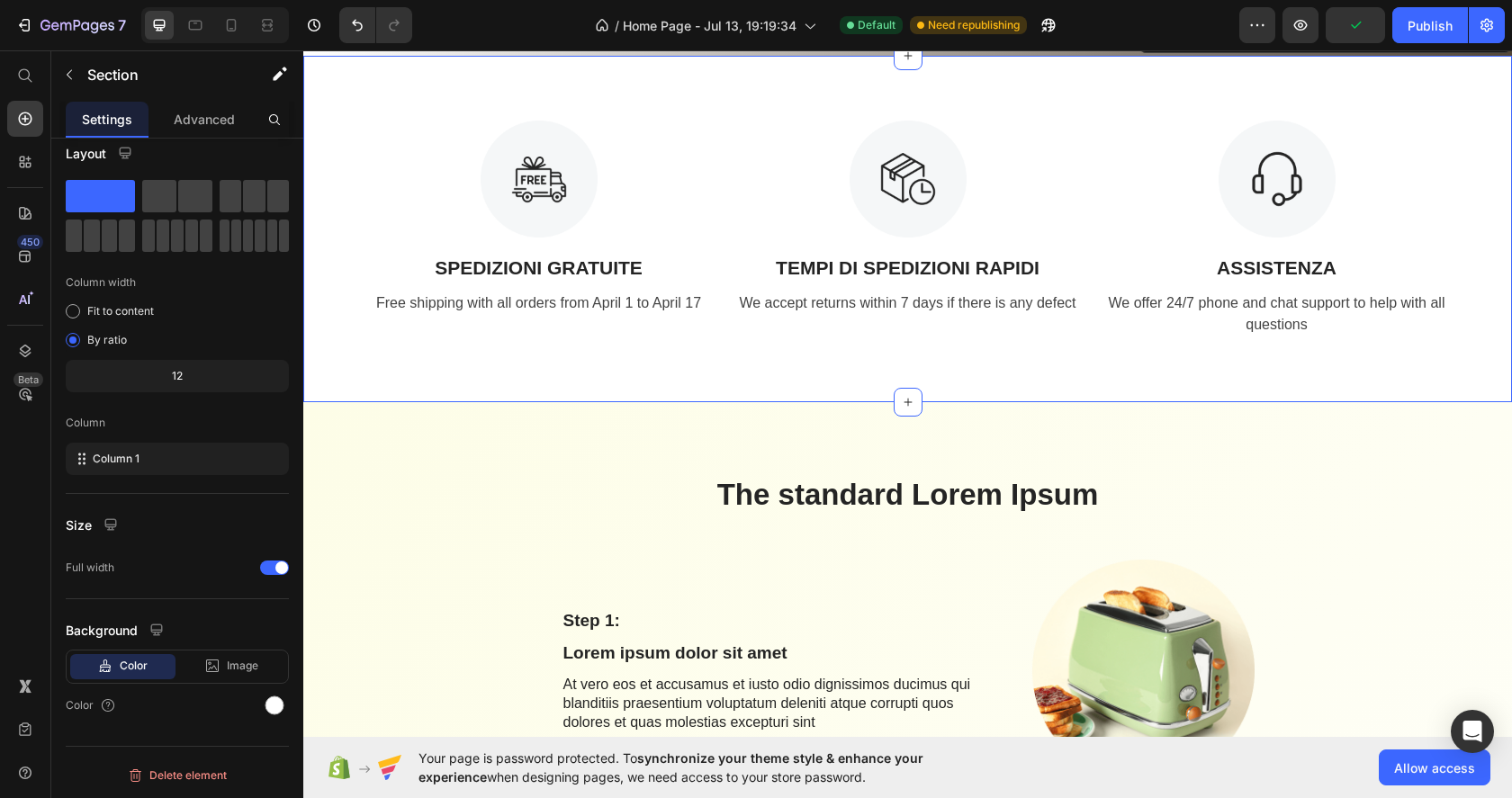 scroll, scrollTop: 1012, scrollLeft: 0, axis: vertical 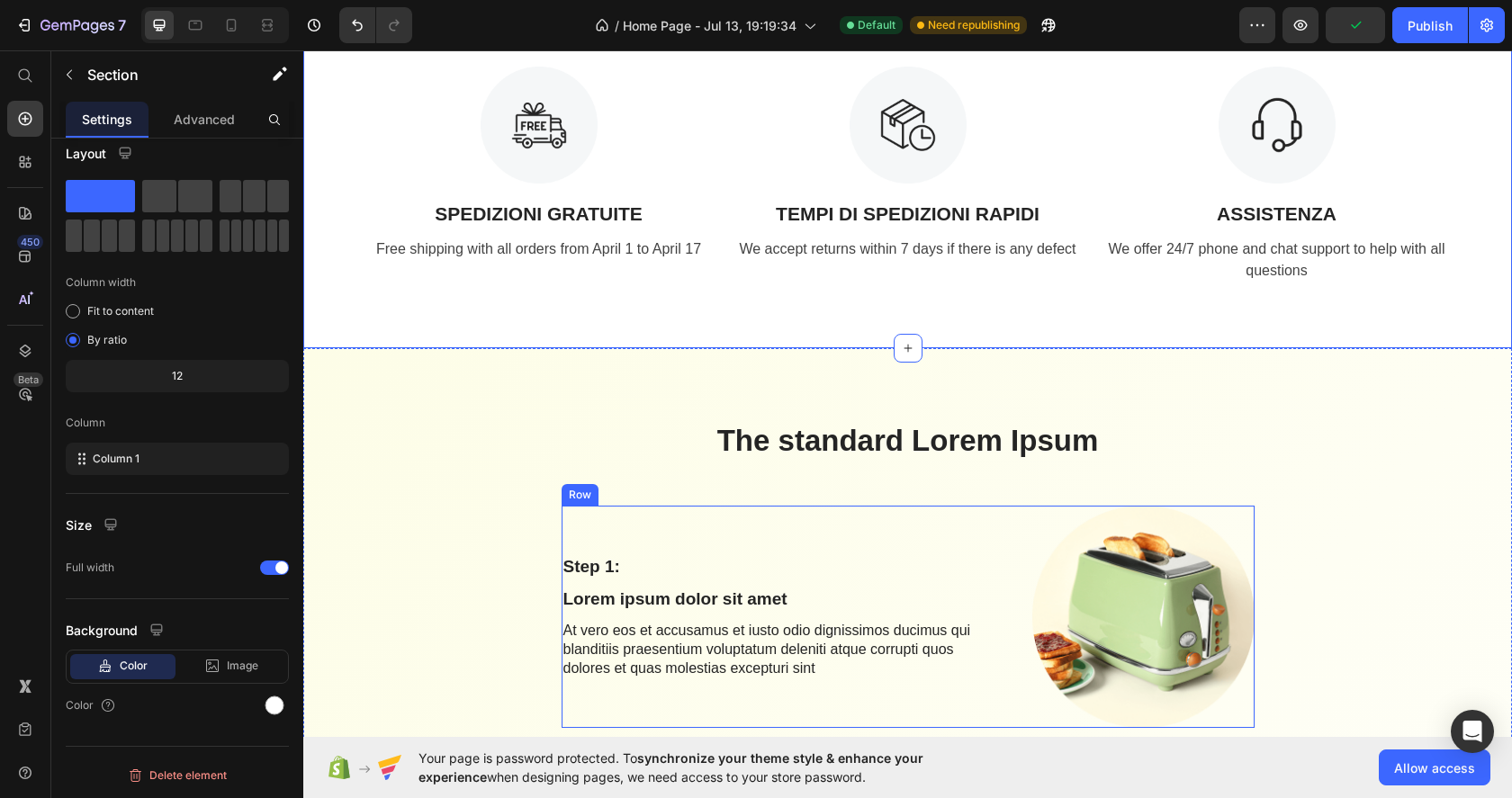 drag, startPoint x: 789, startPoint y: 533, endPoint x: 485, endPoint y: 482, distance: 308.24828 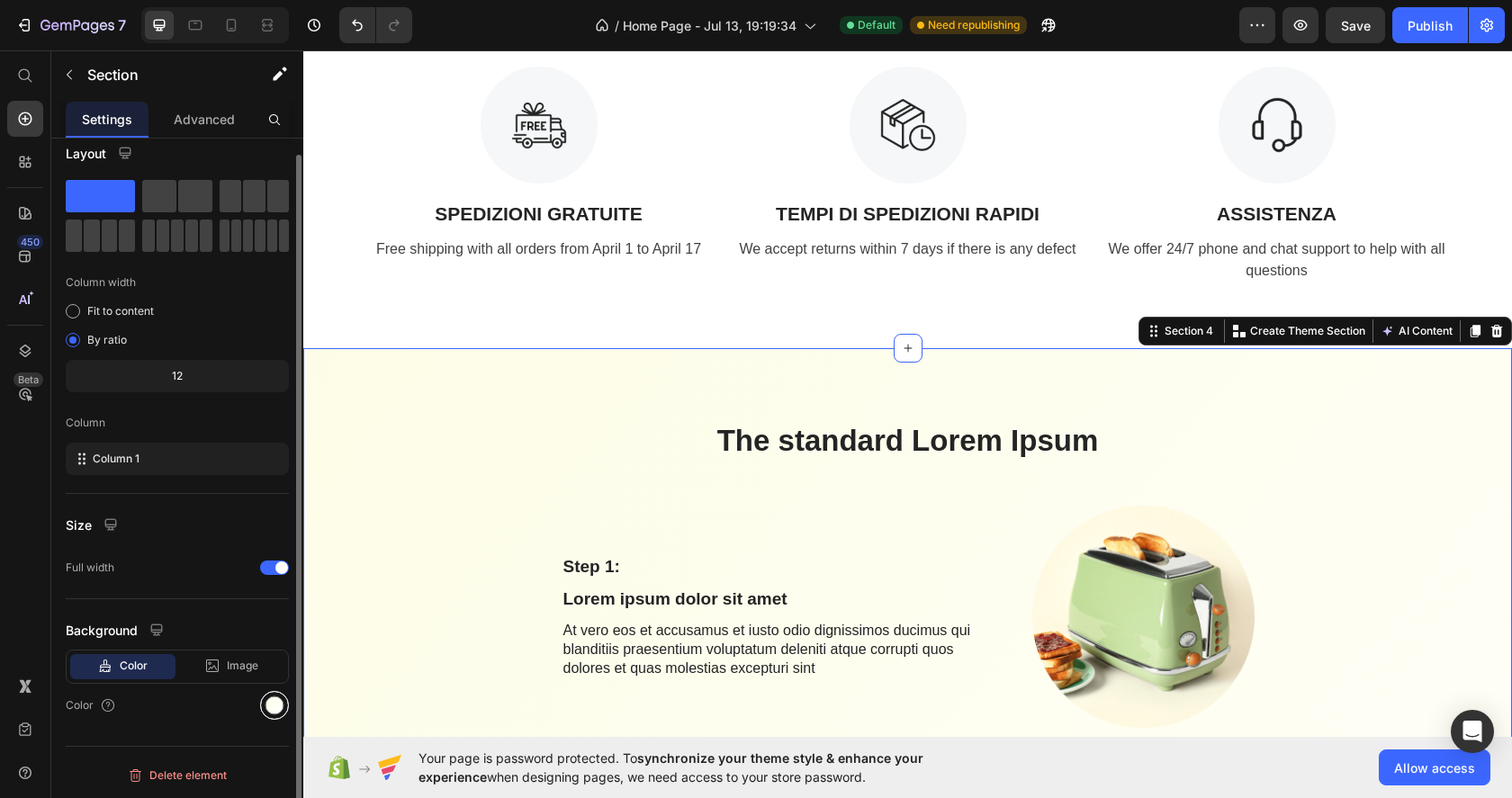 click at bounding box center [274, 705] 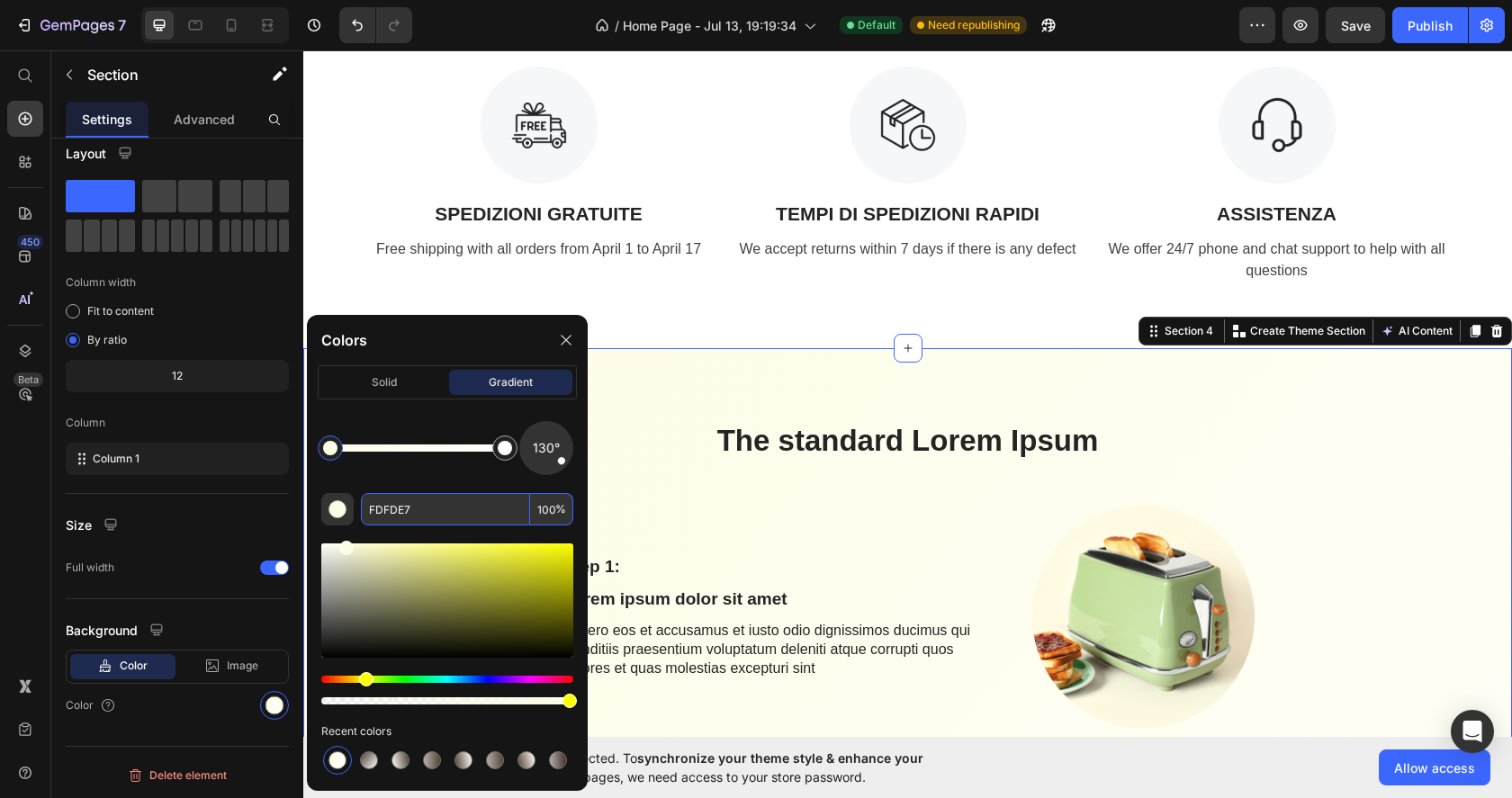 click on "FDFDE7" at bounding box center [446, 509] 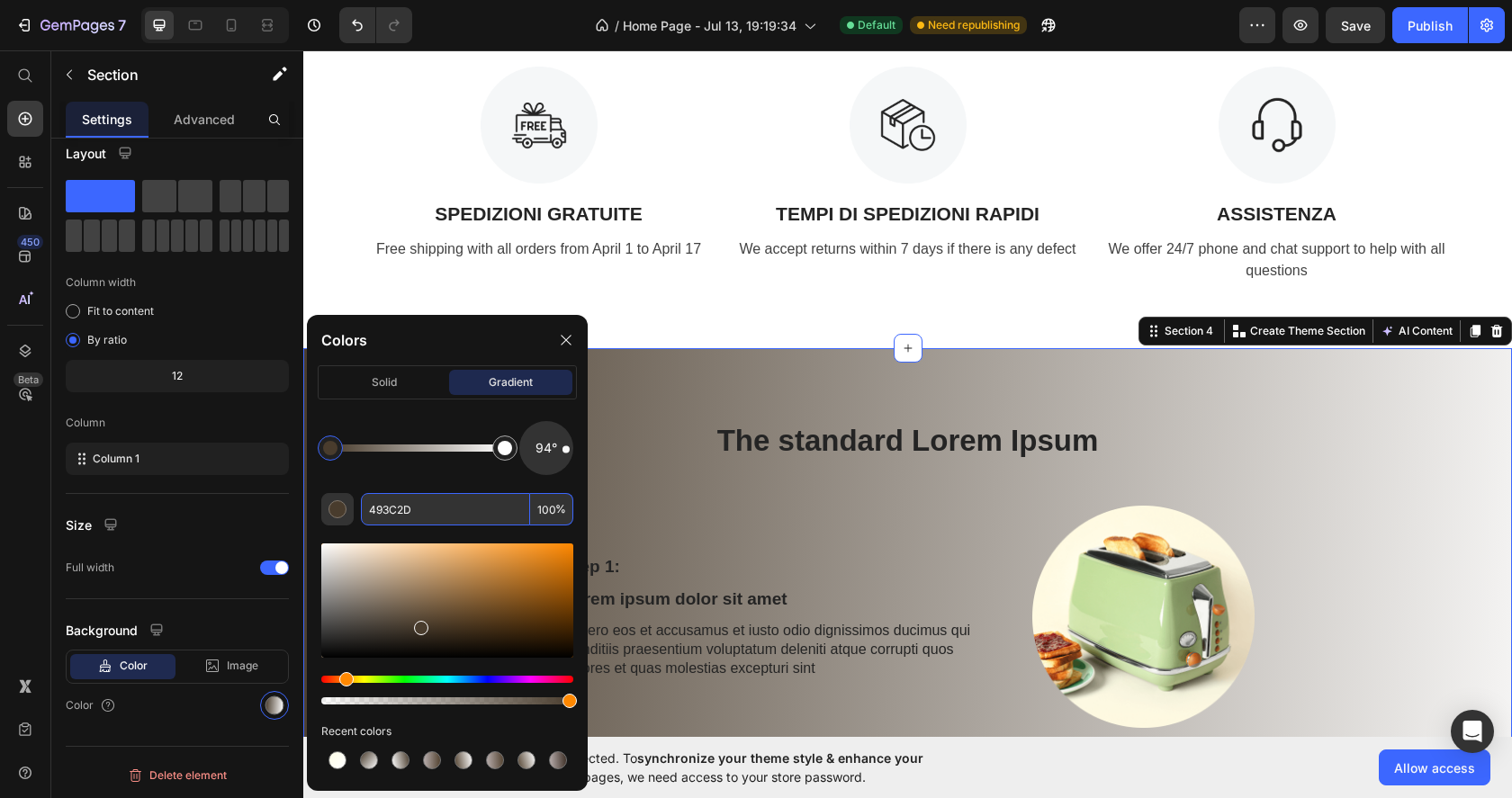 drag, startPoint x: 561, startPoint y: 460, endPoint x: 572, endPoint y: 450, distance: 14.86607 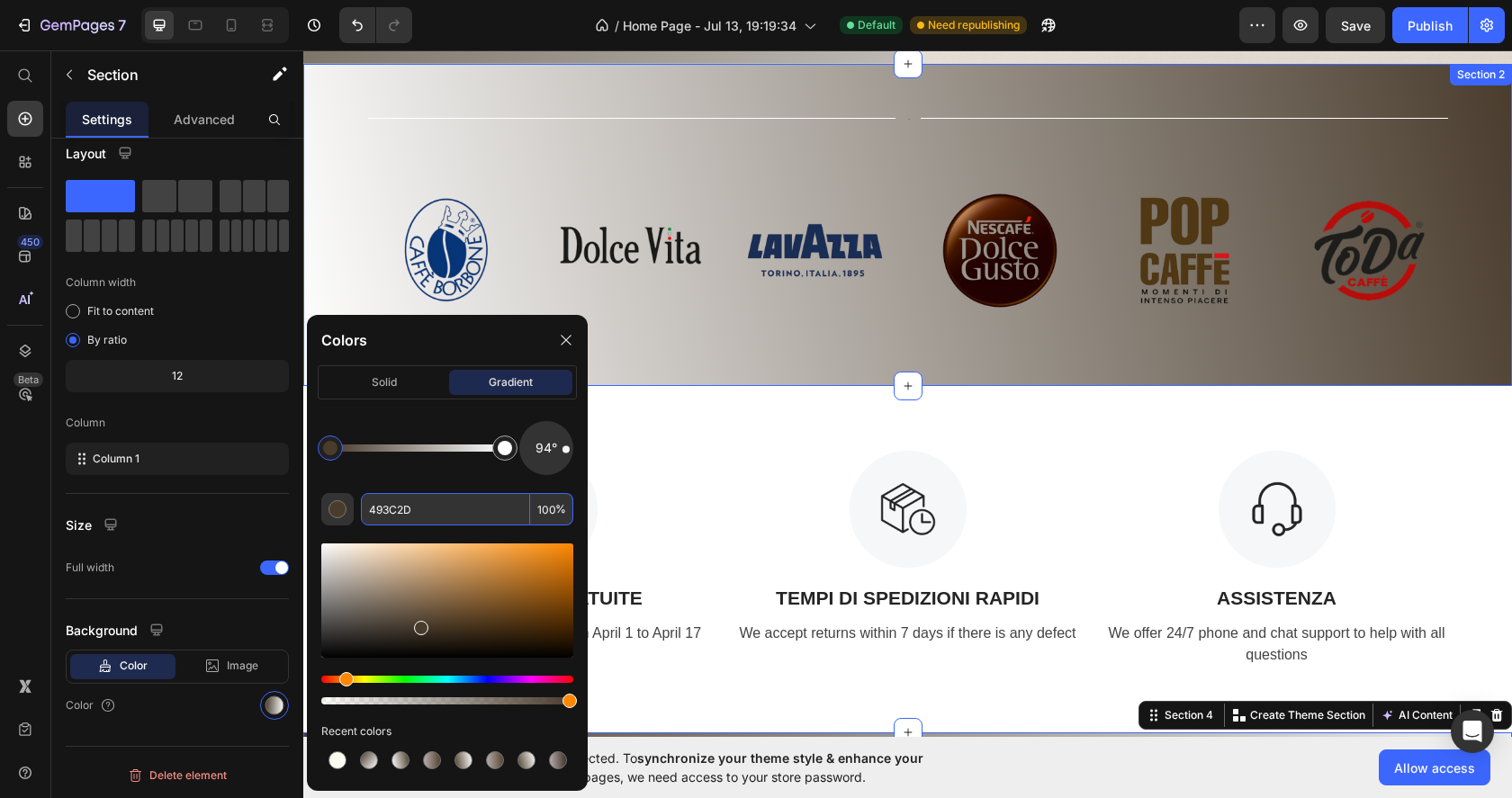 scroll, scrollTop: 785, scrollLeft: 0, axis: vertical 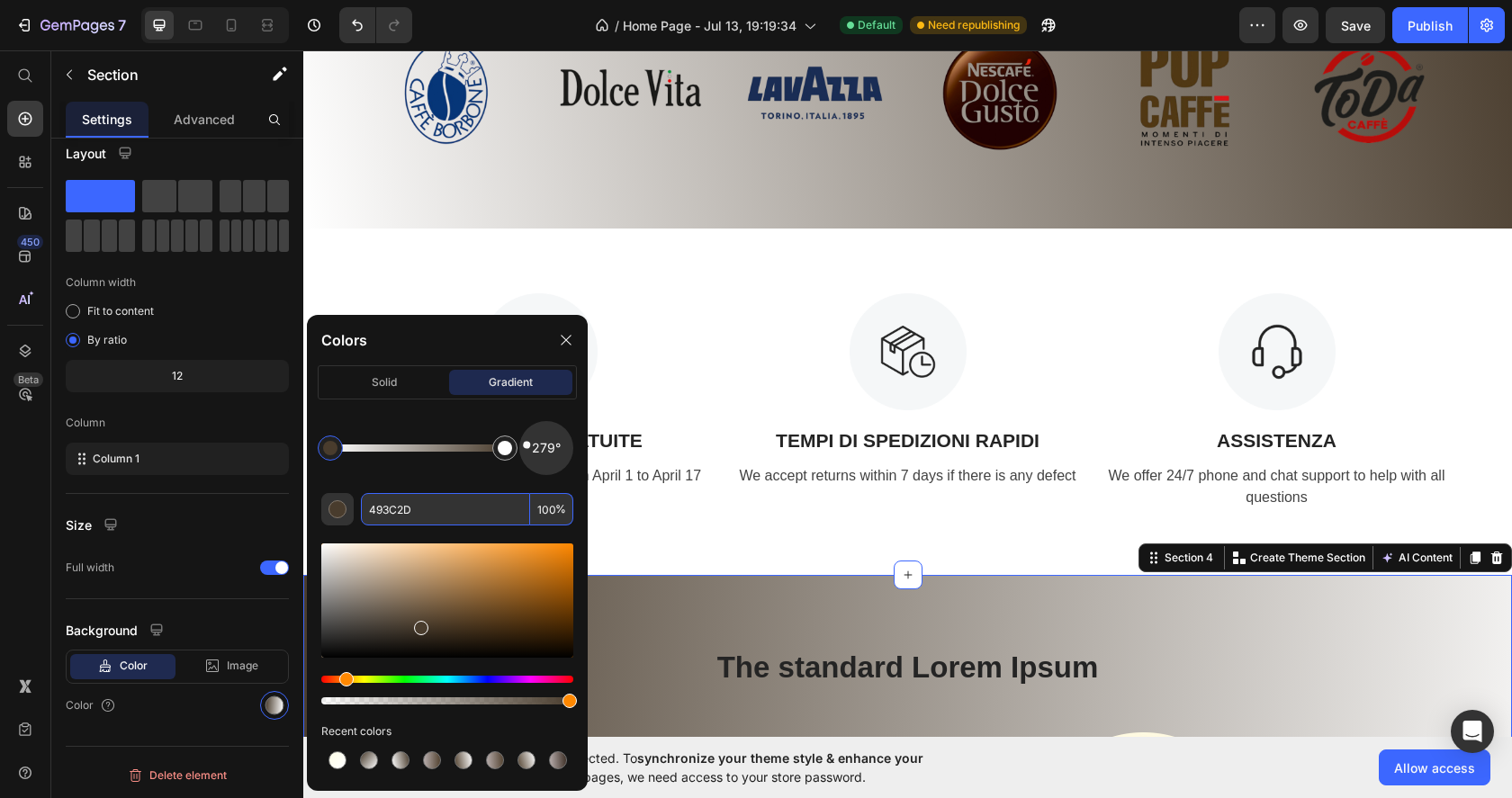 click at bounding box center (546, 448) 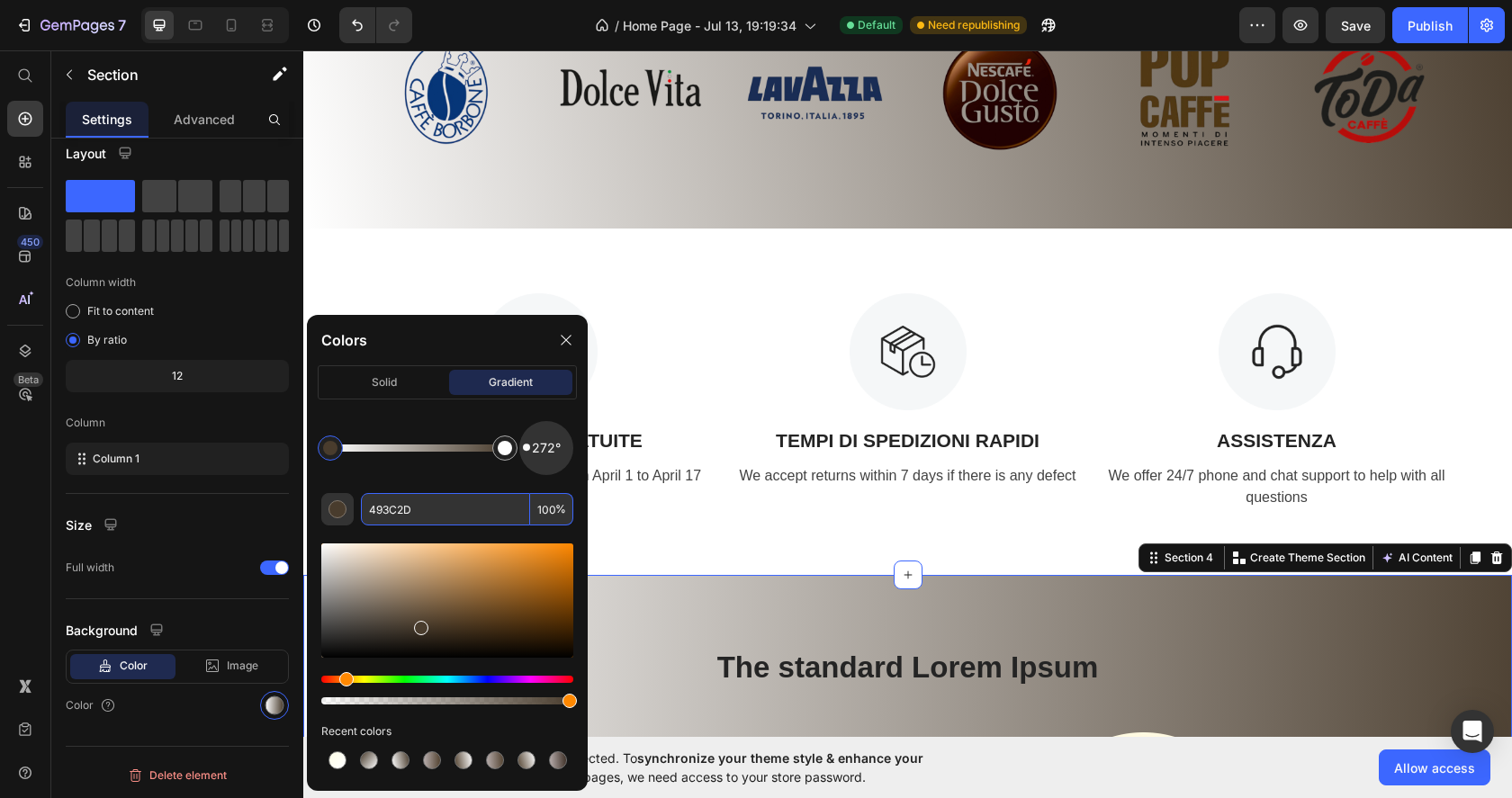 click at bounding box center (526, 447) 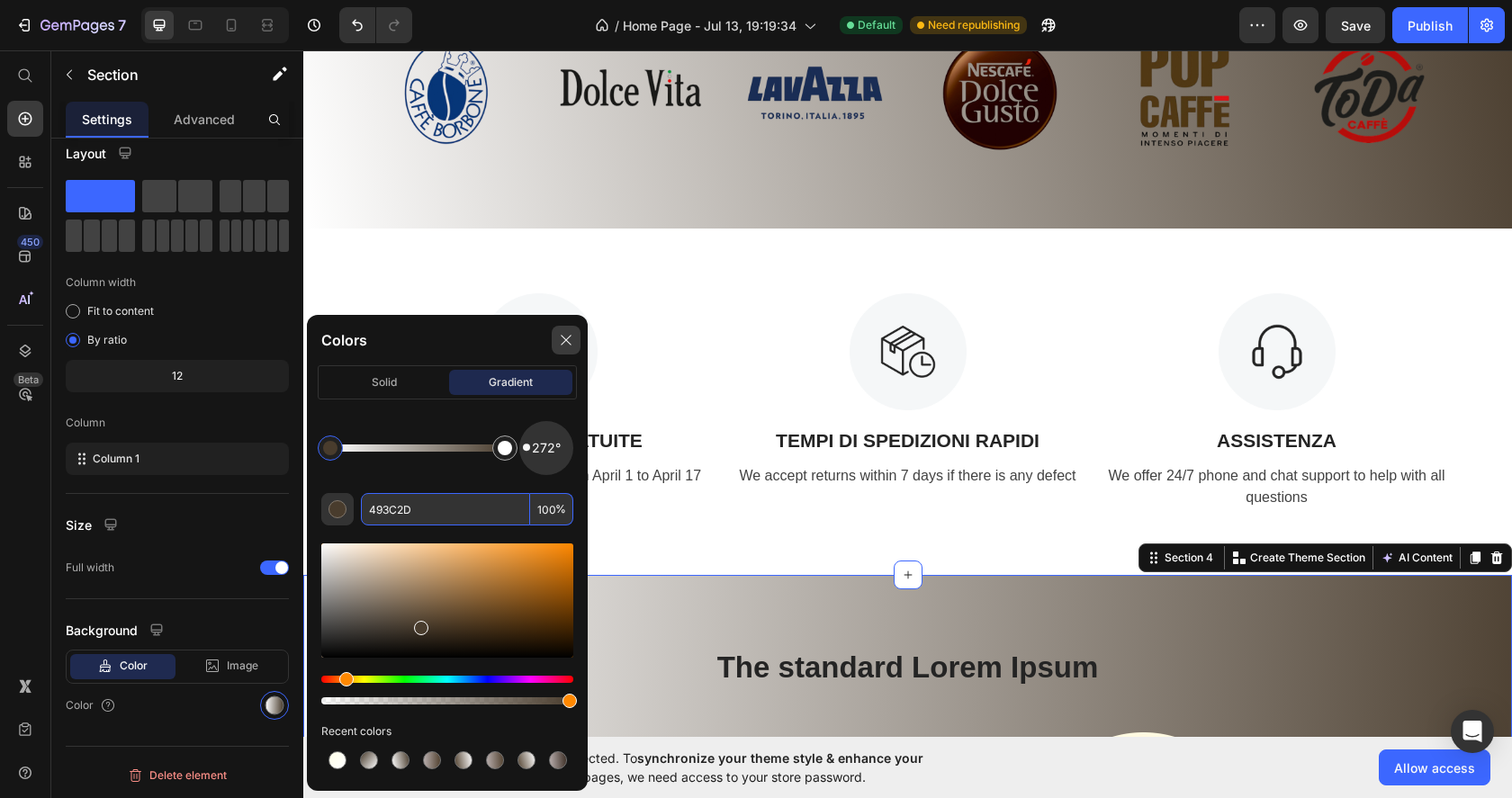 type on "493C2D" 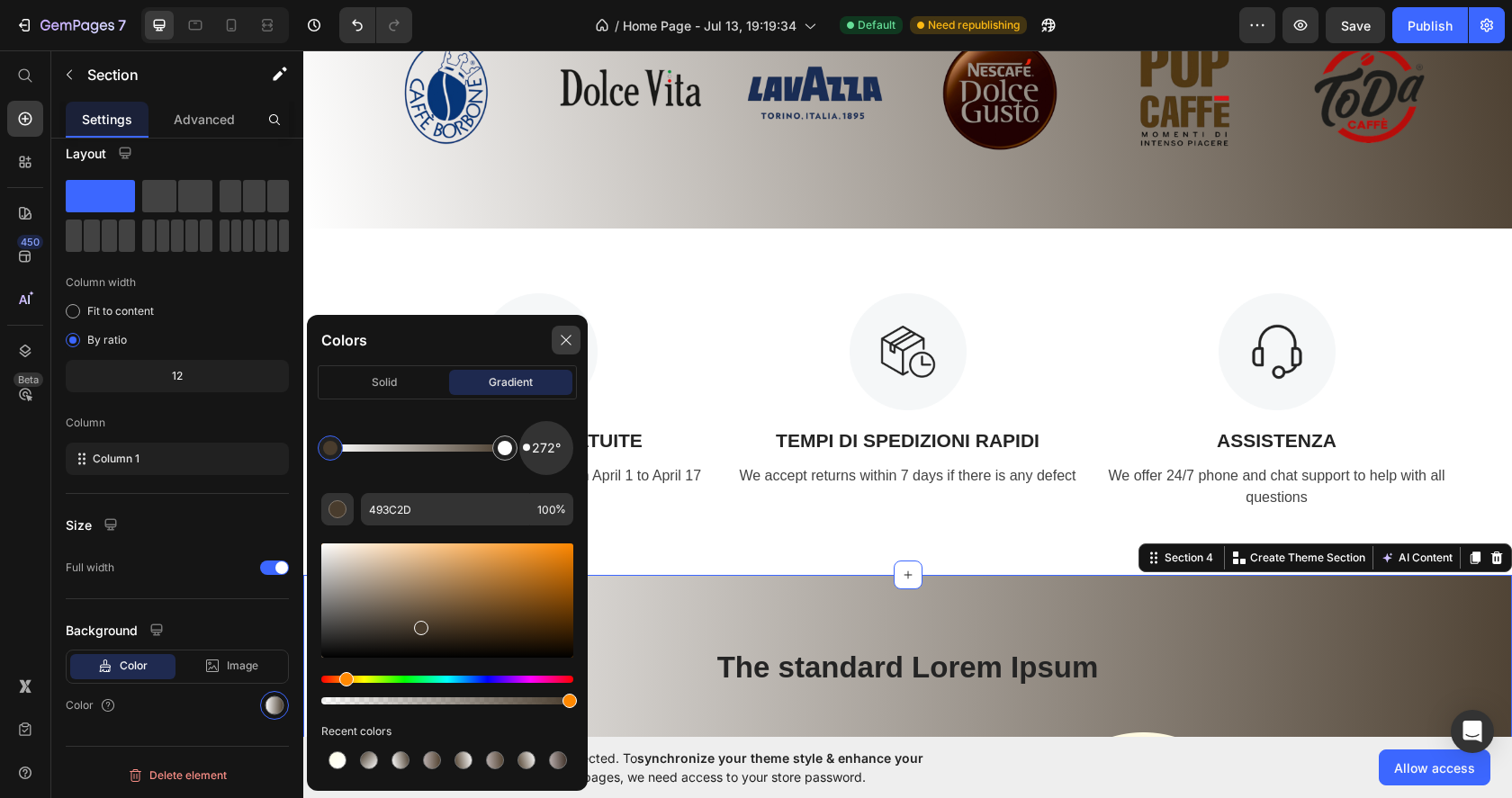 click 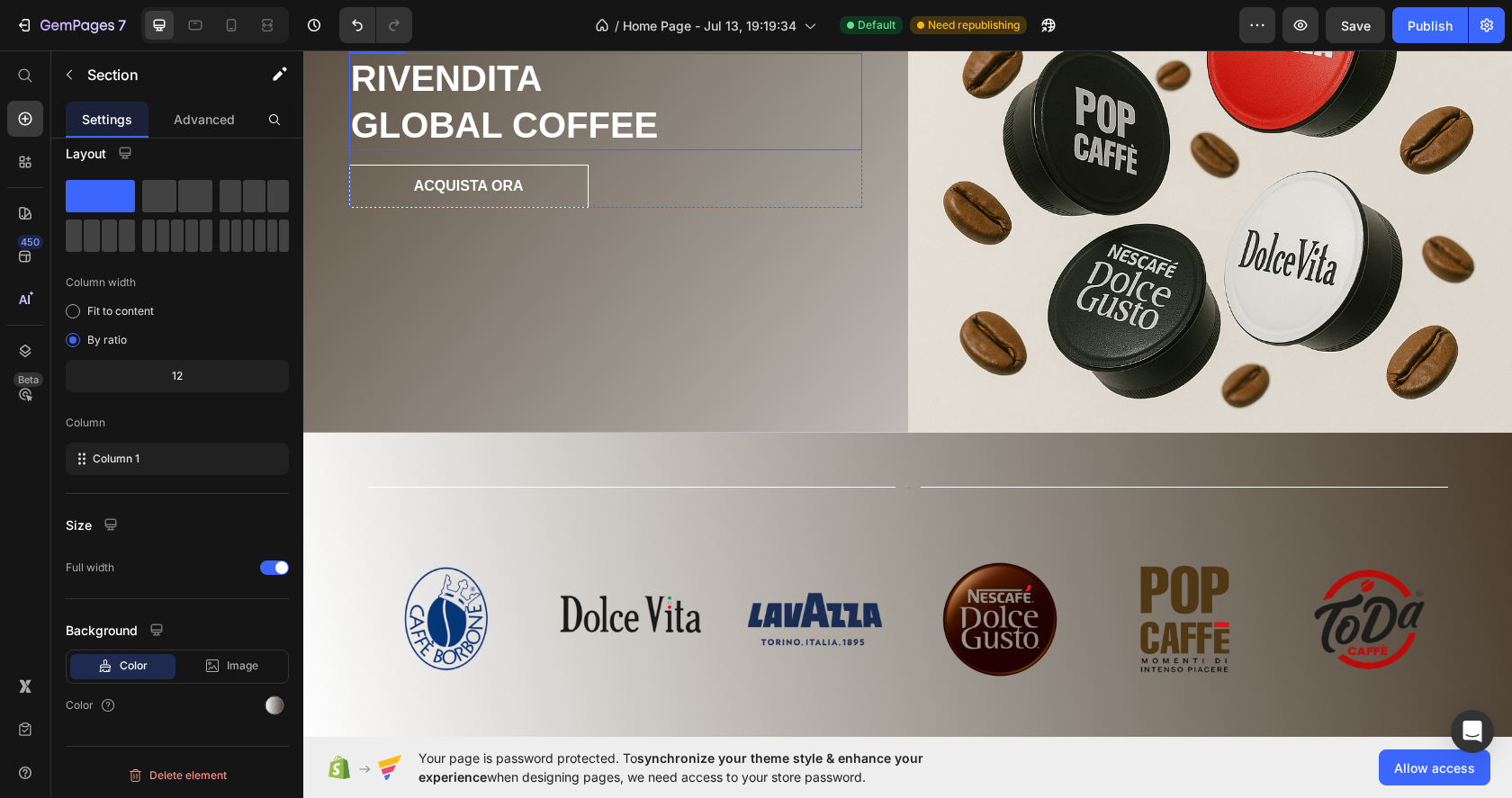 scroll, scrollTop: 539, scrollLeft: 0, axis: vertical 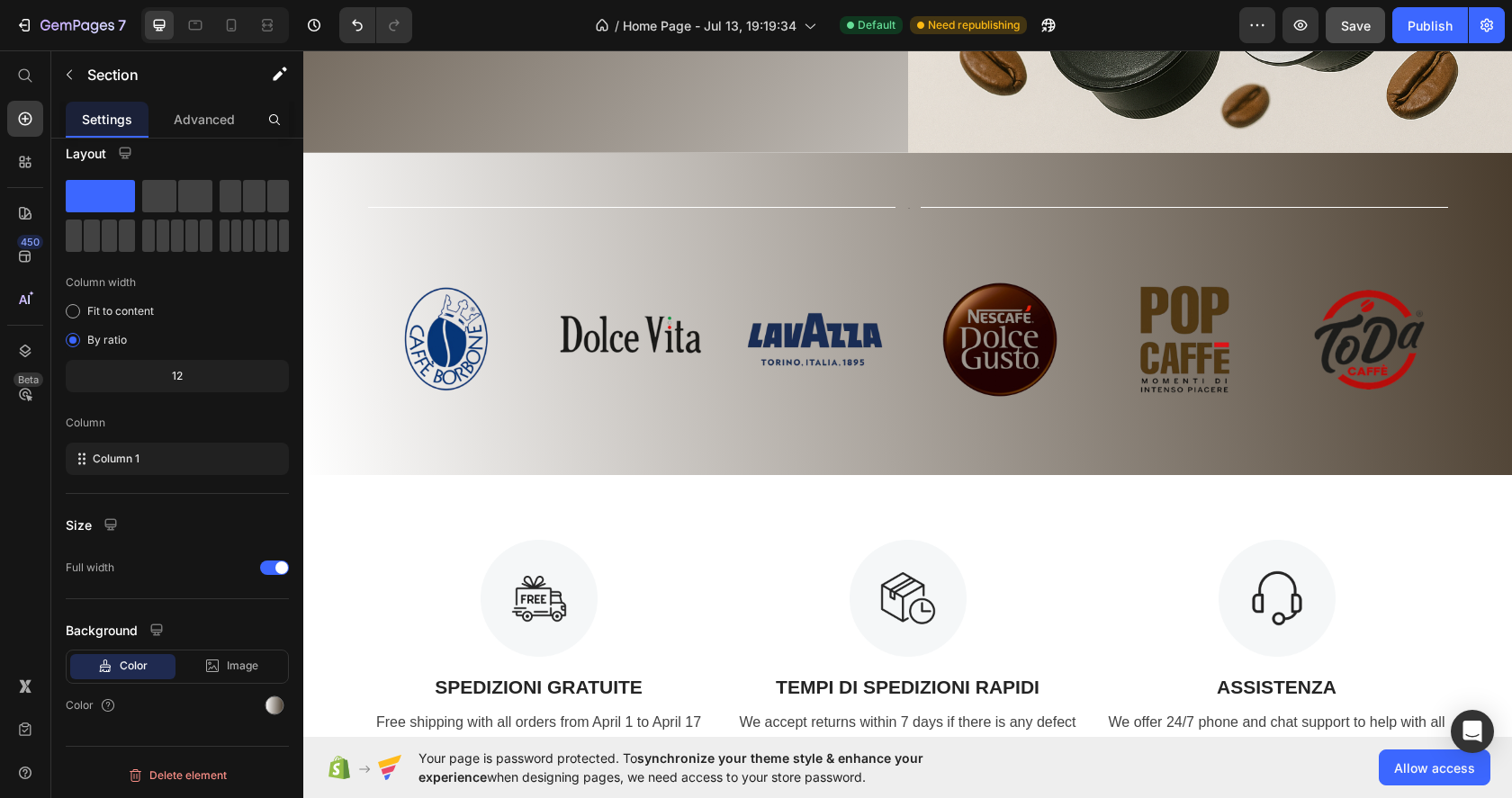 click on "Save" 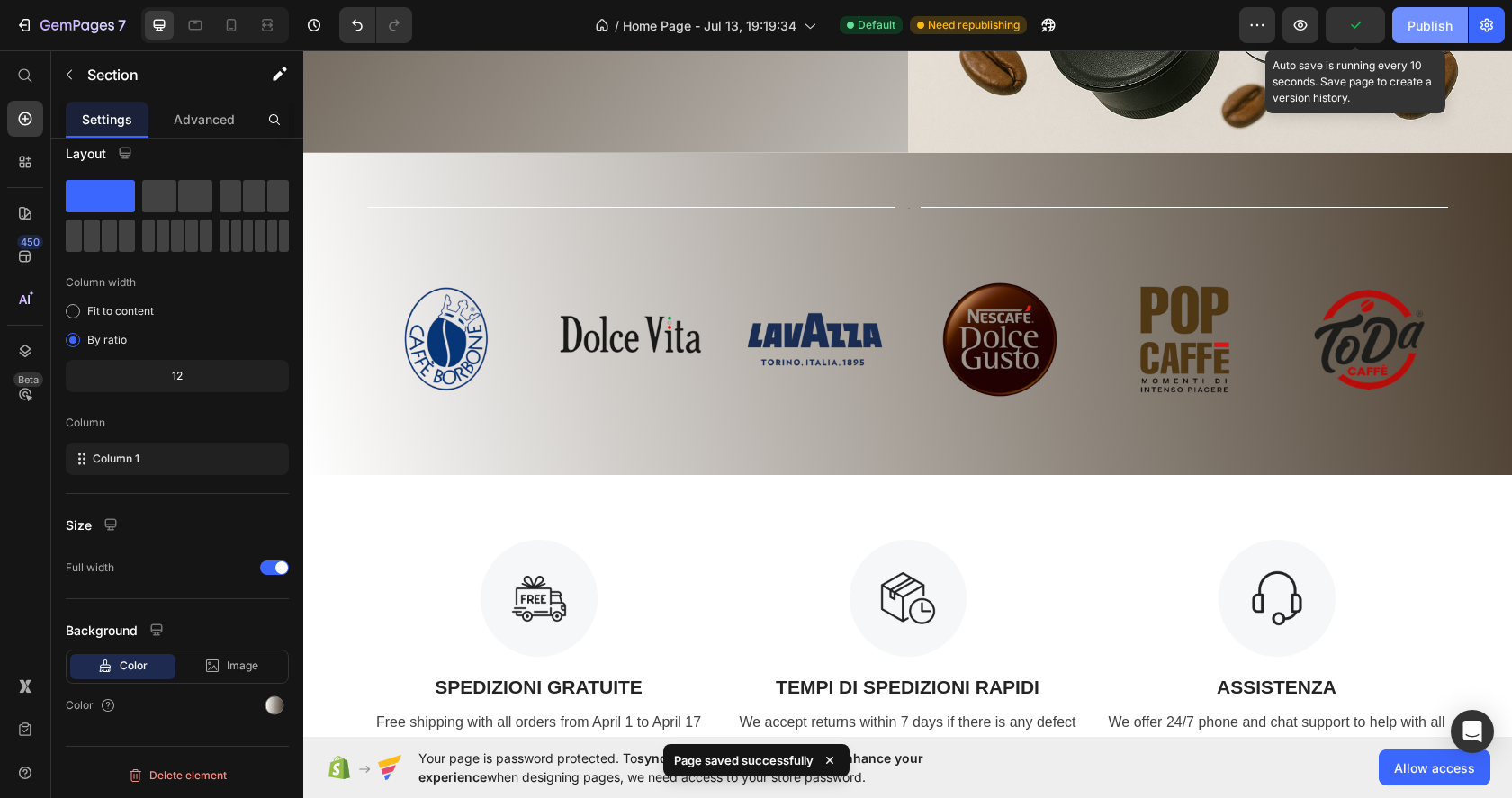 click on "Publish" 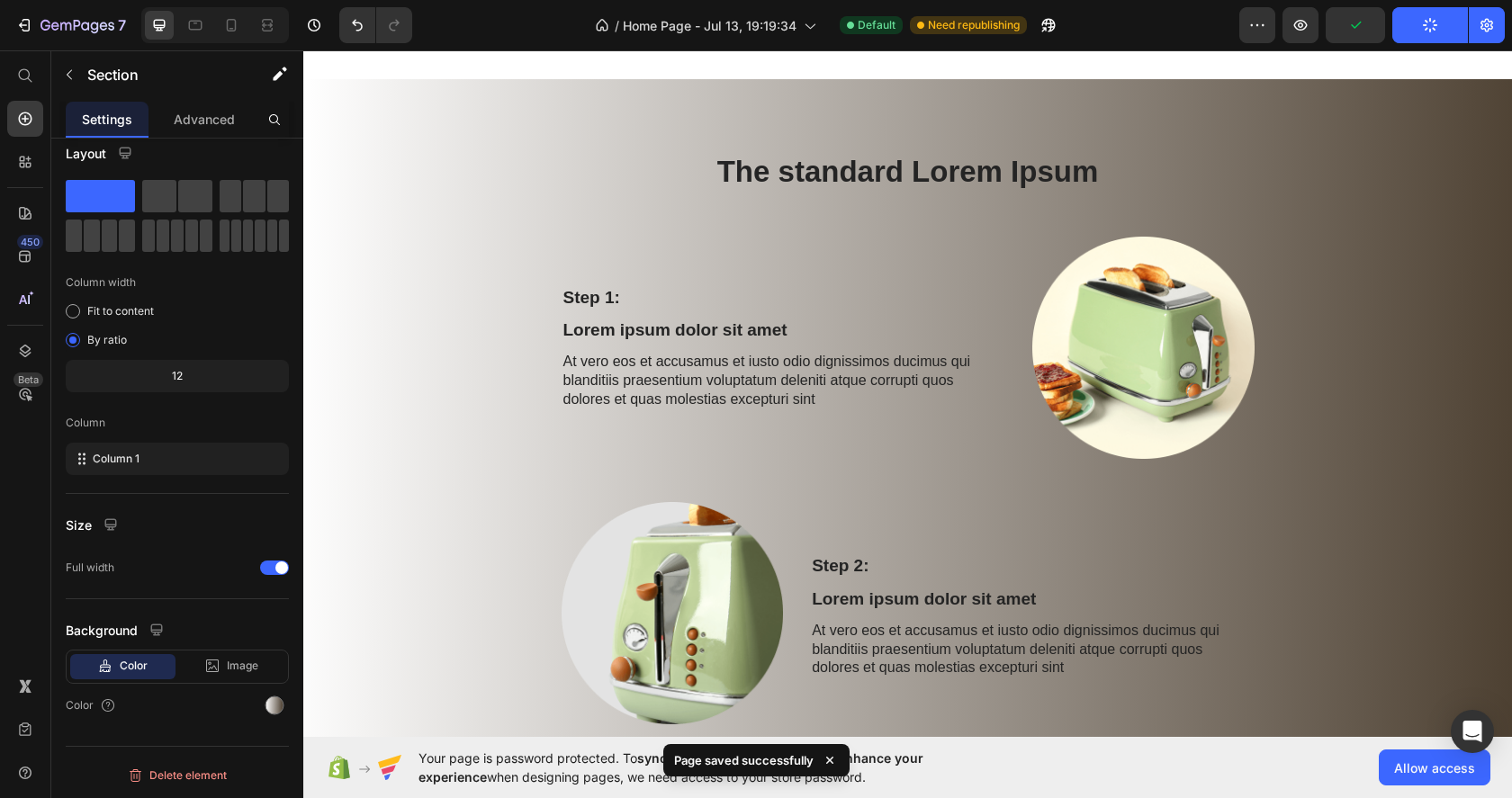 scroll, scrollTop: 1307, scrollLeft: 0, axis: vertical 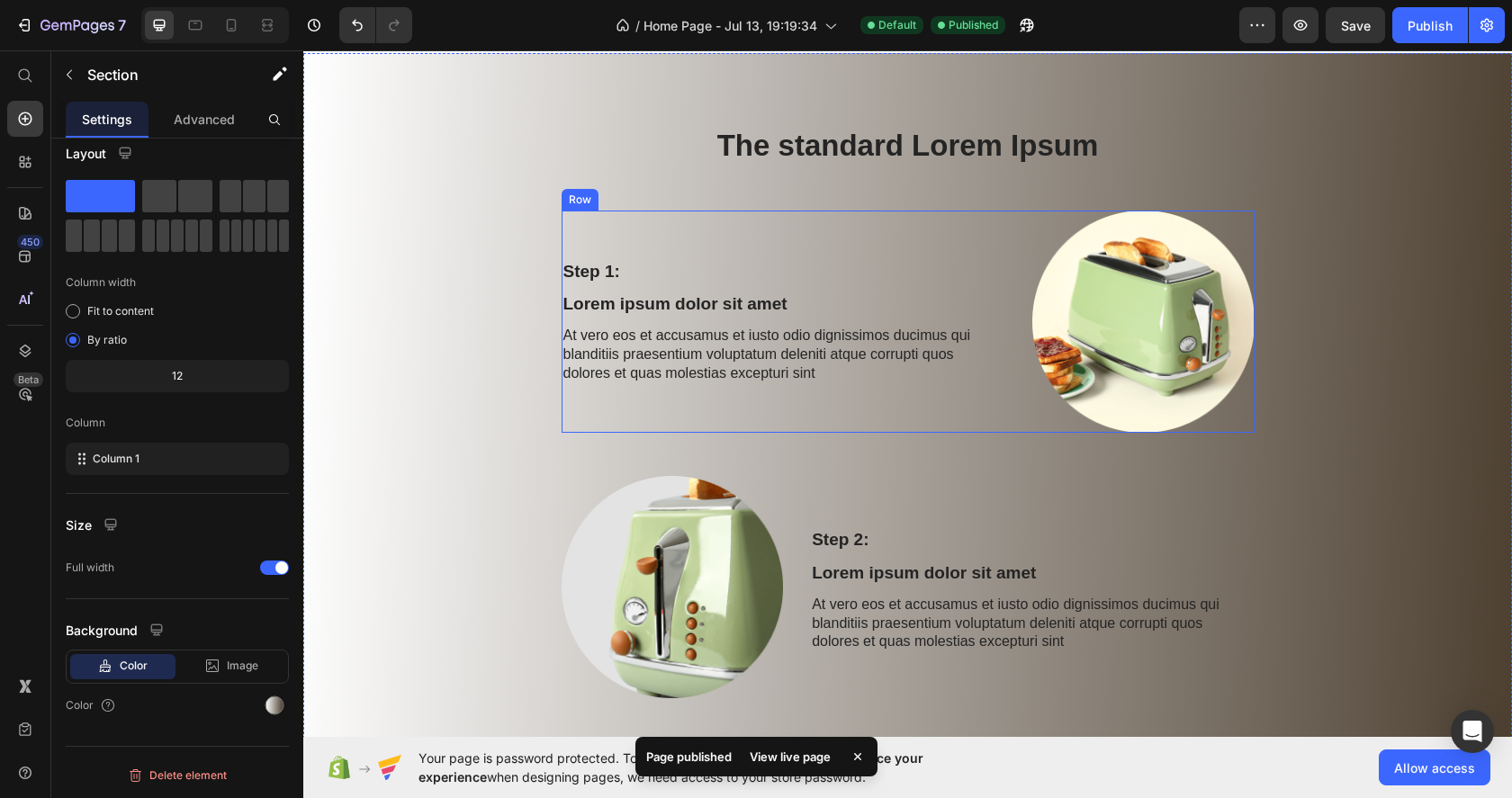 drag, startPoint x: 1273, startPoint y: 189, endPoint x: 969, endPoint y: 139, distance: 308.0844 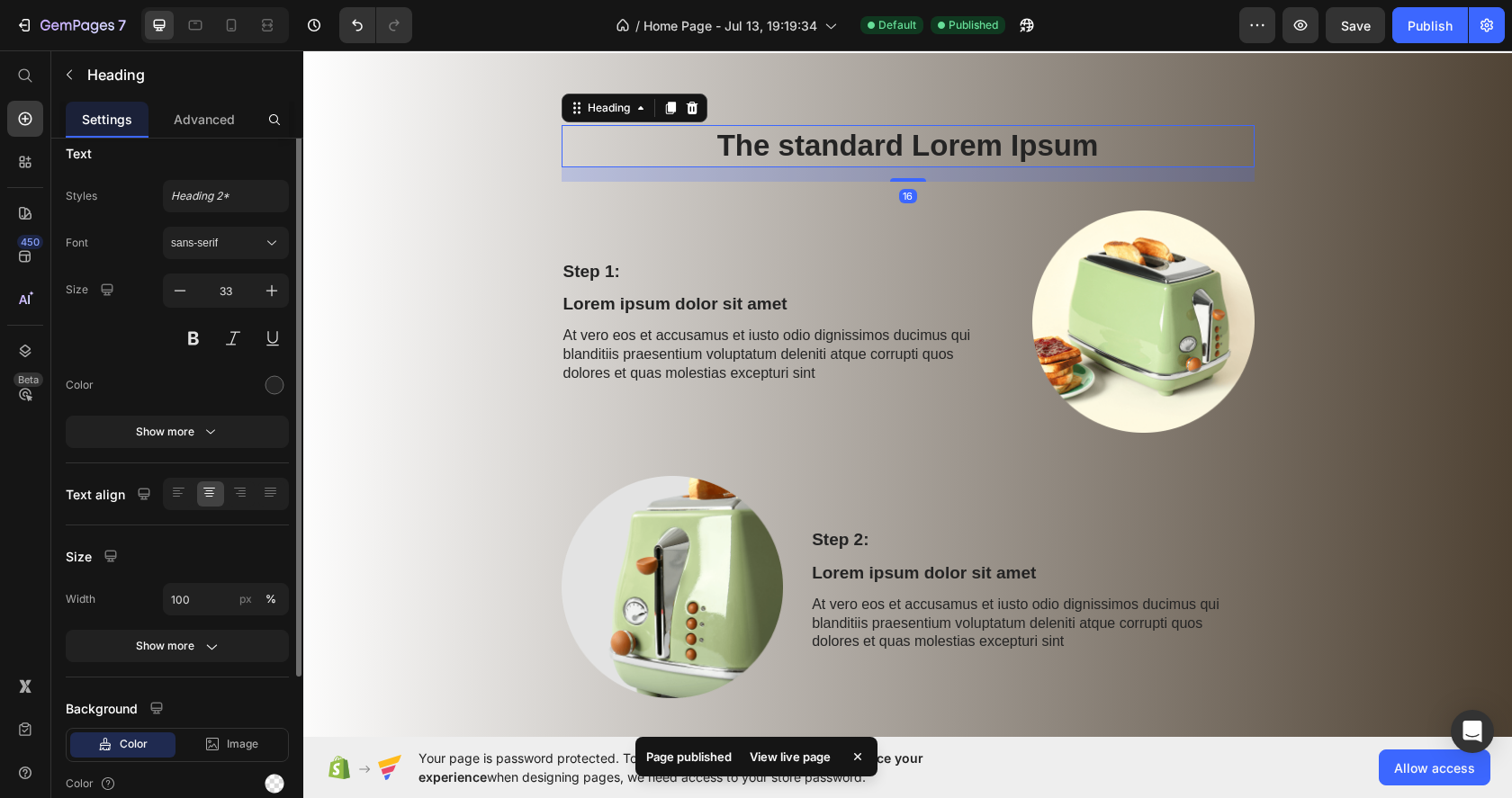 scroll, scrollTop: 0, scrollLeft: 0, axis: both 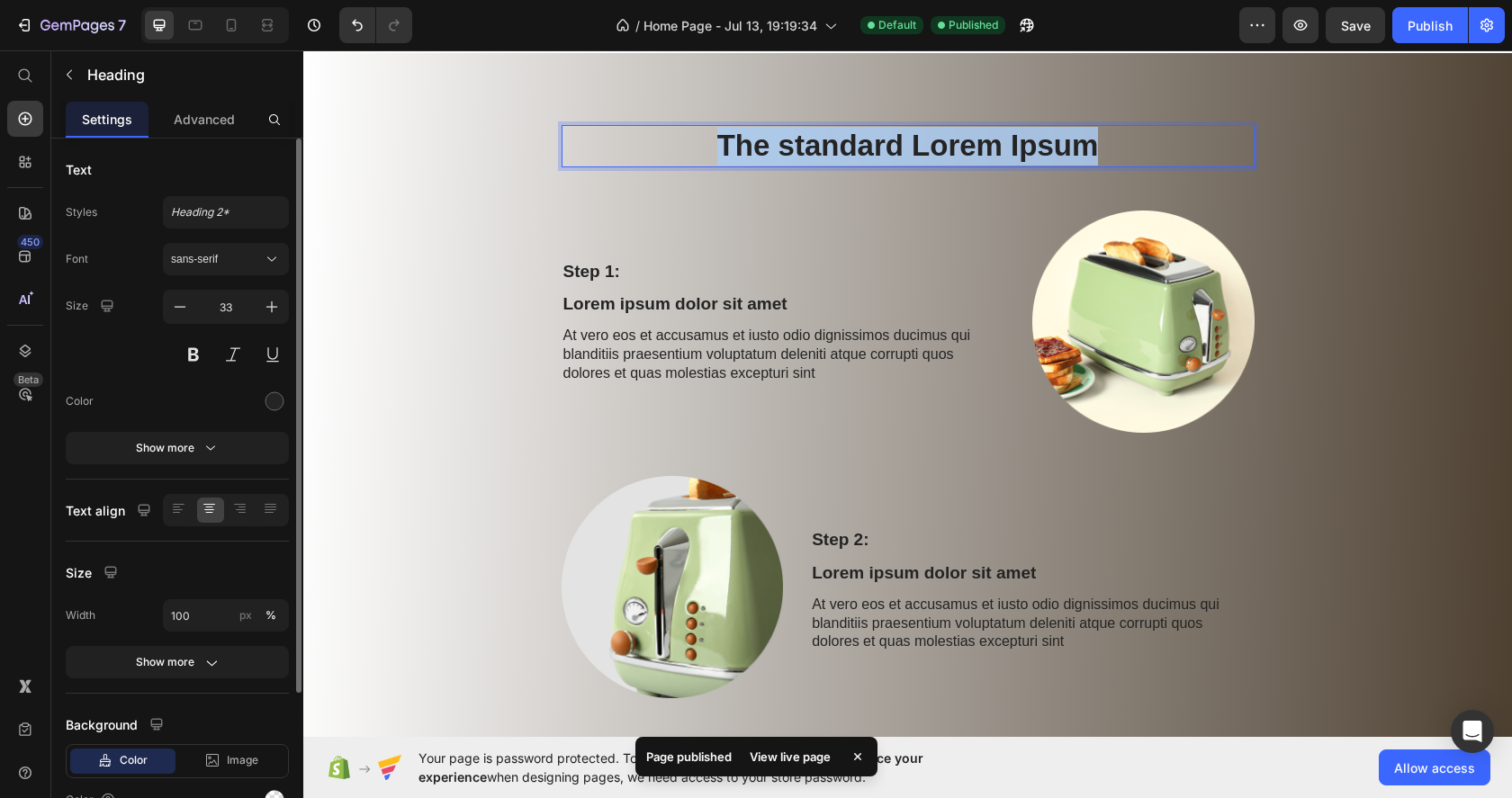click on "The standard Lorem Ipsum" at bounding box center [908, 146] 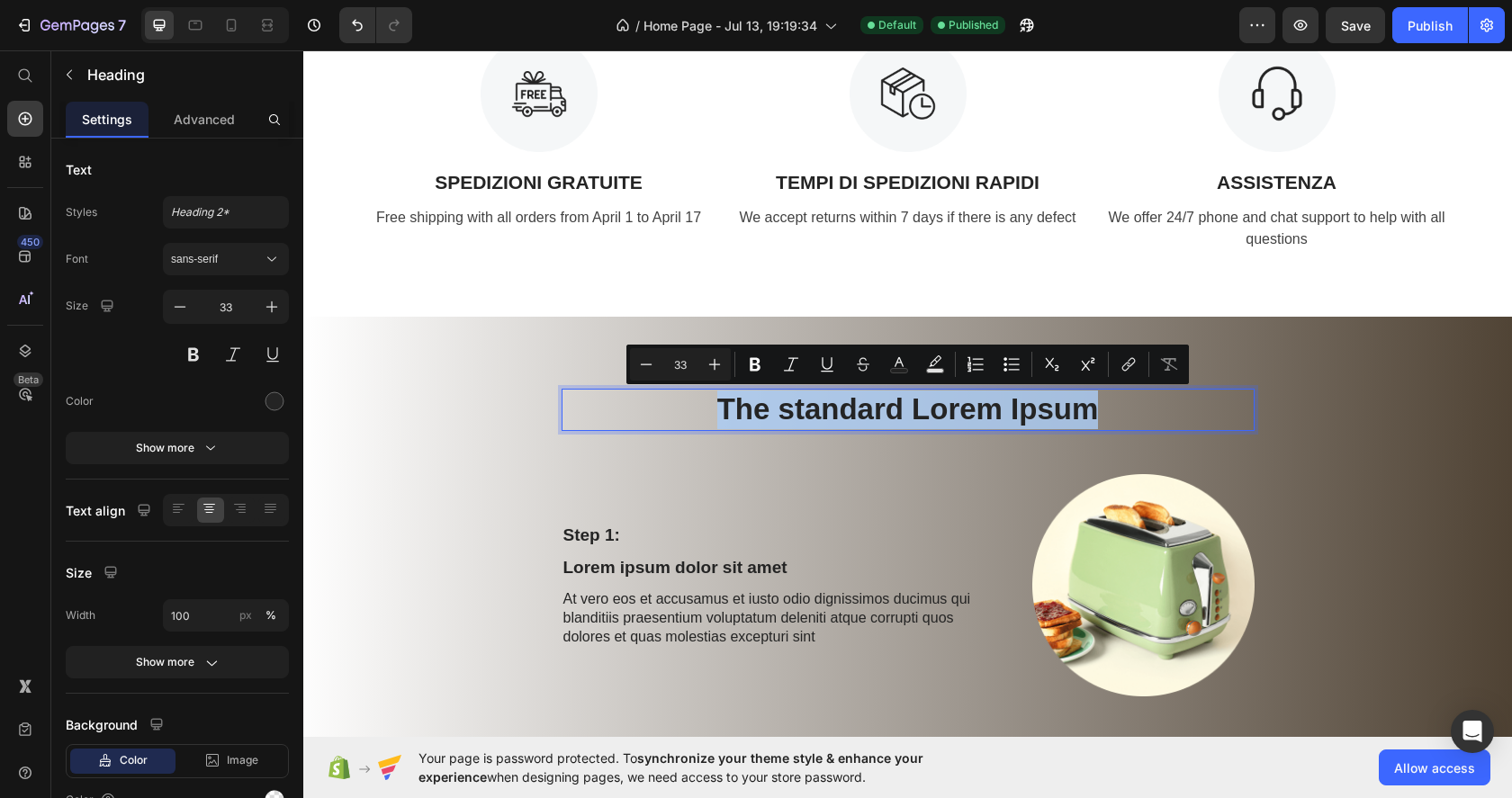 scroll, scrollTop: 1045, scrollLeft: 0, axis: vertical 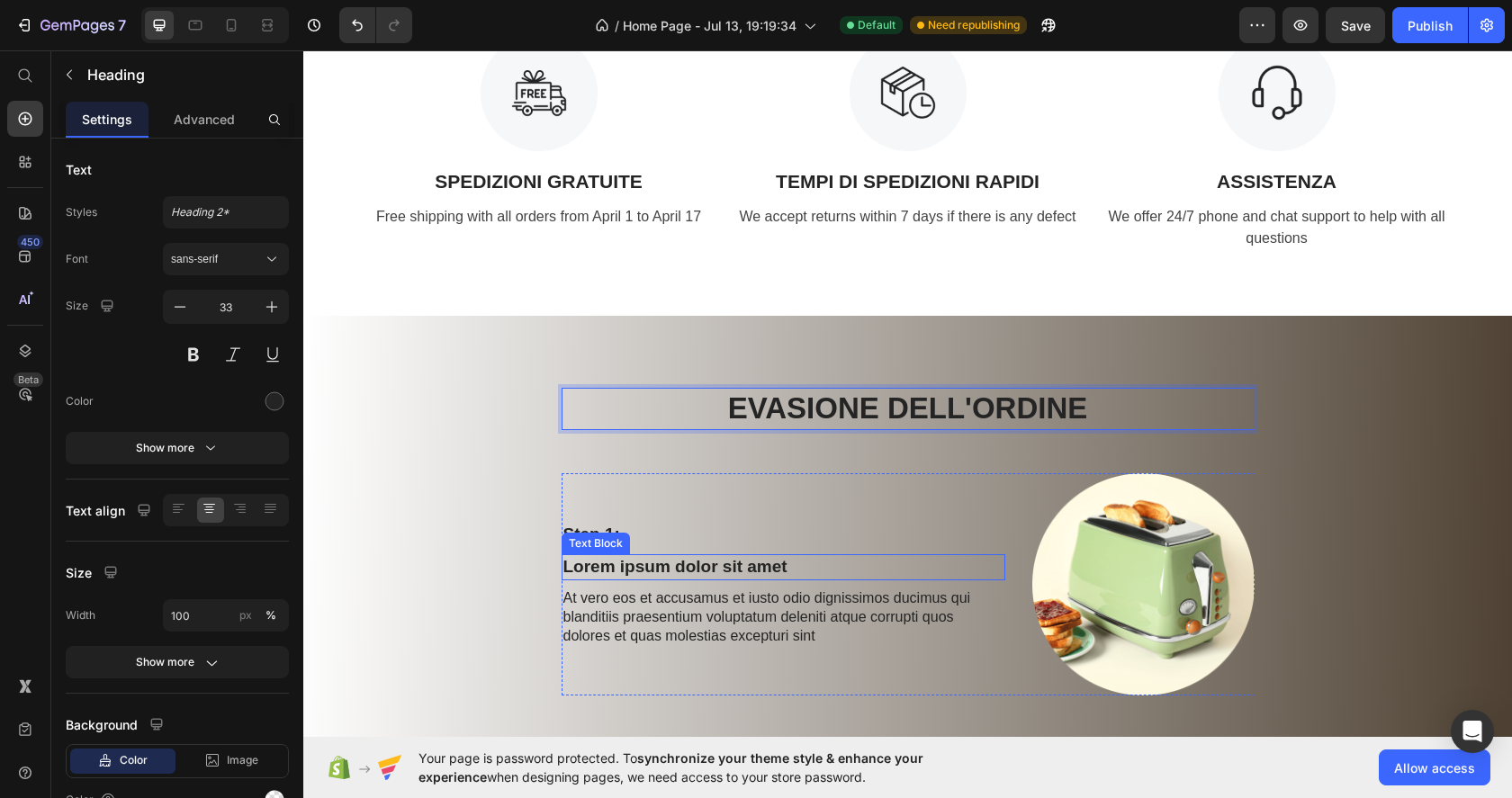 click on "Lorem ipsum dolor sit amet" at bounding box center [783, 567] 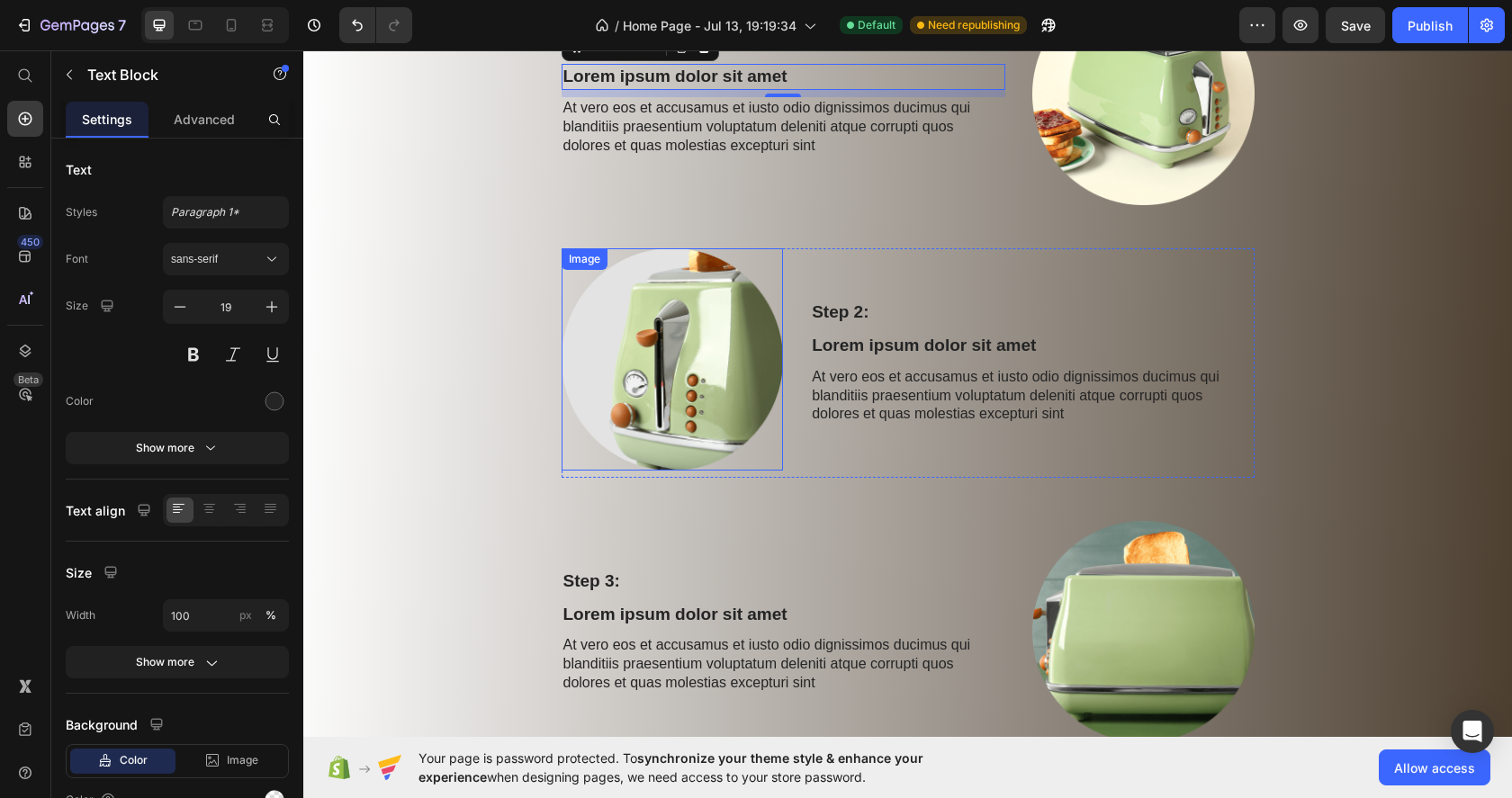 scroll, scrollTop: 1332, scrollLeft: 0, axis: vertical 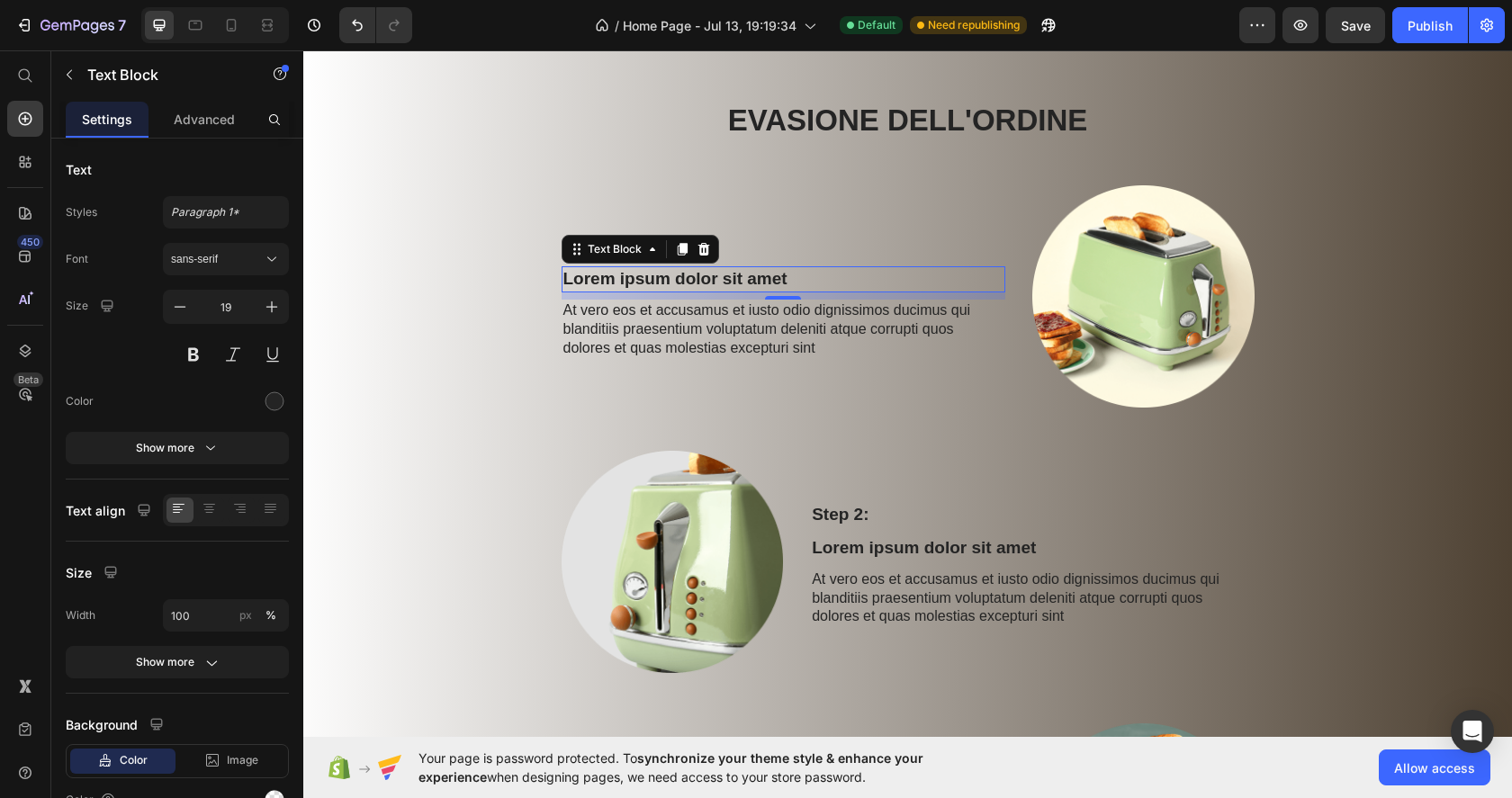 click on "Lorem ipsum dolor sit amet" at bounding box center [783, 279] 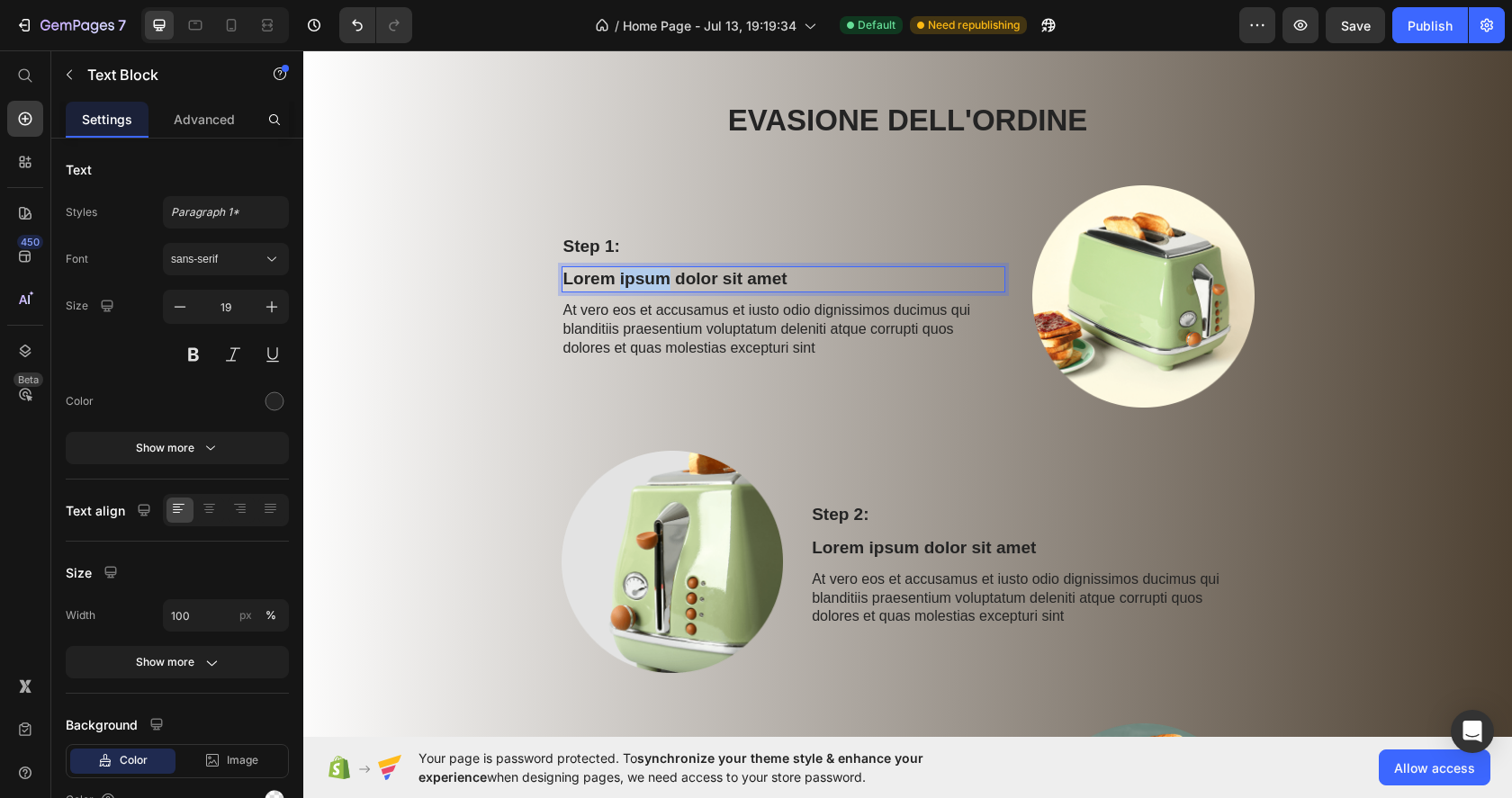 click on "Lorem ipsum dolor sit amet" at bounding box center (783, 279) 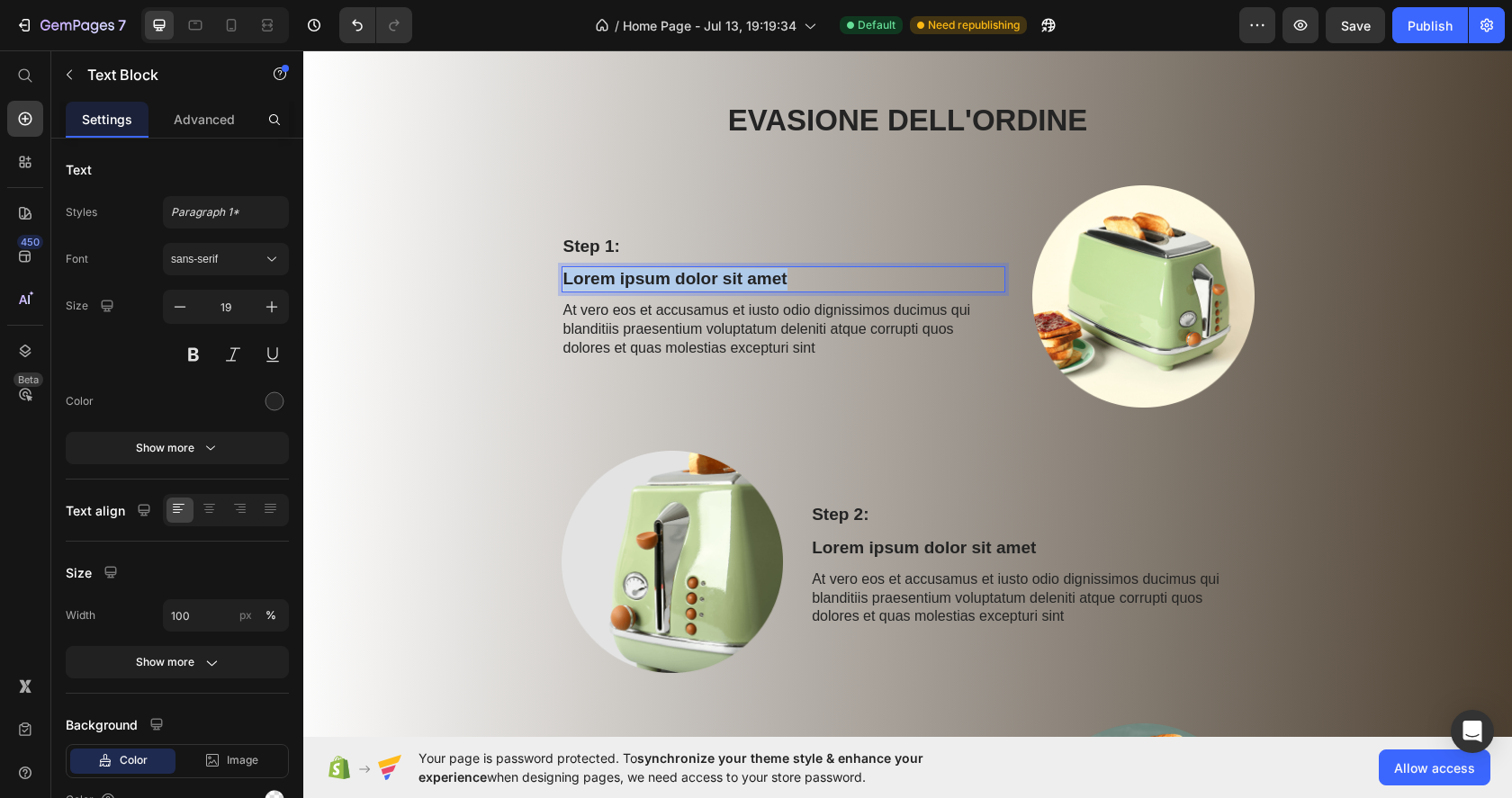 click on "Lorem ipsum dolor sit amet" at bounding box center [783, 279] 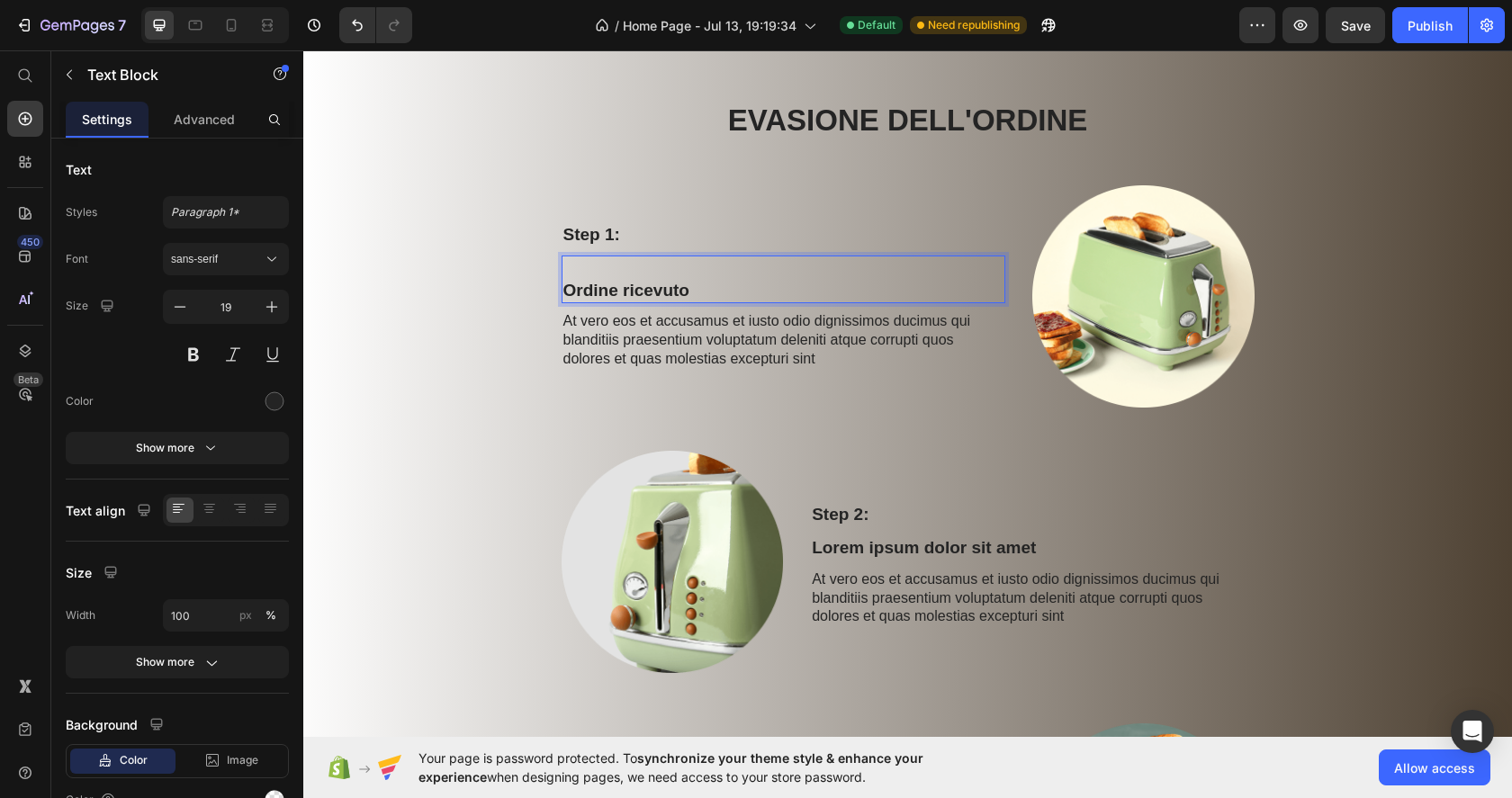 click on "Ordine ricevuto" at bounding box center [783, 291] 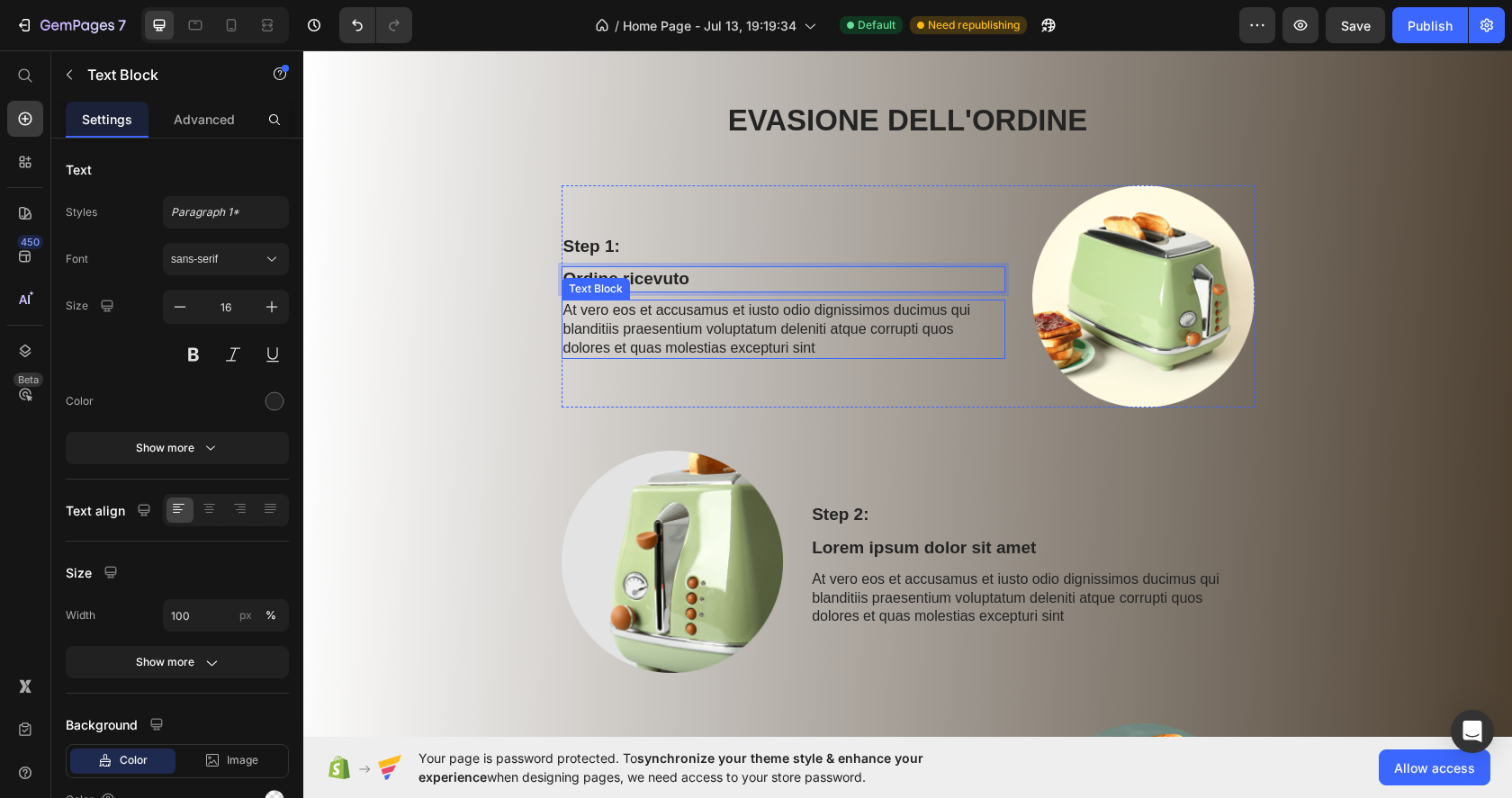 click on "At vero eos et accusamus et iusto odio dignissimos ducimus qui blanditiis praesentium voluptatum deleniti atque corrupti quos dolores et quas molestias excepturi sint" at bounding box center (783, 329) 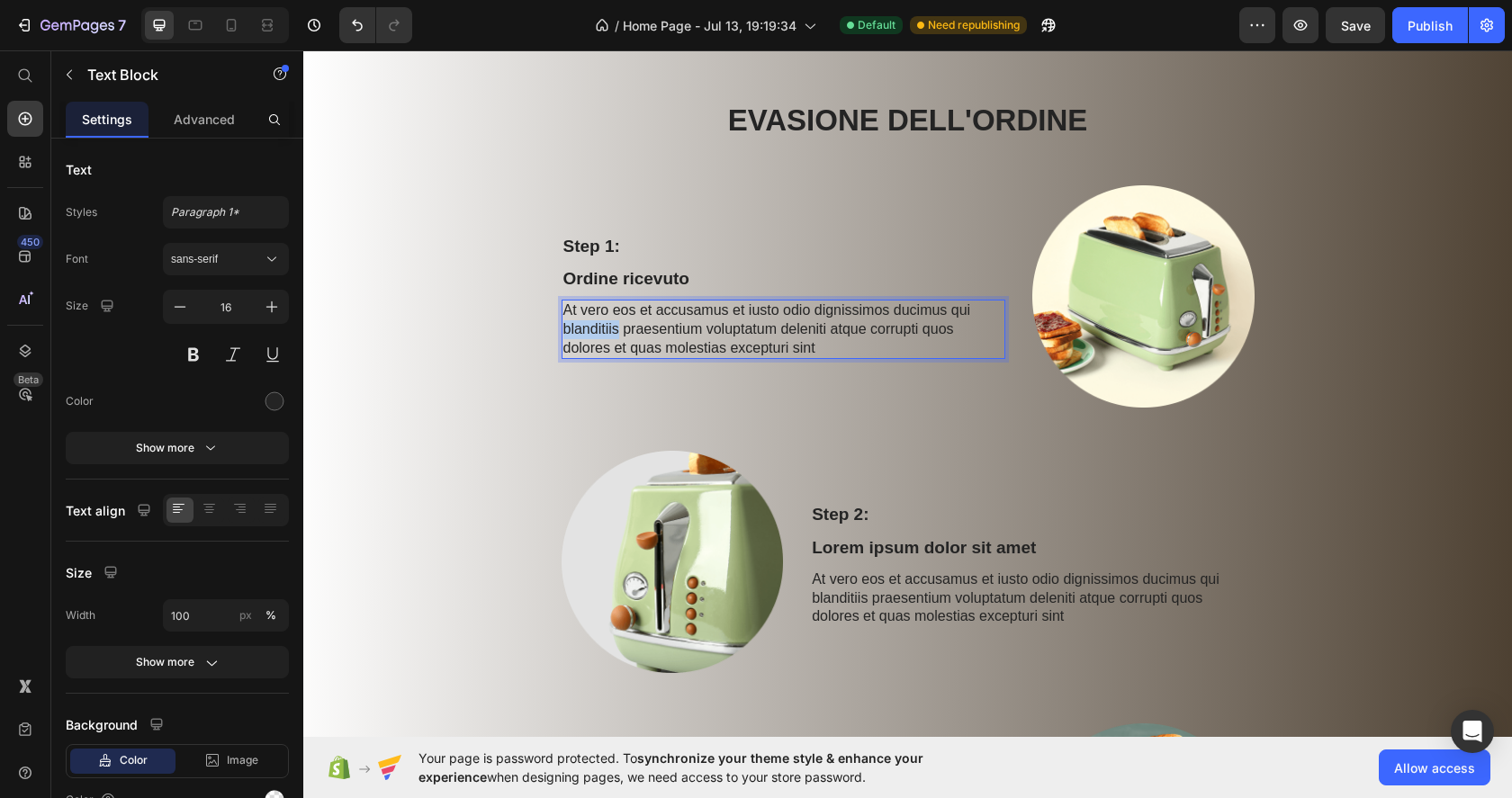 click on "At vero eos et accusamus et iusto odio dignissimos ducimus qui blanditiis praesentium voluptatum deleniti atque corrupti quos dolores et quas molestias excepturi sint" at bounding box center [783, 329] 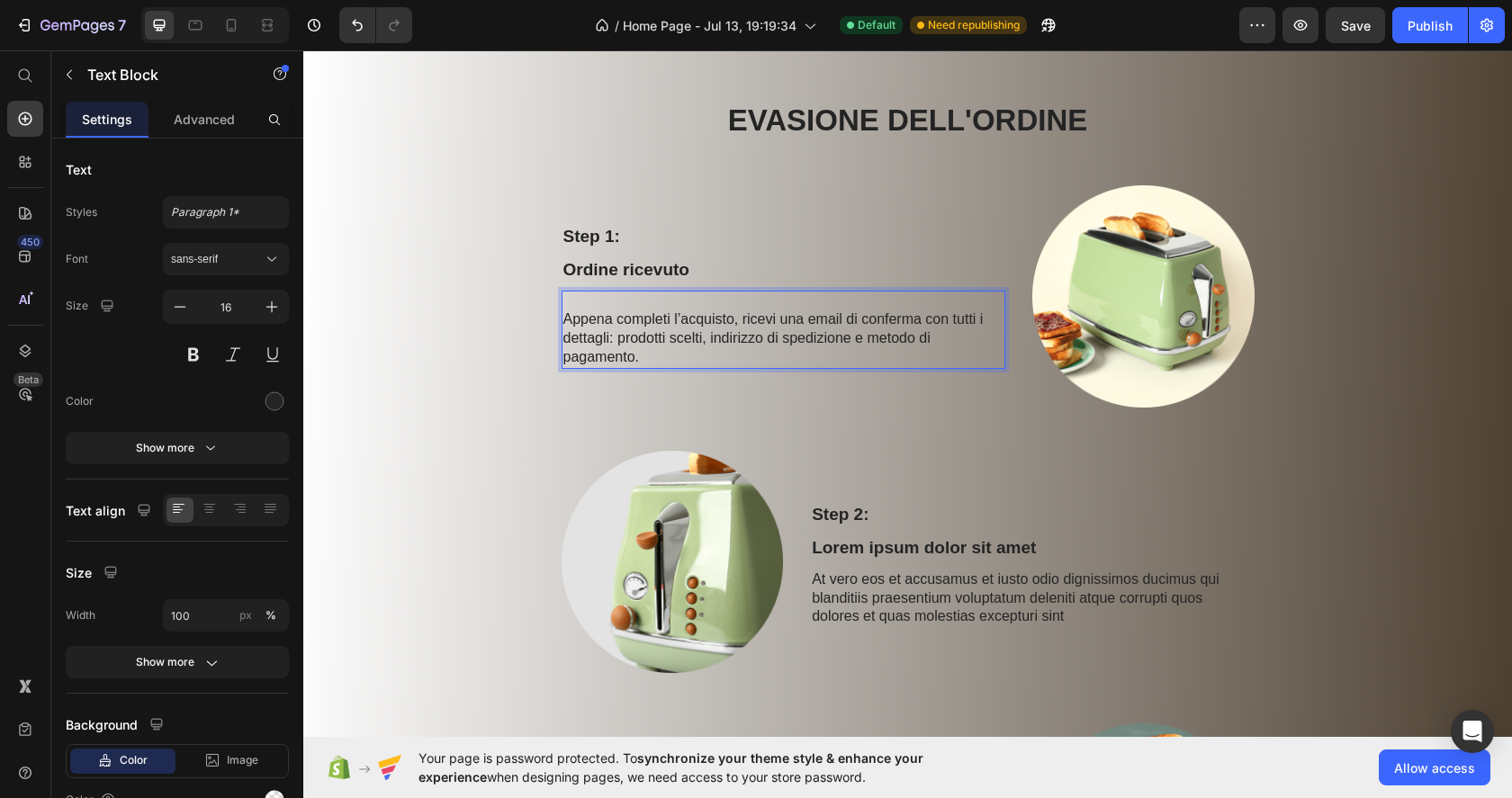 click at bounding box center [783, 301] 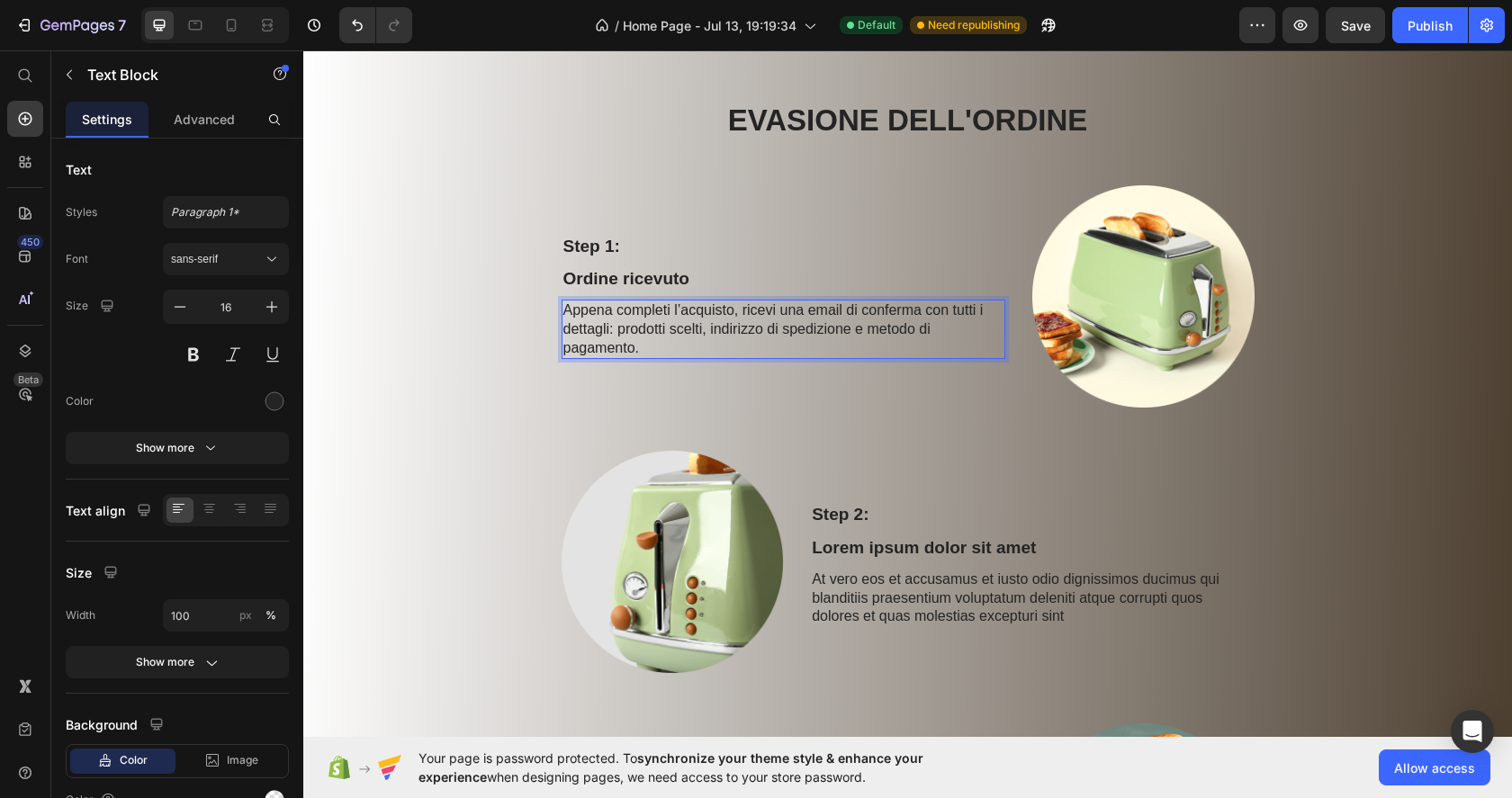 click on "EVASIONE DELL'ORDINE Heading Row Step 1: Text Block Ordine ricevuto Text Block Appena completi l’acquisto, ricevi una email di conferma con tutti i dettagli: prodotti scelti, indirizzo di spedizione e metodo di pagamento. Text Block   0 Image Row Image Step 2: Text Block Lorem ipsum dolor sit amet Text Block At vero eos et accusamus et iusto odio dignissimos ducimus qui blanditiis praesentium voluptatum deleniti atque corrupti quos dolores et quas molestias excepturi sint Text Block Row Step 3: Text Block Lorem ipsum dolor sit amet Text Block At vero eos et accusamus et iusto odio dignissimos ducimus qui blanditiis praesentium voluptatum deleniti atque corrupti quos dolores et quas molestias excepturi sint Text Block Image Row Image Step 4: Text Block Lorem ipsum dolor sit amet Text Block At vero eos et accusamus et iusto odio dignissimos ducimus qui blanditiis praesentium voluptatum deleniti atque corrupti quos dolores et quas molestias excepturi sint Text Block Row Step 5: Text Block Text Block Text Block" at bounding box center (907, 764) 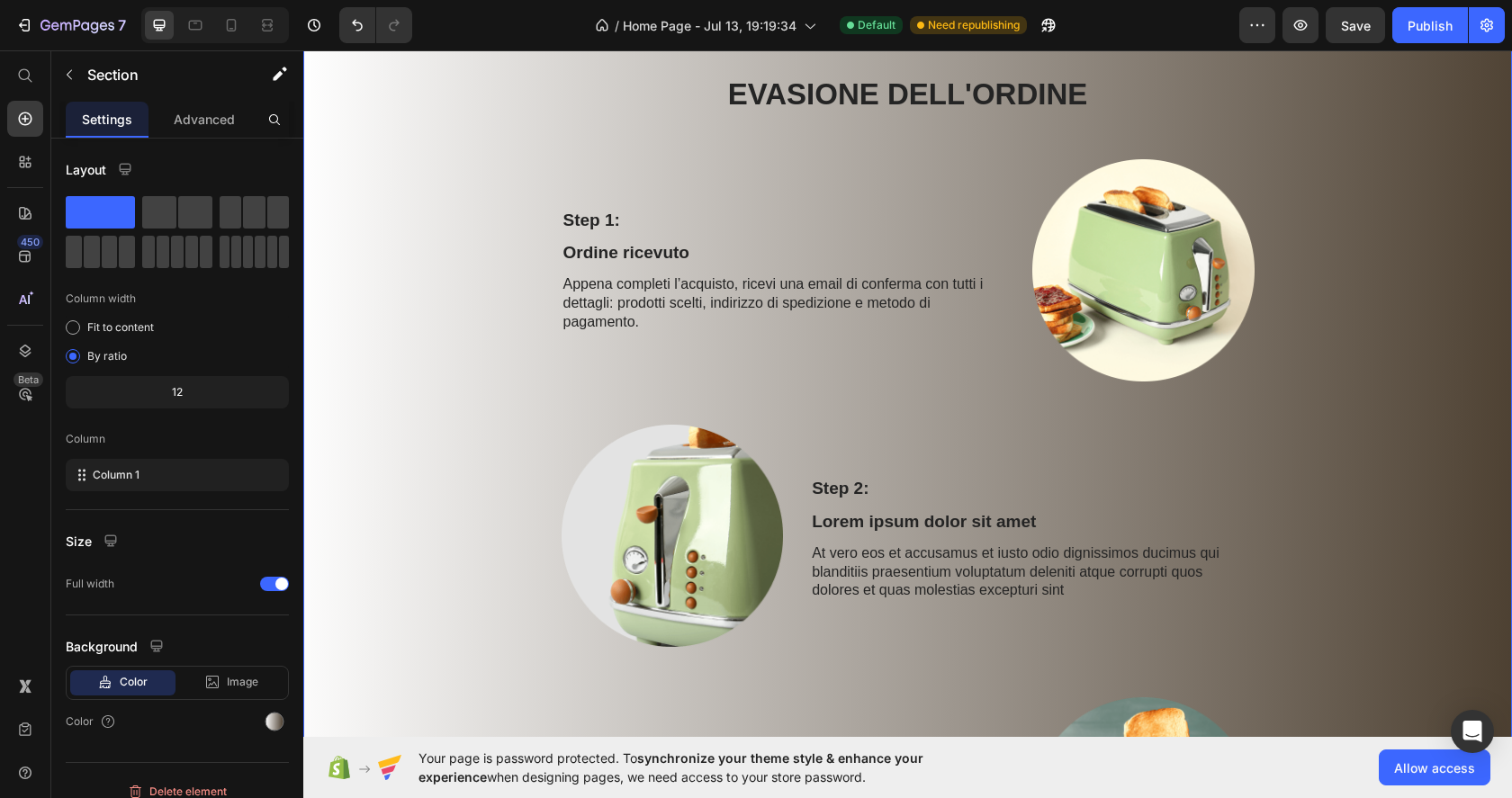 scroll, scrollTop: 1370, scrollLeft: 0, axis: vertical 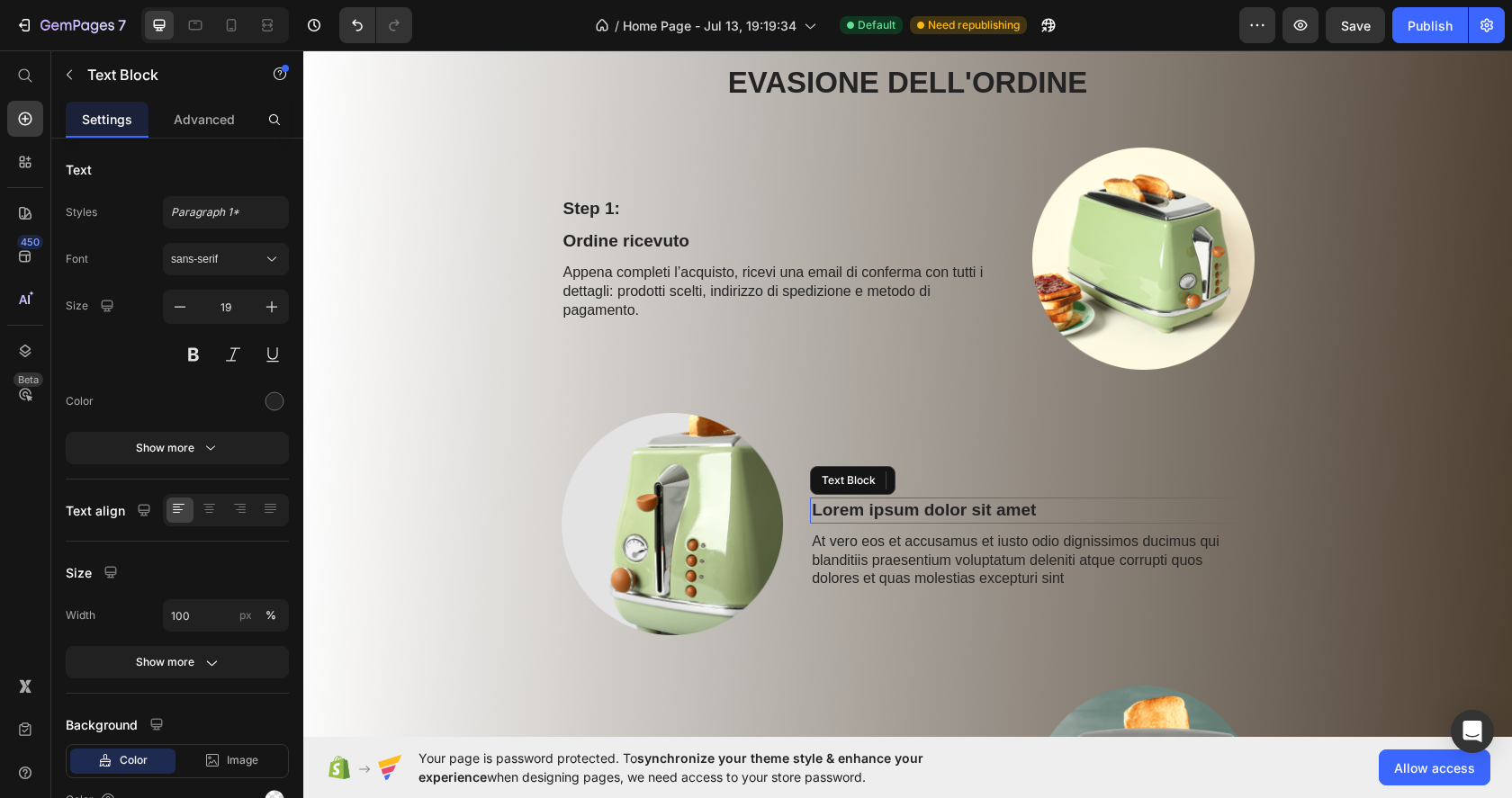 click on "Lorem ipsum dolor sit amet" at bounding box center (1031, 510) 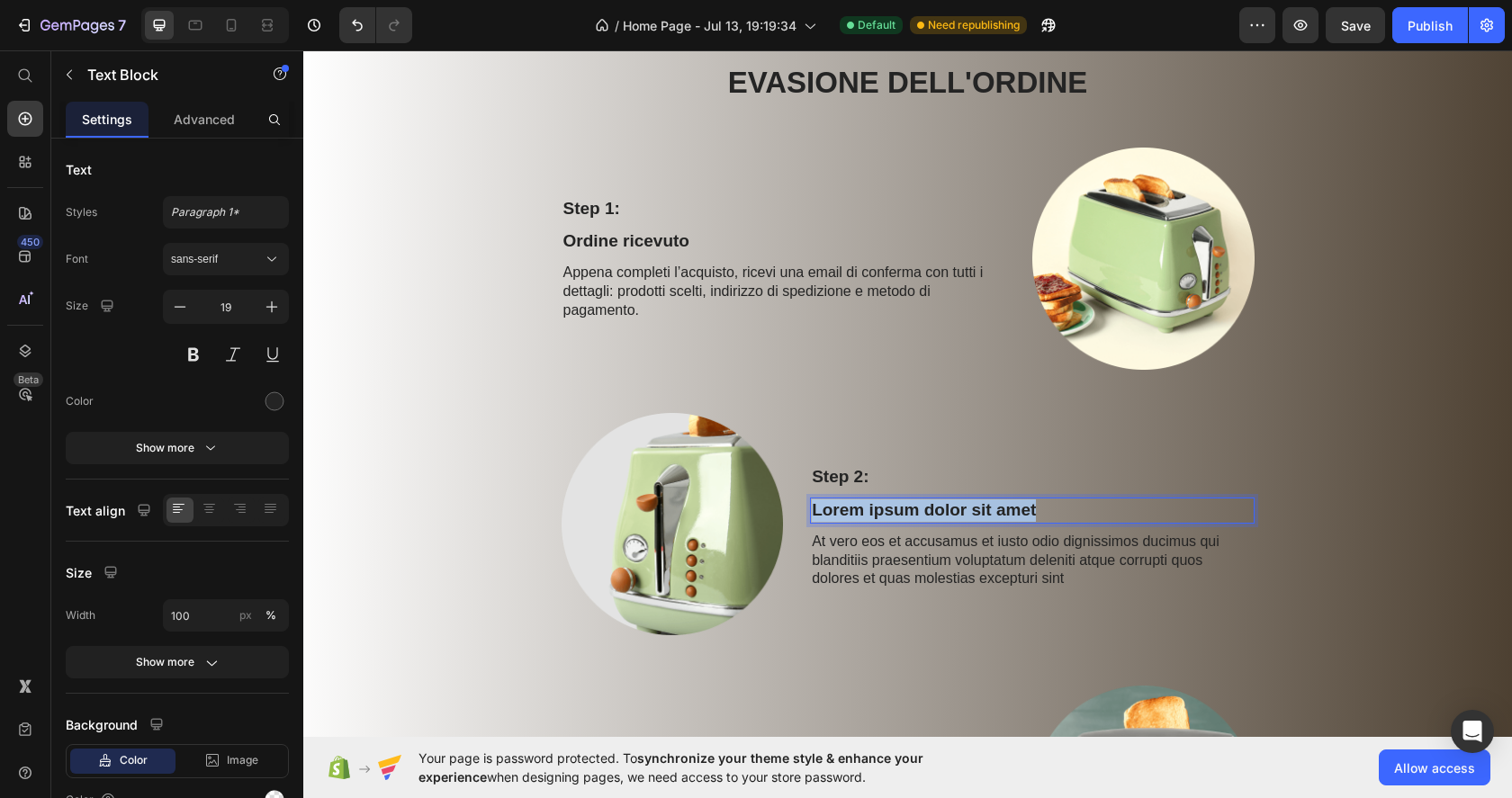 click on "Lorem ipsum dolor sit amet" at bounding box center [1031, 510] 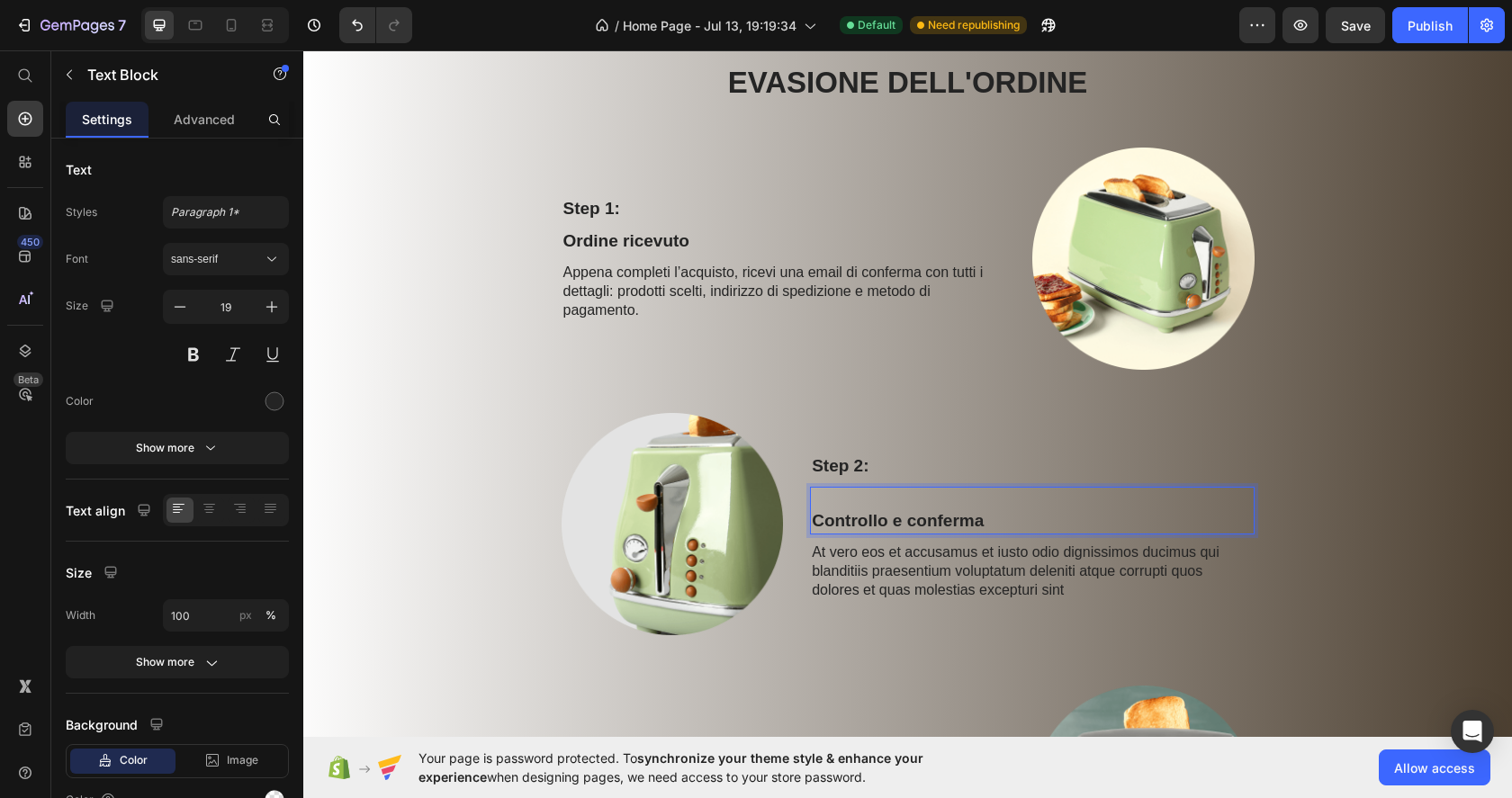 click at bounding box center (1031, 499) 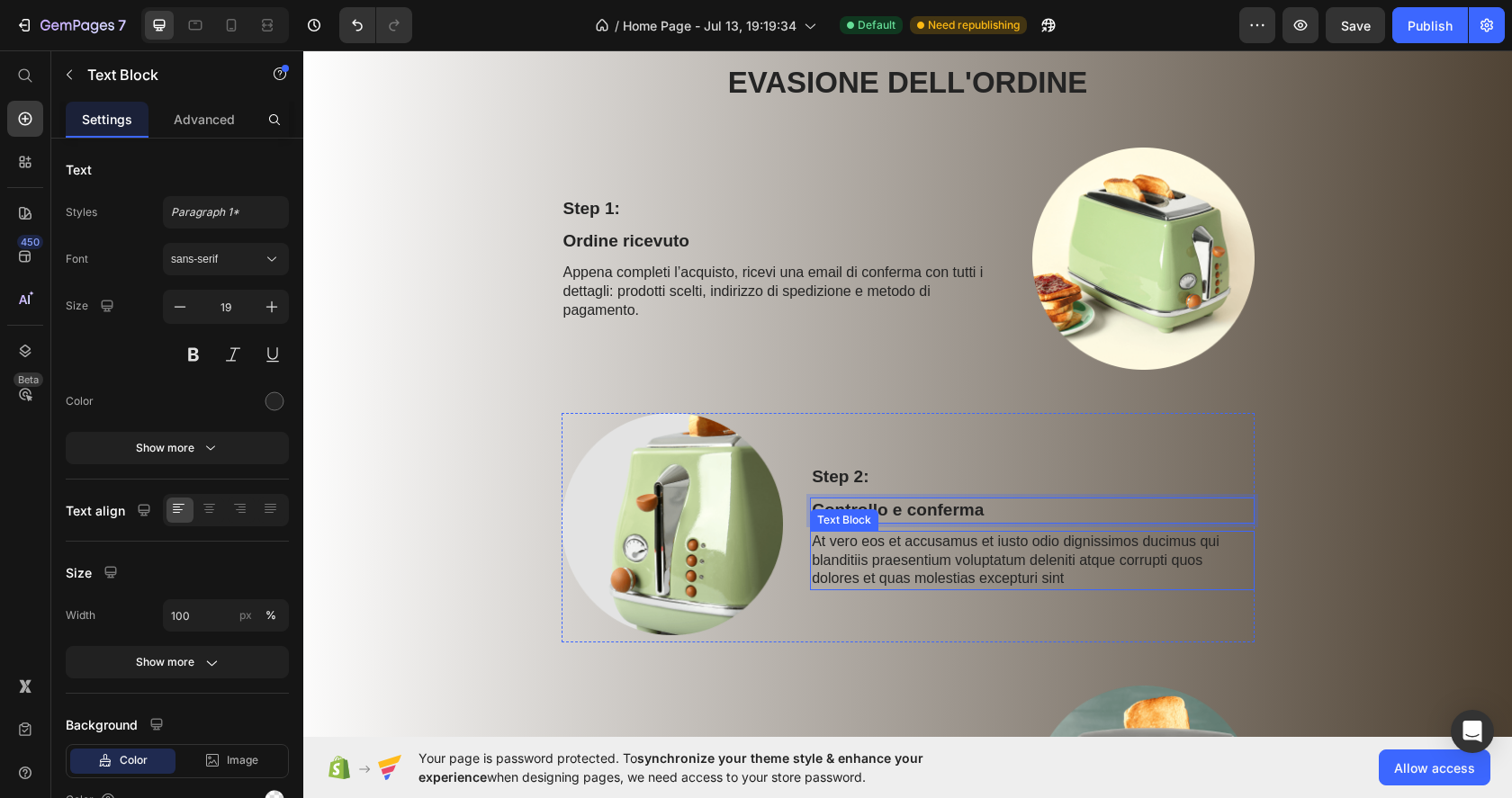 click on "At vero eos et accusamus et iusto odio dignissimos ducimus qui blanditiis praesentium voluptatum deleniti atque corrupti quos dolores et quas molestias excepturi sint" at bounding box center [1031, 560] 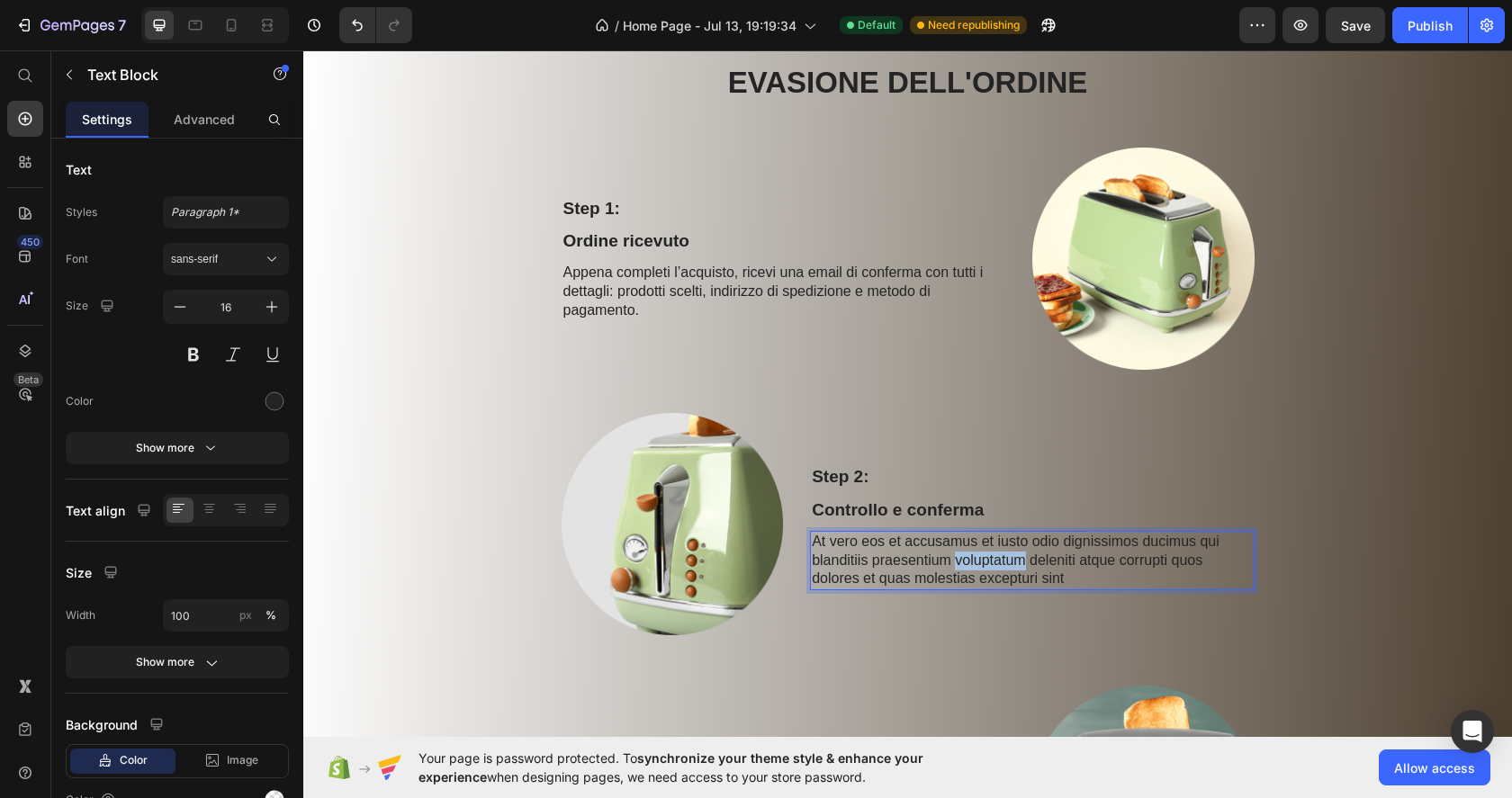 click on "At vero eos et accusamus et iusto odio dignissimos ducimus qui blanditiis praesentium voluptatum deleniti atque corrupti quos dolores et quas molestias excepturi sint" at bounding box center [1031, 560] 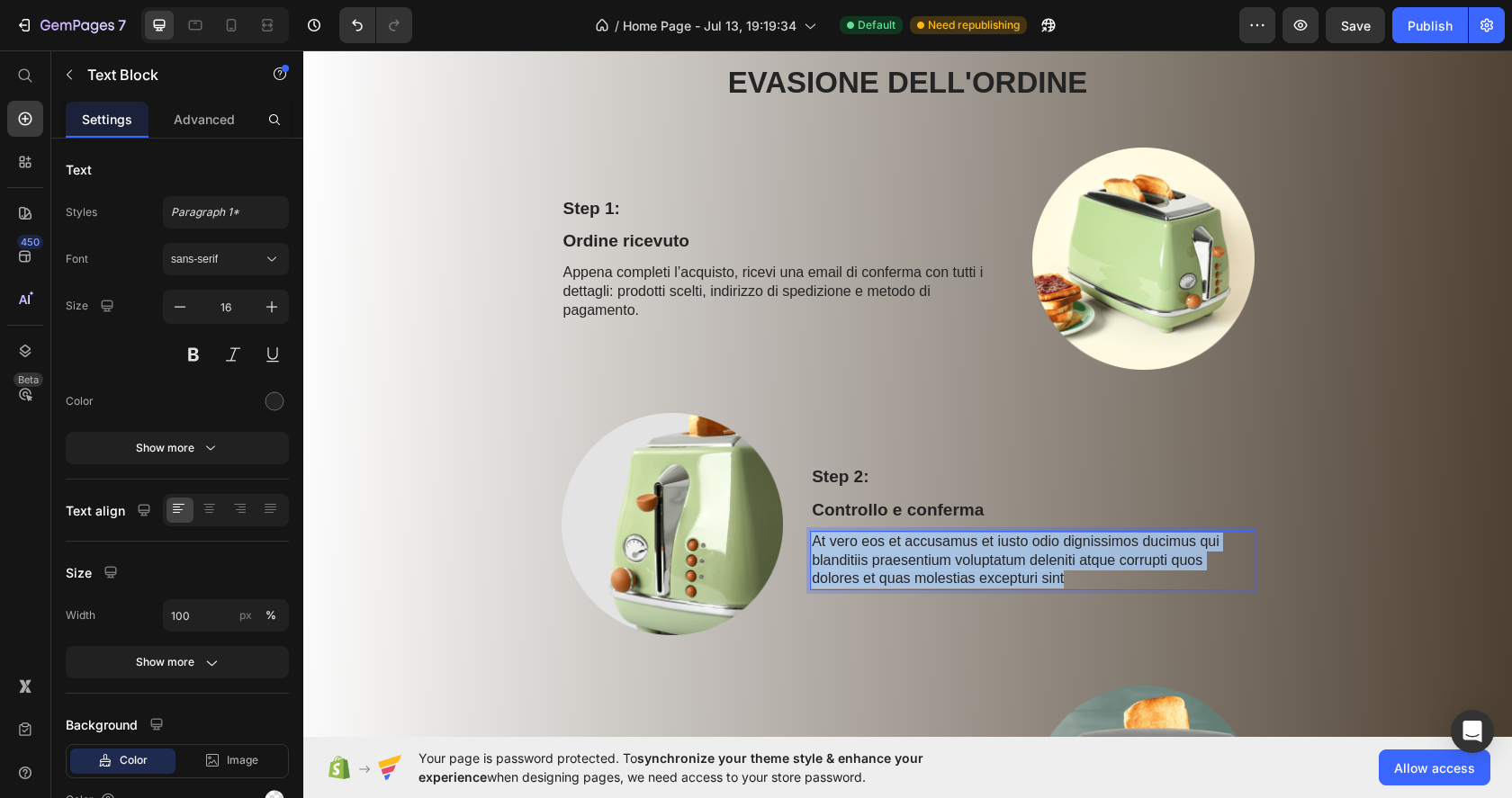 click on "At vero eos et accusamus et iusto odio dignissimos ducimus qui blanditiis praesentium voluptatum deleniti atque corrupti quos dolores et quas molestias excepturi sint" at bounding box center (1031, 560) 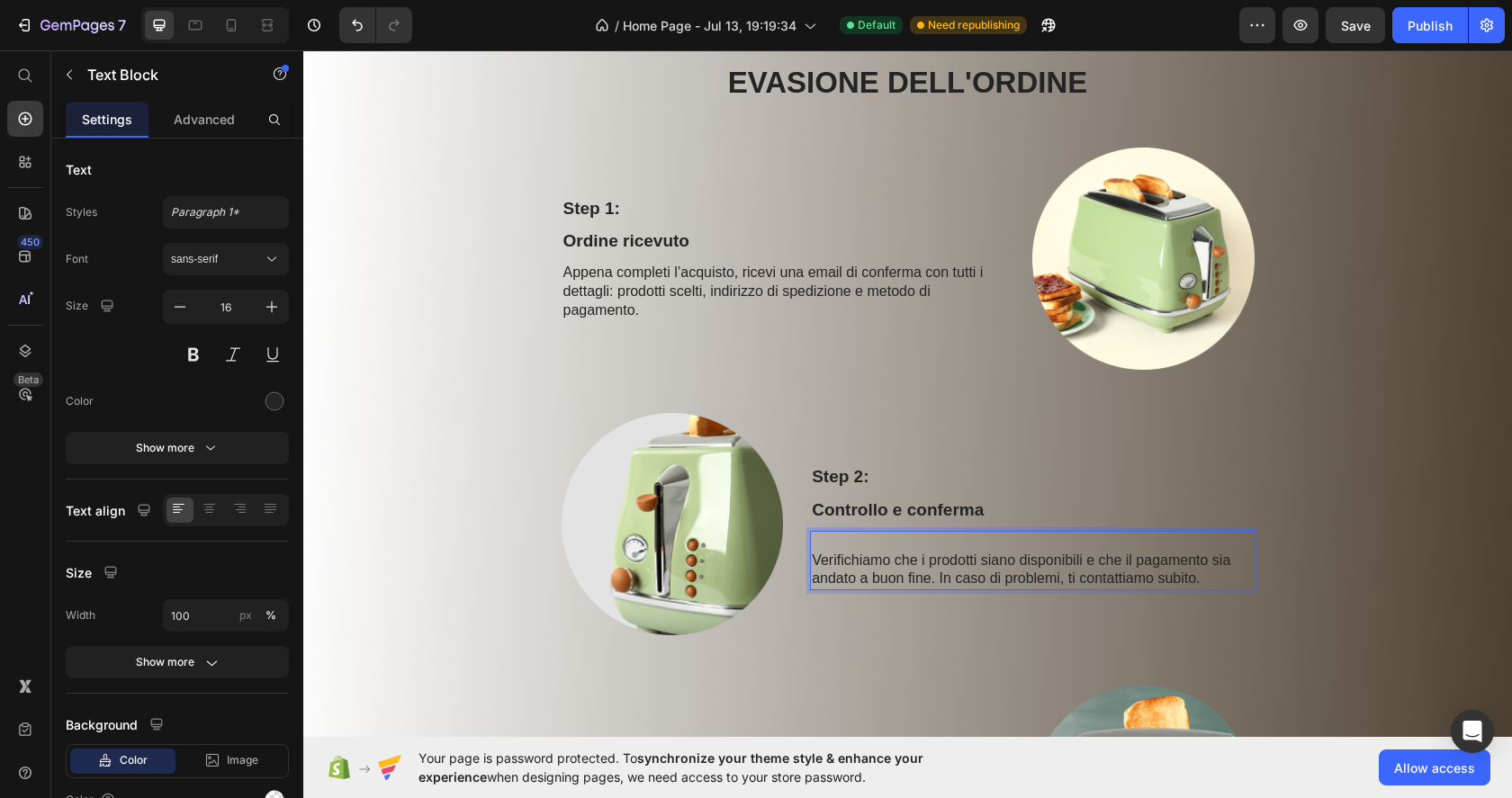 click on "Verifichiamo che i prodotti siano disponibili e che il pagamento sia andato a buon fine. In caso di problemi, ti contattiamo subito." at bounding box center [1031, 570] 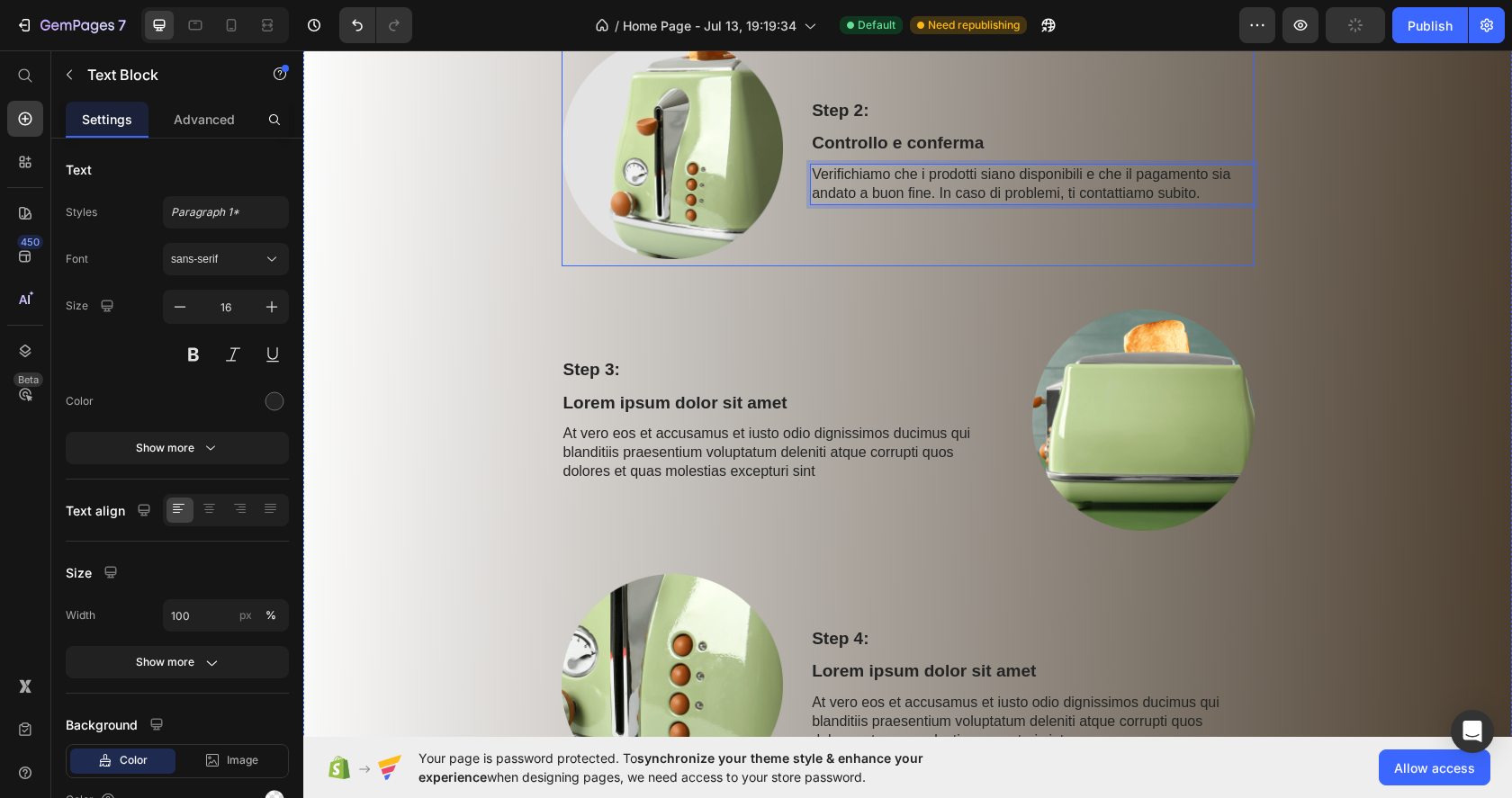 scroll, scrollTop: 1839, scrollLeft: 0, axis: vertical 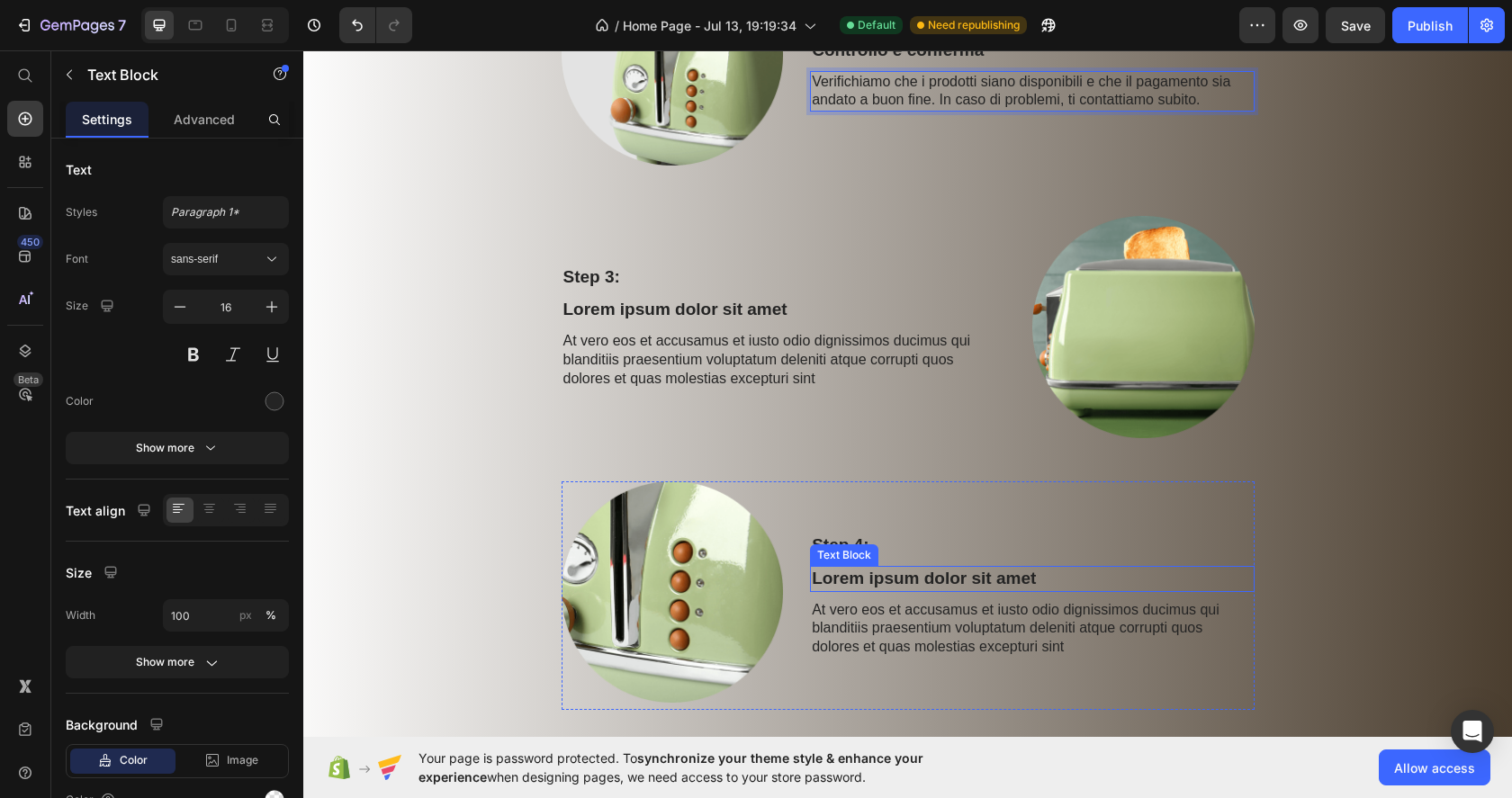 click on "Lorem ipsum dolor sit amet" at bounding box center [1031, 578] 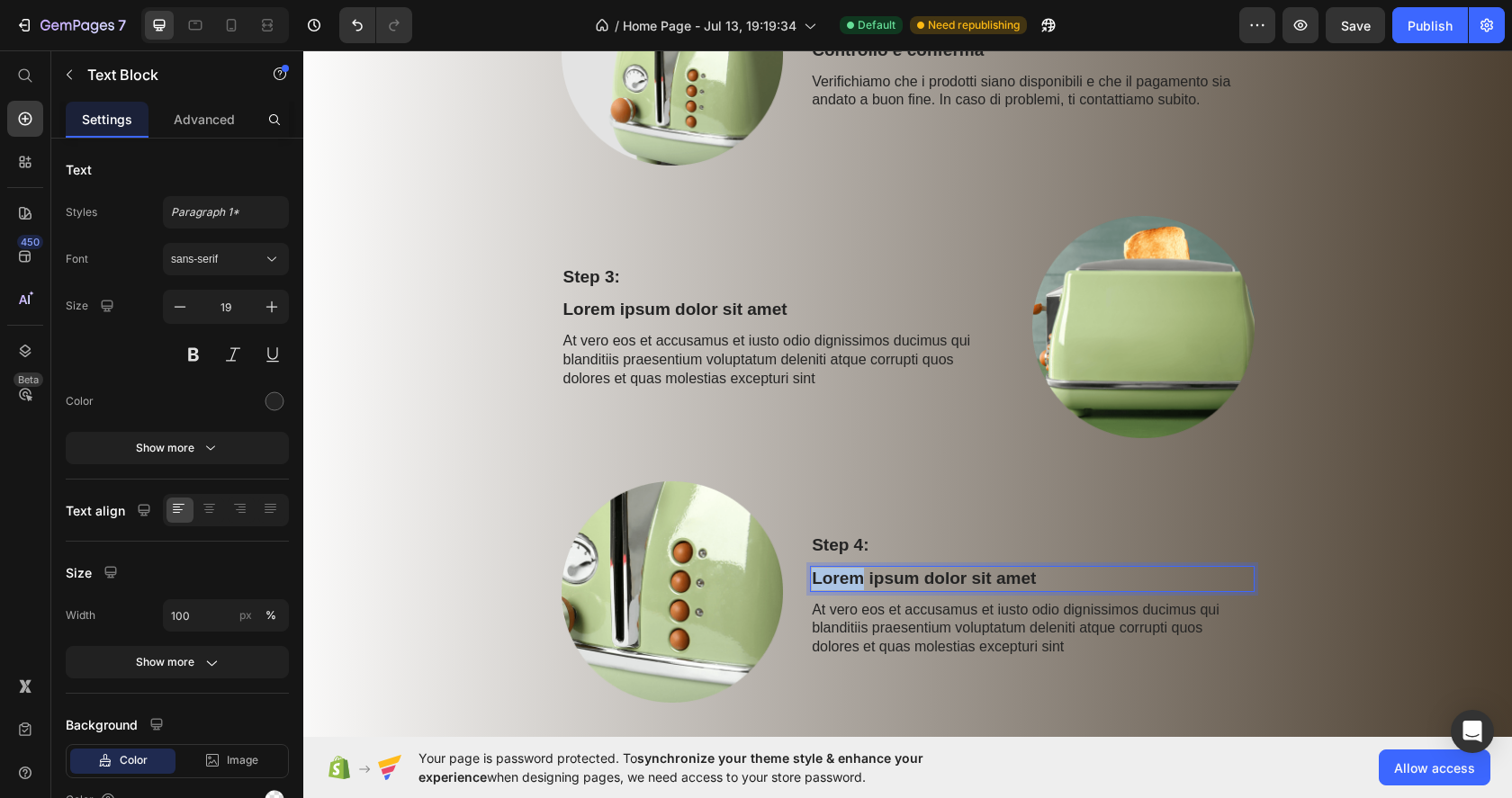 click on "Lorem ipsum dolor sit amet" at bounding box center (1031, 578) 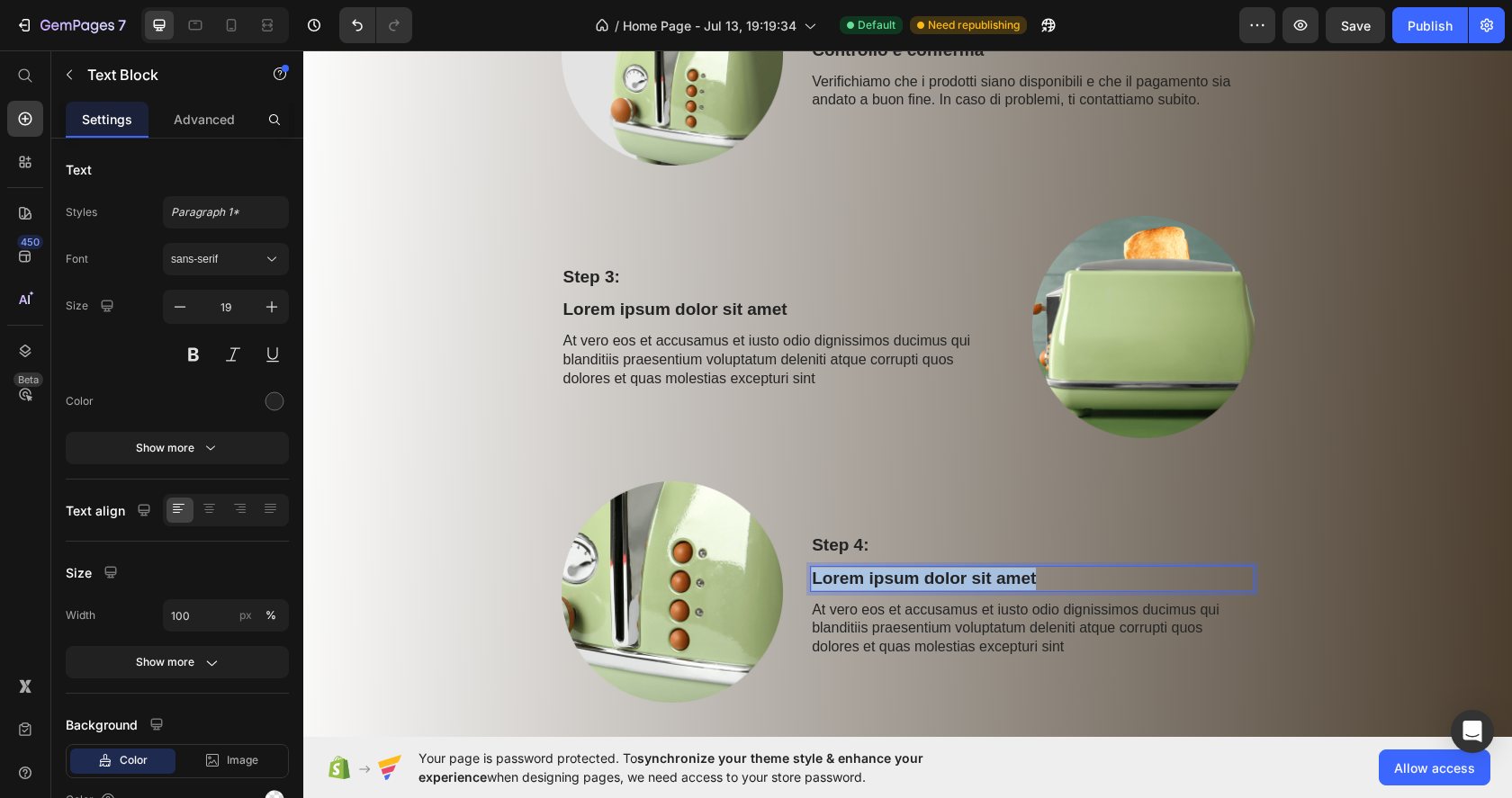 click on "Lorem ipsum dolor sit amet" at bounding box center (1031, 578) 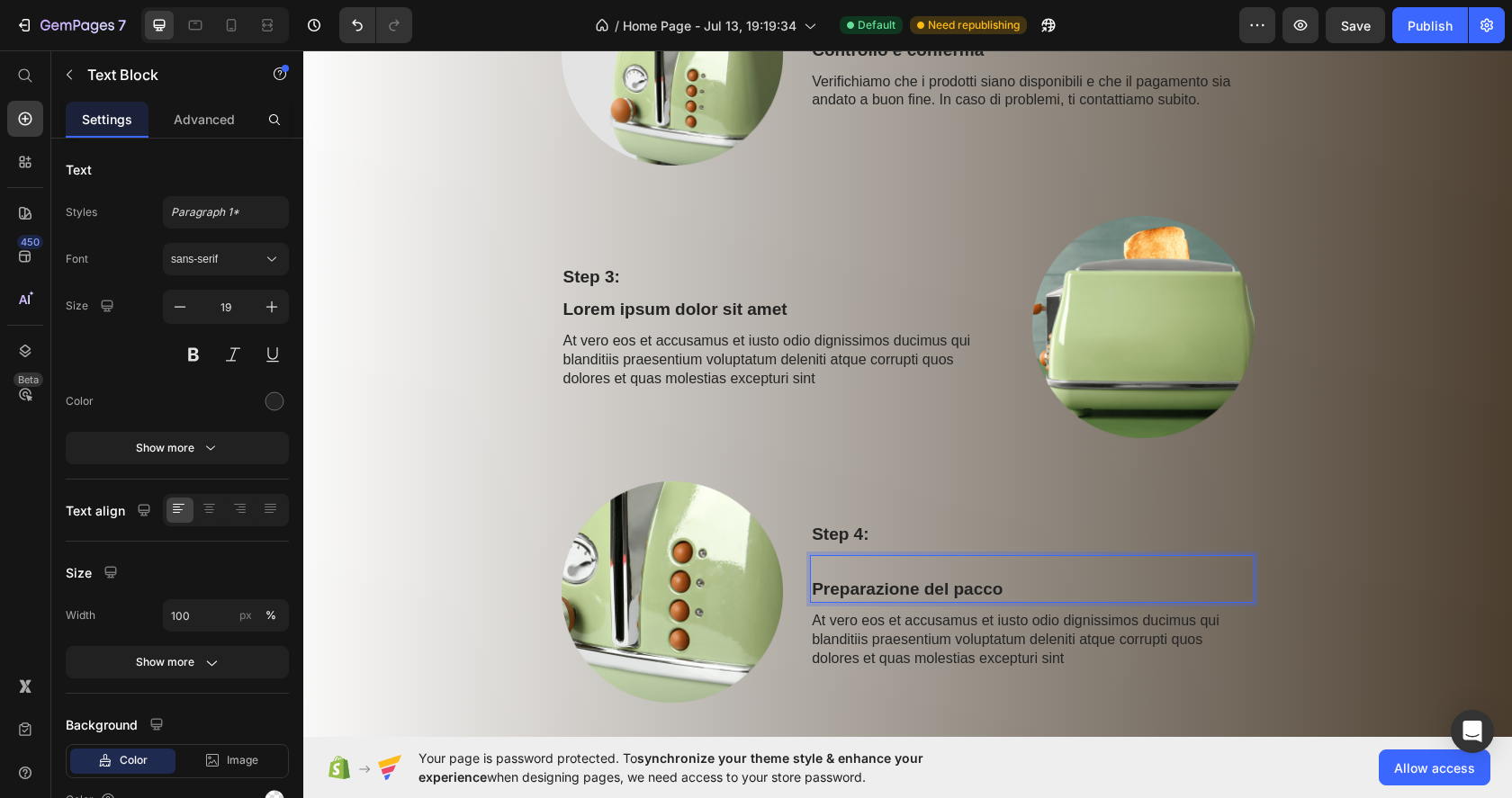 click at bounding box center [1031, 568] 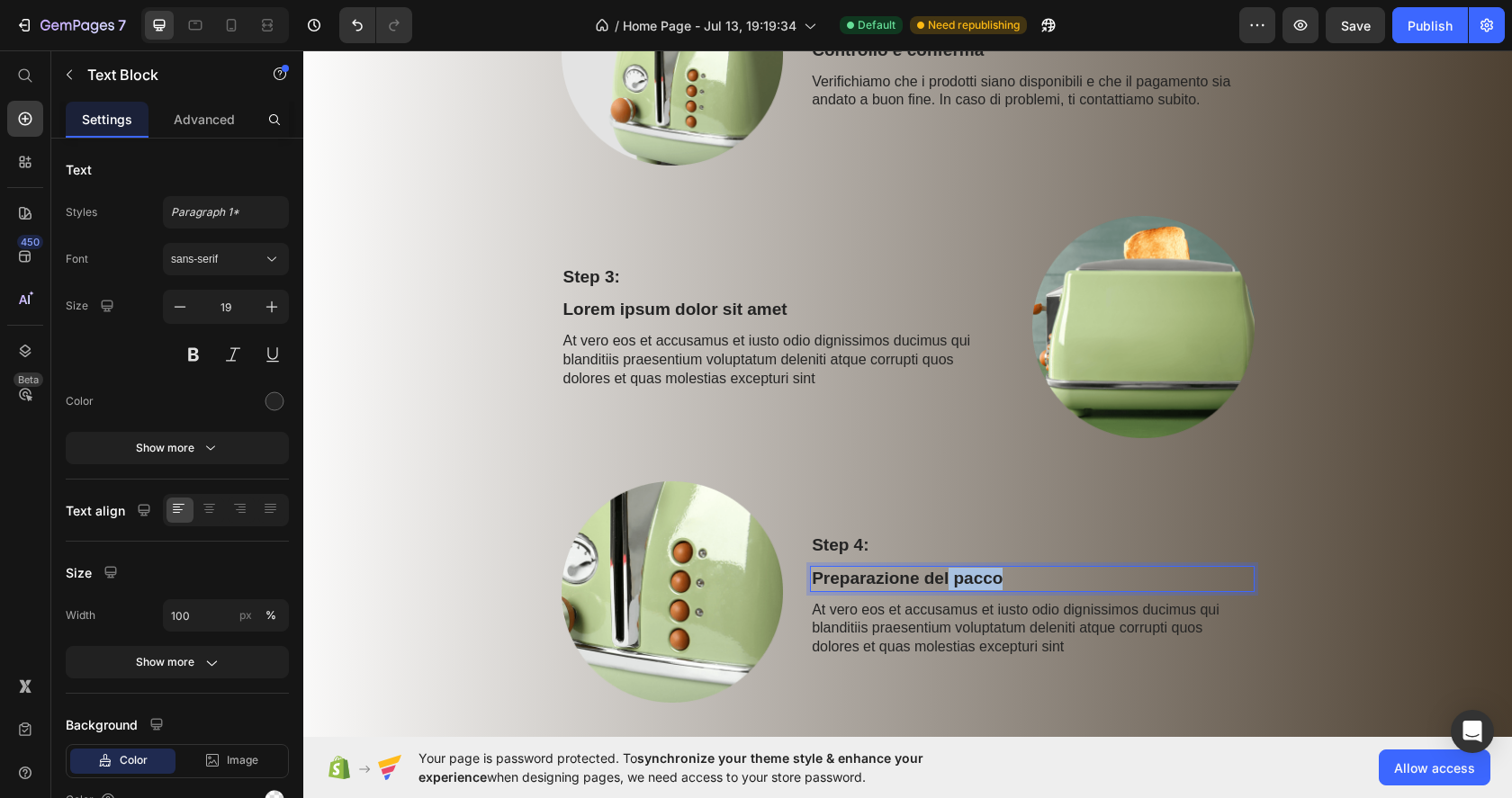 drag, startPoint x: 948, startPoint y: 575, endPoint x: 1028, endPoint y: 575, distance: 80 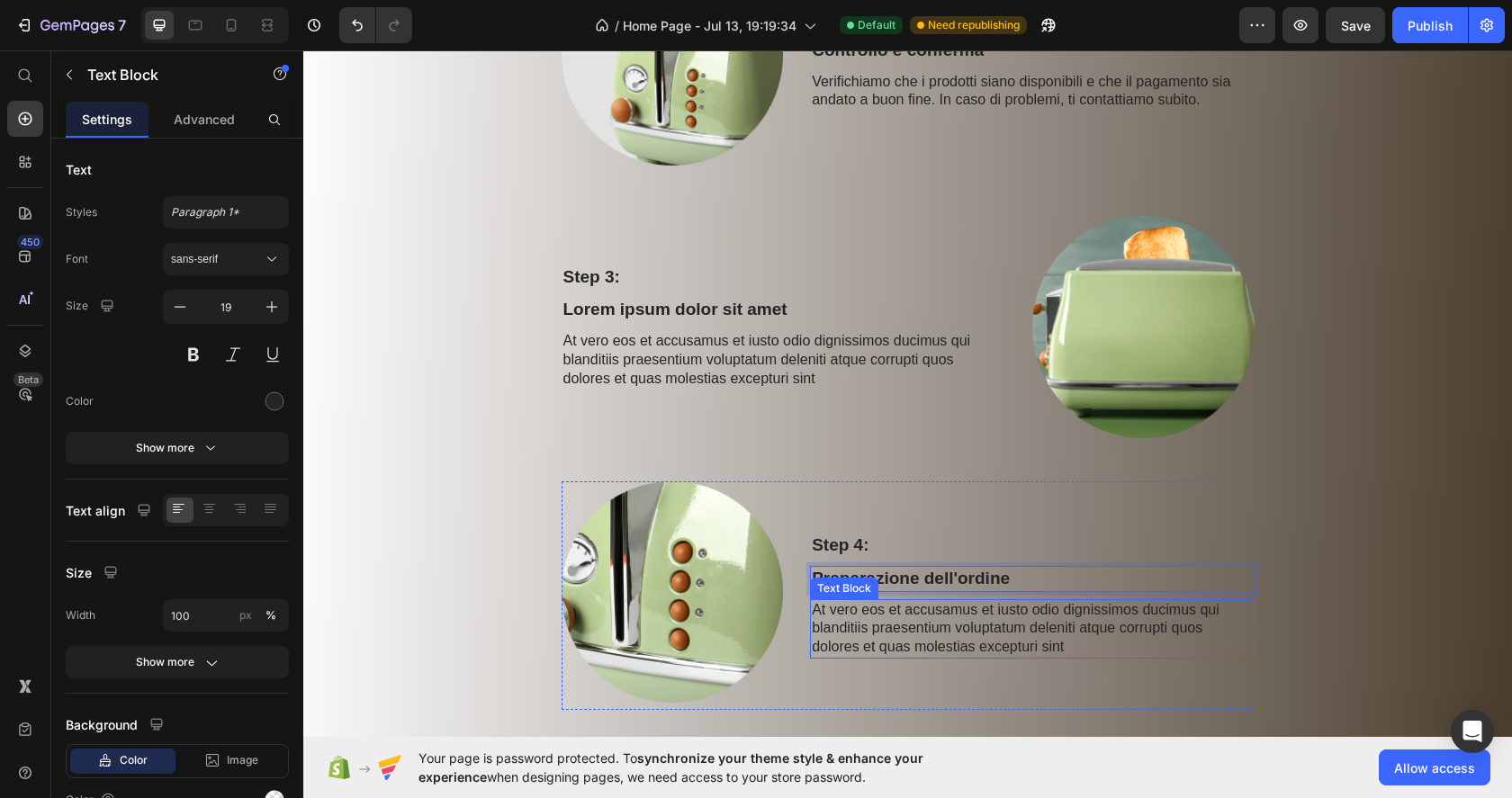 click on "At vero eos et accusamus et iusto odio dignissimos ducimus qui blanditiis praesentium voluptatum deleniti atque corrupti quos dolores et quas molestias excepturi sint" at bounding box center [1031, 629] 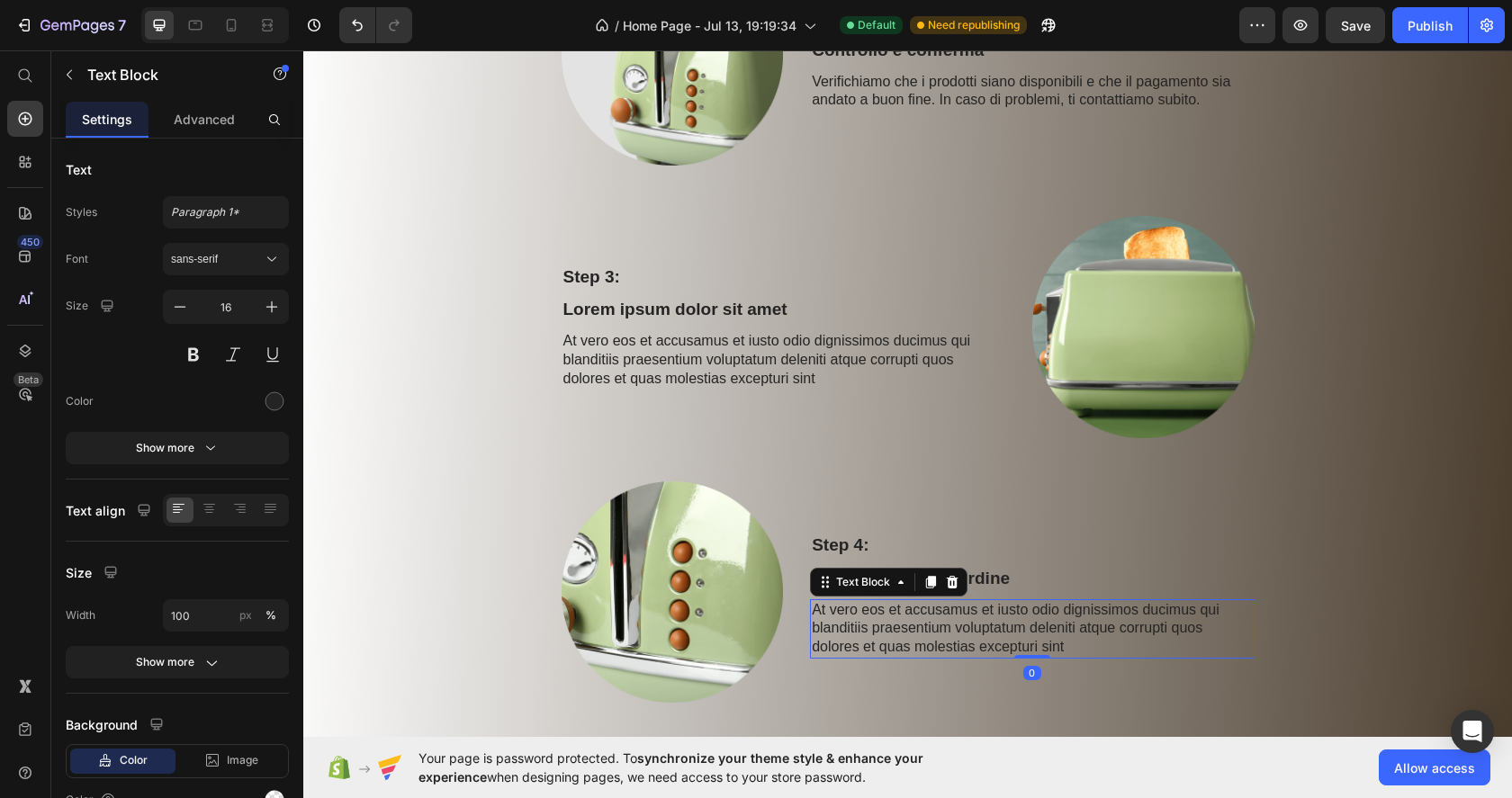 click on "At vero eos et accusamus et iusto odio dignissimos ducimus qui blanditiis praesentium voluptatum deleniti atque corrupti quos dolores et quas molestias excepturi sint" at bounding box center [1031, 629] 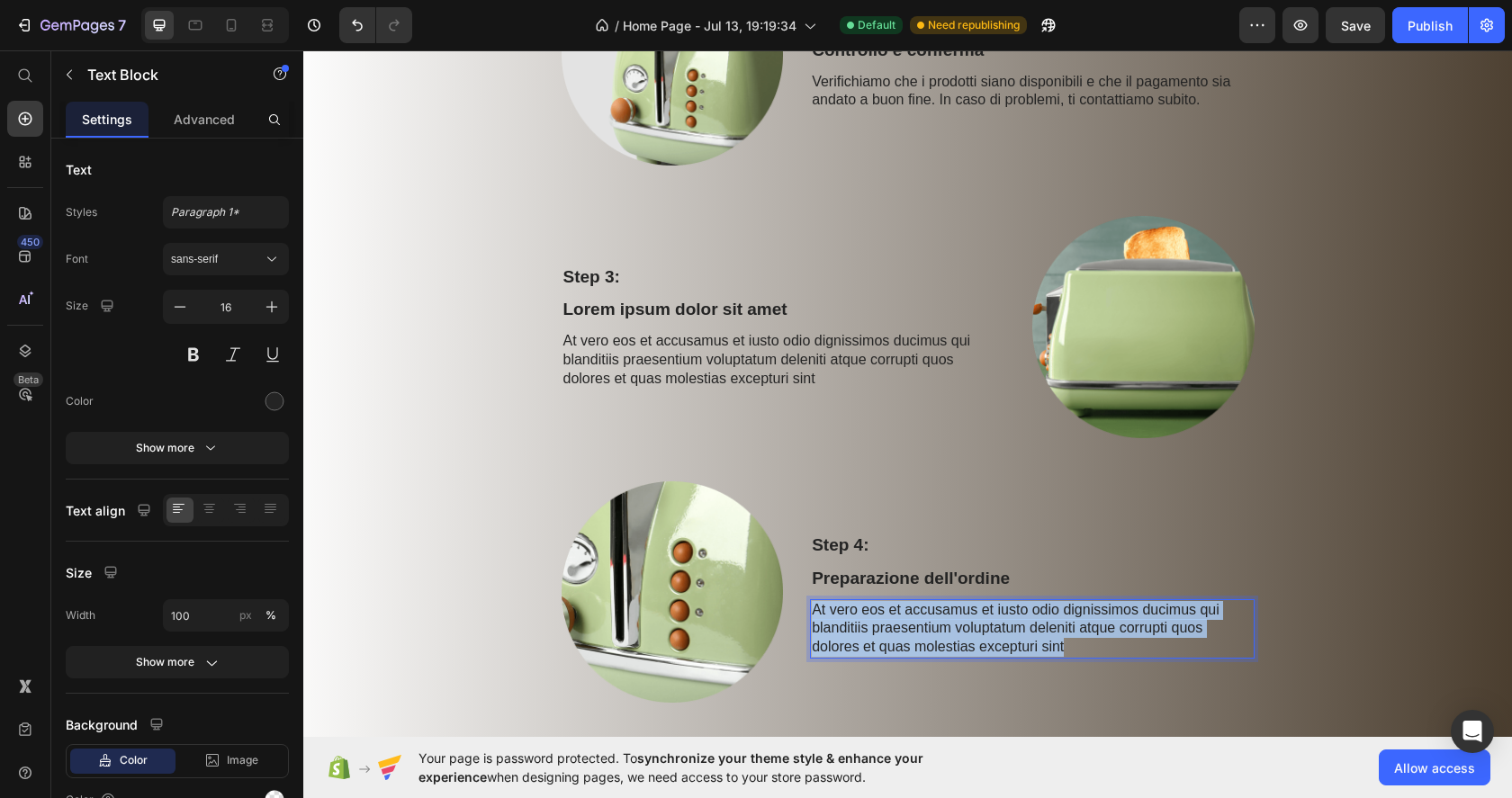 click on "At vero eos et accusamus et iusto odio dignissimos ducimus qui blanditiis praesentium voluptatum deleniti atque corrupti quos dolores et quas molestias excepturi sint" at bounding box center (1031, 629) 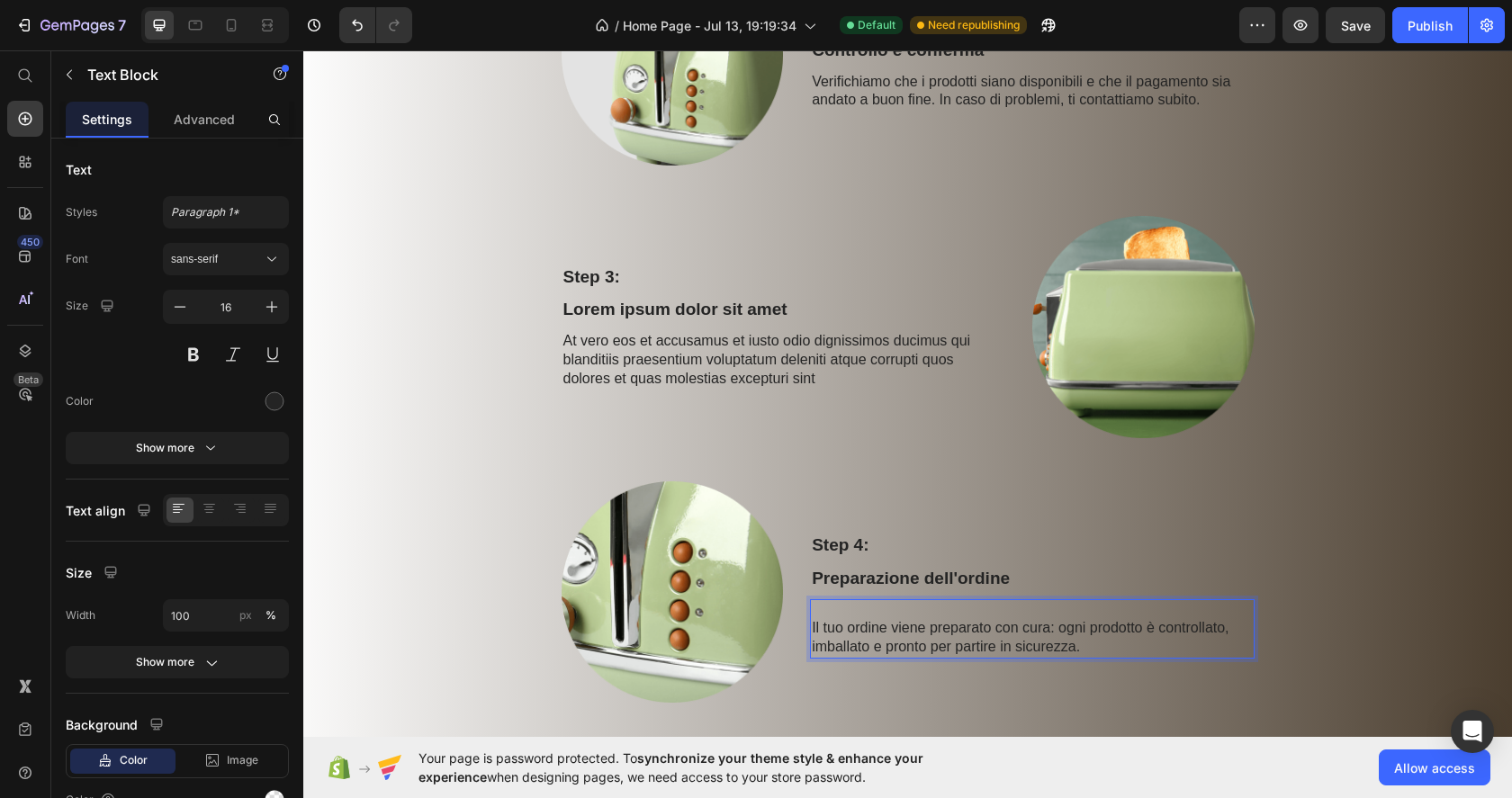 click at bounding box center [1031, 610] 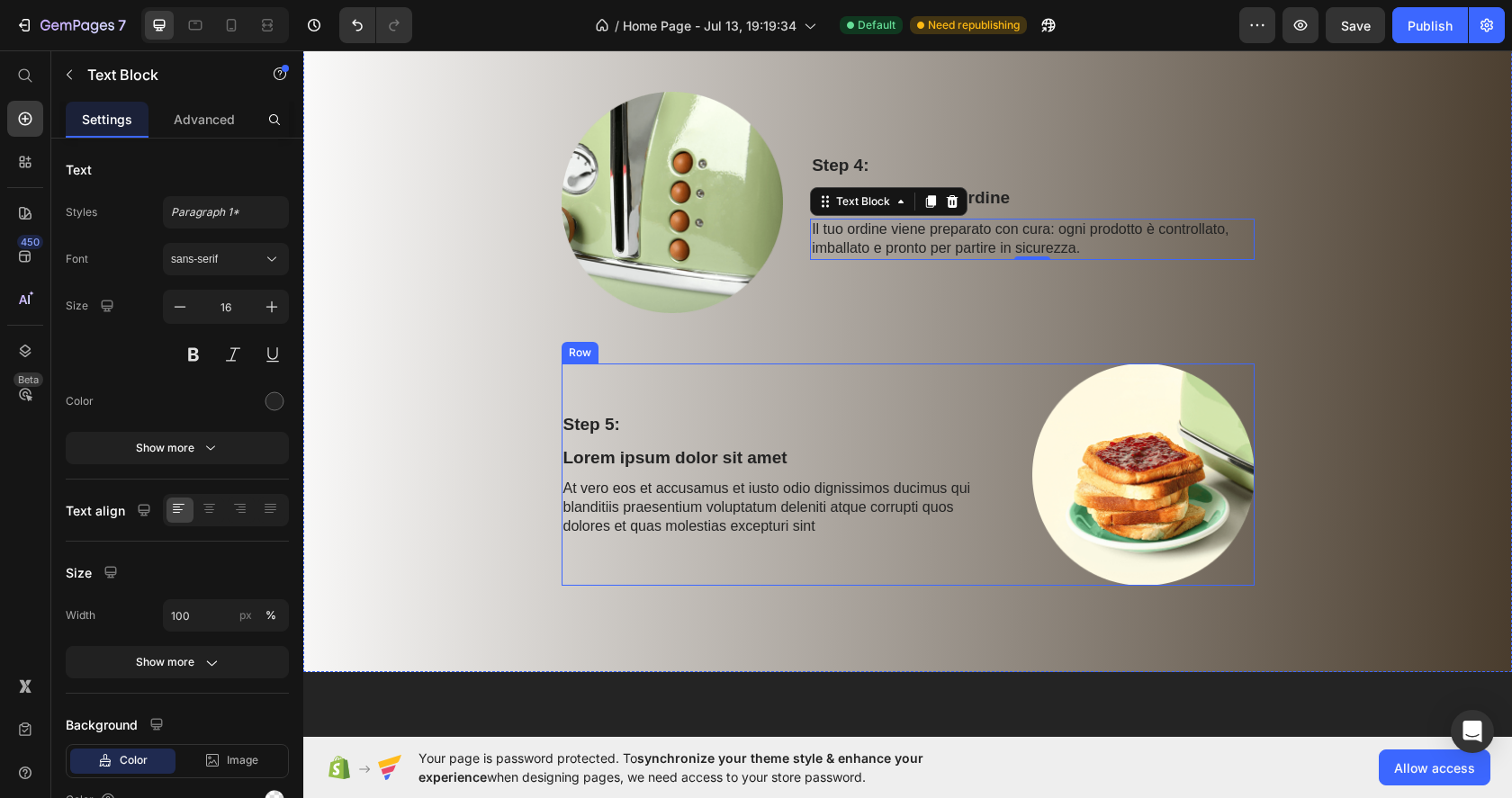 scroll, scrollTop: 2254, scrollLeft: 0, axis: vertical 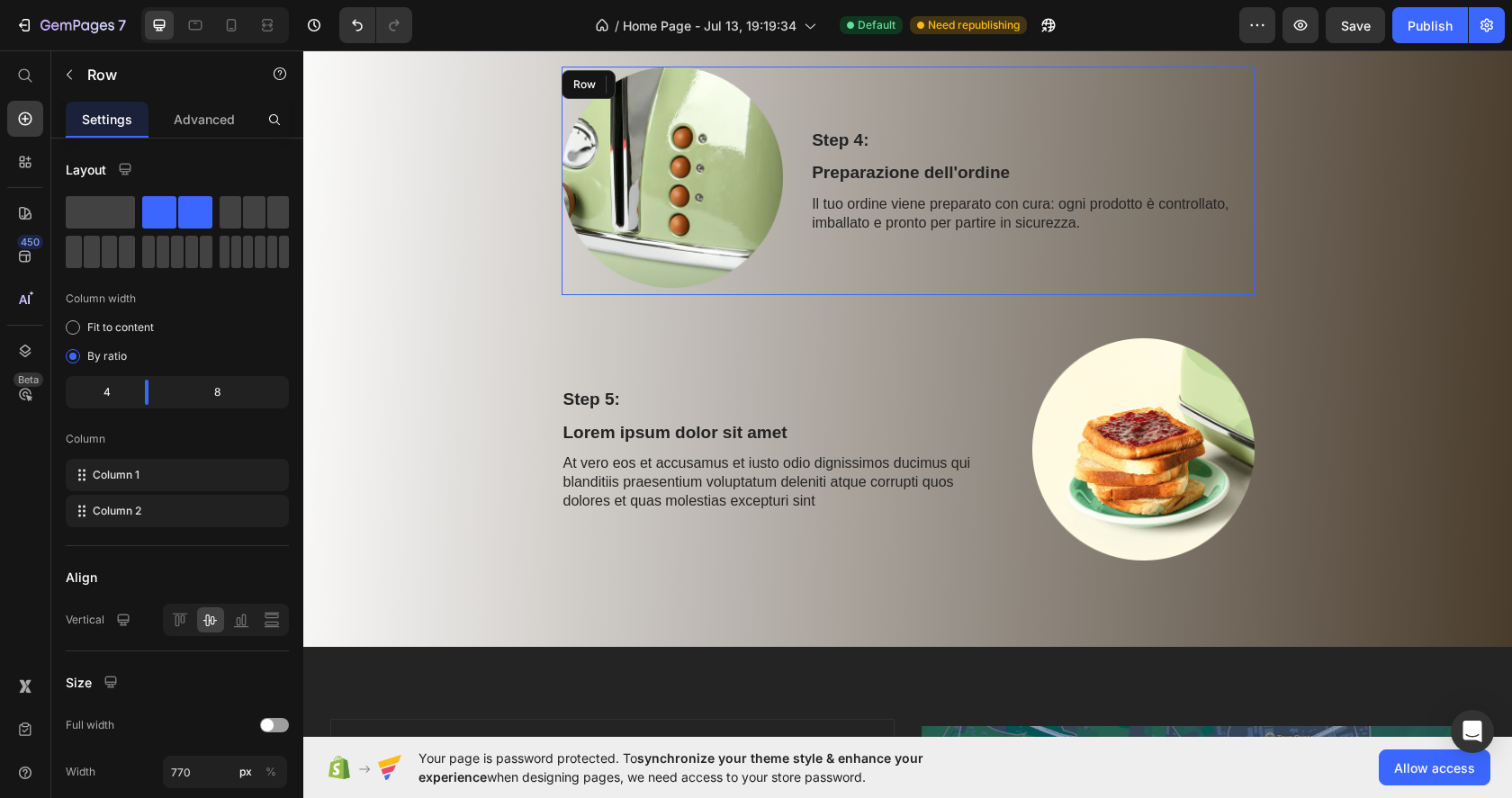 click on "Step 4: Text Block Preparazione dell'ordine Text Block Il tuo ordine viene preparato con cura: ogni prodotto è controllato, imballato e pronto per partire in sicurezza. Text Block   0" at bounding box center (1031, 181) 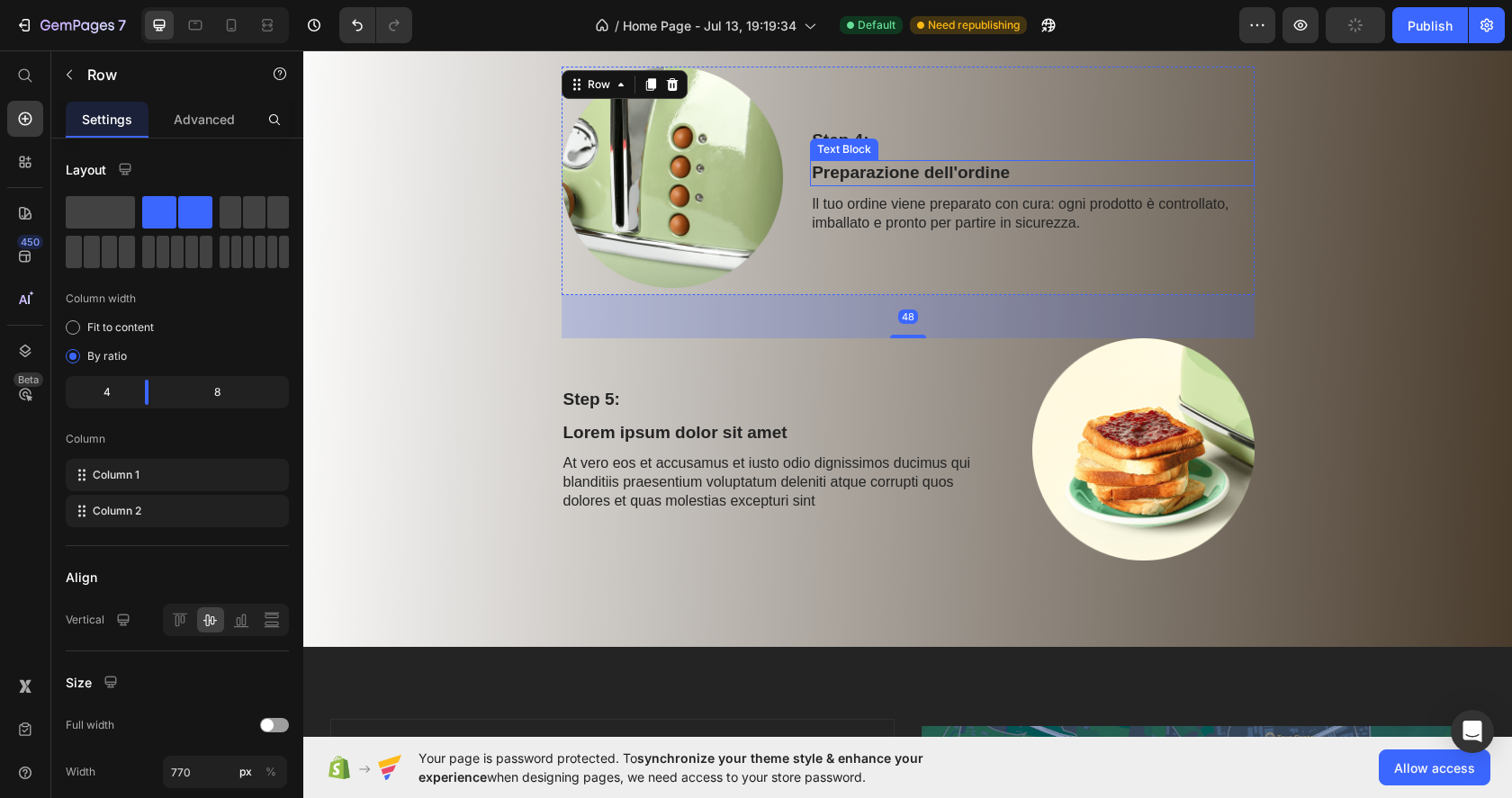 click on "Preparazione dell'ordine" at bounding box center (911, 172) 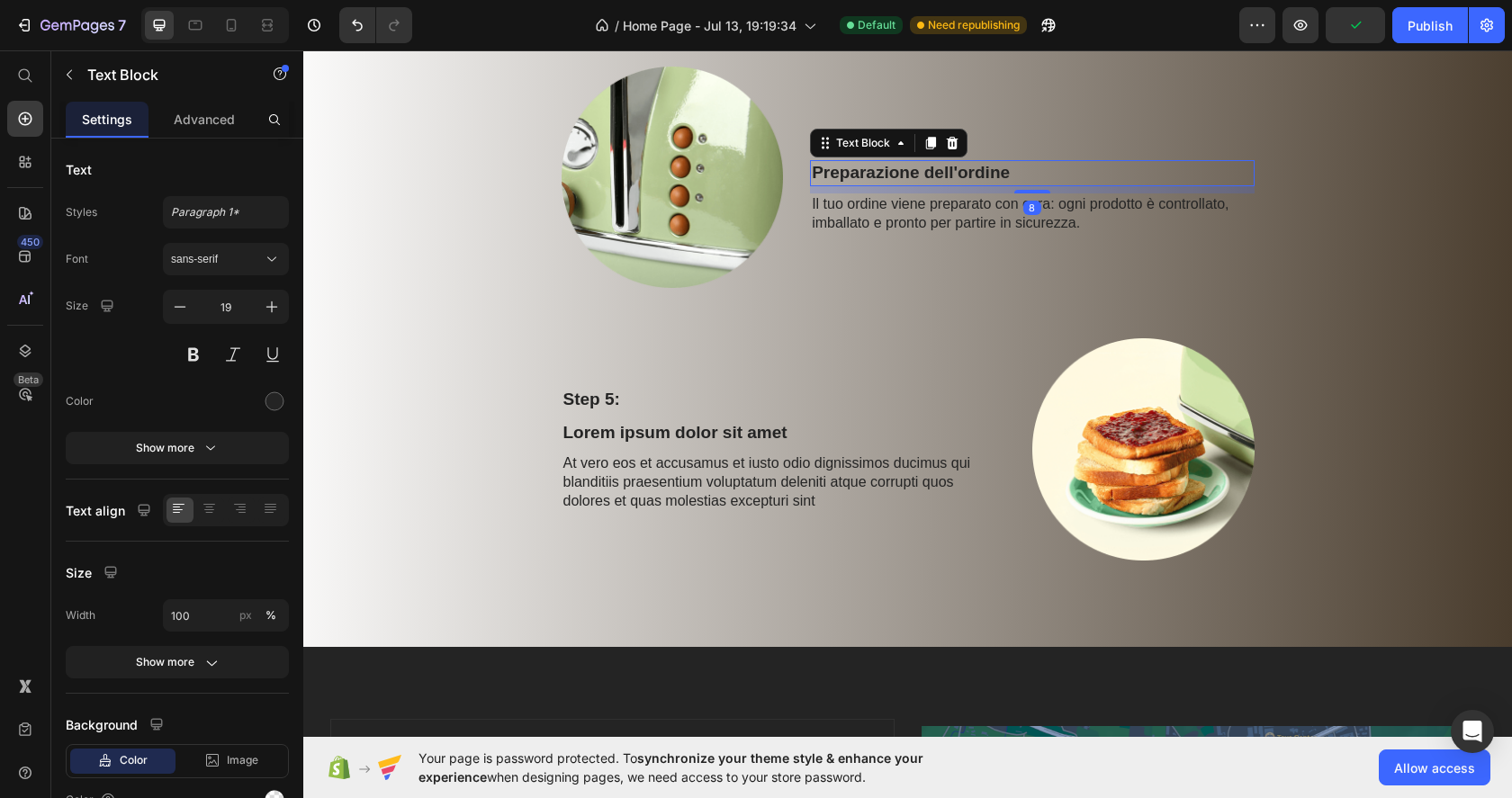 click on "Preparazione dell'ordine" at bounding box center [911, 172] 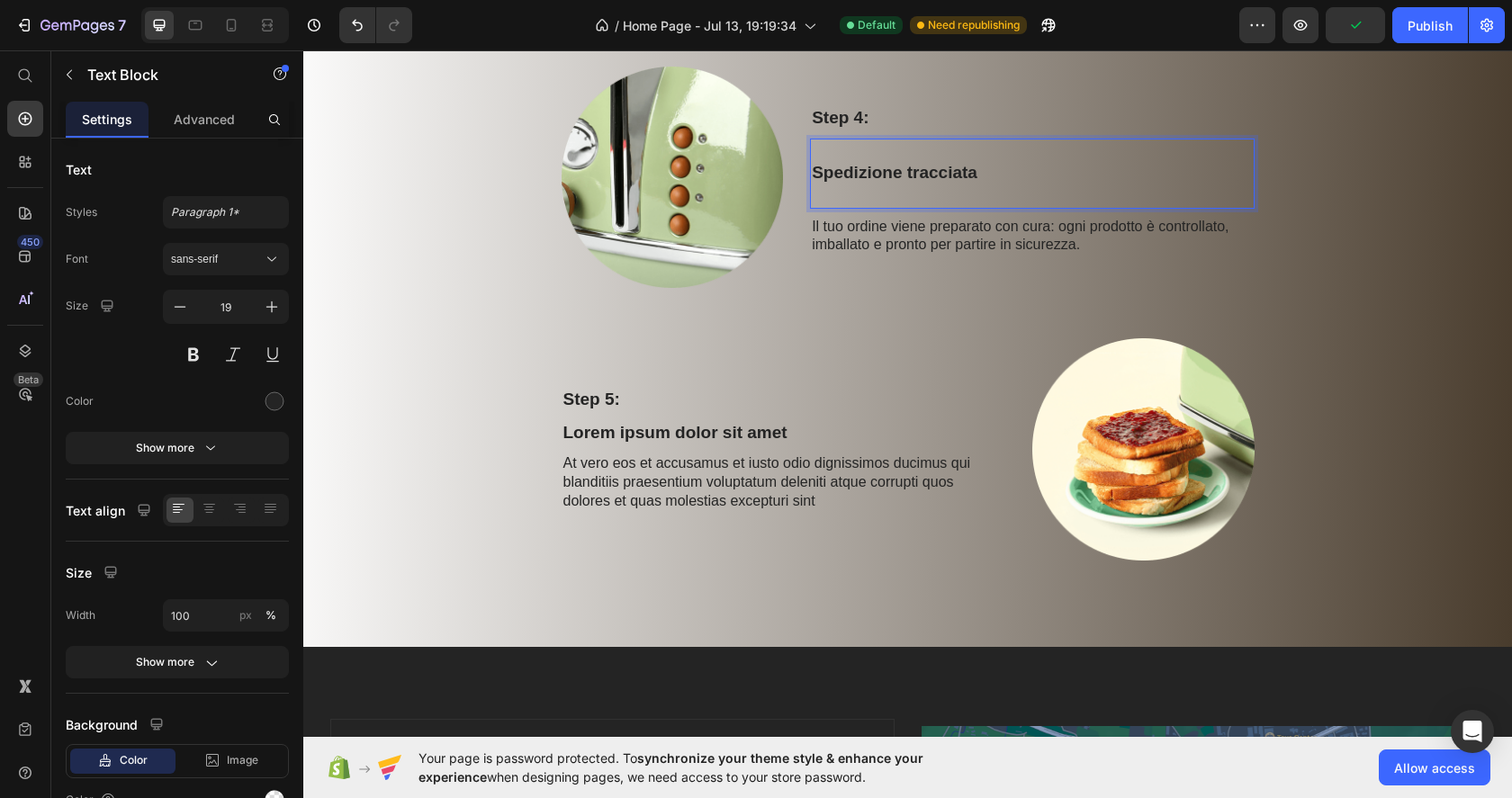 click at bounding box center (1031, 195) 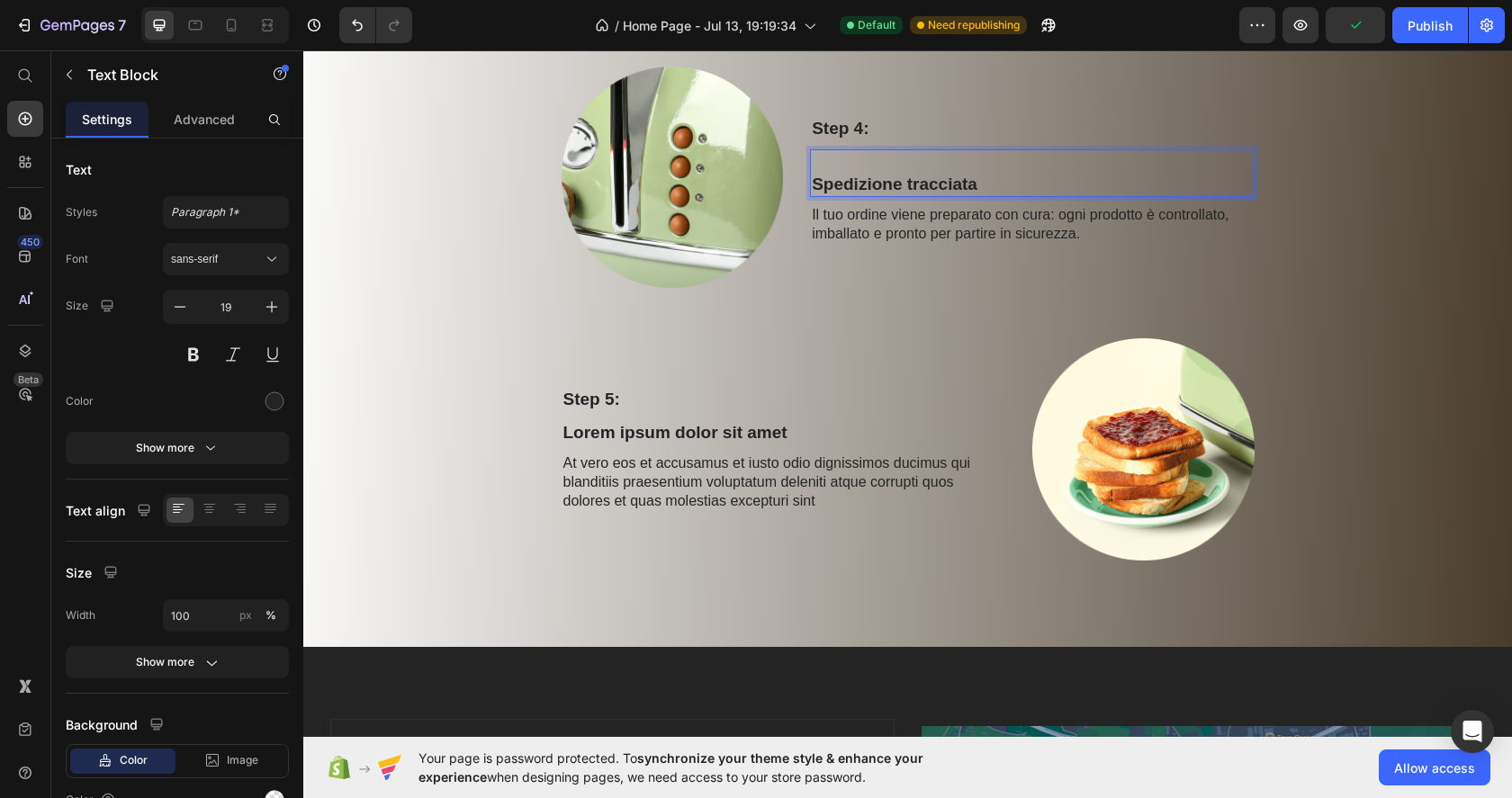 click at bounding box center [1031, 162] 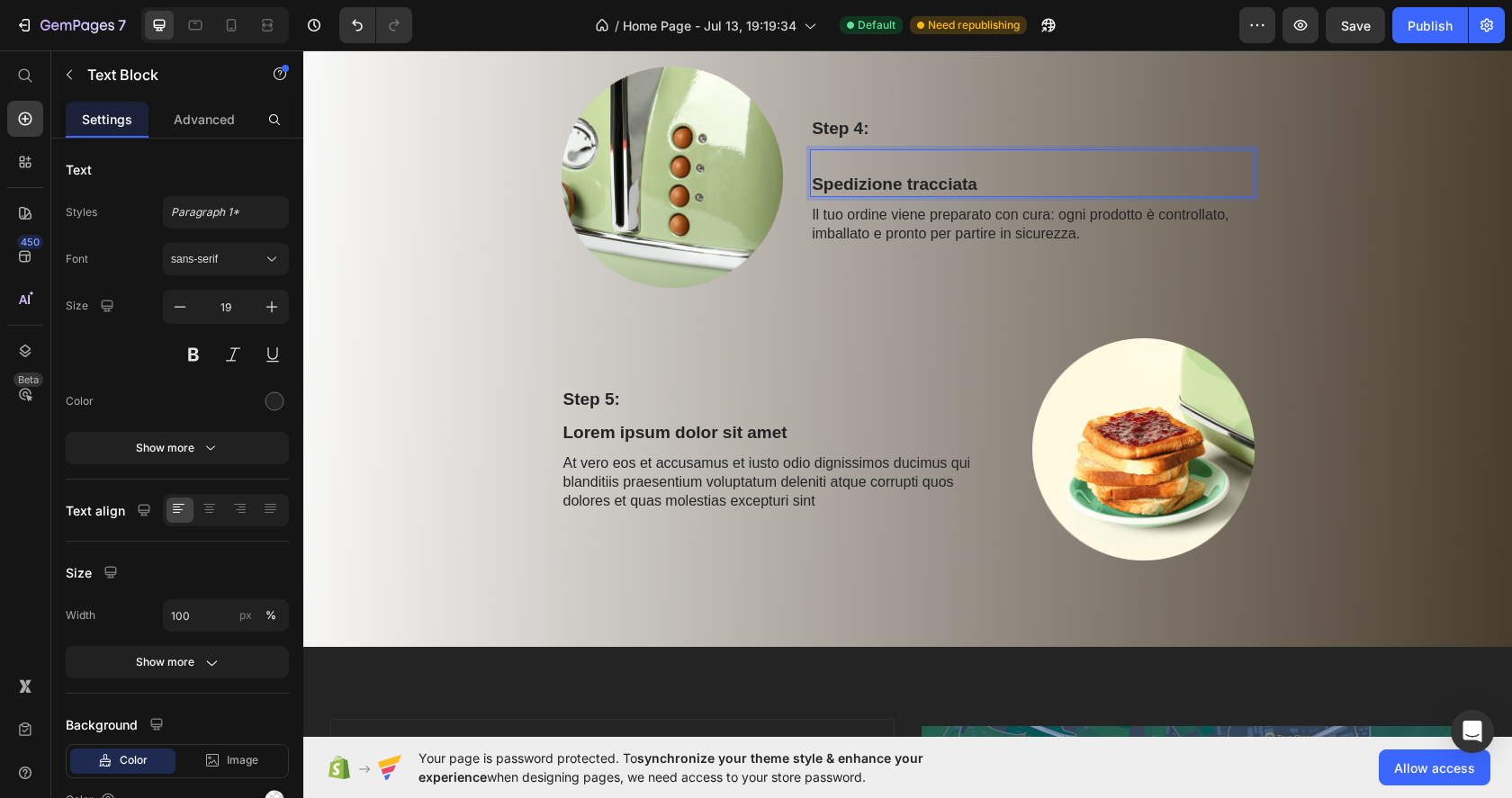 click on "Spedizione tracciata" at bounding box center [895, 184] 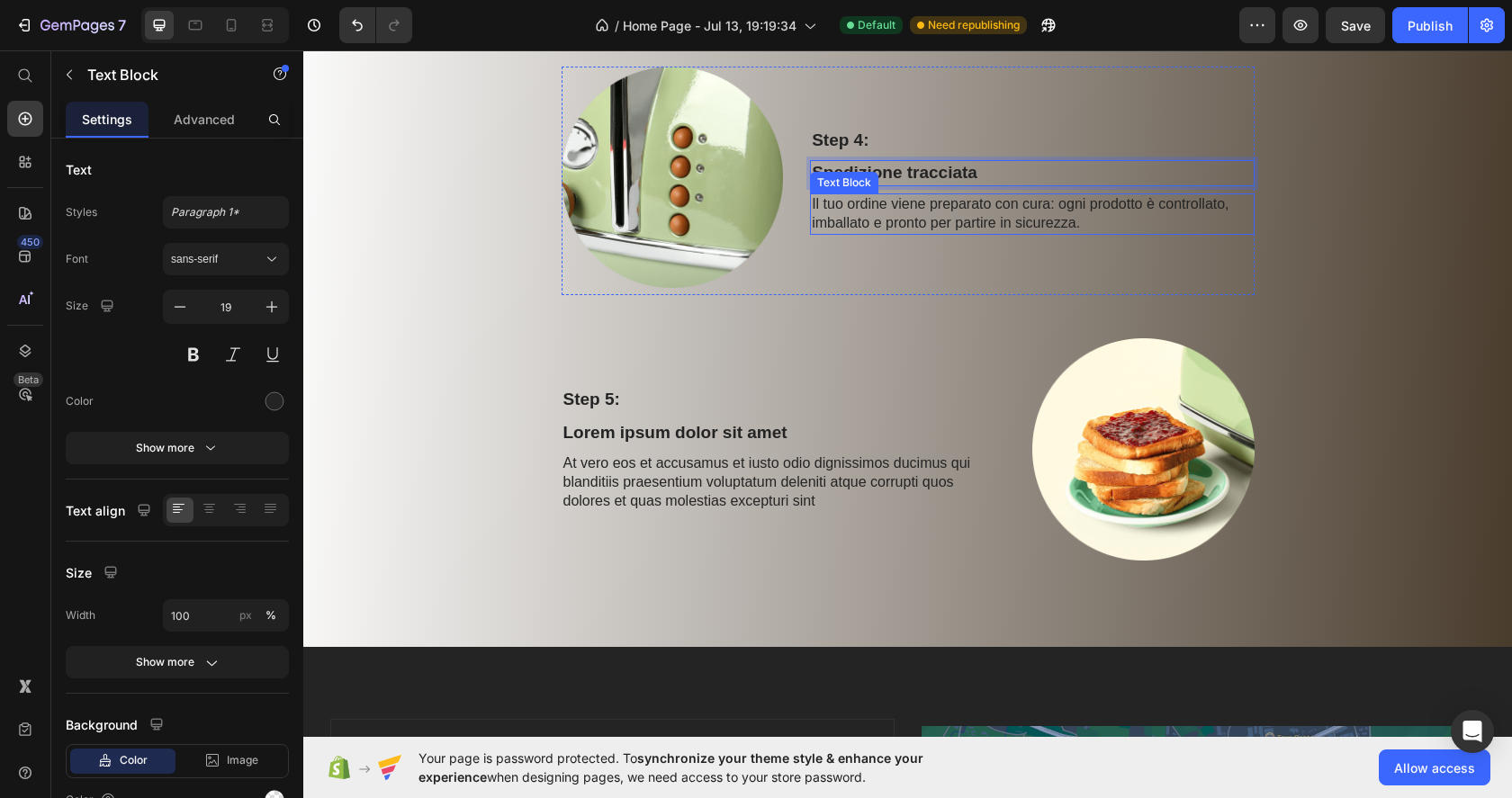 click on "Il tuo ordine viene preparato con cura: ogni prodotto è controllato, imballato e pronto per partire in sicurezza." at bounding box center (1031, 214) 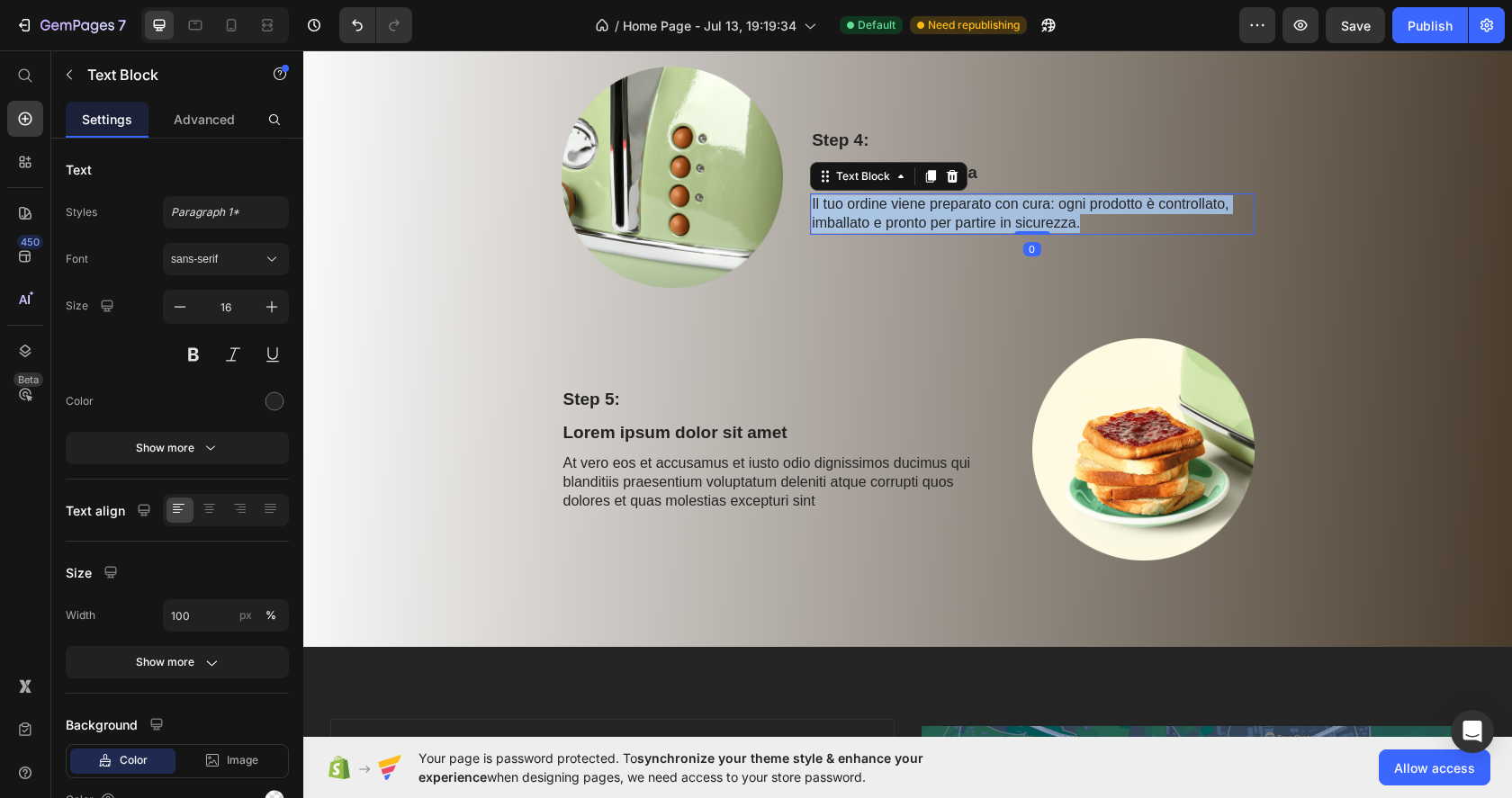 click on "Il tuo ordine viene preparato con cura: ogni prodotto è controllato, imballato e pronto per partire in sicurezza." at bounding box center [1031, 214] 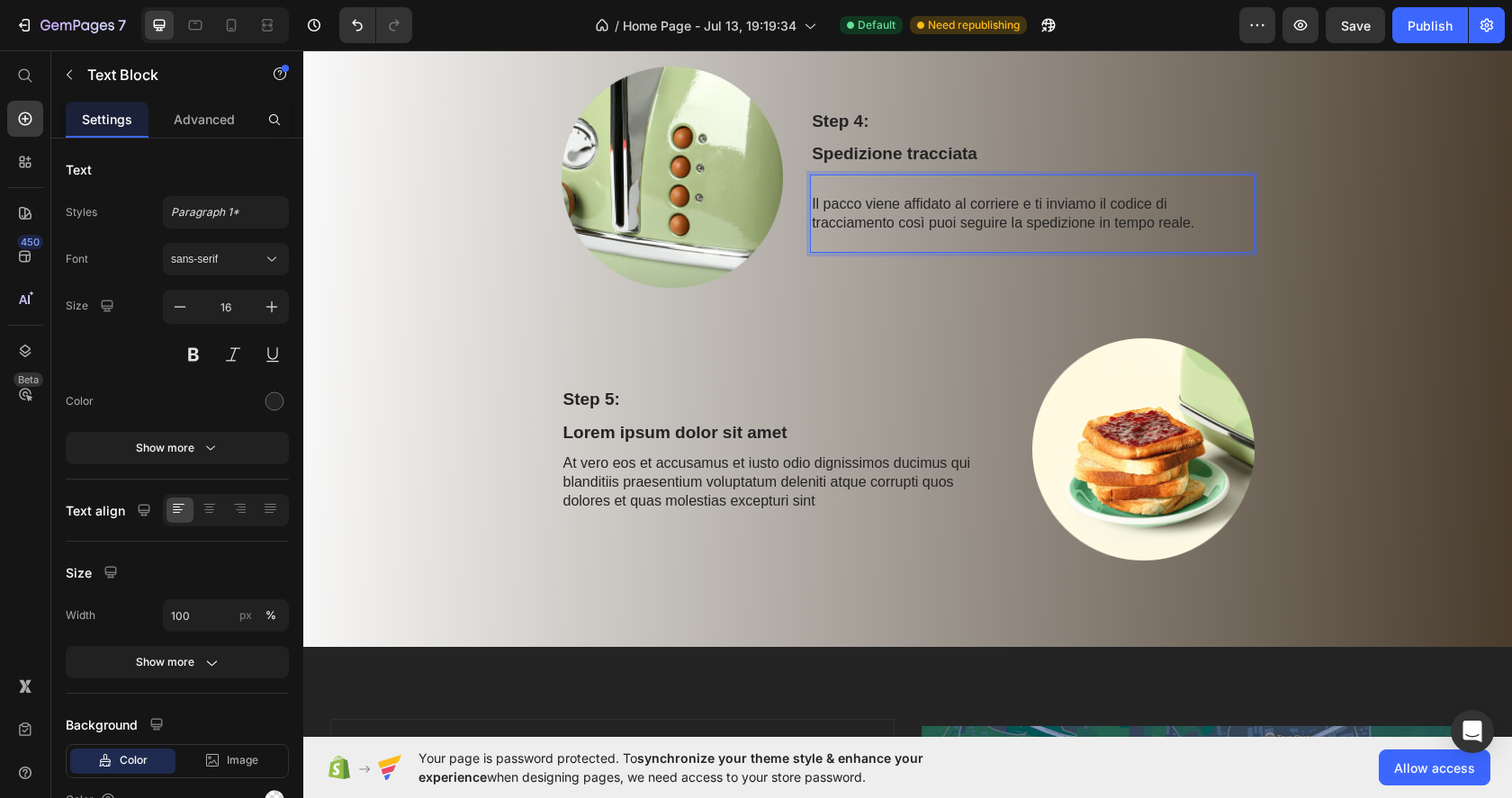 click on "Il pacco viene affidato al corriere e ti inviamo il codice di tracciamento così puoi seguire la spedizione in tempo reale." at bounding box center (1031, 214) 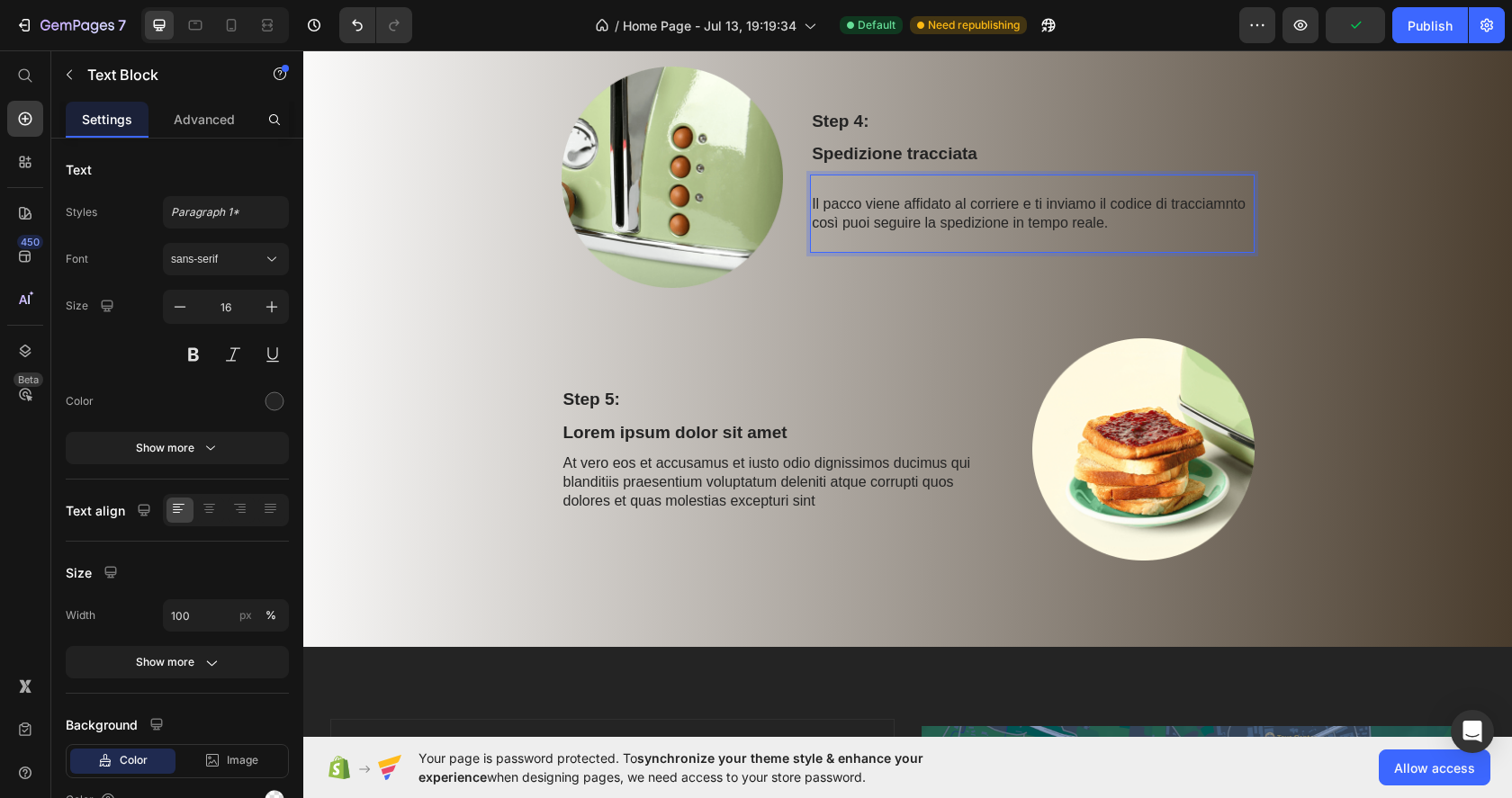 click at bounding box center (1031, 185) 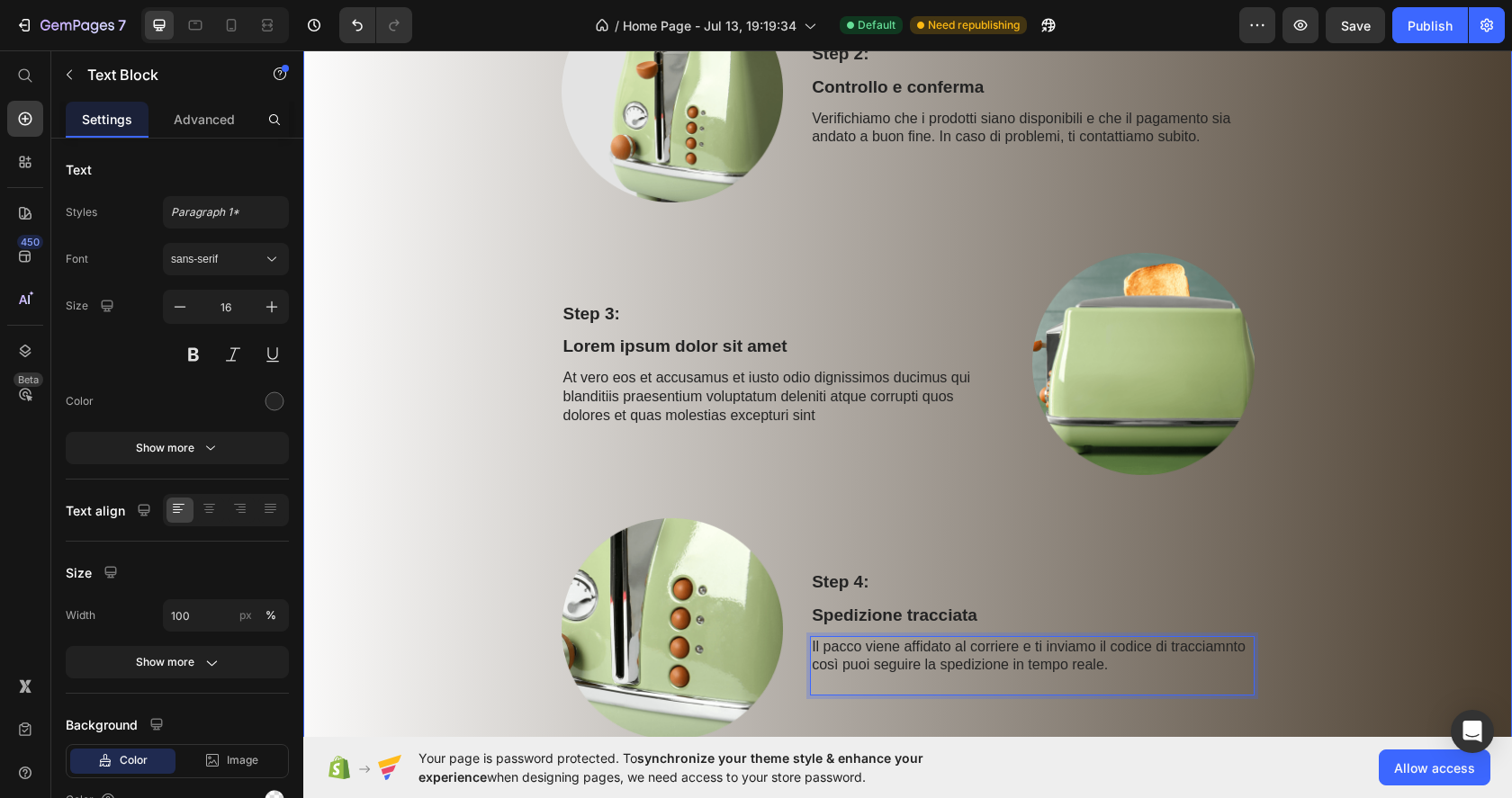 scroll, scrollTop: 1760, scrollLeft: 0, axis: vertical 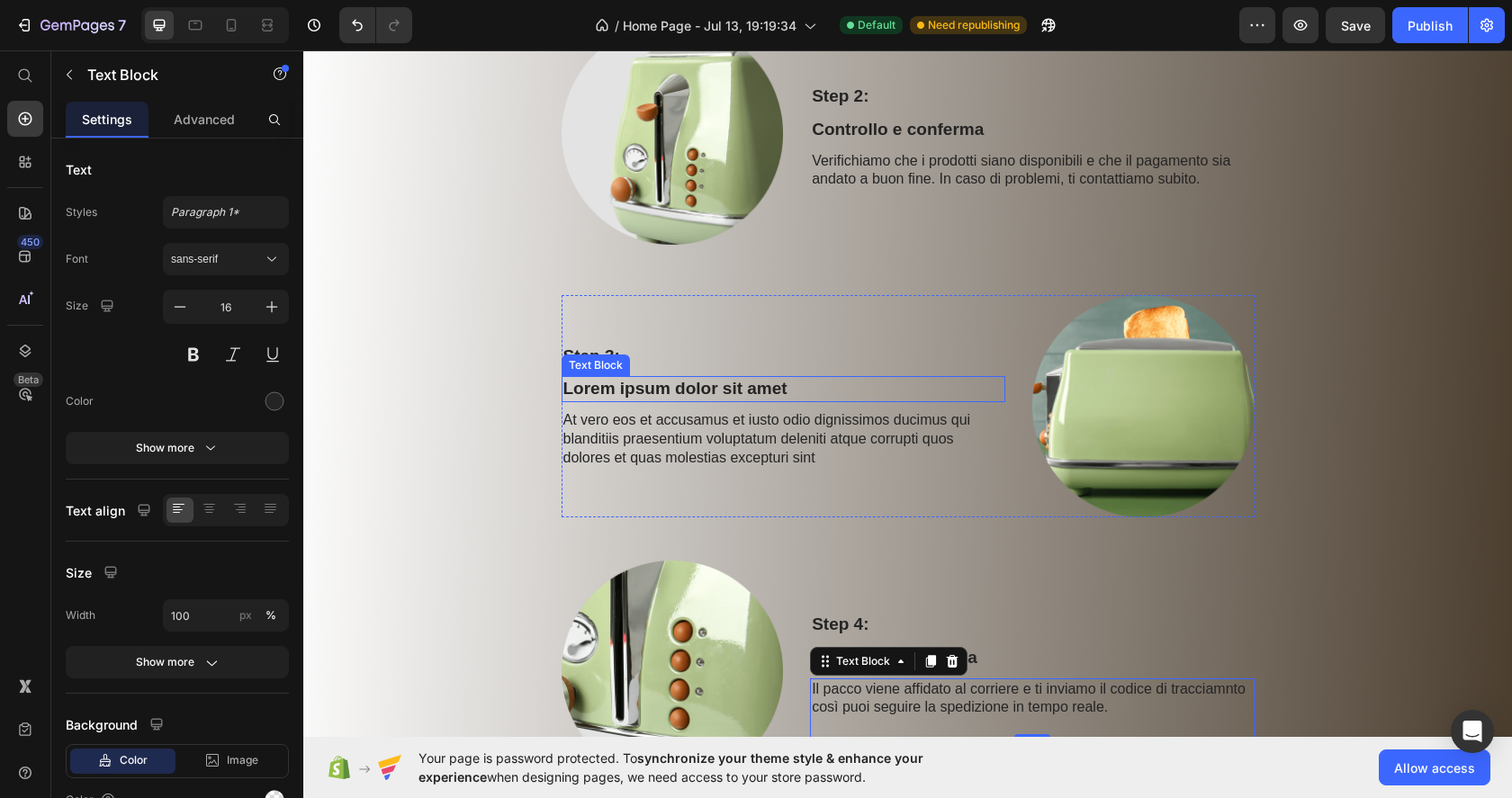 click on "Lorem ipsum dolor sit amet" at bounding box center (783, 389) 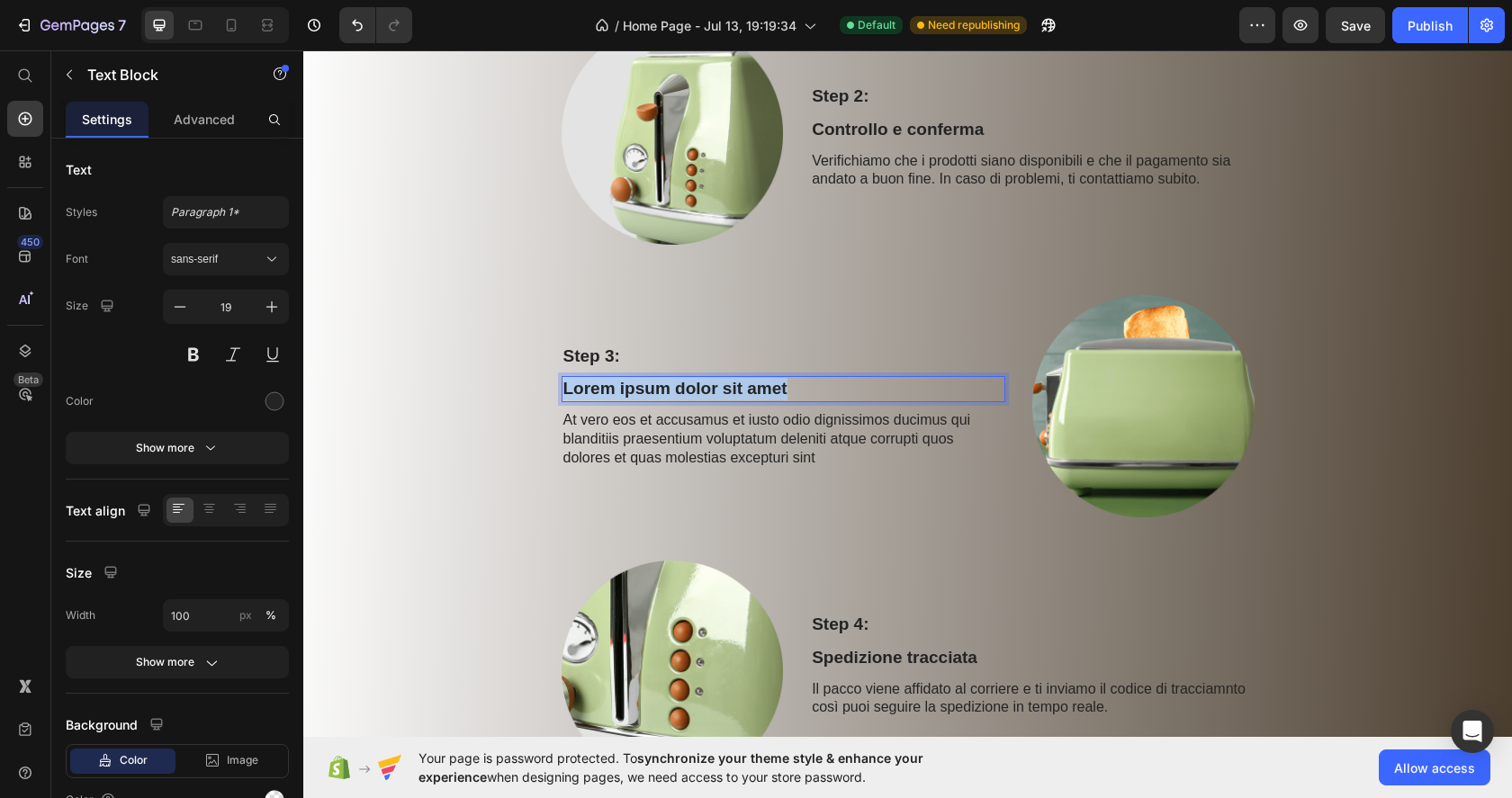 click on "Lorem ipsum dolor sit amet" at bounding box center (783, 389) 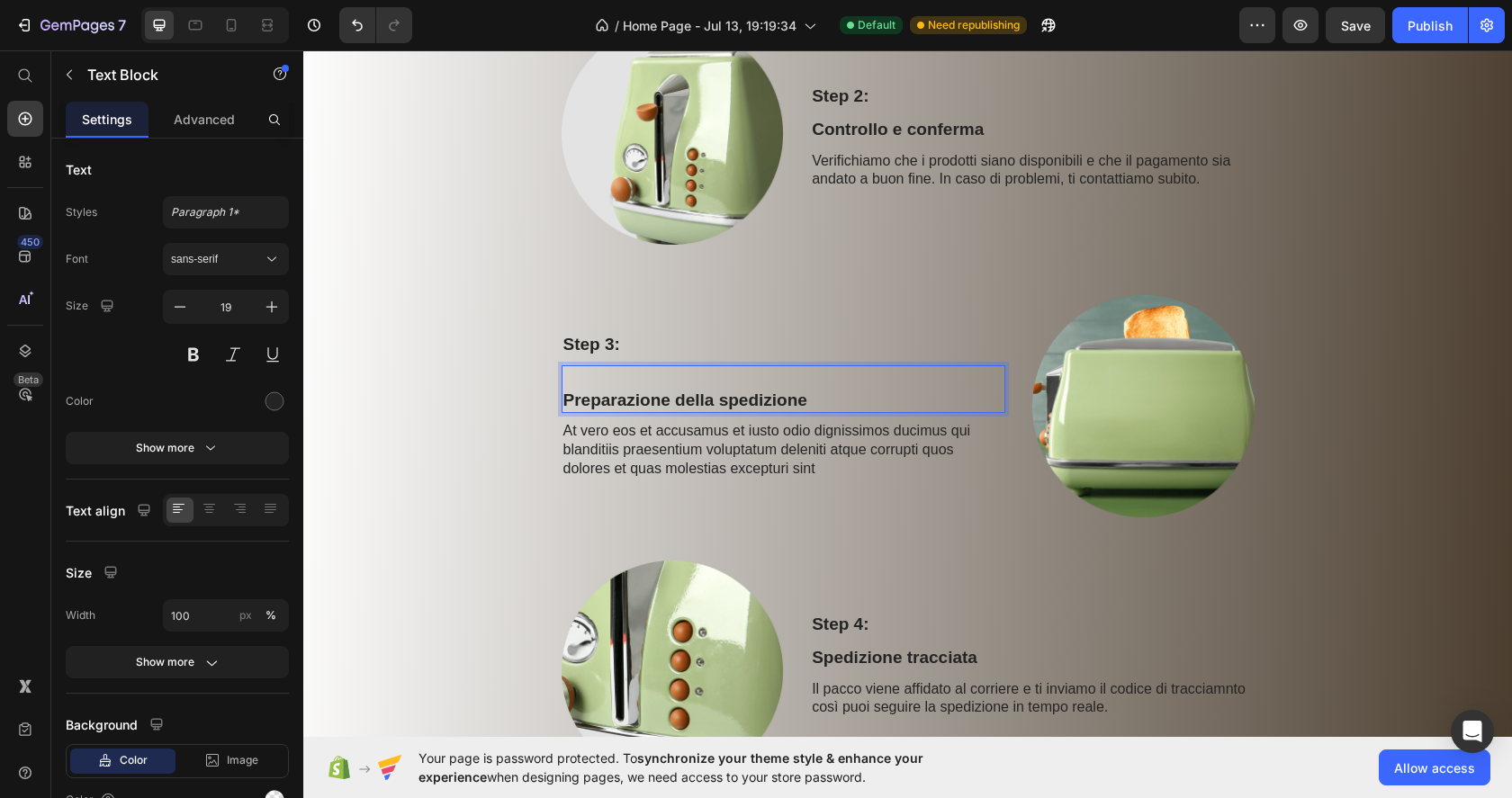 click on "Preparazione della spedizione" at bounding box center (783, 389) 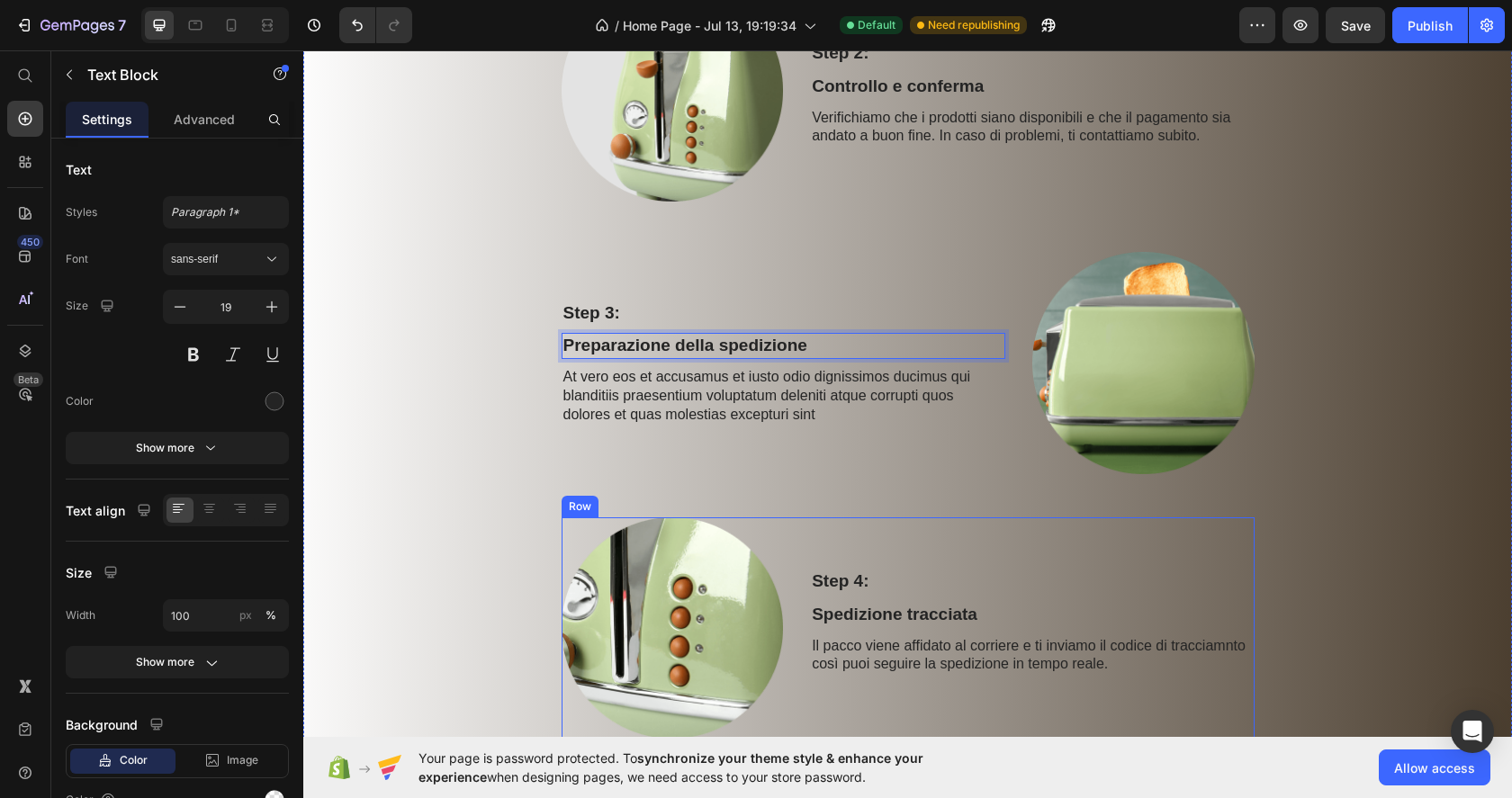scroll, scrollTop: 1852, scrollLeft: 0, axis: vertical 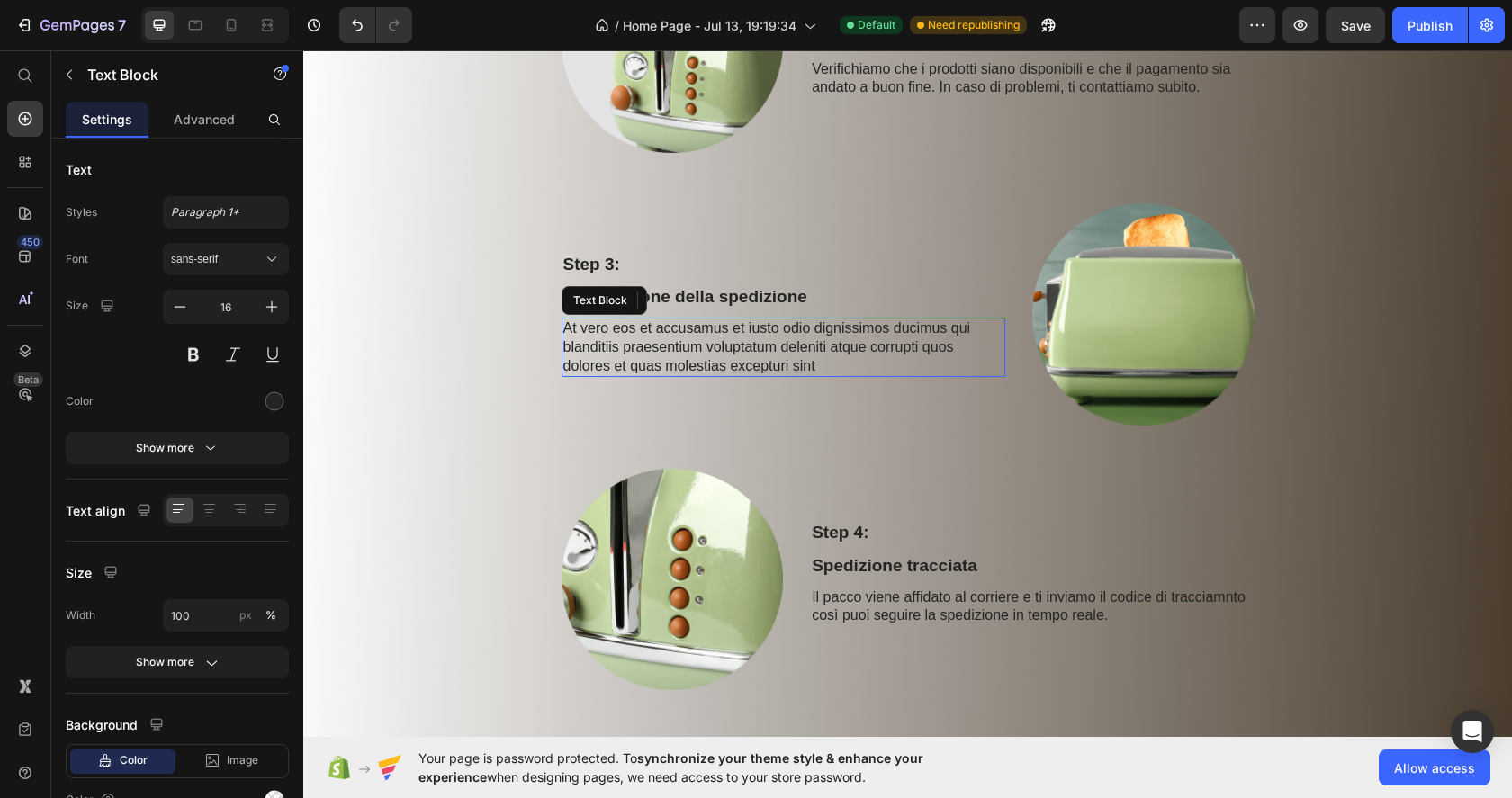 click on "At vero eos et accusamus et iusto odio dignissimos ducimus qui blanditiis praesentium voluptatum deleniti atque corrupti quos dolores et quas molestias excepturi sint" at bounding box center (783, 347) 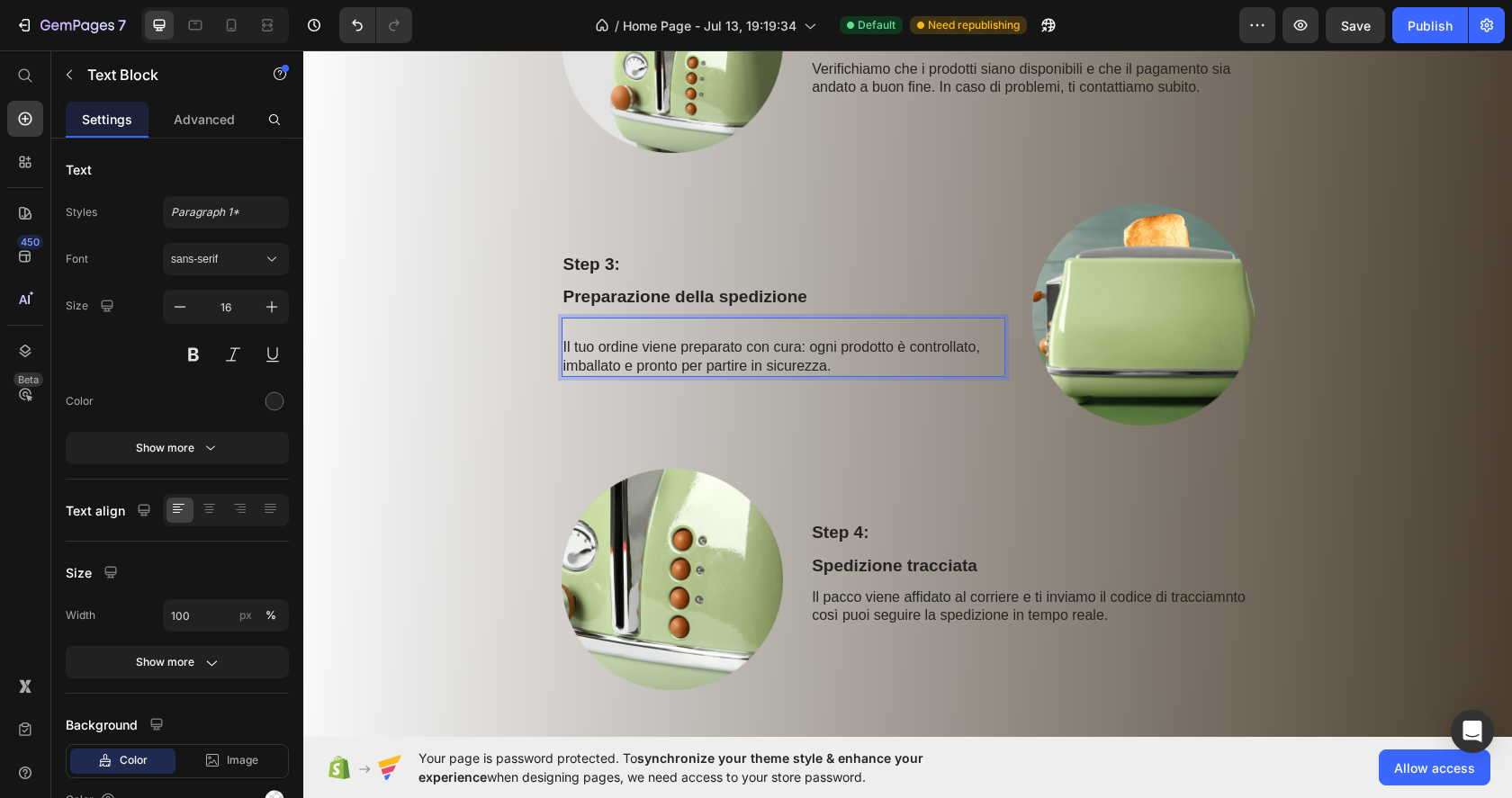 click on "Il tuo ordine viene preparato con cura: ogni prodotto è controllato, imballato e pronto per partire in sicurezza." at bounding box center [783, 357] 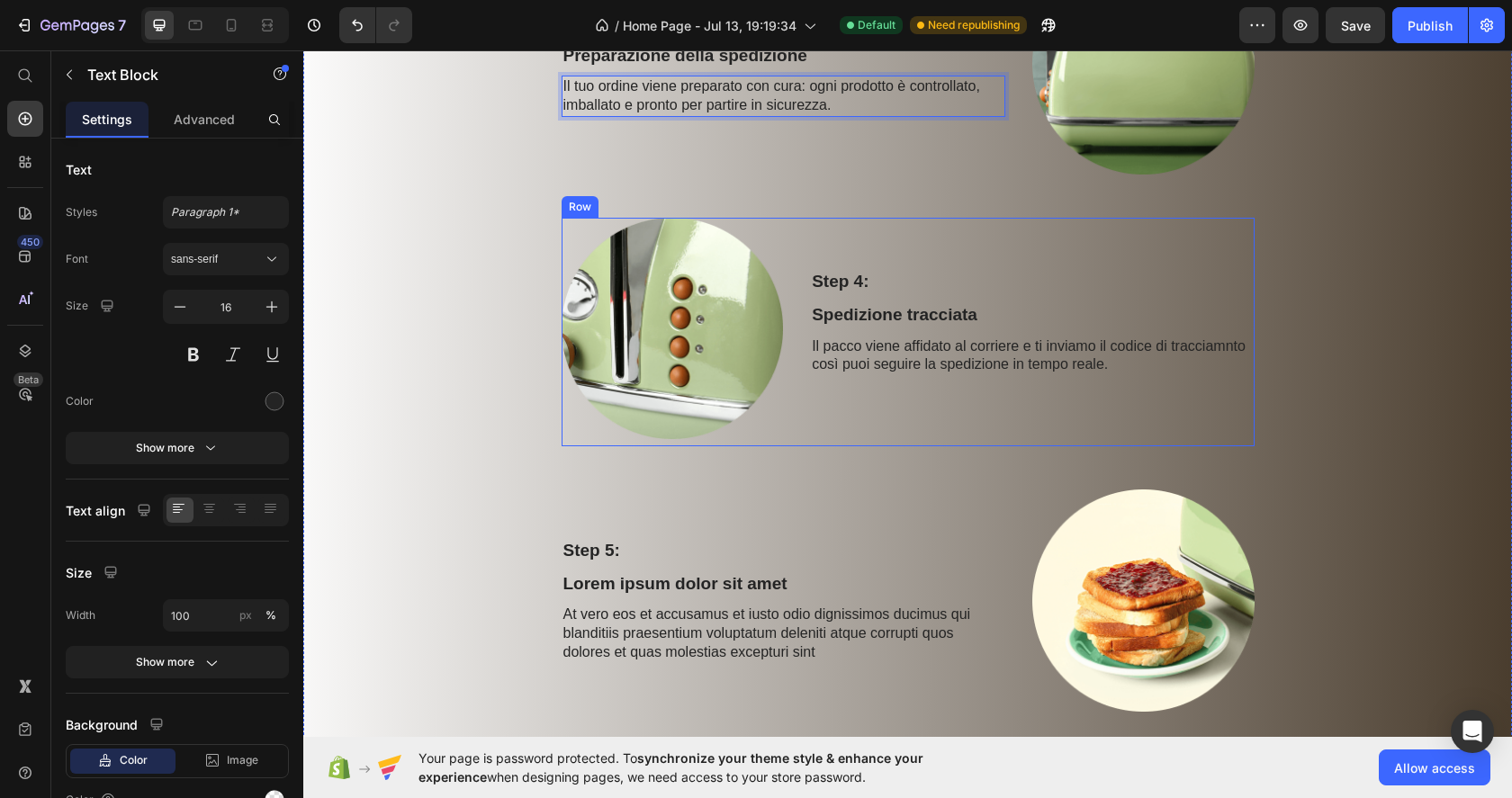 scroll, scrollTop: 2248, scrollLeft: 0, axis: vertical 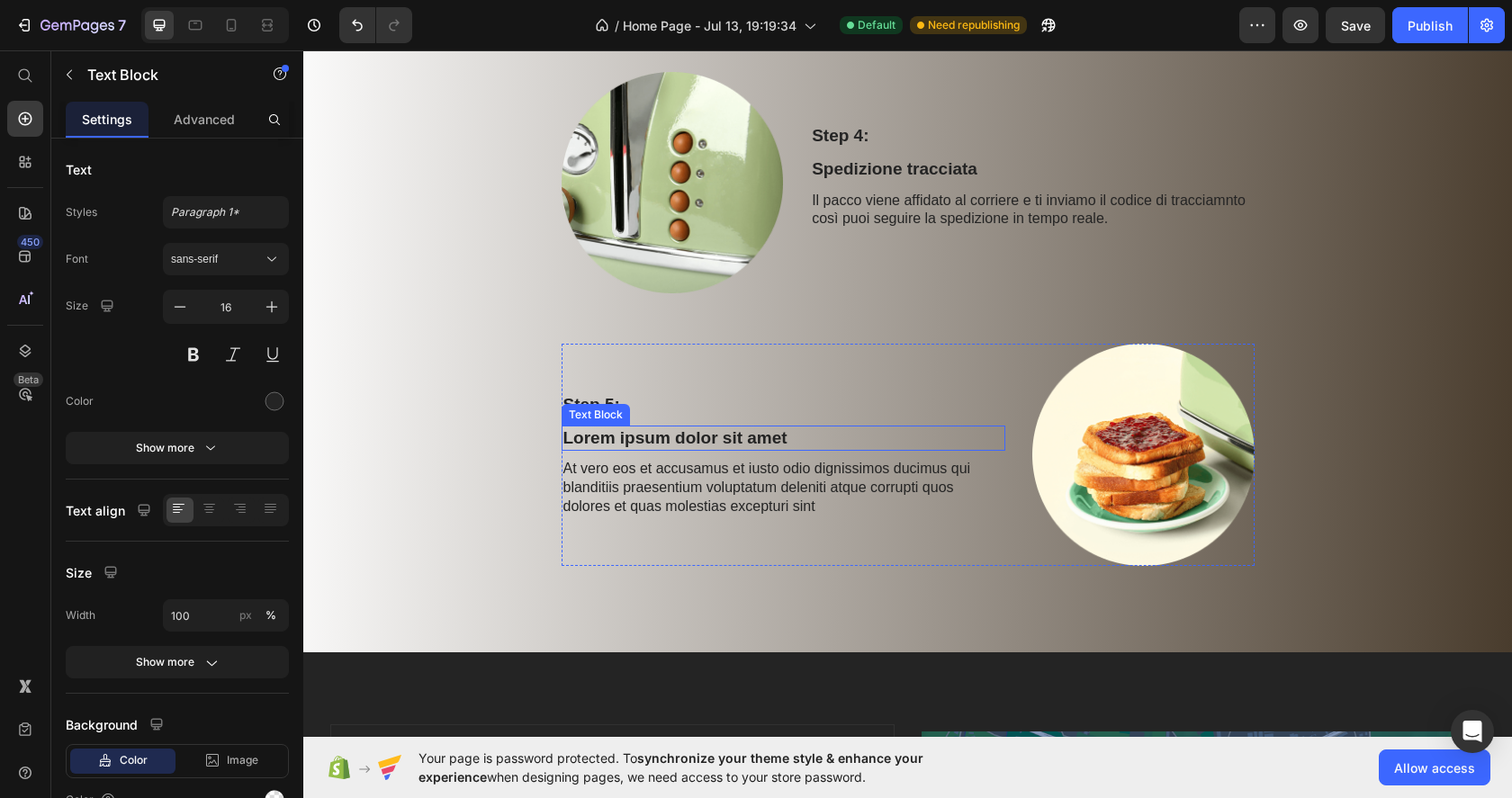 click on "Lorem ipsum dolor sit amet" at bounding box center (783, 438) 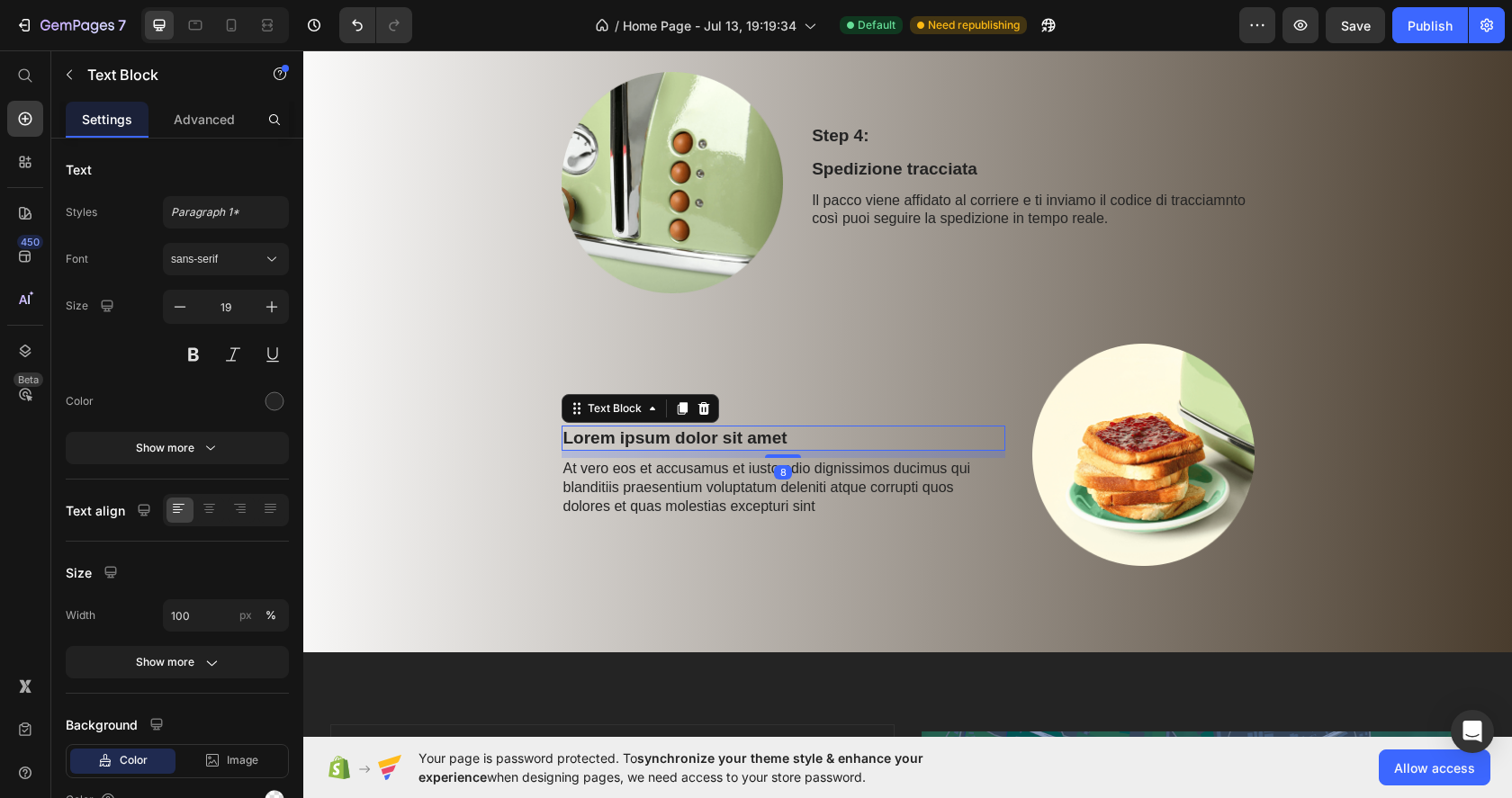 click on "Lorem ipsum dolor sit amet" at bounding box center [783, 438] 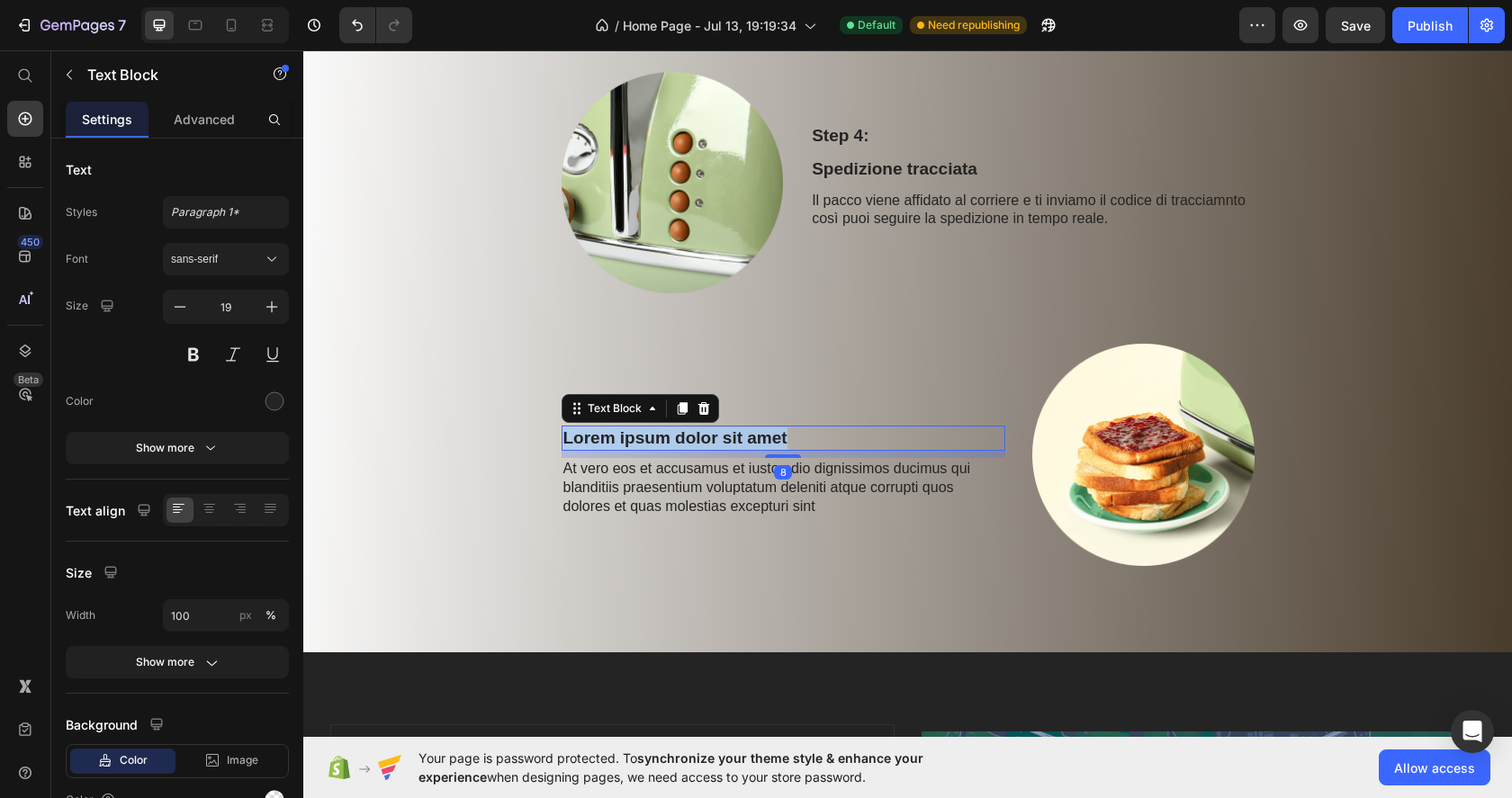 click on "Lorem ipsum dolor sit amet" at bounding box center [783, 438] 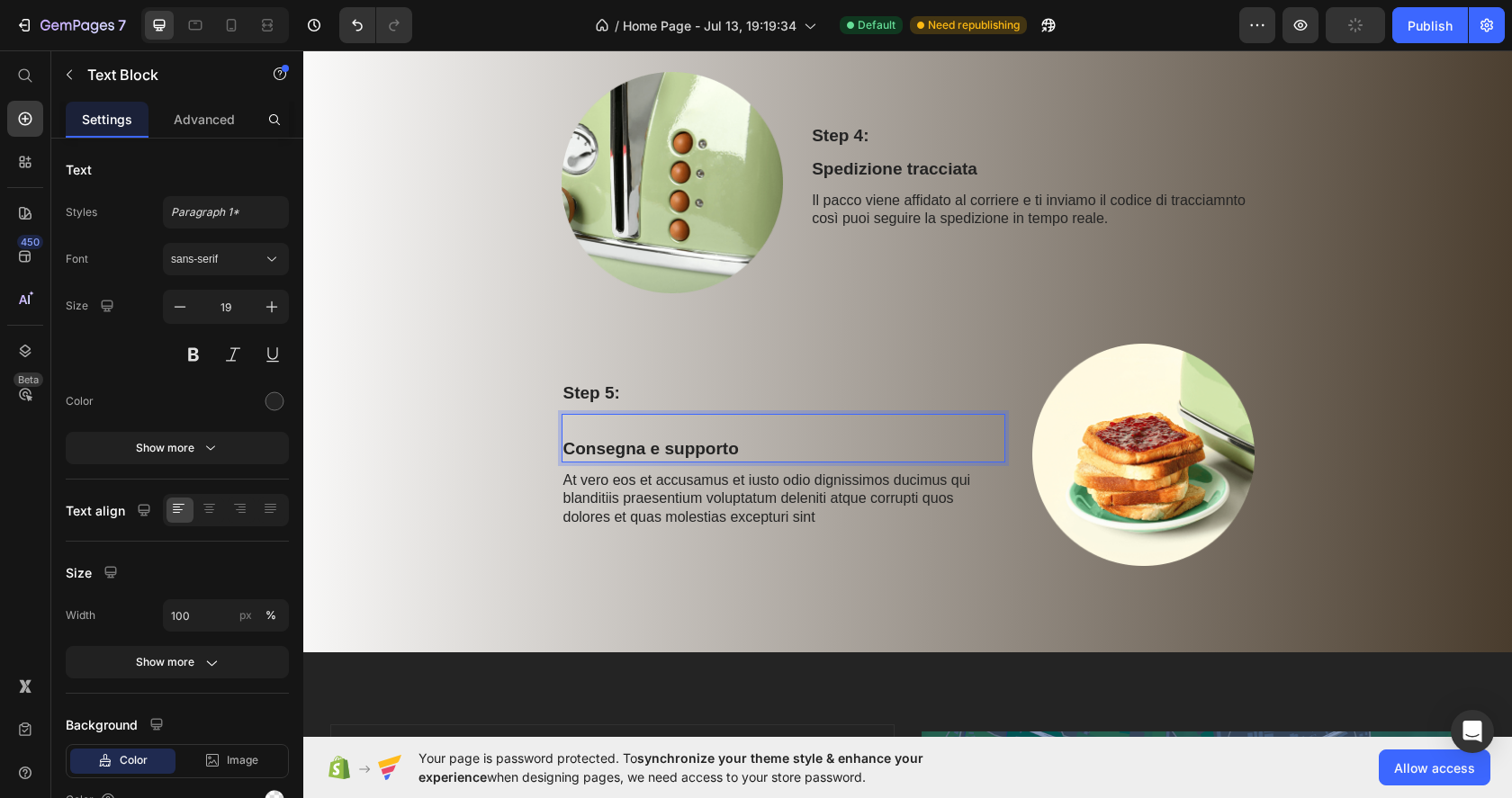 click at bounding box center [783, 426] 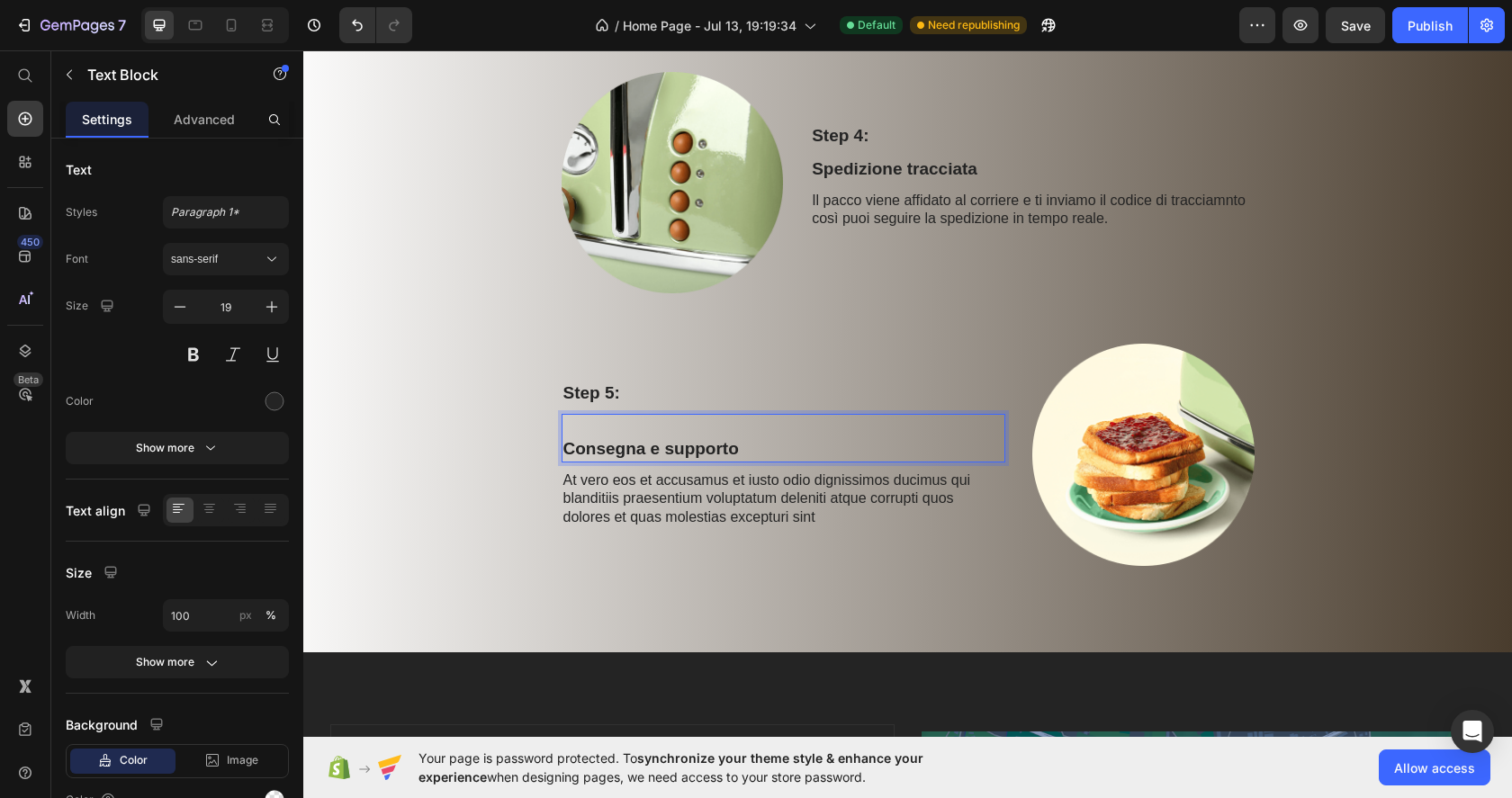 click on "Consegna e supporto" at bounding box center [783, 437] 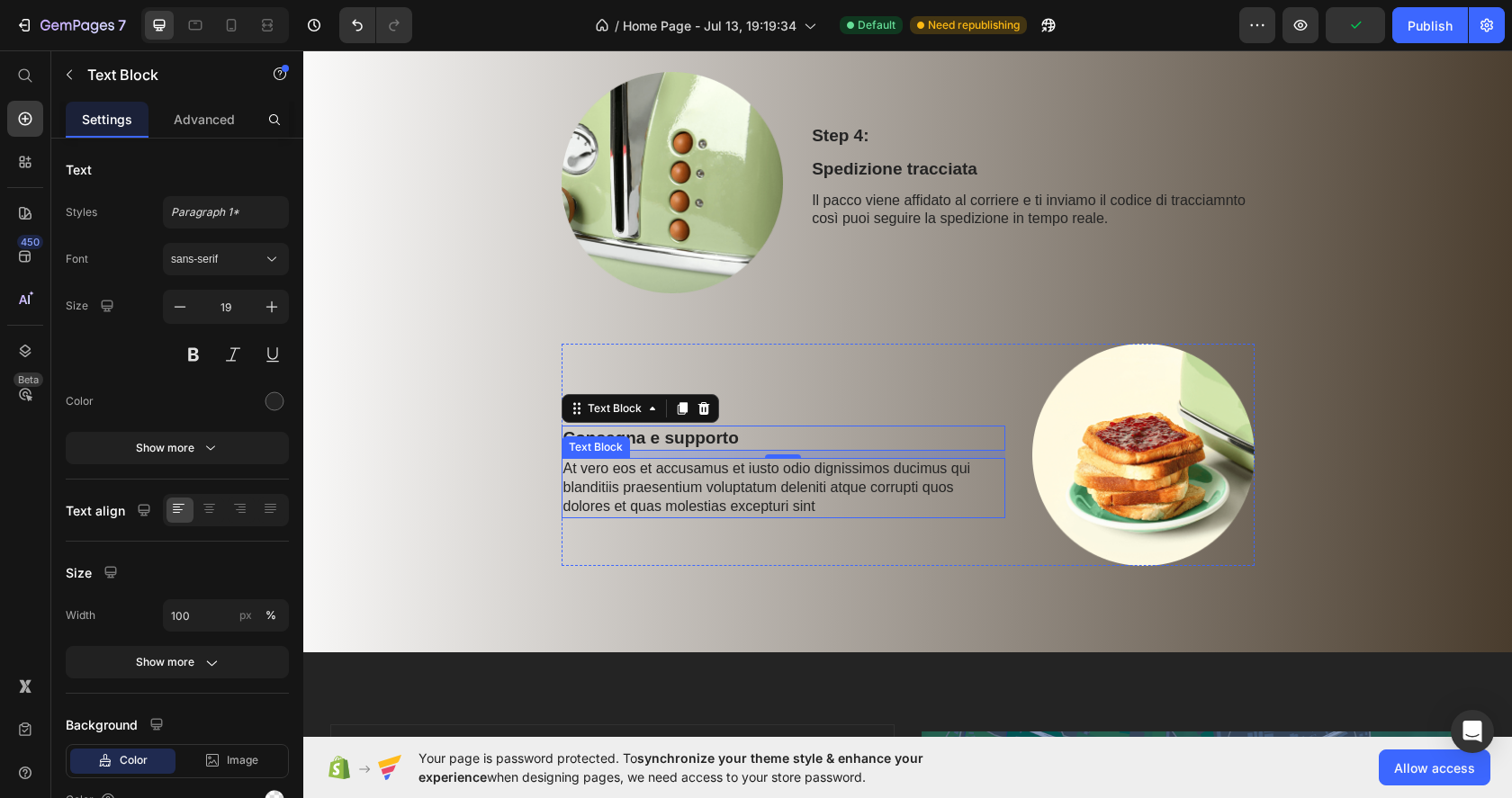 click on "At vero eos et accusamus et iusto odio dignissimos ducimus qui blanditiis praesentium voluptatum deleniti atque corrupti quos dolores et quas molestias excepturi sint" at bounding box center [783, 488] 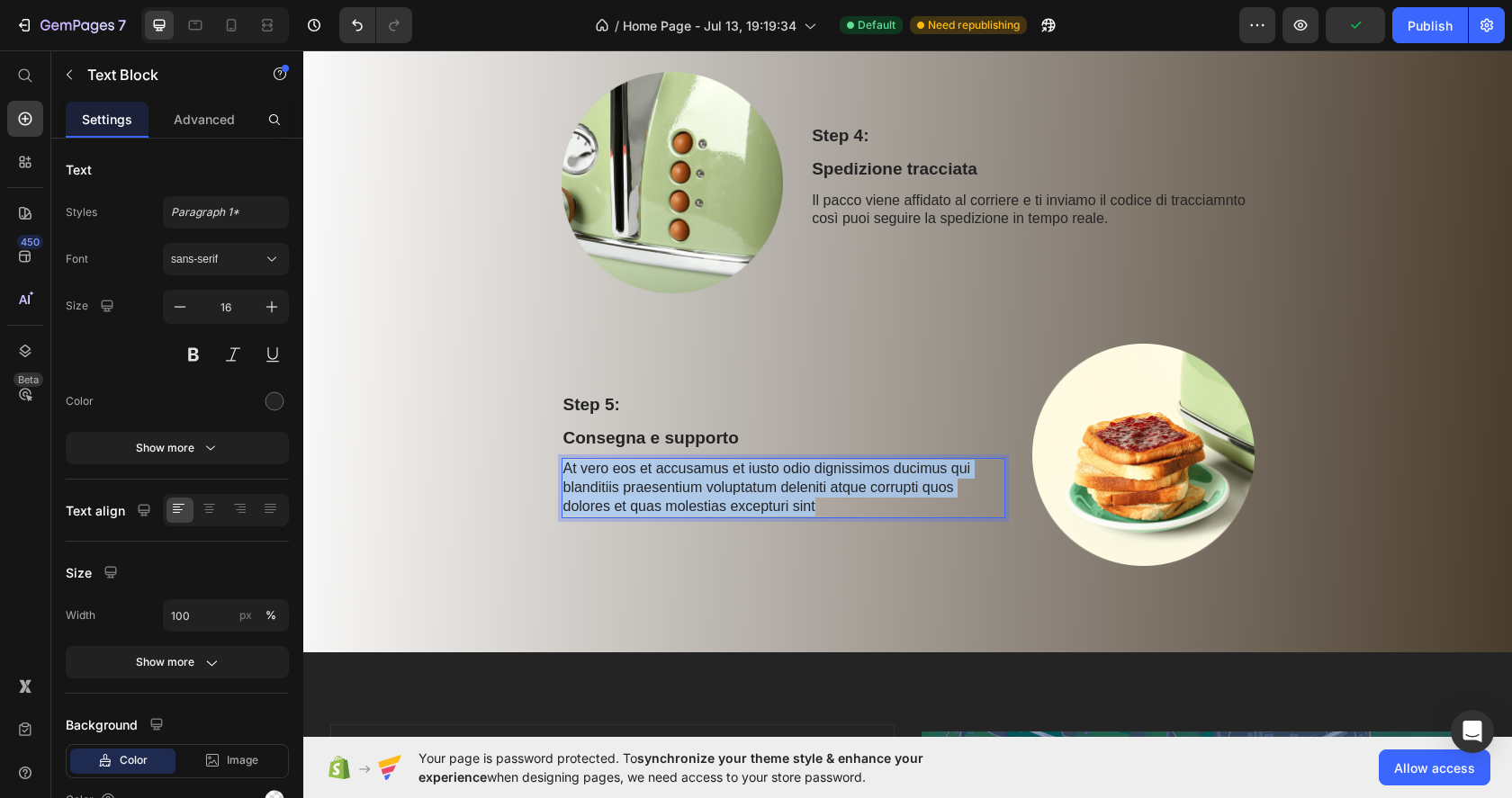 click on "At vero eos et accusamus et iusto odio dignissimos ducimus qui blanditiis praesentium voluptatum deleniti atque corrupti quos dolores et quas molestias excepturi sint" at bounding box center [783, 488] 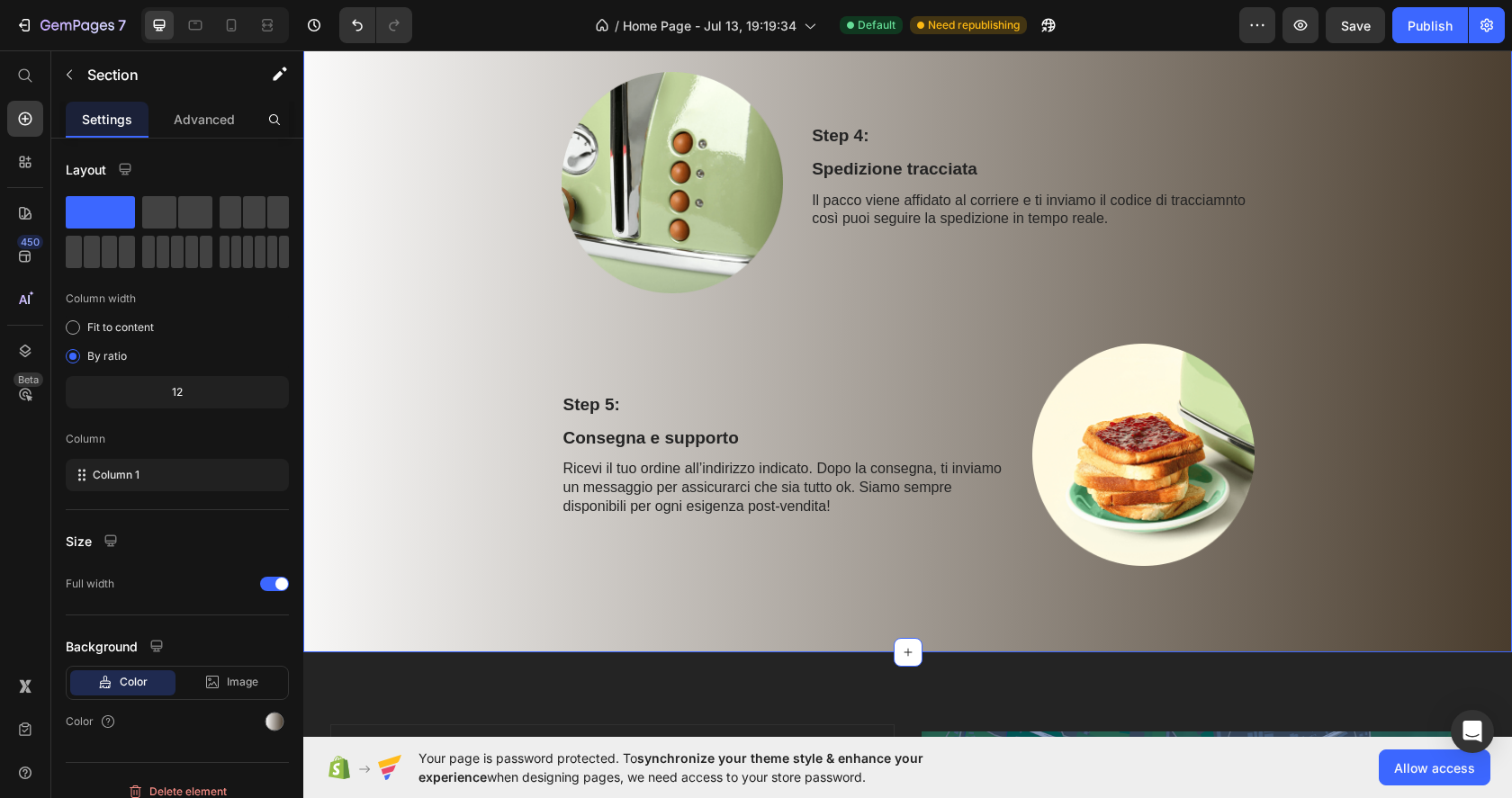 click on "EVASIONE DELL'ORDINE Heading Row Step 1: Text Block Ordine ricevuto Text Block Appena completi l’acquisto, ricevi una email di conferma con tutti i dettagli: prodotti scelti, indirizzo di spedizione e metodo di pagamento. Text Block Image Row Image Step 2: Text Block Controllo e conferma Text Block Verifichiamo che i prodotti siano disponibili e che il pagamento sia andato a buon fine. In caso di problemi, ti contattiamo subito. Text Block Row Step 3: Text Block Preparazione della spedizione Text Block Il tuo ordine viene preparato con cura: ogni prodotto è controllato, imballato e pronto per partire in sicurezza. Text Block Image Row Image Step 4: Text Block Spedizione tracciata Text Block Il pacco viene affidato al corriere e ti inviamo il codice di tracciamnto così puoi seguire la spedizione in tempo reale. Text Block Row Step 5: Text Block Consegna e supporto Text Block Text Block   0 Image Row" at bounding box center [907, -103] 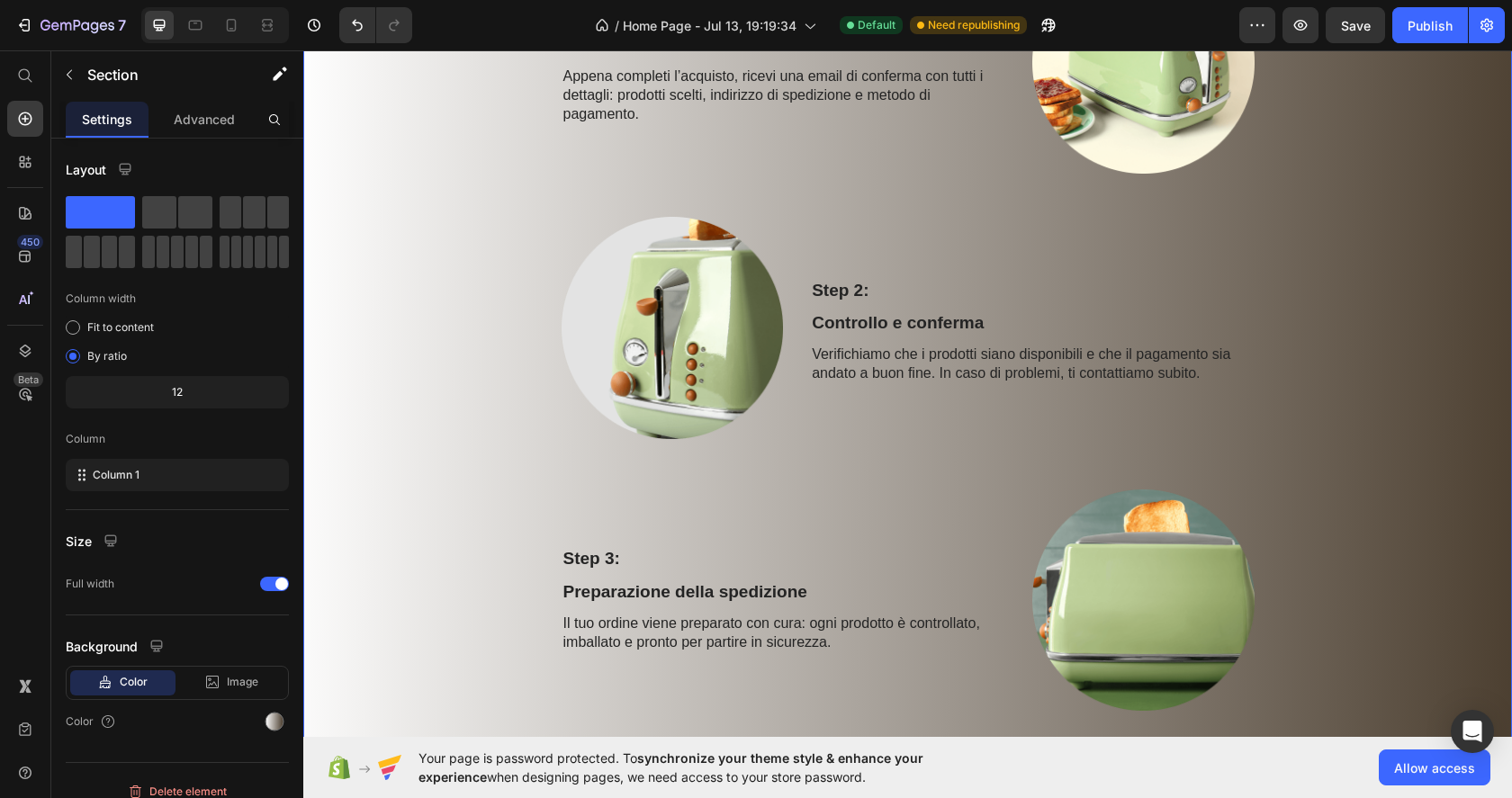 scroll, scrollTop: 1292, scrollLeft: 0, axis: vertical 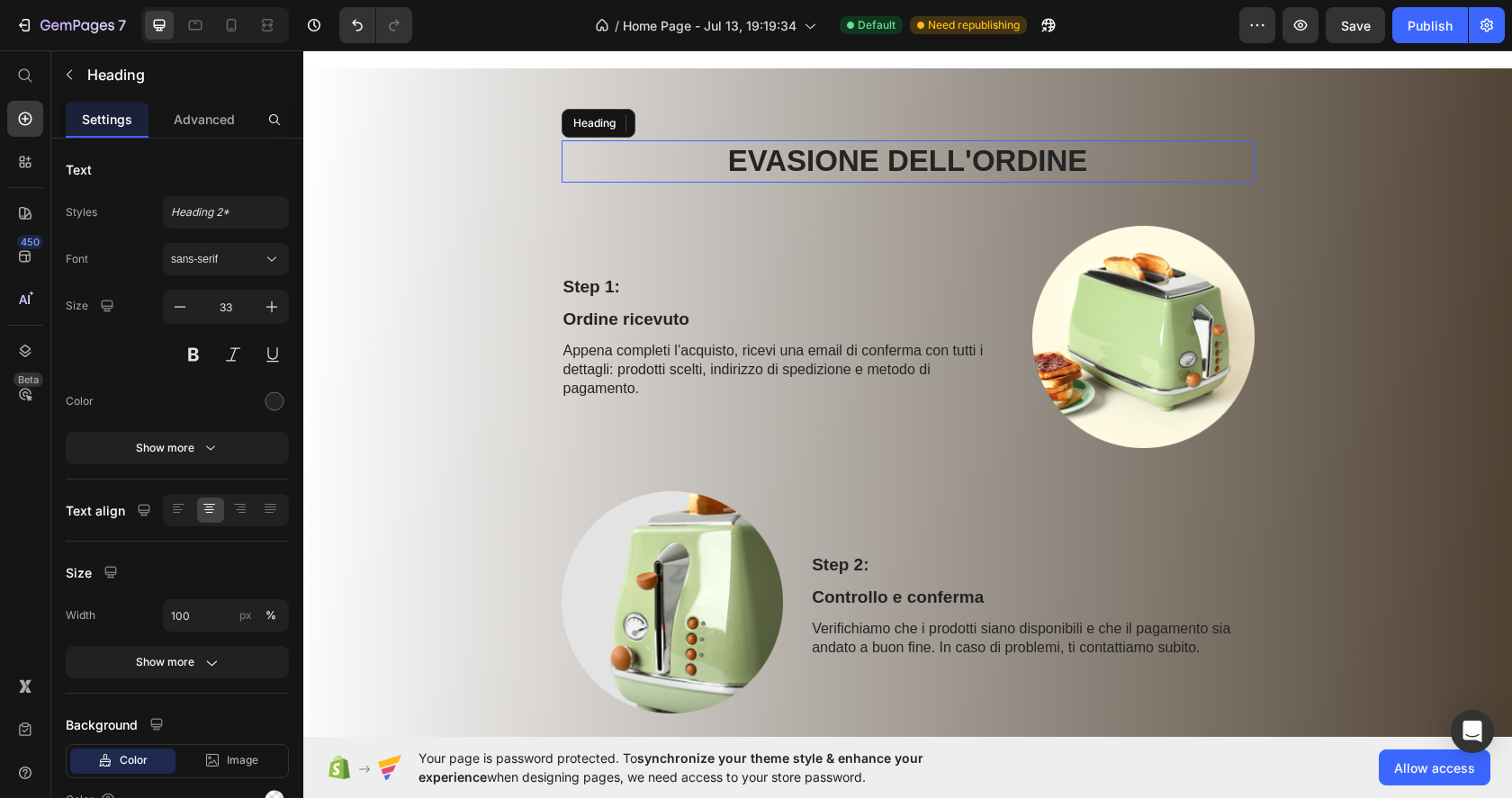 click on "EVASIONE DELL'ORDINE" at bounding box center [908, 161] 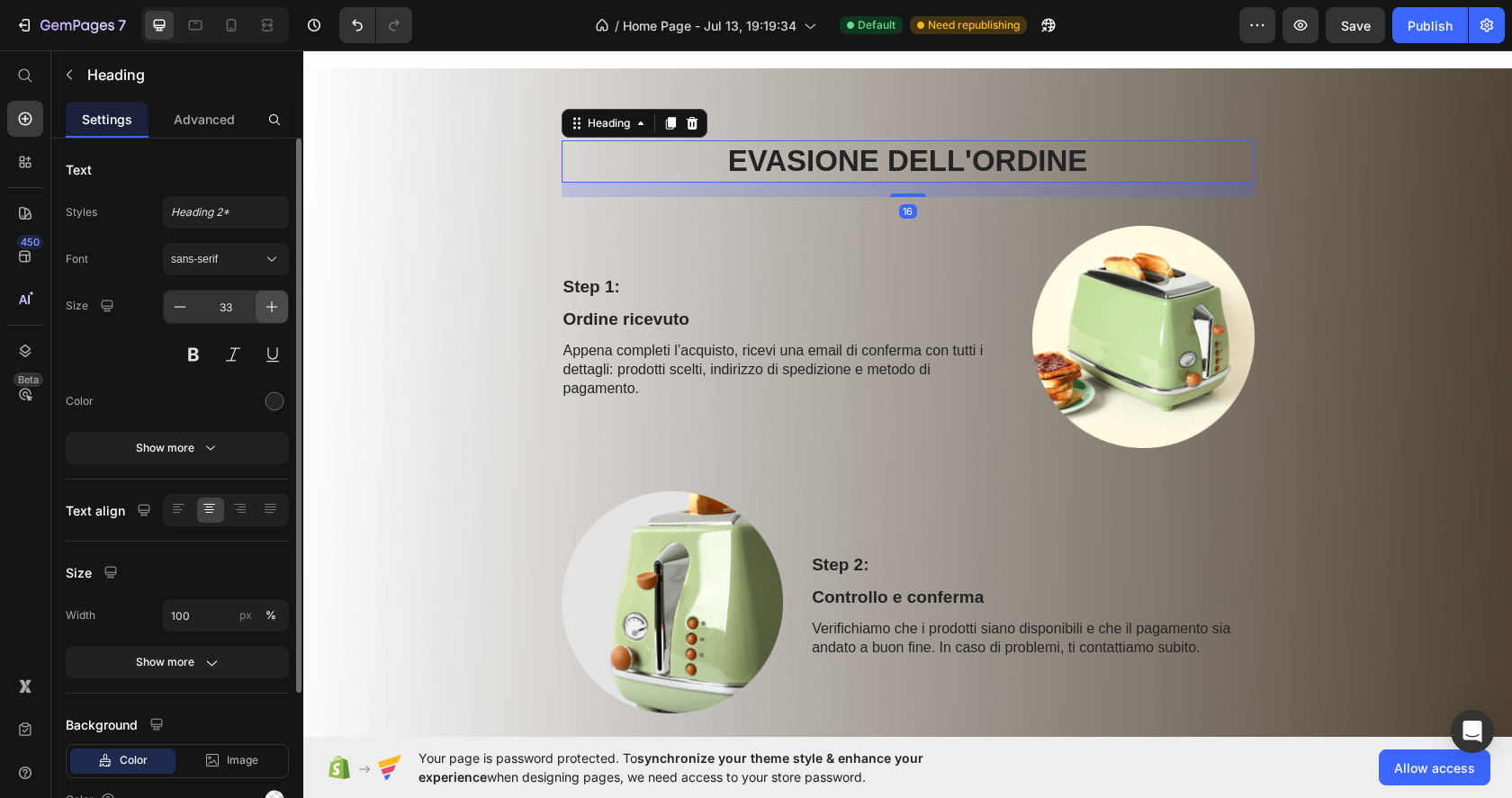 click at bounding box center [272, 307] 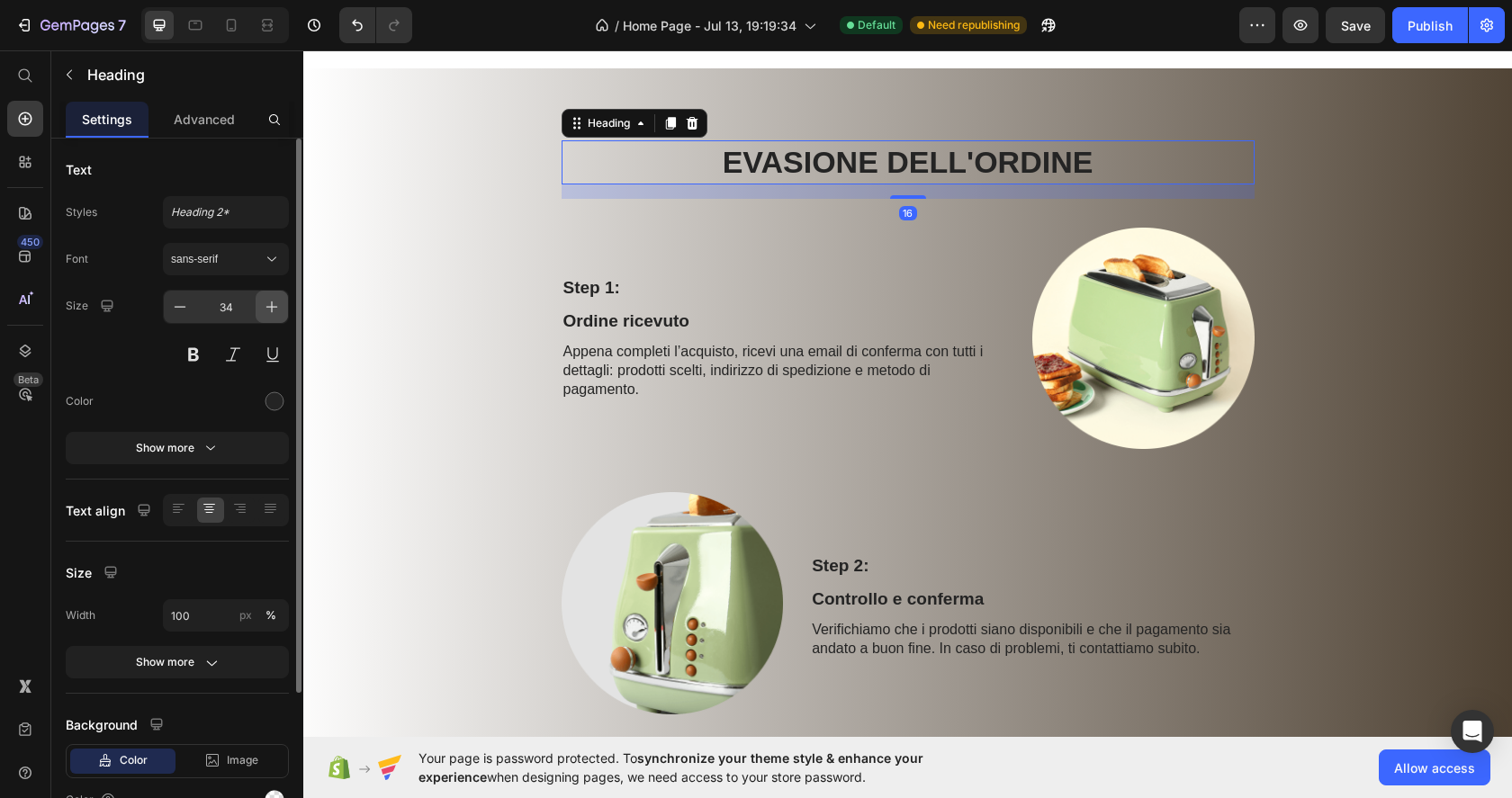 click at bounding box center (272, 307) 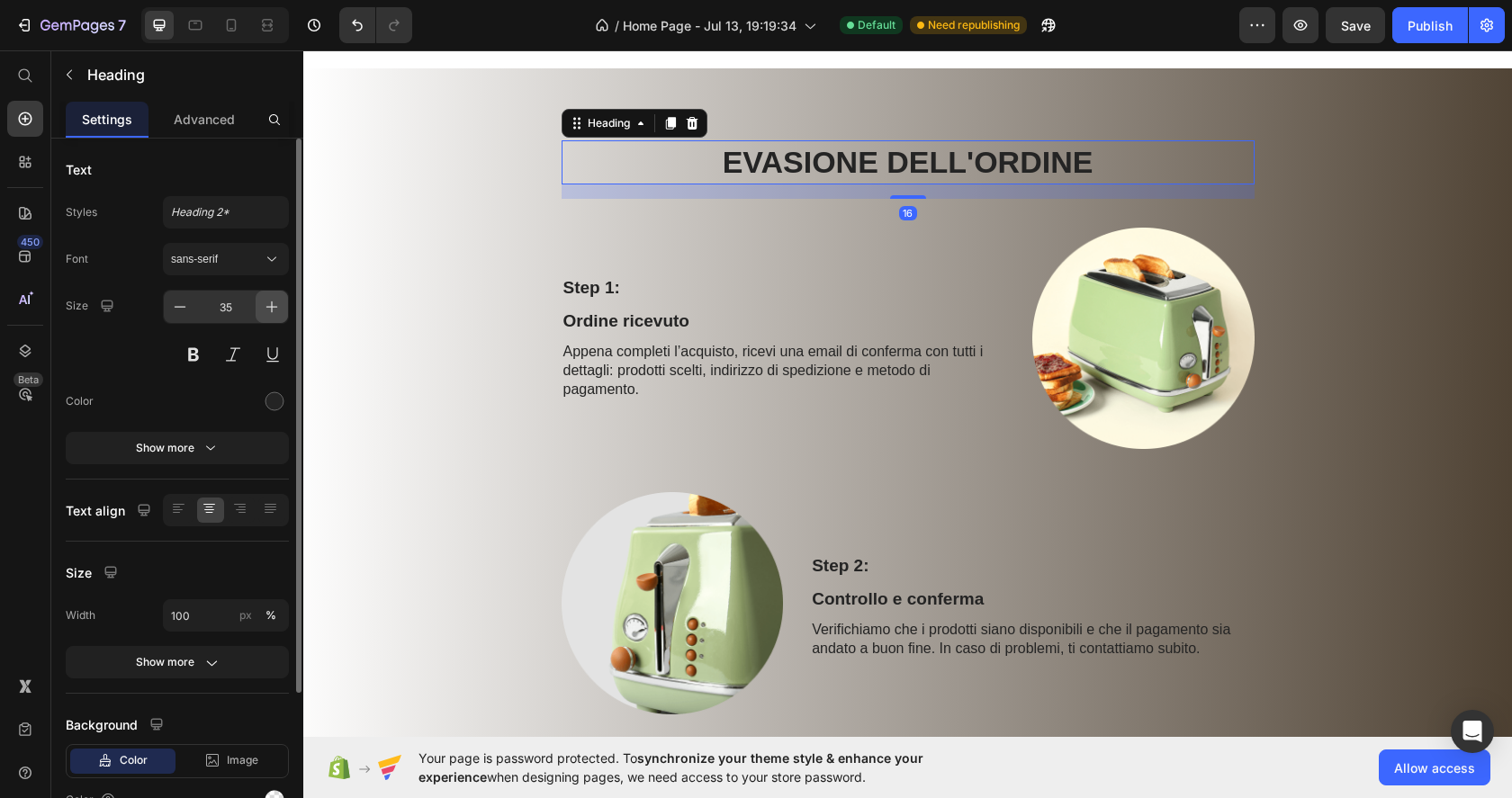 click at bounding box center [272, 307] 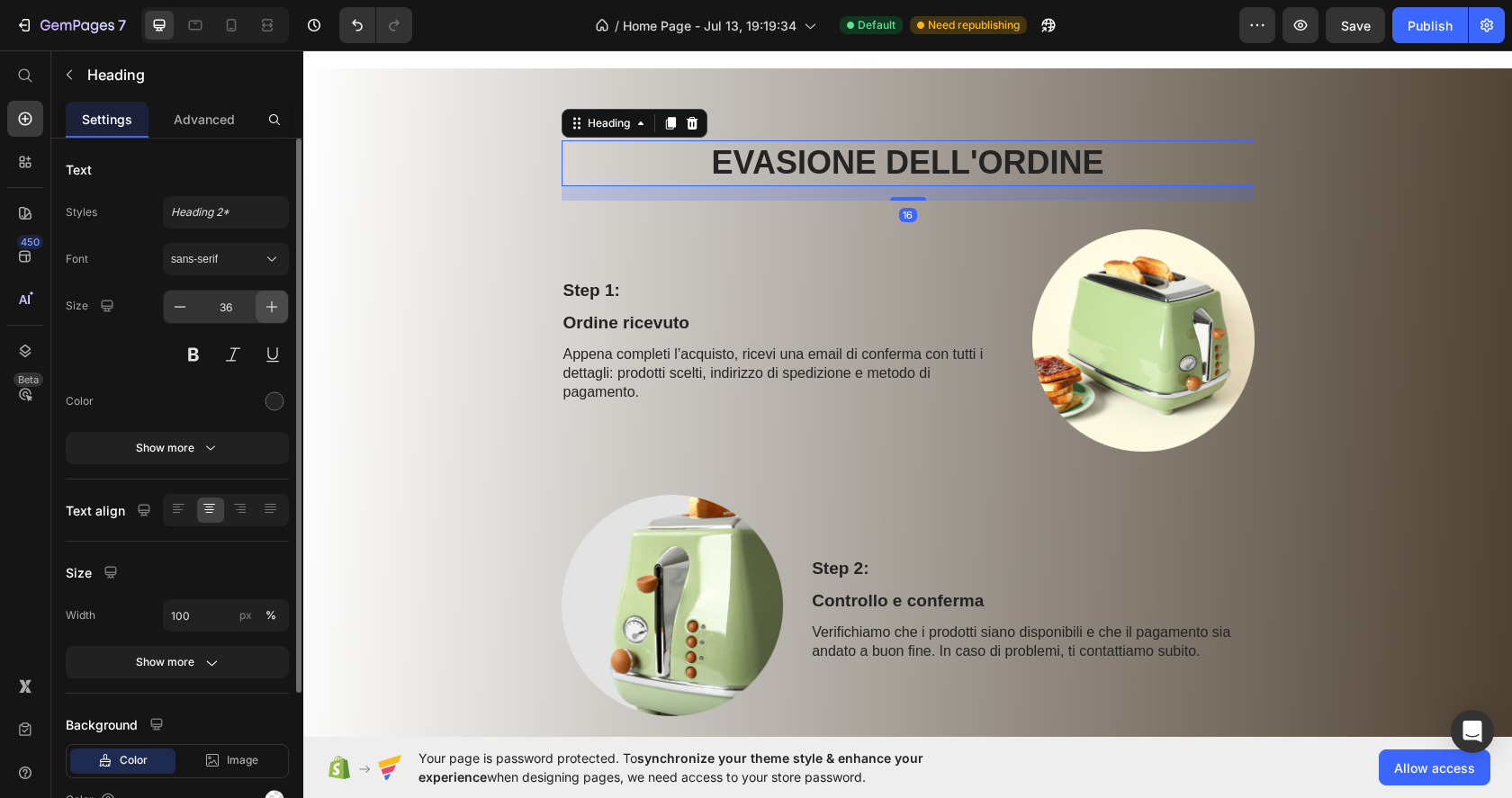 click at bounding box center [272, 307] 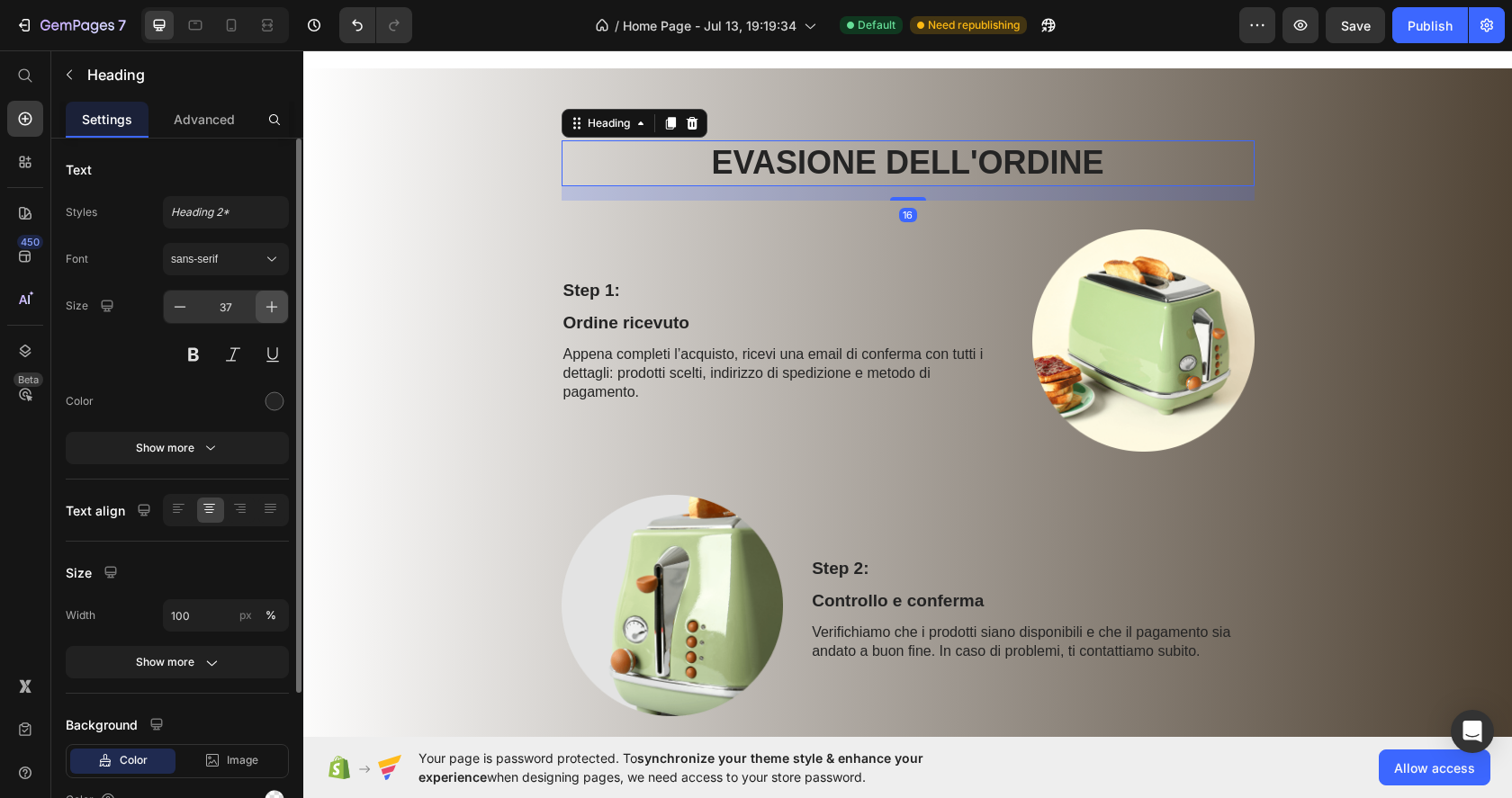 click at bounding box center [272, 307] 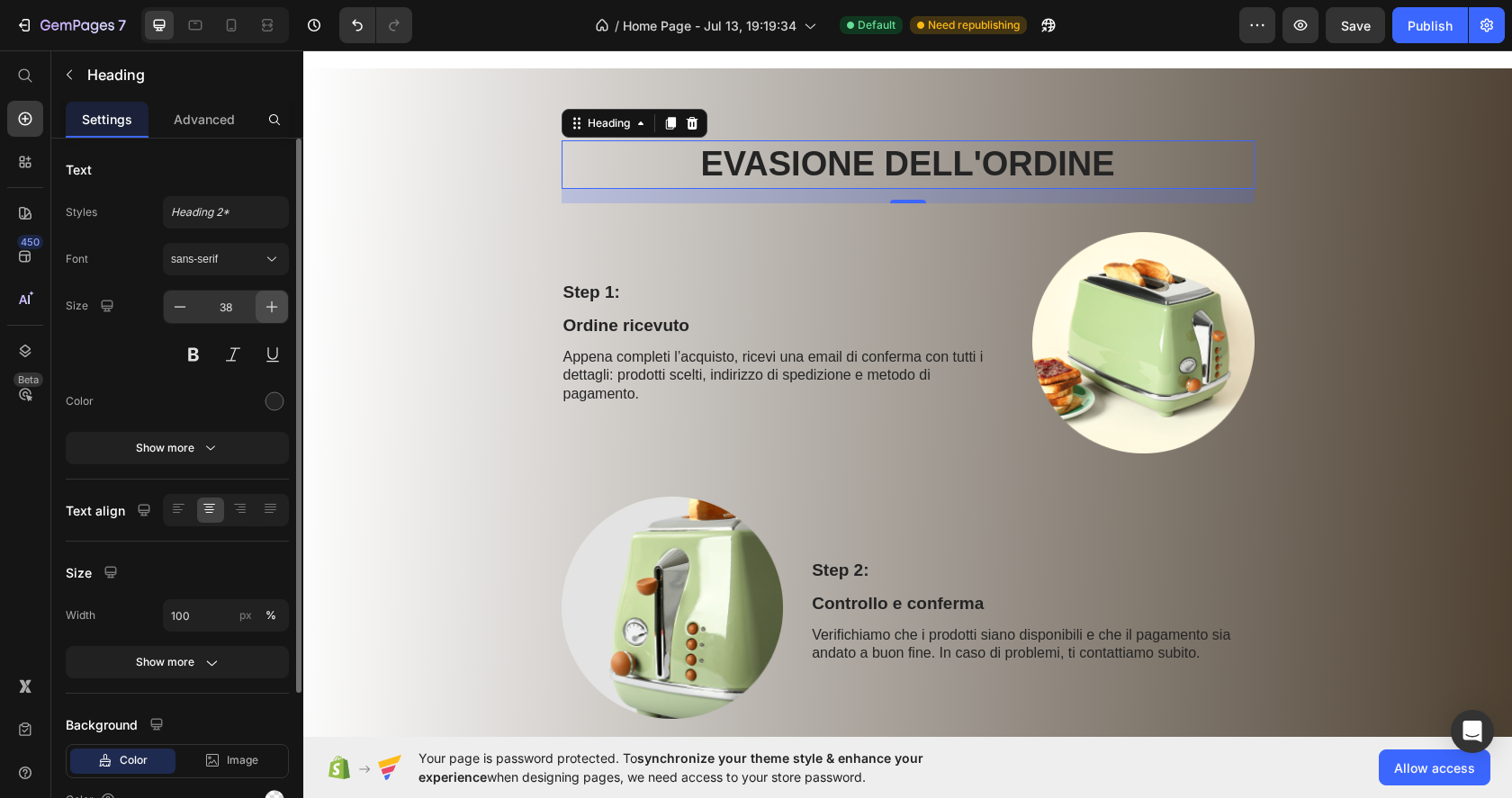 click at bounding box center (272, 307) 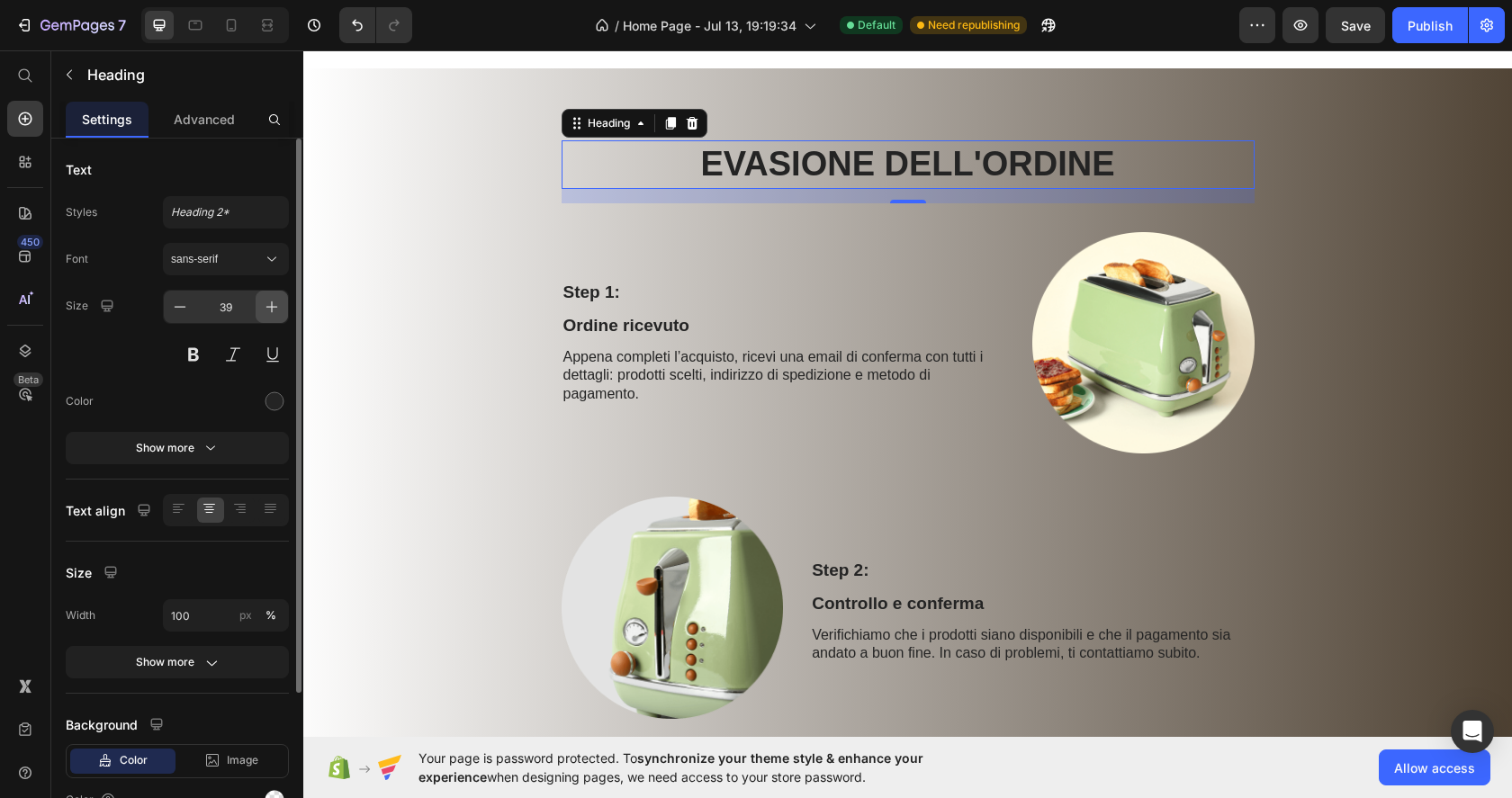 click at bounding box center [272, 307] 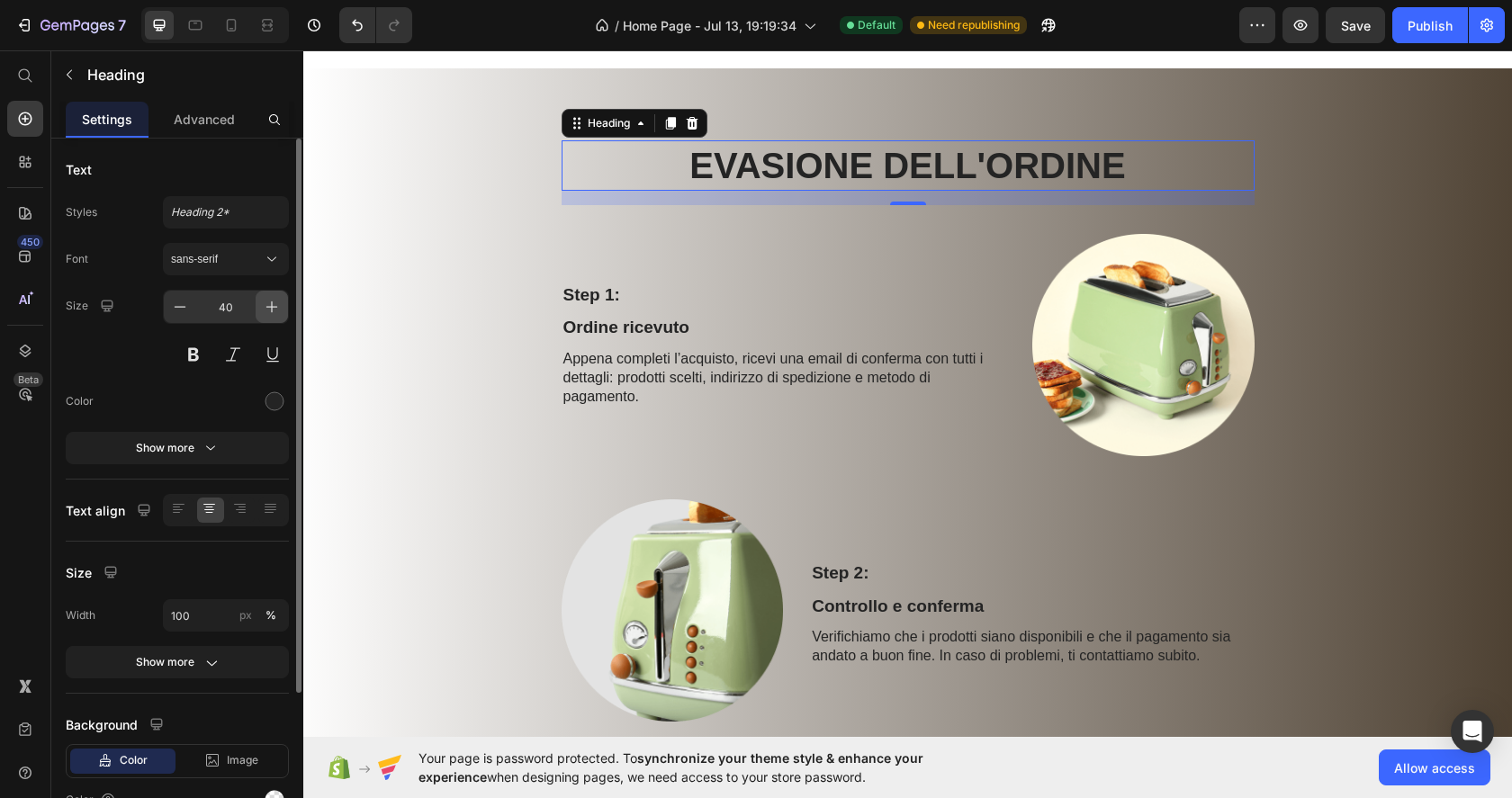 click at bounding box center (272, 307) 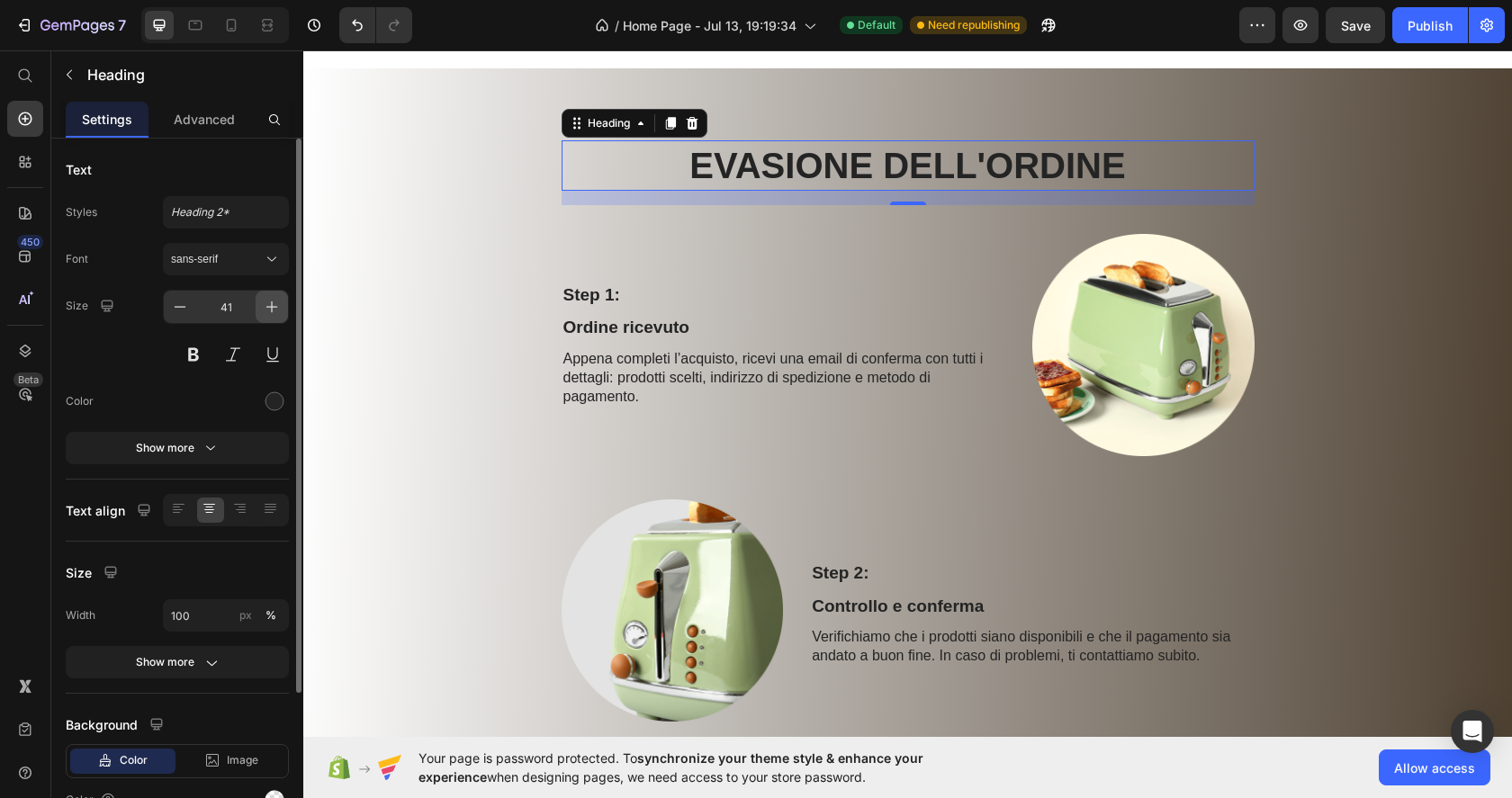 click at bounding box center [272, 307] 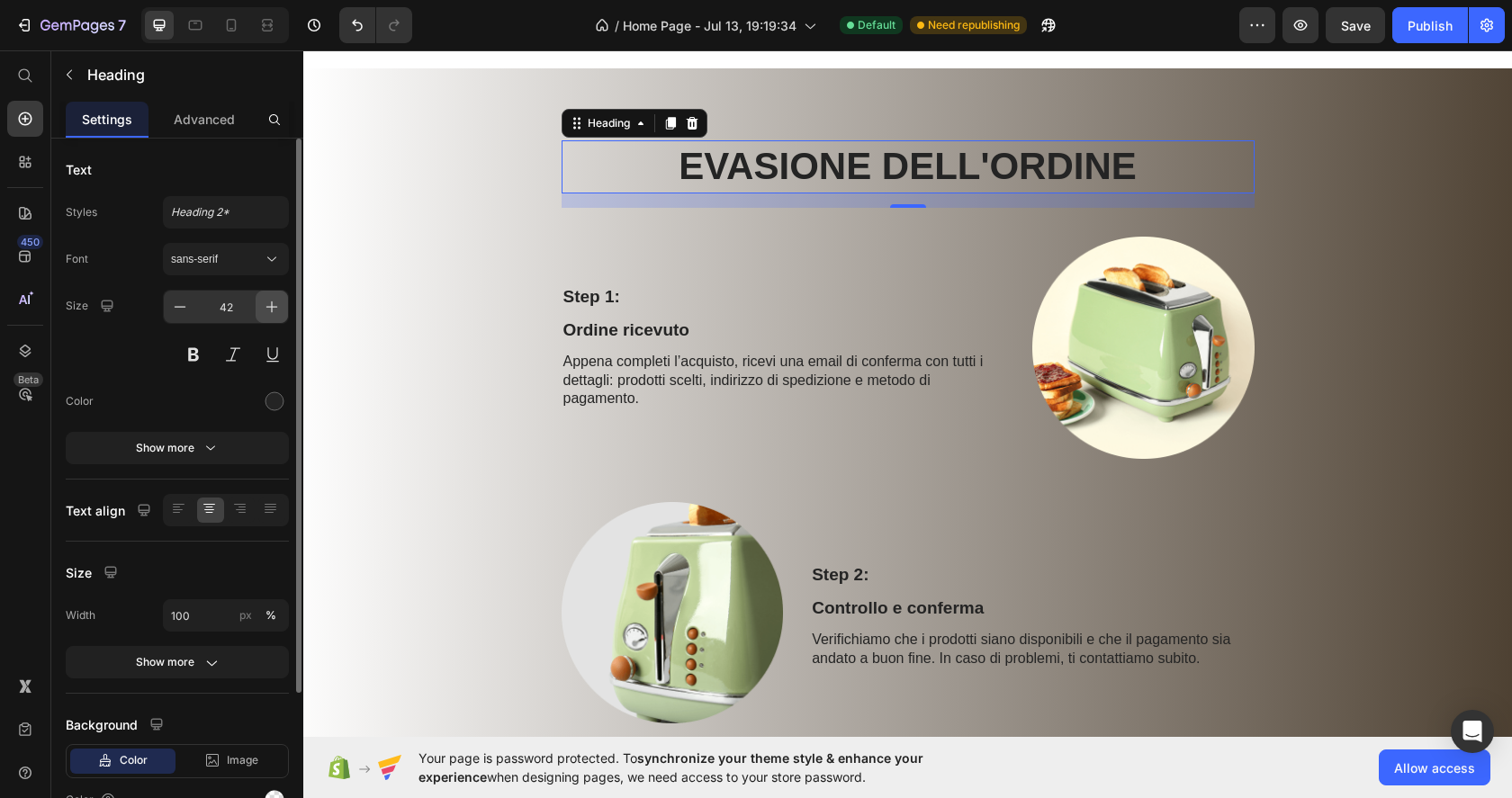 click at bounding box center [272, 307] 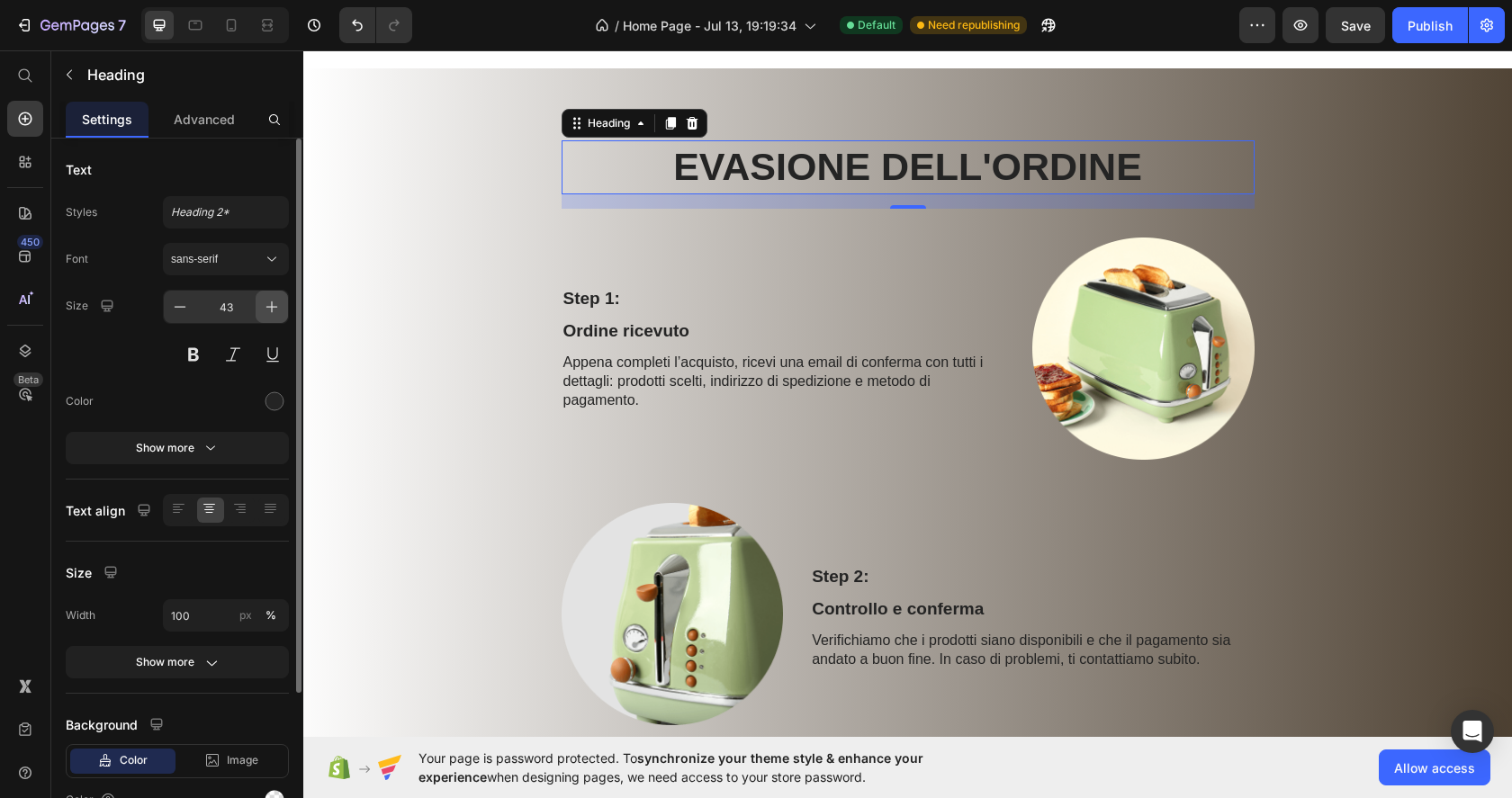 click at bounding box center [272, 307] 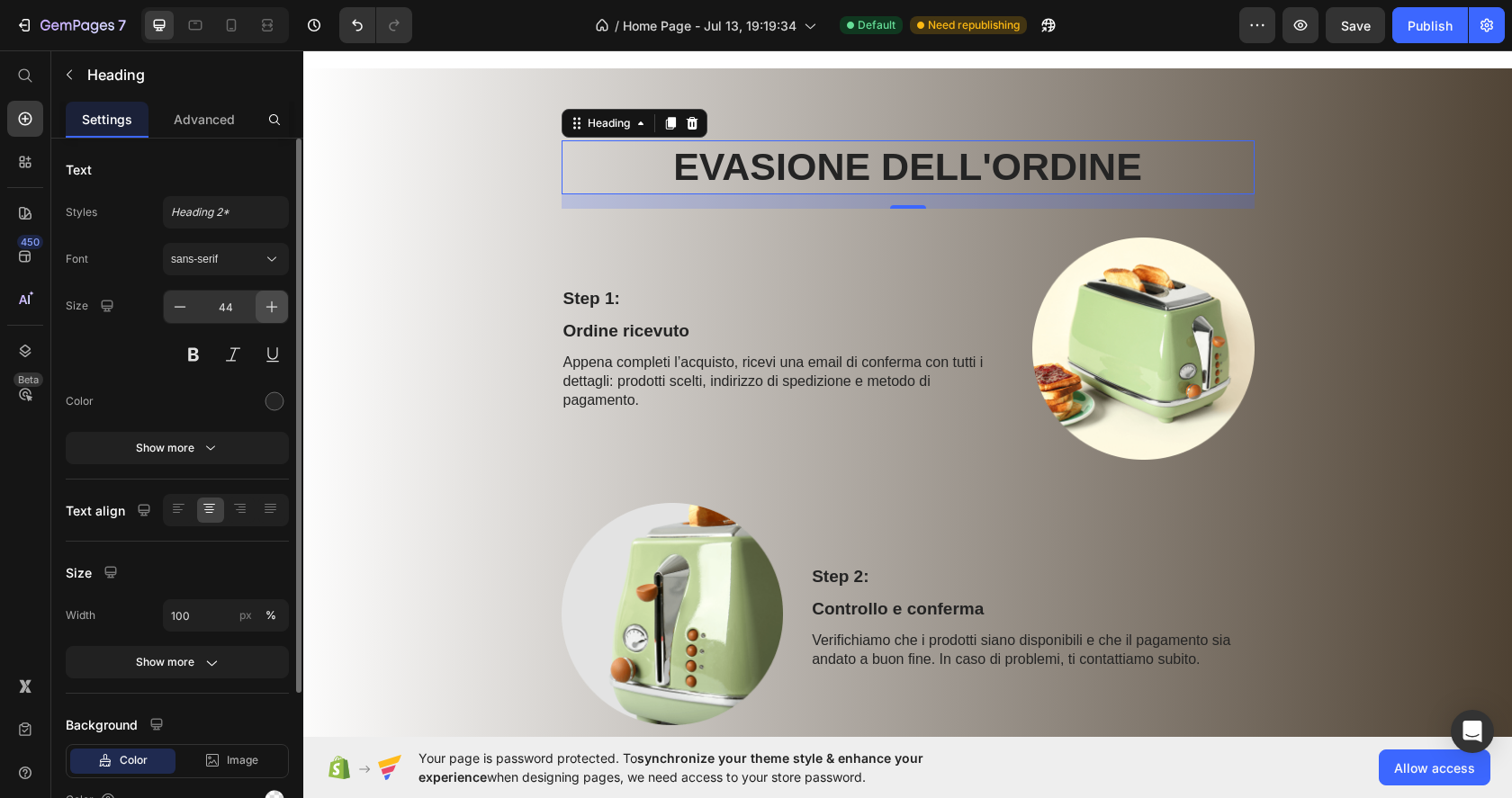 click at bounding box center (272, 307) 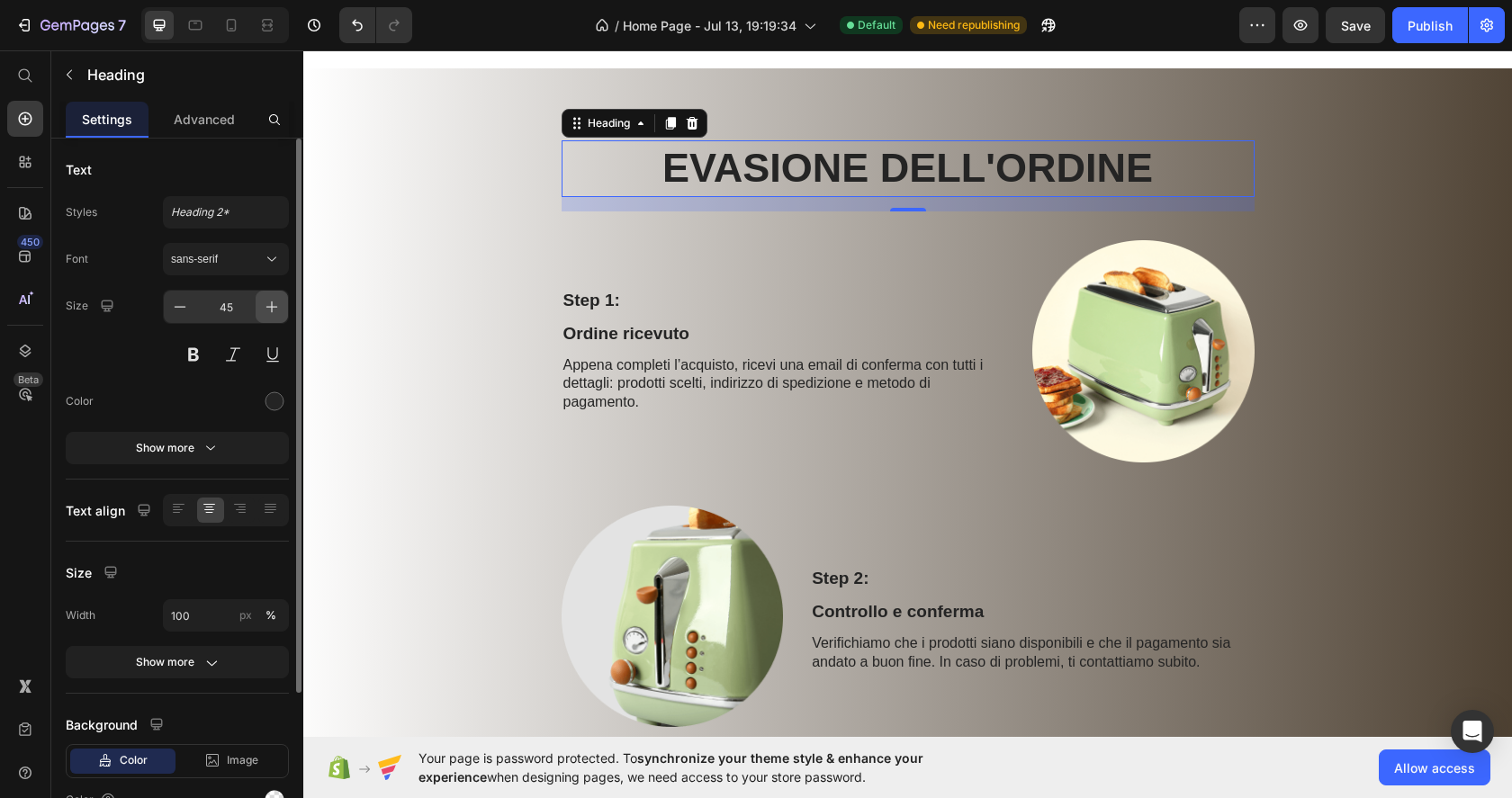 click at bounding box center [272, 307] 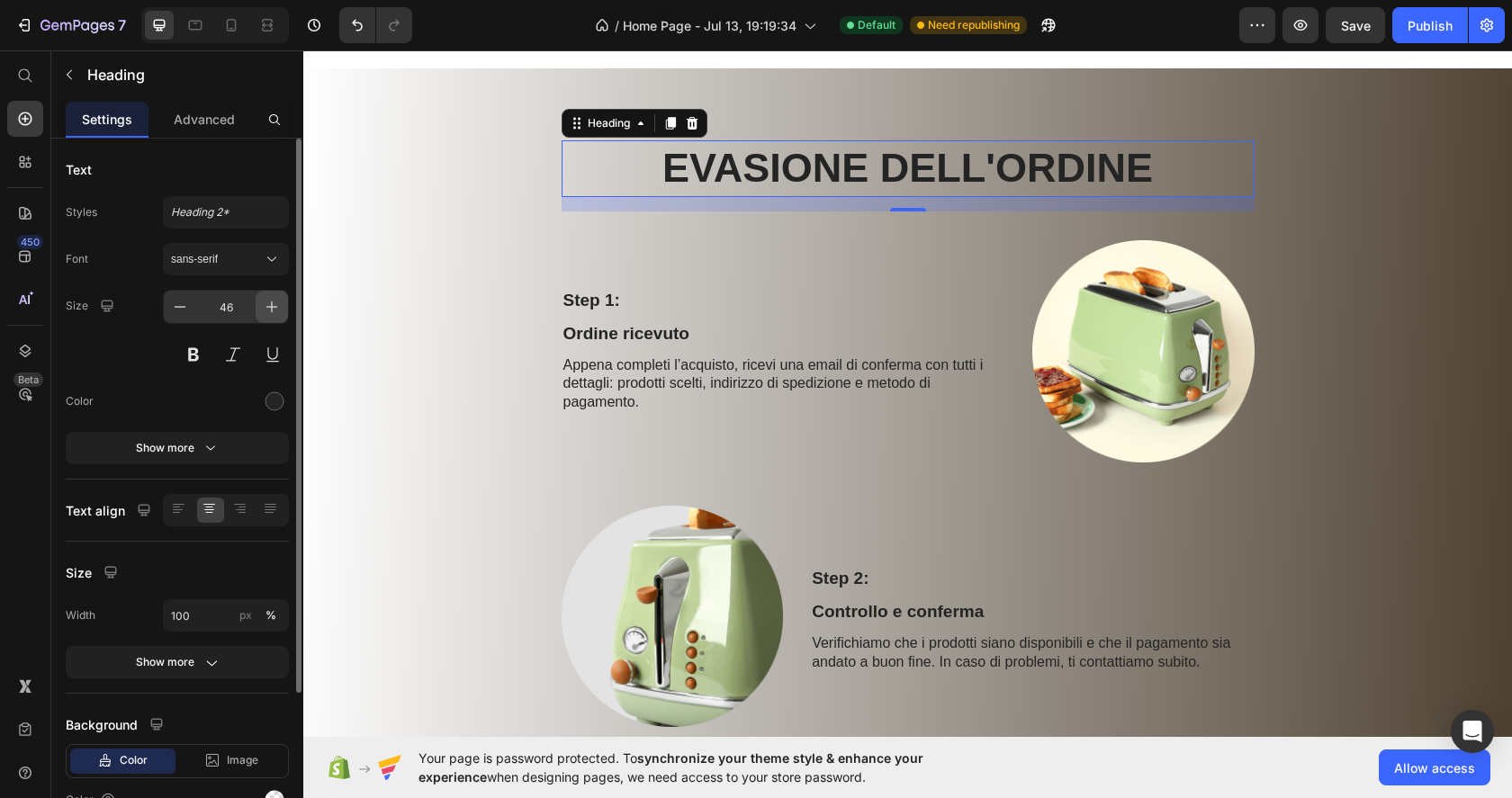 click at bounding box center [272, 307] 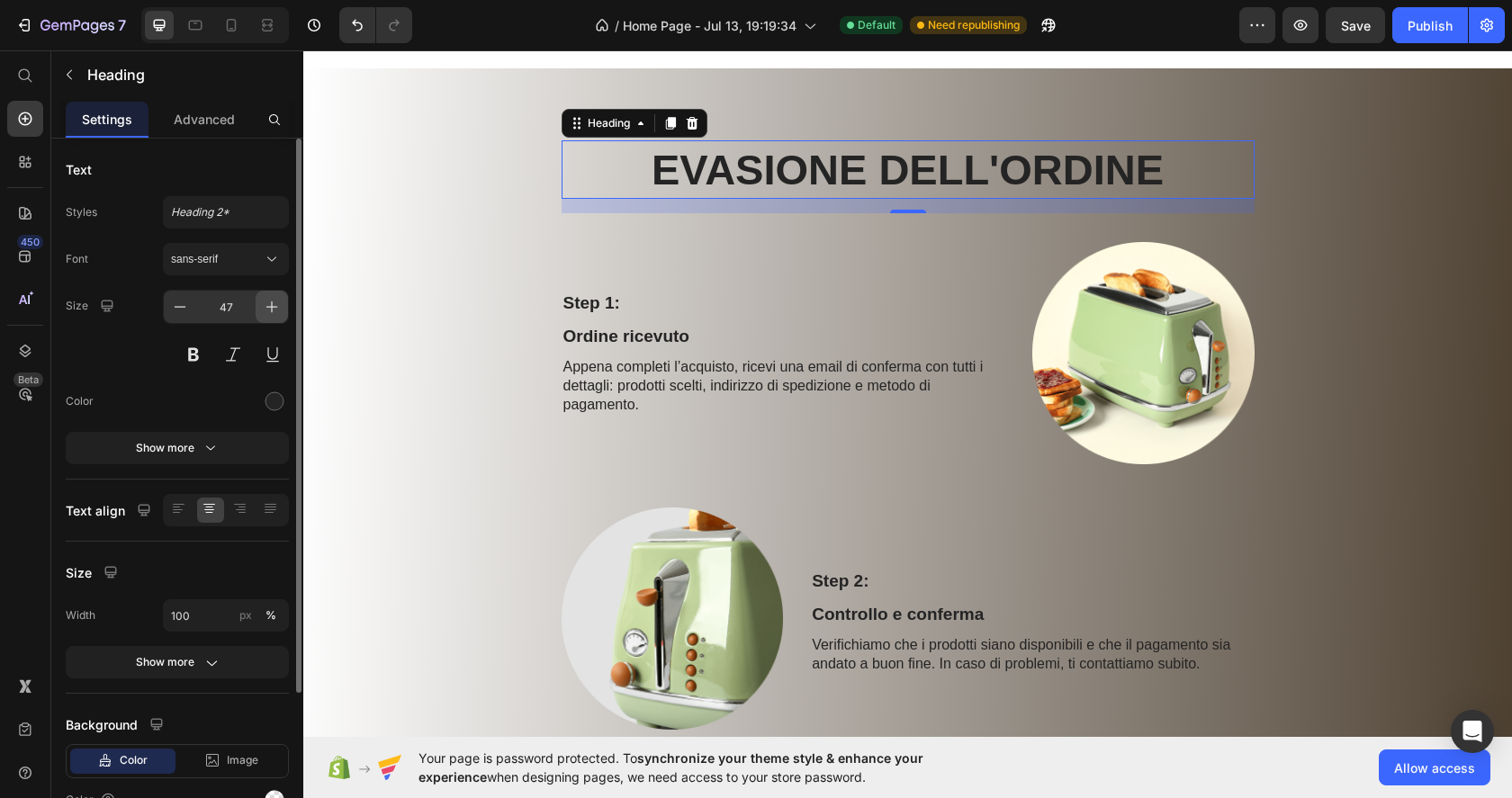 click at bounding box center (272, 307) 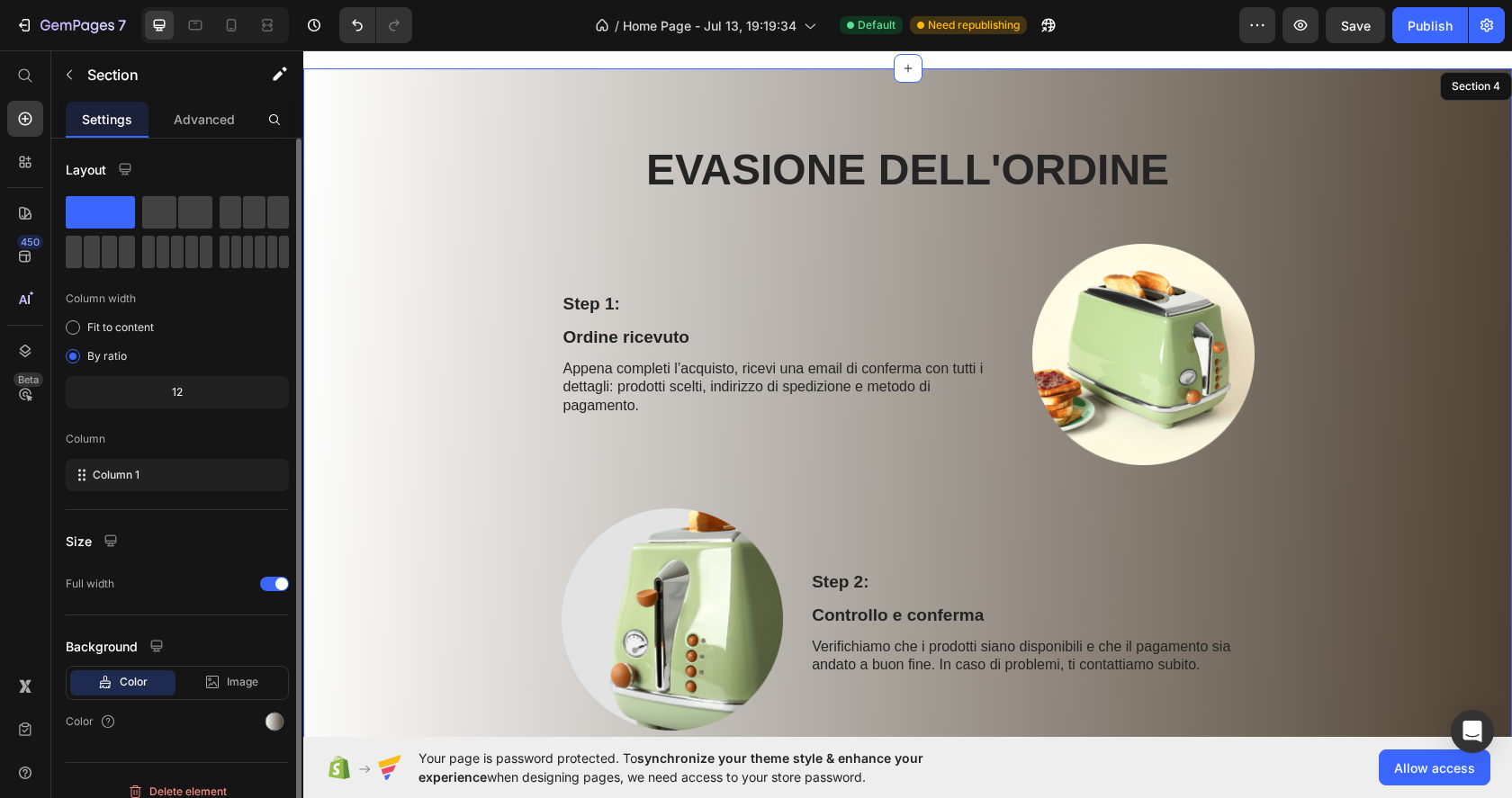 click on "EVASIONE DELL'ORDINE Heading   16 Row Step 1: Text Block Ordine ricevuto Text Block Appena completi l’acquisto, ricevi una email di conferma con tutti i dettagli: prodotti scelti, indirizzo di spedizione e metodo di pagamento. Text Block Image Row Image Step 2: Text Block Controllo e conferma Text Block Verifichiamo che i prodotti siano disponibili e che il pagamento sia andato a buon fine. In caso di problemi, ti contattiamo subito. Text Block Row Step 3: Text Block Preparazione della spedizione Text Block Il tuo ordine viene preparato con cura: ogni prodotto è controllato, imballato e pronto per partire in sicurezza. Text Block Image Row Image Step 4: Text Block Spedizione tracciata Text Block Il pacco viene affidato al corriere e ti inviamo il codice di tracciamnto così puoi seguire la spedizione in tempo reale. Text Block Row Step 5: Text Block Consegna e supporto Text Block Text Block Image Row" at bounding box center [907, 862] 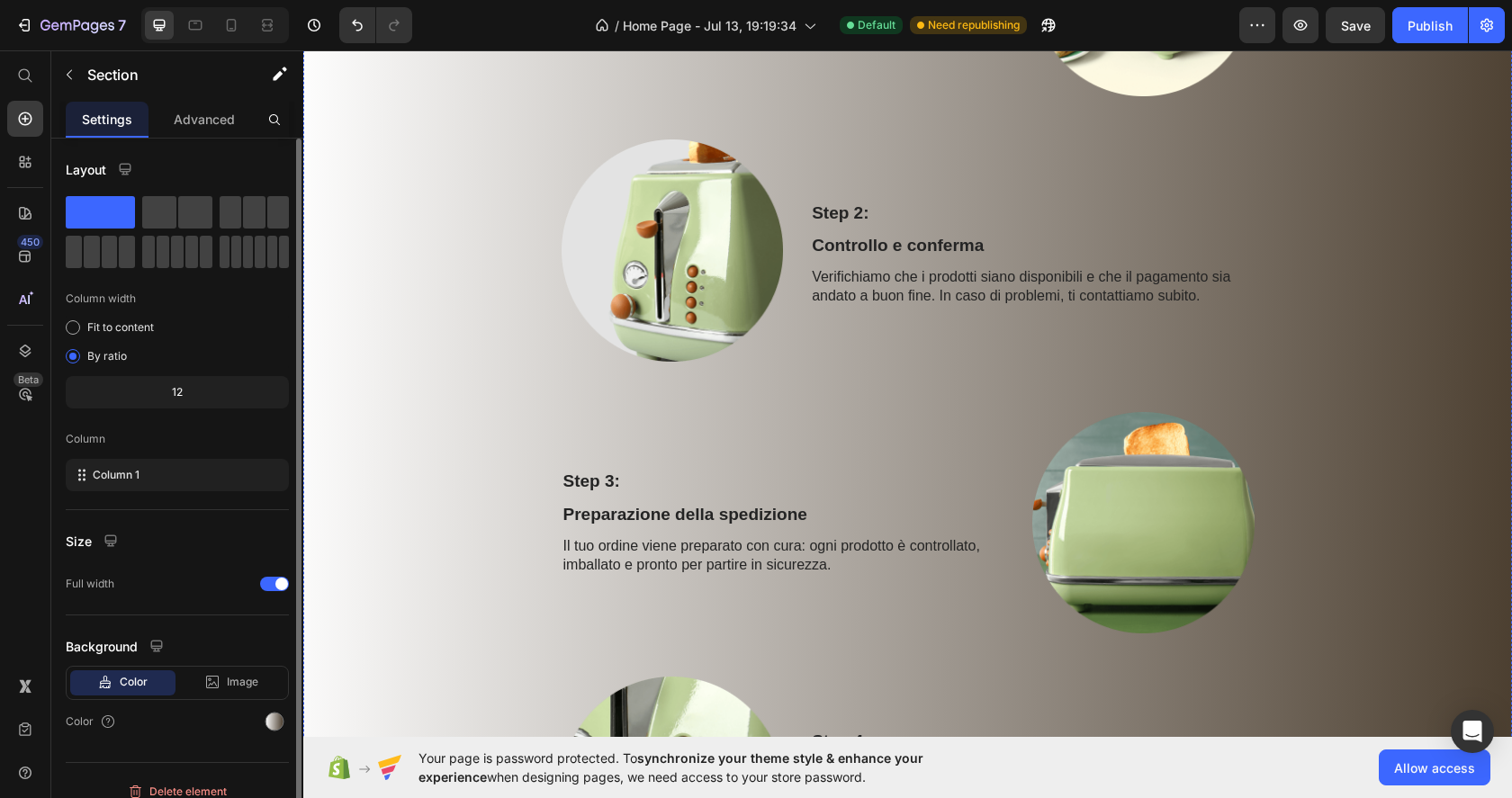 scroll, scrollTop: 1302, scrollLeft: 0, axis: vertical 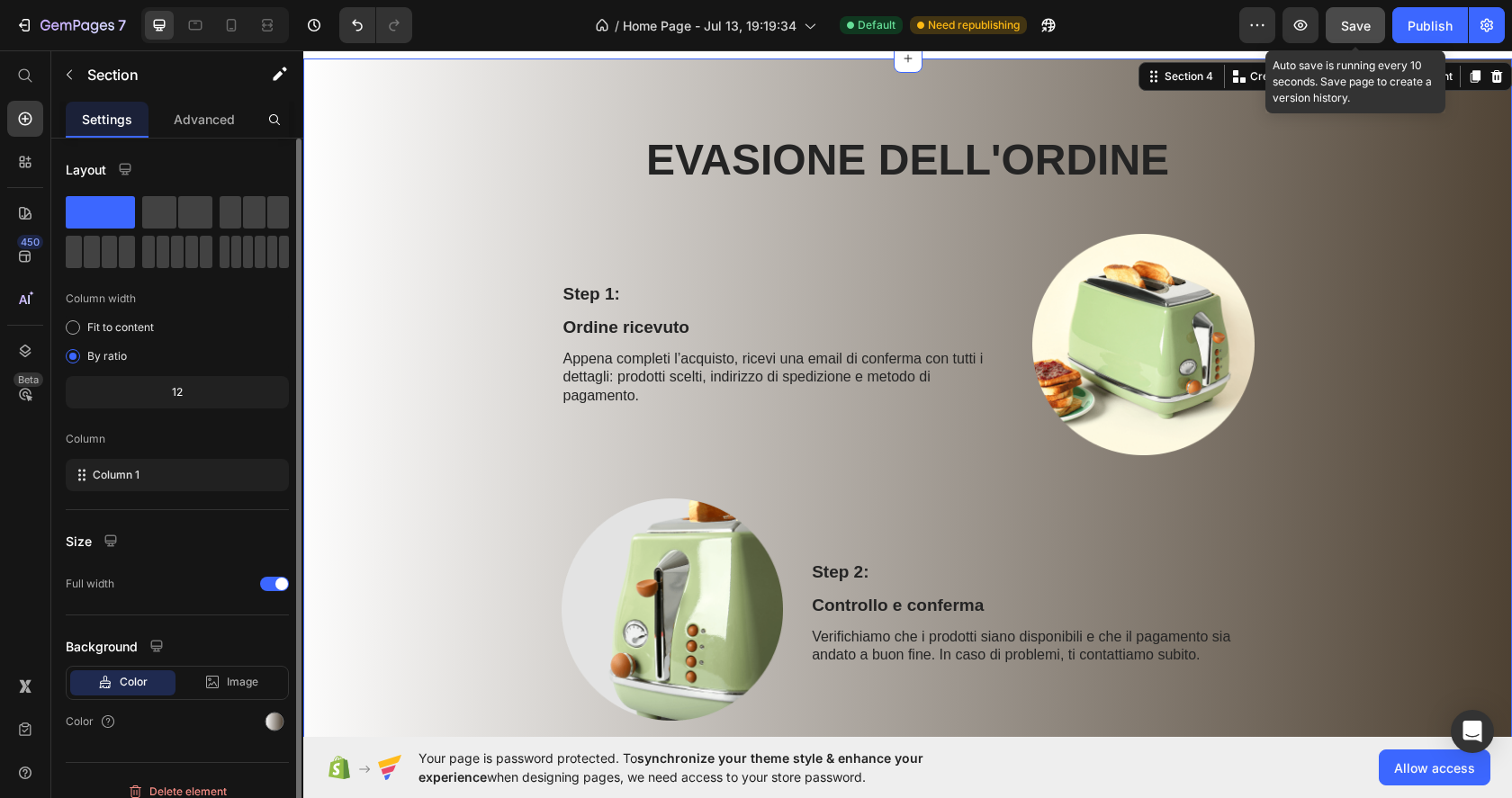 click on "Save" at bounding box center [1355, 25] 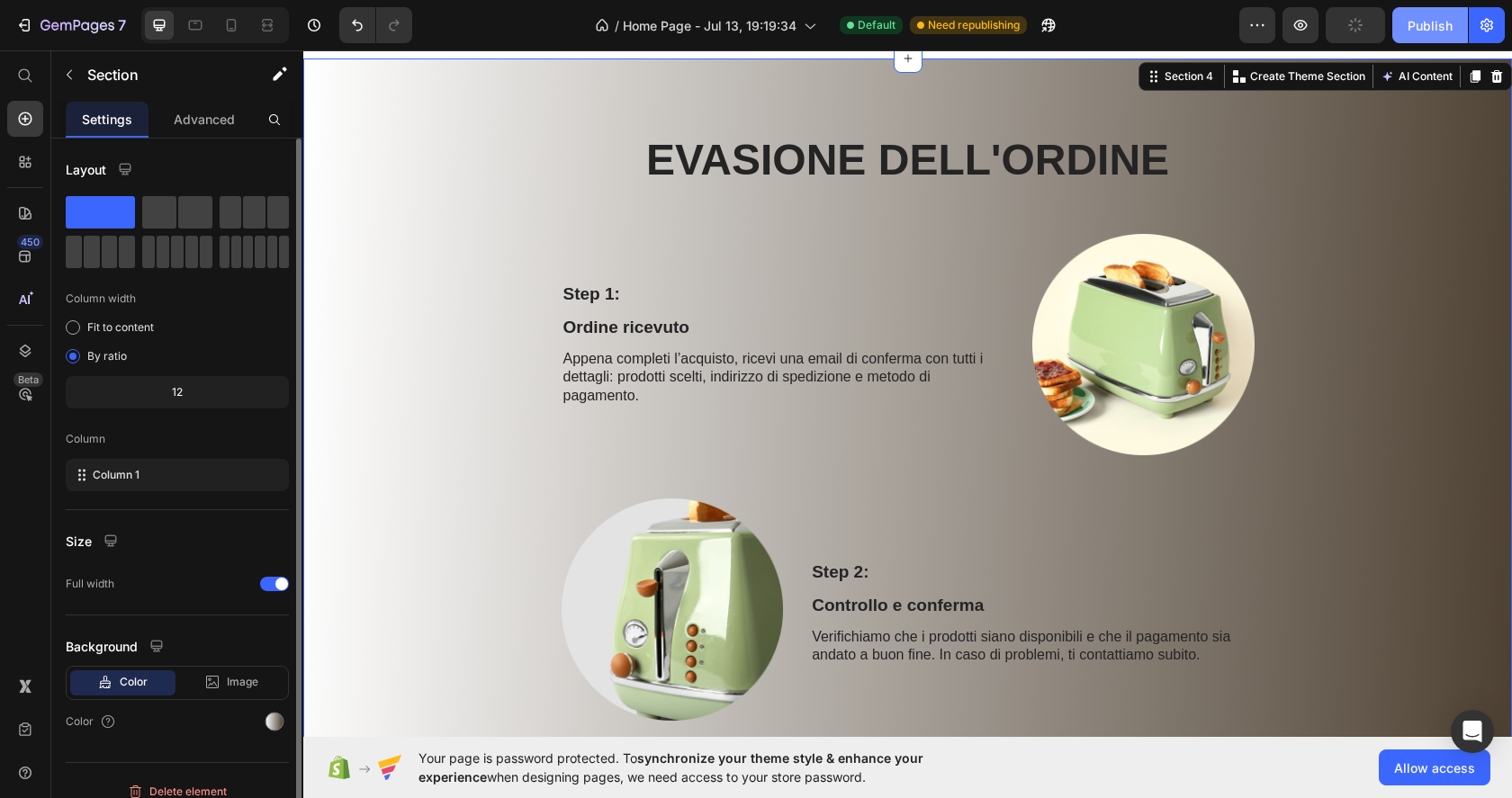 click on "Publish" at bounding box center (1430, 25) 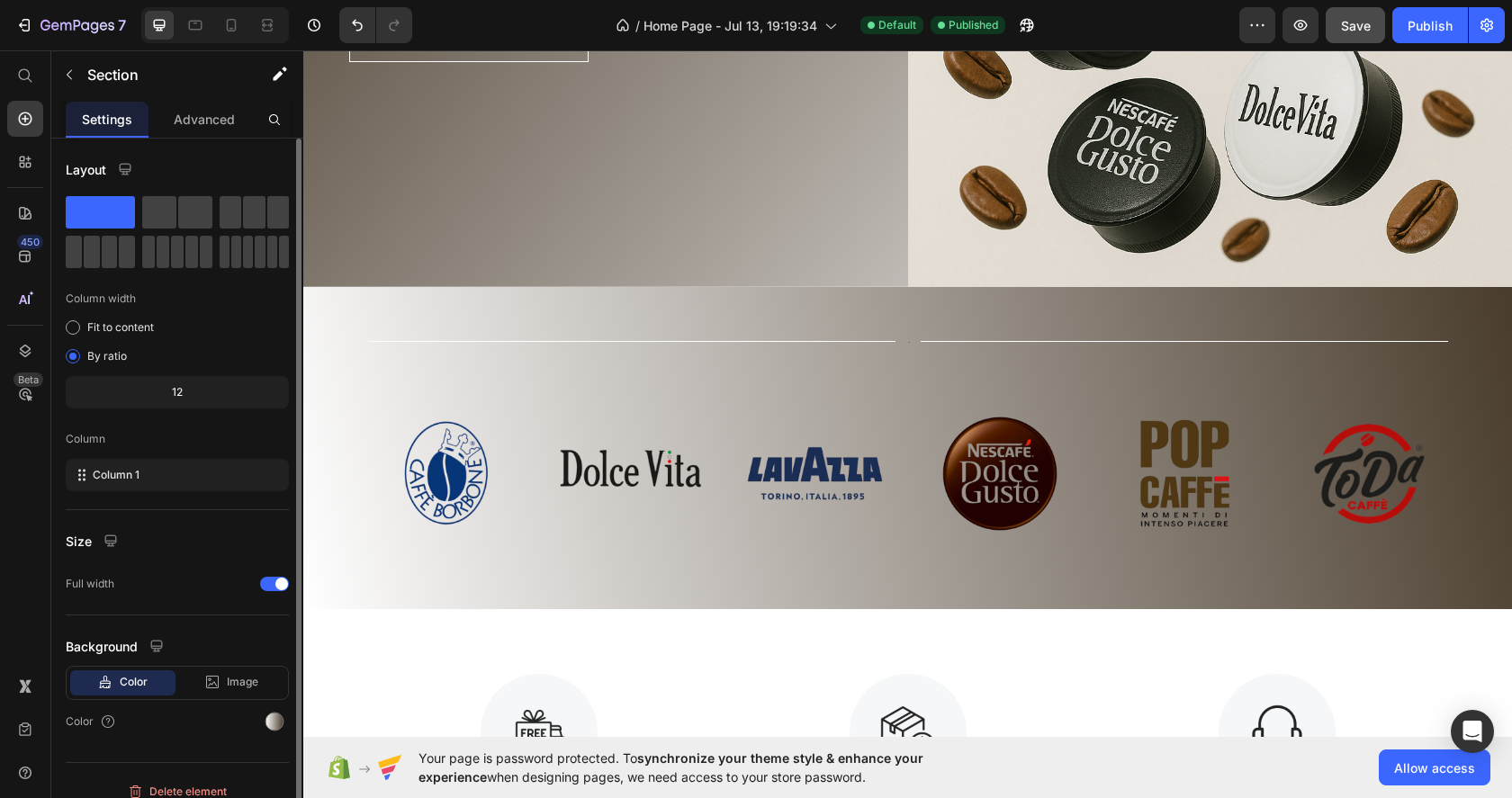 scroll, scrollTop: 412, scrollLeft: 0, axis: vertical 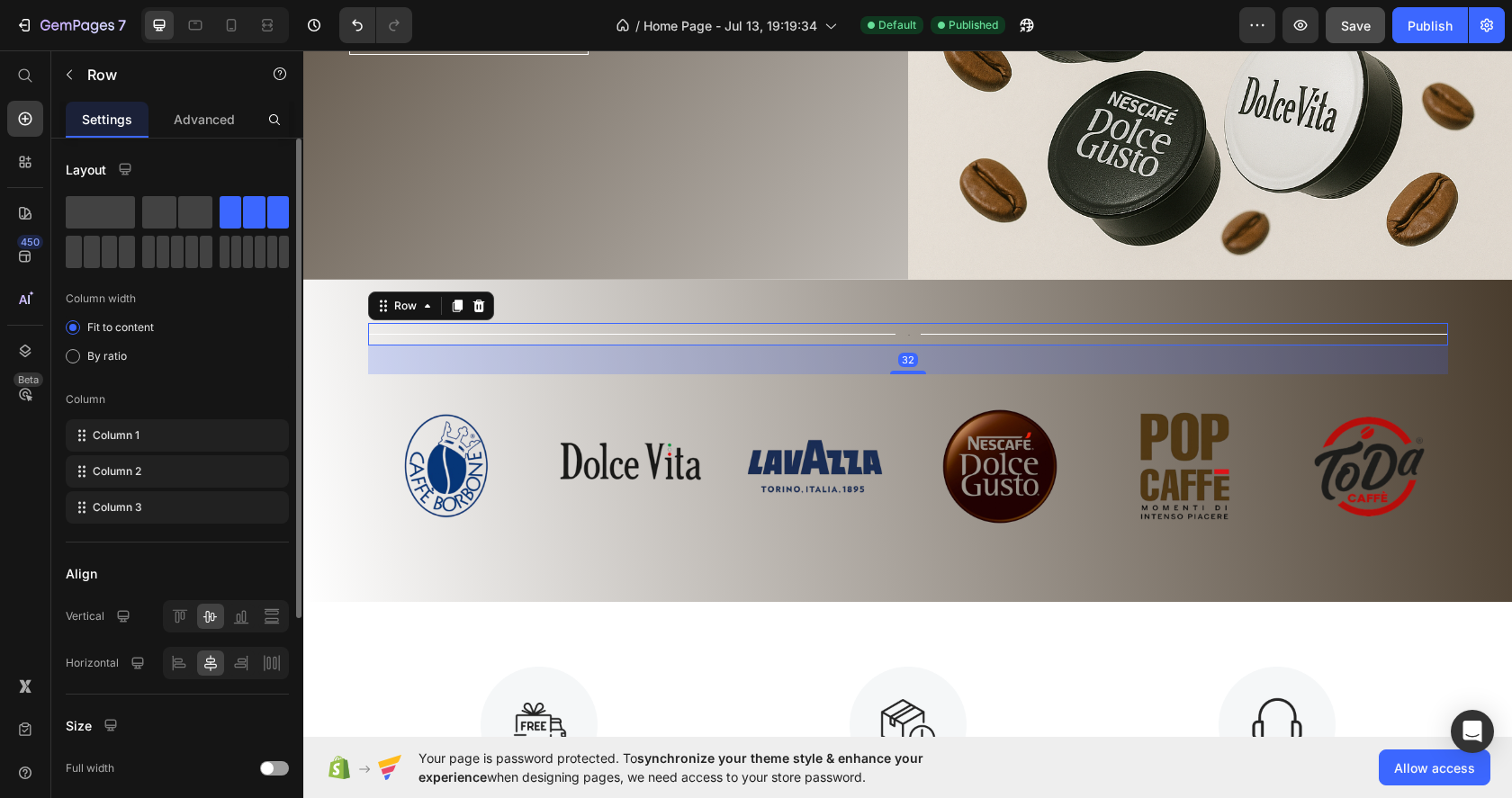 click on "Text Block" at bounding box center (908, 334) 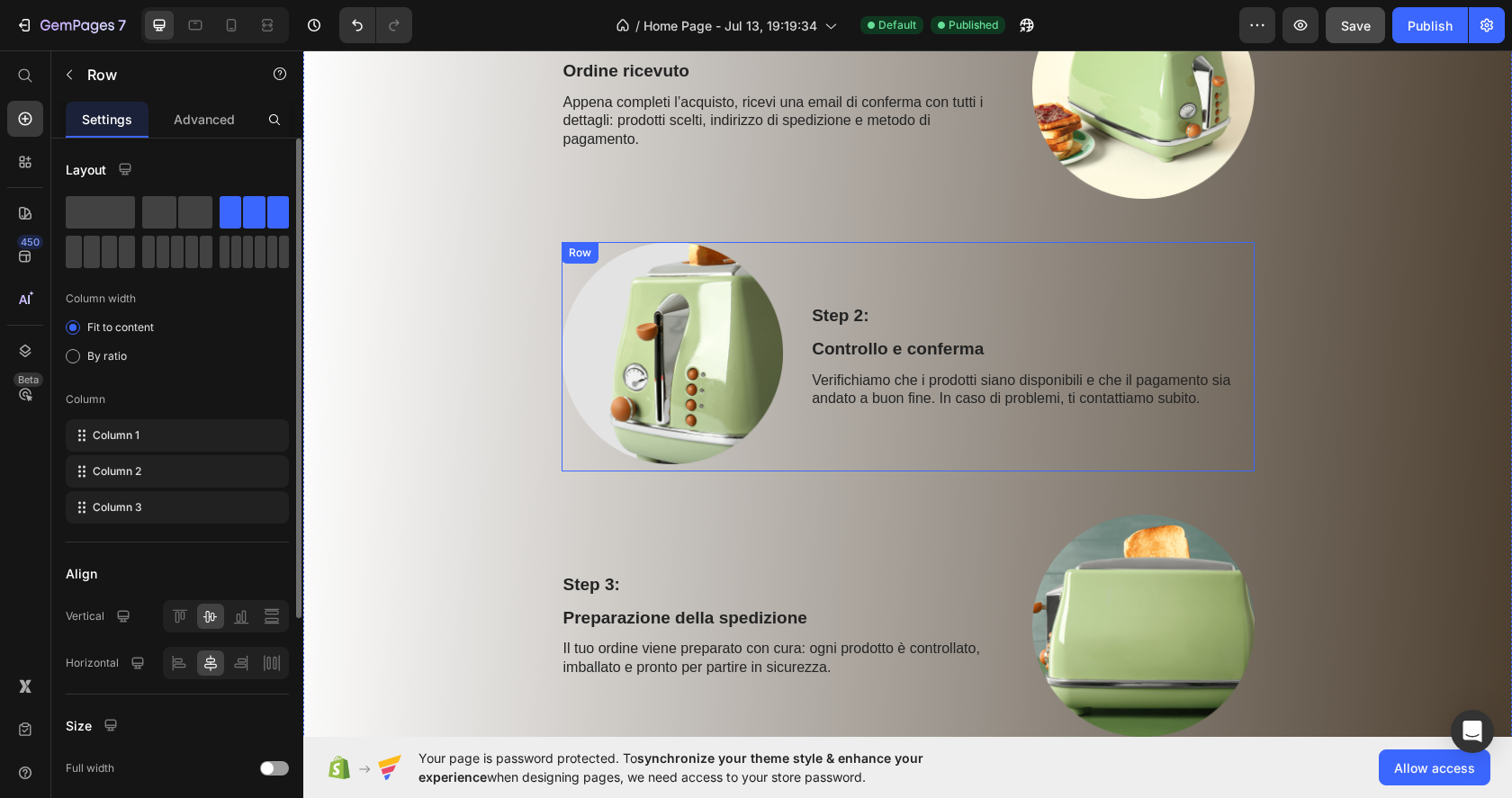 scroll, scrollTop: 1403, scrollLeft: 0, axis: vertical 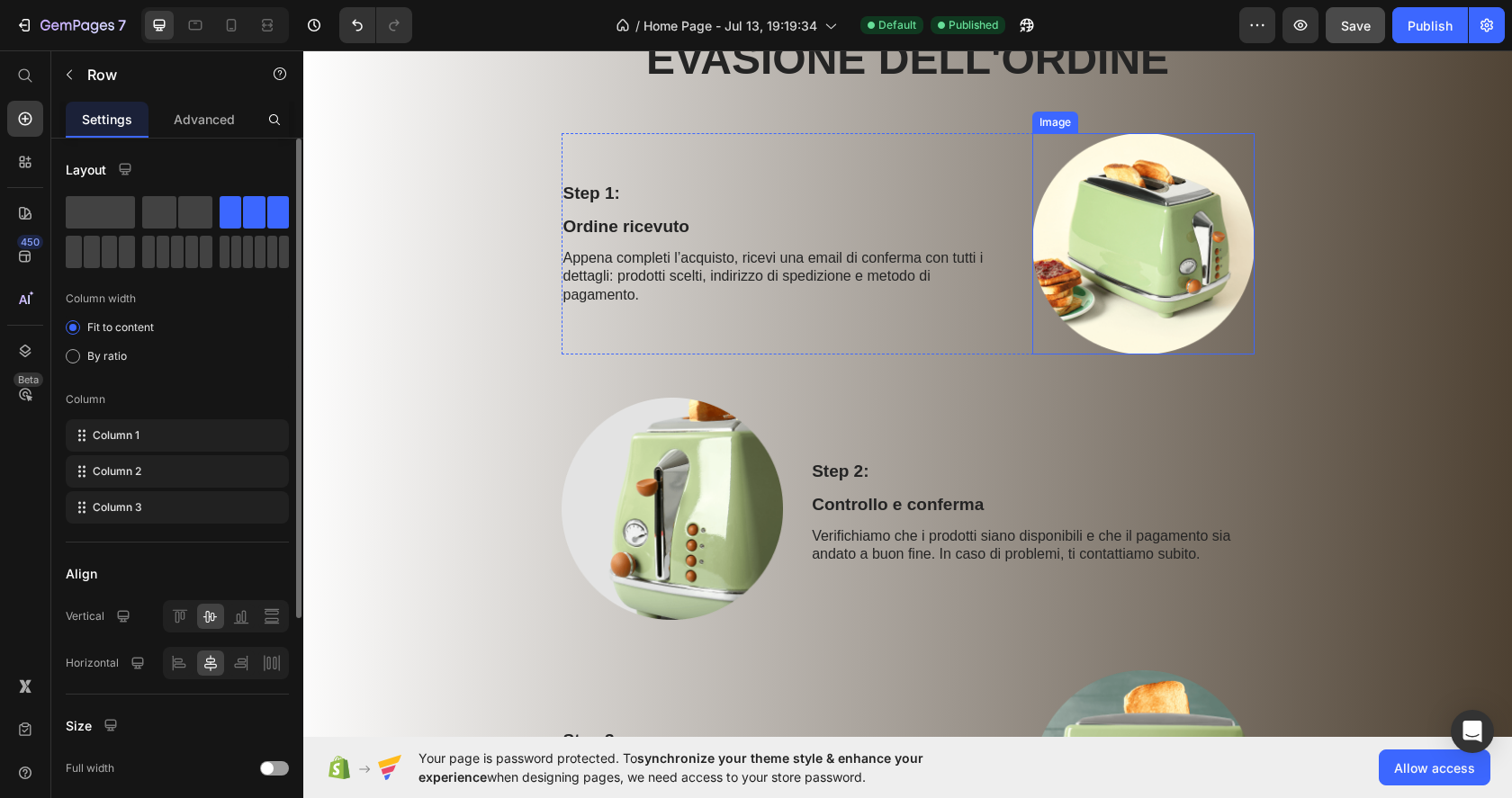 click at bounding box center (1143, 244) 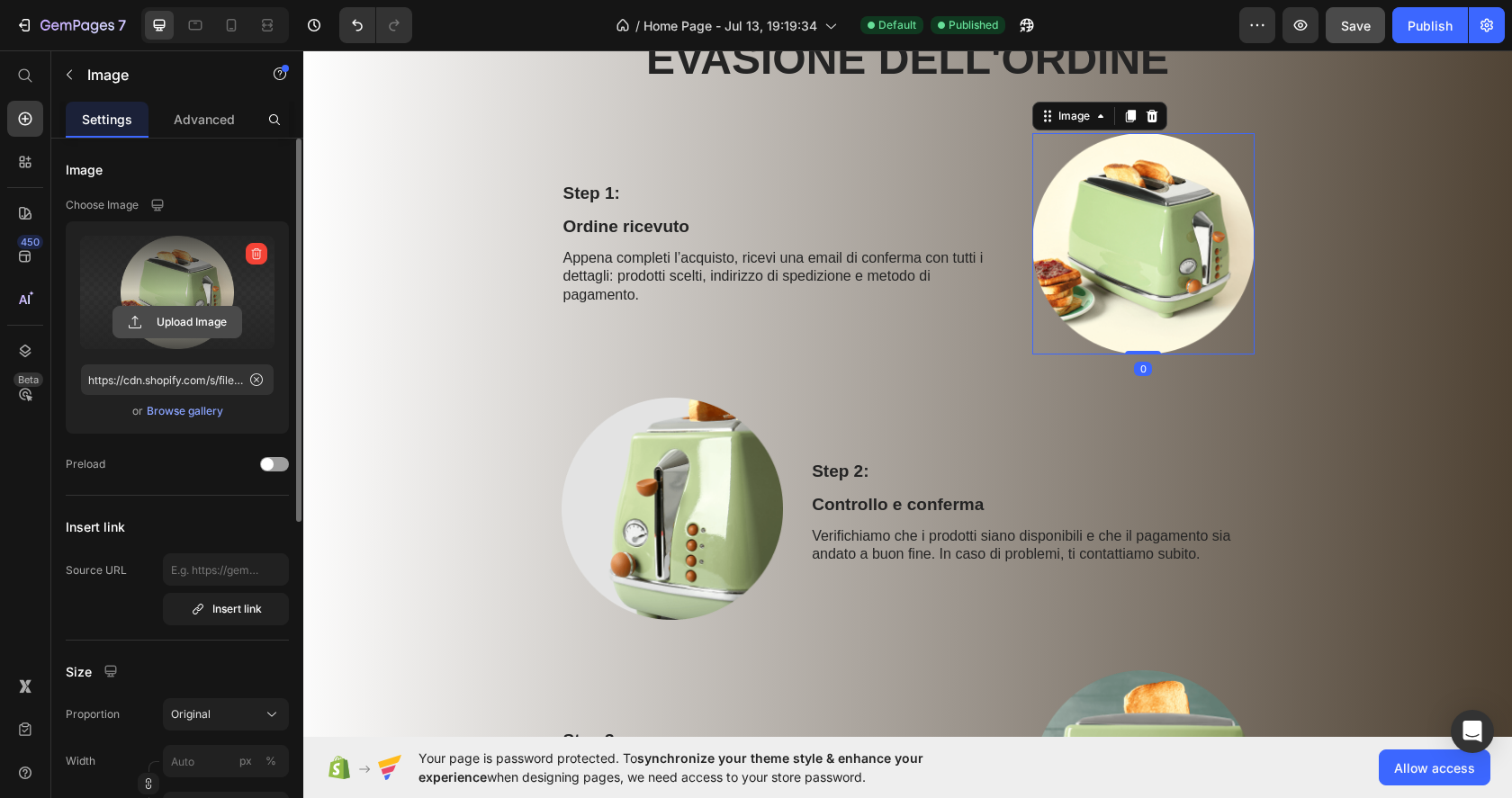 click 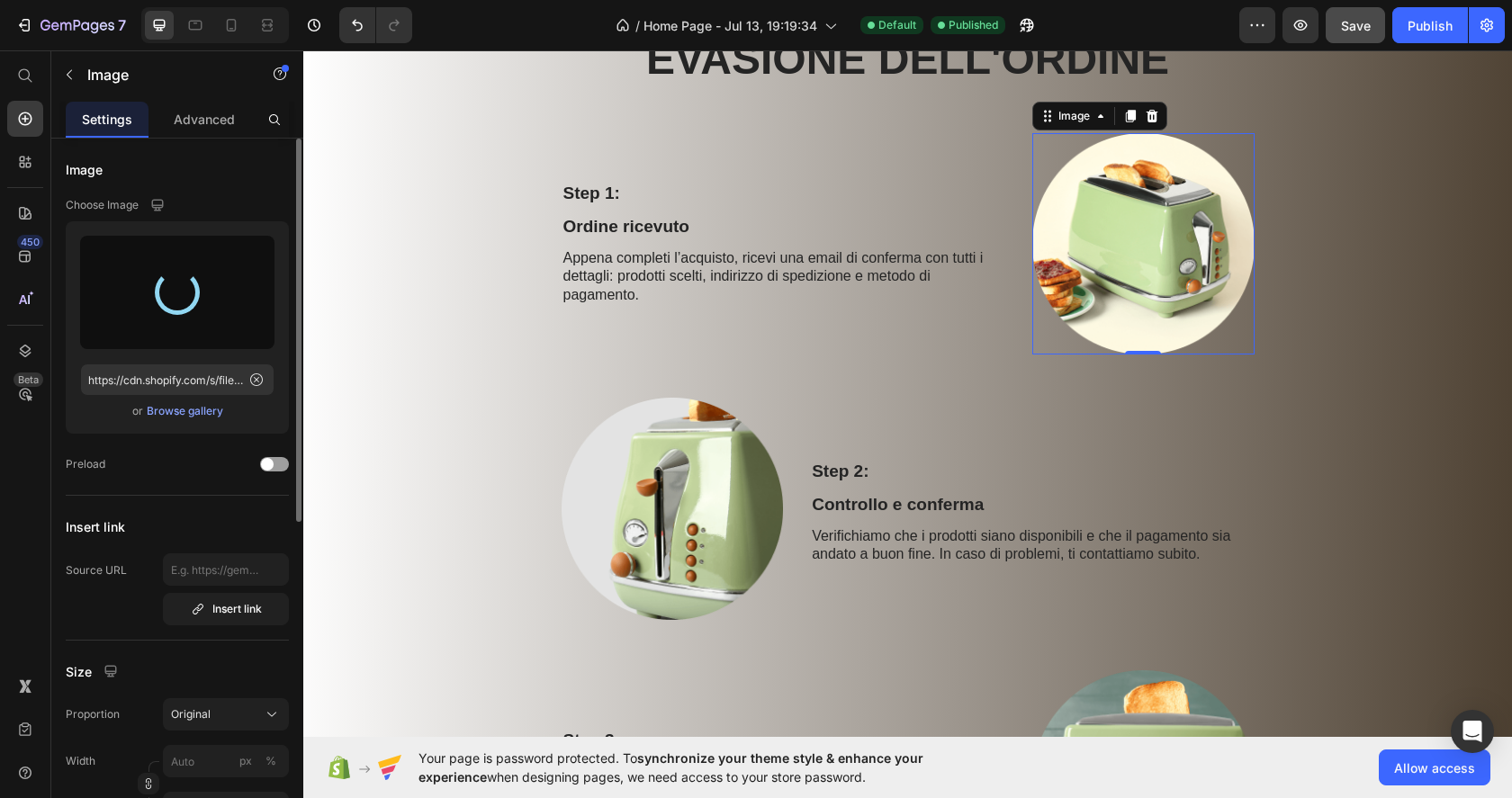type on "https://cdn.shopify.com/s/files/1/0965/2204/3741/files/gempages_575249572817797970-aa5186b2-a93d-44d2-8b0a-a58236313d05.png" 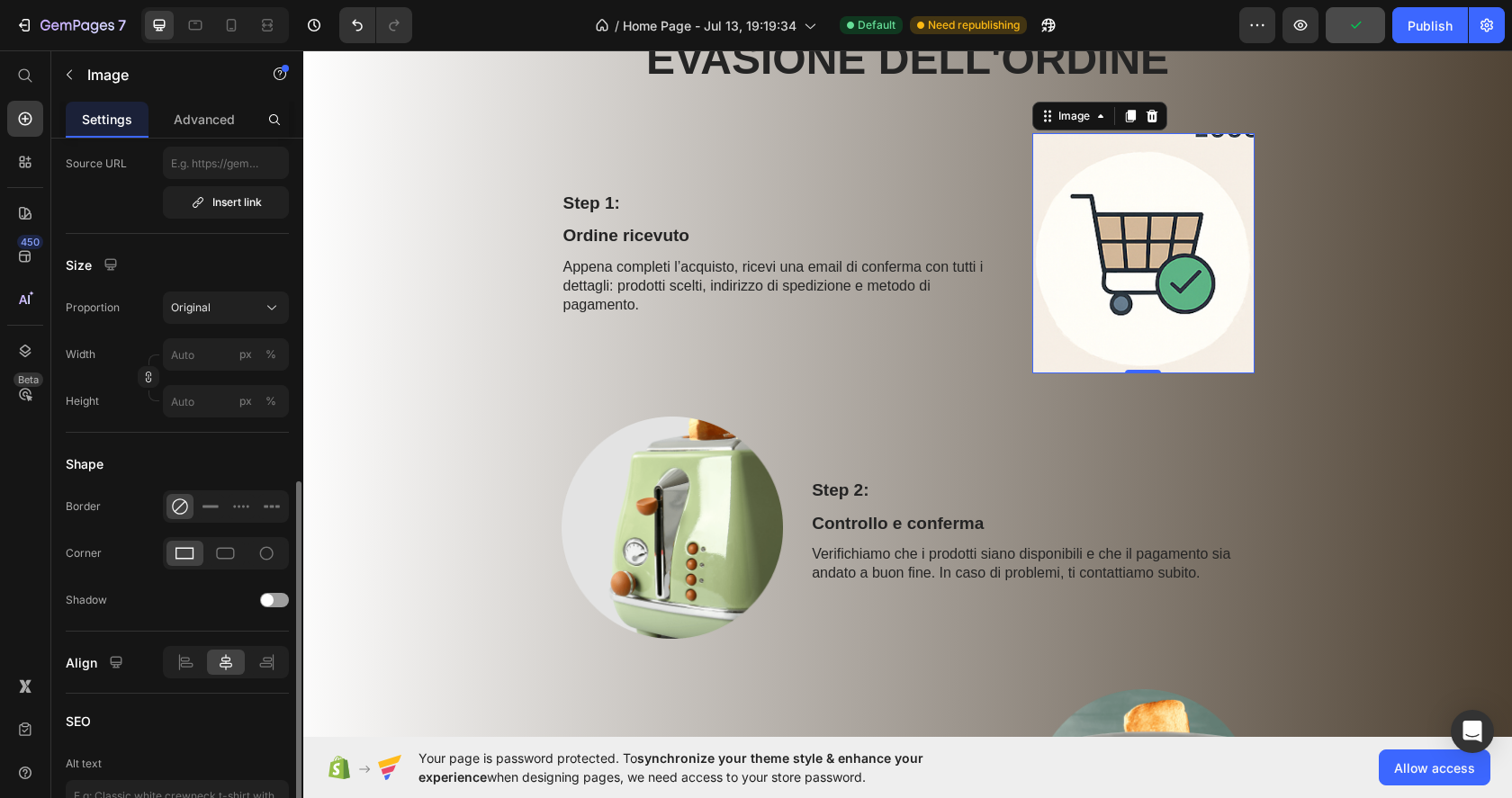 scroll, scrollTop: 605, scrollLeft: 0, axis: vertical 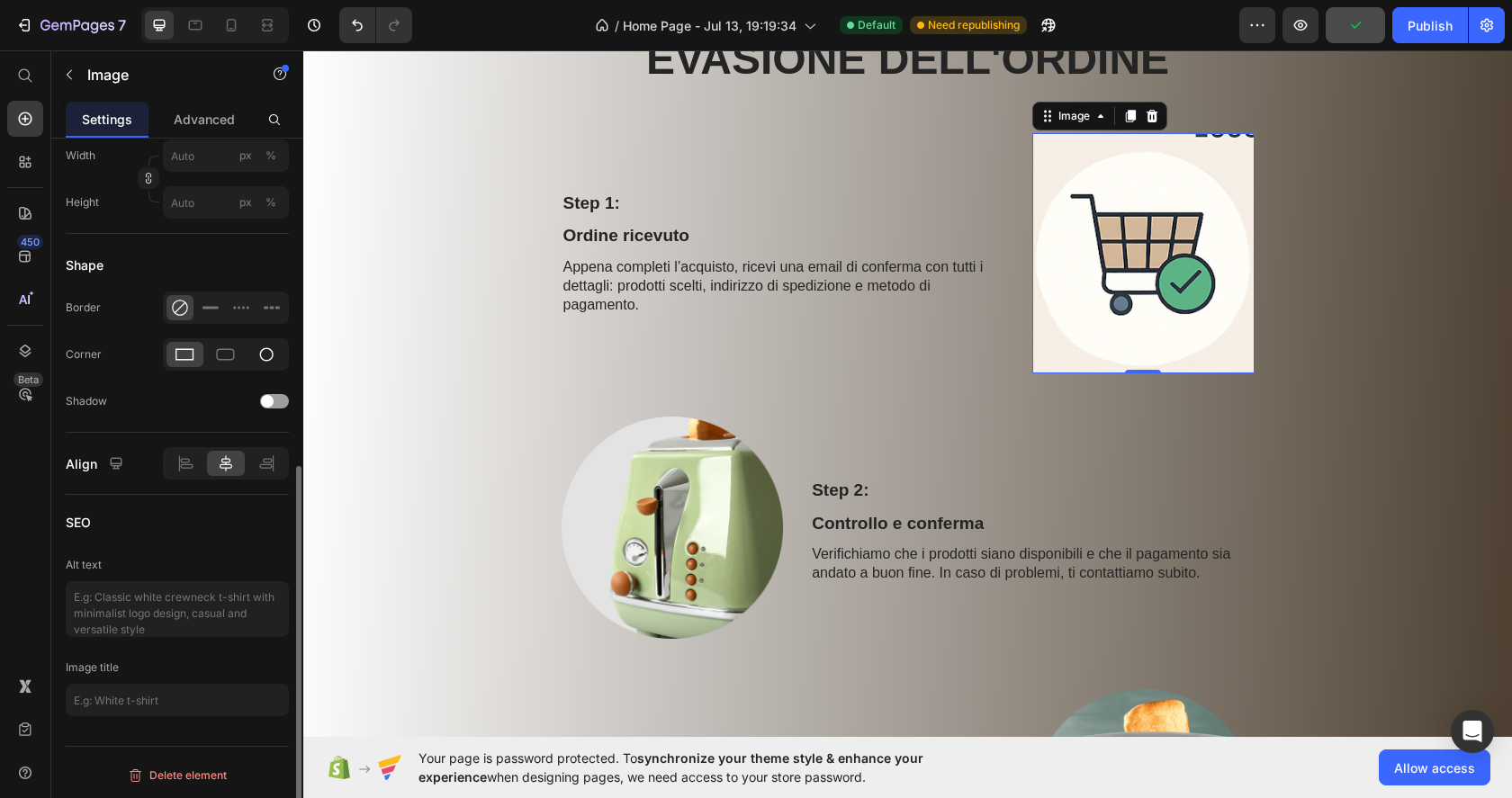 click 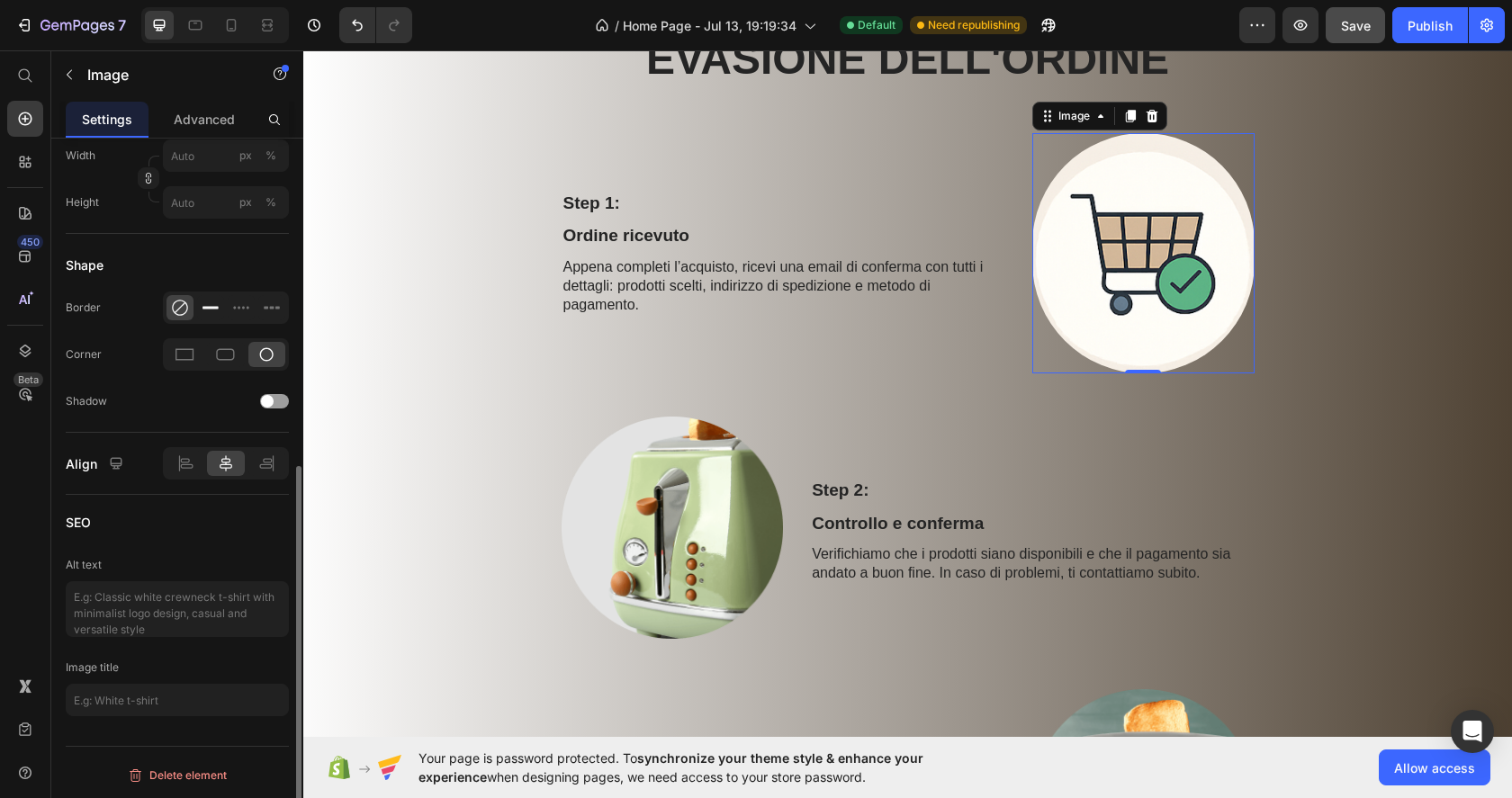 click 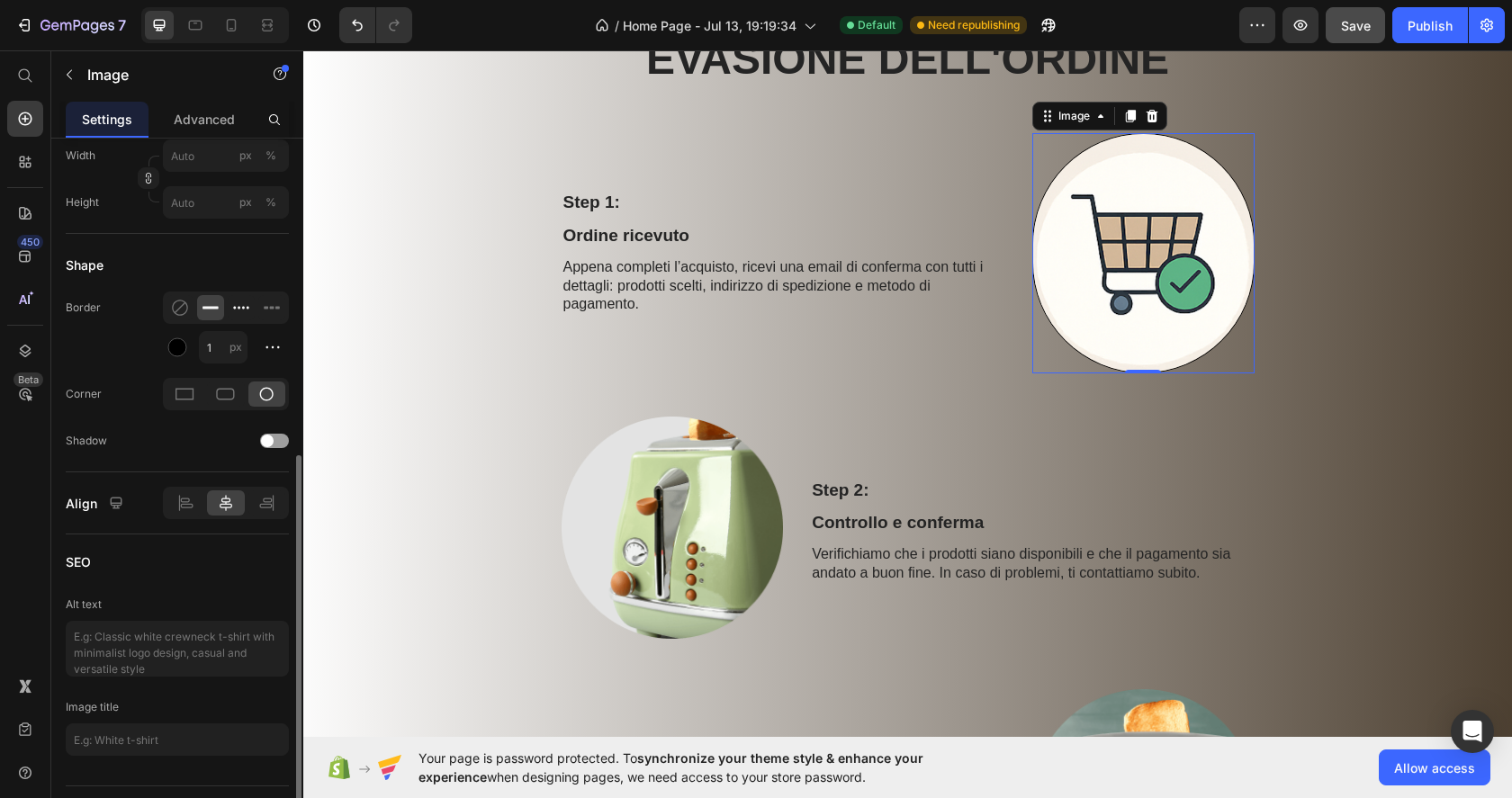 click 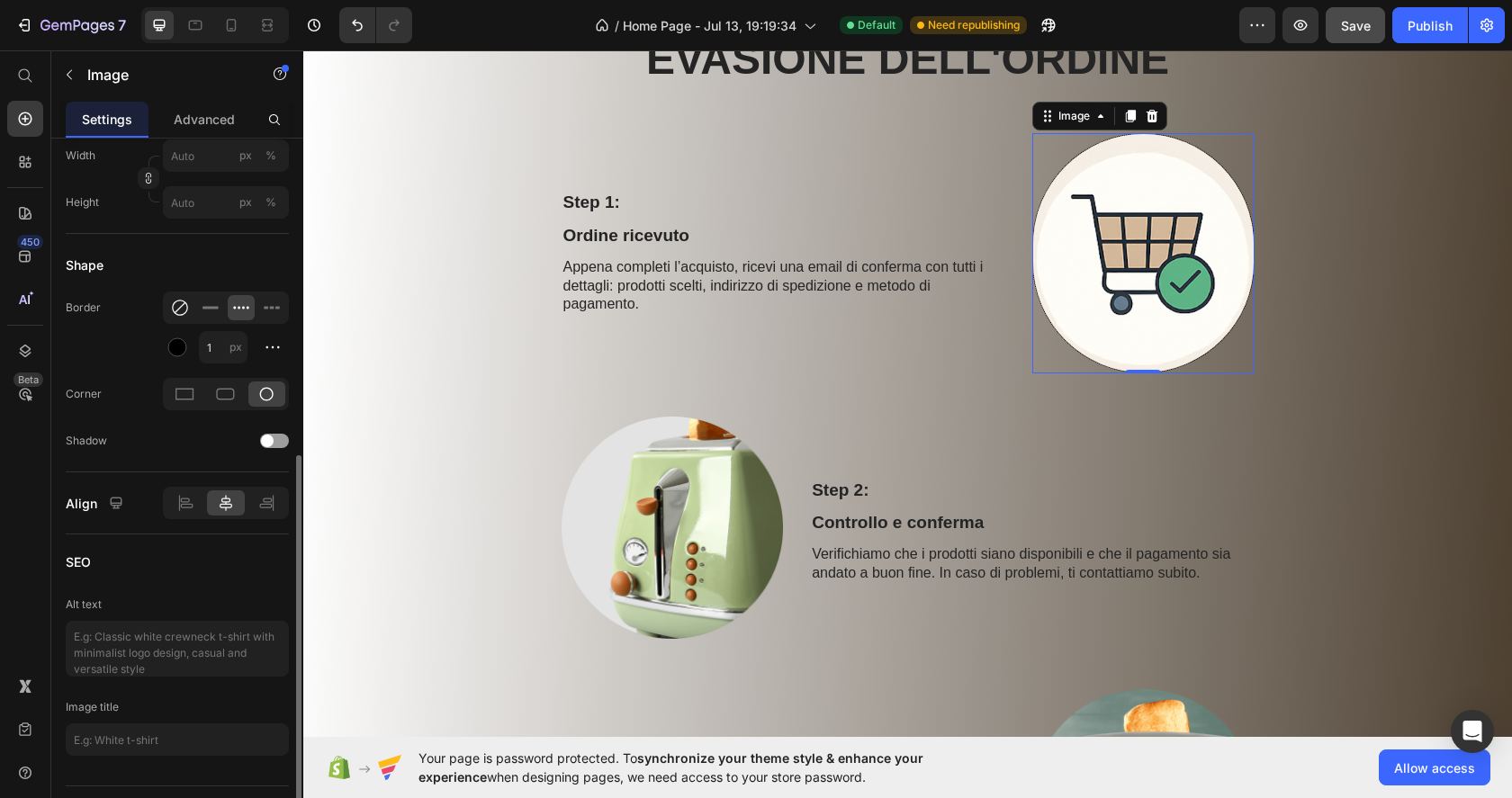 click 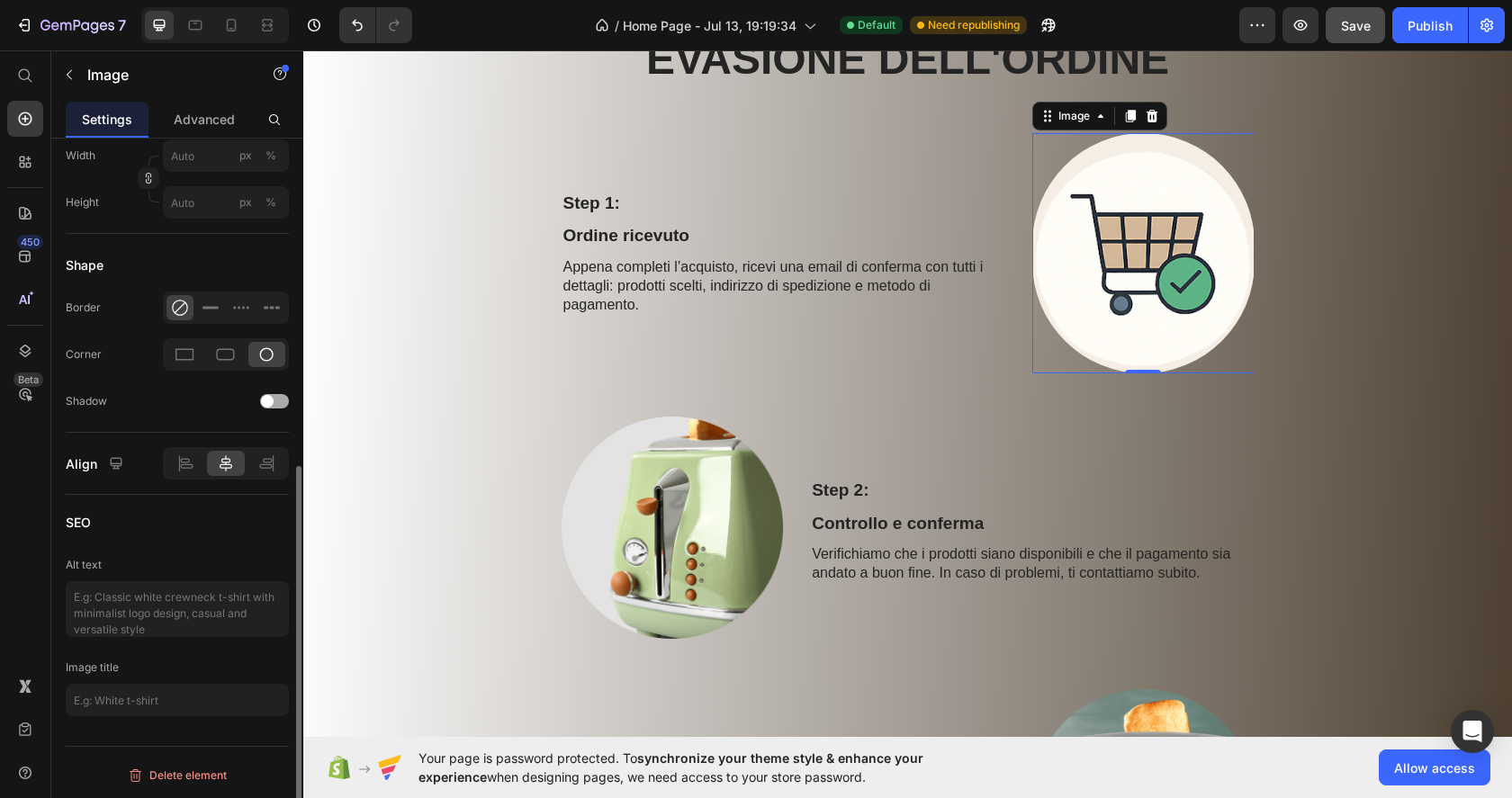click at bounding box center (274, 401) 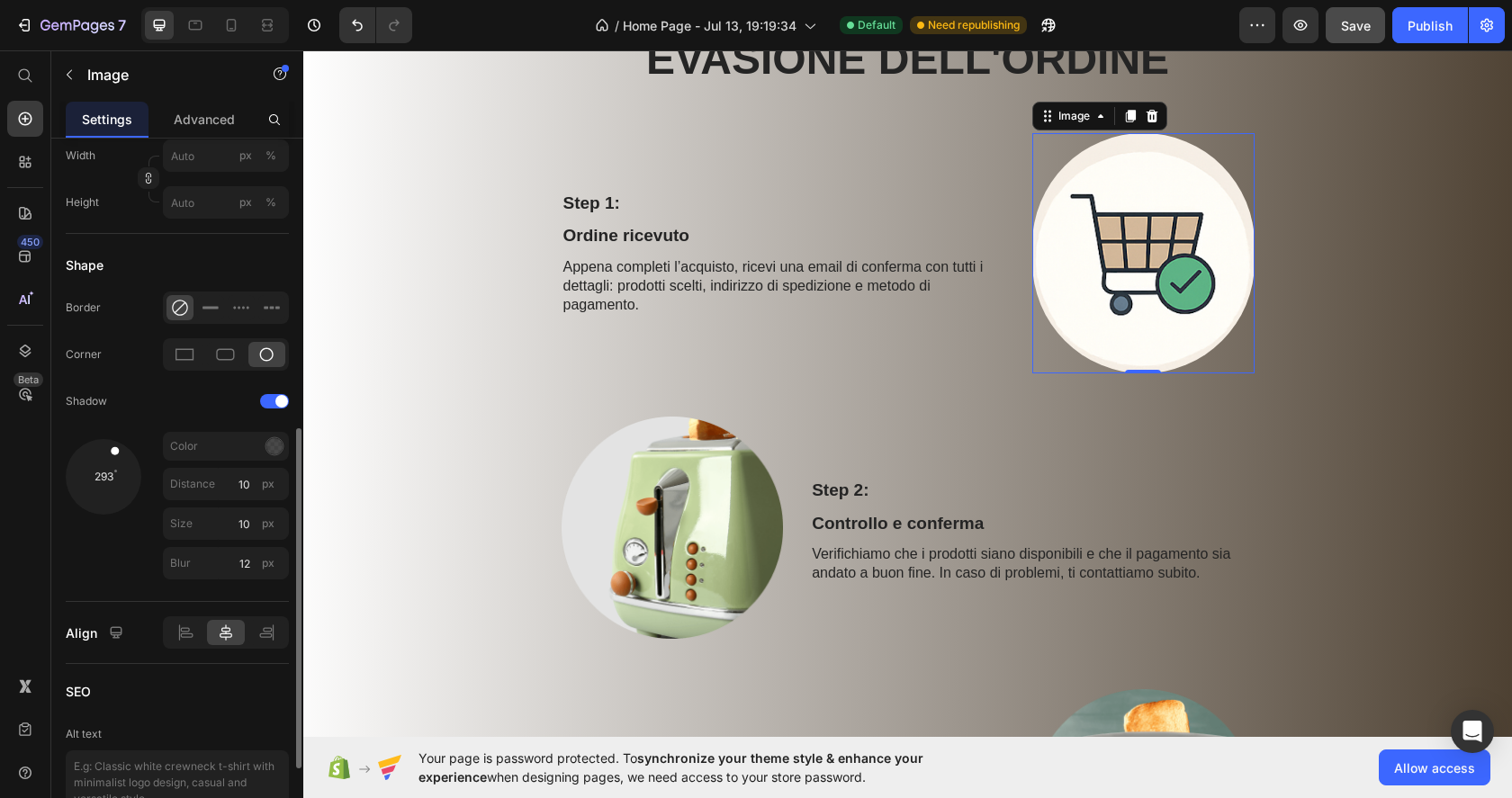 drag, startPoint x: 124, startPoint y: 475, endPoint x: 119, endPoint y: 426, distance: 49.254441 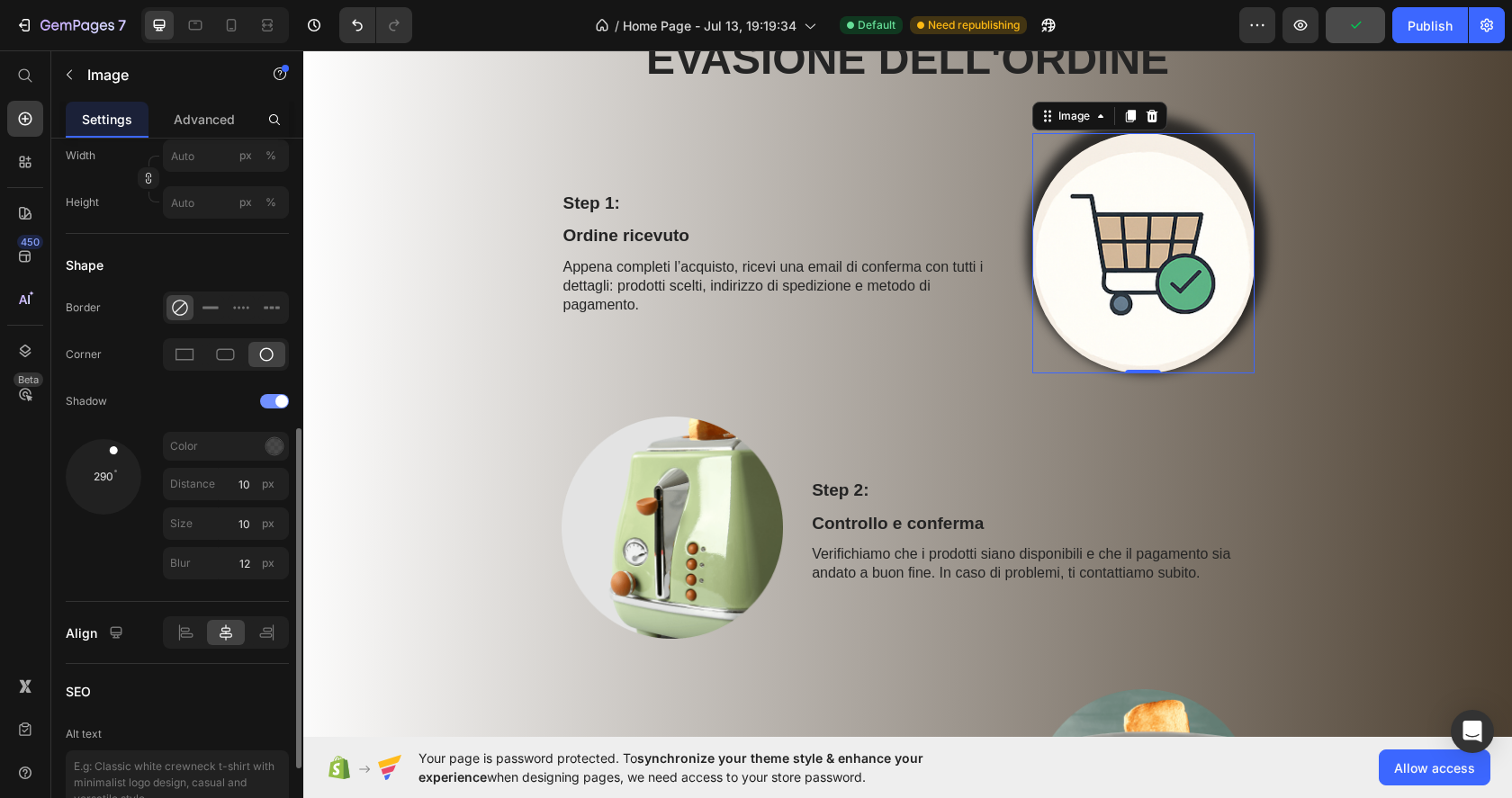 click at bounding box center (274, 401) 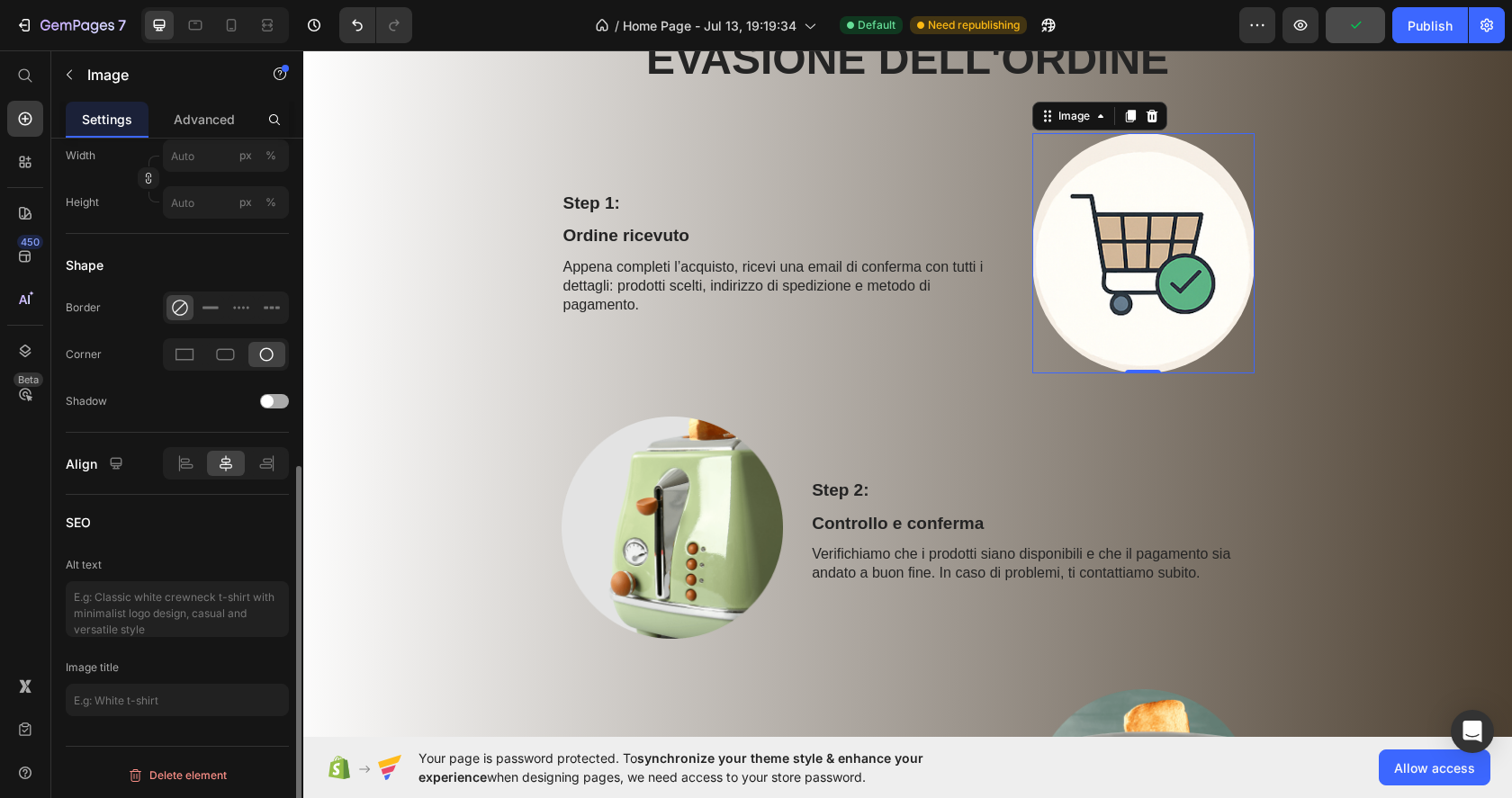 click on "Shadow" 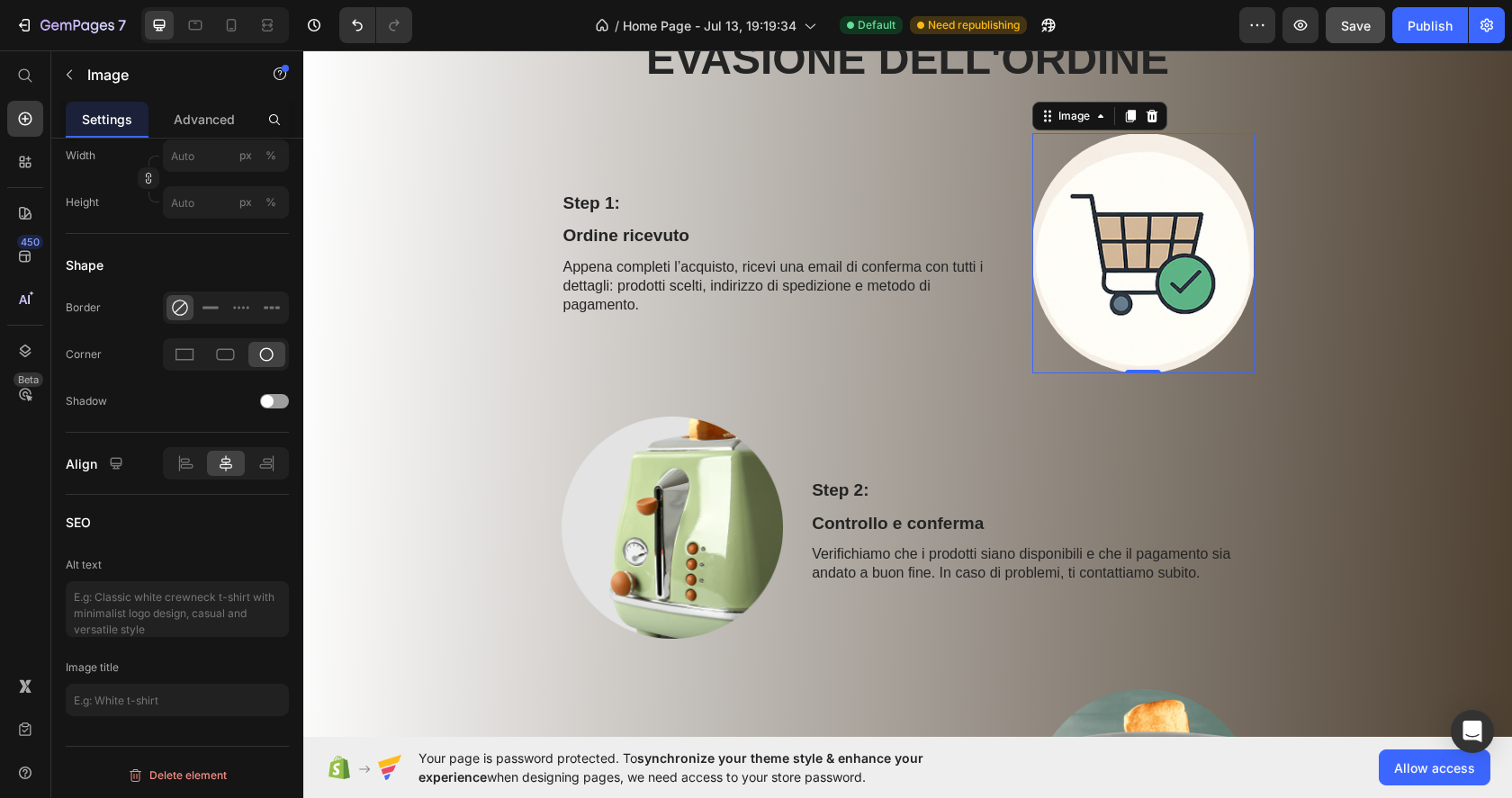 click at bounding box center [672, 527] 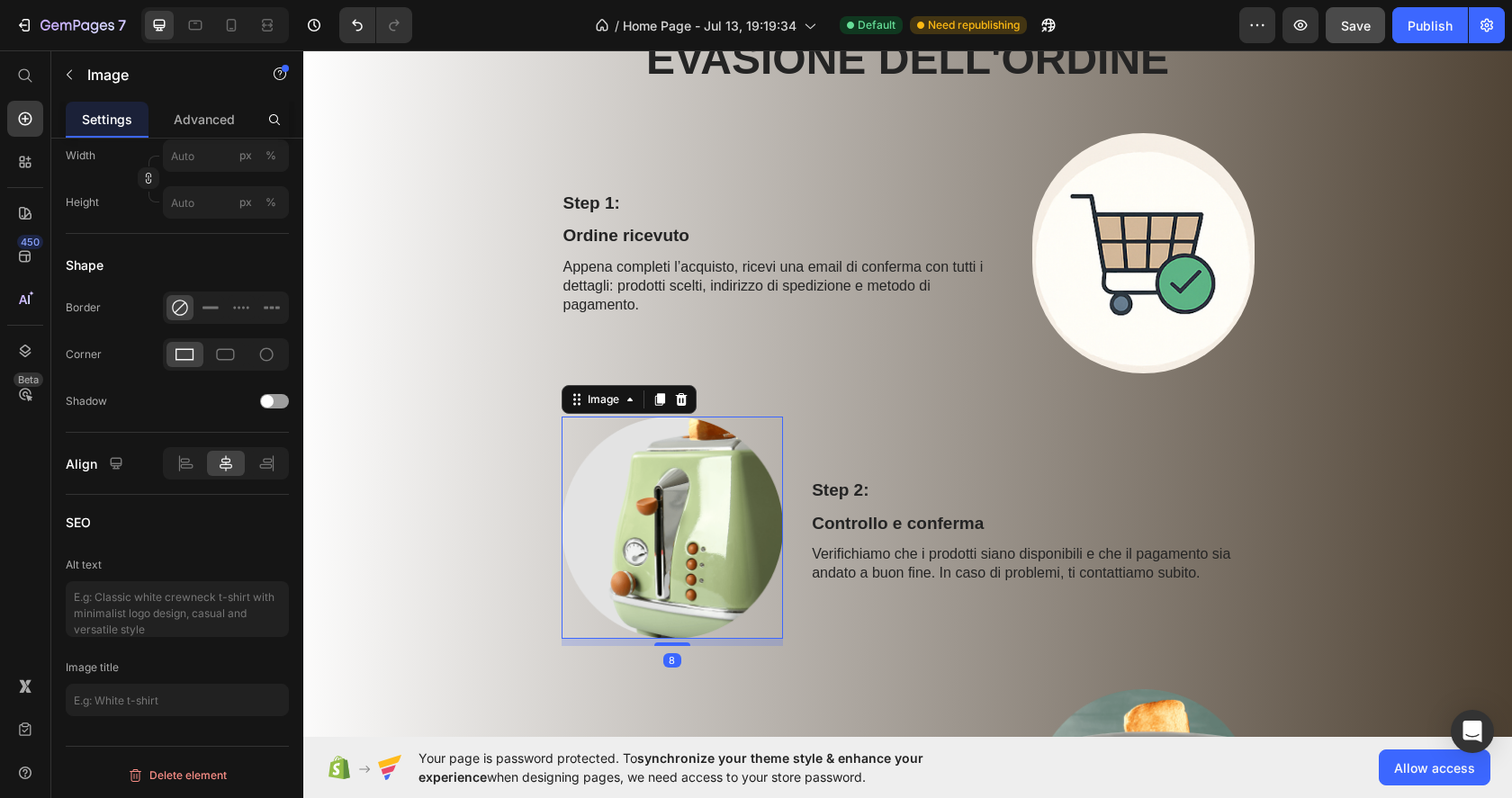 click at bounding box center (672, 527) 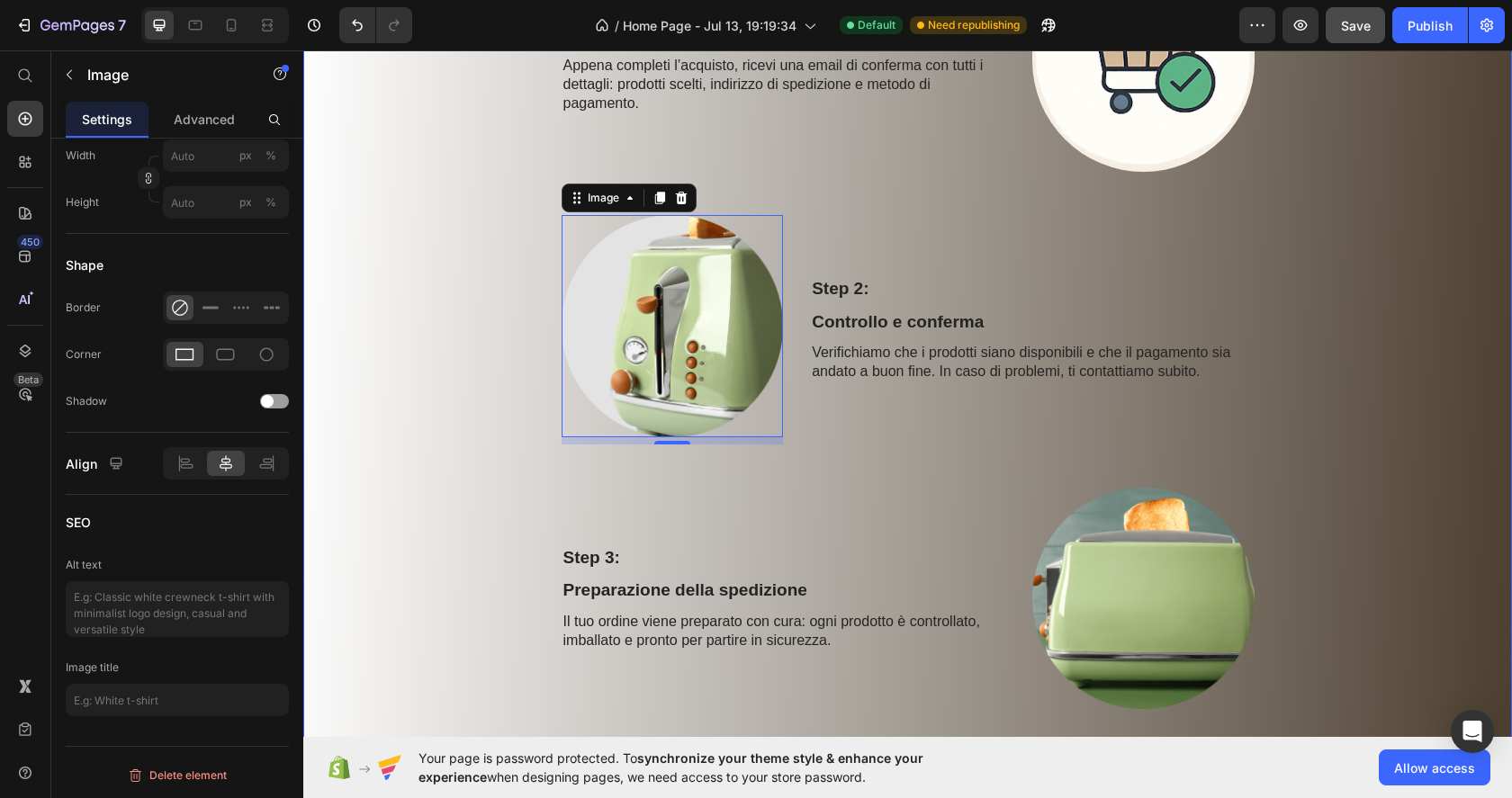 scroll, scrollTop: 1661, scrollLeft: 0, axis: vertical 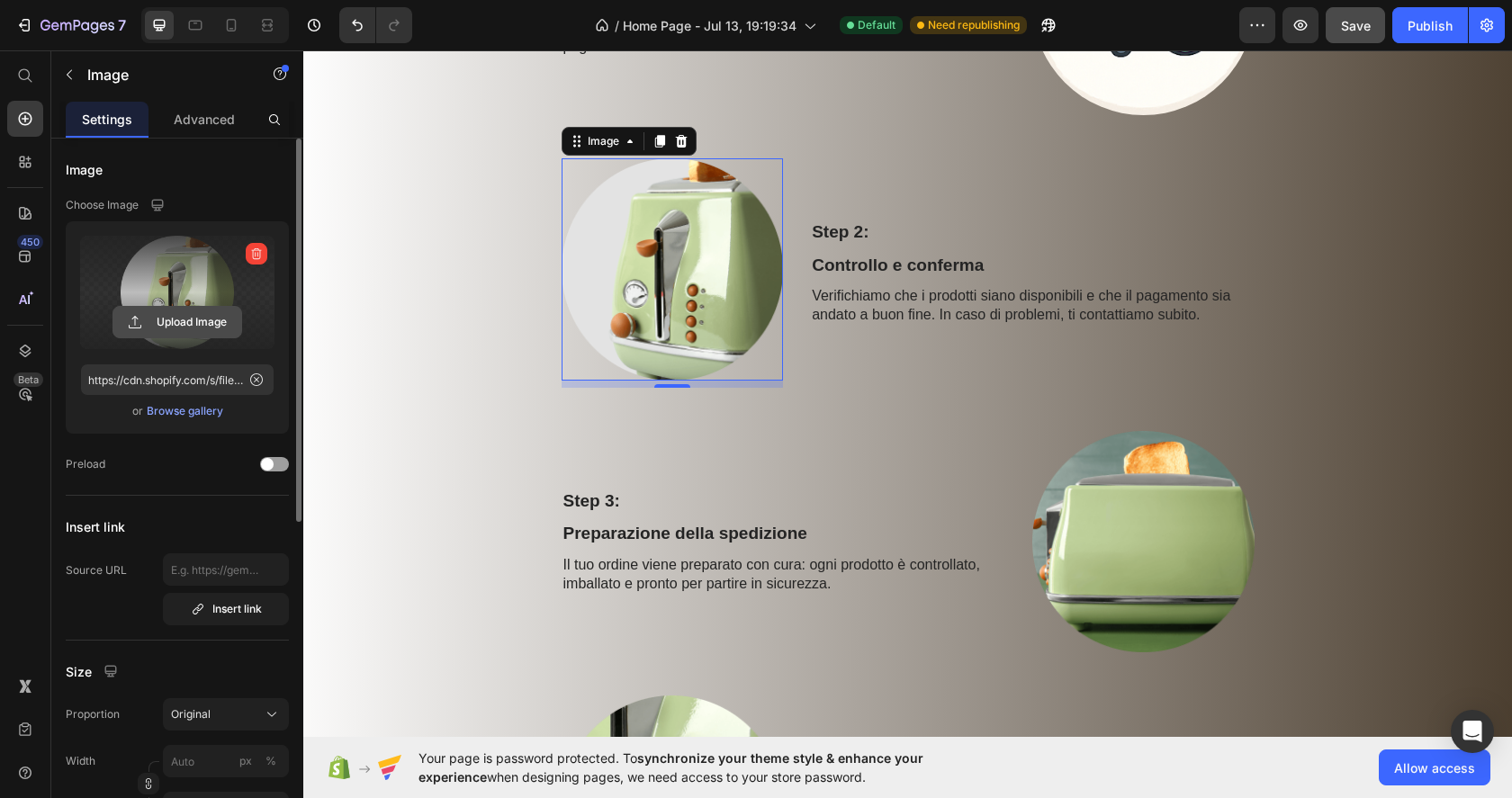 click 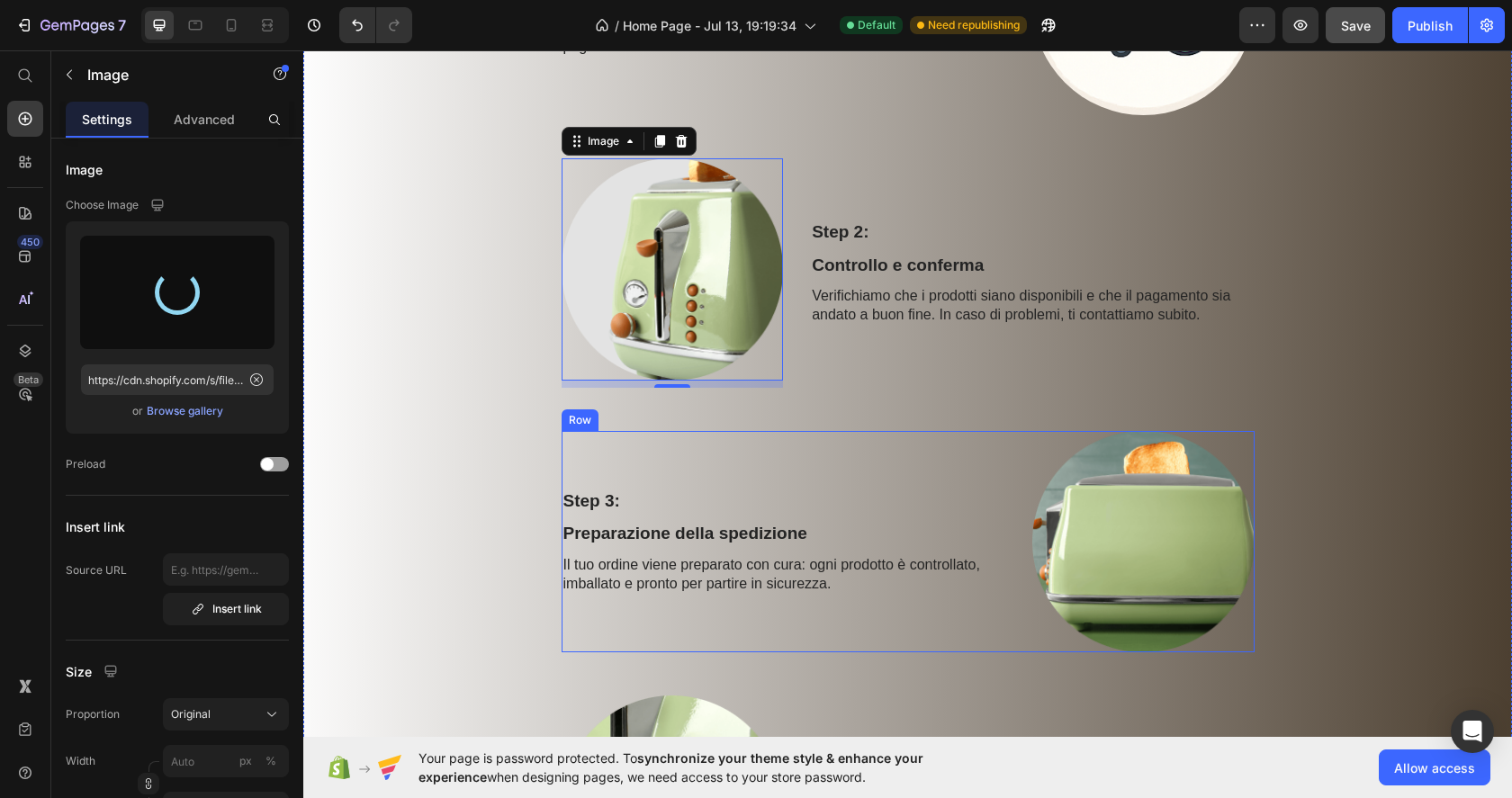 type on "https://cdn.shopify.com/s/files/1/0965/2204/3741/files/gempages_575249572817797970-2610b56e-d85b-41a6-9cc6-6873f362be86.png" 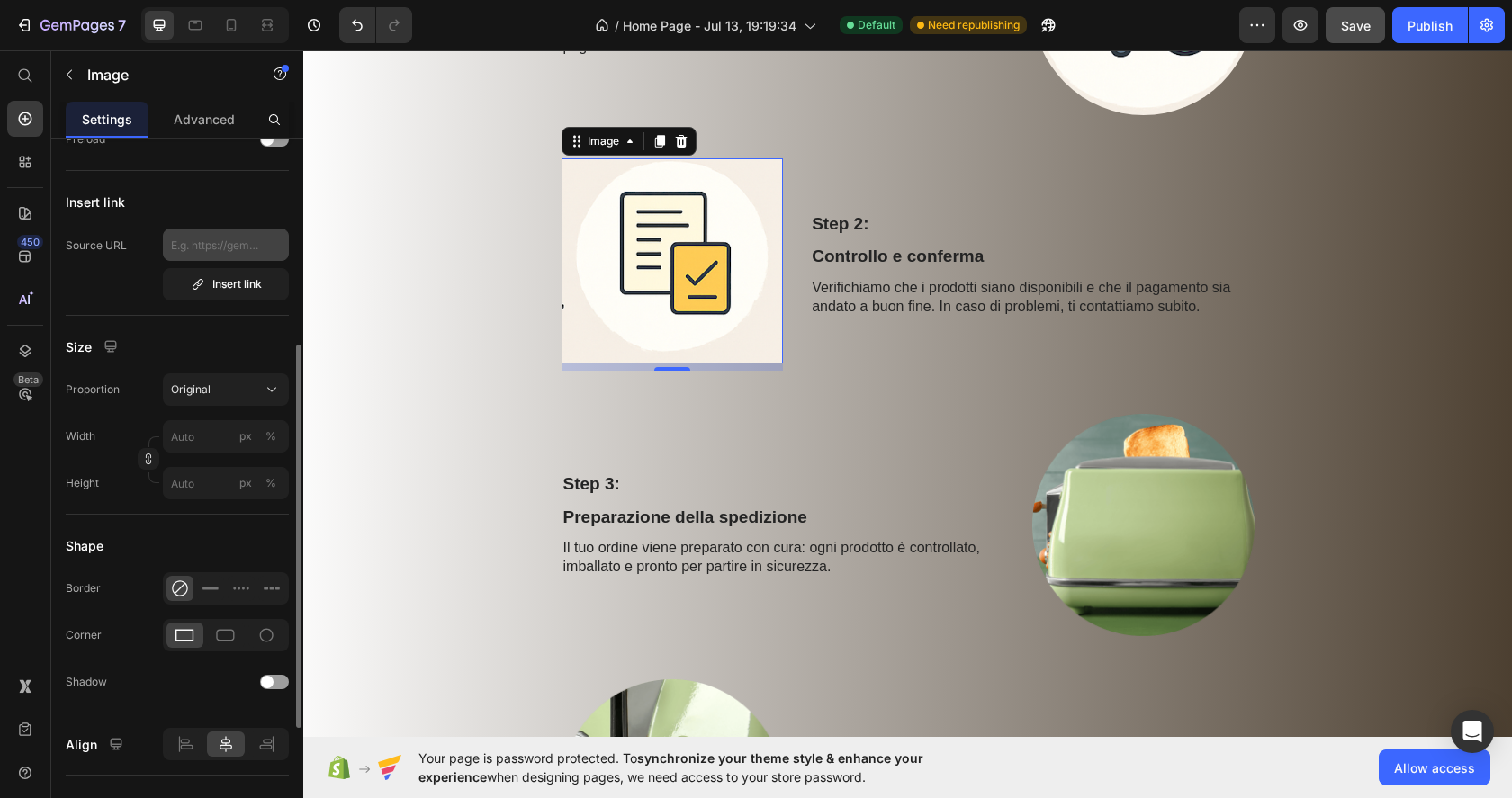 scroll, scrollTop: 350, scrollLeft: 0, axis: vertical 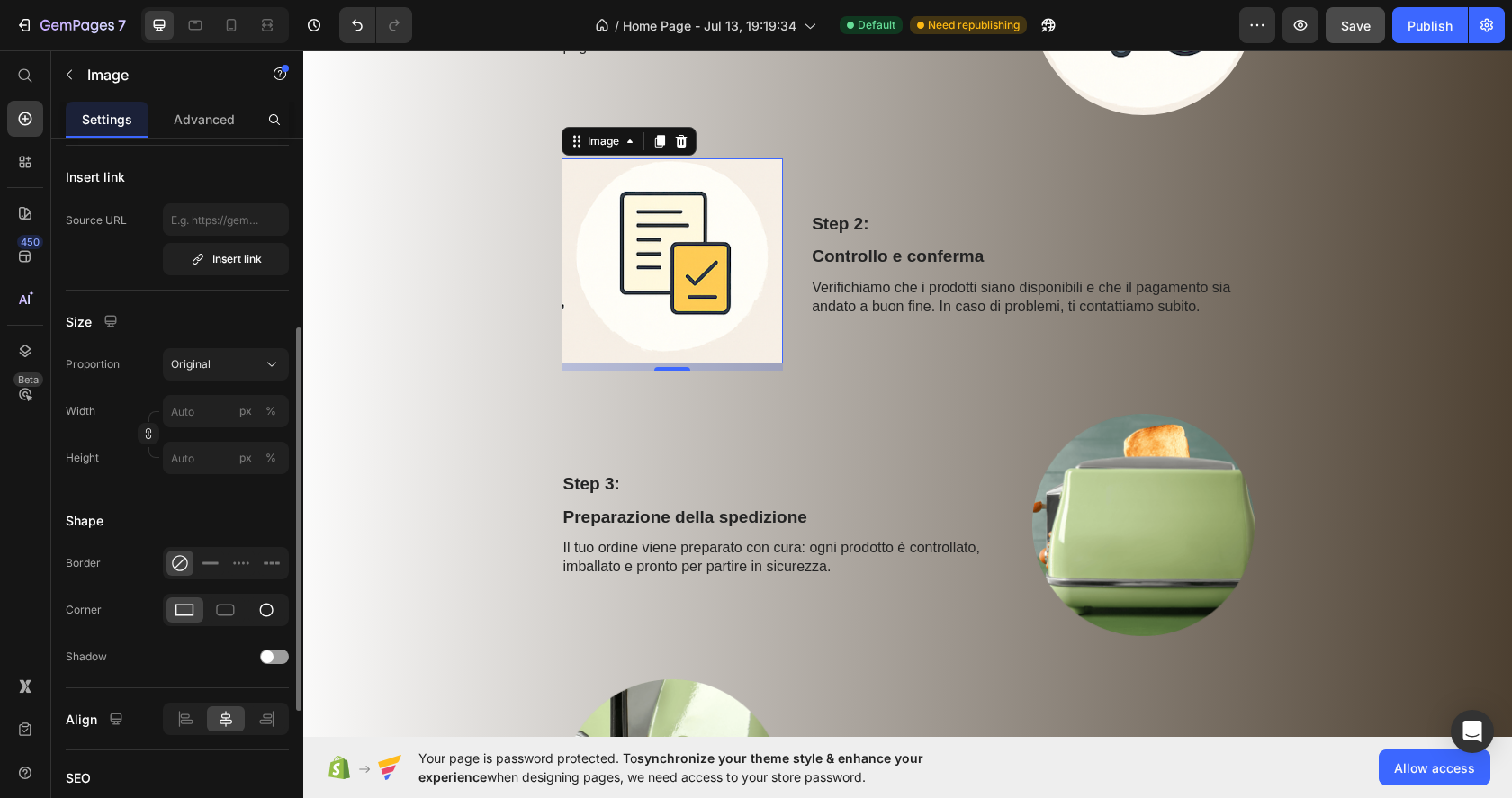 click 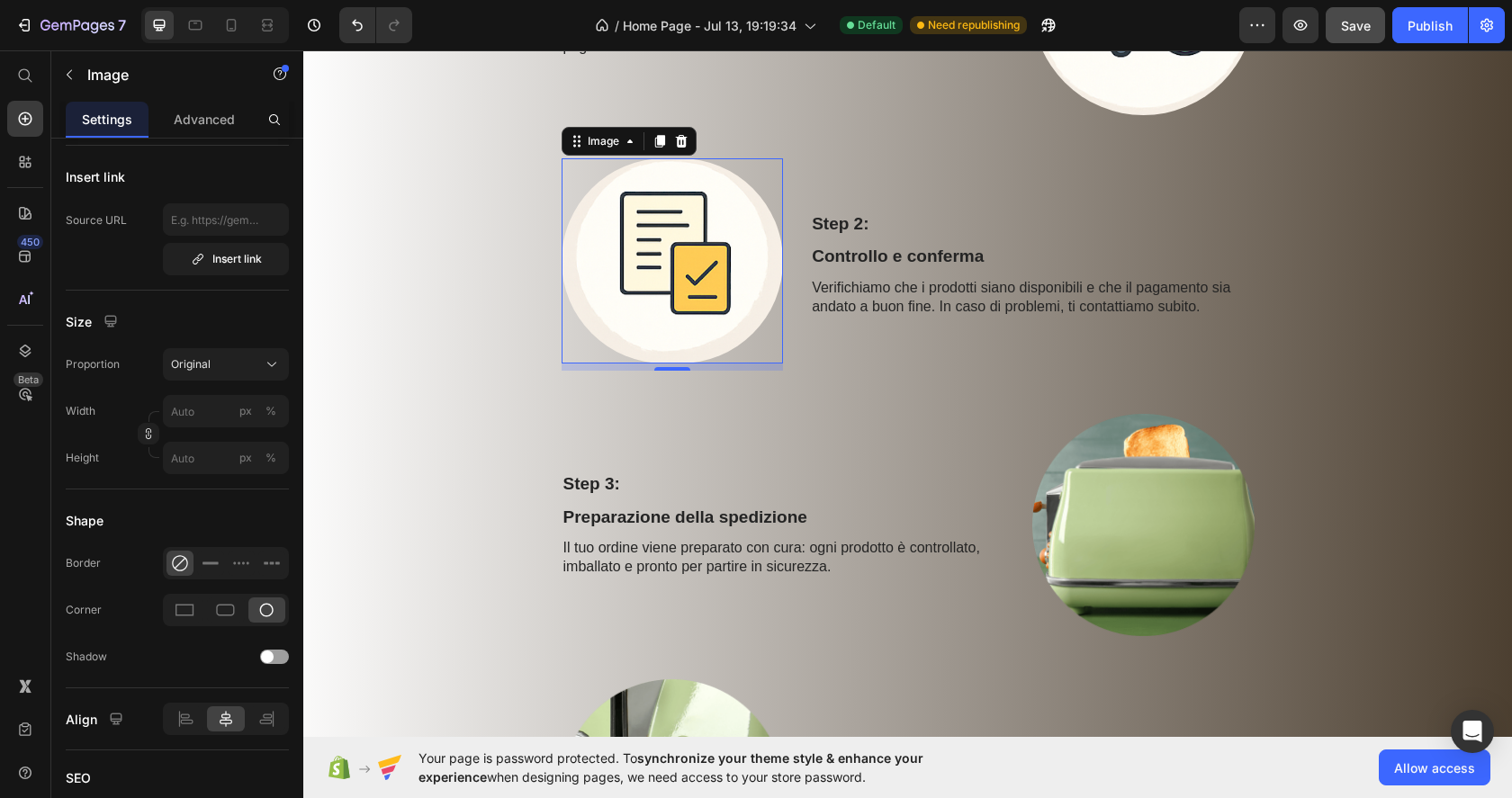click at bounding box center [1143, 525] 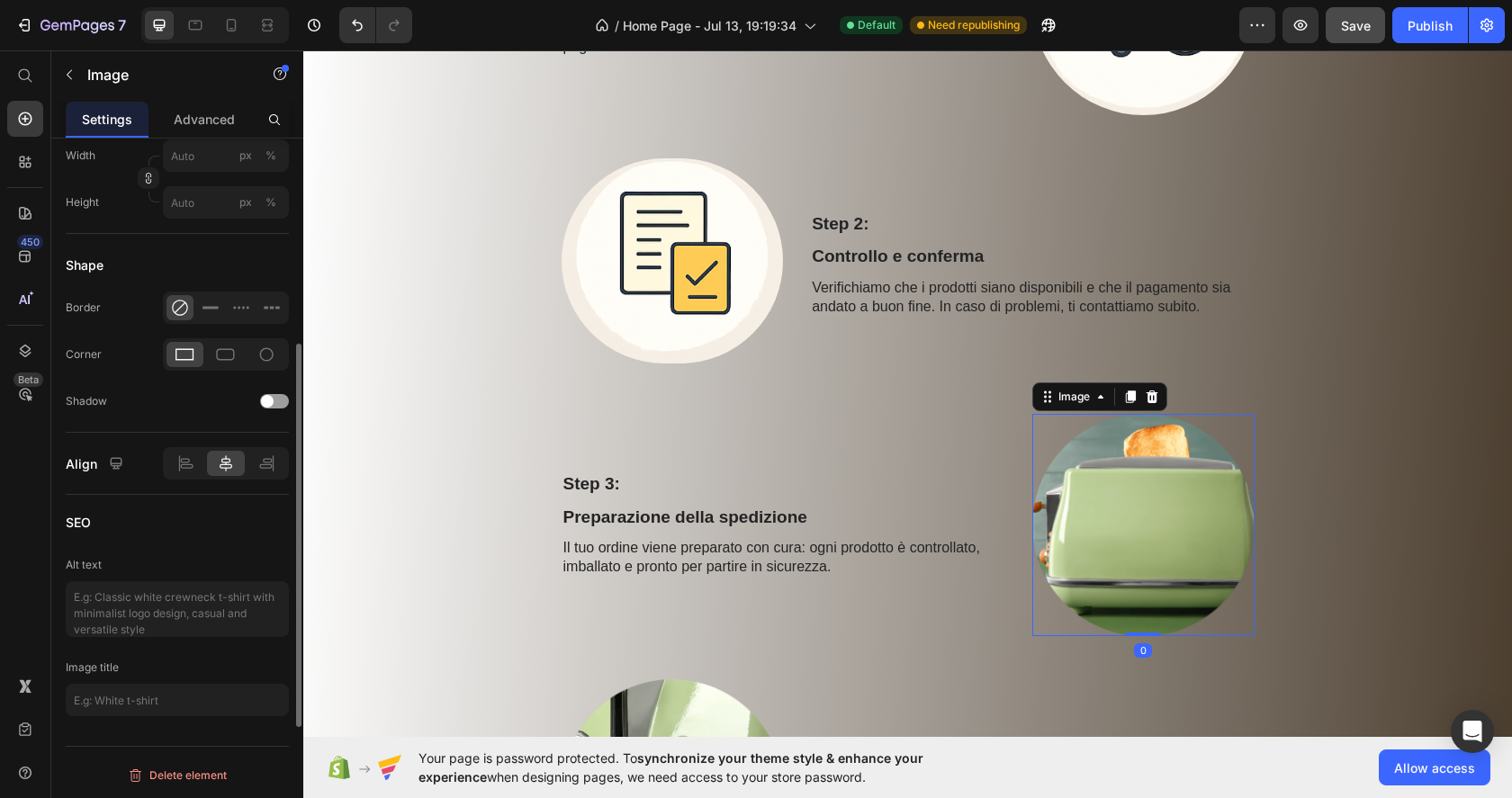 scroll, scrollTop: 0, scrollLeft: 0, axis: both 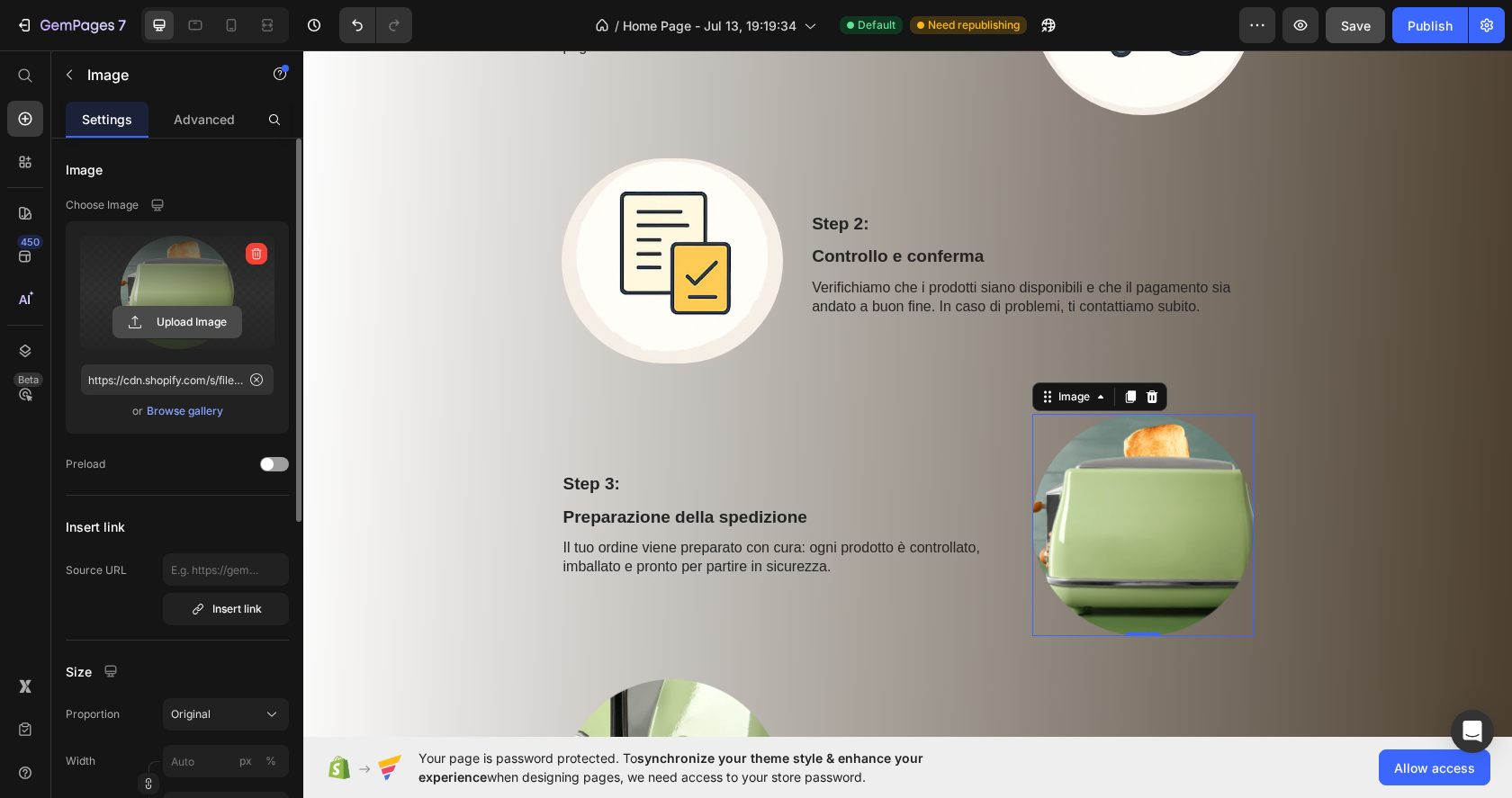 click 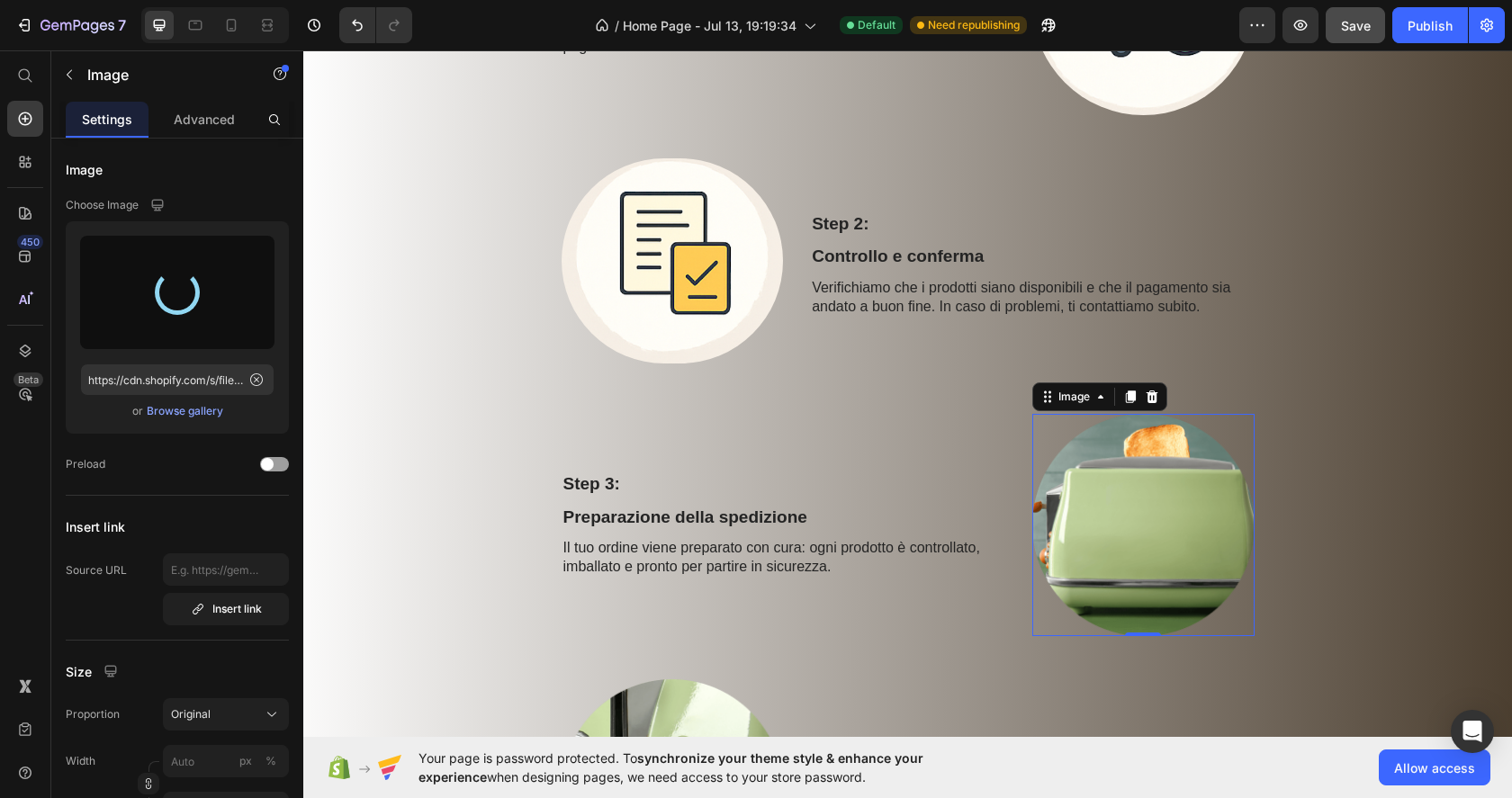 type on "https://cdn.shopify.com/s/files/1/0965/2204/3741/files/gempages_575249572817797970-3f9aab76-85f6-4199-ac71-2be3fbfe900c.png" 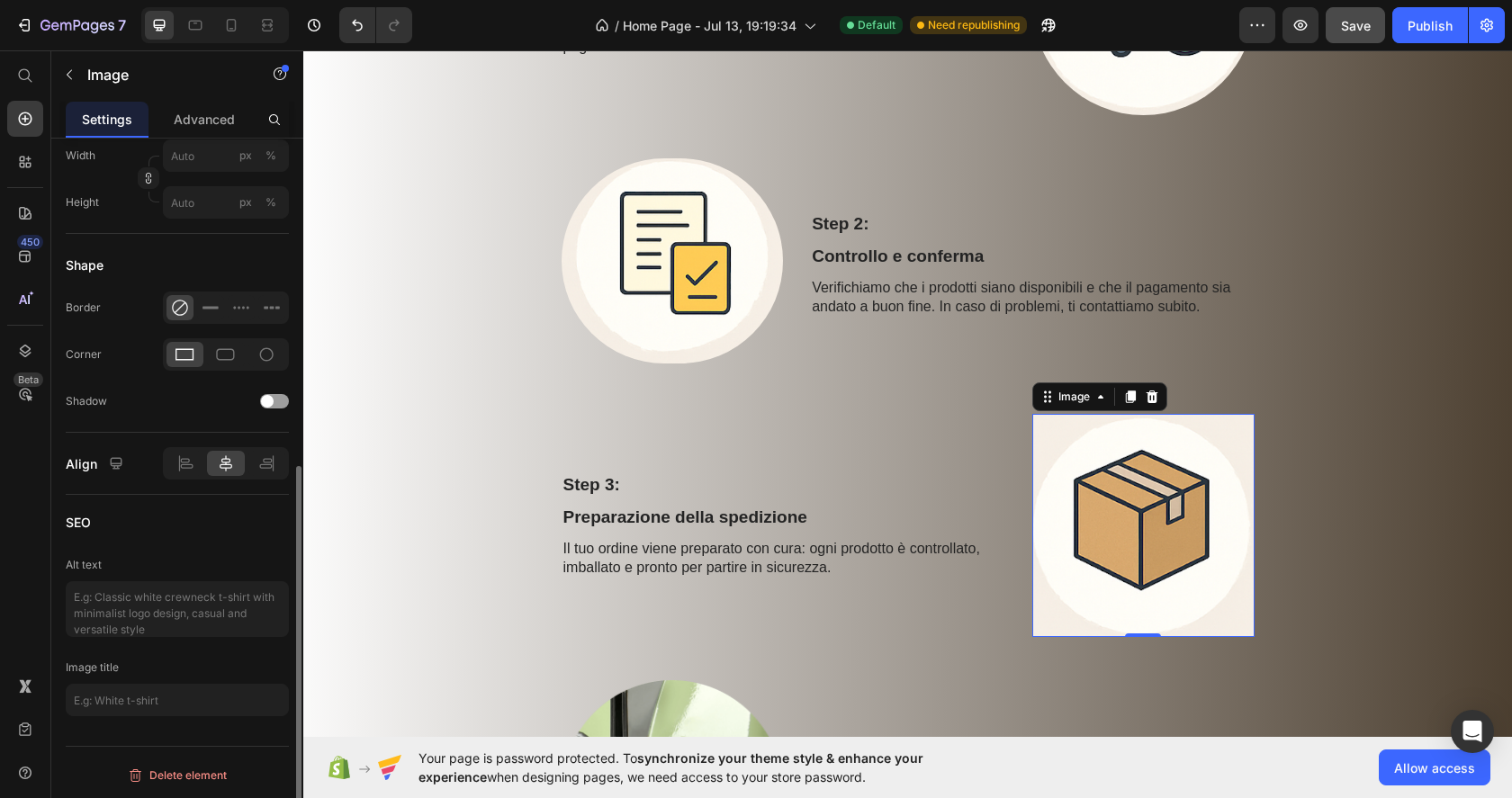 scroll, scrollTop: 605, scrollLeft: 0, axis: vertical 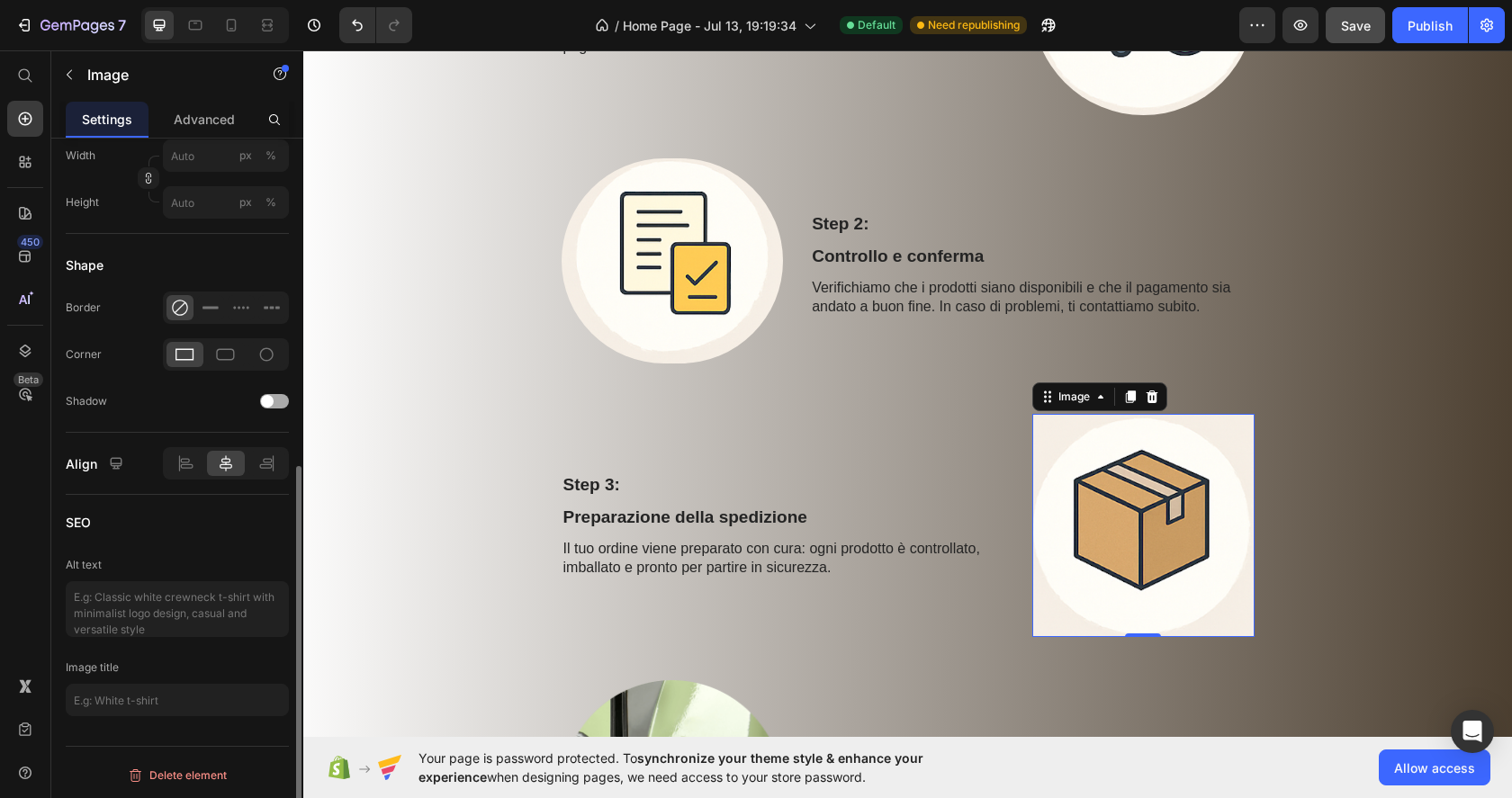click at bounding box center [274, 401] 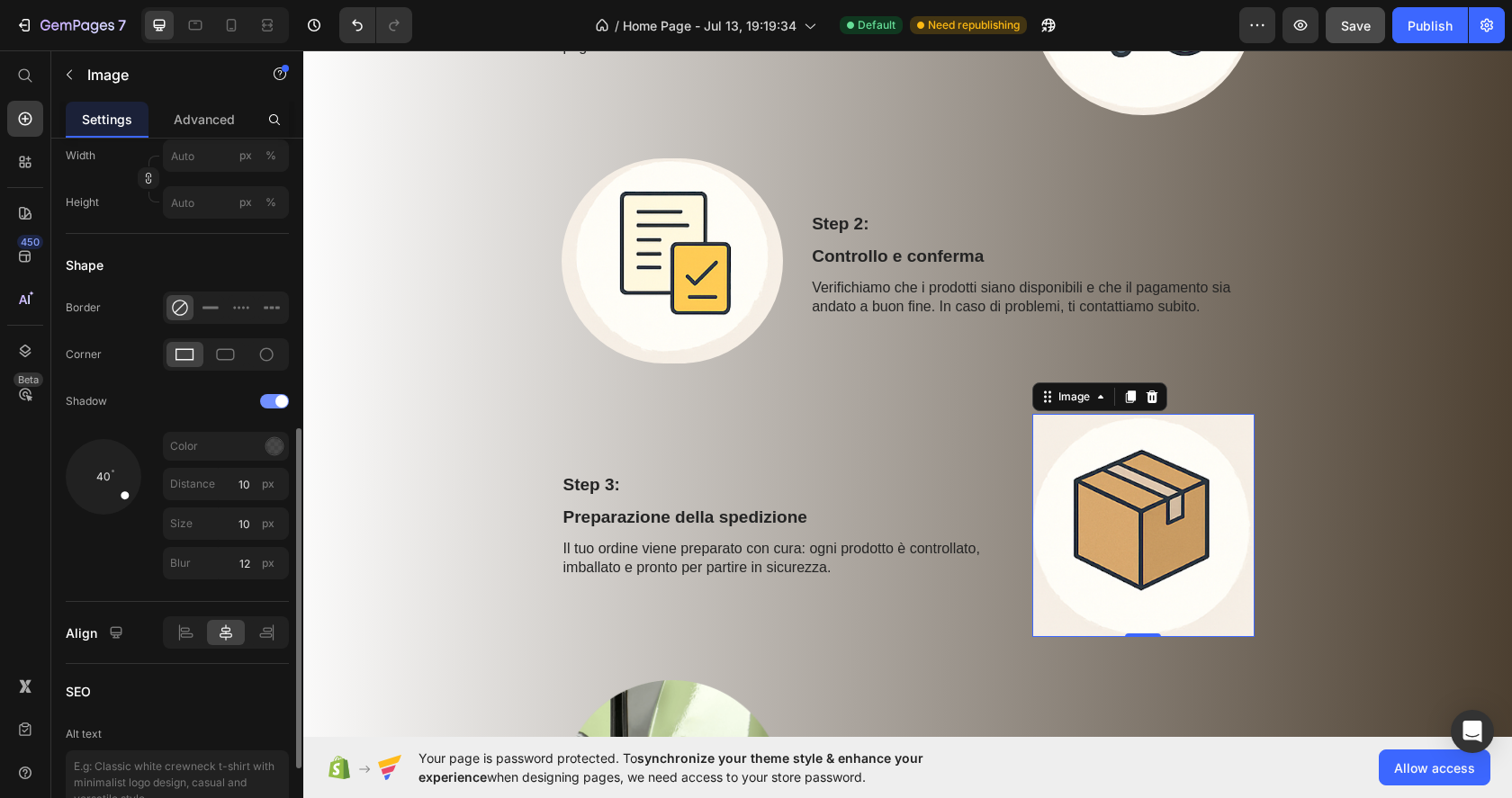 click on "Shadow" 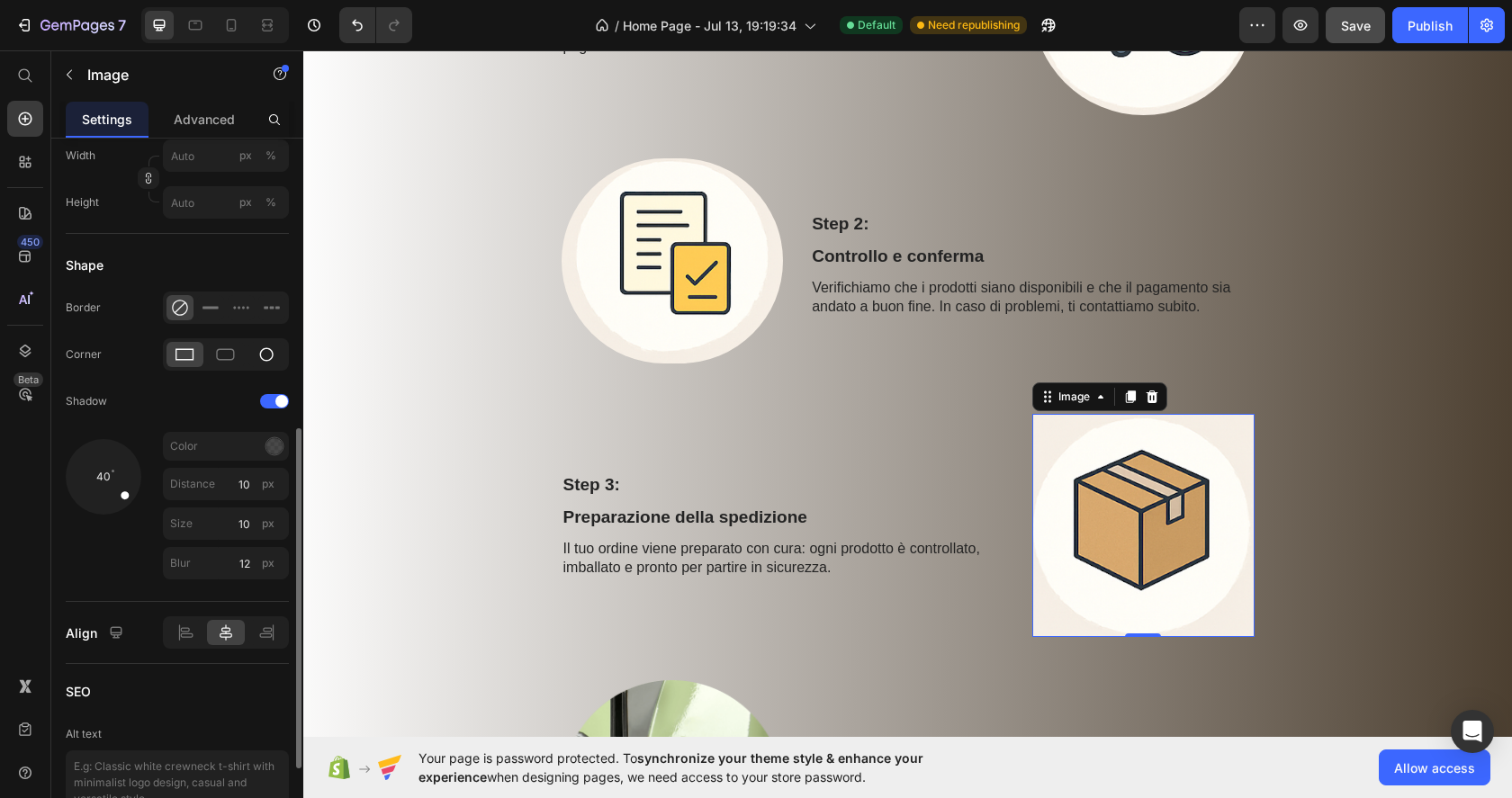 click 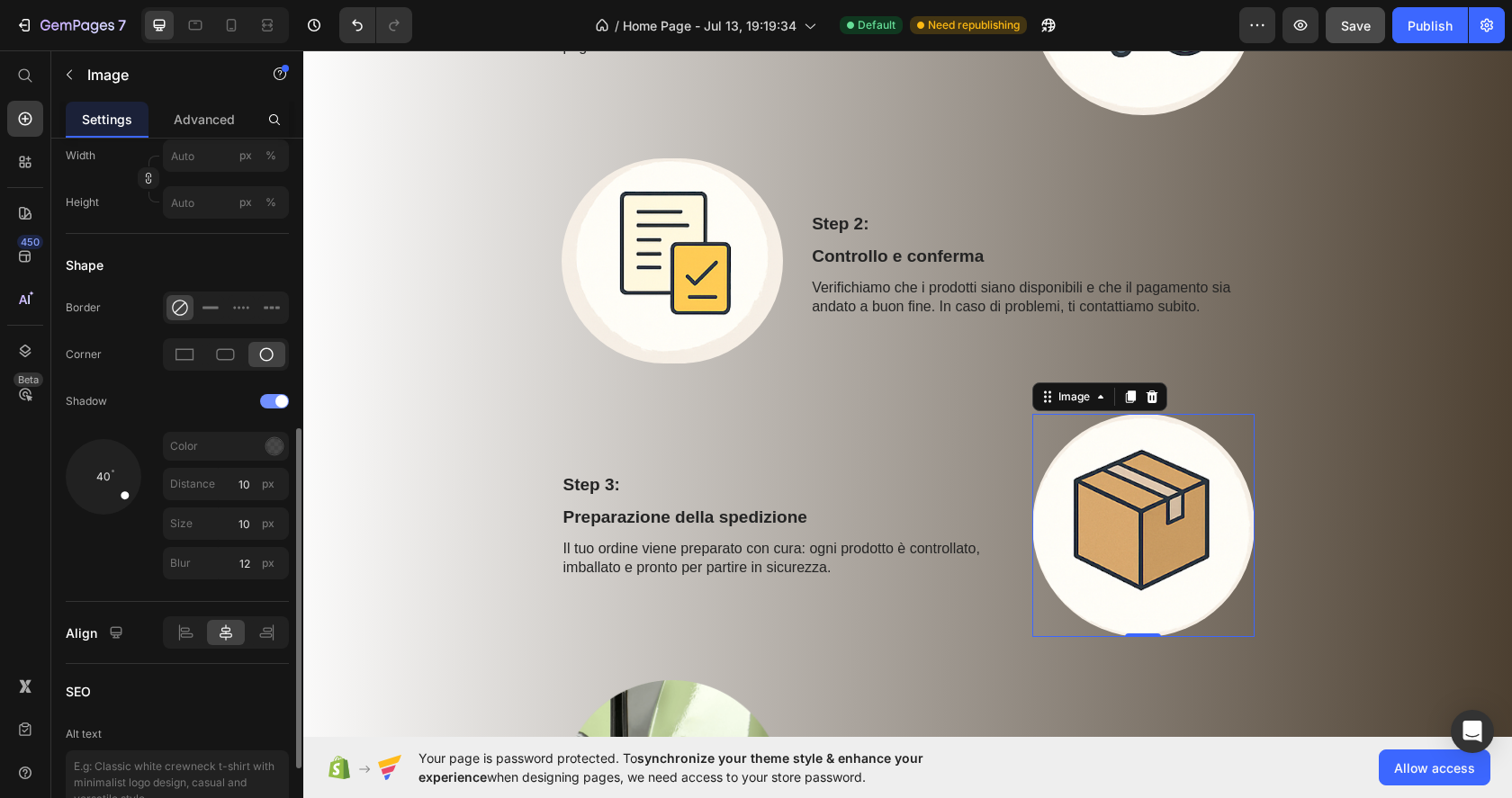 click at bounding box center [274, 401] 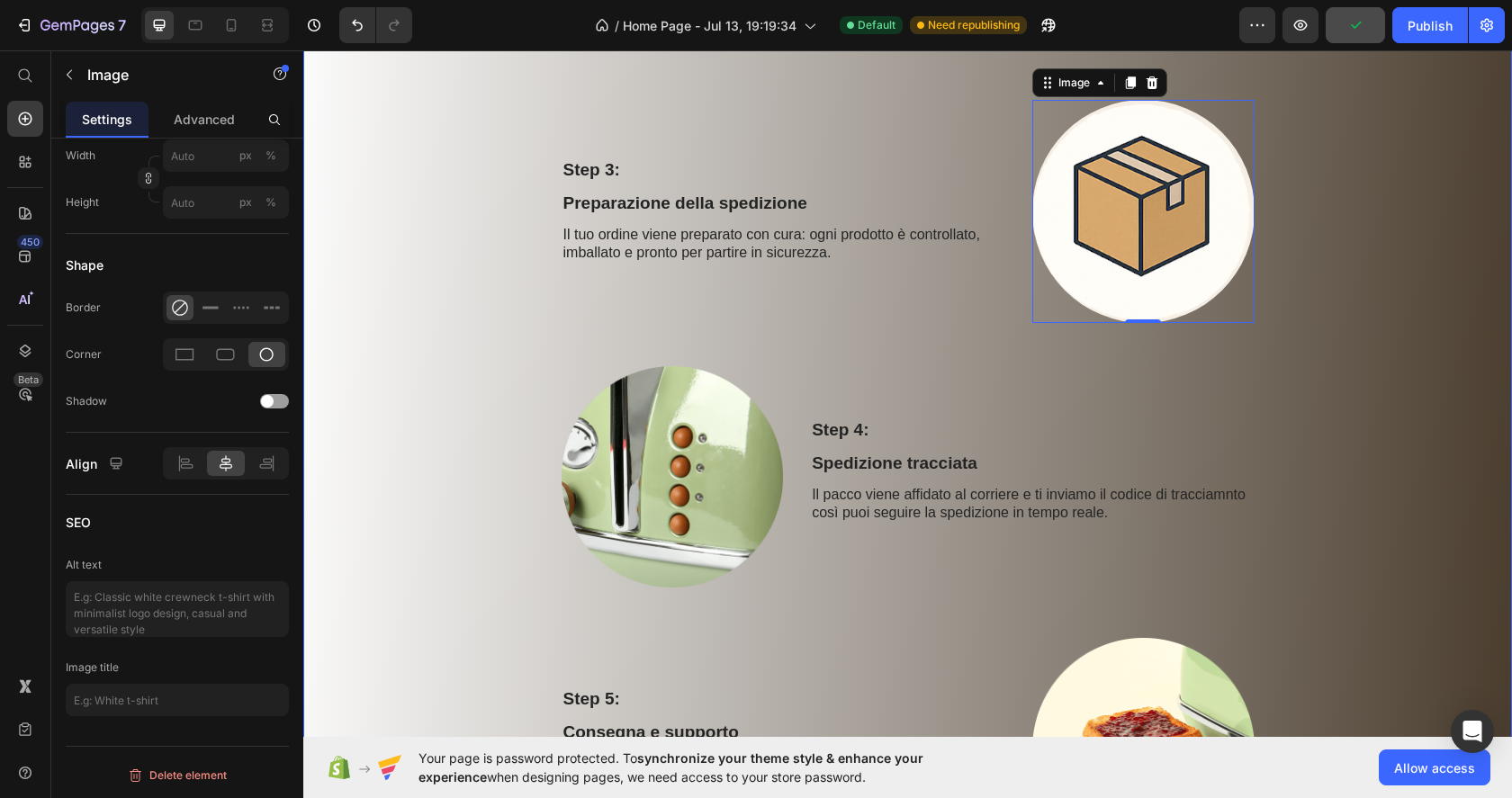 scroll, scrollTop: 2028, scrollLeft: 0, axis: vertical 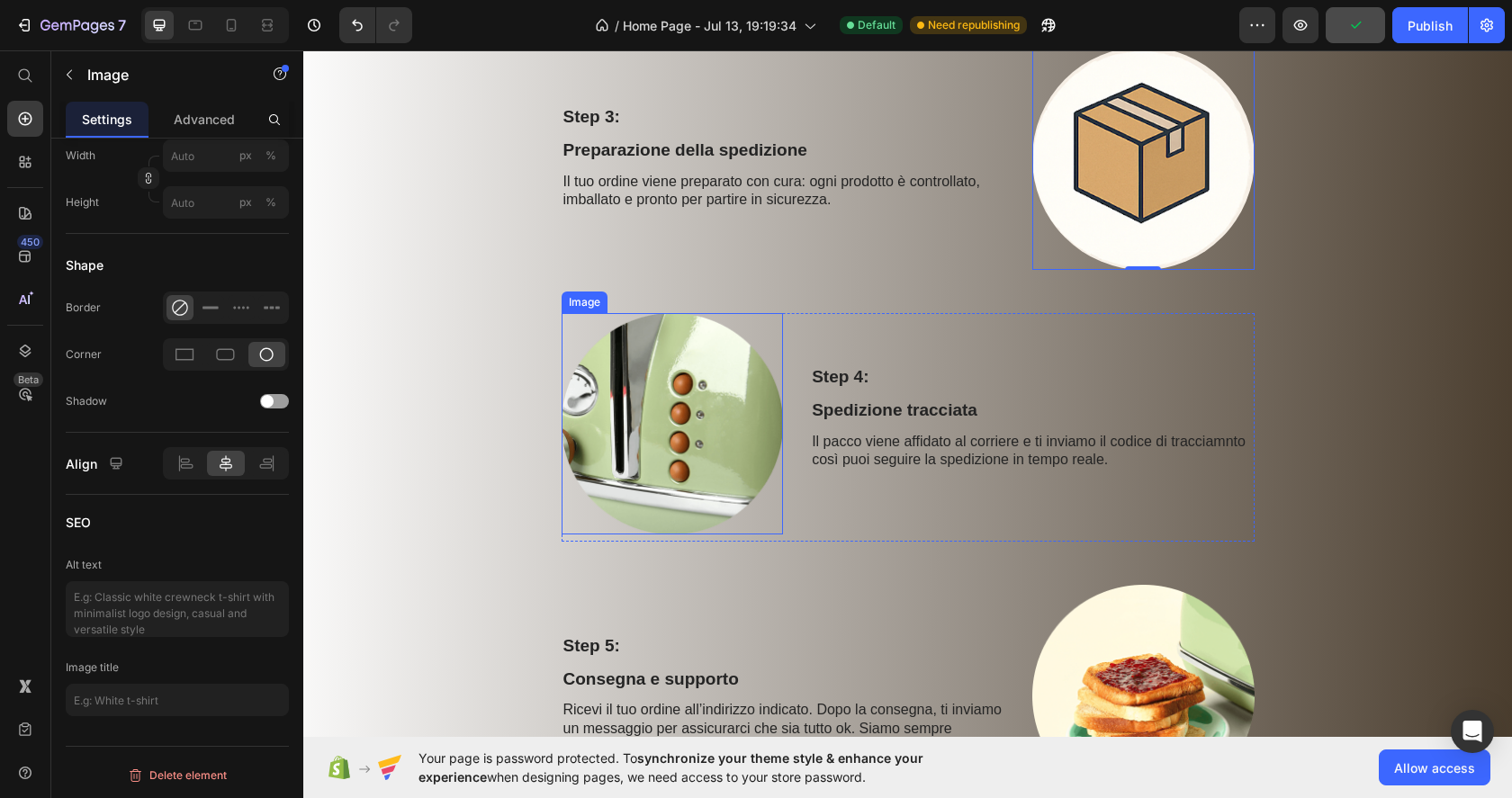 click at bounding box center (672, 424) 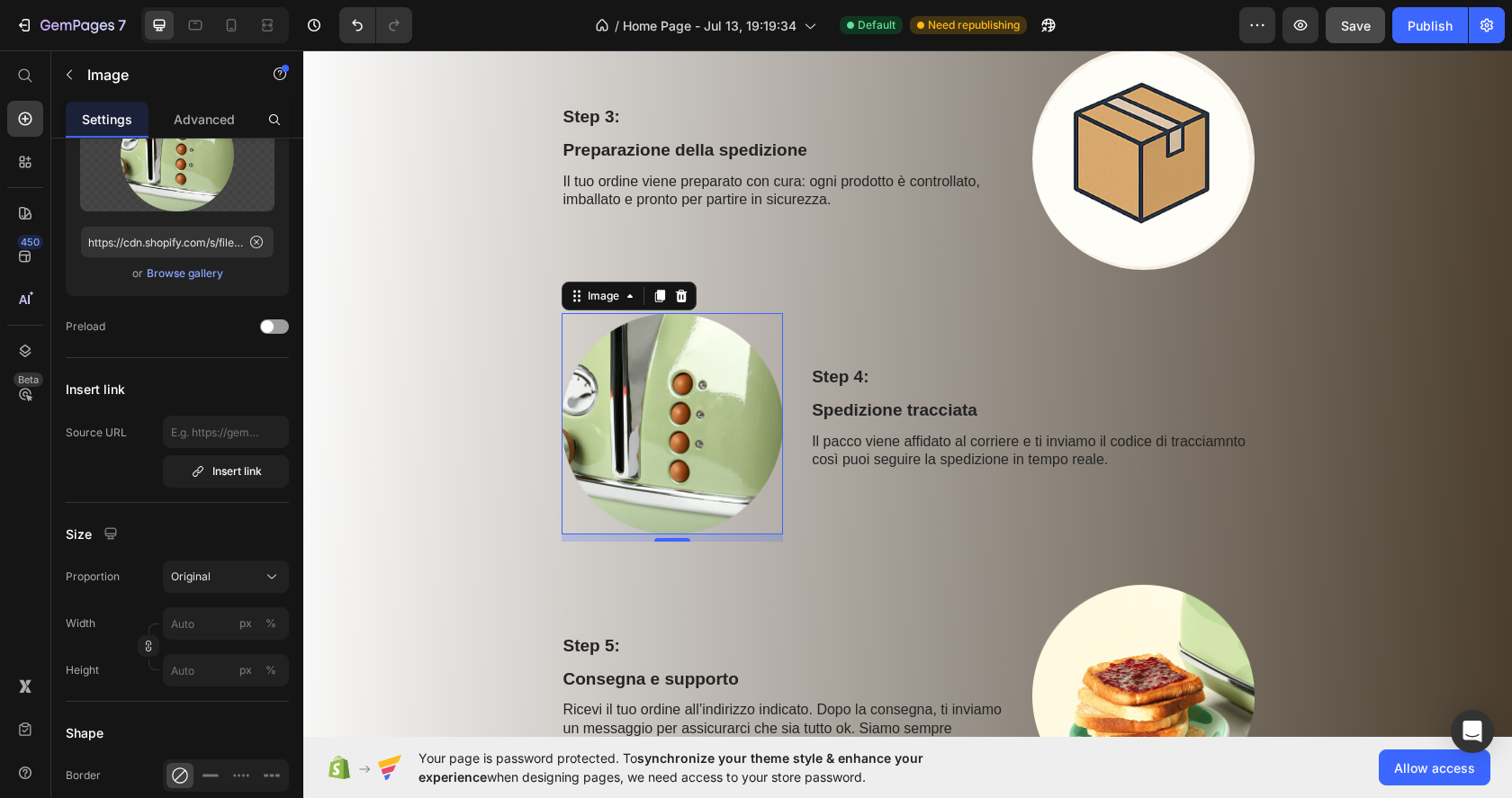 scroll, scrollTop: 87, scrollLeft: 0, axis: vertical 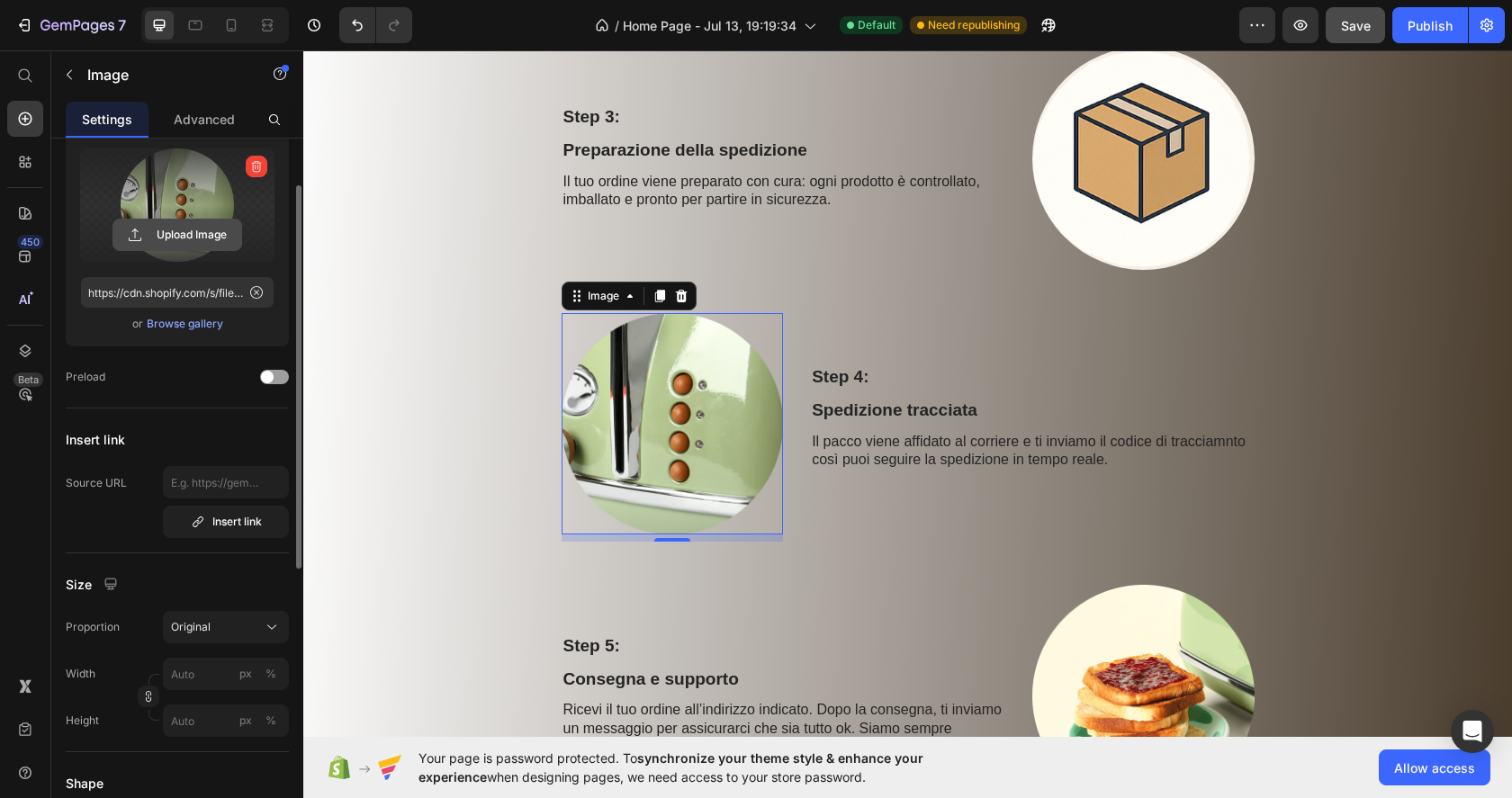 click 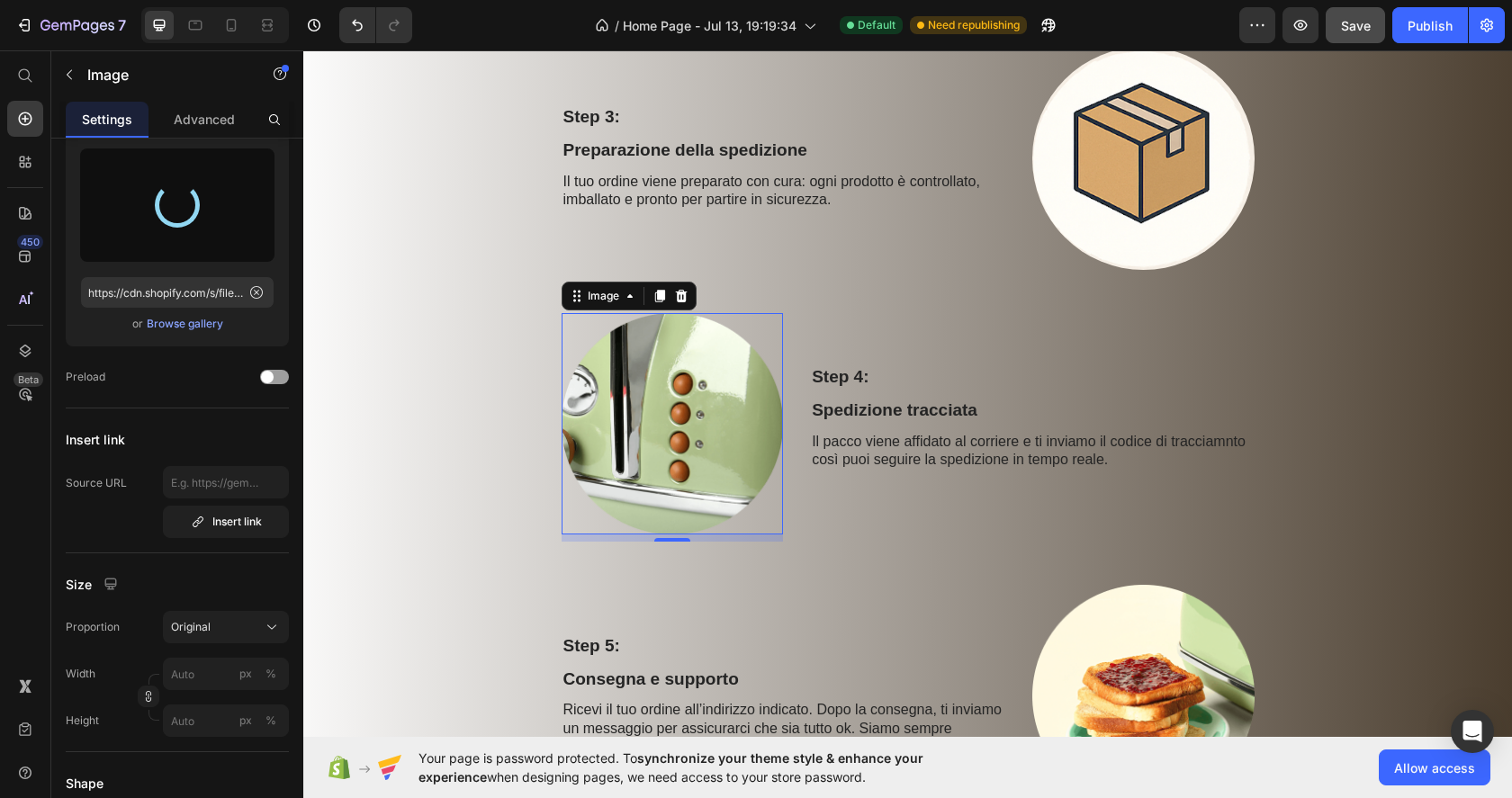 type on "https://cdn.shopify.com/s/files/1/0965/2204/3741/files/gempages_575249572817797970-83ef4a21-96d7-4d89-97b0-438bec054746.png" 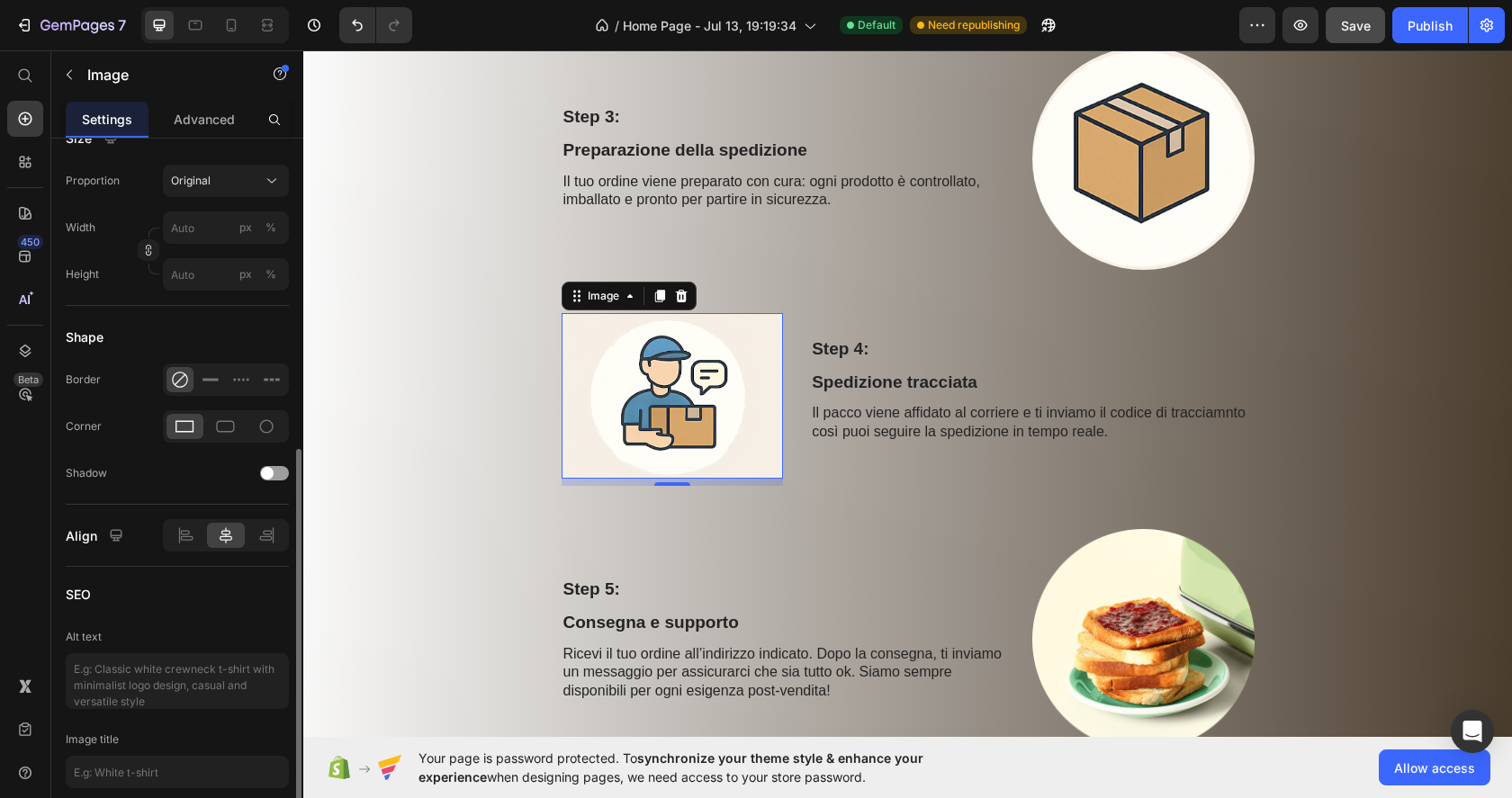 scroll, scrollTop: 548, scrollLeft: 0, axis: vertical 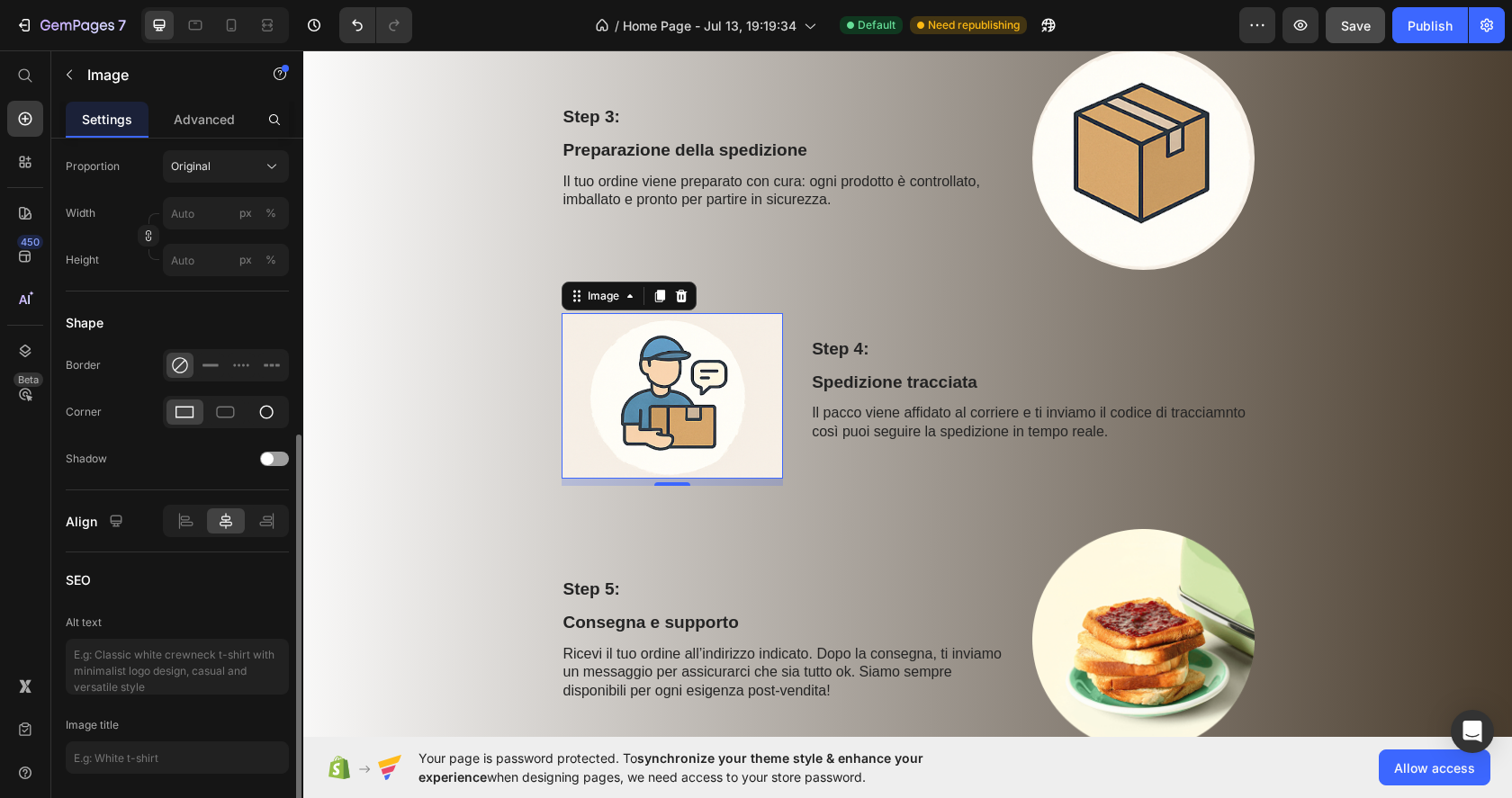 click 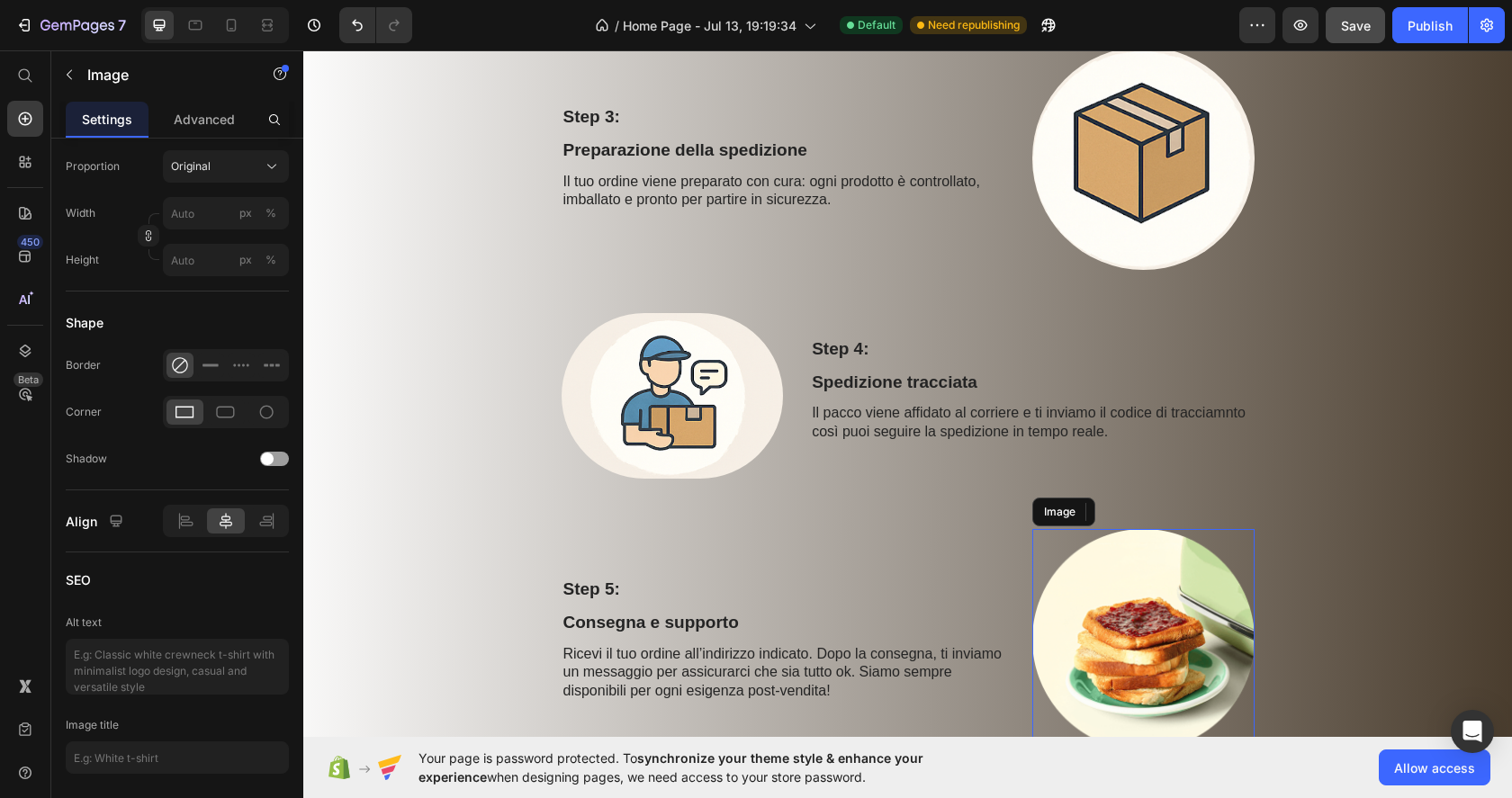 click at bounding box center [1143, 640] 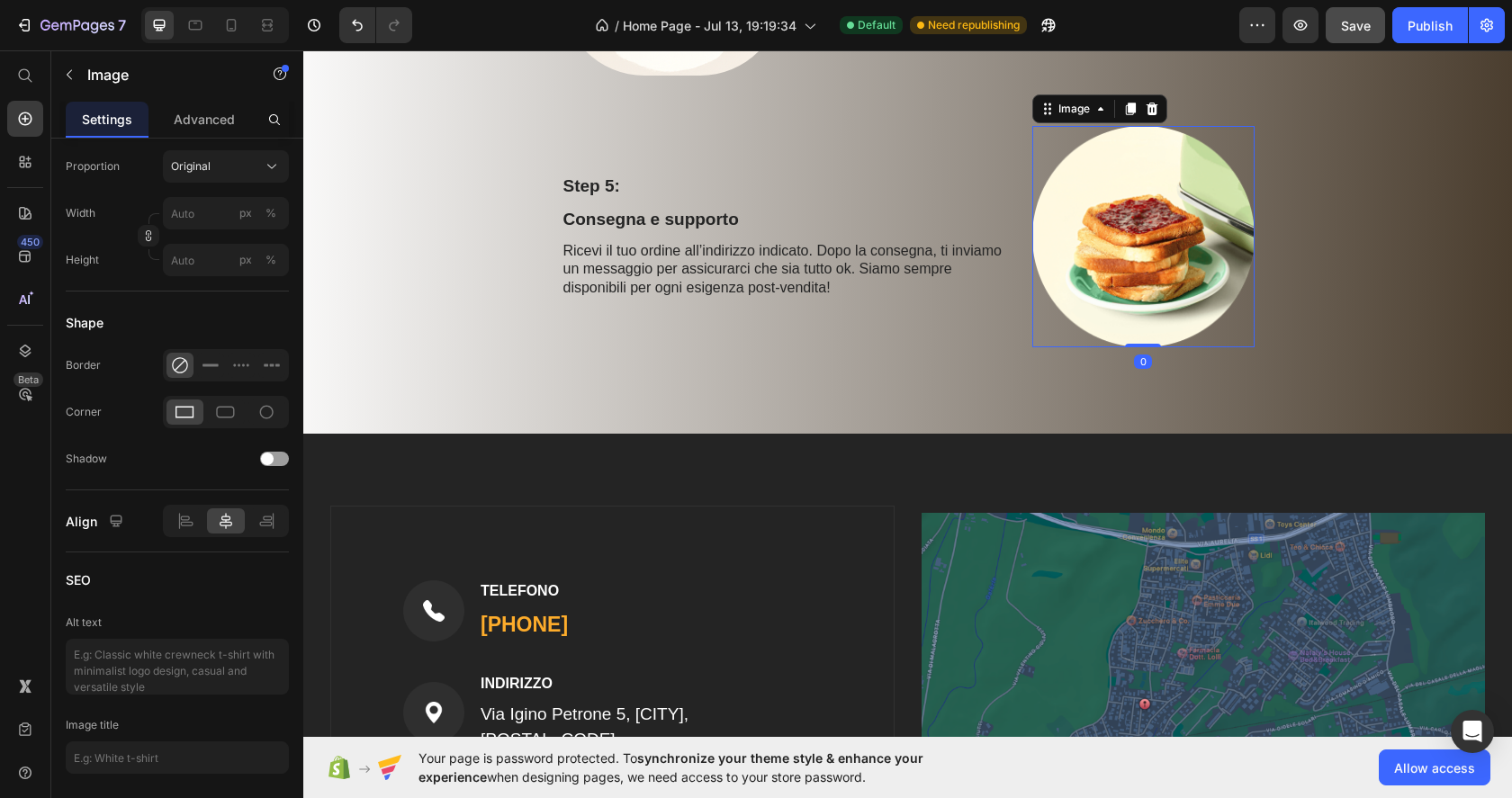 scroll, scrollTop: 2447, scrollLeft: 0, axis: vertical 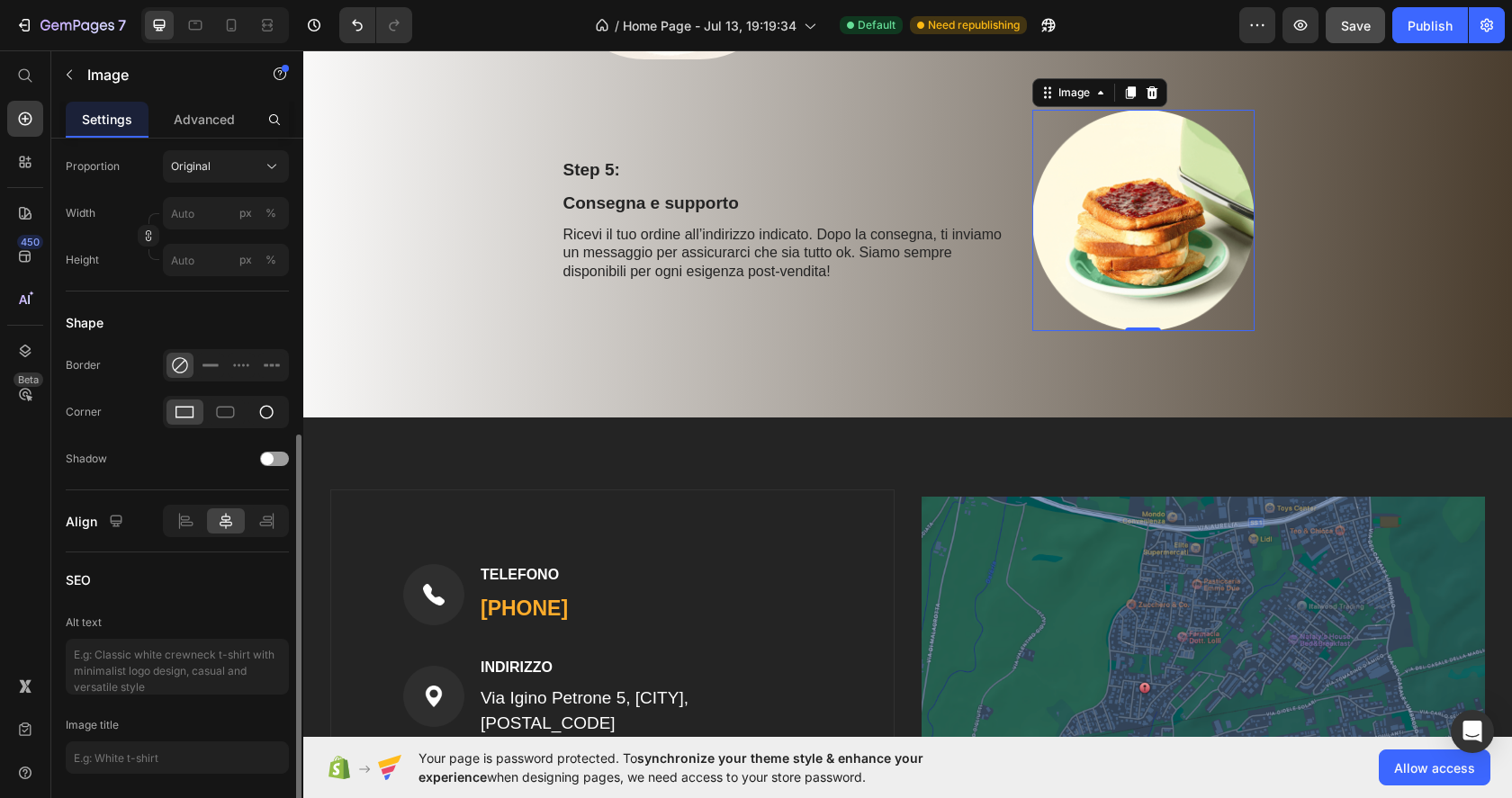 click 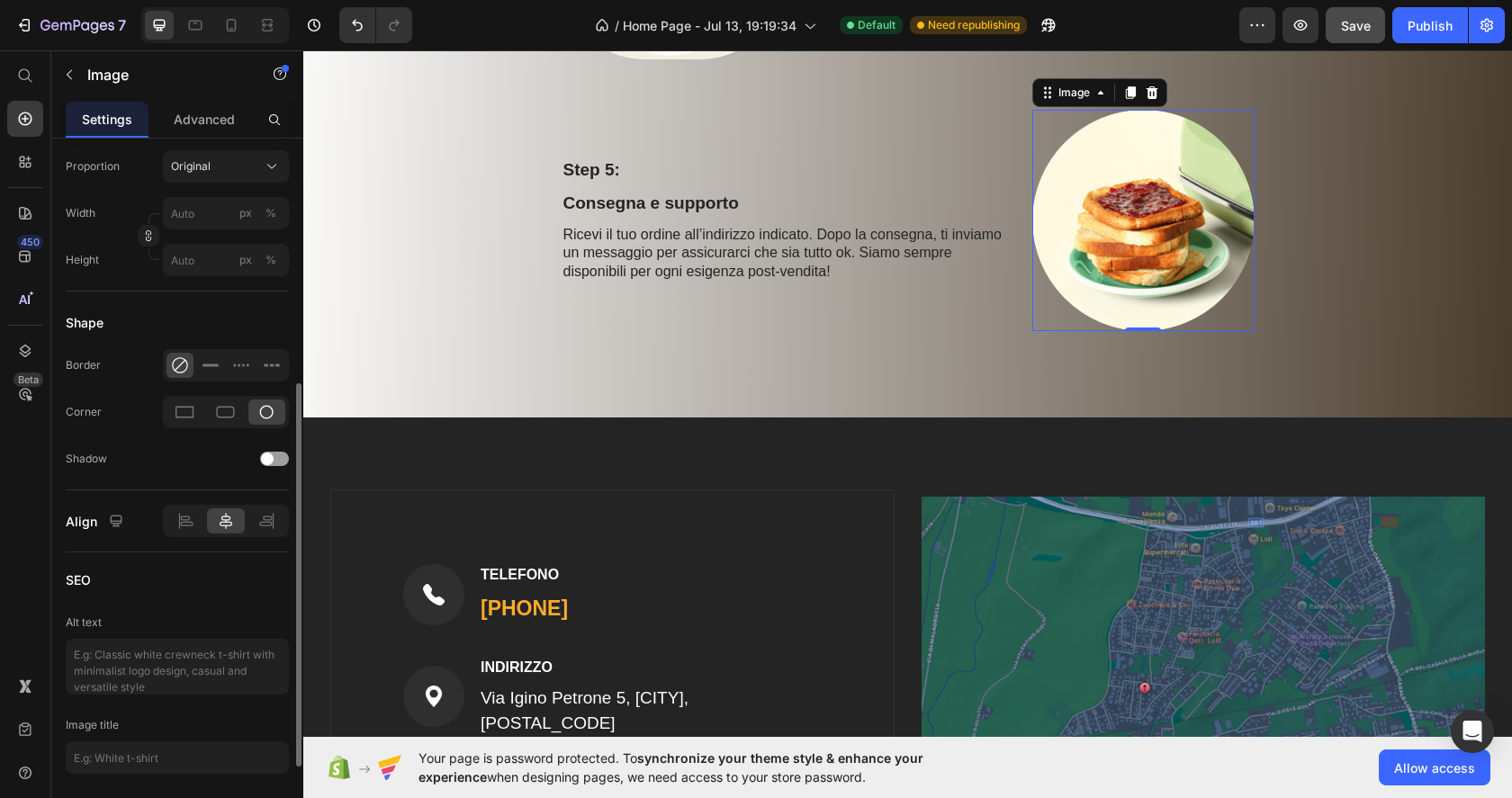 scroll, scrollTop: 96, scrollLeft: 0, axis: vertical 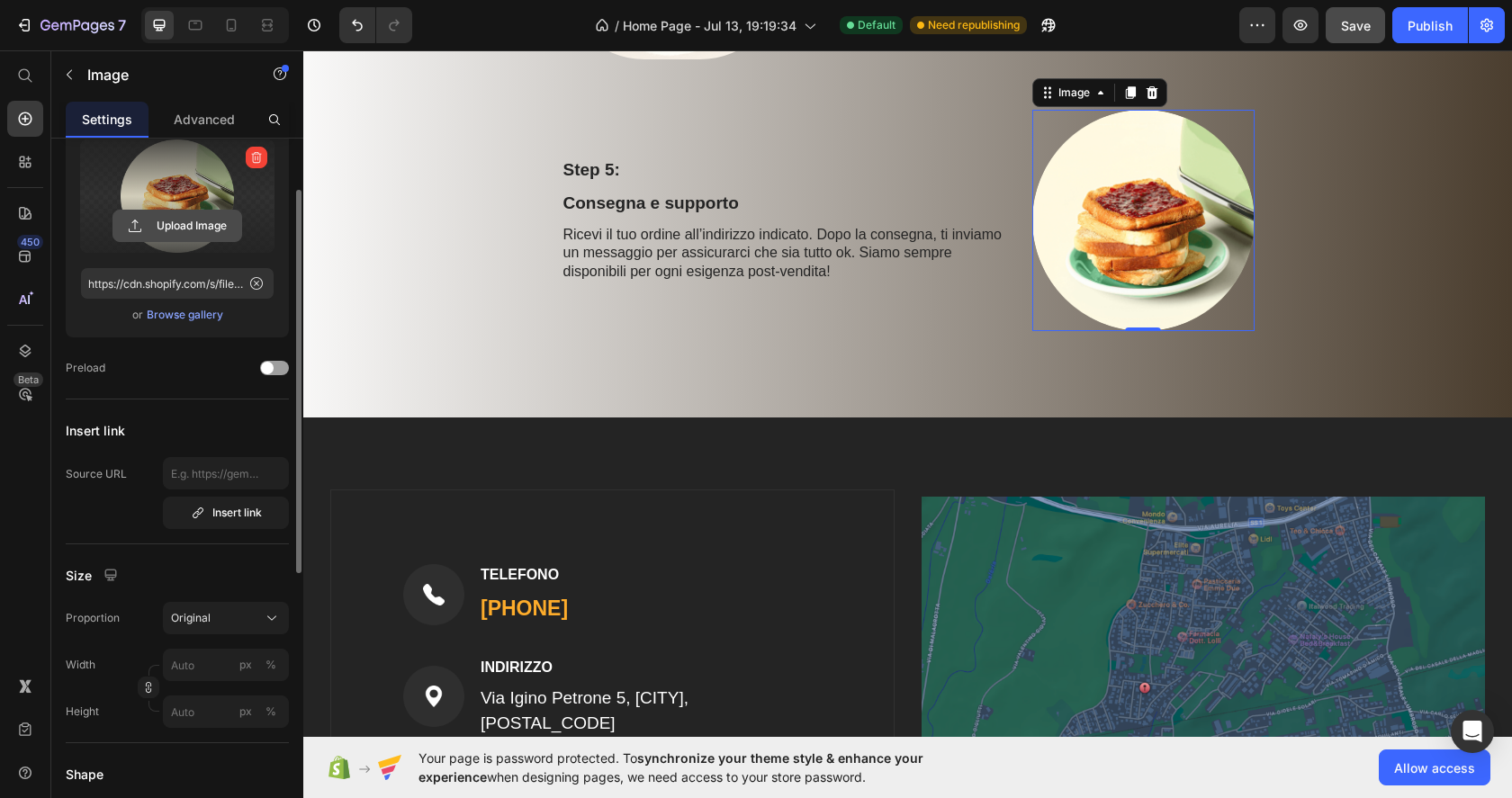 click 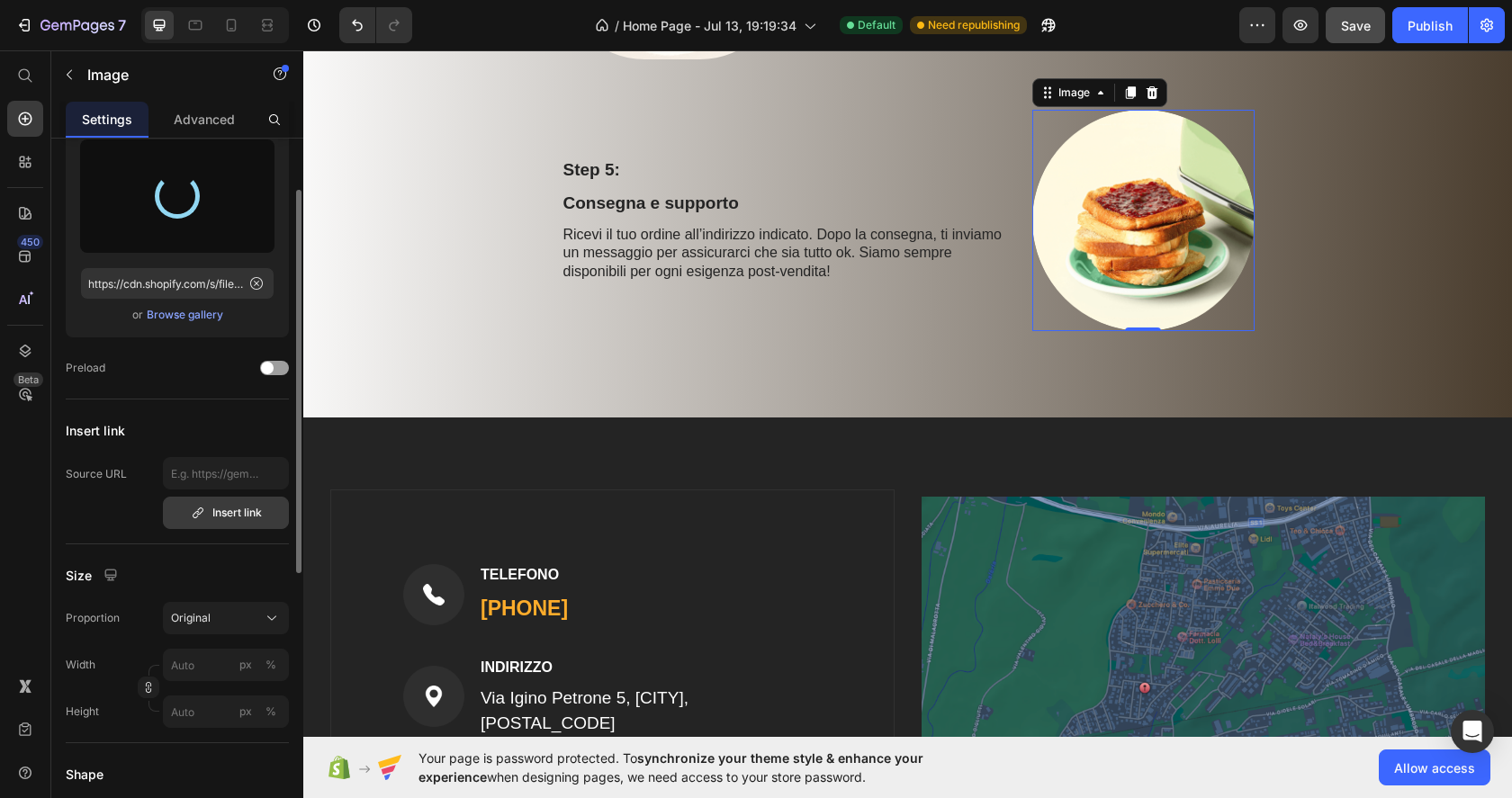 type on "https://cdn.shopify.com/s/files/1/0965/2204/3741/files/gempages_575249572817797970-5088cac3-2519-4d7d-865d-4626984c030f.png" 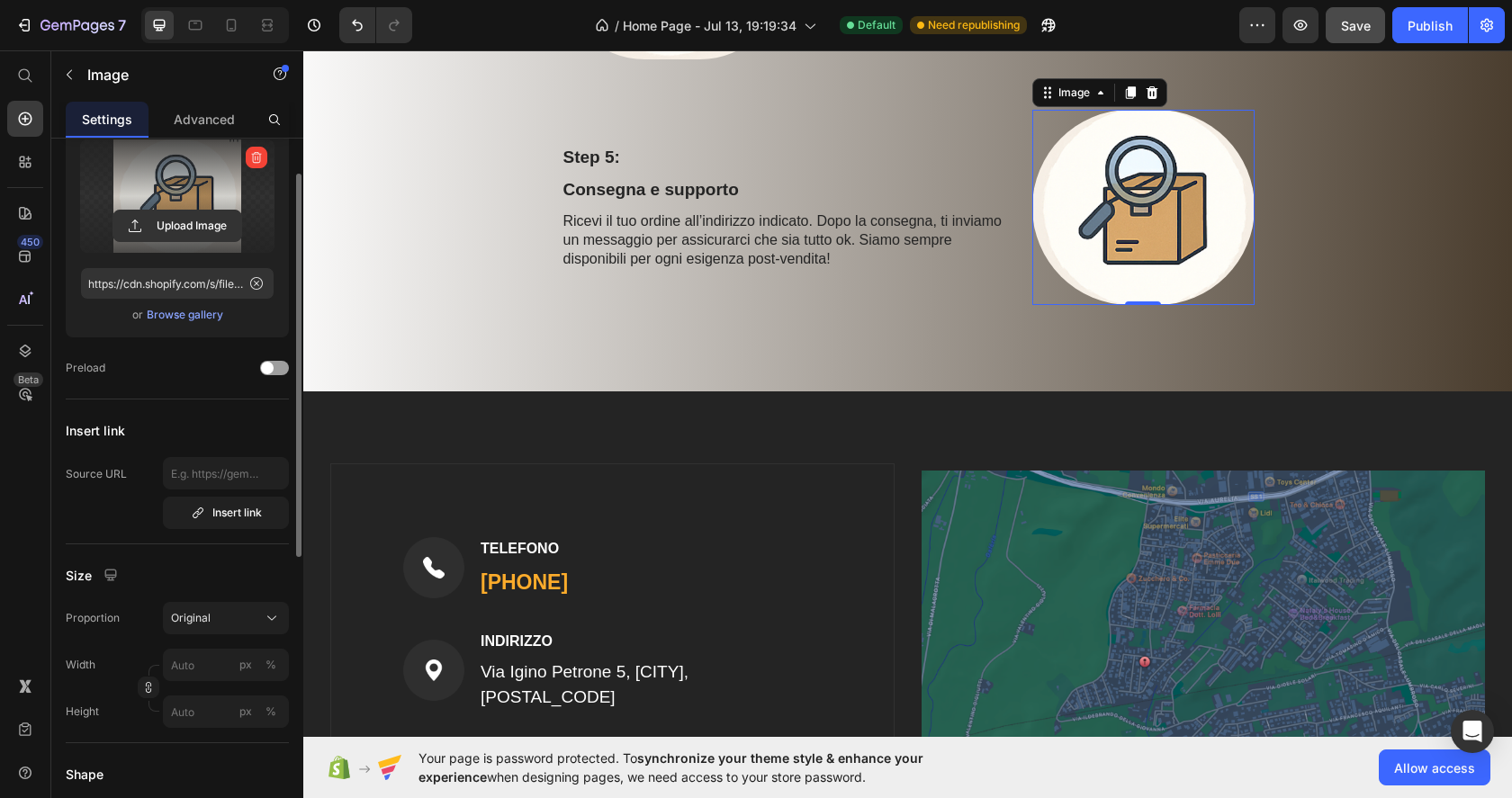 scroll, scrollTop: 0, scrollLeft: 0, axis: both 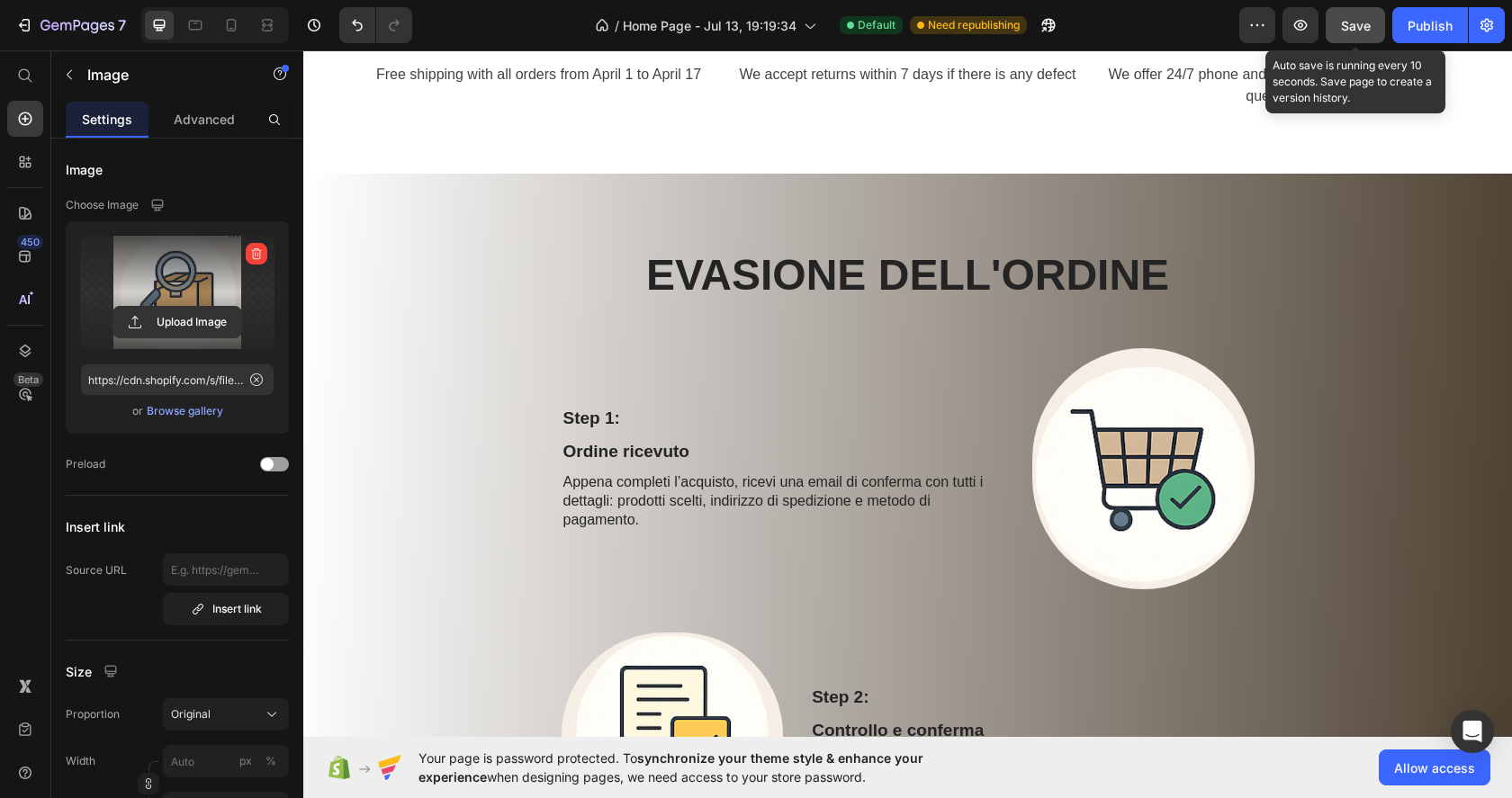 click on "Save" at bounding box center [1355, 25] 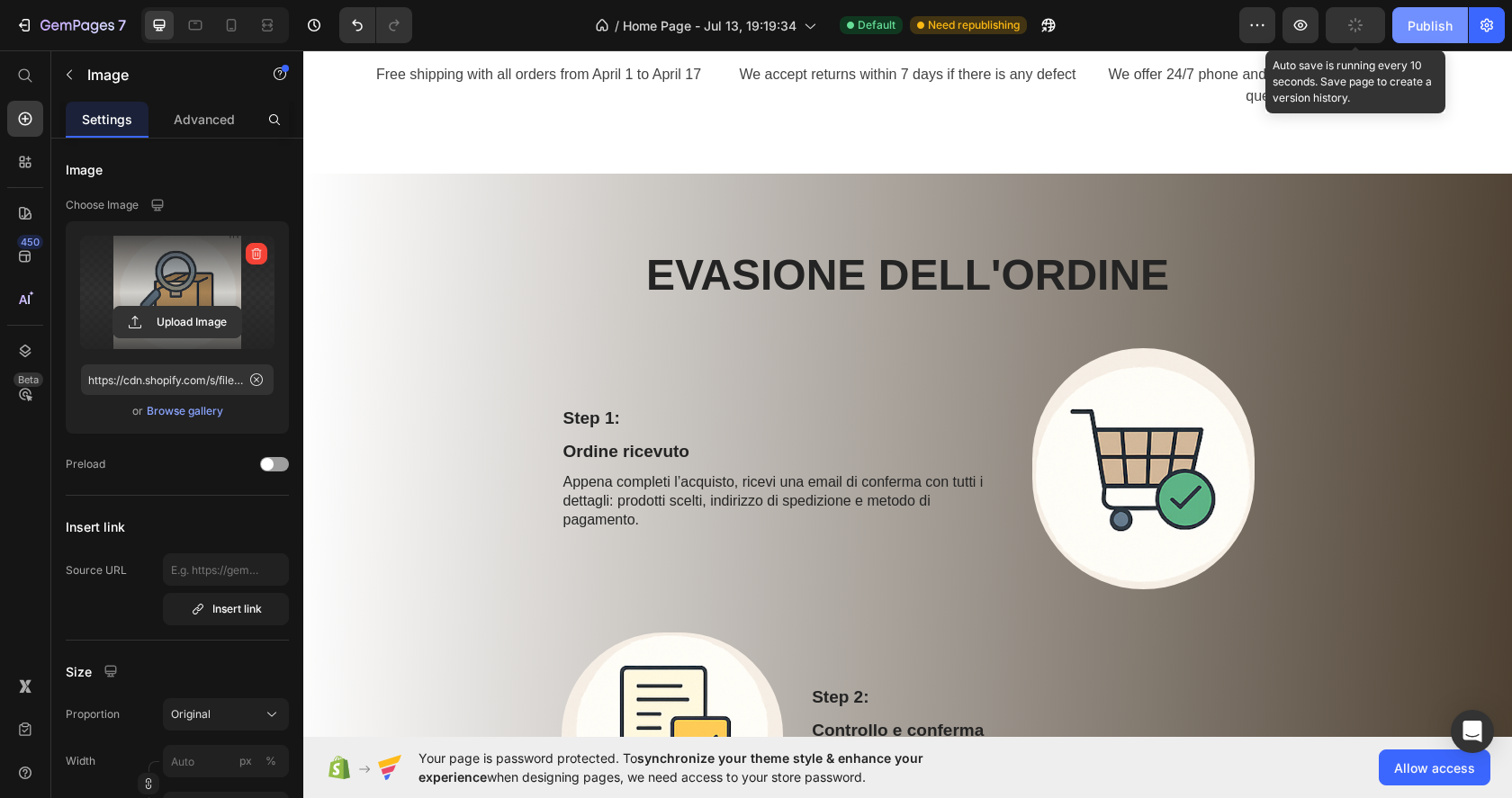 click on "Publish" at bounding box center [1430, 25] 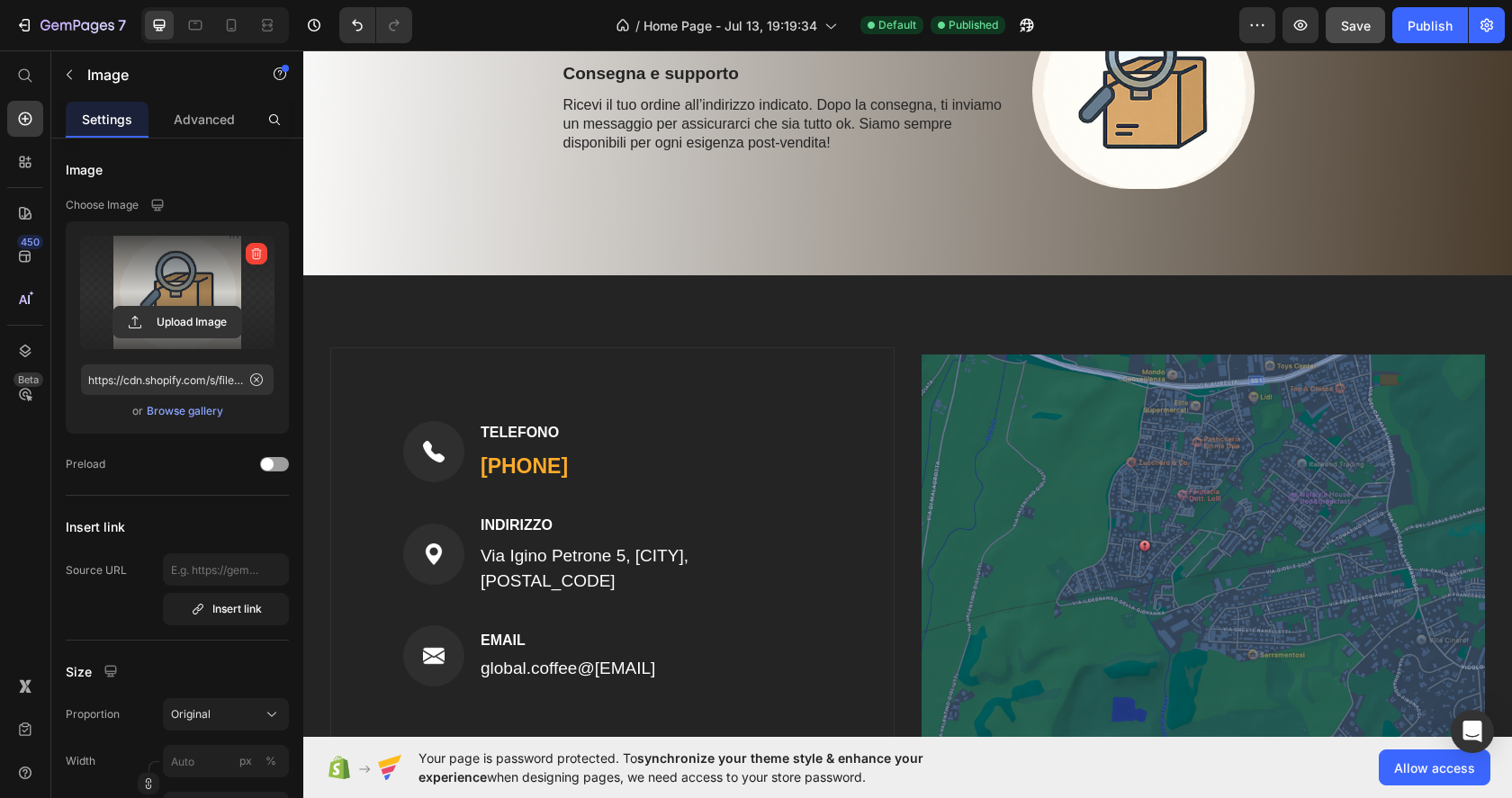 scroll, scrollTop: 2233, scrollLeft: 0, axis: vertical 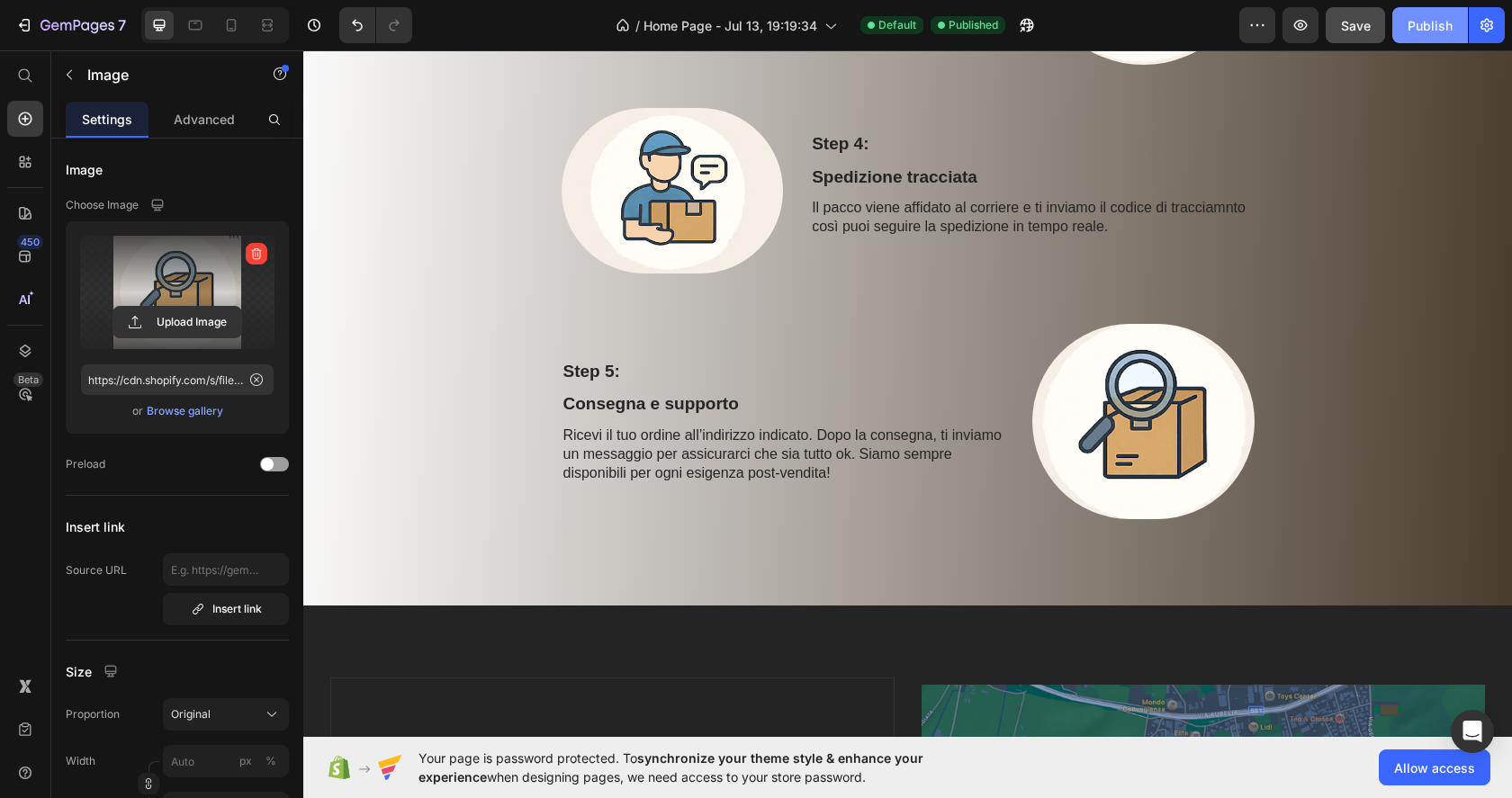click on "Publish" at bounding box center (1430, 25) 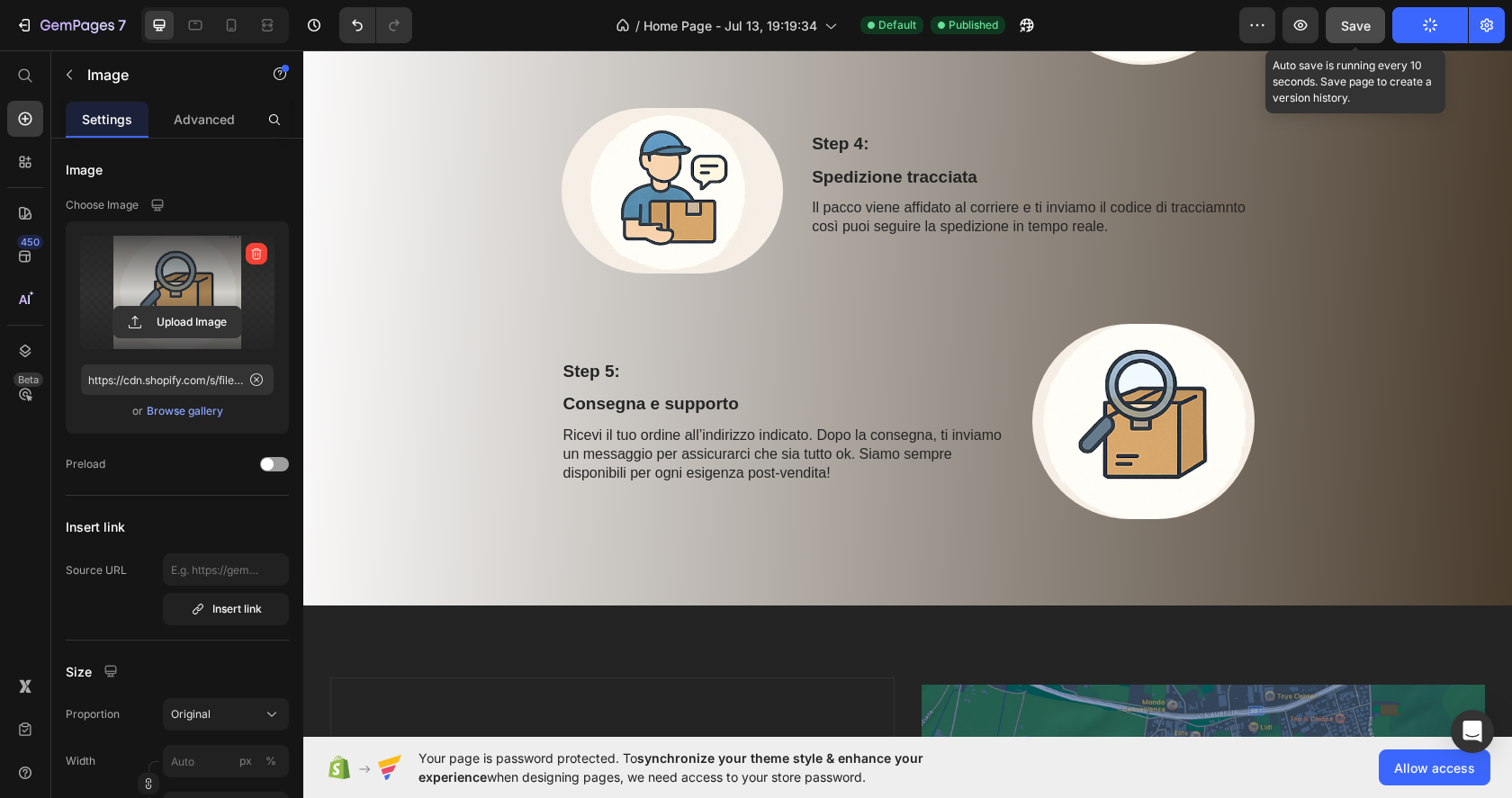 click on "Save" 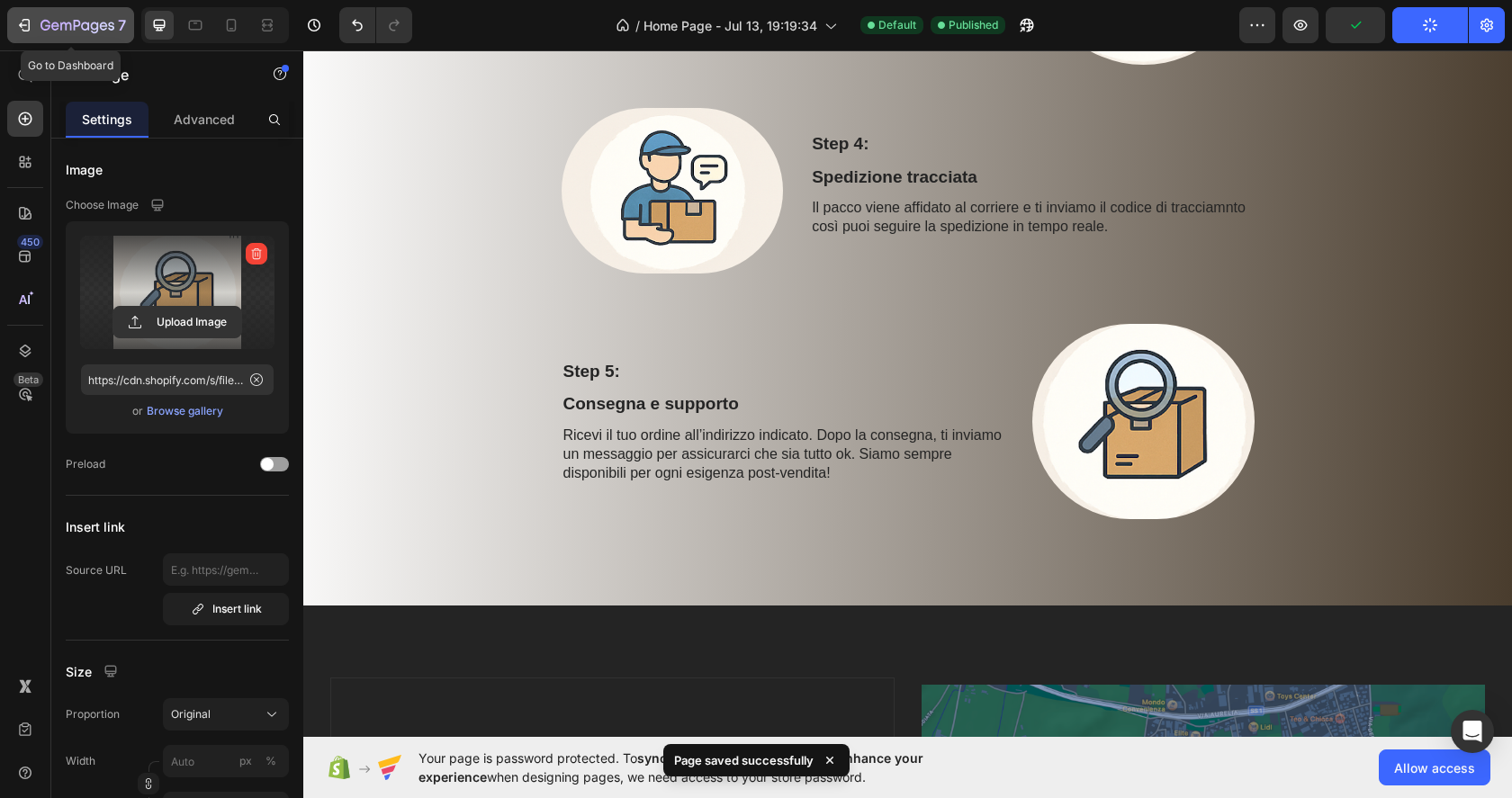 click 